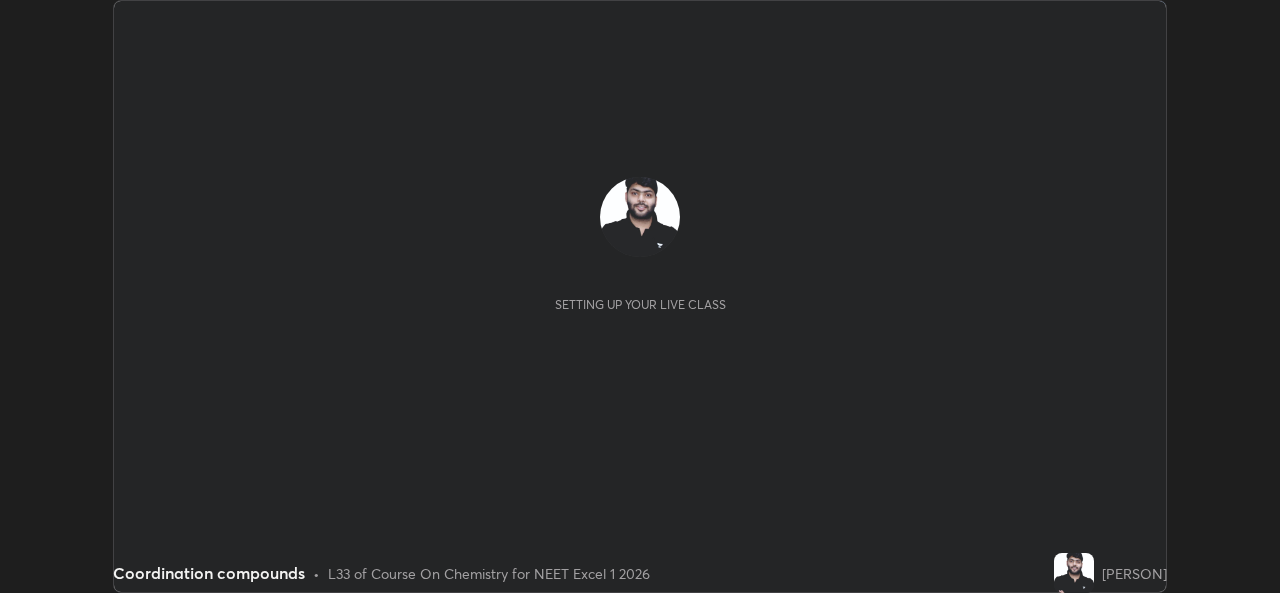 scroll, scrollTop: 0, scrollLeft: 0, axis: both 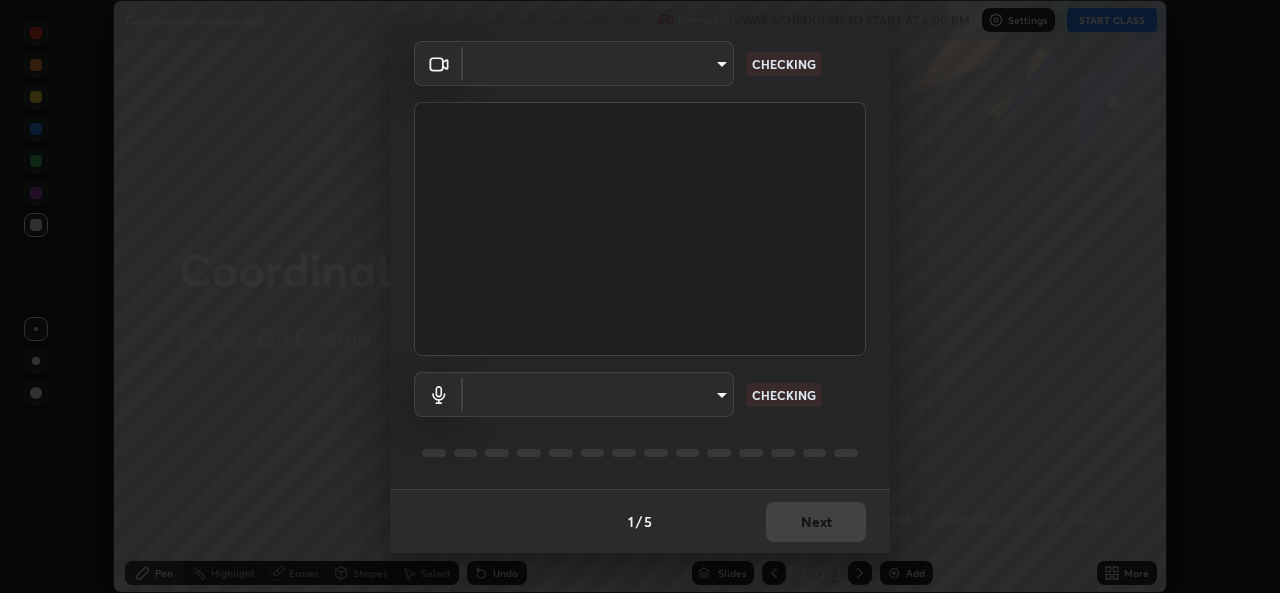 click on "Erase all Coordination compounds Recording WAS SCHEDULED TO START AT  6:00 PM Settings START CLASS Setting up your live class Coordination compounds • L33 of Course On Chemistry for NEET Excel 1 2026 [PERSON] Pen Highlight Eraser Shapes Select Undo Slides 2 / 2 Add More No doubts shared Encourage your learners to ask a doubt for better clarity Report an issue Reason for reporting Buffering Chat not working Audio - Video sync issue Educator video quality low ​ Attach an image Report Media settings ​ CHECKING ​ CHECKING 1 / 5 Next" at bounding box center (640, 296) 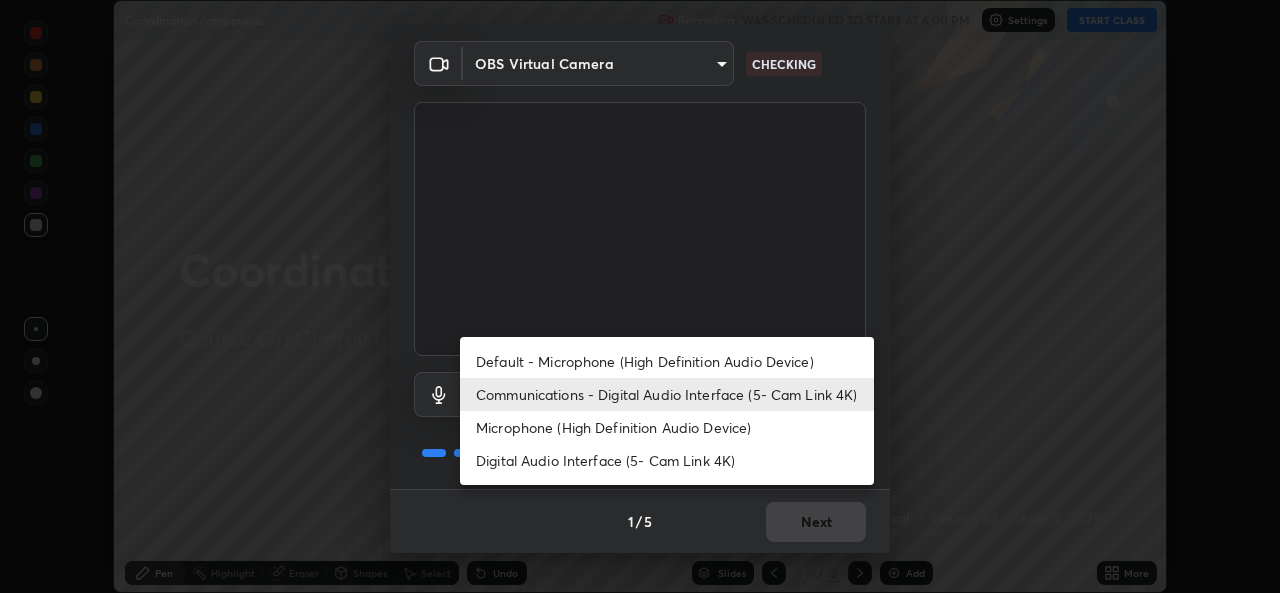 click on "Default - Microphone (High Definition Audio Device)" at bounding box center [667, 361] 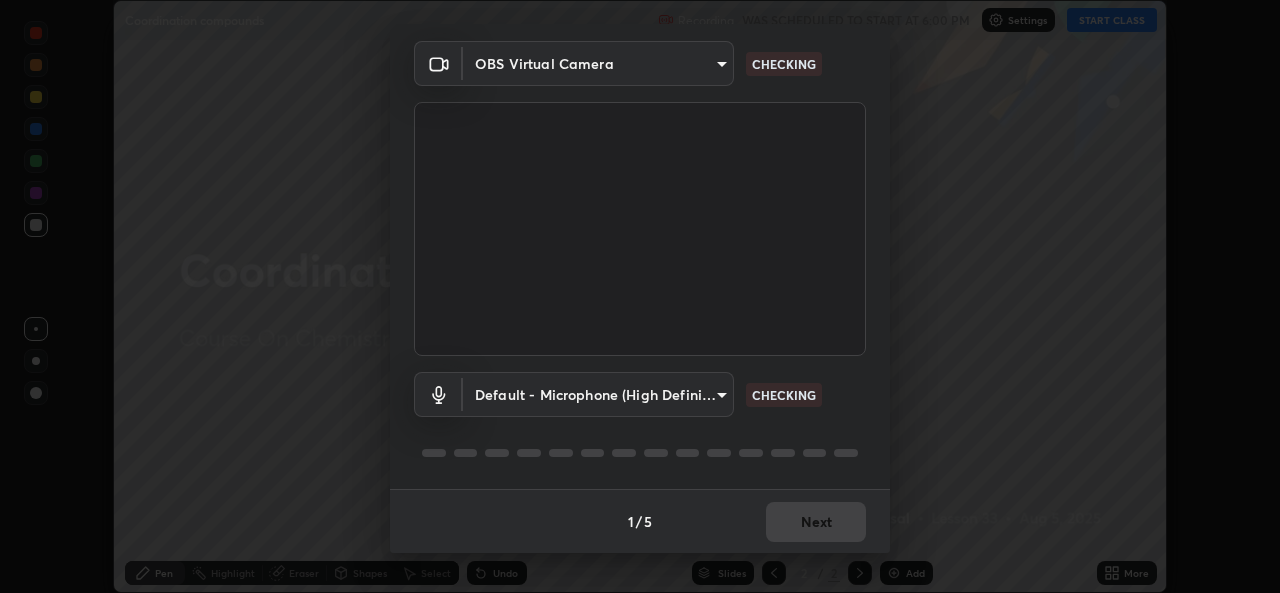 click on "Erase all Coordination compounds Recording WAS SCHEDULED TO START AT  6:00 PM Settings START CLASS Setting up your live class Coordination compounds • L33 of Course On Chemistry for NEET Excel 1 2026 [PERSON] Pen Highlight Eraser Shapes Select Undo Slides 2 / 2 Add More No doubts shared Encourage your learners to ask a doubt for better clarity Report an issue Reason for reporting Buffering Chat not working Audio - Video sync issue Educator video quality low ​ Attach an image Report Media settings OBS Virtual Camera a434b0bb675b4afe23526f72caf62f20b8336972c3250352fa126fe46eaa8015 CHECKING Default - Microphone (High Definition Audio Device) default CHECKING 1 / 5 Next" at bounding box center (640, 296) 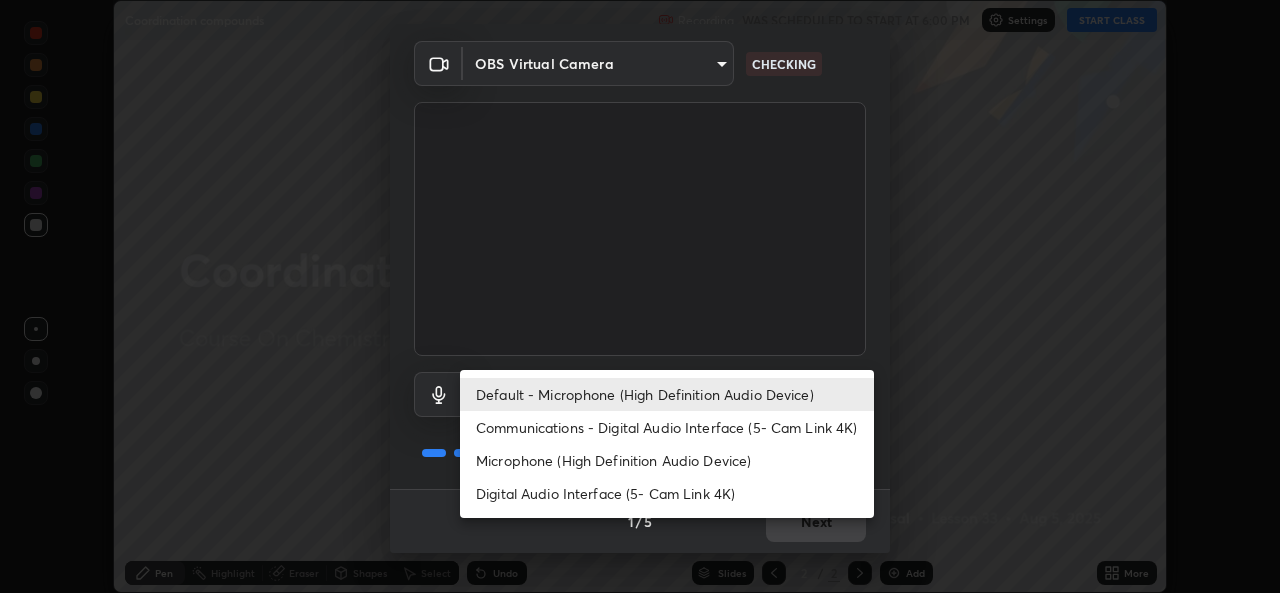 click on "Communications - Digital Audio Interface (5- Cam Link 4K)" at bounding box center [667, 427] 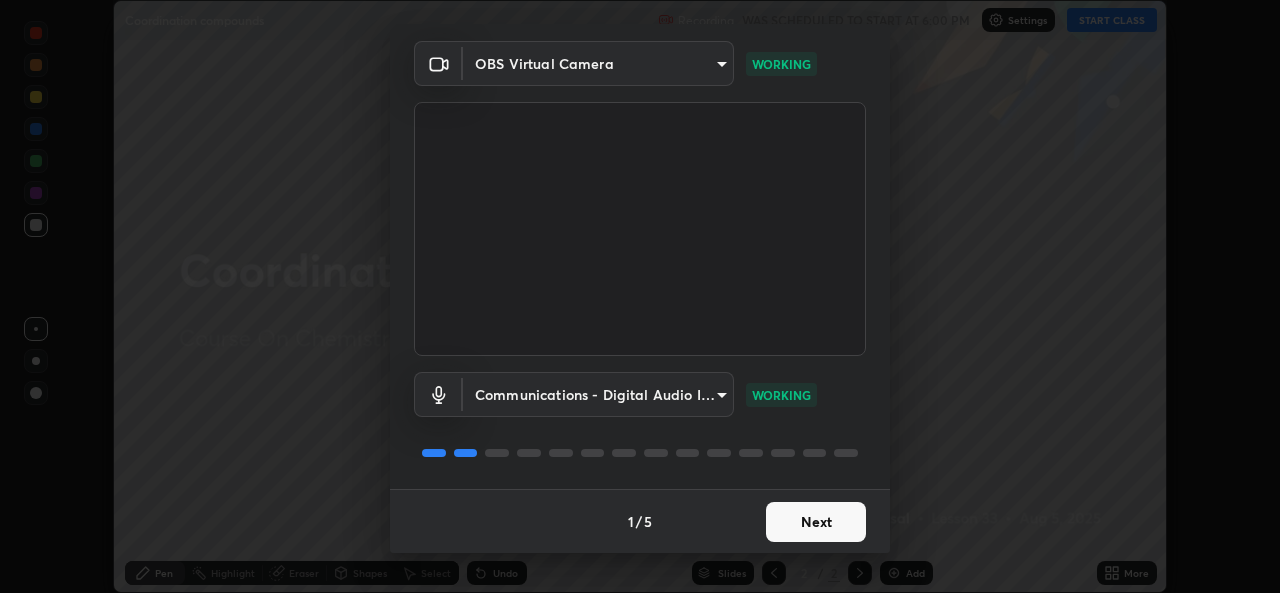 click on "Next" at bounding box center [816, 522] 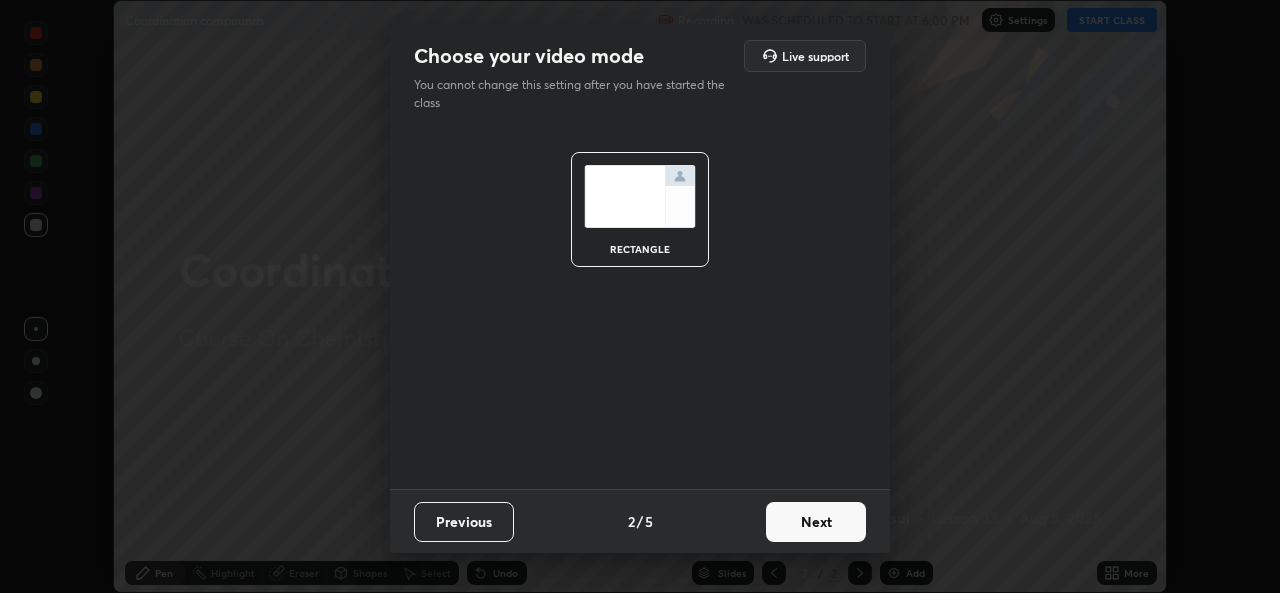 scroll, scrollTop: 0, scrollLeft: 0, axis: both 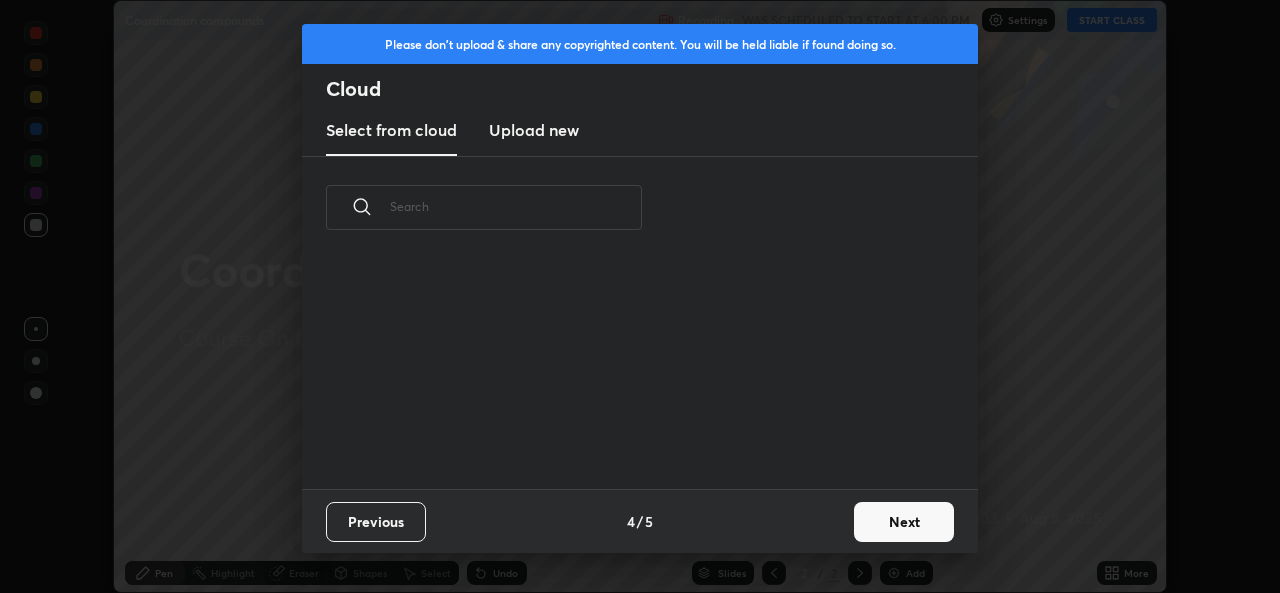 click on "Previous 4 / 5 Next" at bounding box center [640, 521] 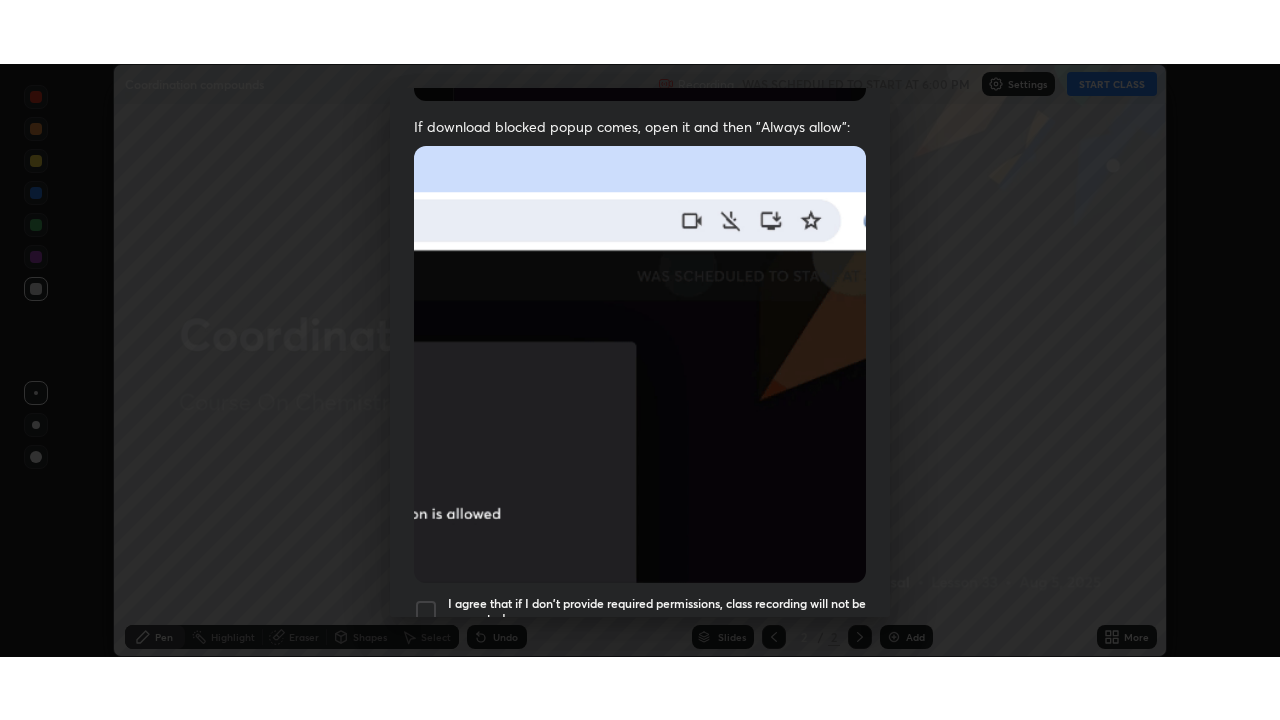 scroll, scrollTop: 471, scrollLeft: 0, axis: vertical 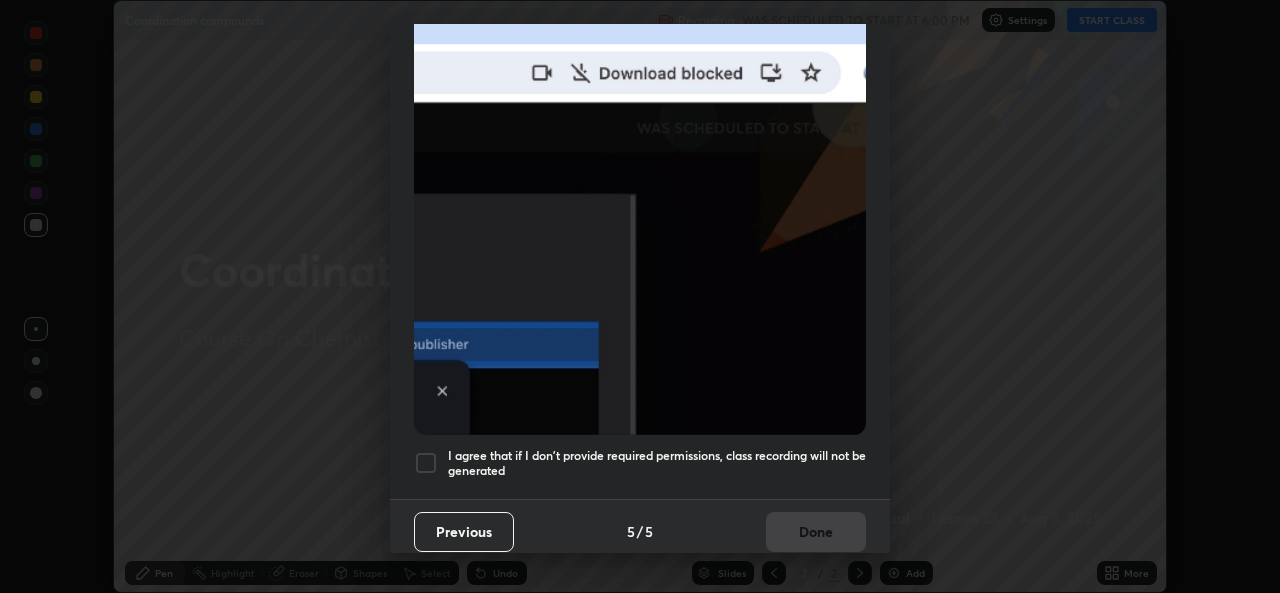 click on "I agree that if I don't provide required permissions, class recording will not be generated" at bounding box center (657, 463) 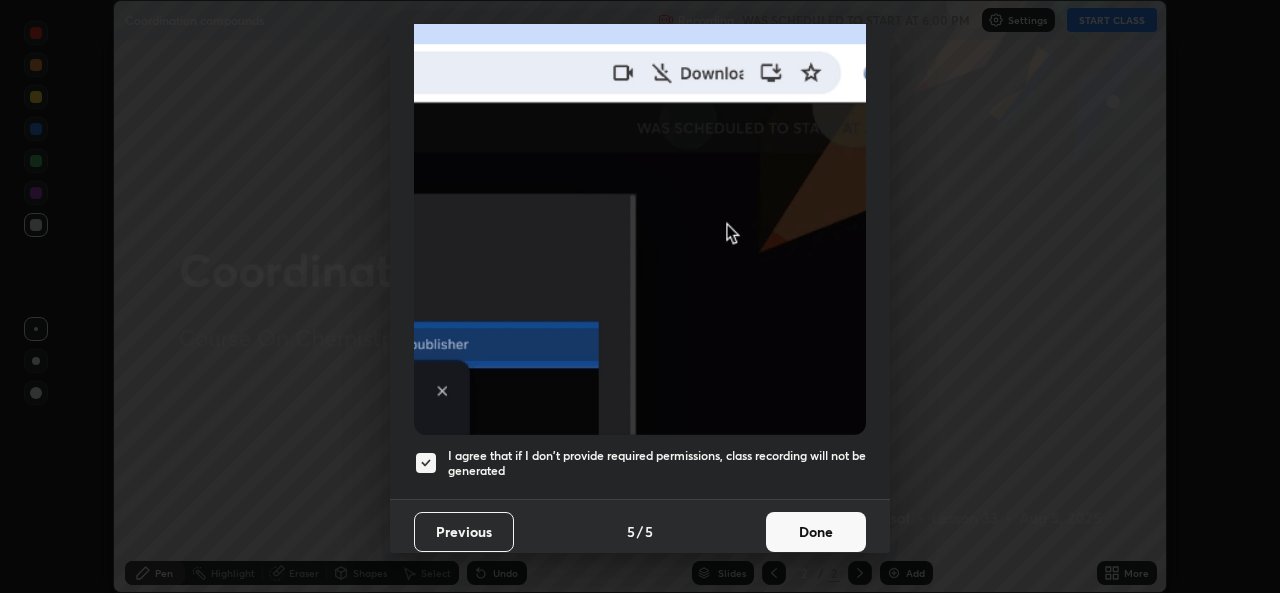 click on "Done" at bounding box center [816, 532] 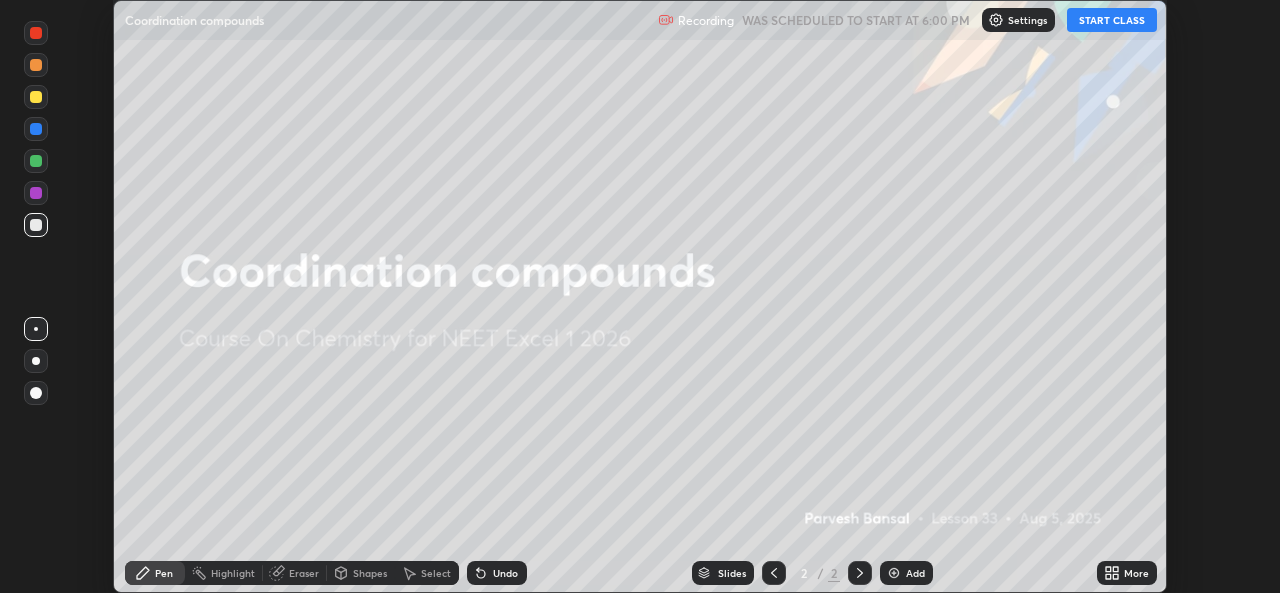 click 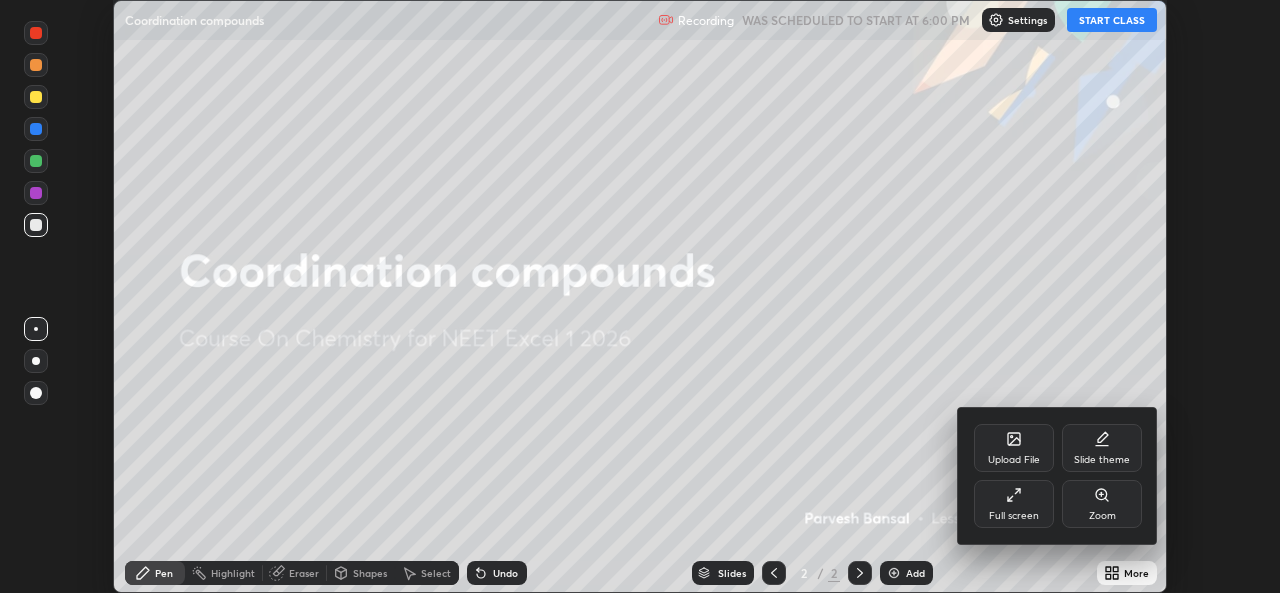 click on "Full screen" at bounding box center (1014, 504) 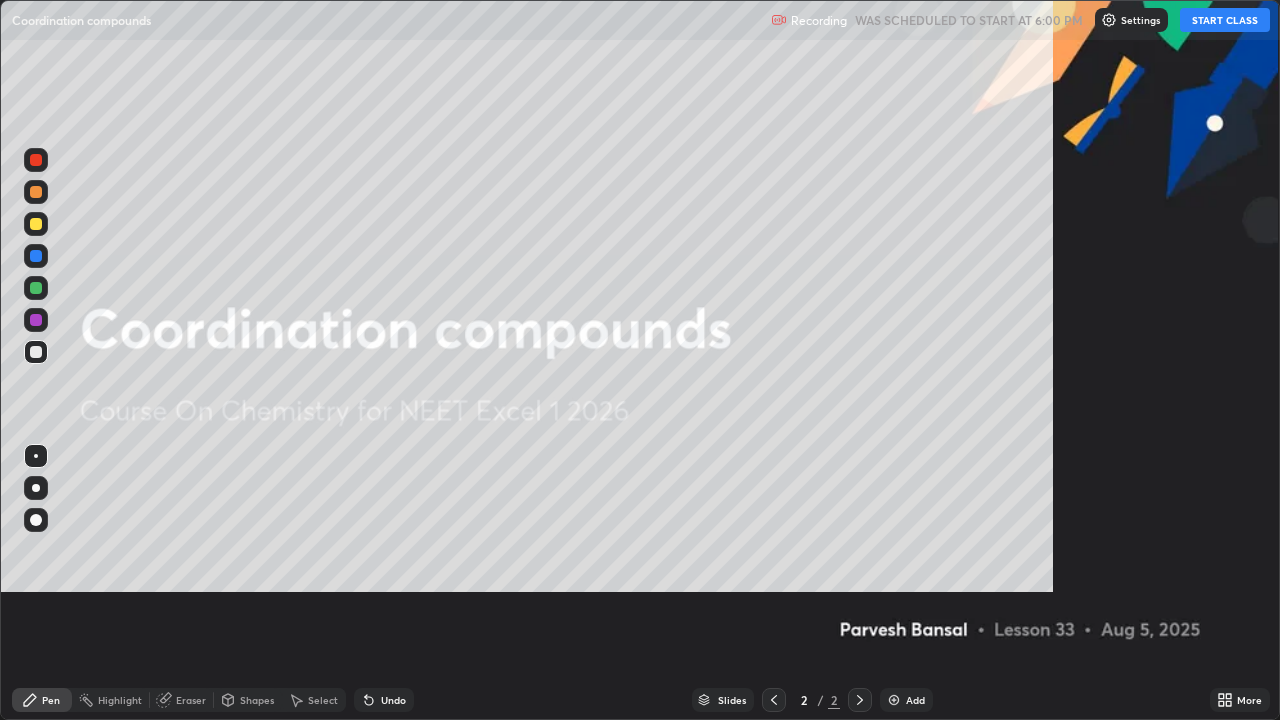 scroll, scrollTop: 99280, scrollLeft: 98720, axis: both 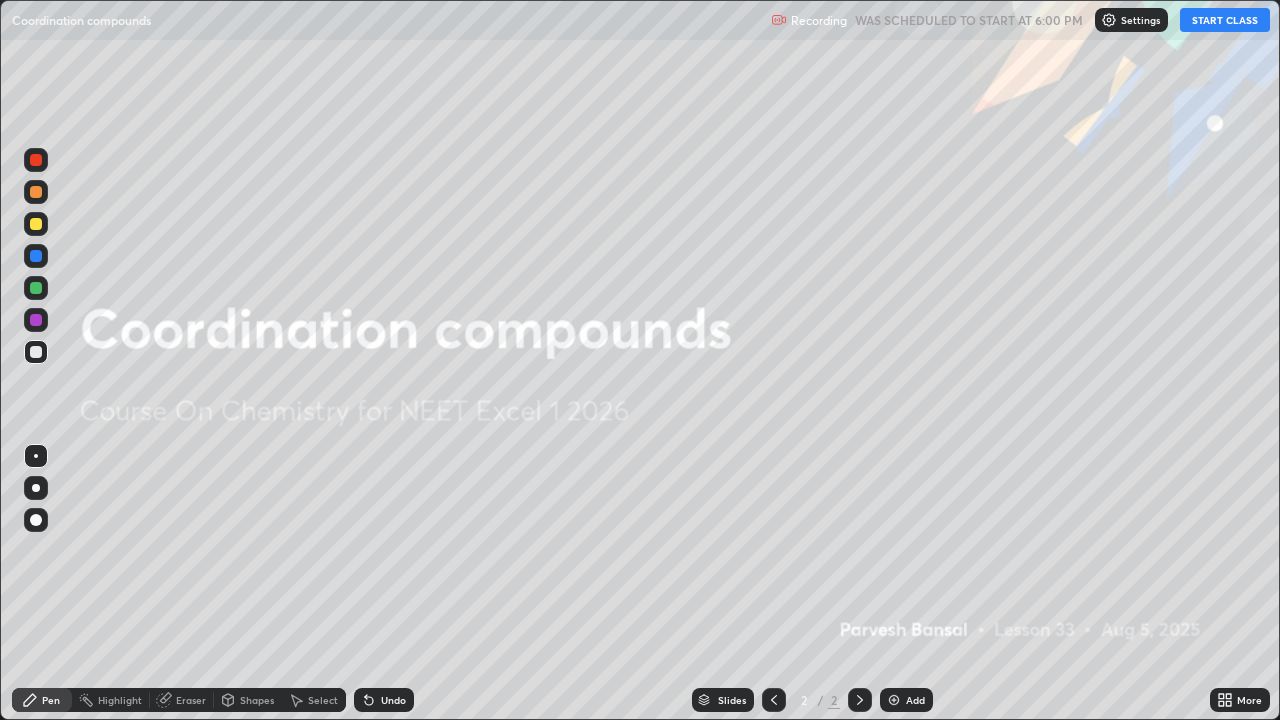 click on "START CLASS" at bounding box center [1225, 20] 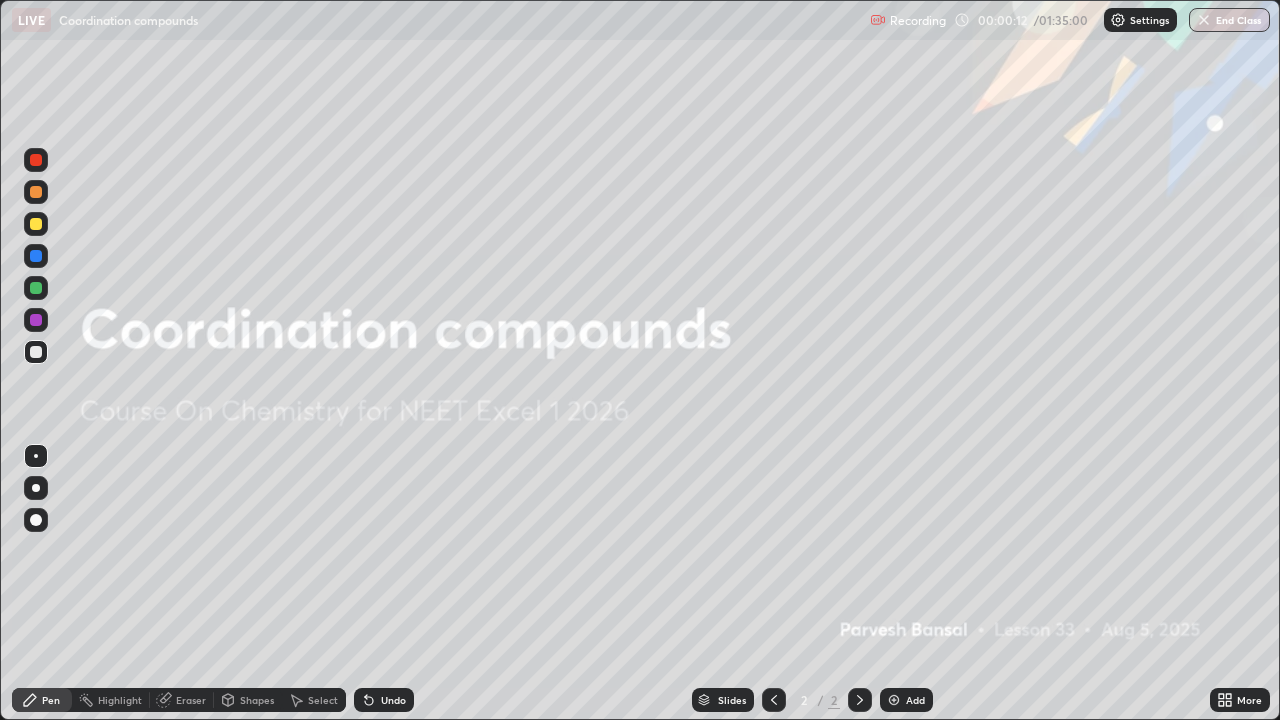 click at bounding box center [36, 192] 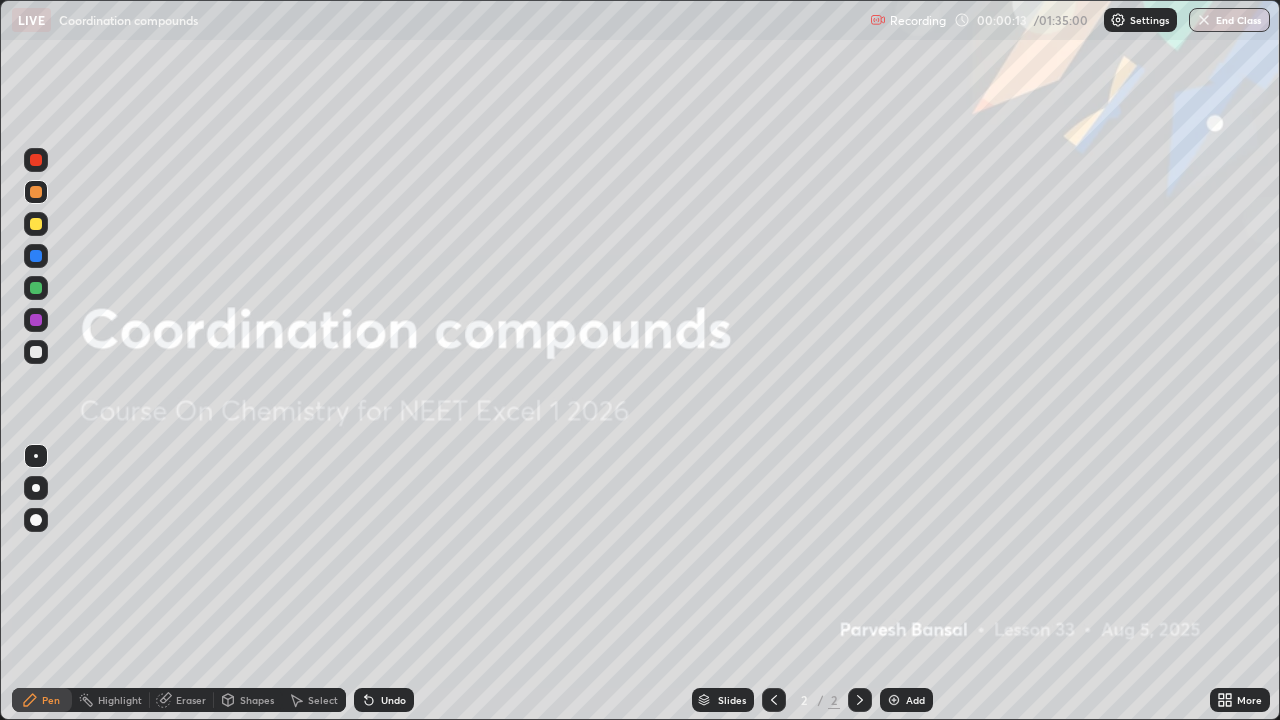 click at bounding box center (894, 700) 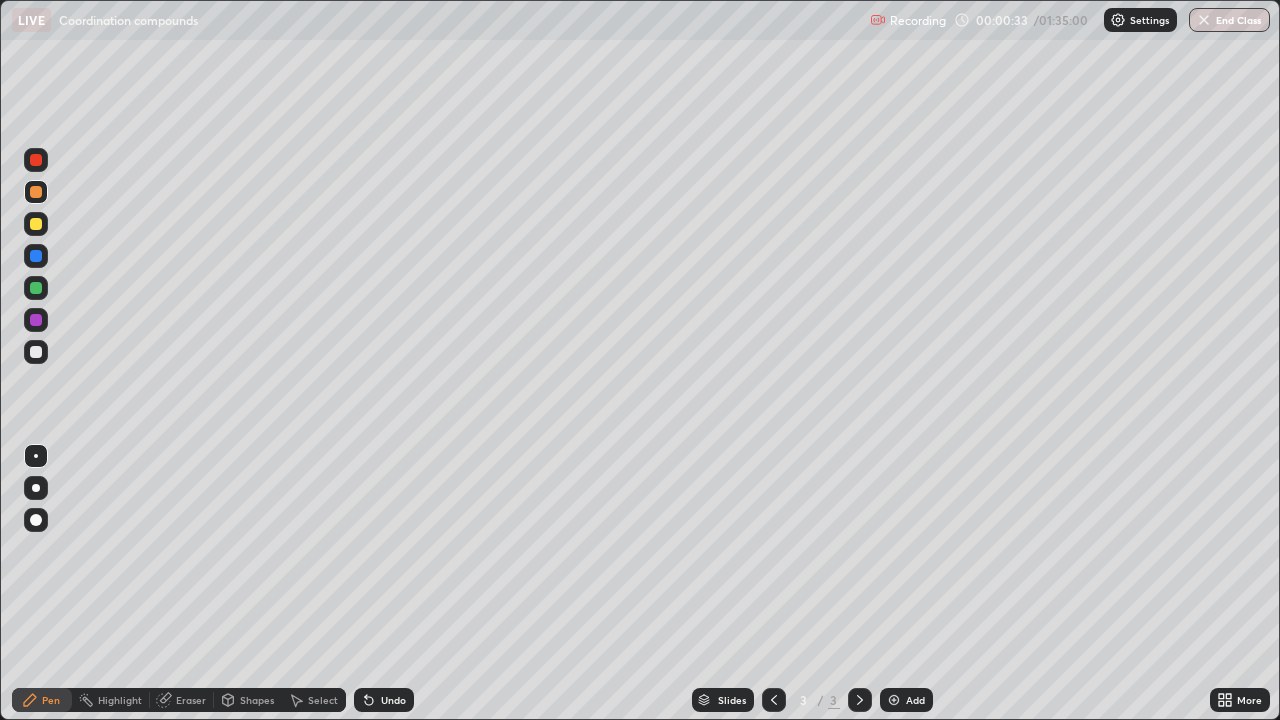 click at bounding box center [36, 288] 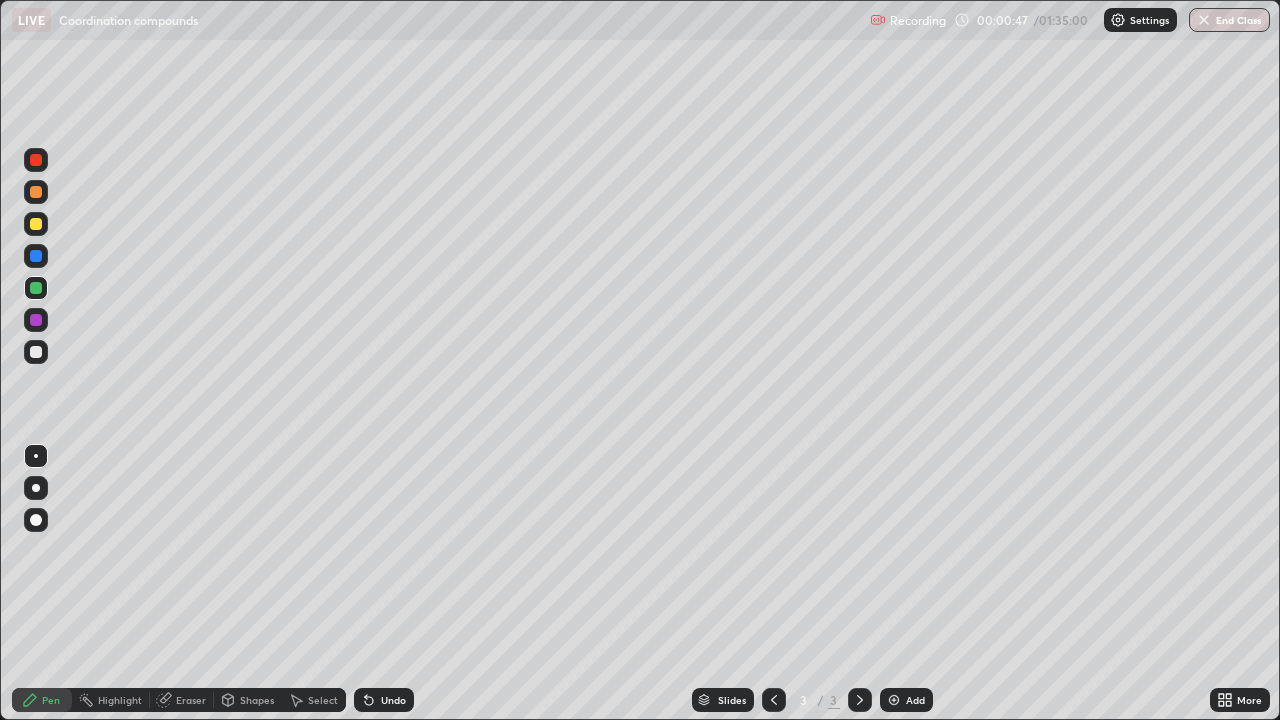 click at bounding box center (36, 352) 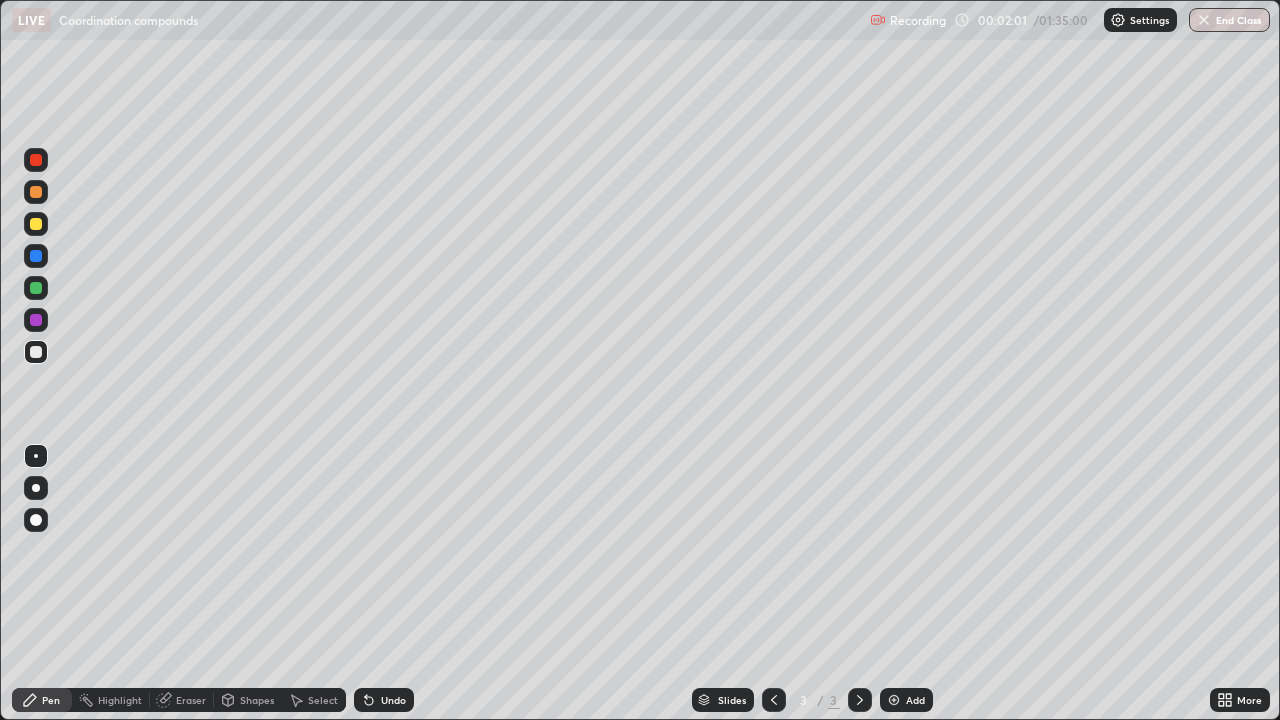 click at bounding box center [36, 192] 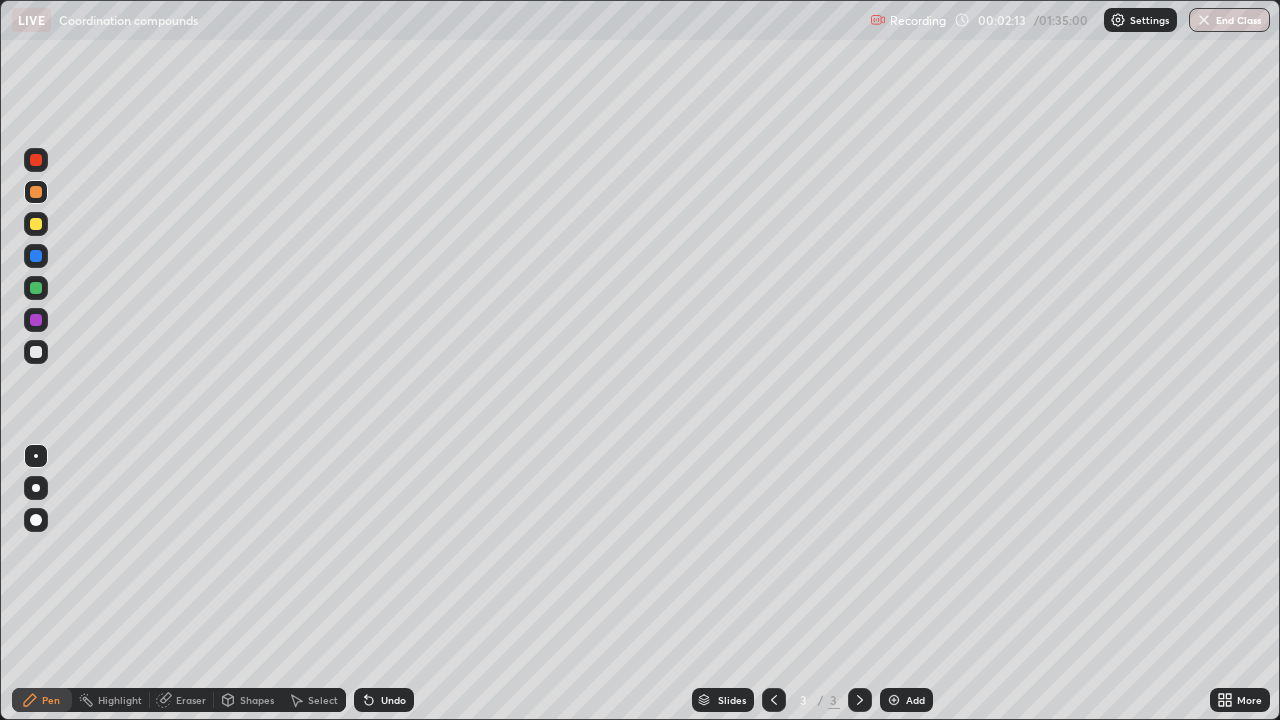 click at bounding box center (36, 288) 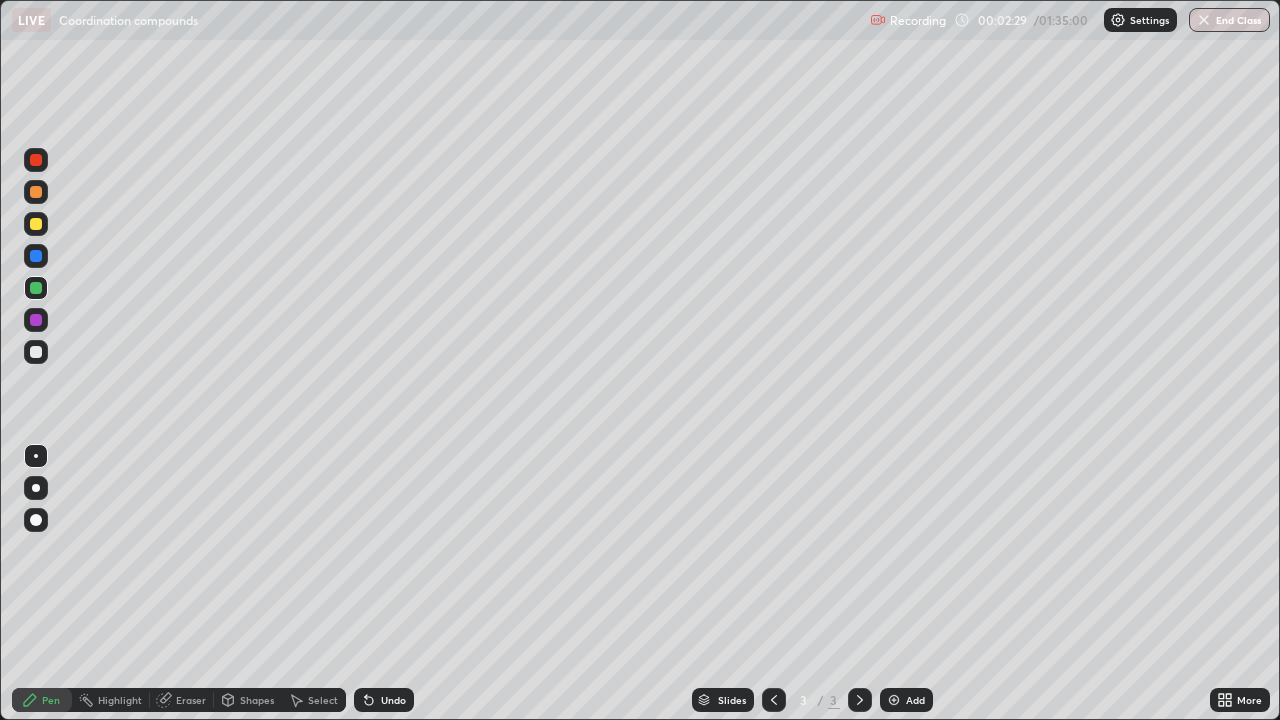 click at bounding box center [36, 256] 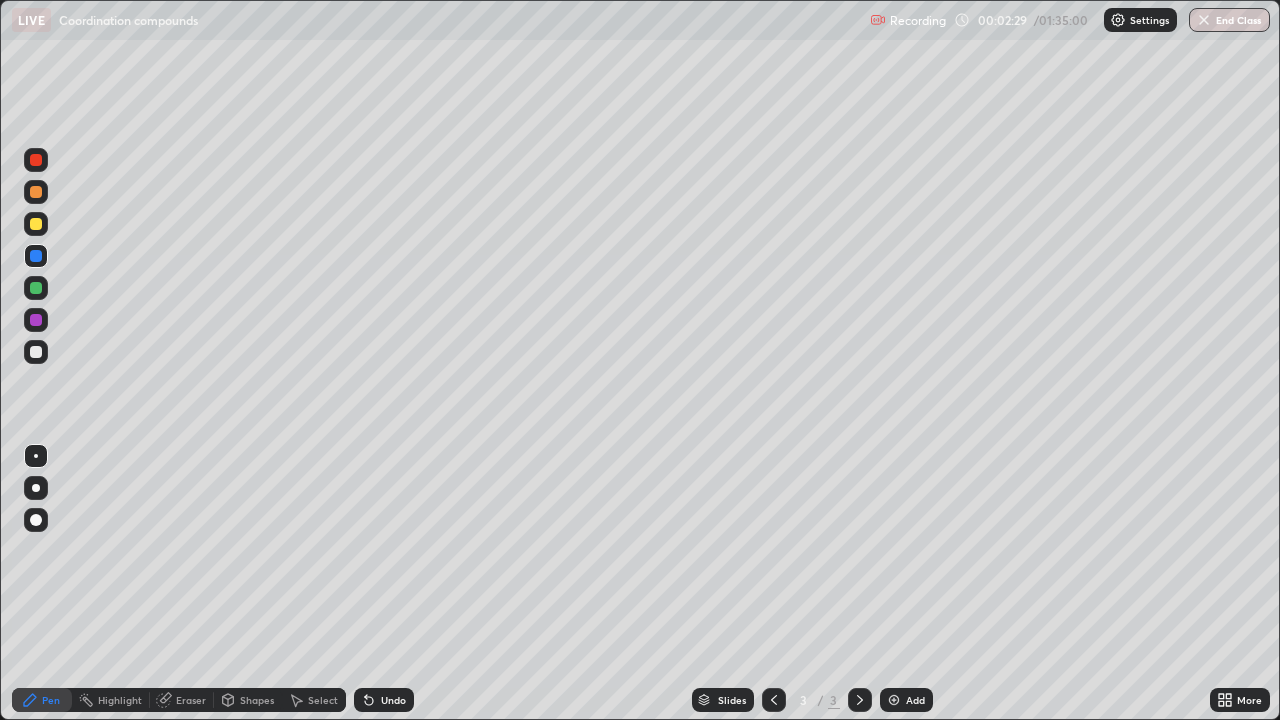 click at bounding box center (36, 224) 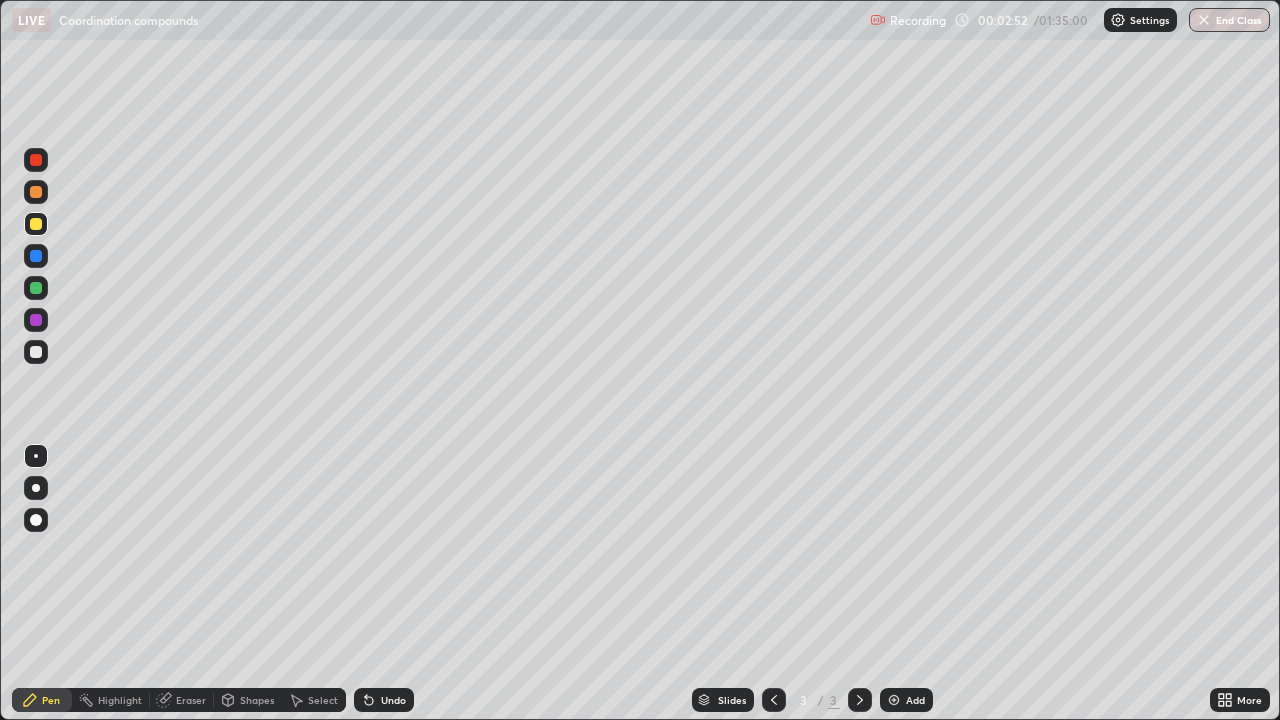click at bounding box center [36, 288] 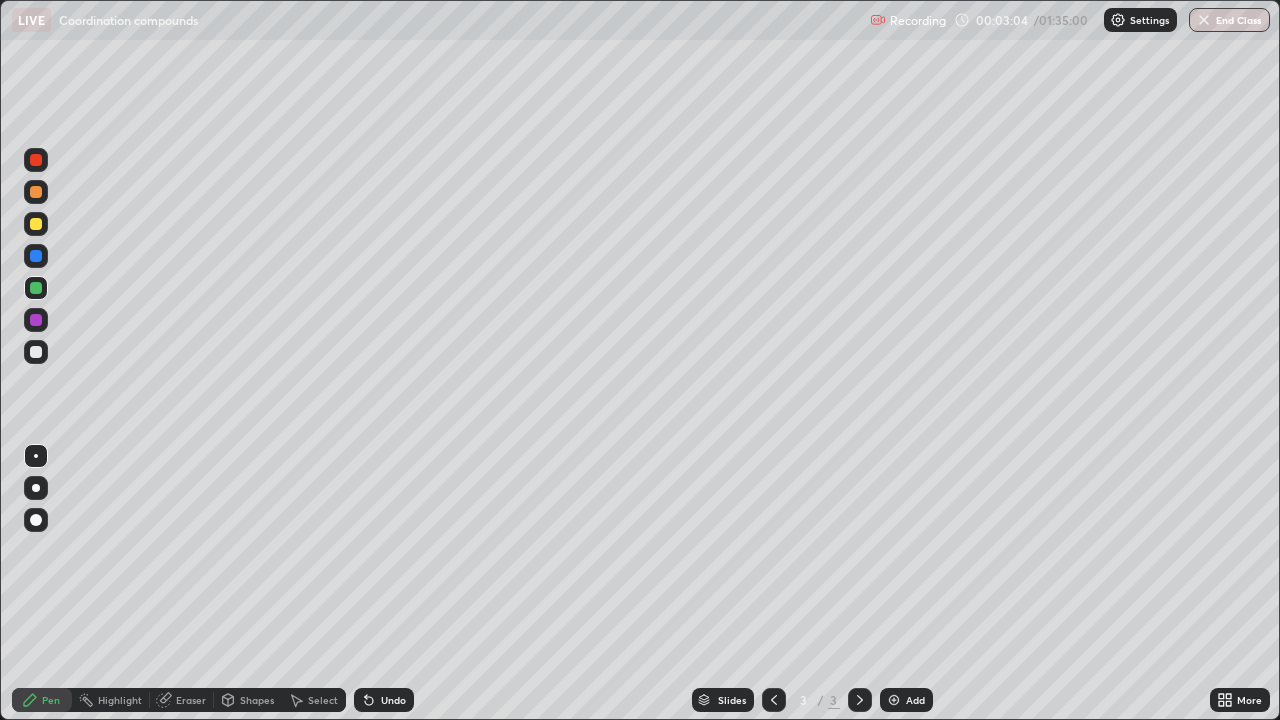 click on "Add" at bounding box center [915, 700] 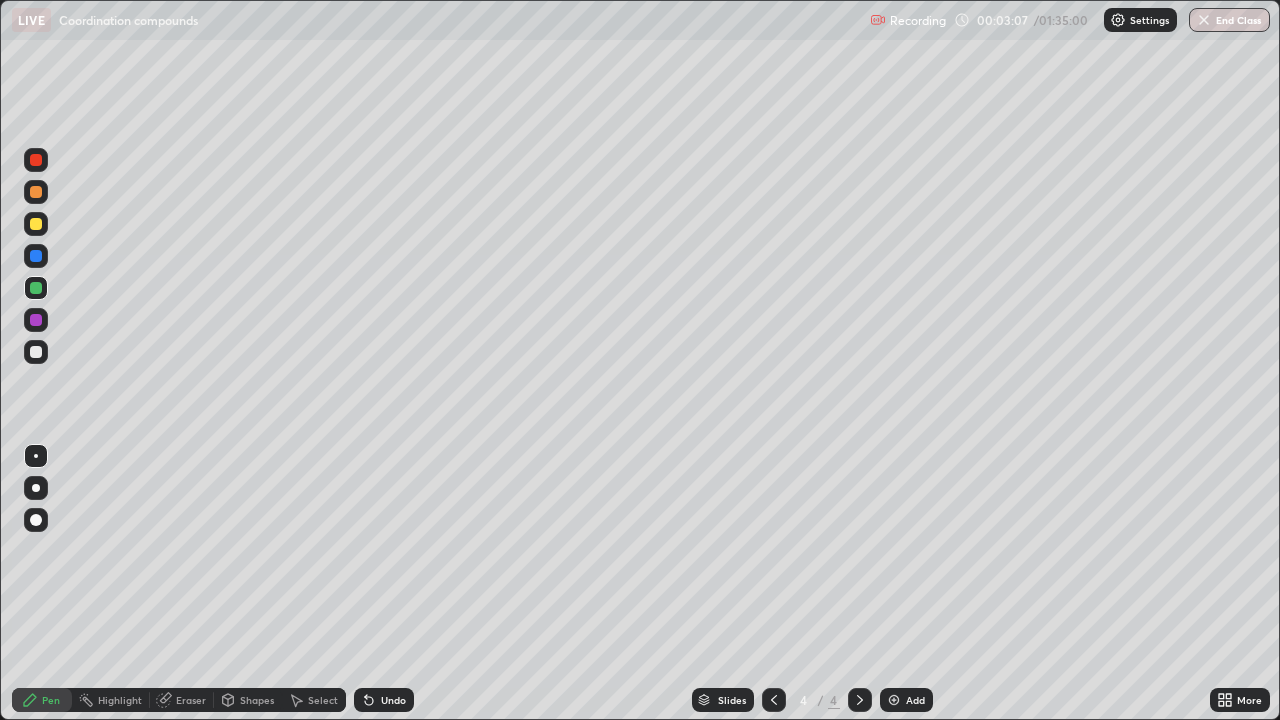 click at bounding box center (36, 520) 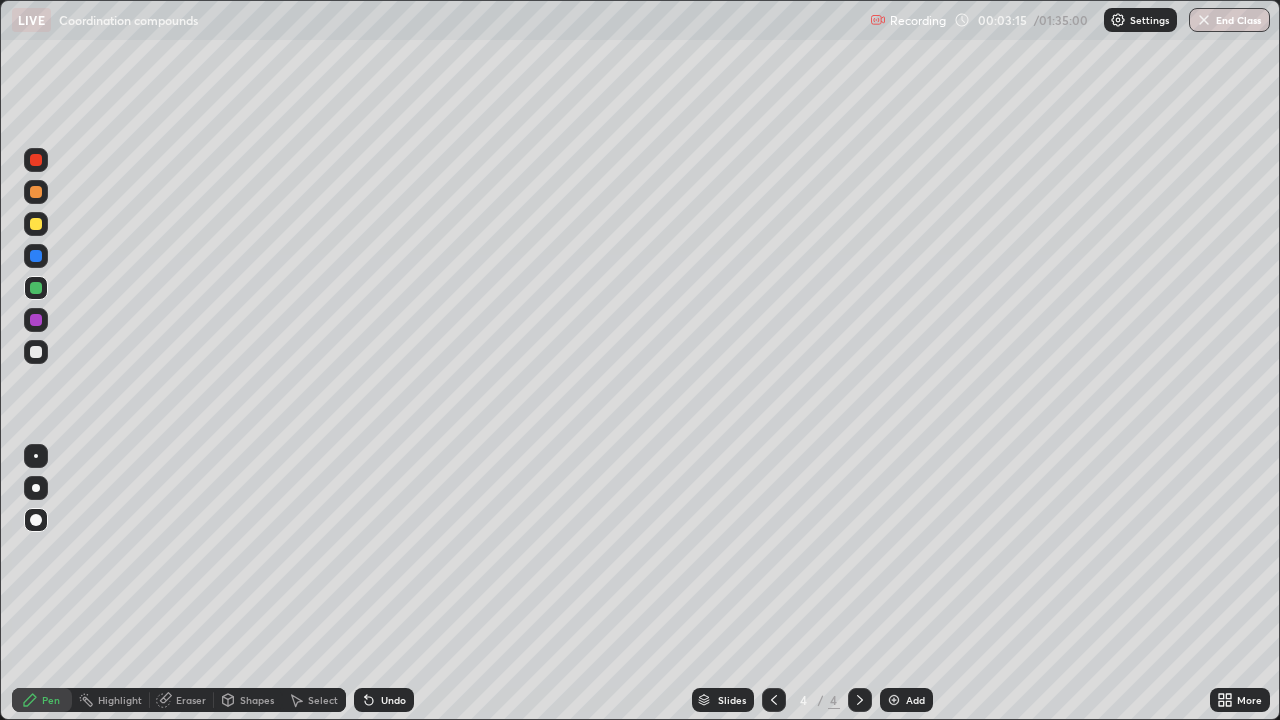 click 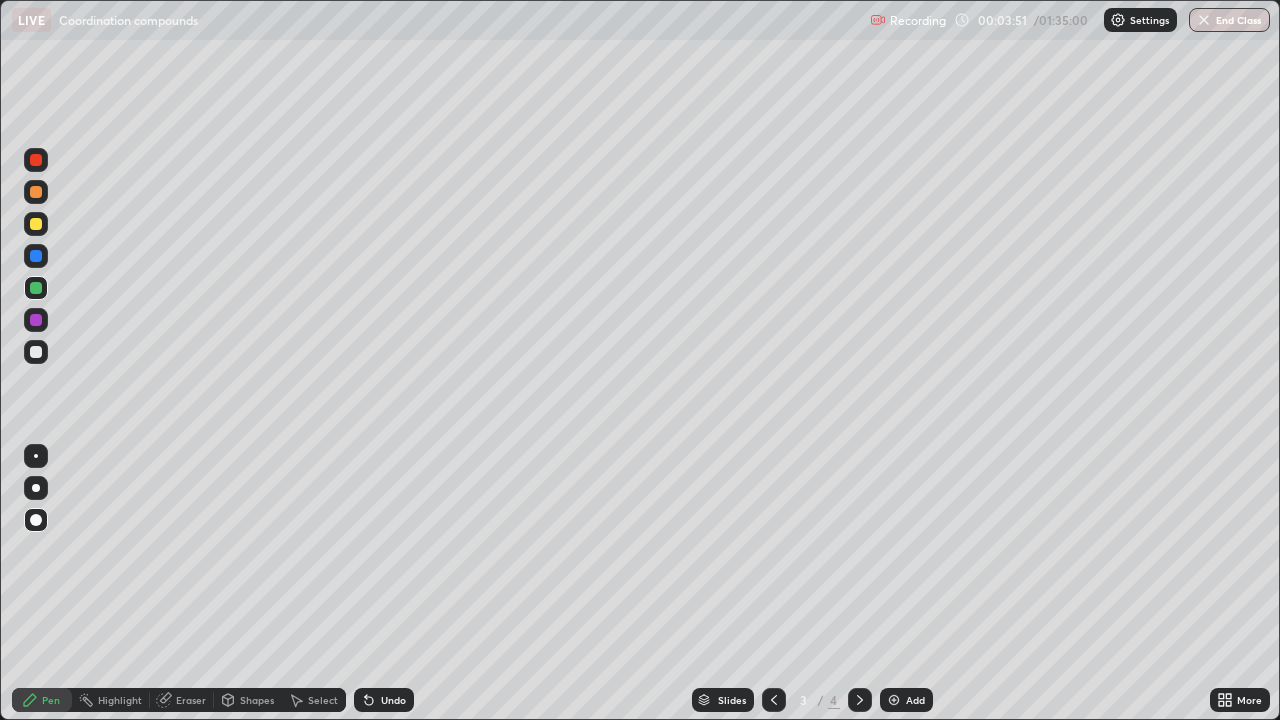 click 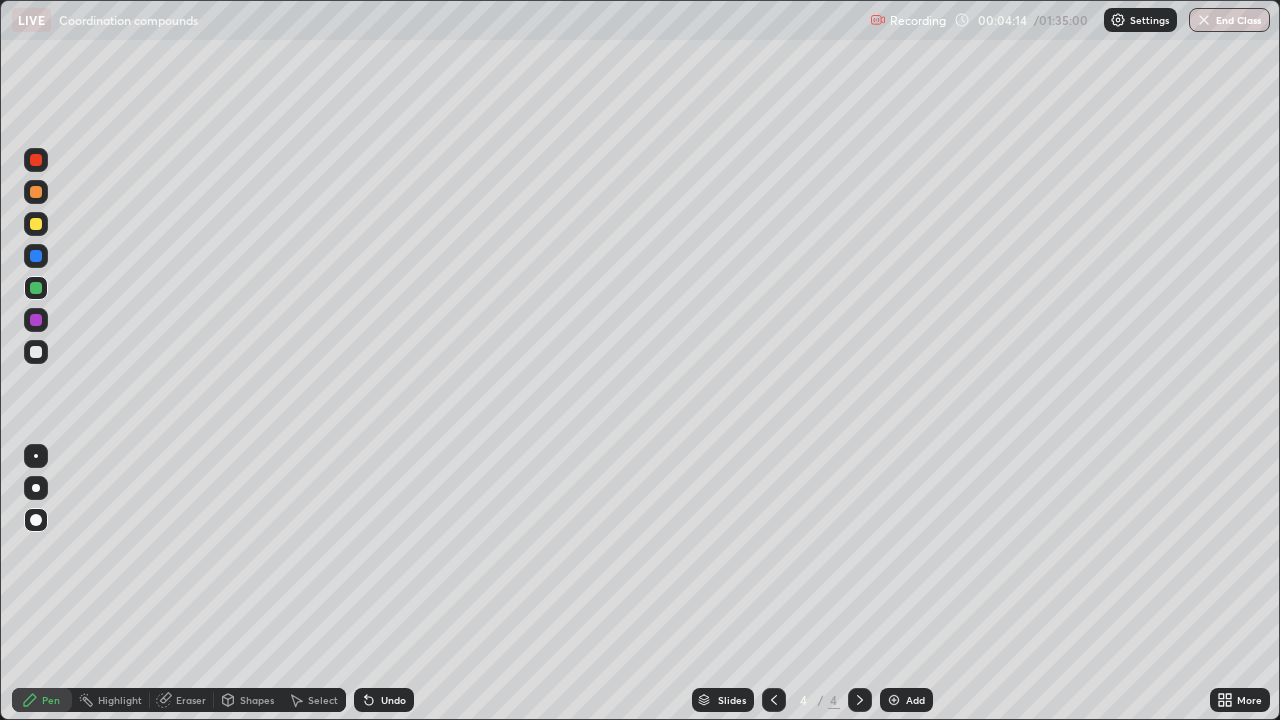 click at bounding box center (36, 456) 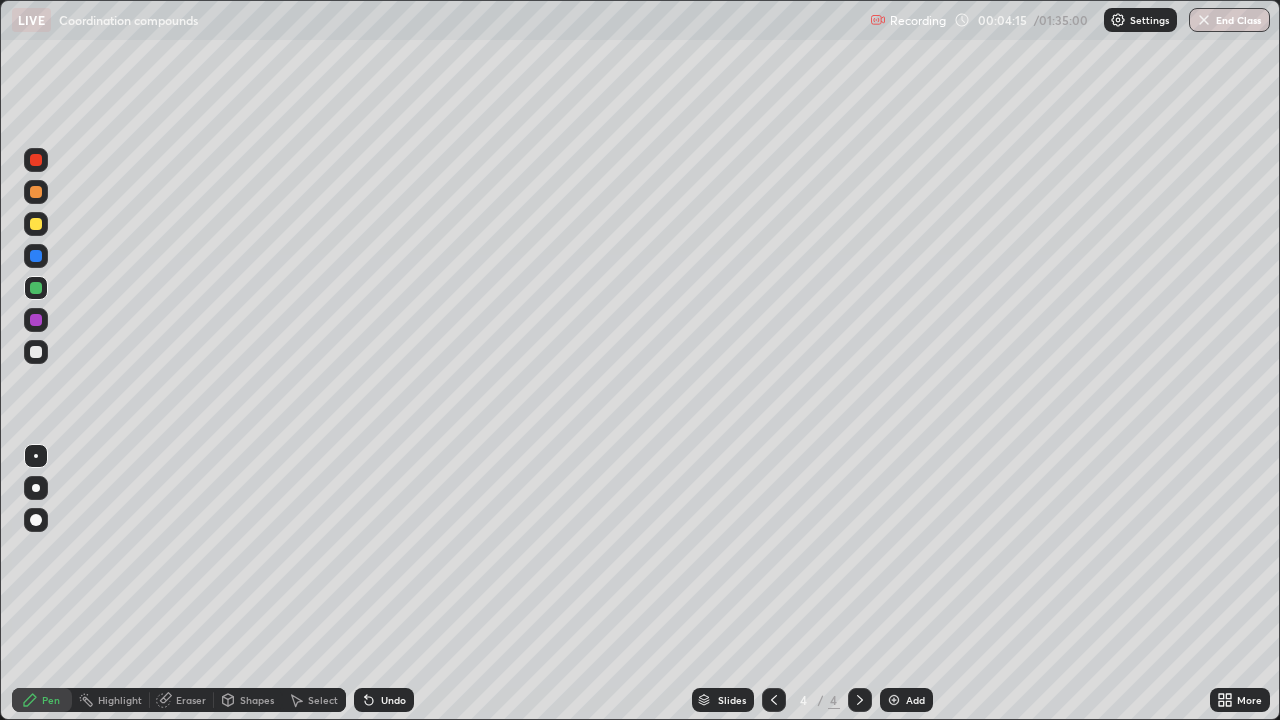 click at bounding box center [36, 224] 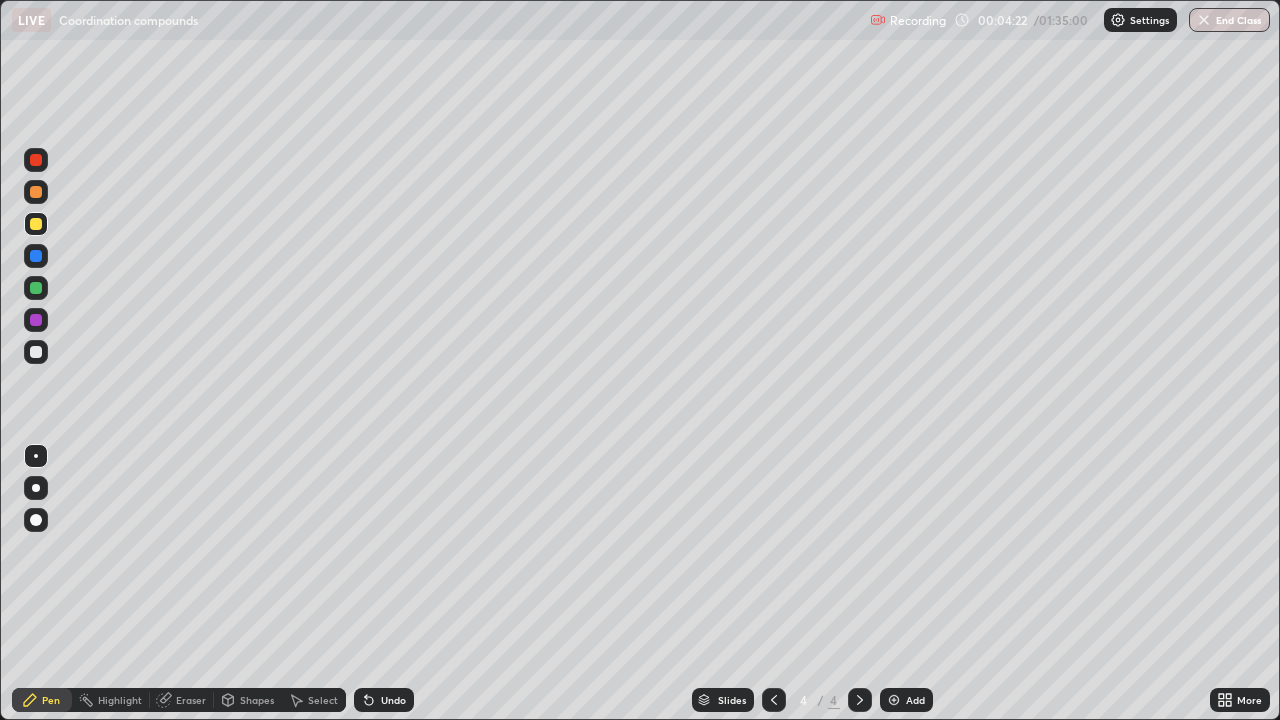 click at bounding box center (36, 352) 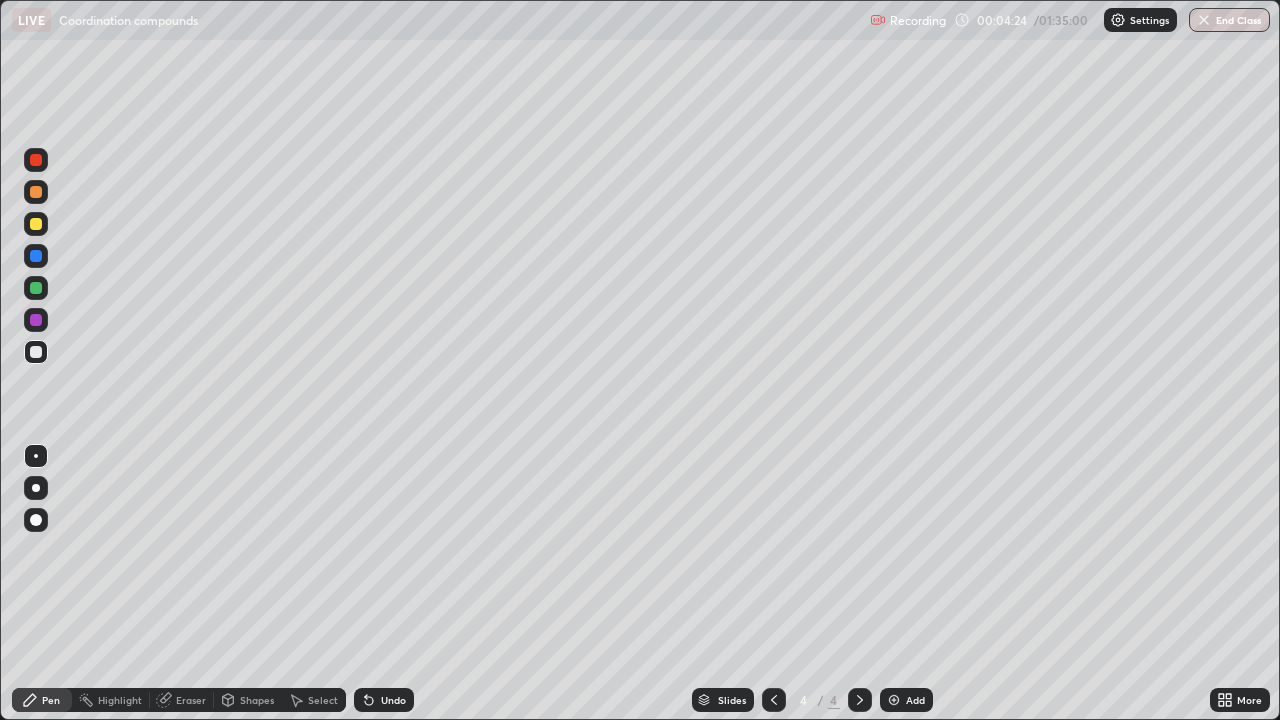 click on "Select" at bounding box center (323, 700) 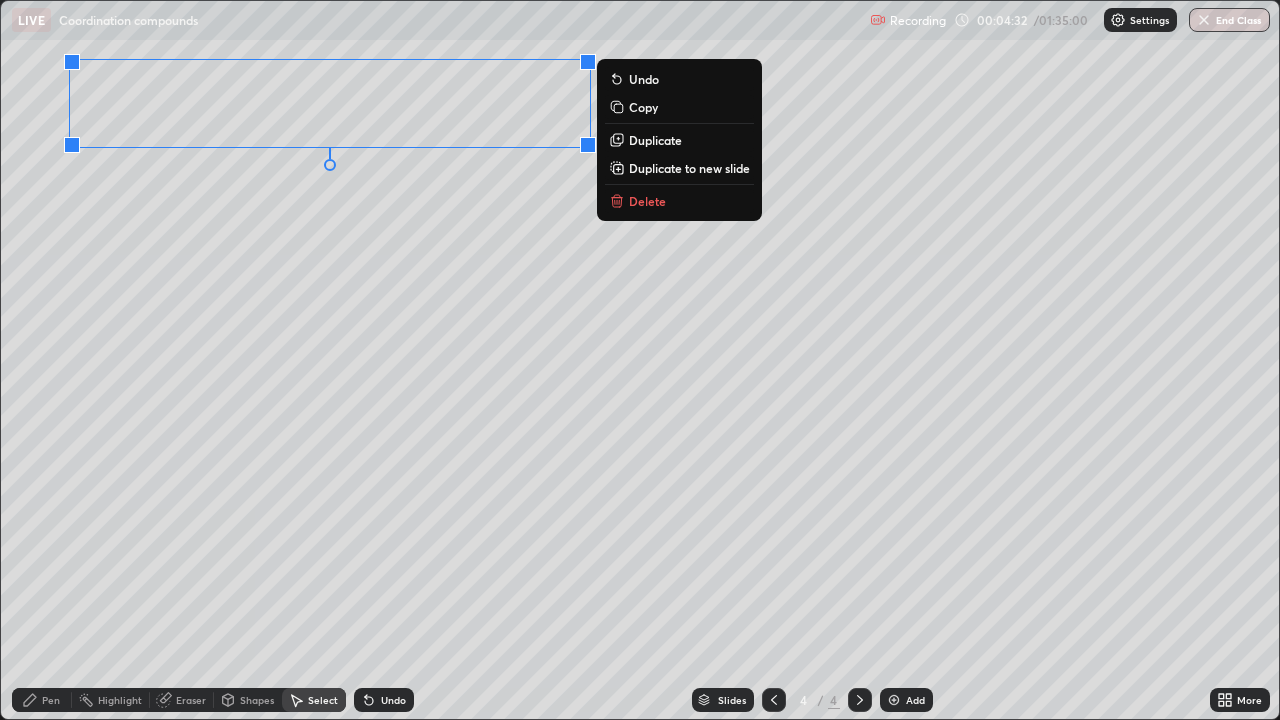 click on "Pen" at bounding box center [42, 700] 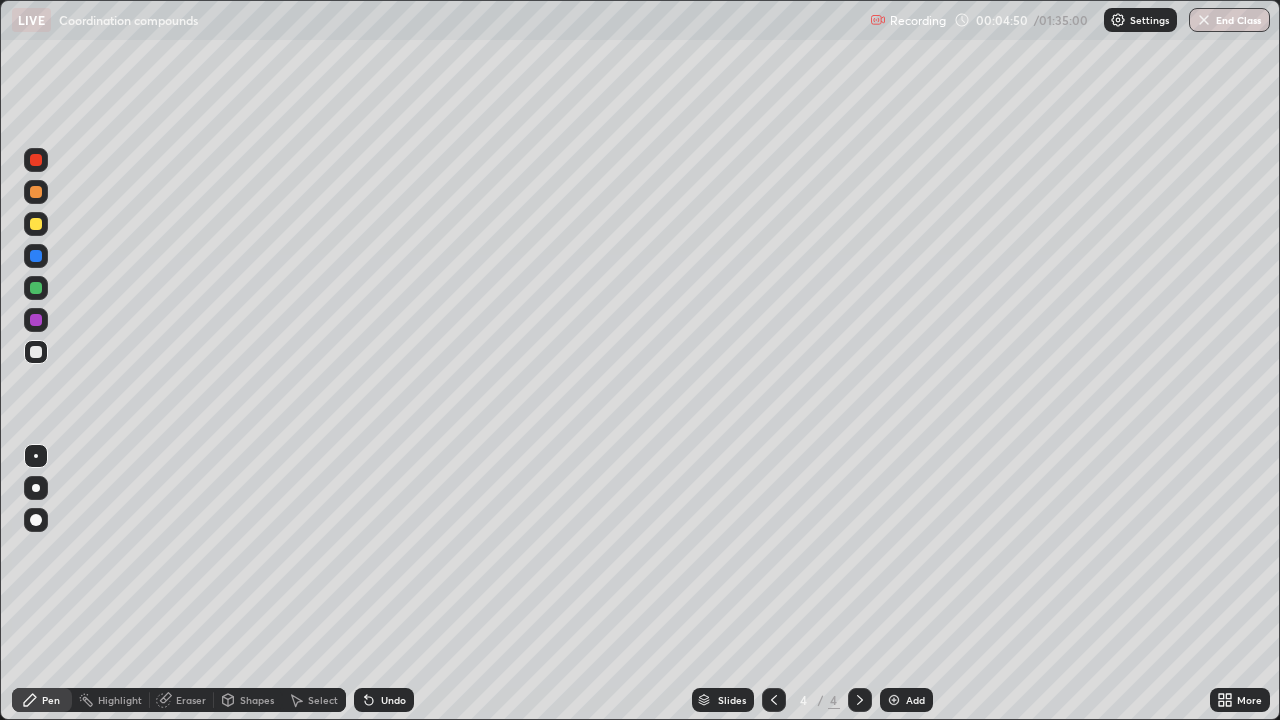 click at bounding box center (36, 224) 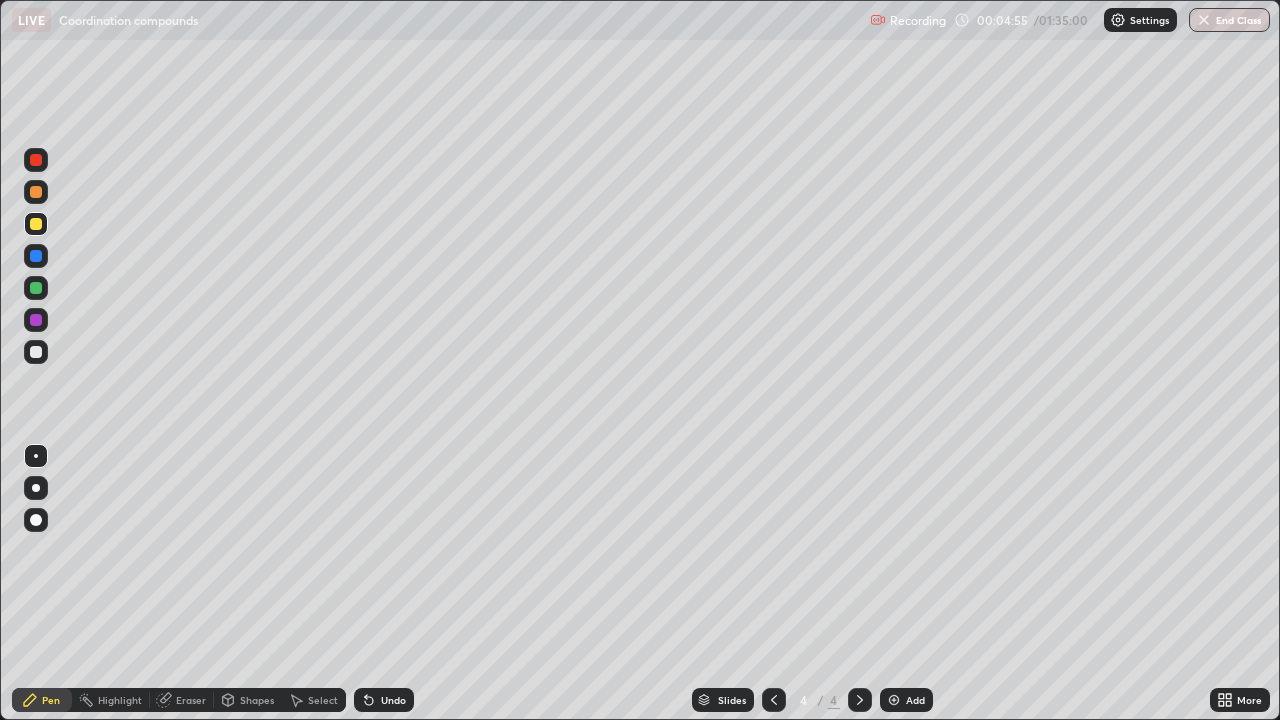 click 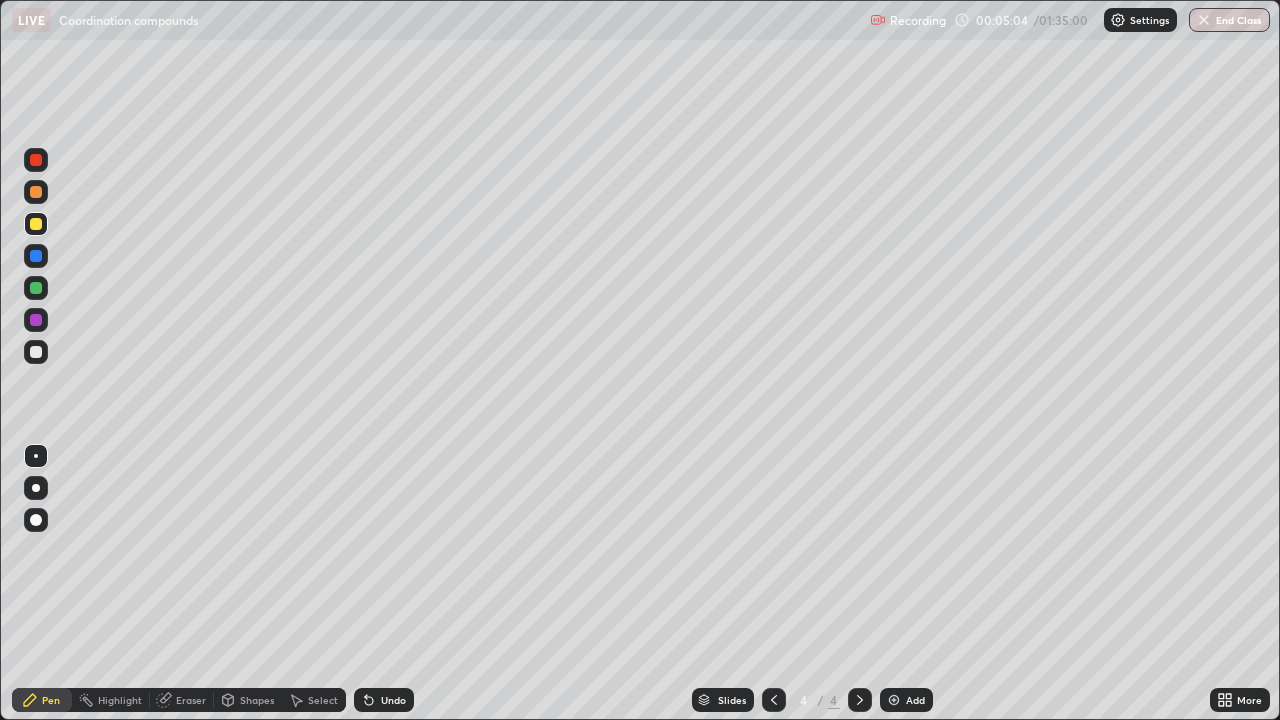 click at bounding box center [36, 352] 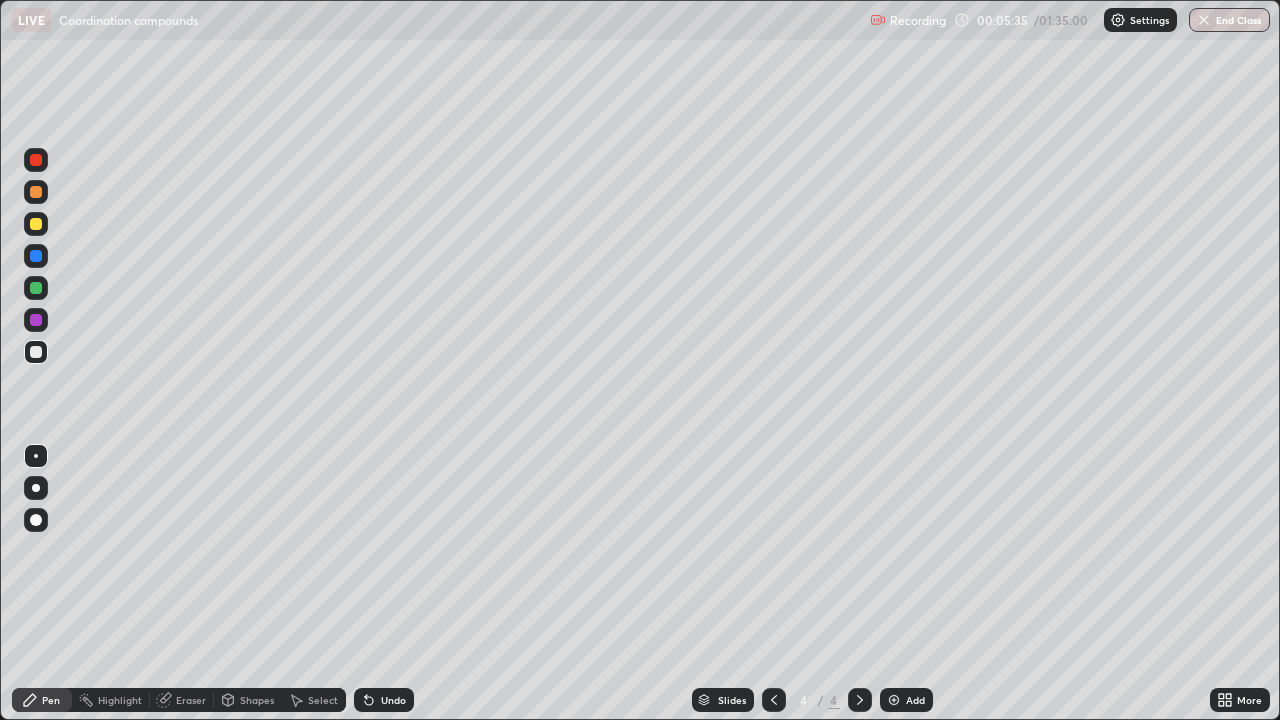 click on "Select" at bounding box center (323, 700) 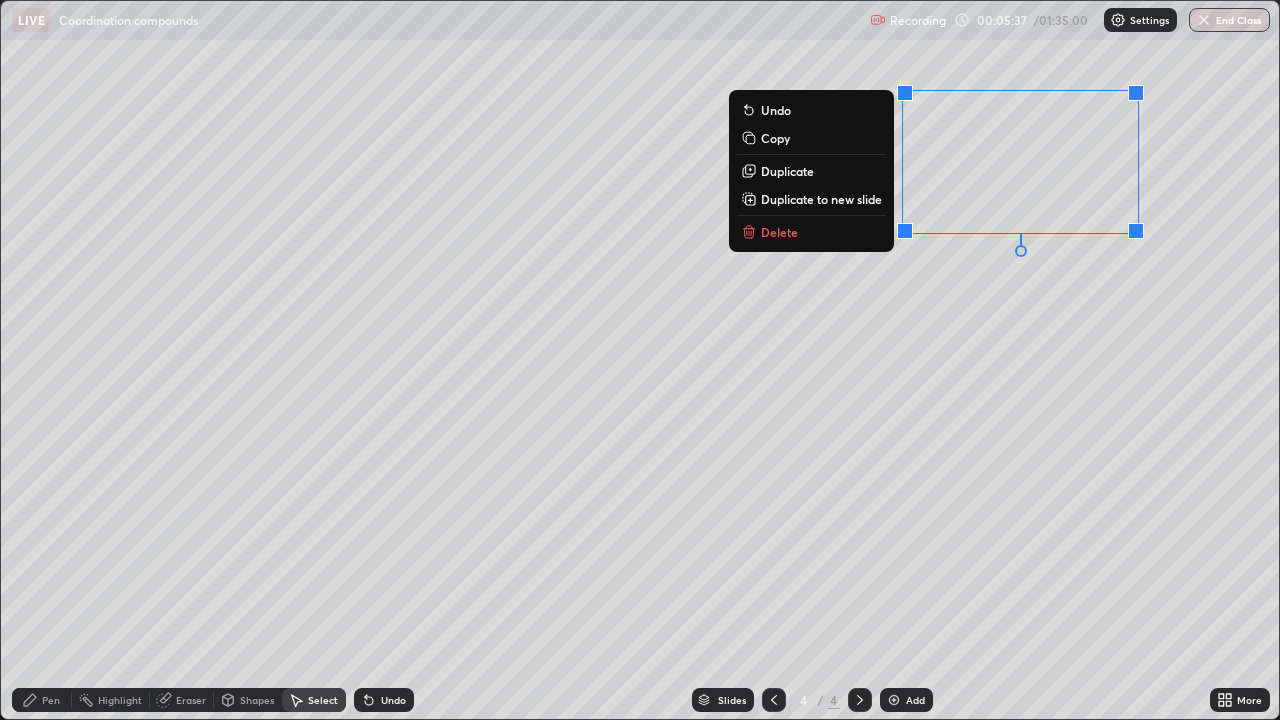 click on "Delete" at bounding box center (779, 232) 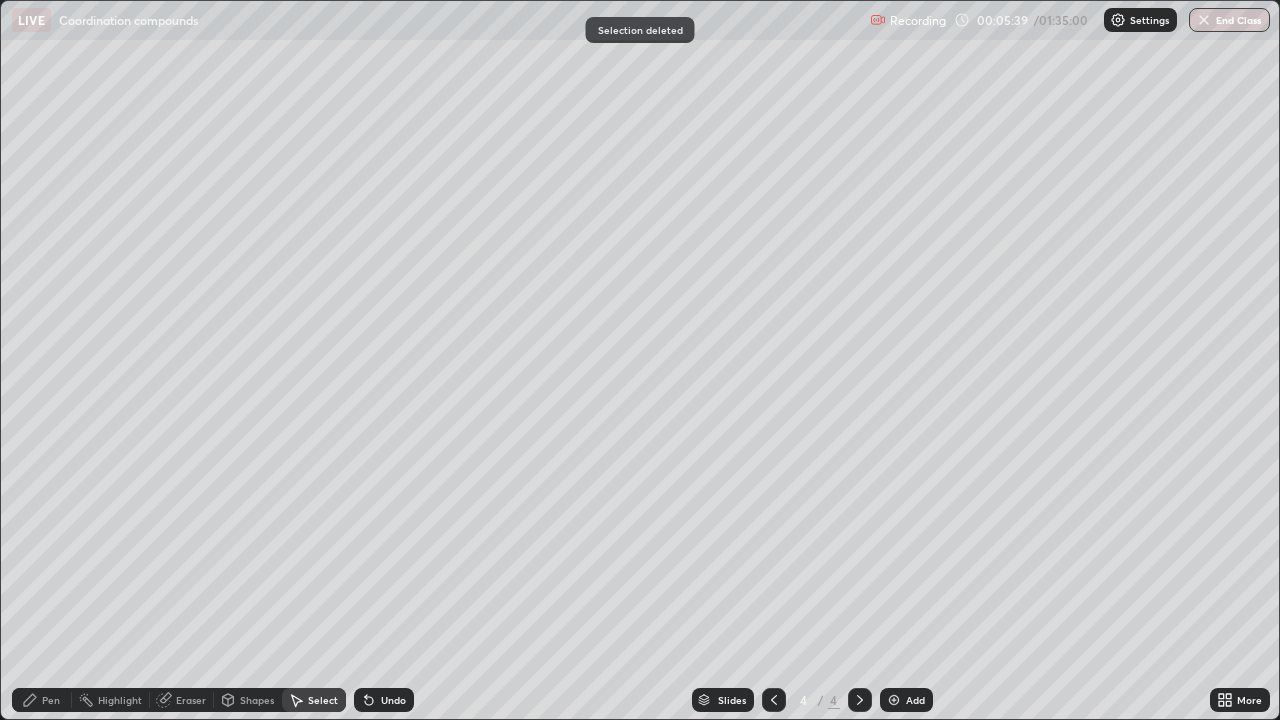 click on "Pen" at bounding box center [51, 700] 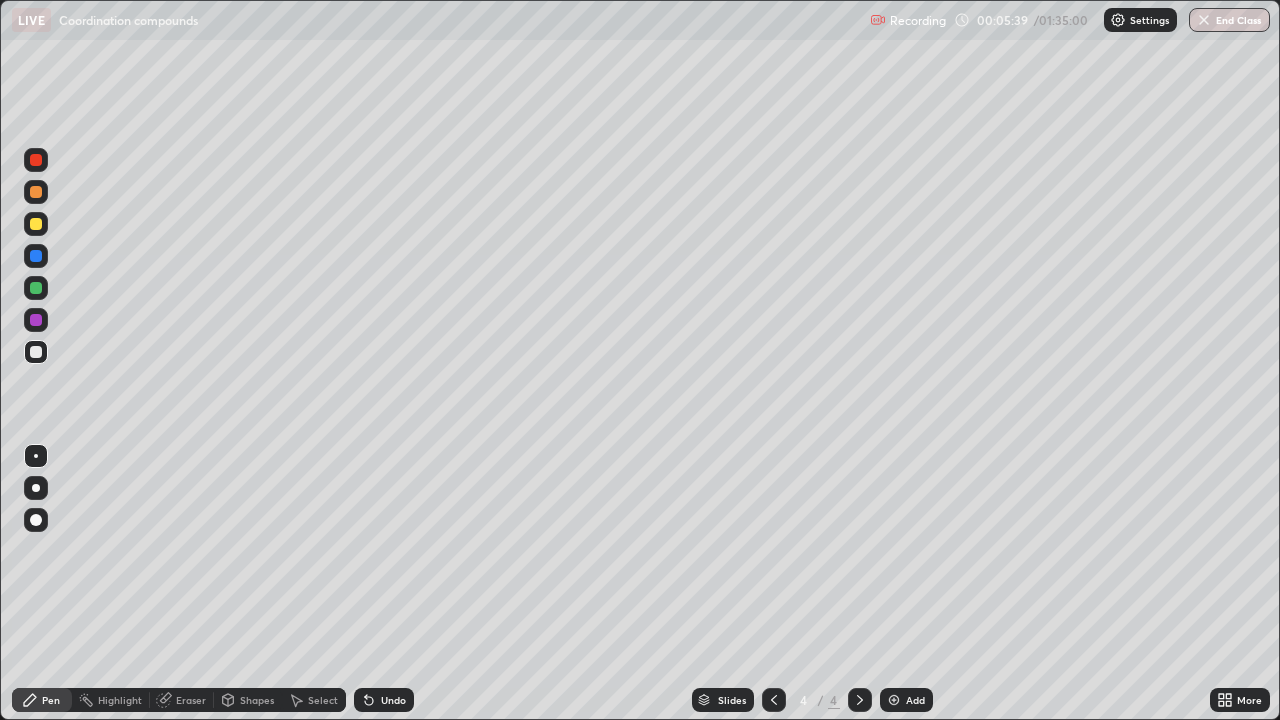 click at bounding box center [36, 352] 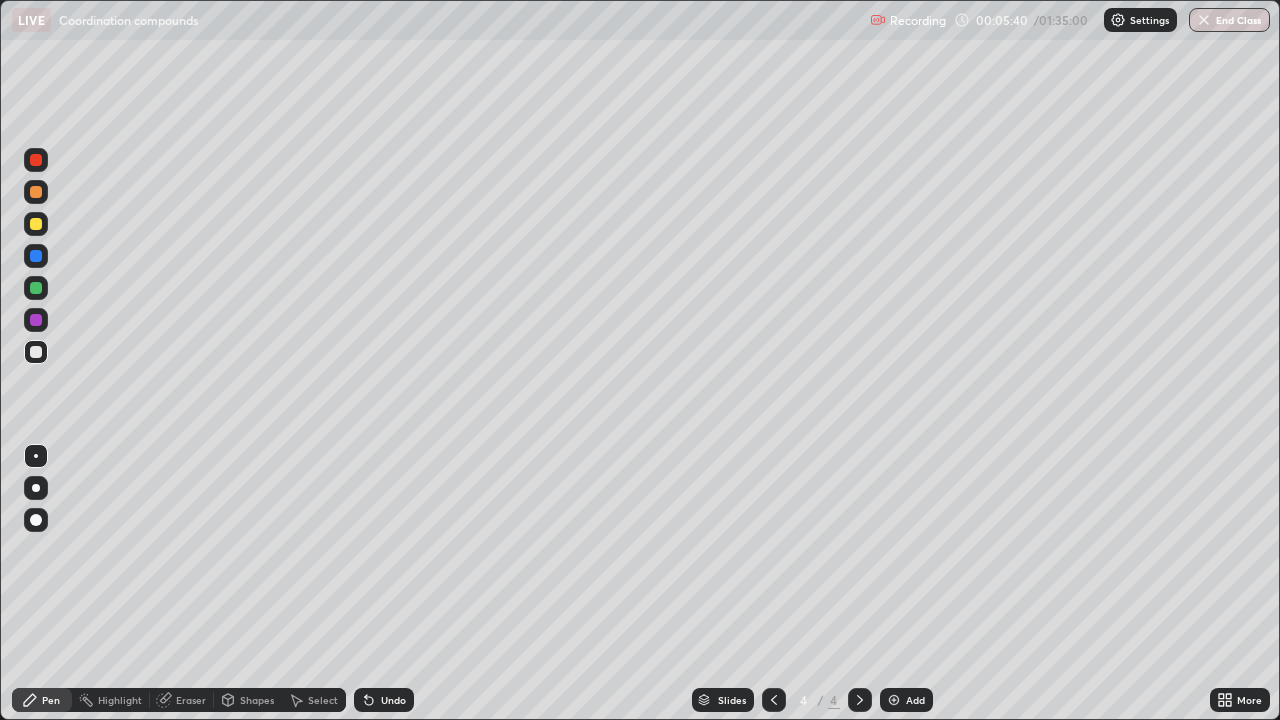 click at bounding box center [36, 288] 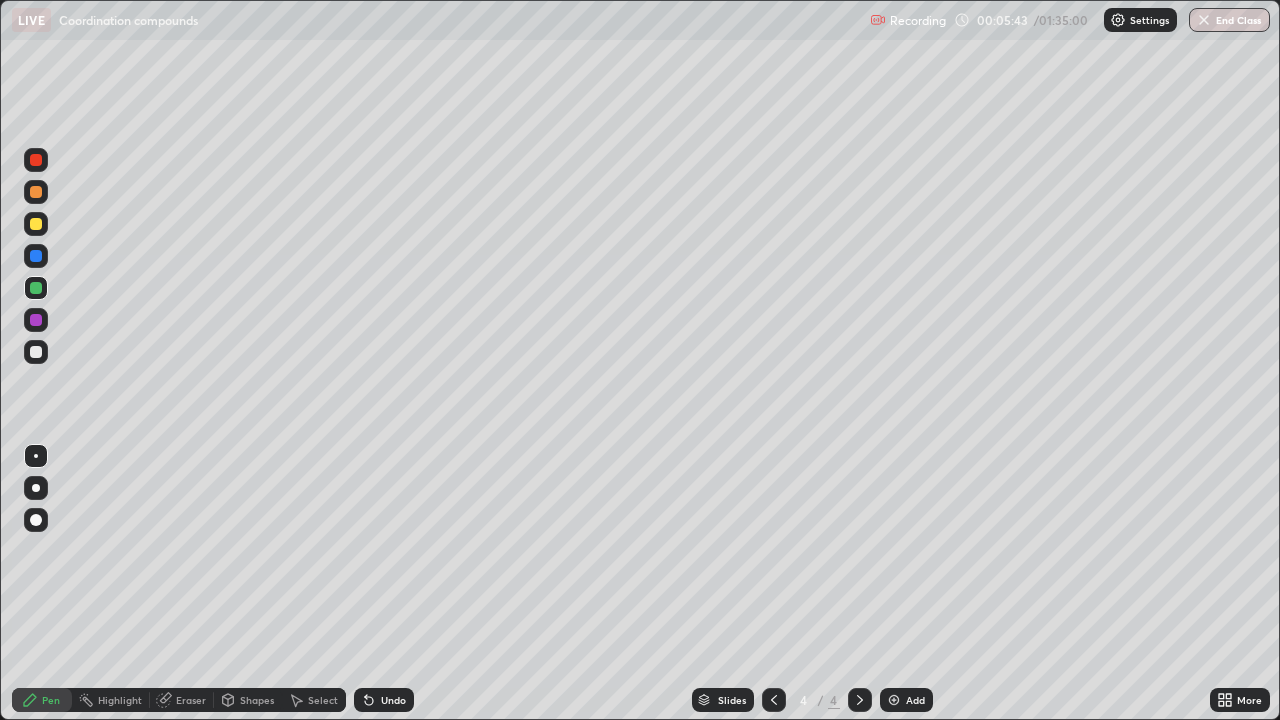 click at bounding box center (36, 352) 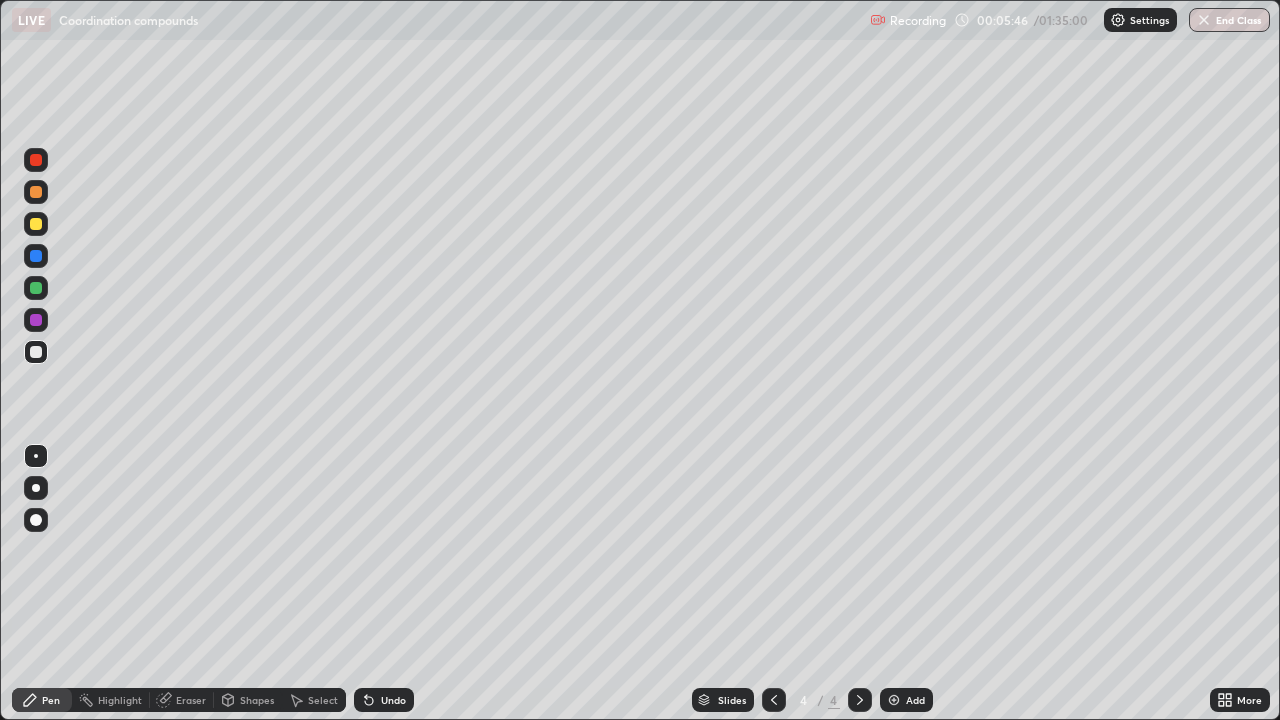 click at bounding box center [36, 192] 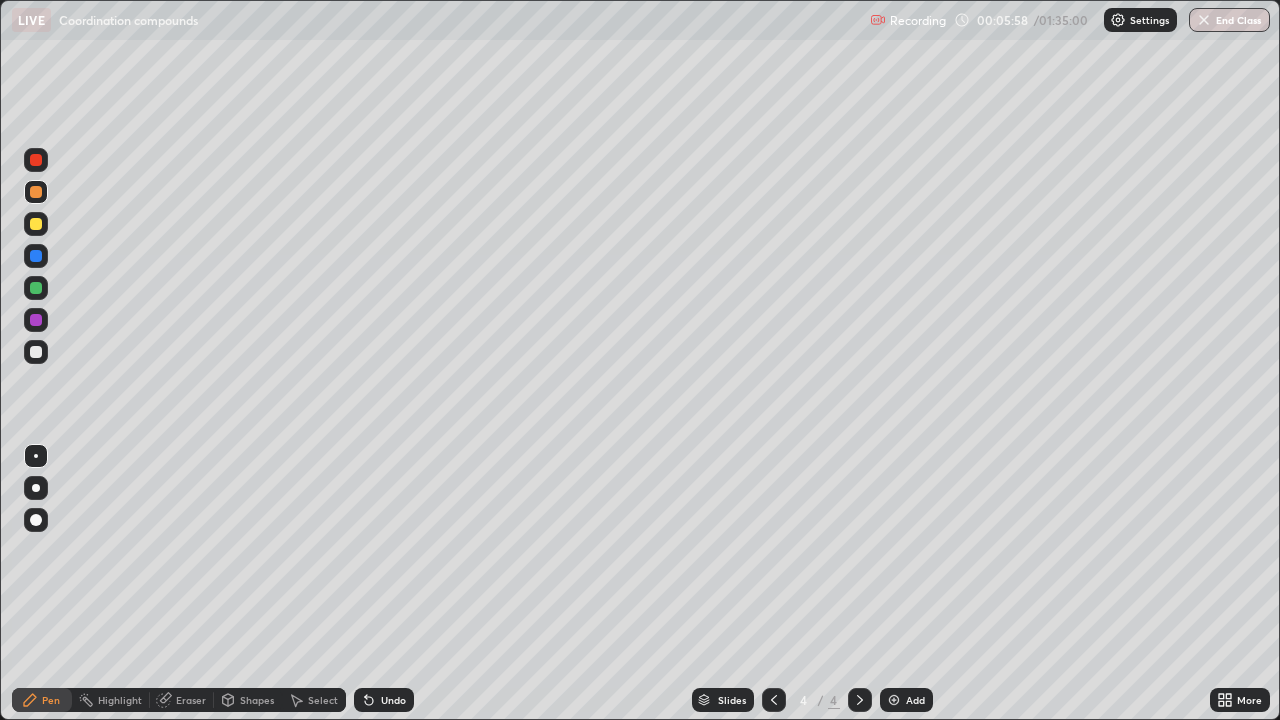 click on "Undo" at bounding box center (384, 700) 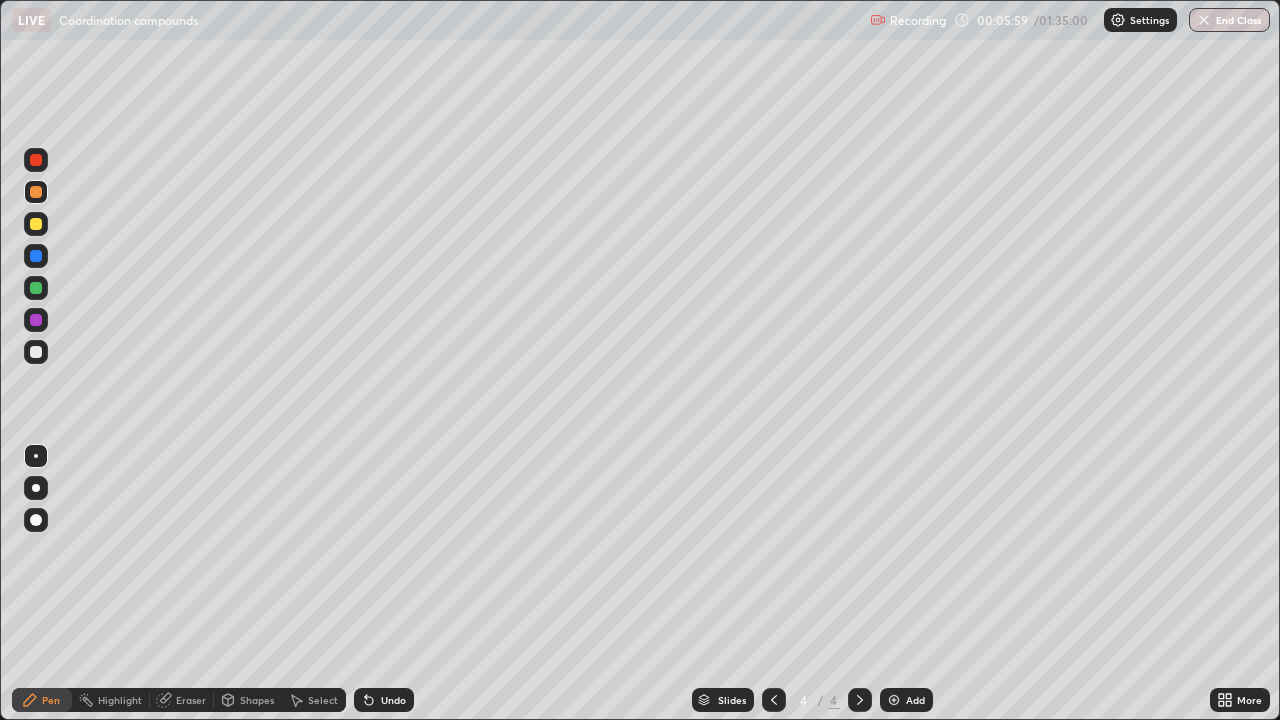 click on "Undo" at bounding box center [384, 700] 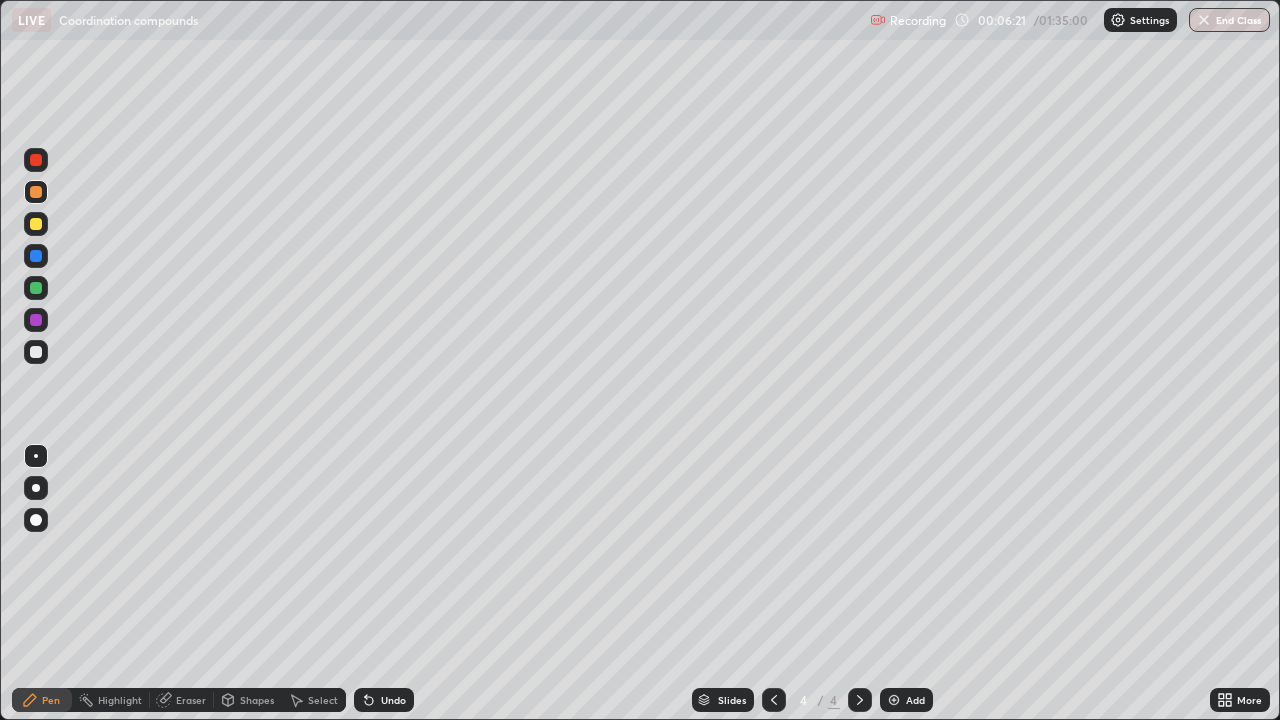 click at bounding box center [36, 288] 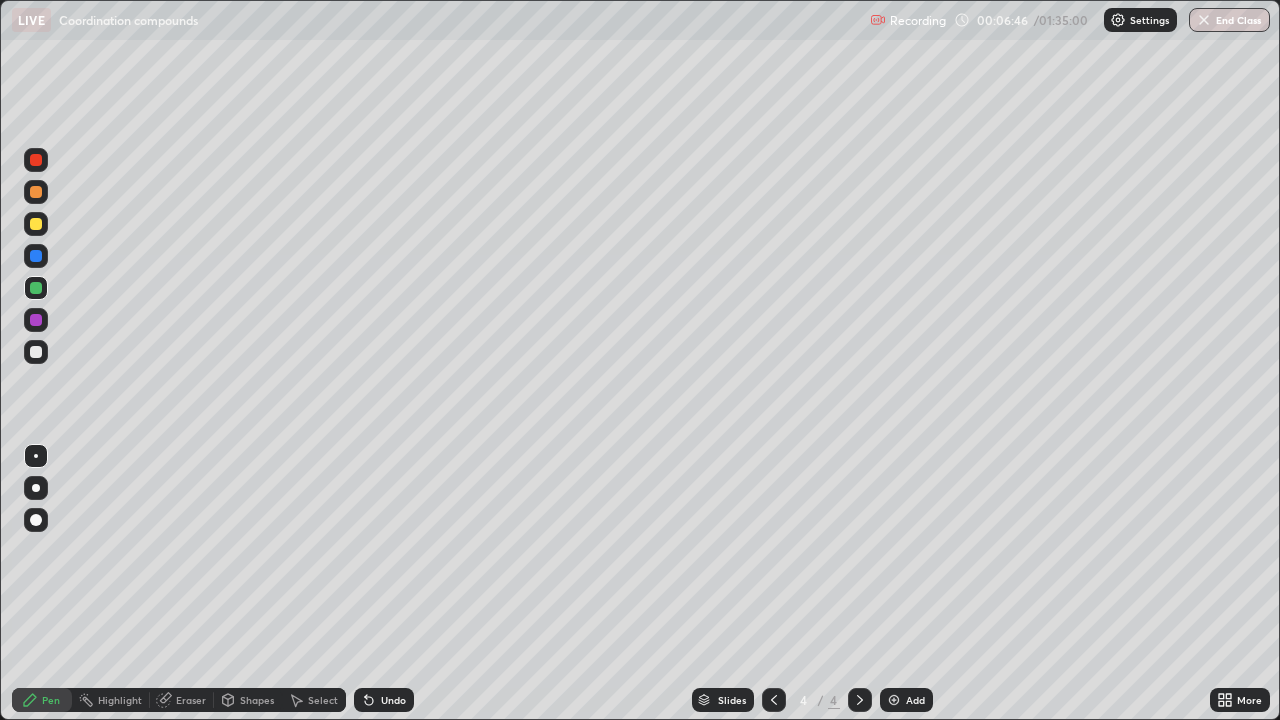 click at bounding box center [36, 224] 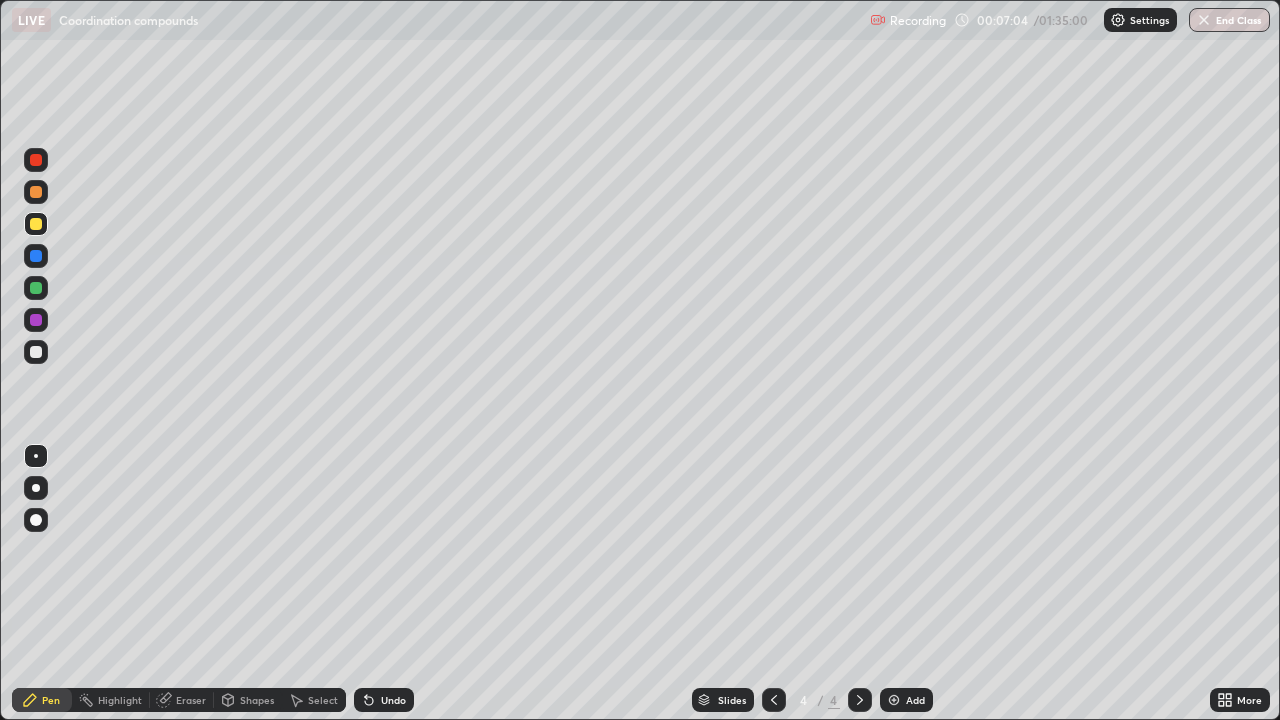 click 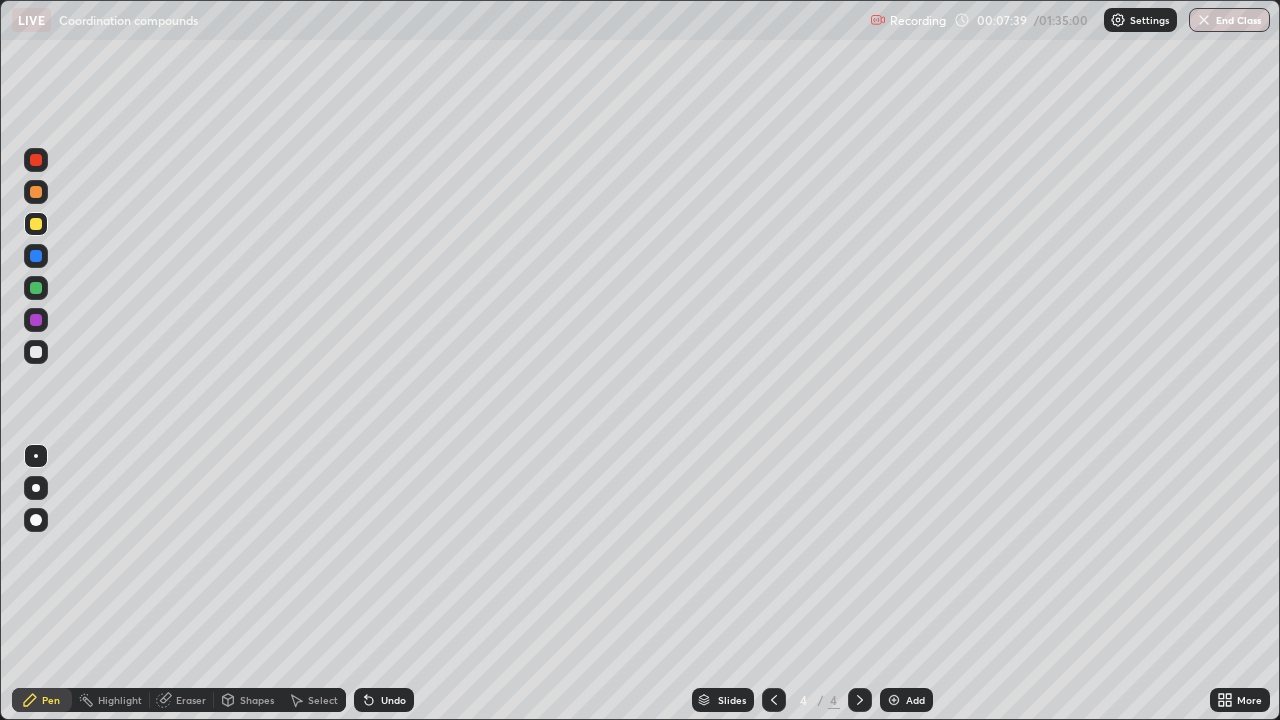 click on "Highlight" at bounding box center [111, 700] 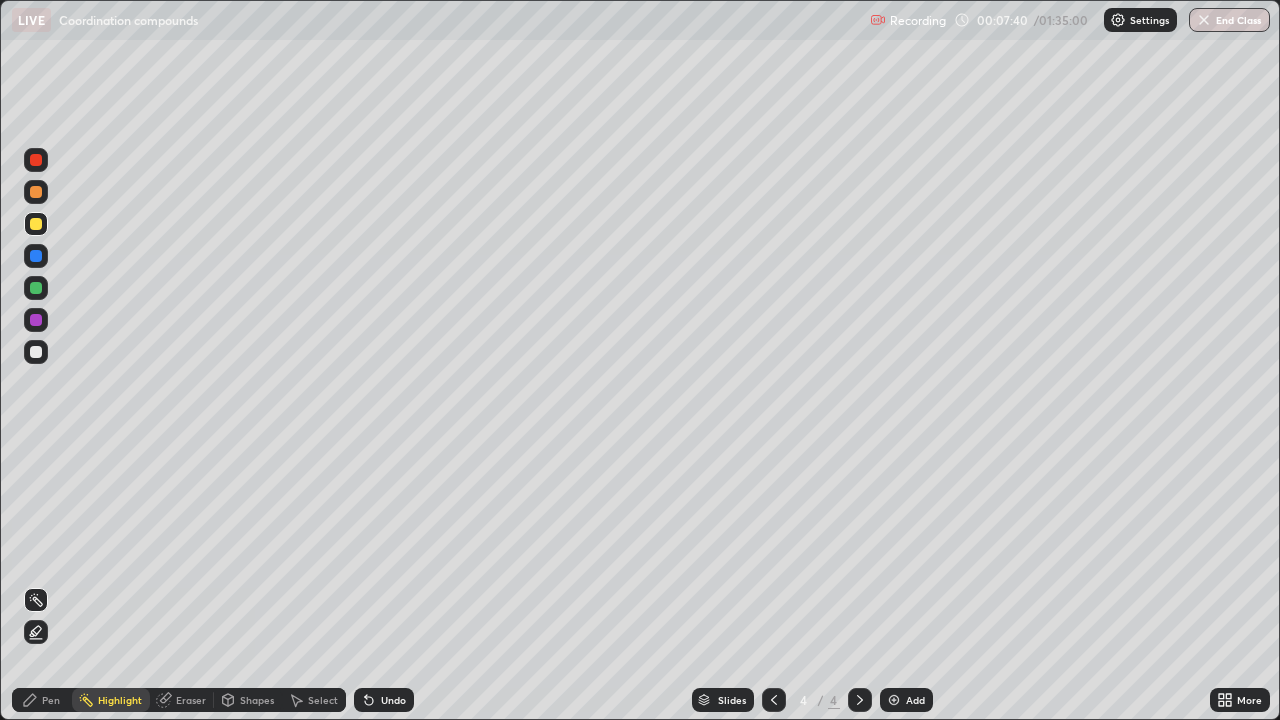 click 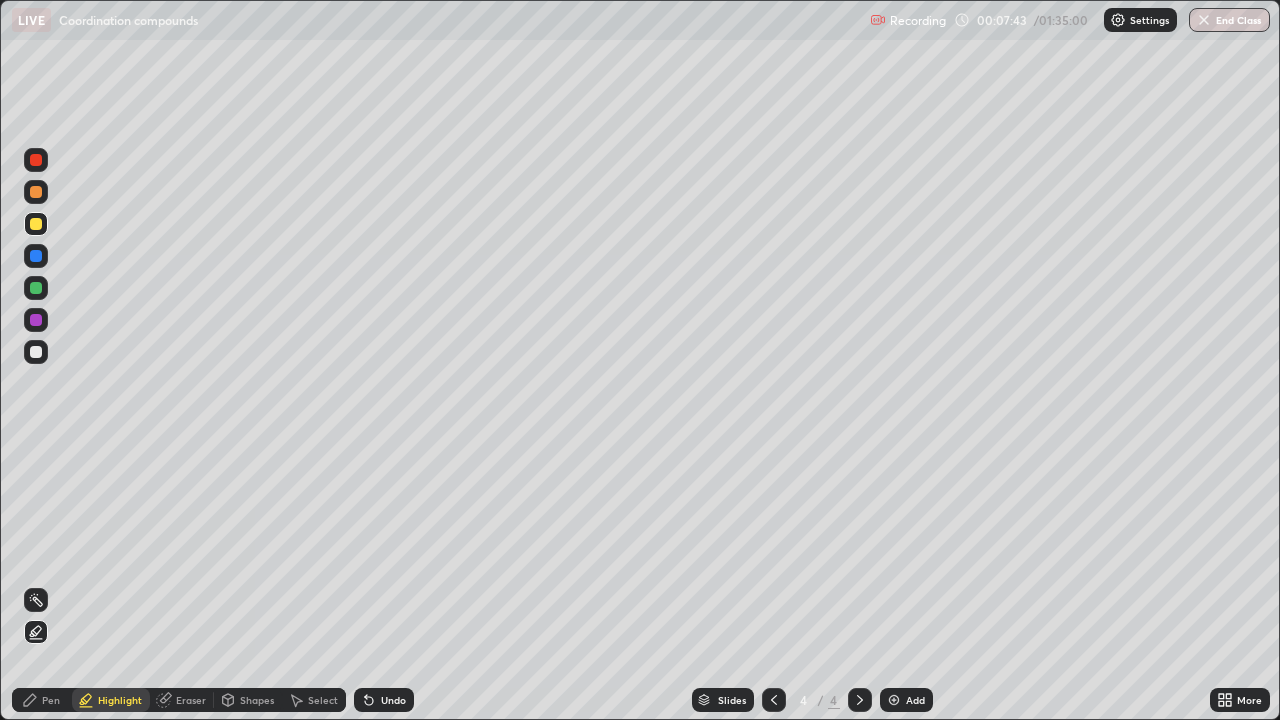 click on "Pen" at bounding box center (42, 700) 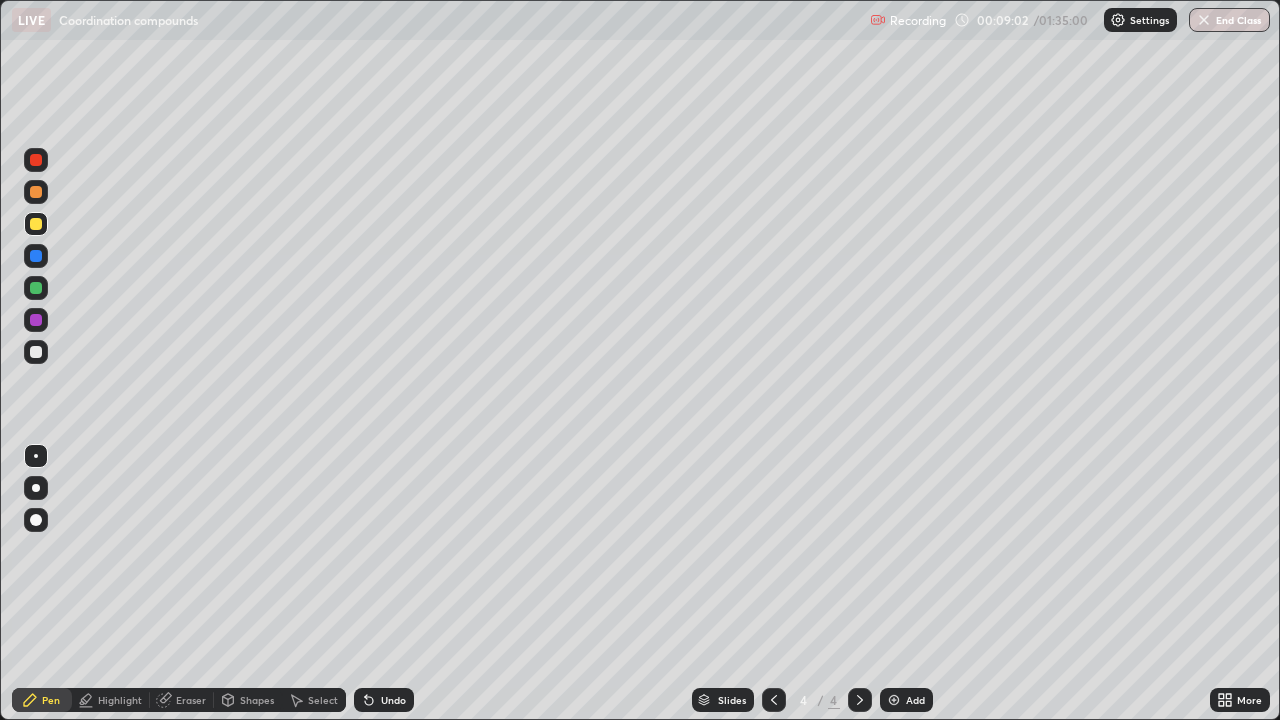 click on "Erase all" at bounding box center (36, 360) 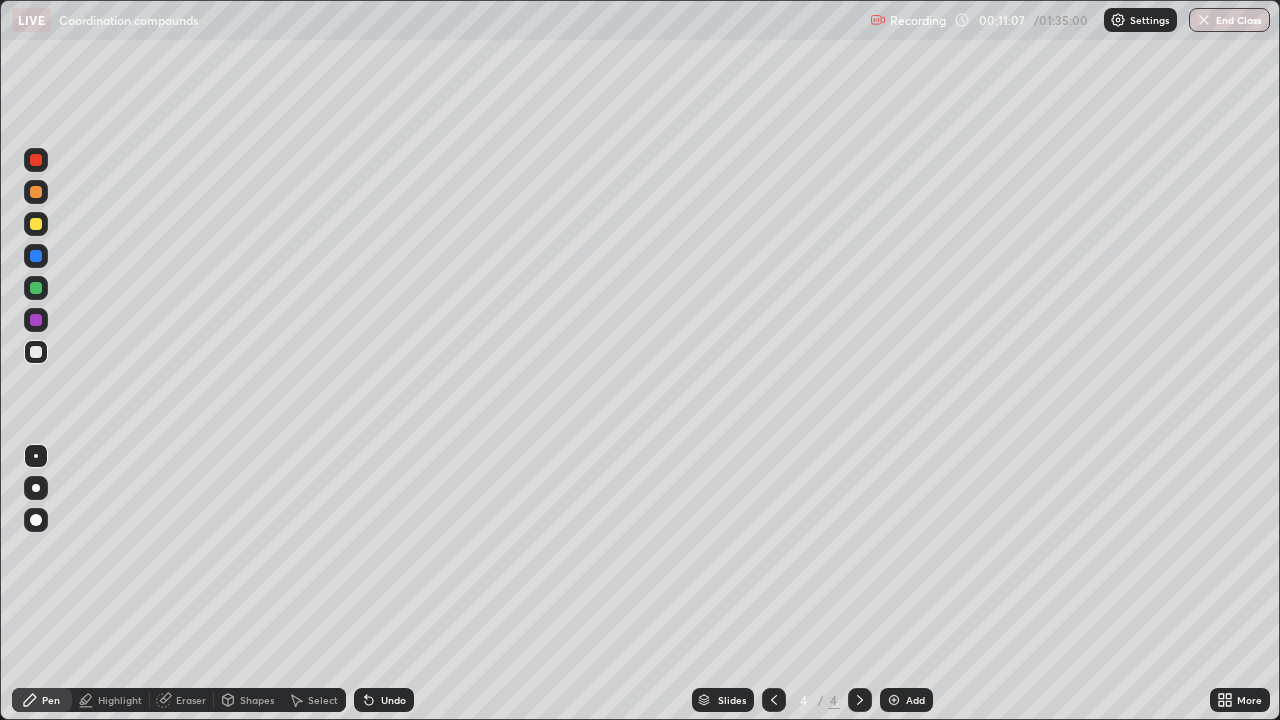 click on "Add" at bounding box center (906, 700) 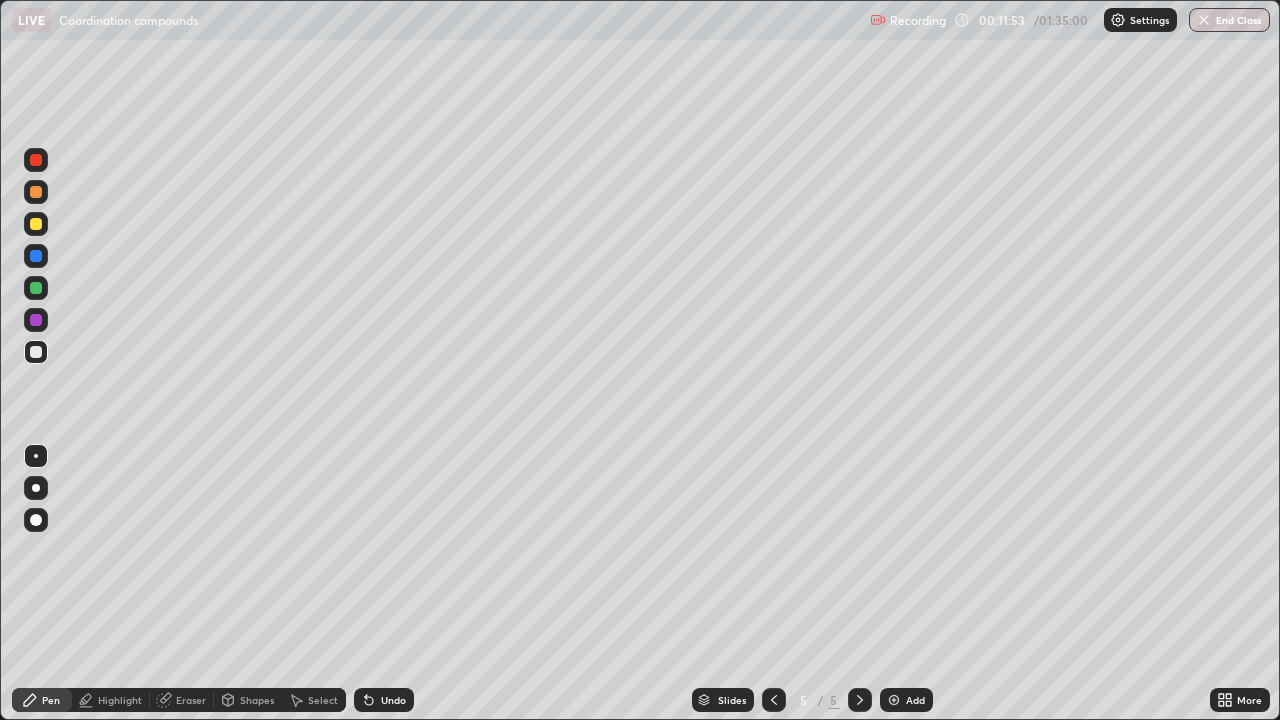 click at bounding box center [36, 224] 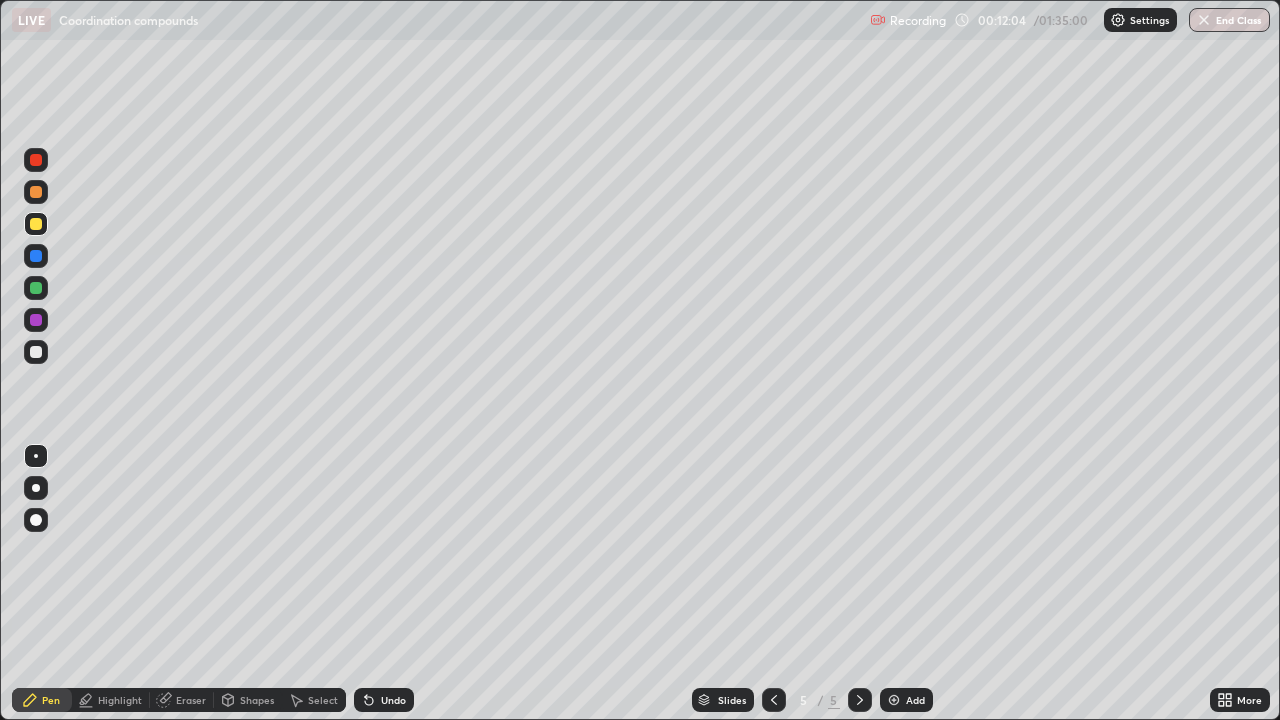 click at bounding box center (36, 288) 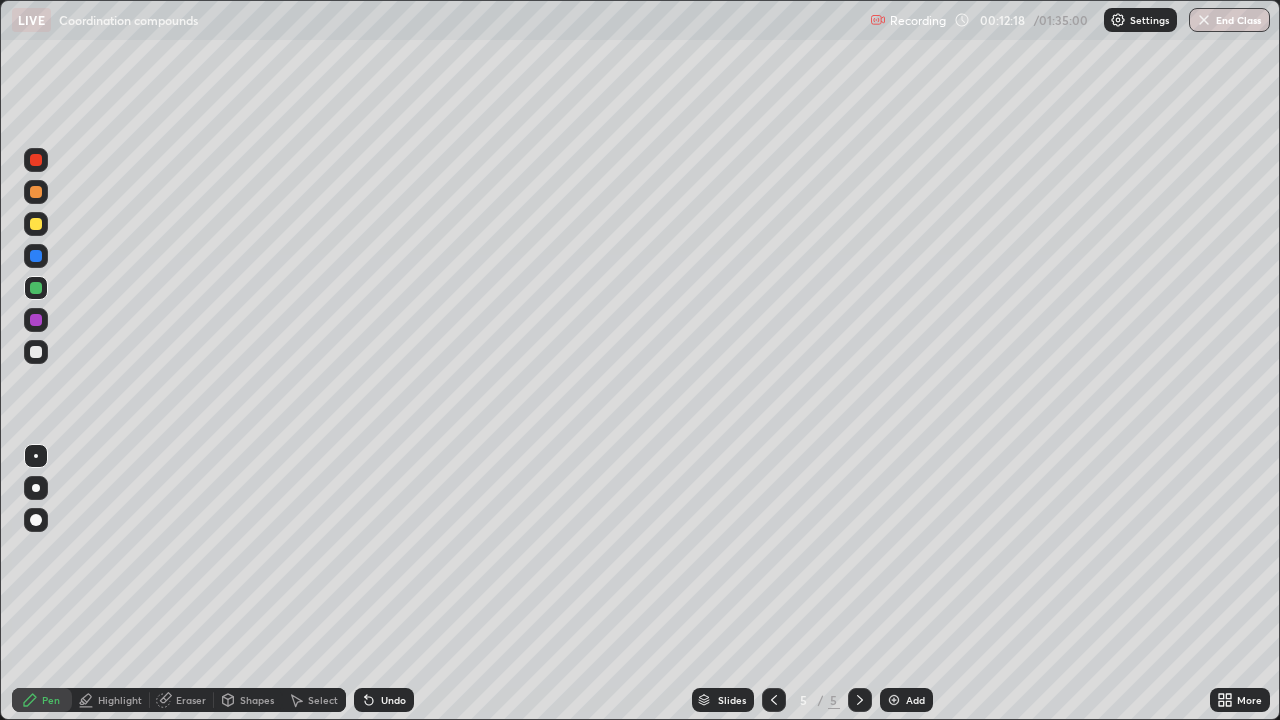 click at bounding box center (36, 224) 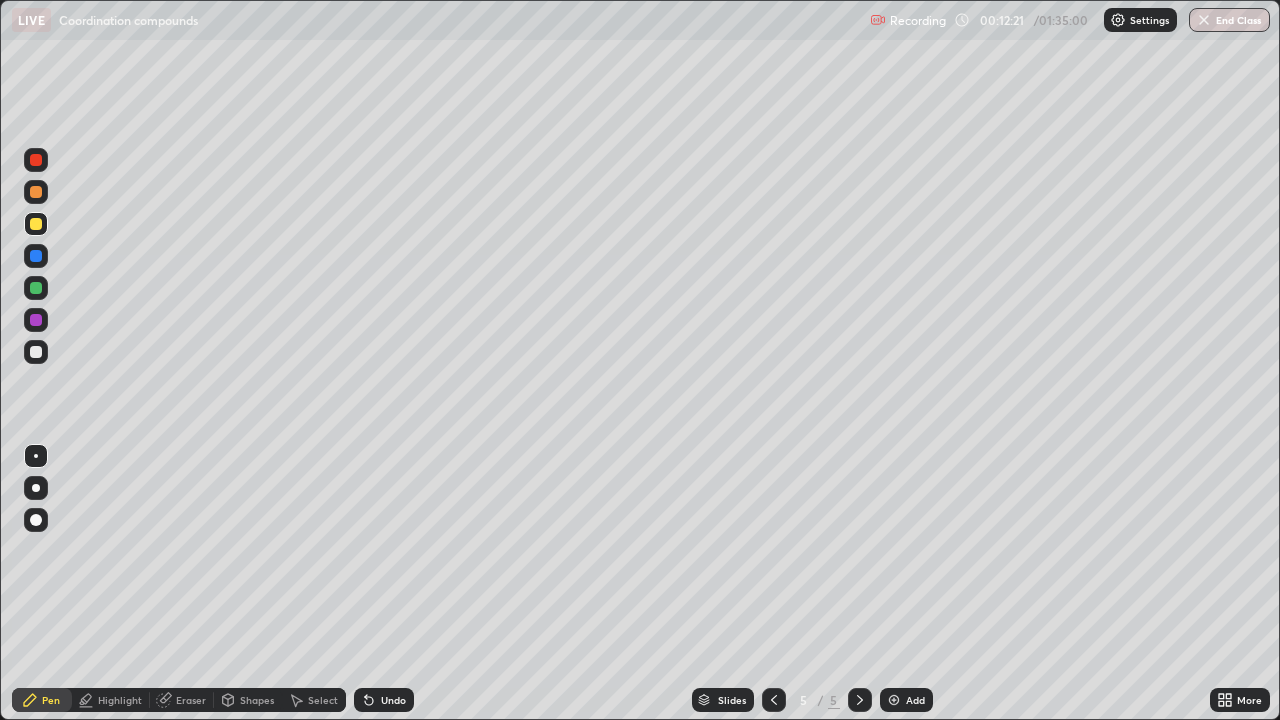 click at bounding box center [36, 288] 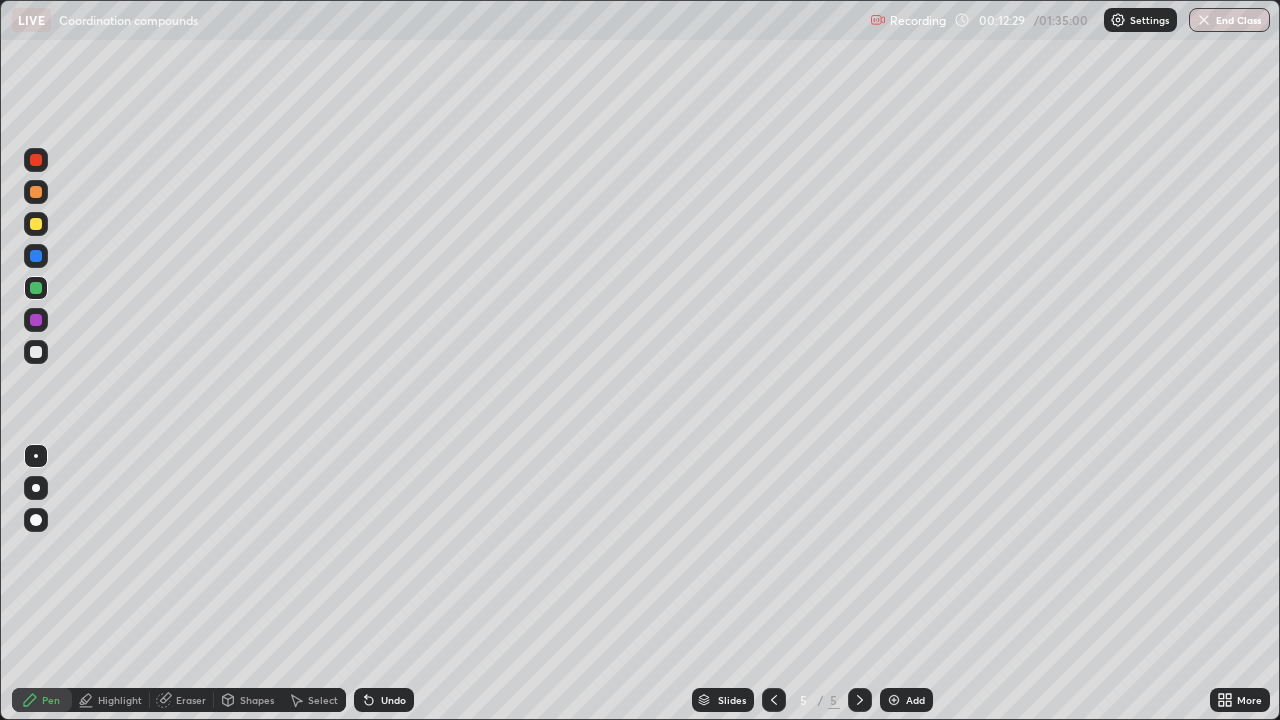 click at bounding box center [36, 352] 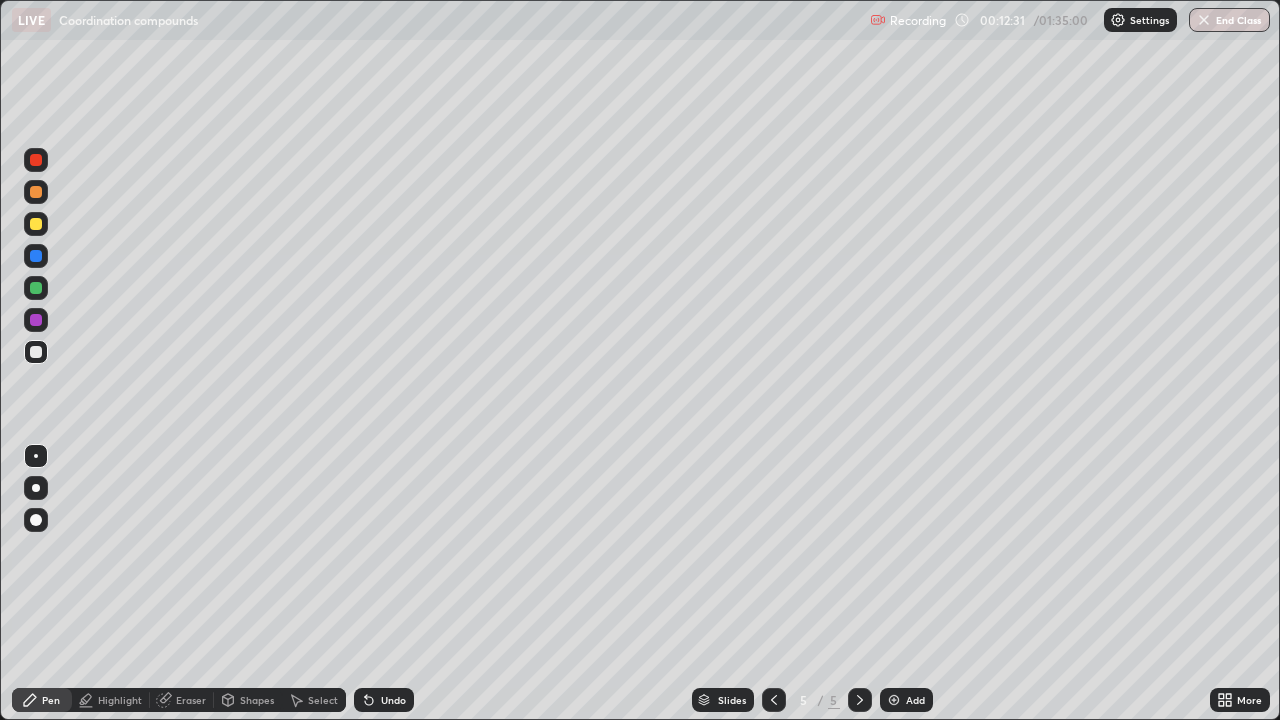 click on "Select" at bounding box center (323, 700) 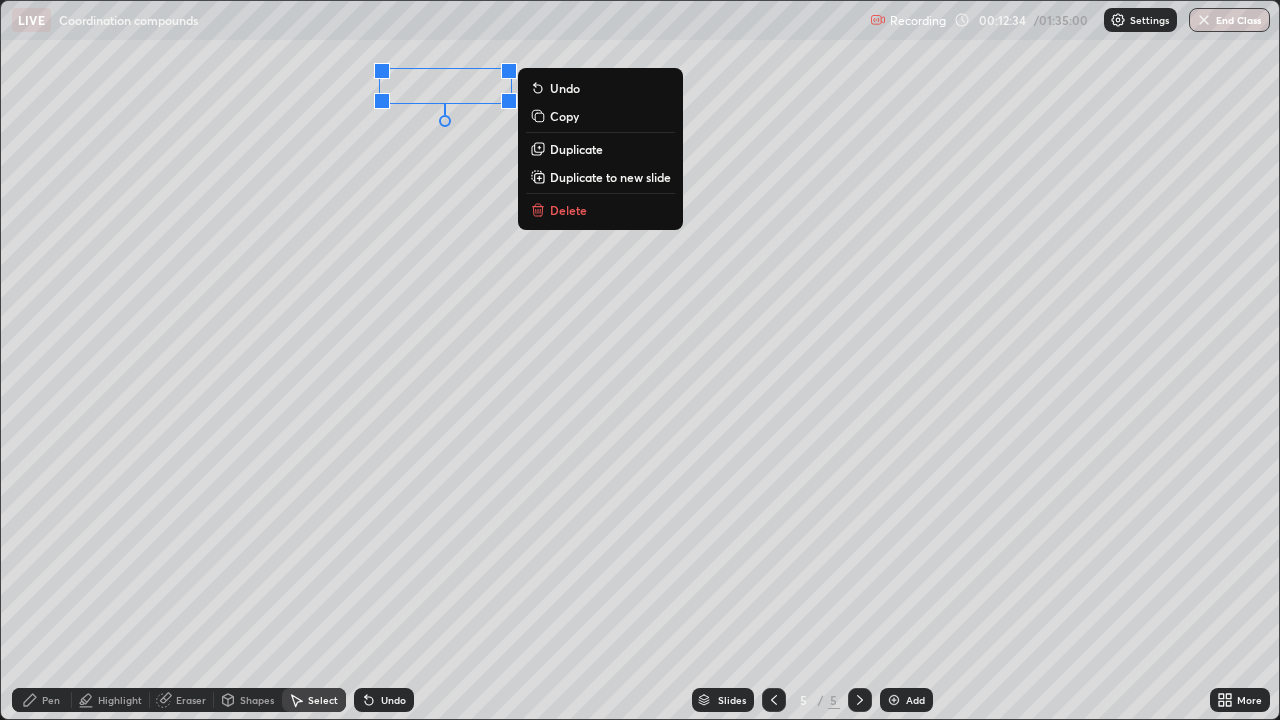 click on "Pen" at bounding box center [51, 700] 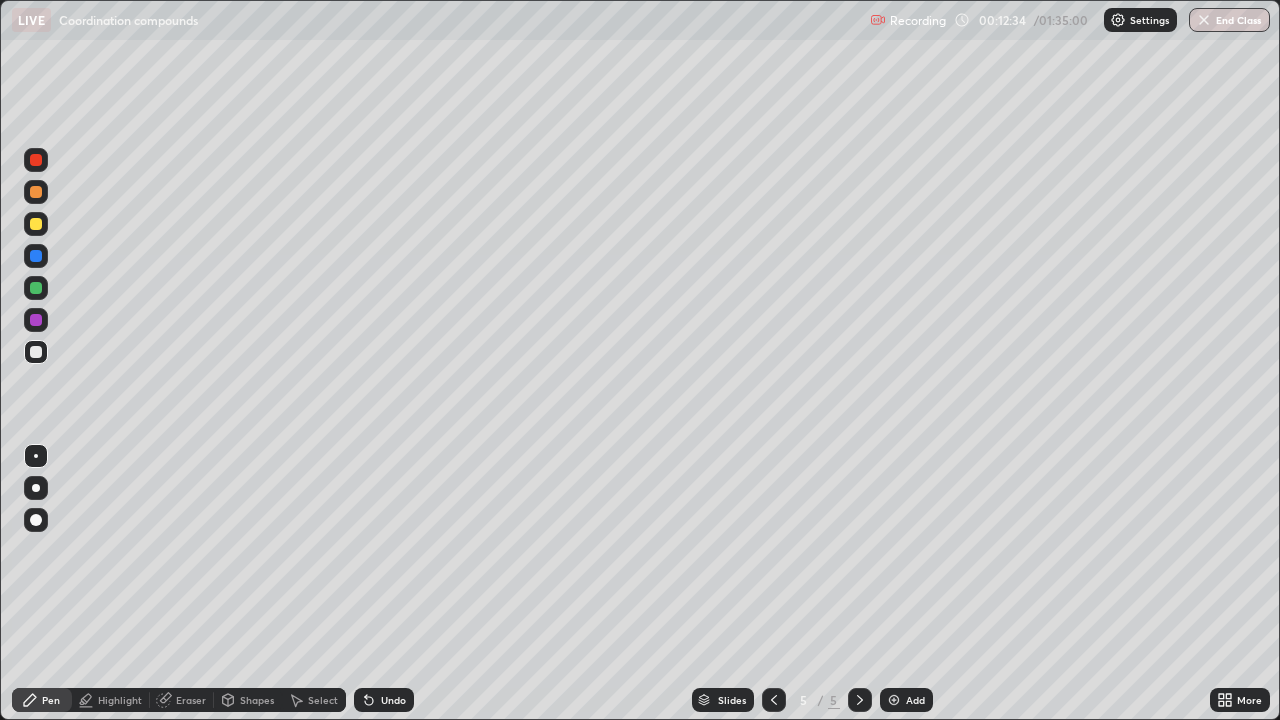 click at bounding box center [36, 352] 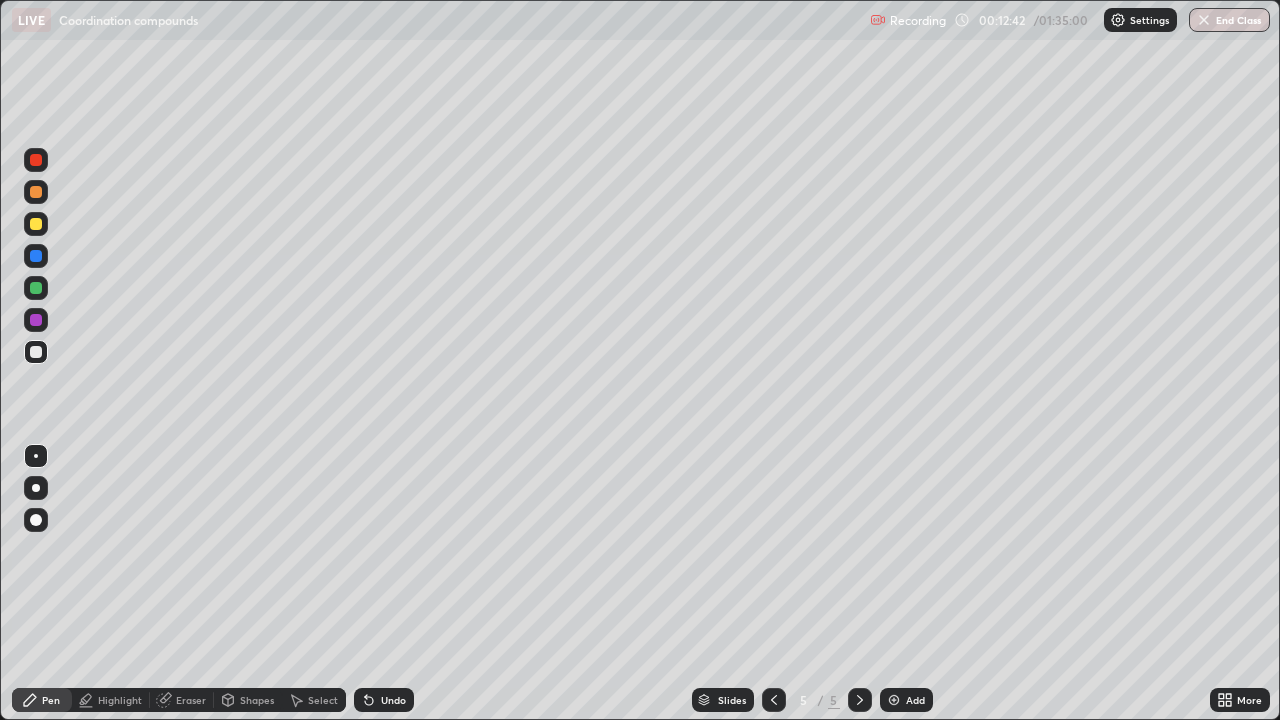 click at bounding box center (36, 224) 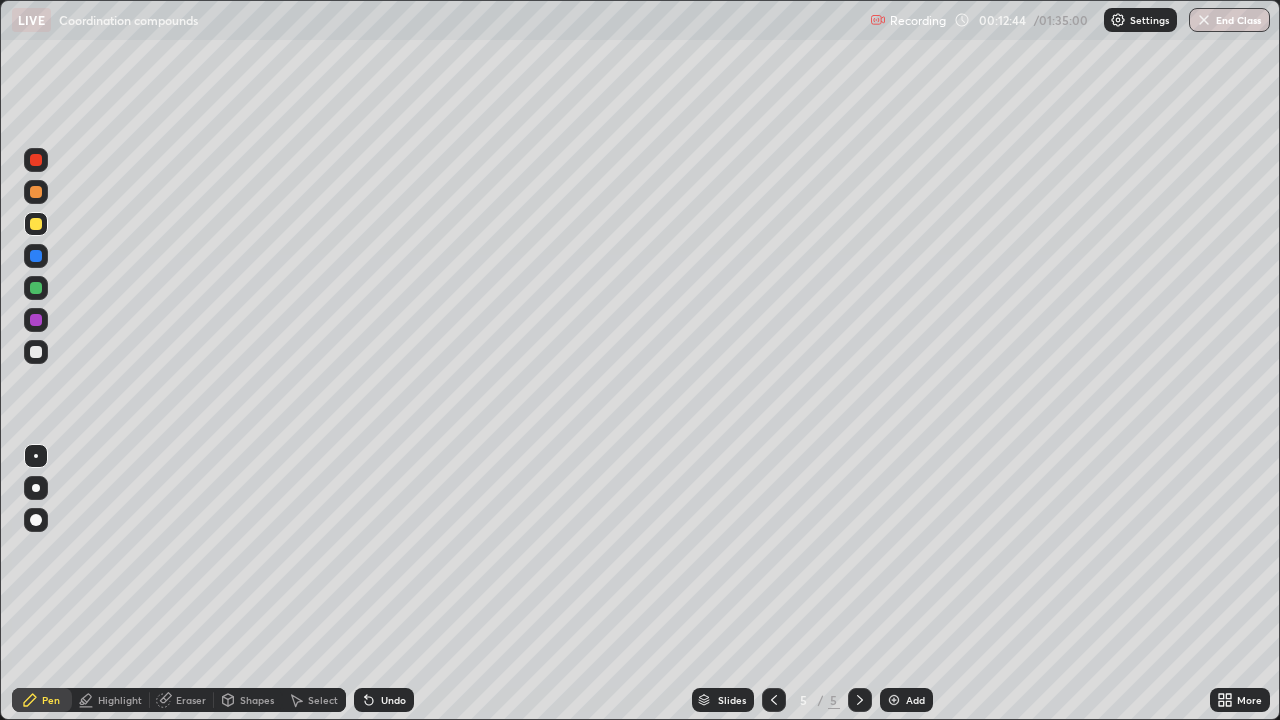 click at bounding box center (36, 288) 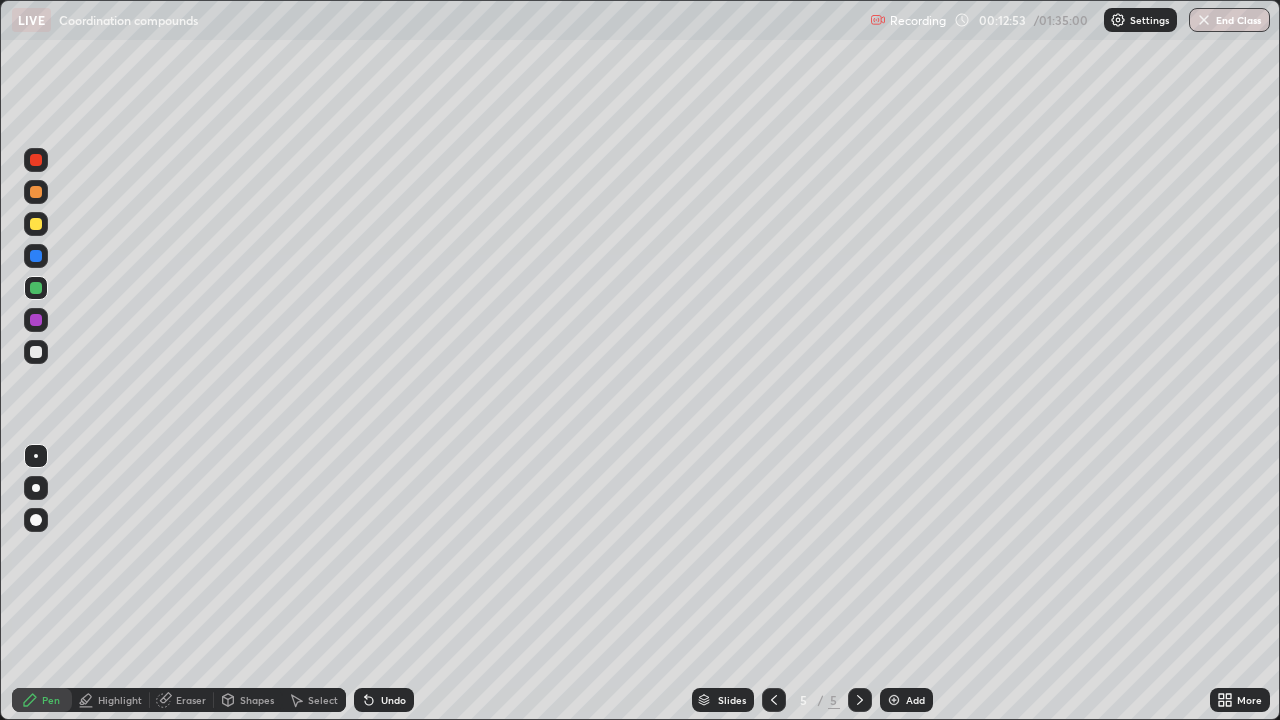 click at bounding box center [36, 224] 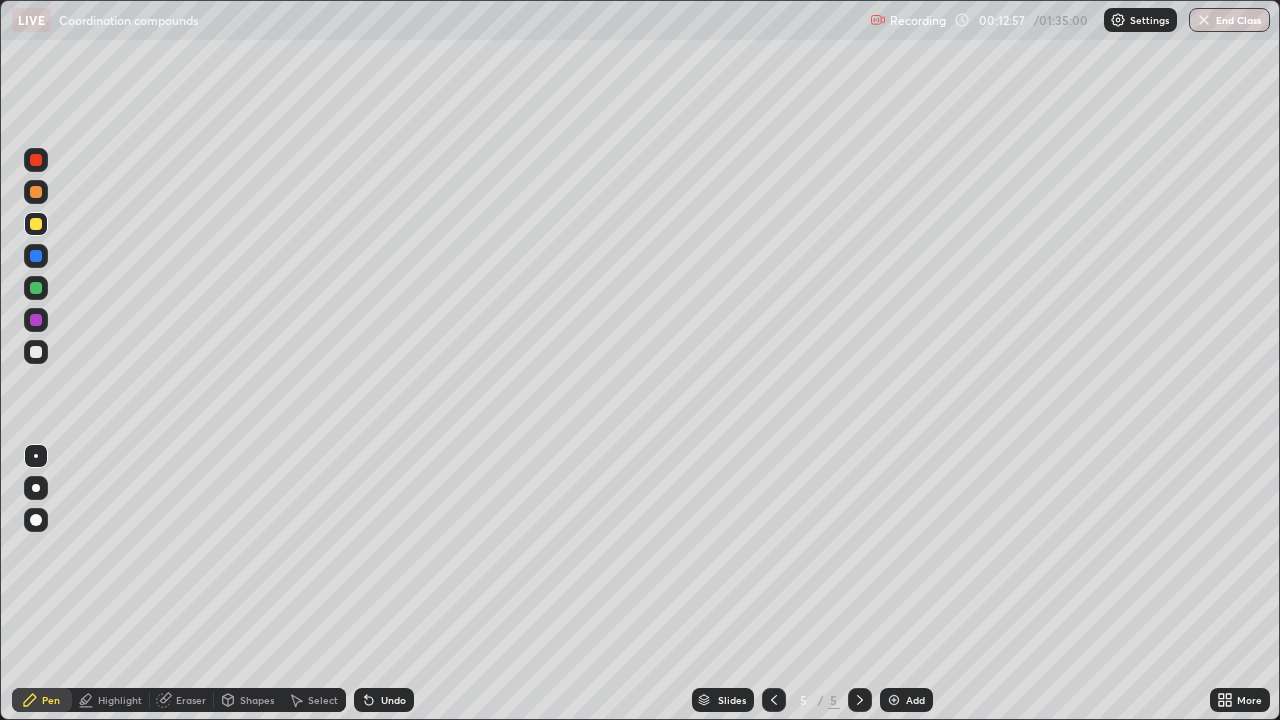 click on "Select" at bounding box center [314, 700] 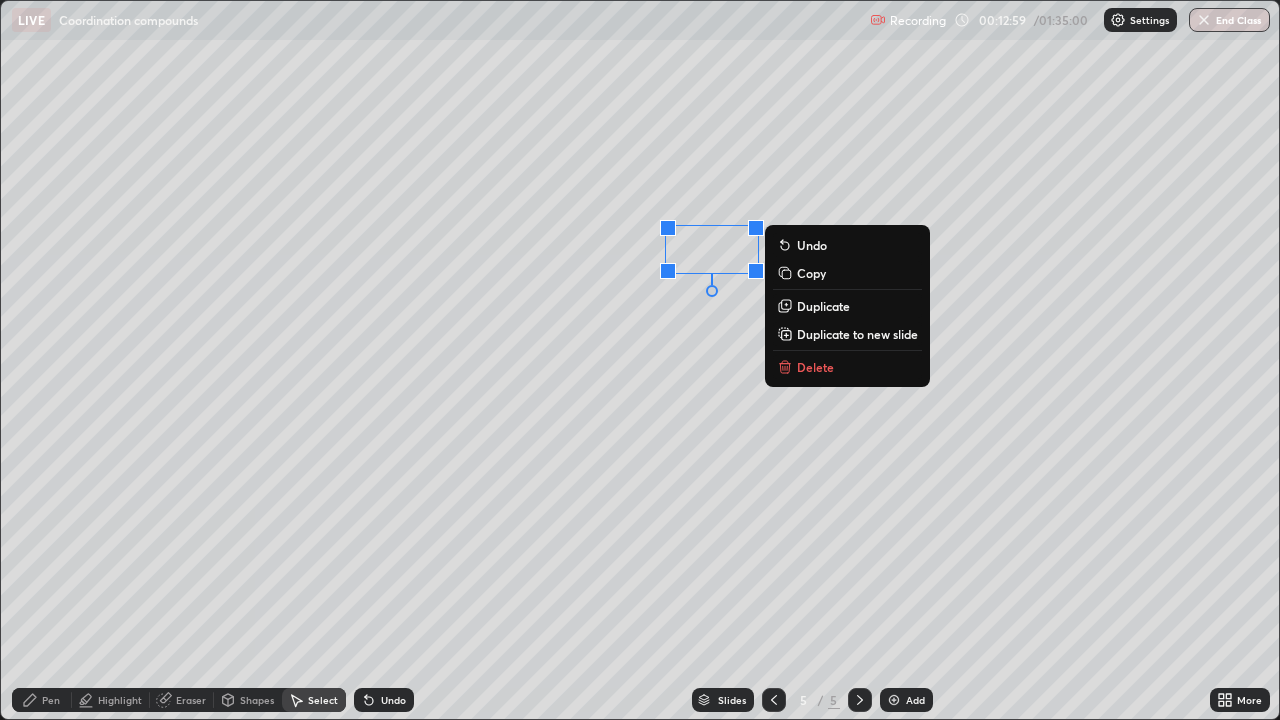 click on "Delete" at bounding box center [815, 367] 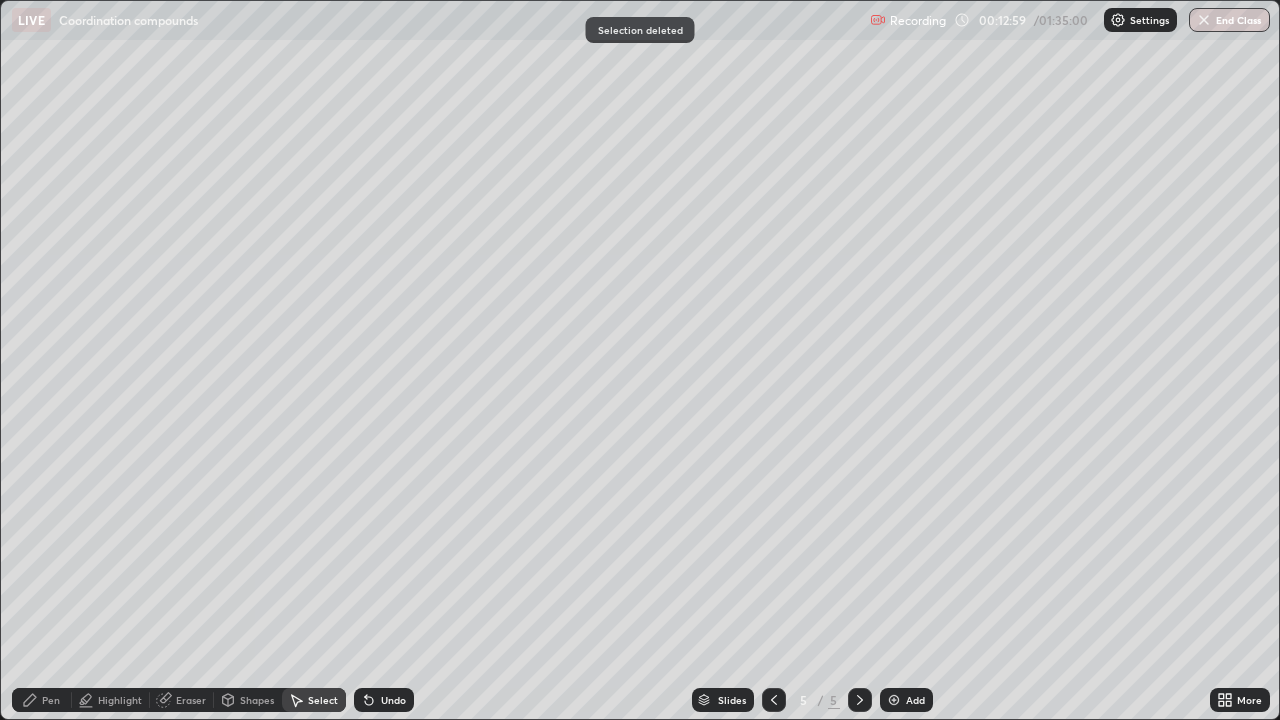 click on "Pen" at bounding box center (51, 700) 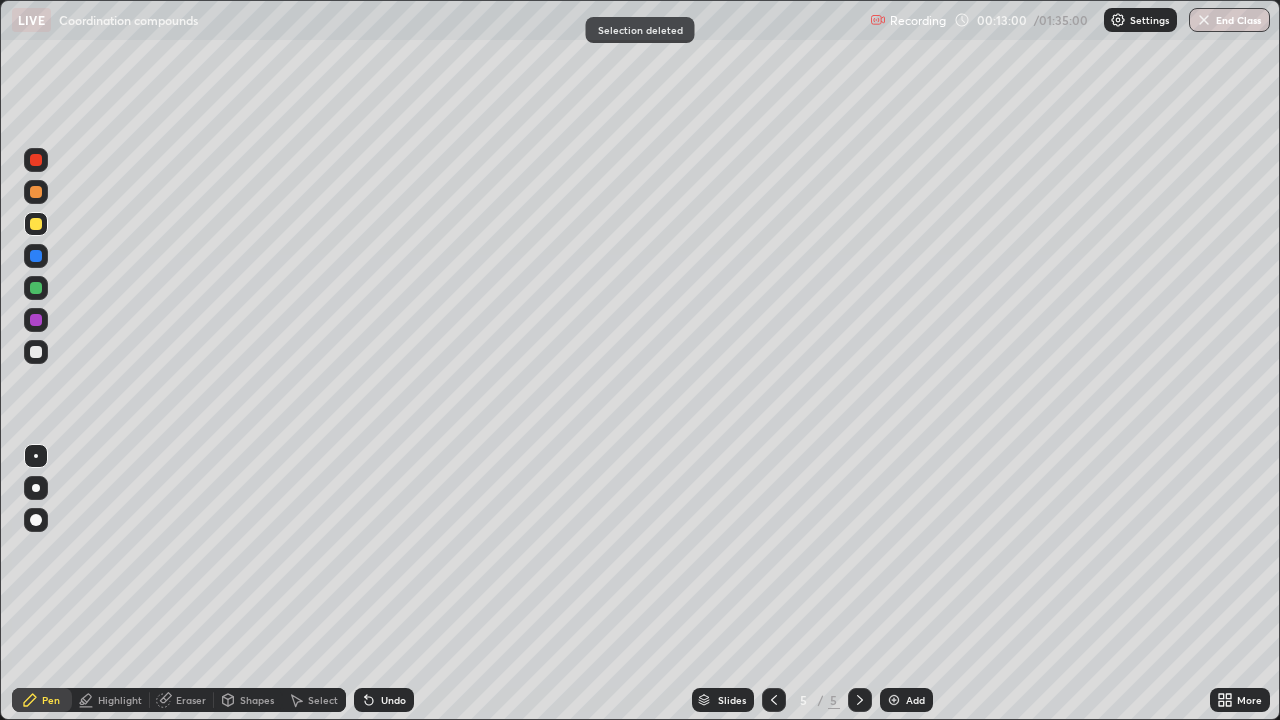 click at bounding box center (36, 224) 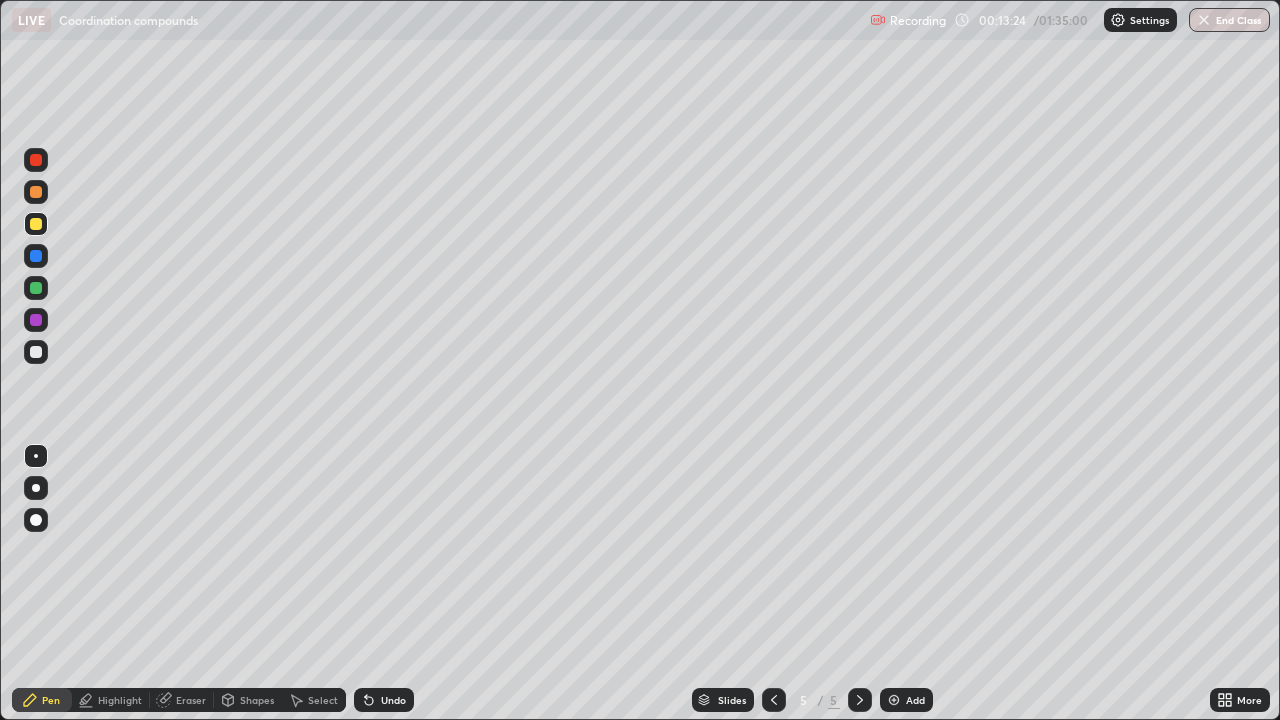 click at bounding box center (36, 288) 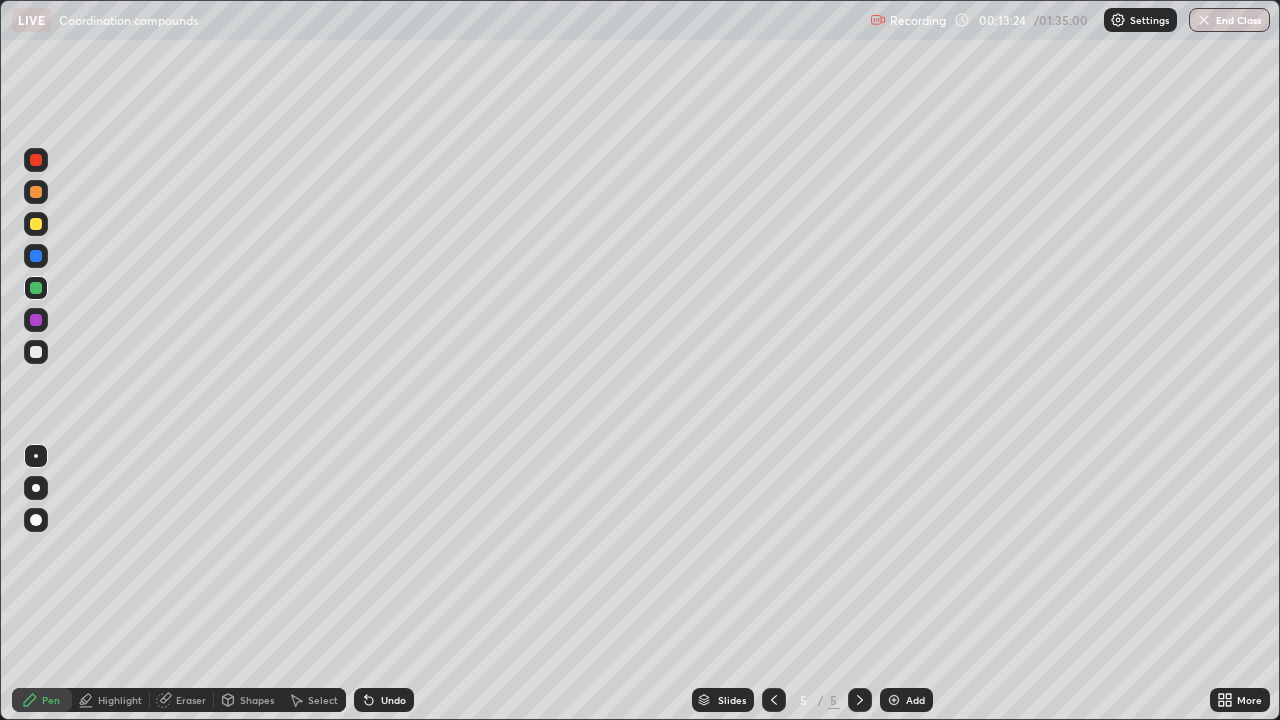 click at bounding box center [36, 256] 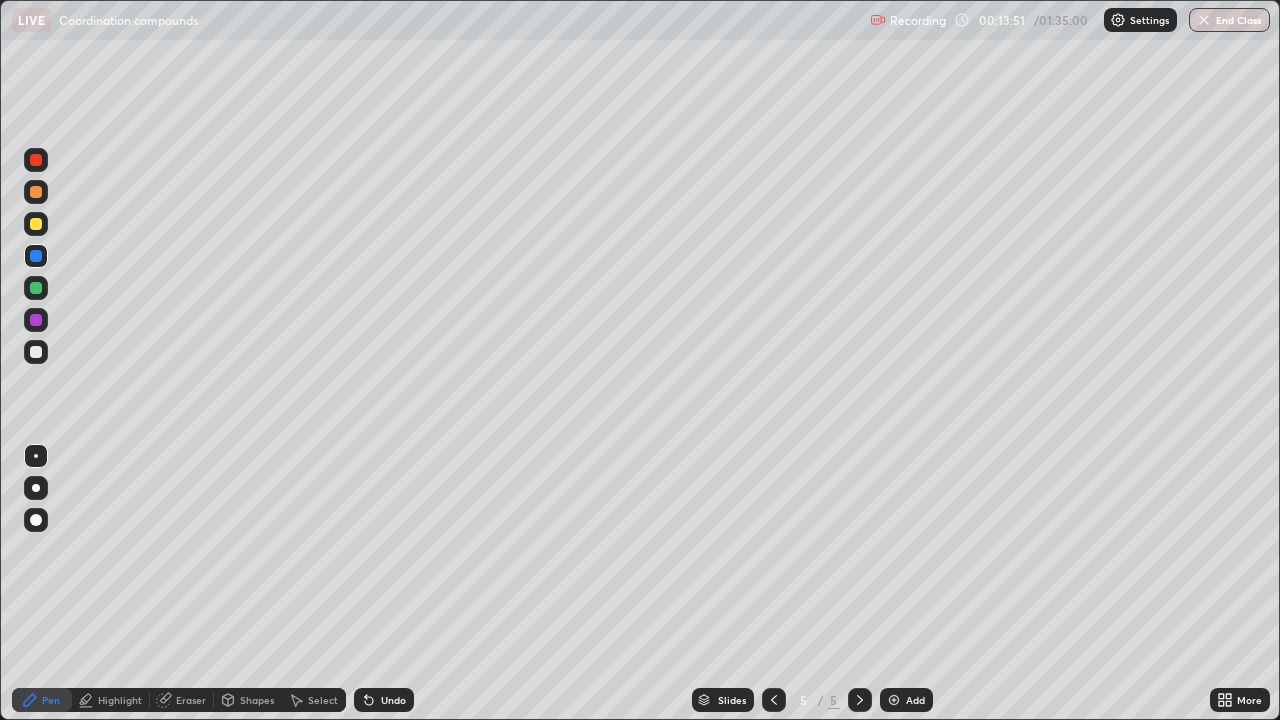 click on "Select" at bounding box center [314, 700] 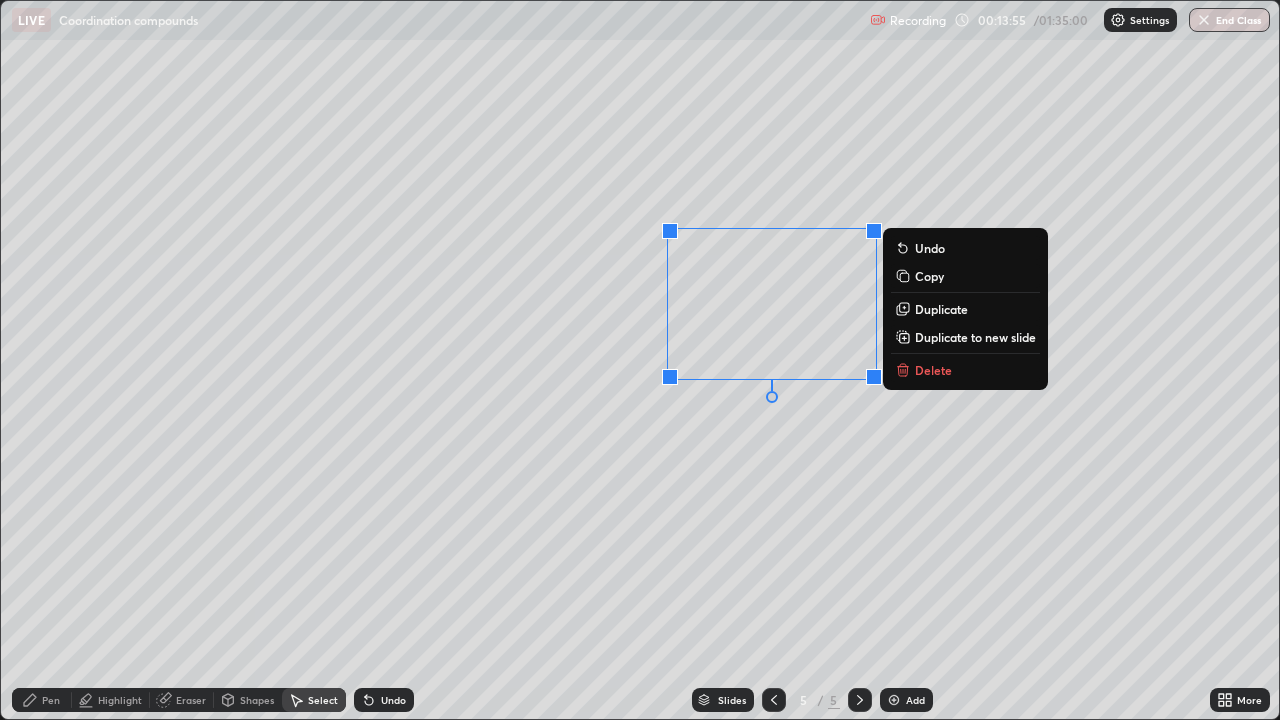 click on "0 ° Undo Copy Duplicate Duplicate to new slide Delete" at bounding box center (640, 360) 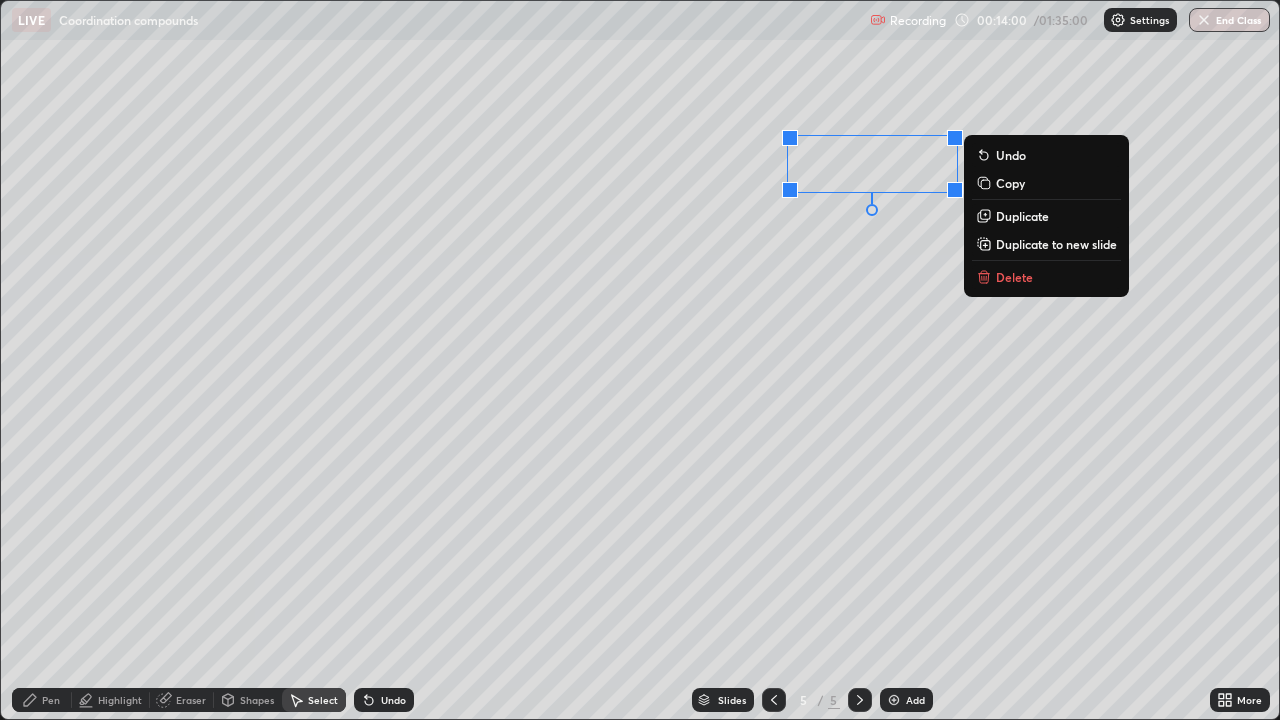 click on "Pen" at bounding box center (42, 700) 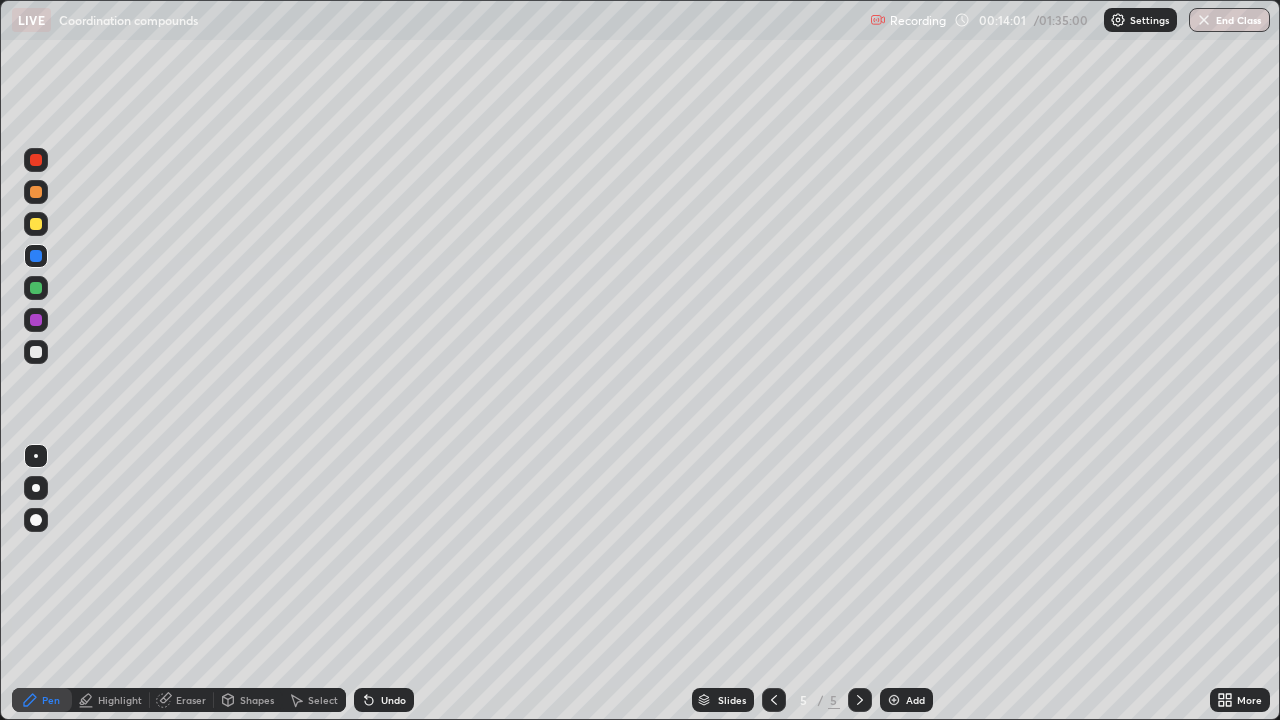 click at bounding box center (36, 352) 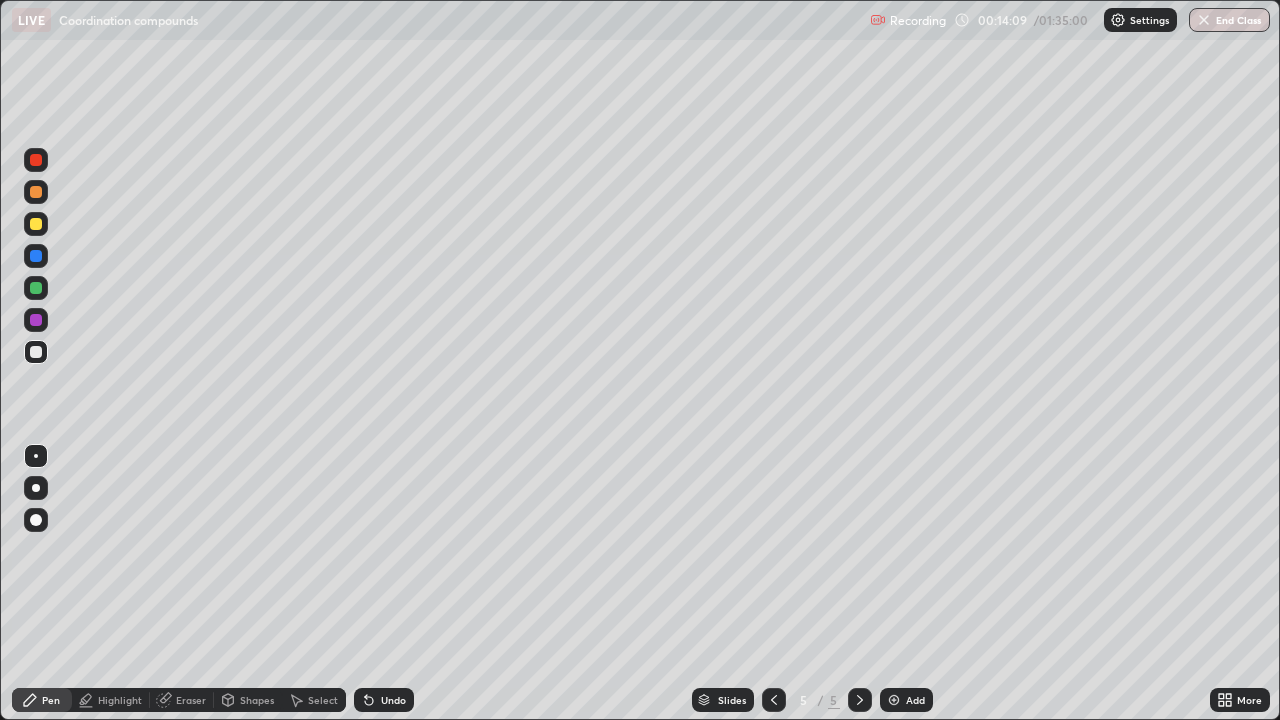 click at bounding box center (36, 288) 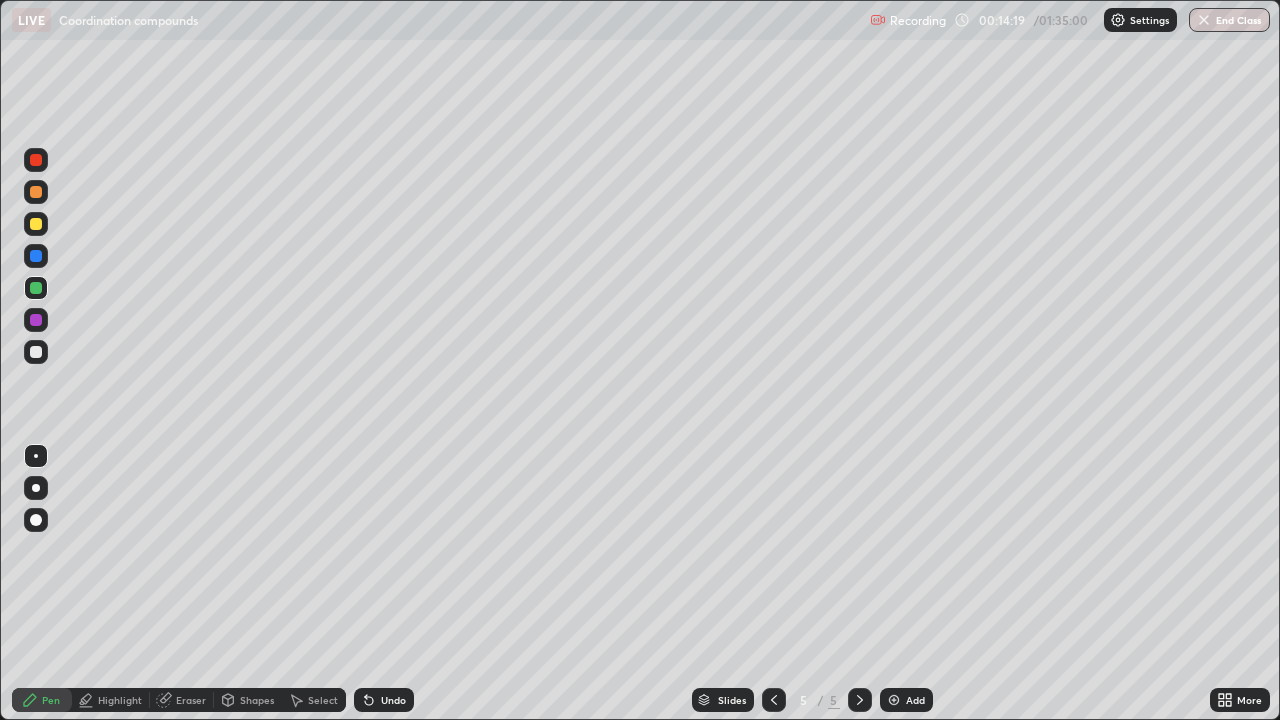 click at bounding box center [36, 192] 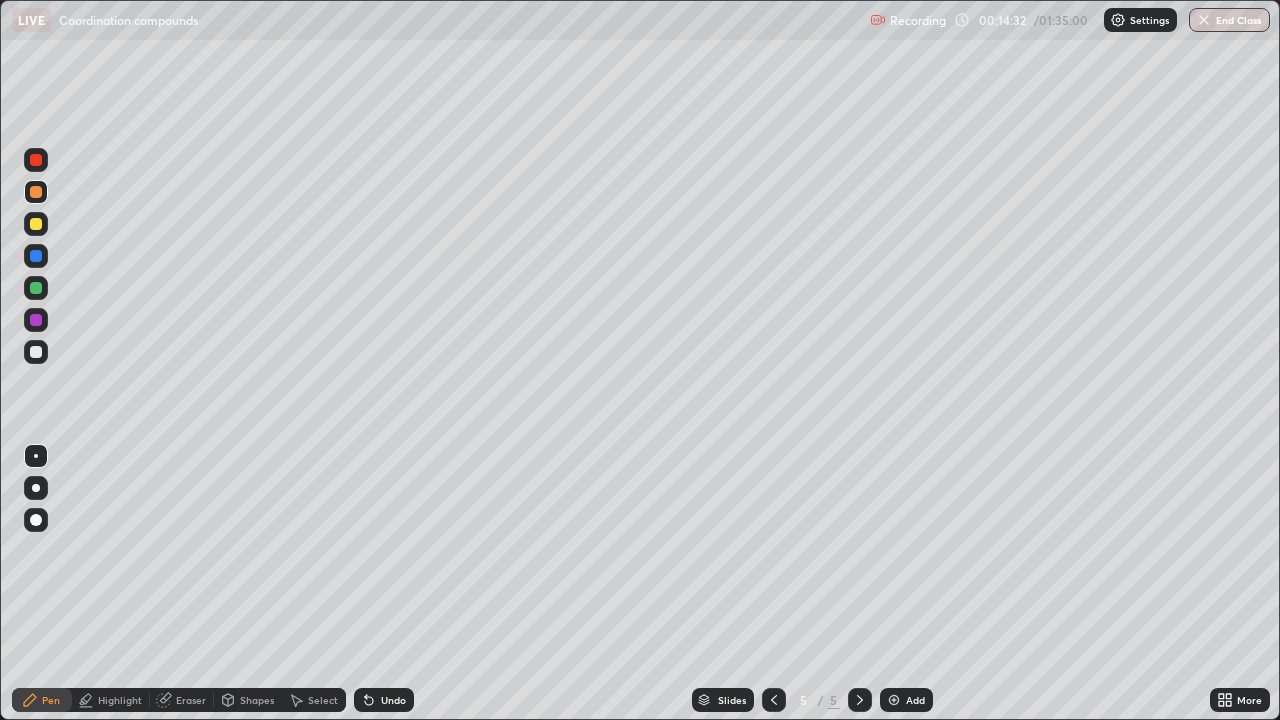 click at bounding box center [36, 352] 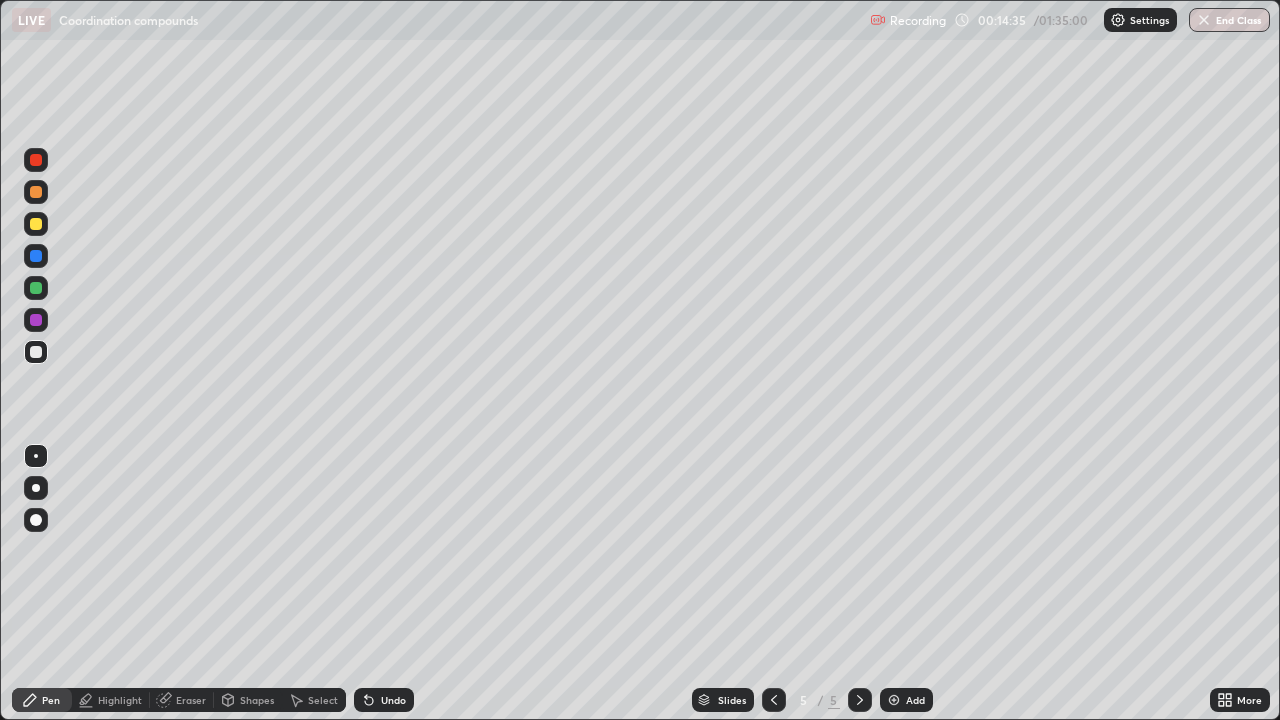 click at bounding box center [36, 256] 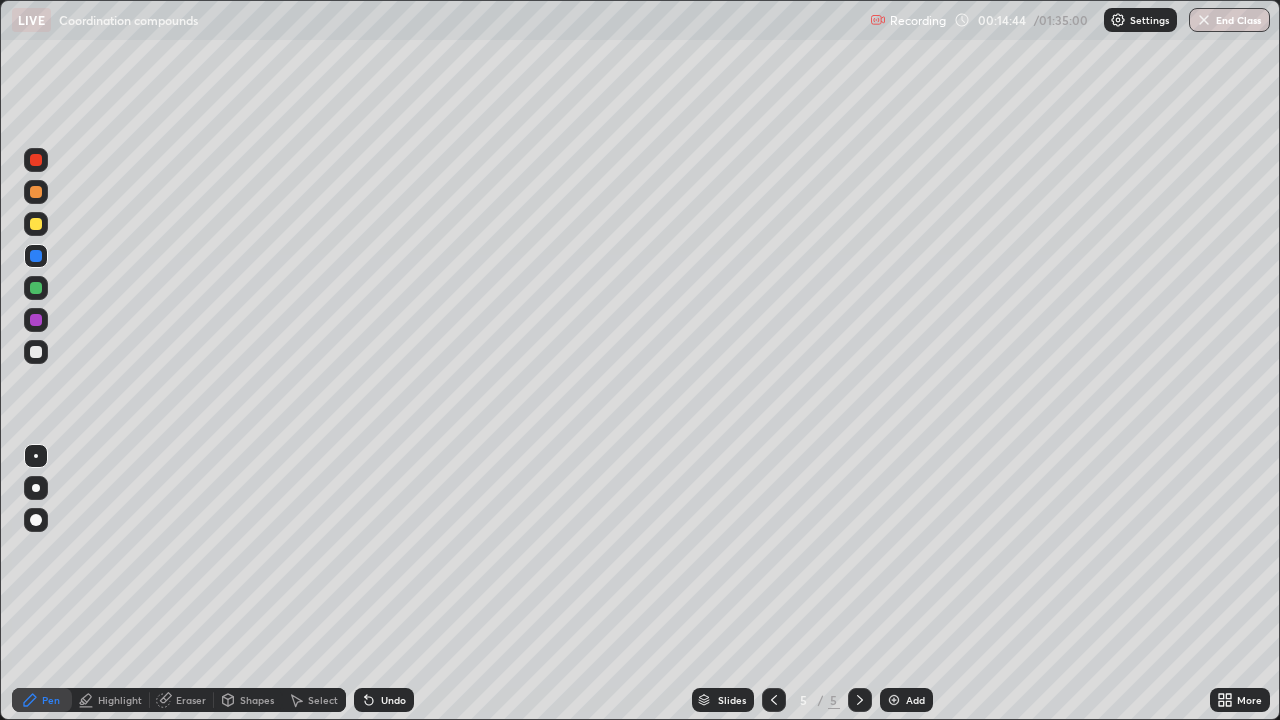 click at bounding box center (36, 288) 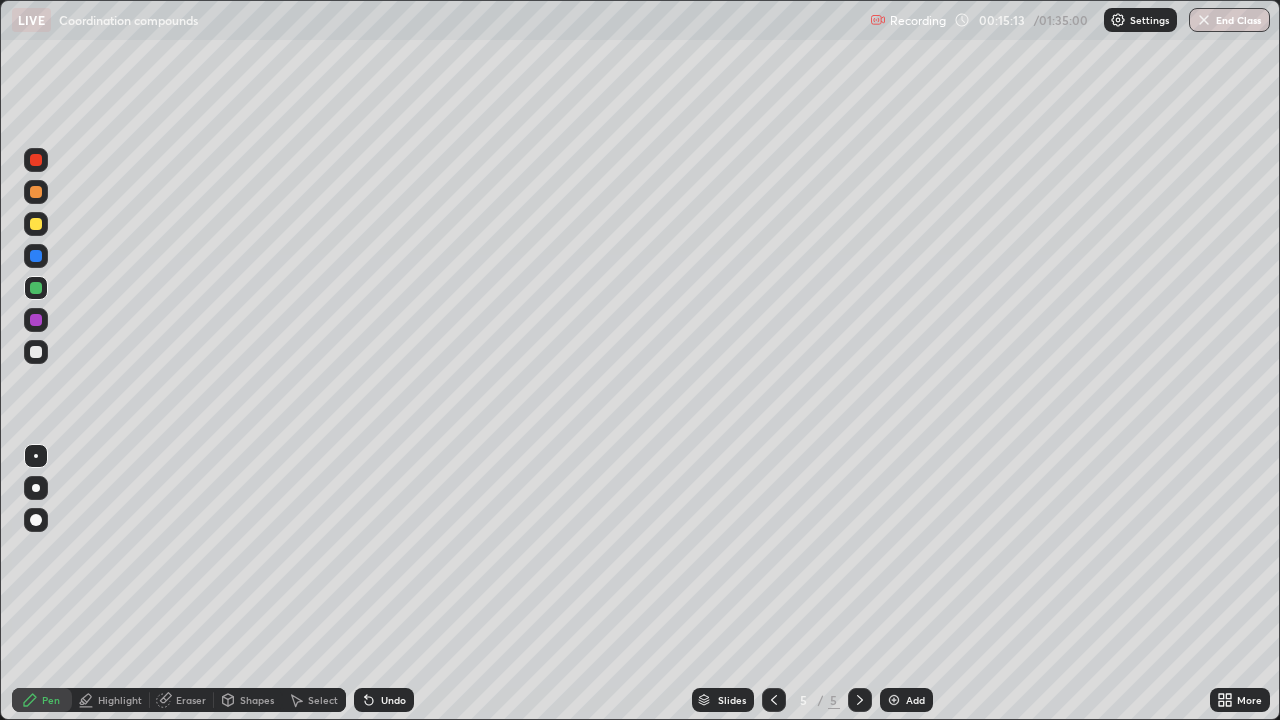 click on "Erase all" at bounding box center (36, 360) 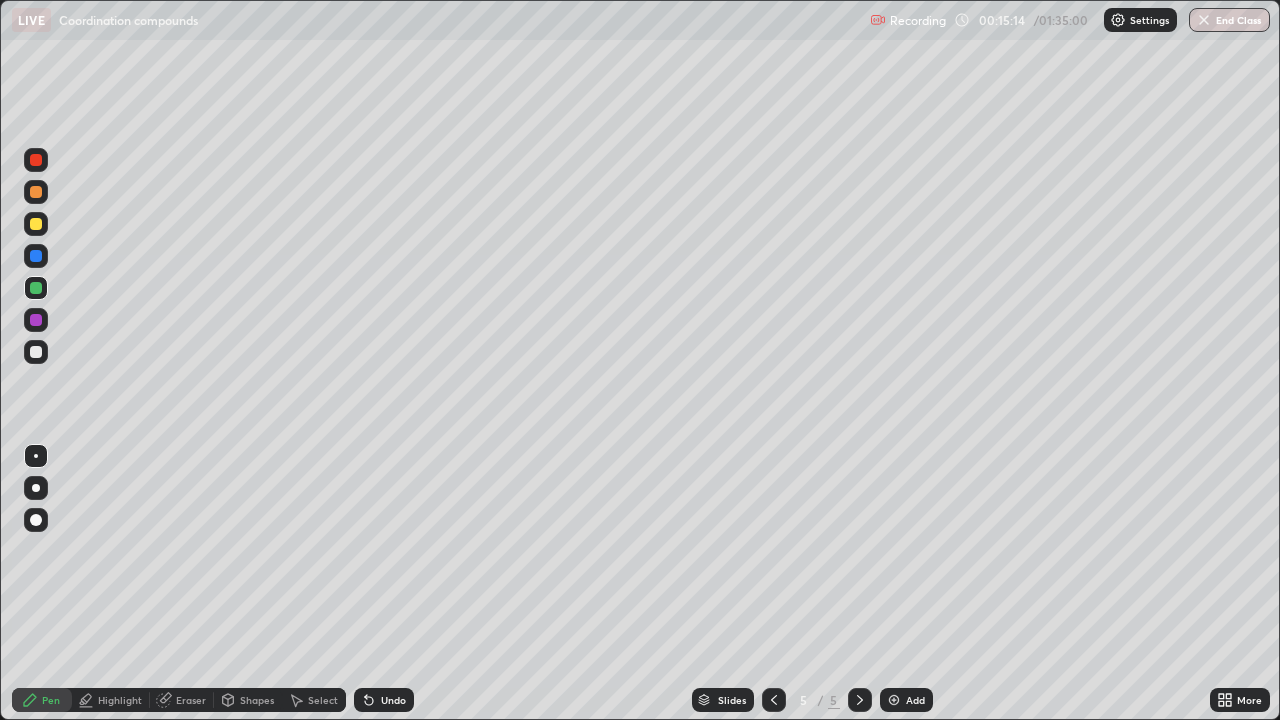 click at bounding box center [36, 352] 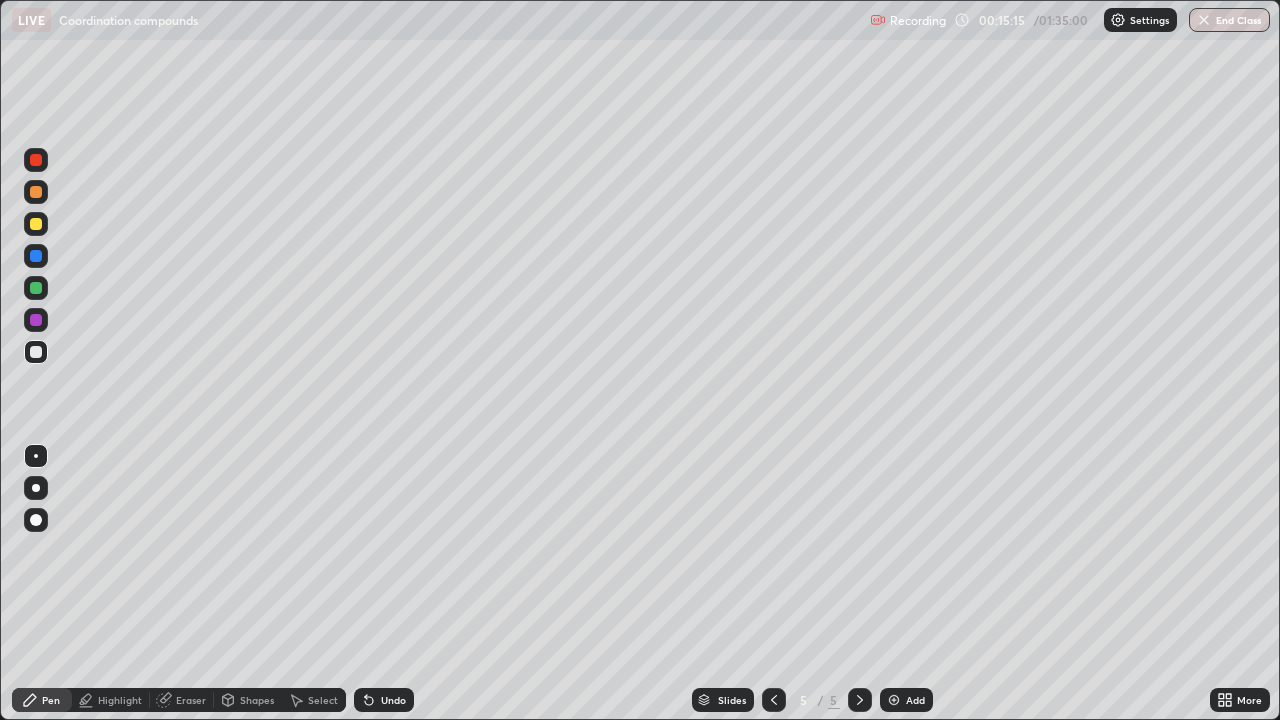 click on "Select" at bounding box center [323, 700] 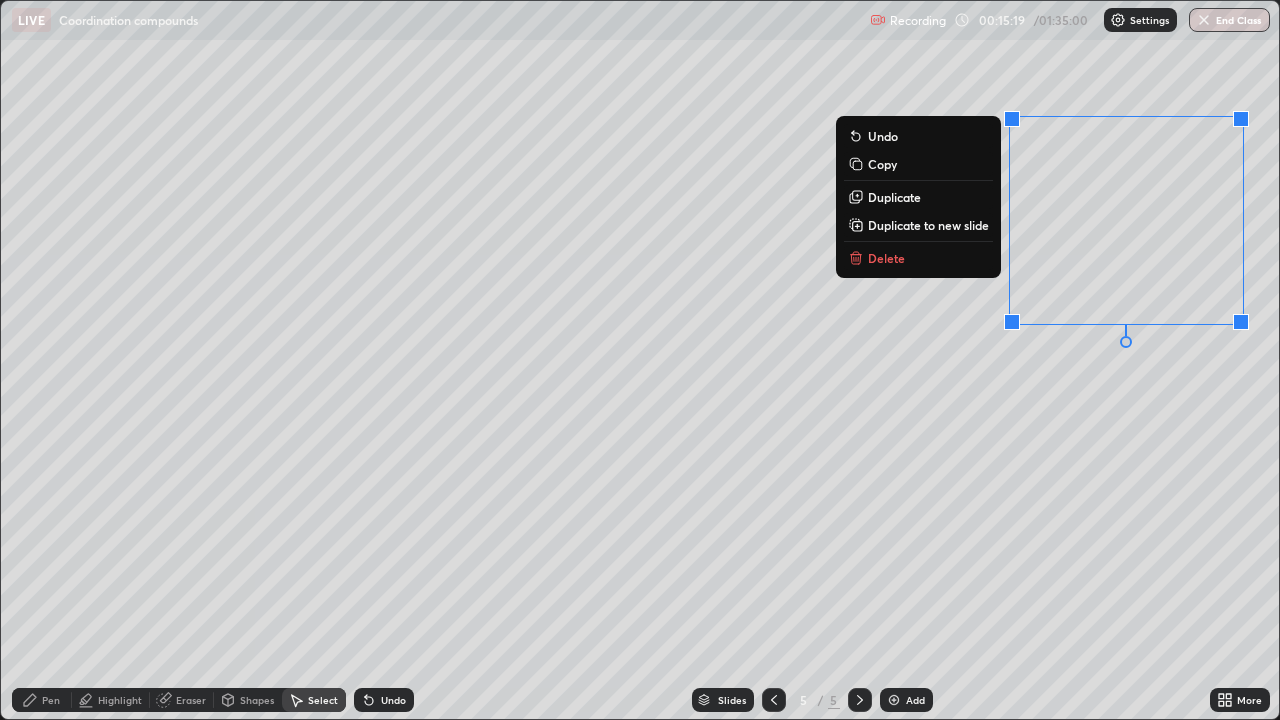 click on "Pen" at bounding box center [42, 700] 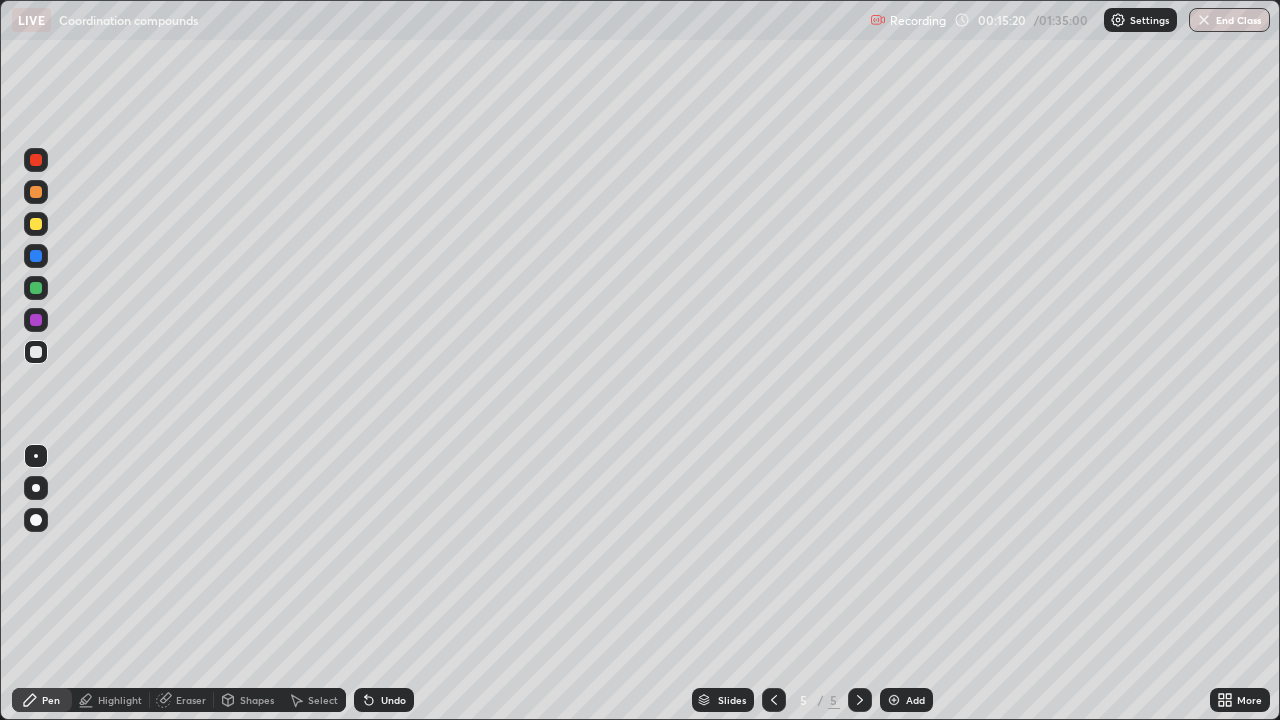 click at bounding box center [36, 352] 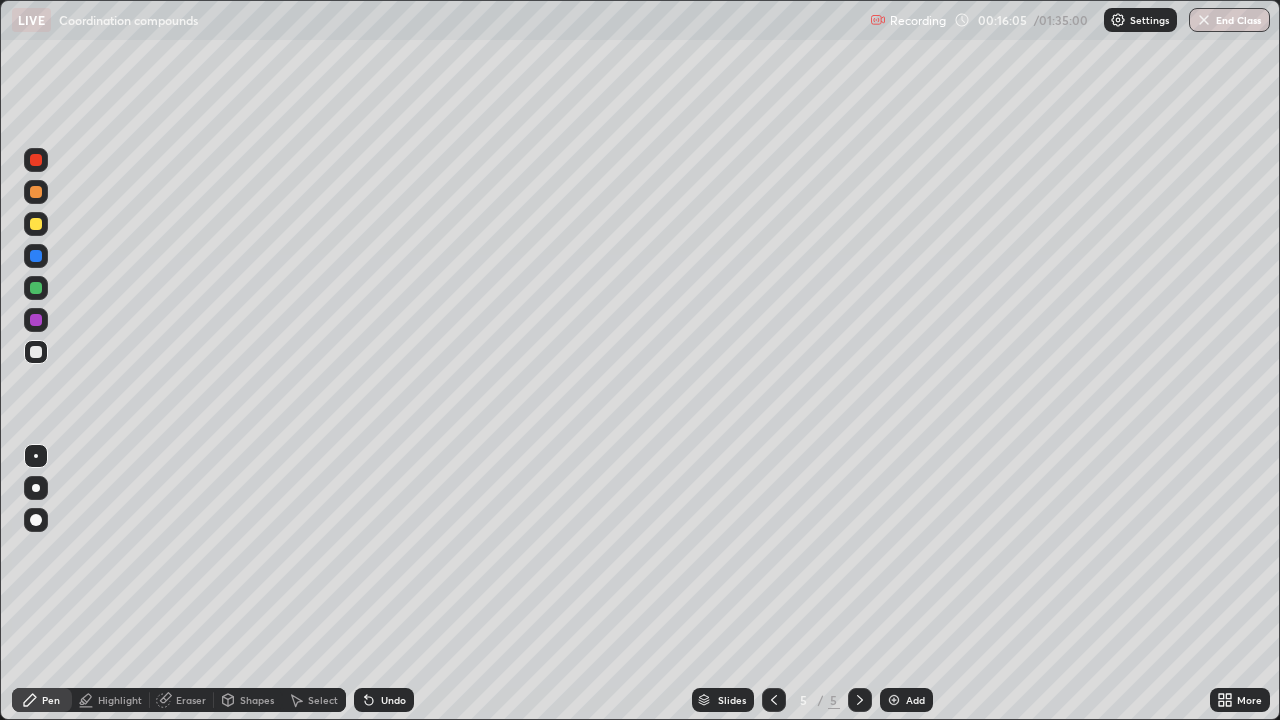 click at bounding box center [36, 224] 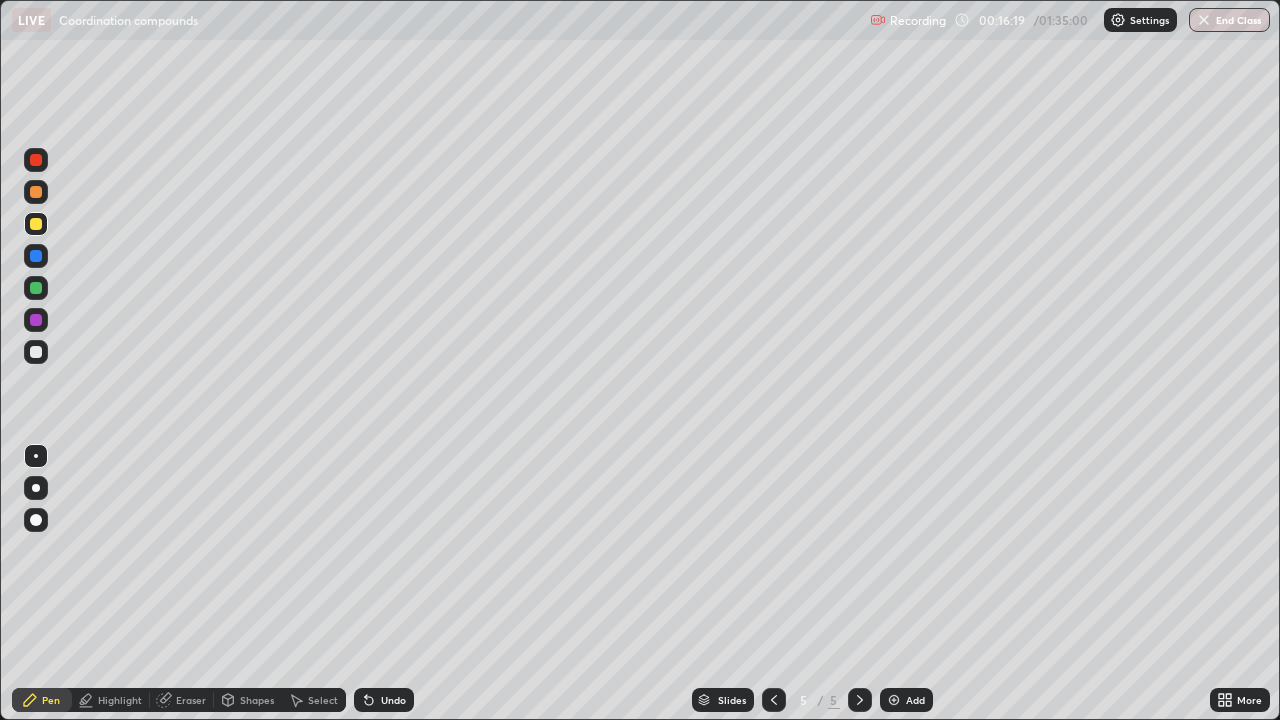 click at bounding box center (36, 288) 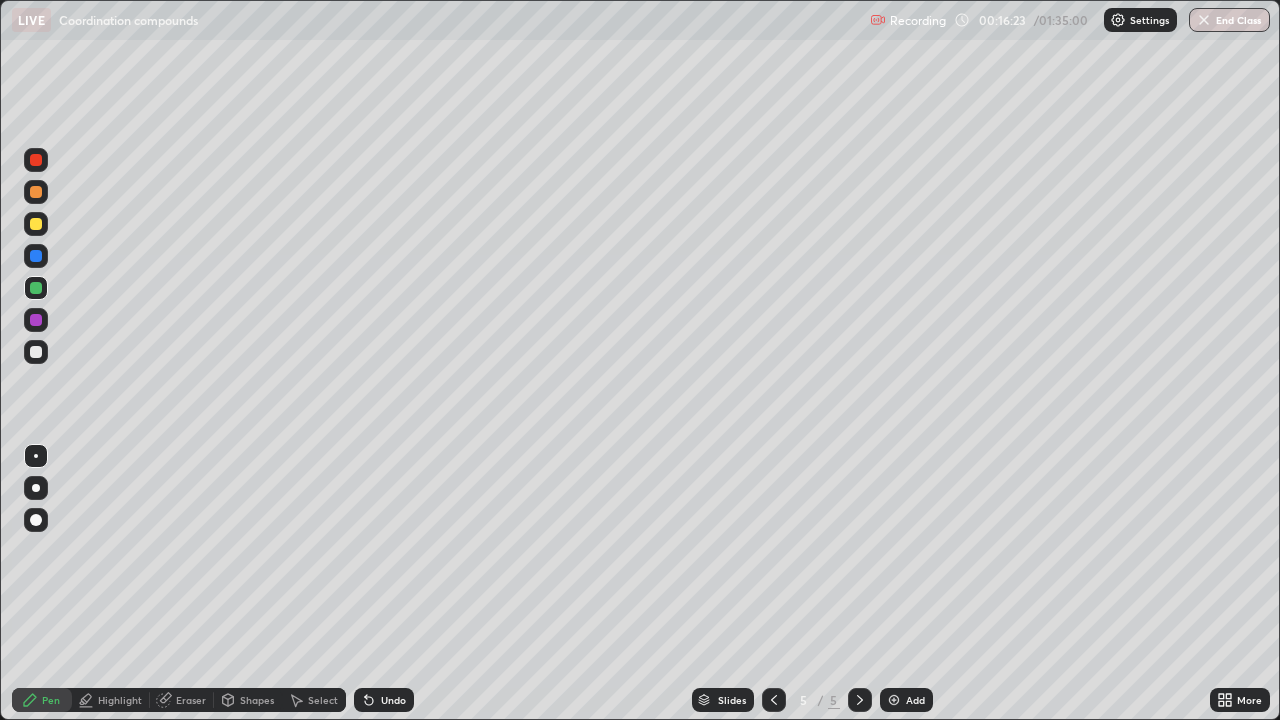 click on "Highlight" at bounding box center [111, 700] 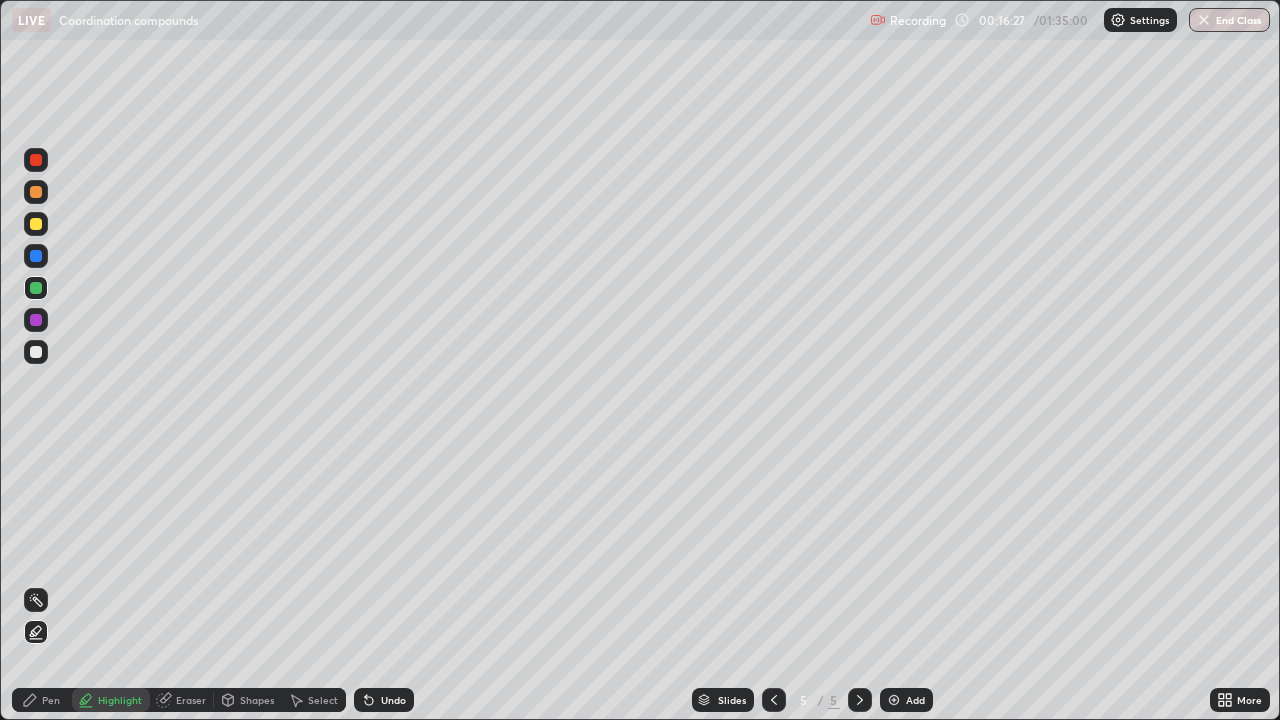 click on "Pen" at bounding box center [42, 700] 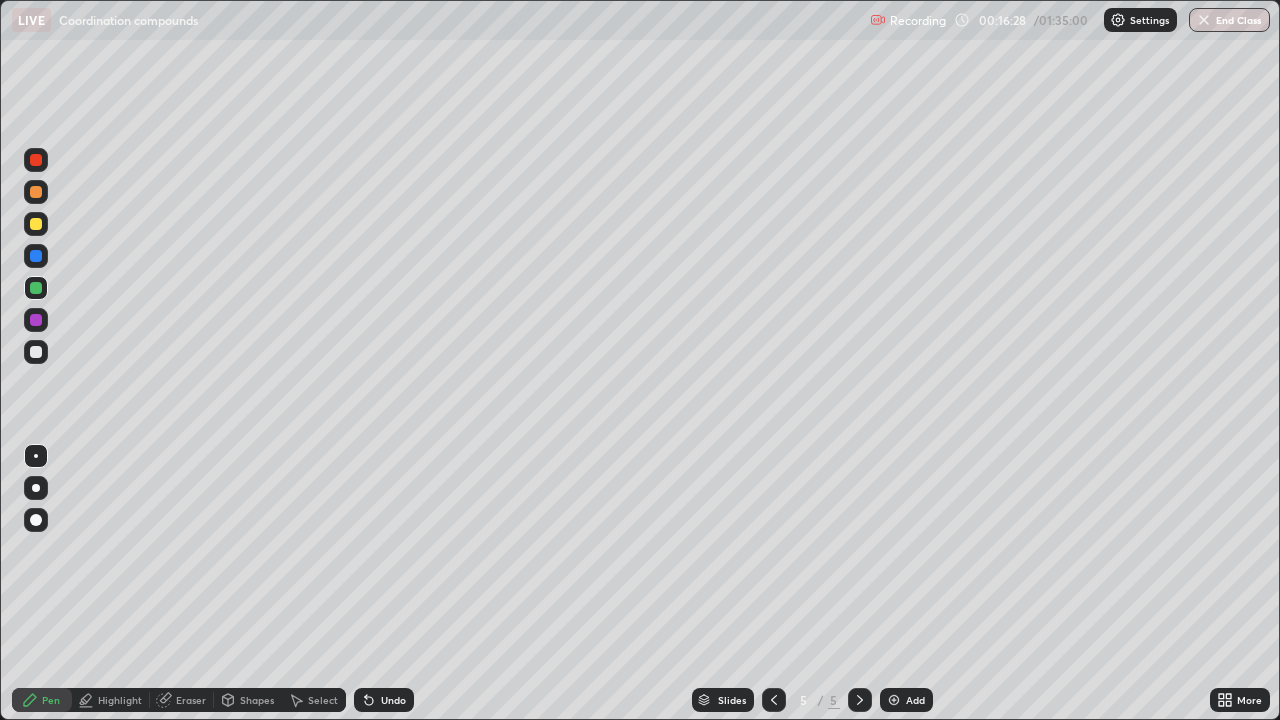 click at bounding box center (36, 352) 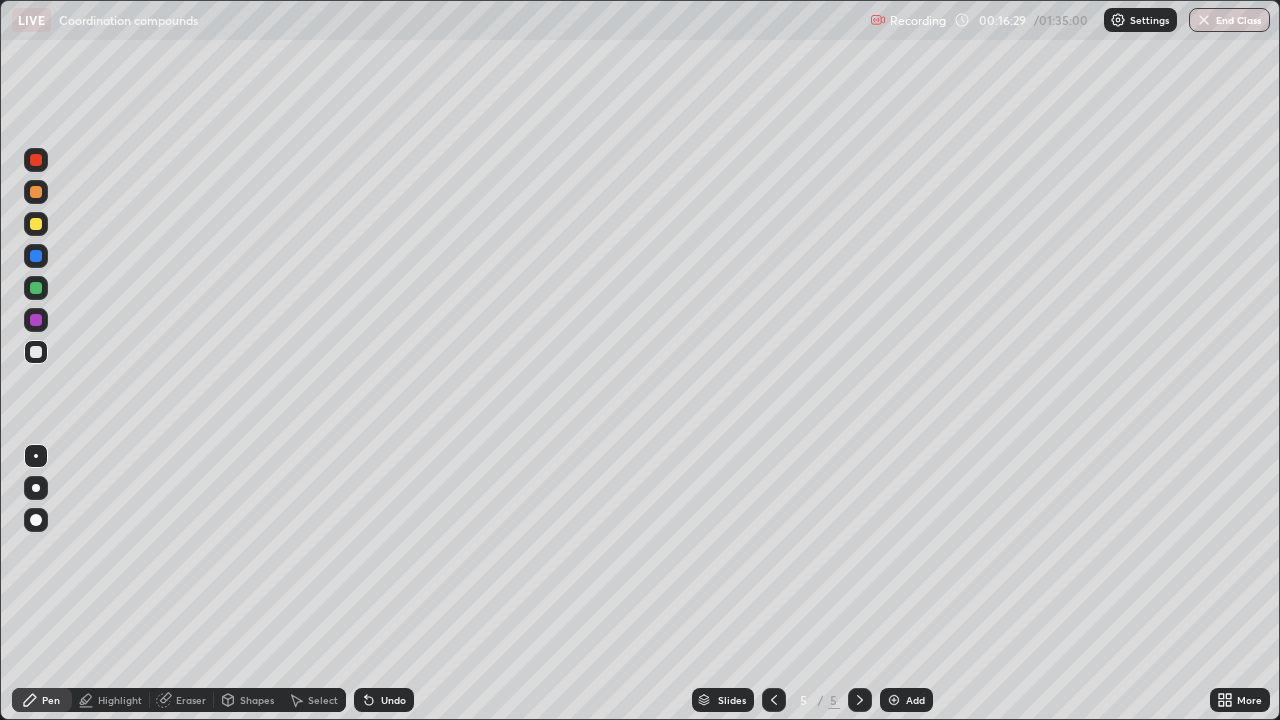 click on "Add" at bounding box center [915, 700] 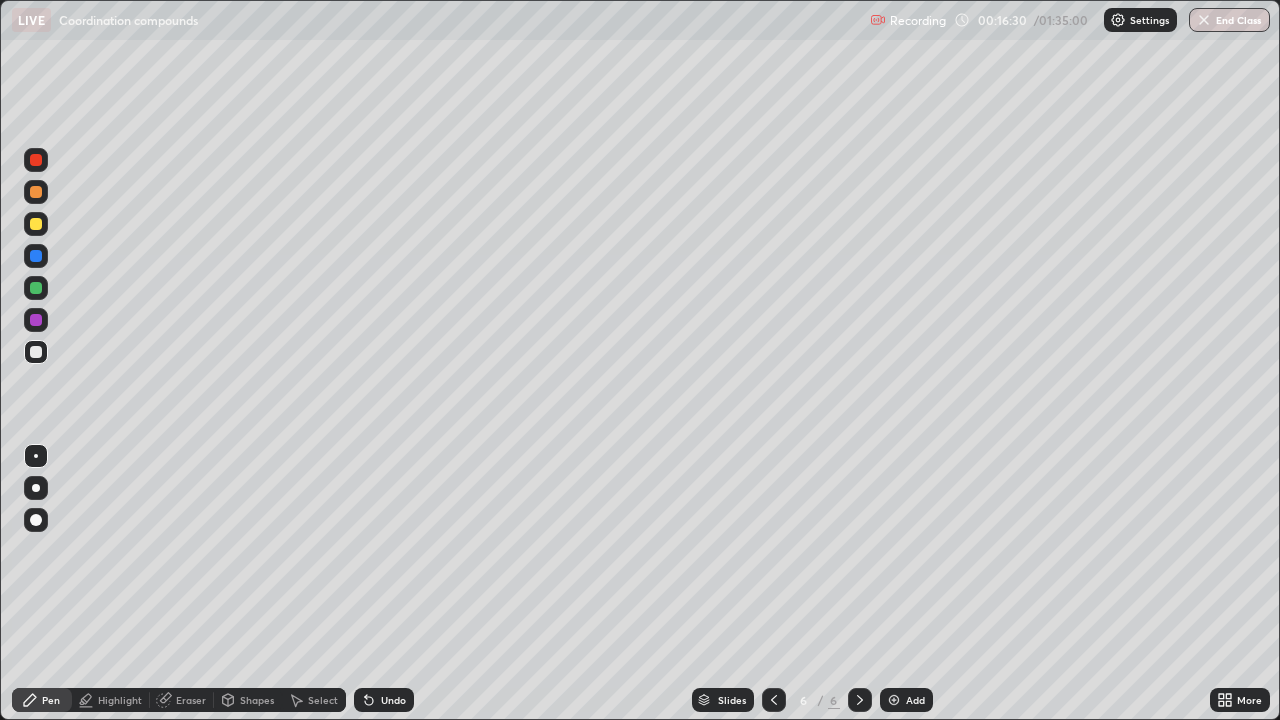 click at bounding box center (36, 520) 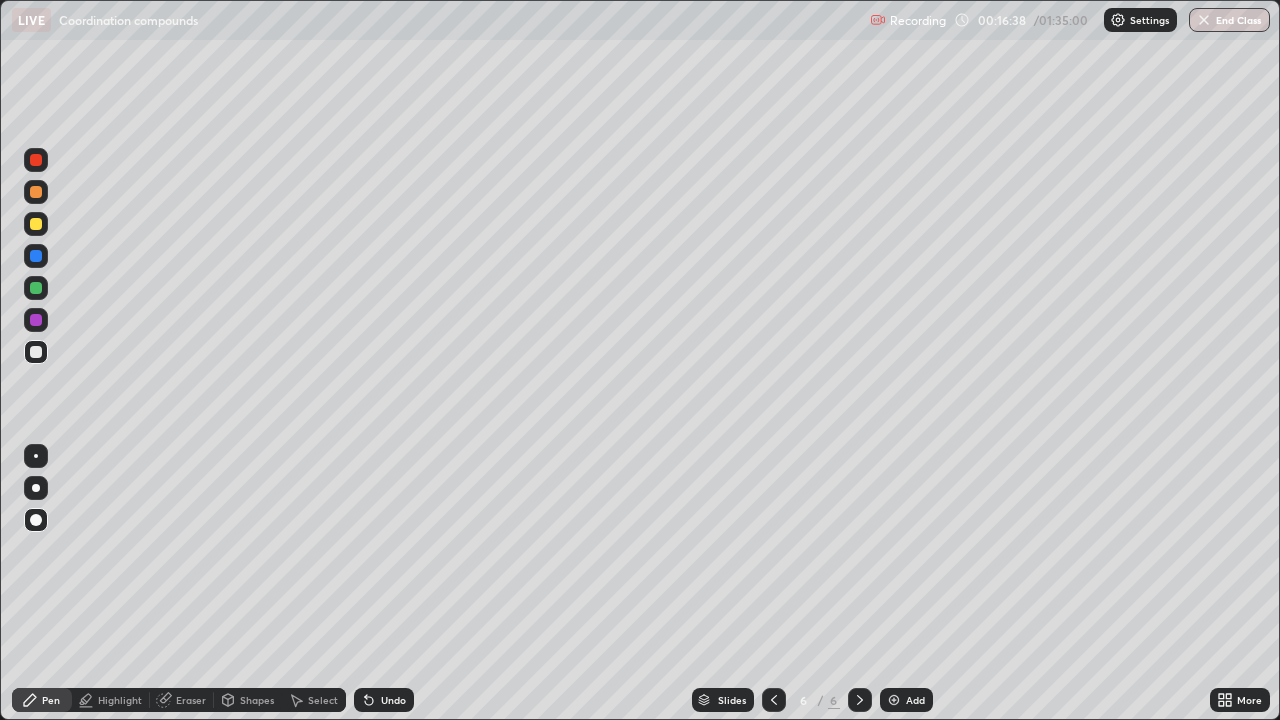 click on "Undo" at bounding box center (393, 700) 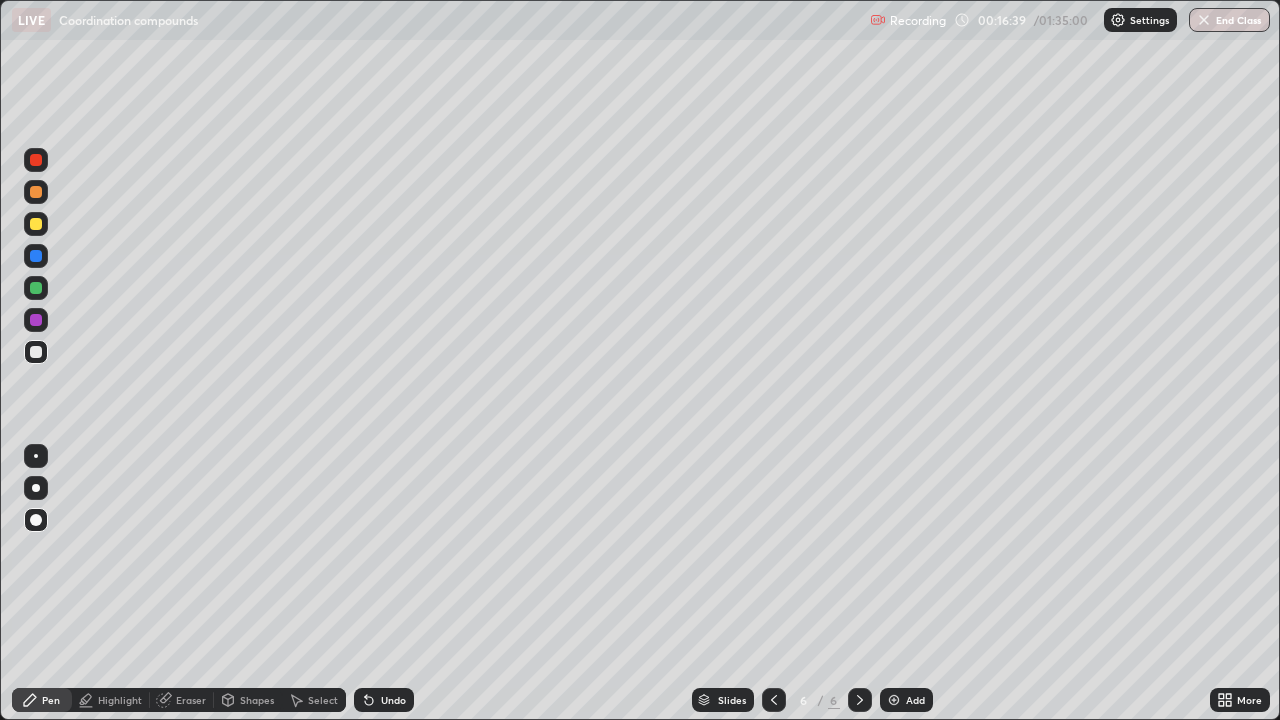 click at bounding box center [36, 288] 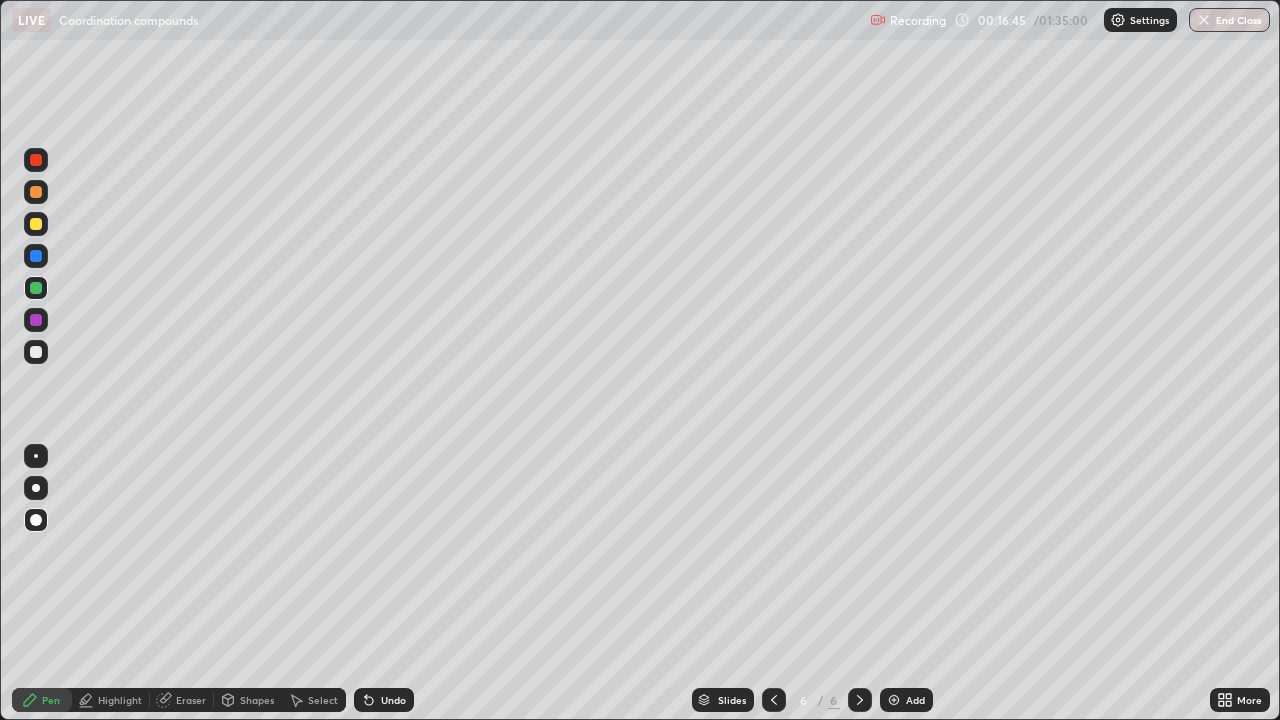 click on "Select" at bounding box center (323, 700) 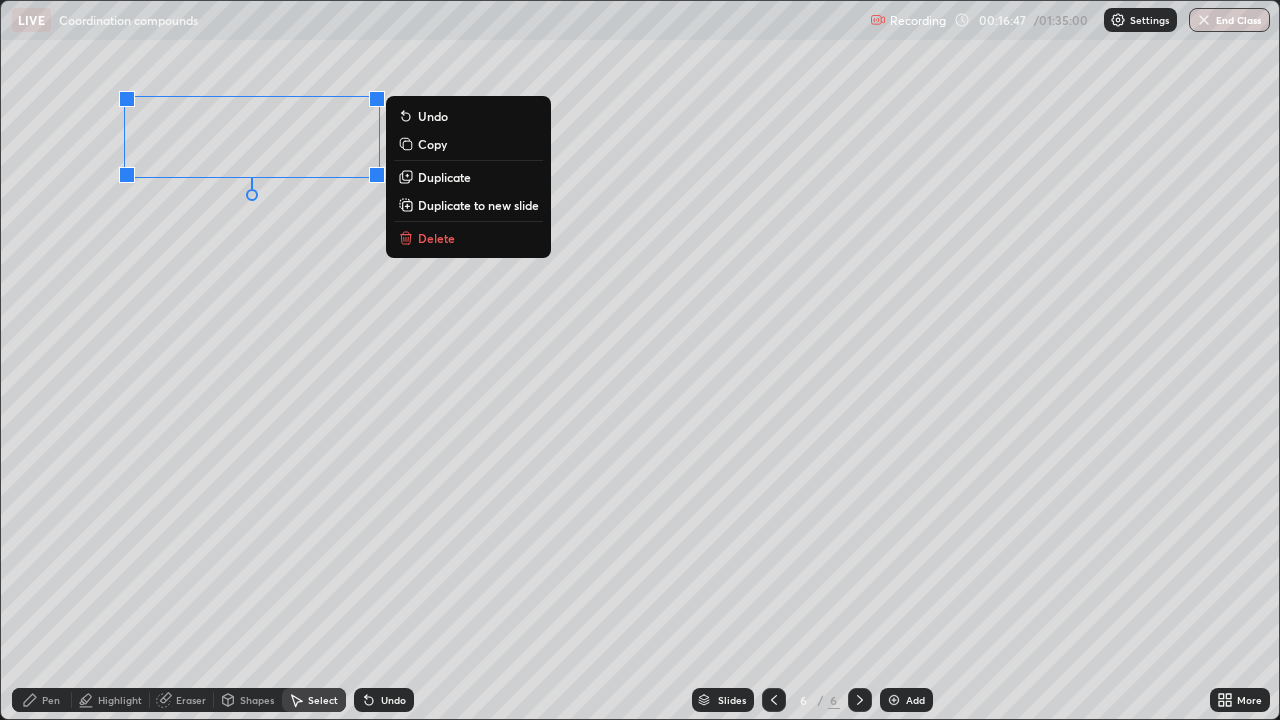 click on "Pen" at bounding box center (42, 700) 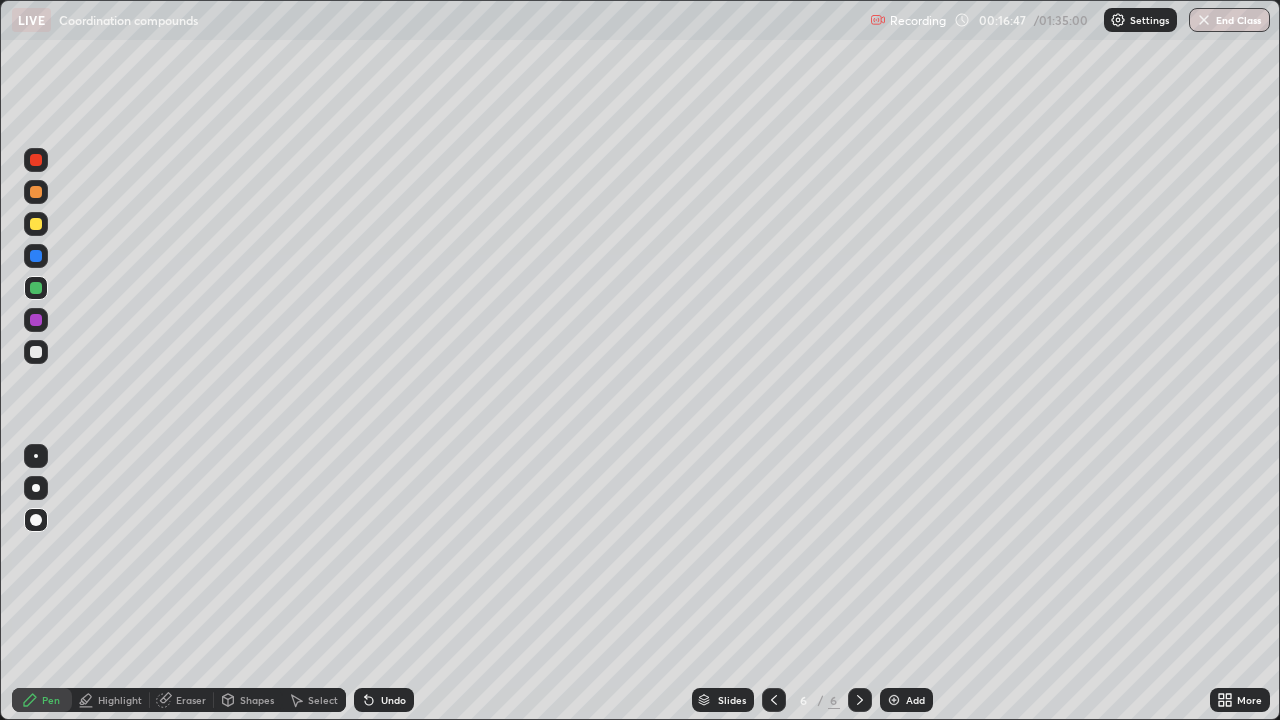 click at bounding box center (36, 456) 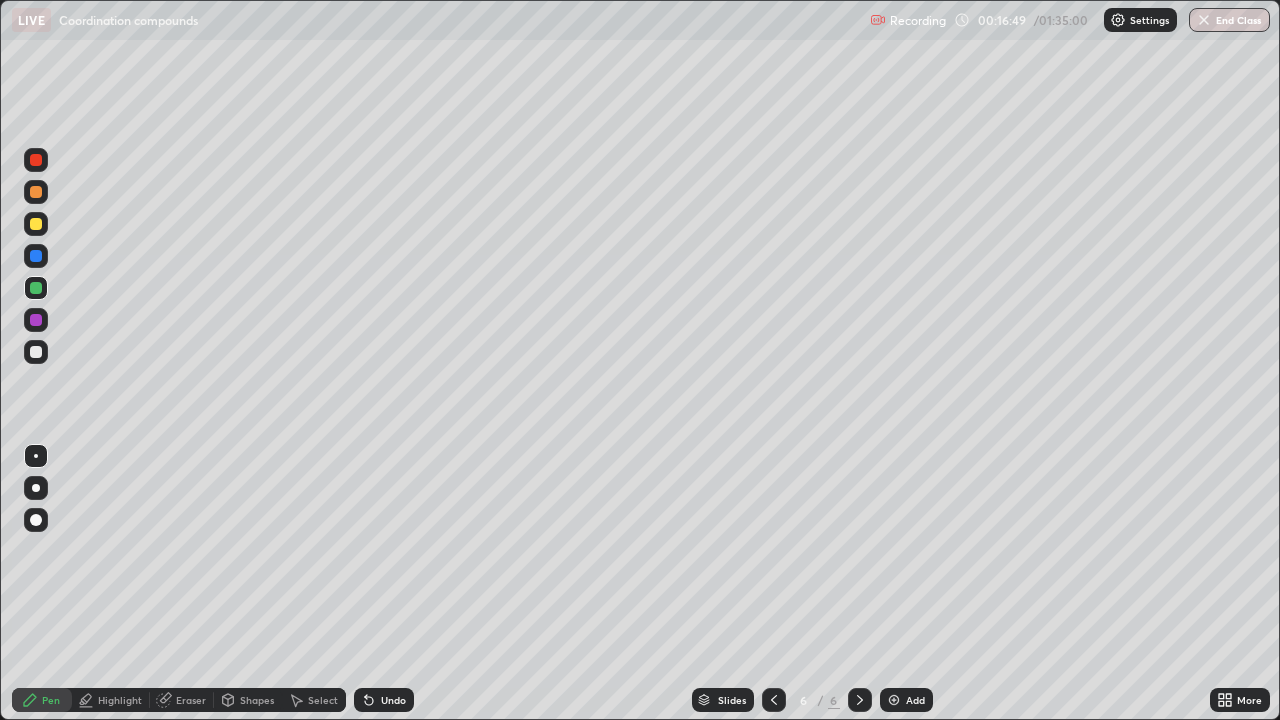 click at bounding box center [36, 224] 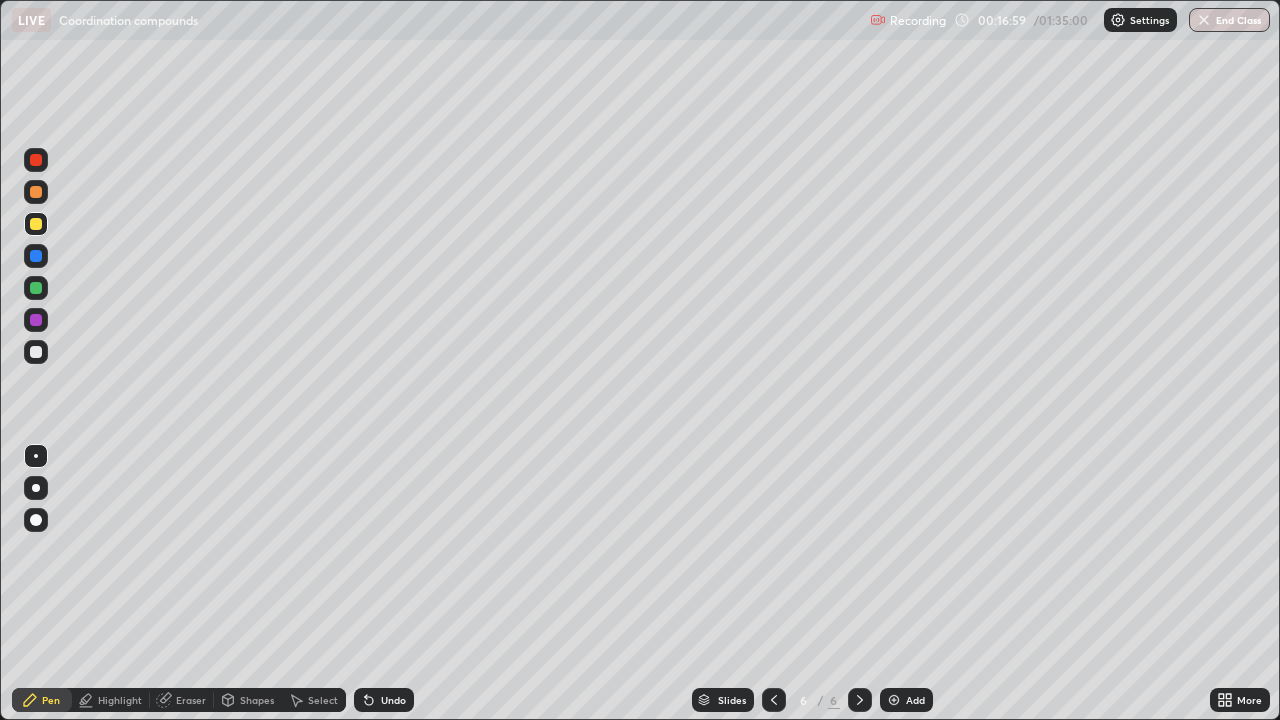 click at bounding box center (36, 192) 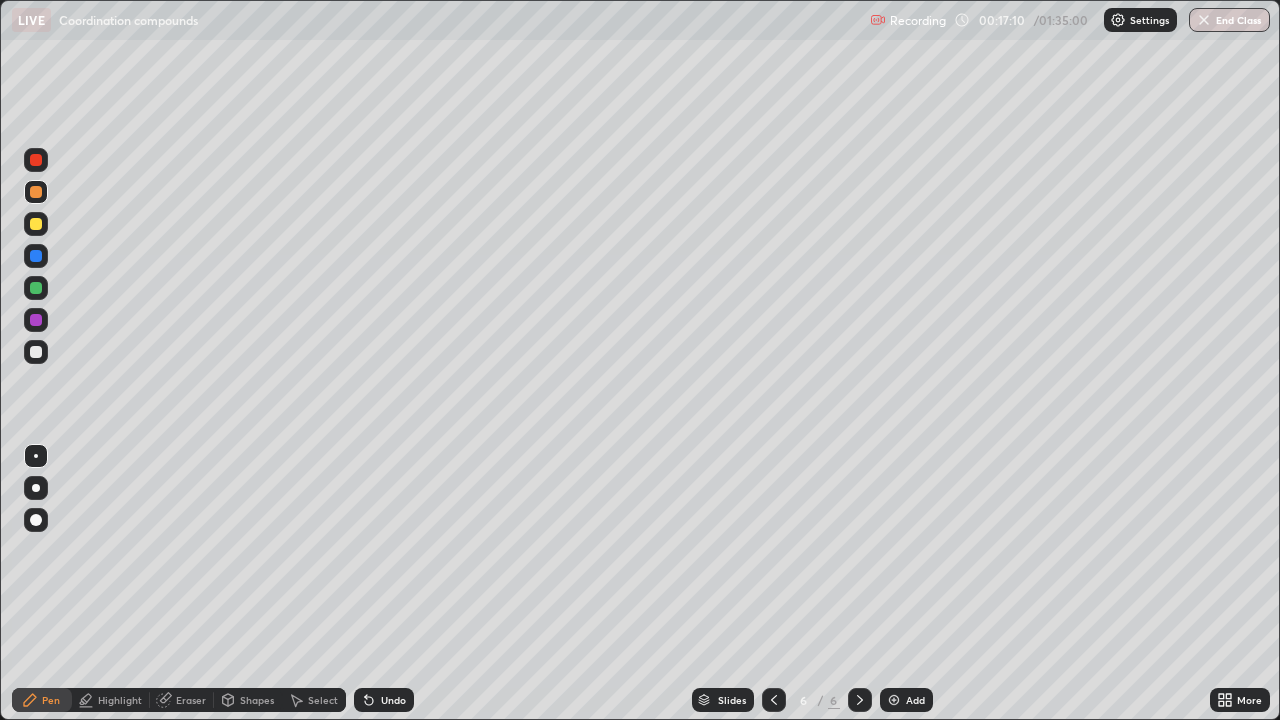 click at bounding box center [36, 288] 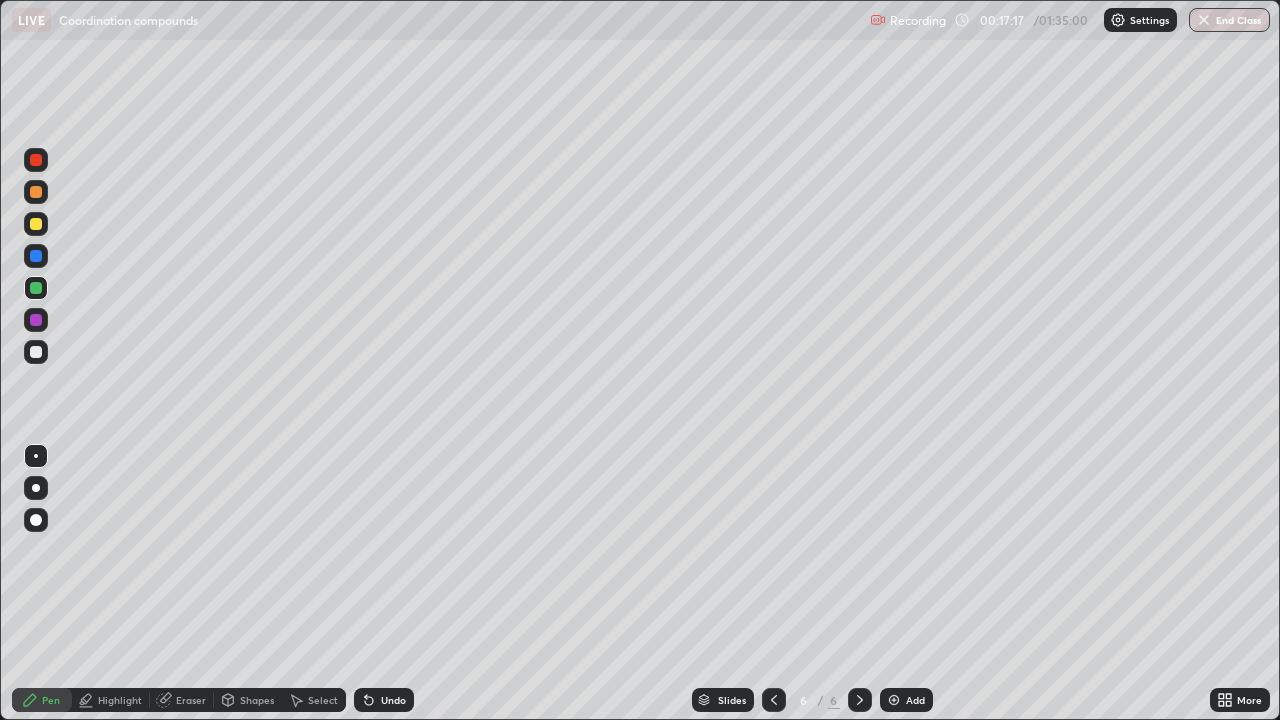 click at bounding box center (36, 352) 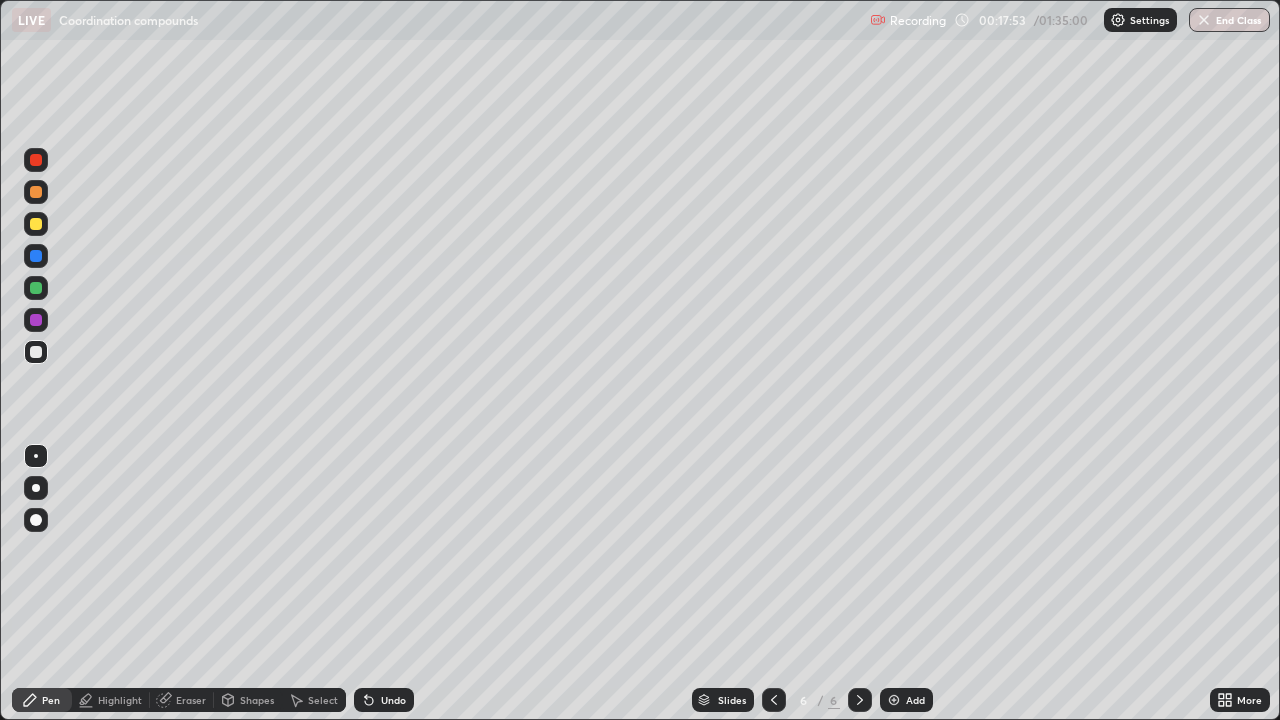 click at bounding box center [36, 224] 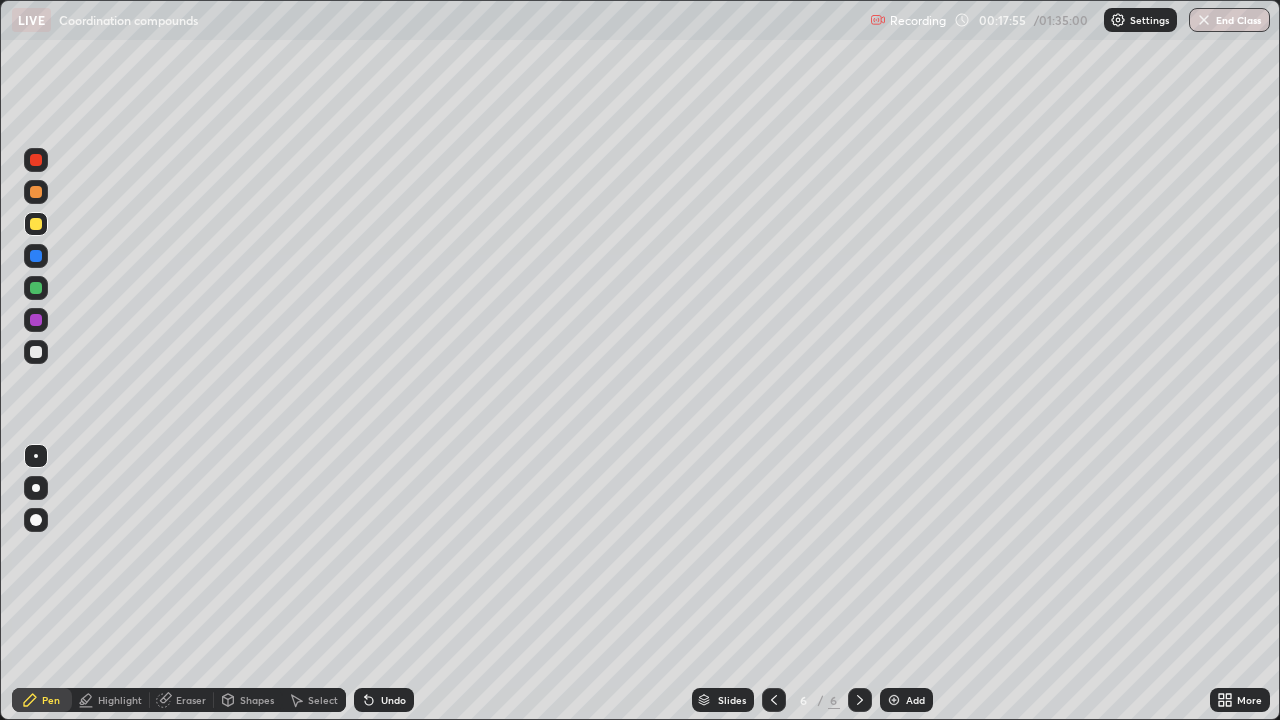 click on "Shapes" at bounding box center (257, 700) 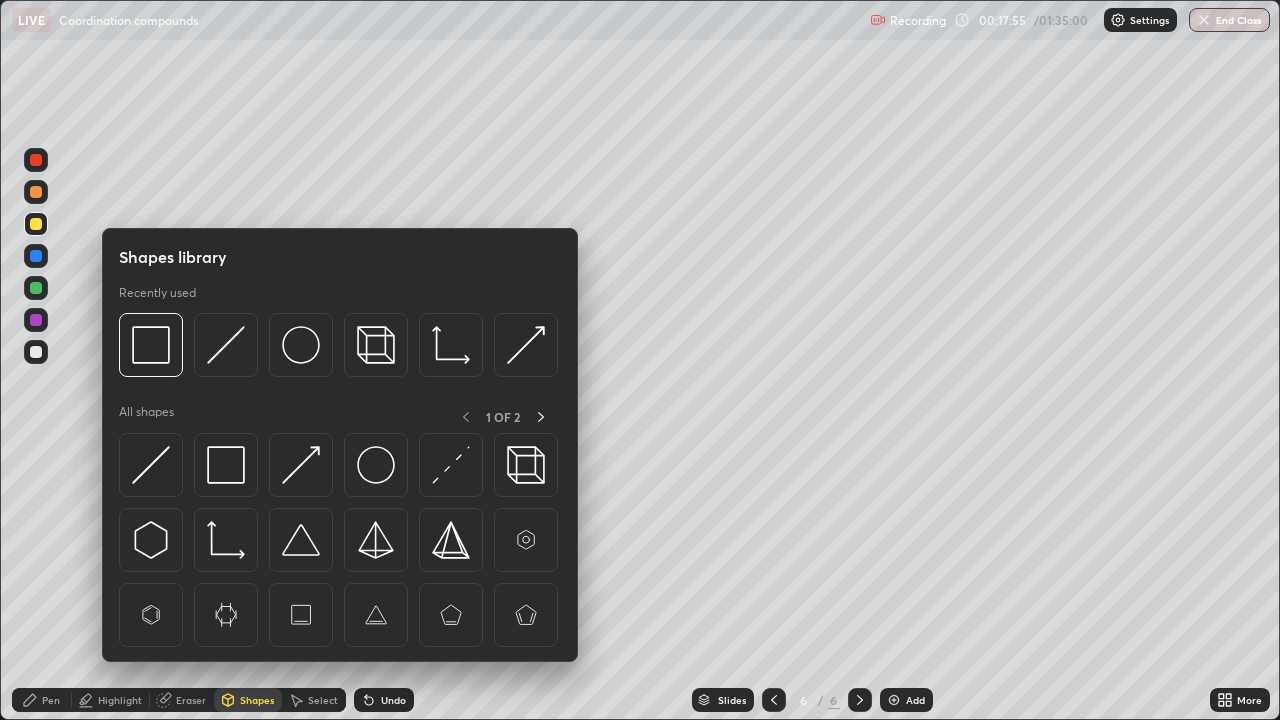 click on "Eraser" at bounding box center [191, 700] 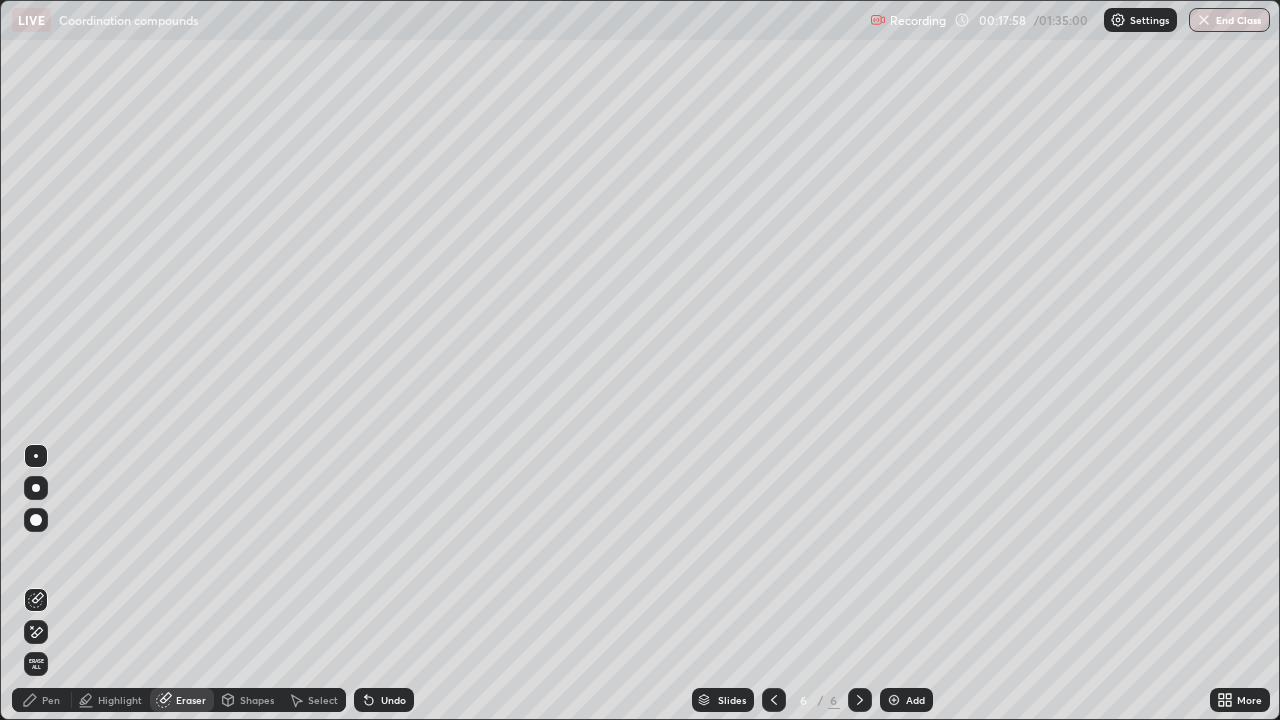 click on "Pen" at bounding box center [42, 700] 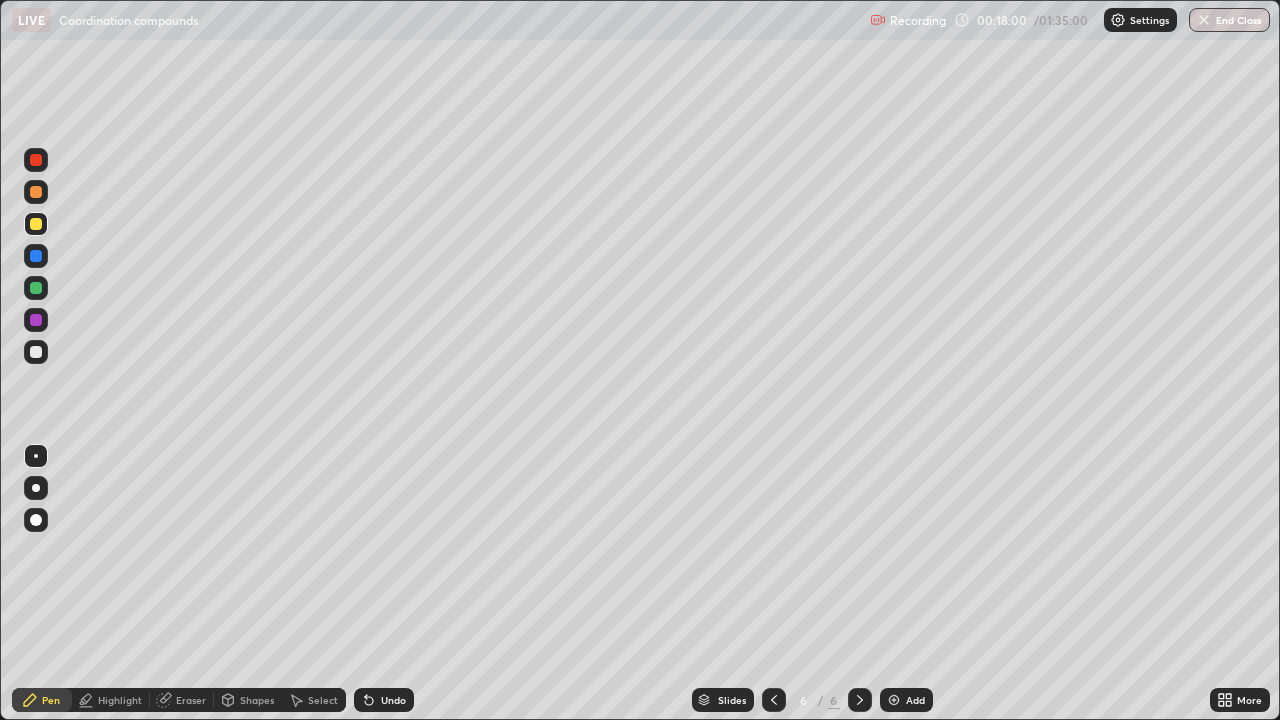 click at bounding box center [36, 288] 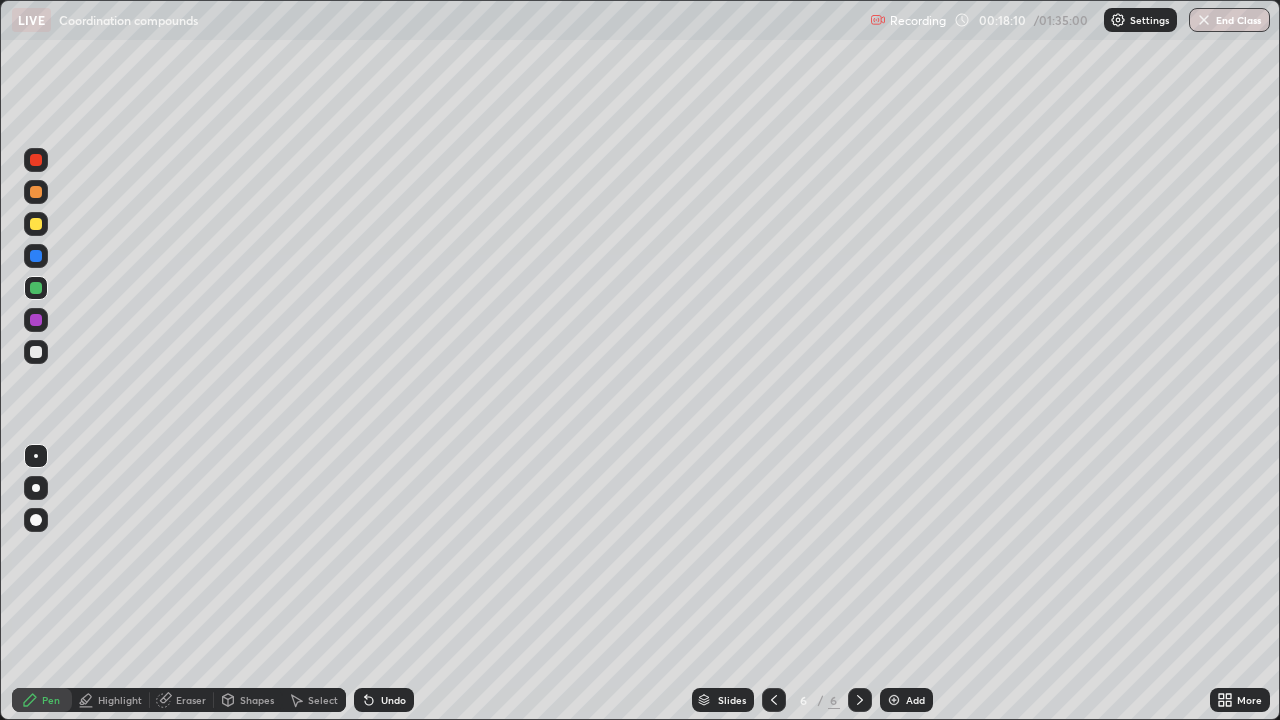 click at bounding box center [36, 224] 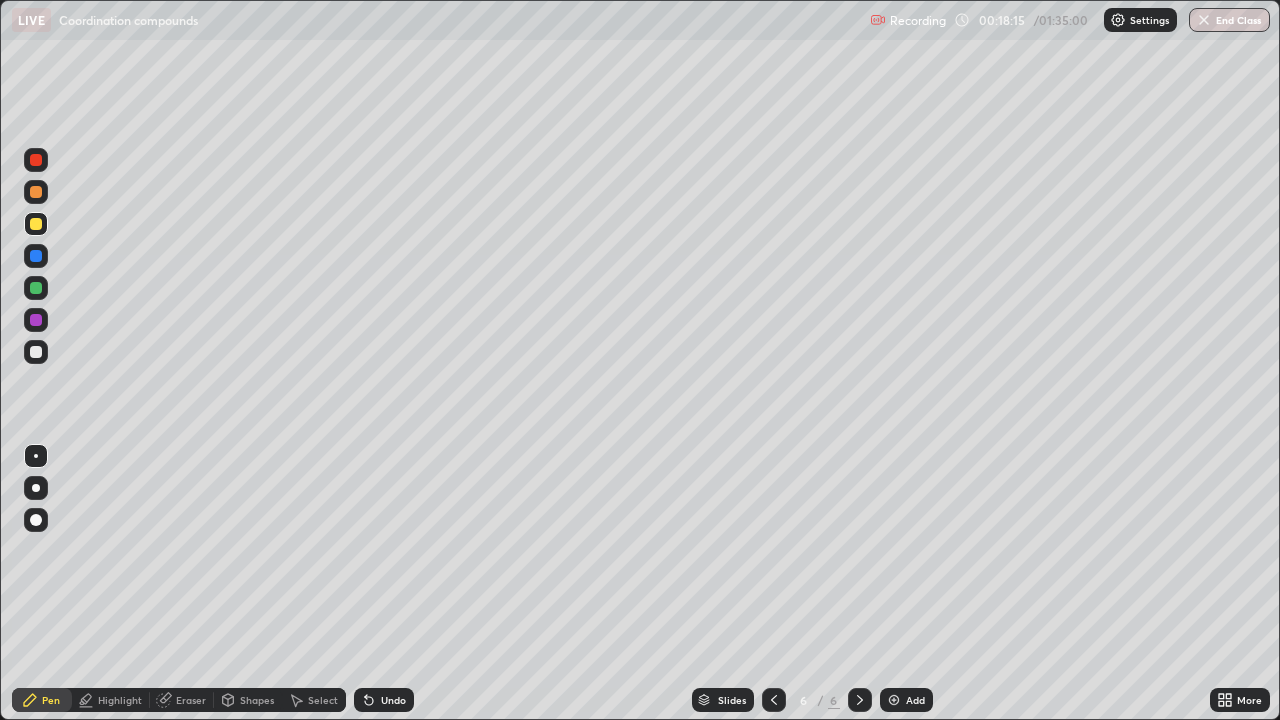 click on "Eraser" at bounding box center (191, 700) 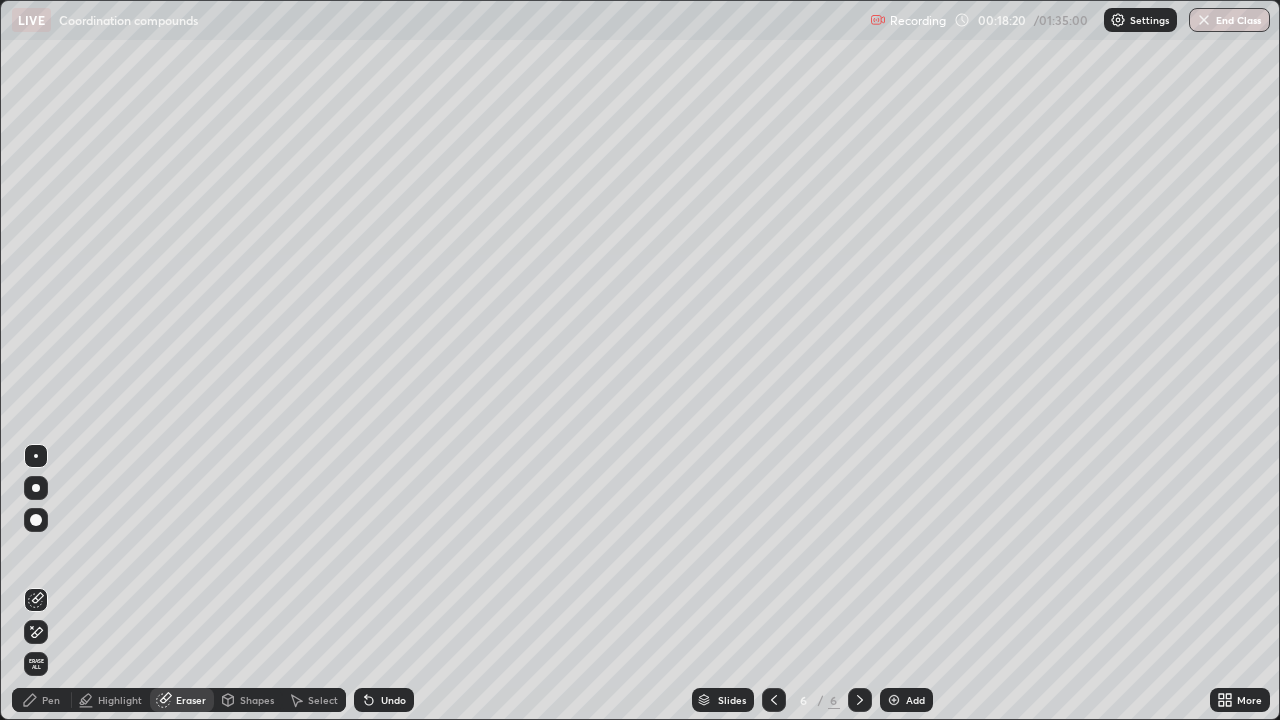 click 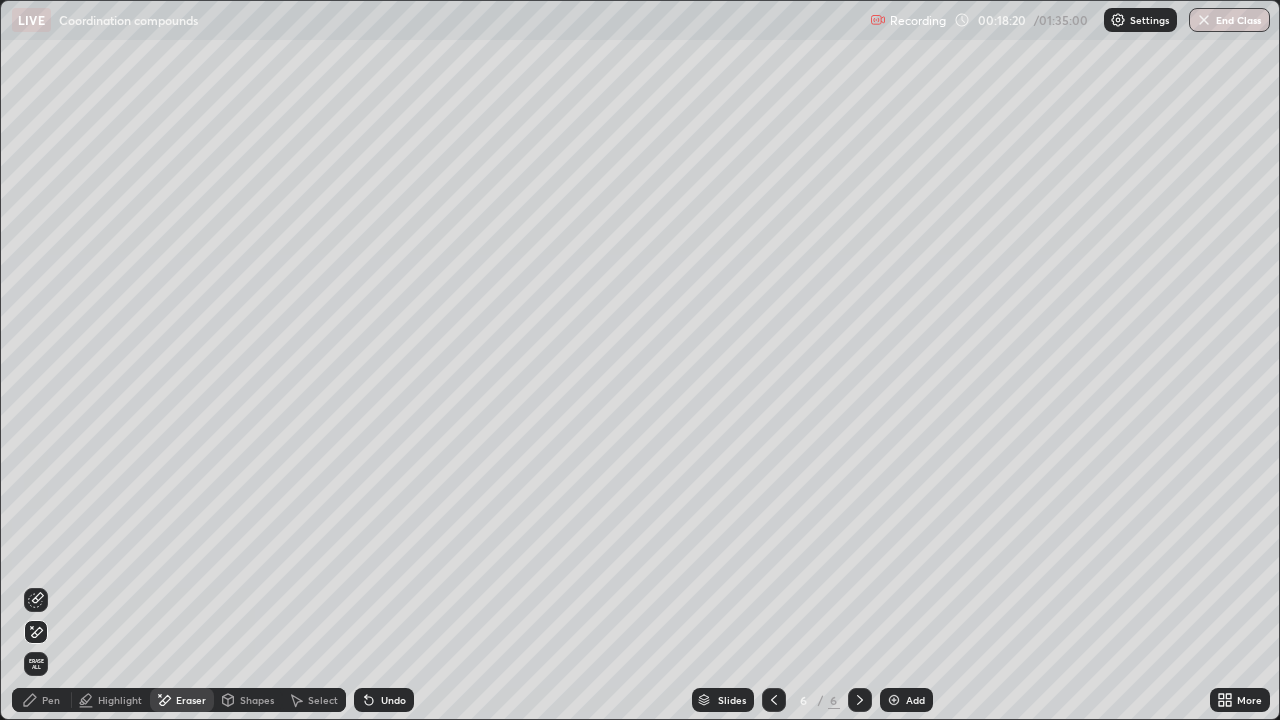 click on "Pen" at bounding box center [42, 700] 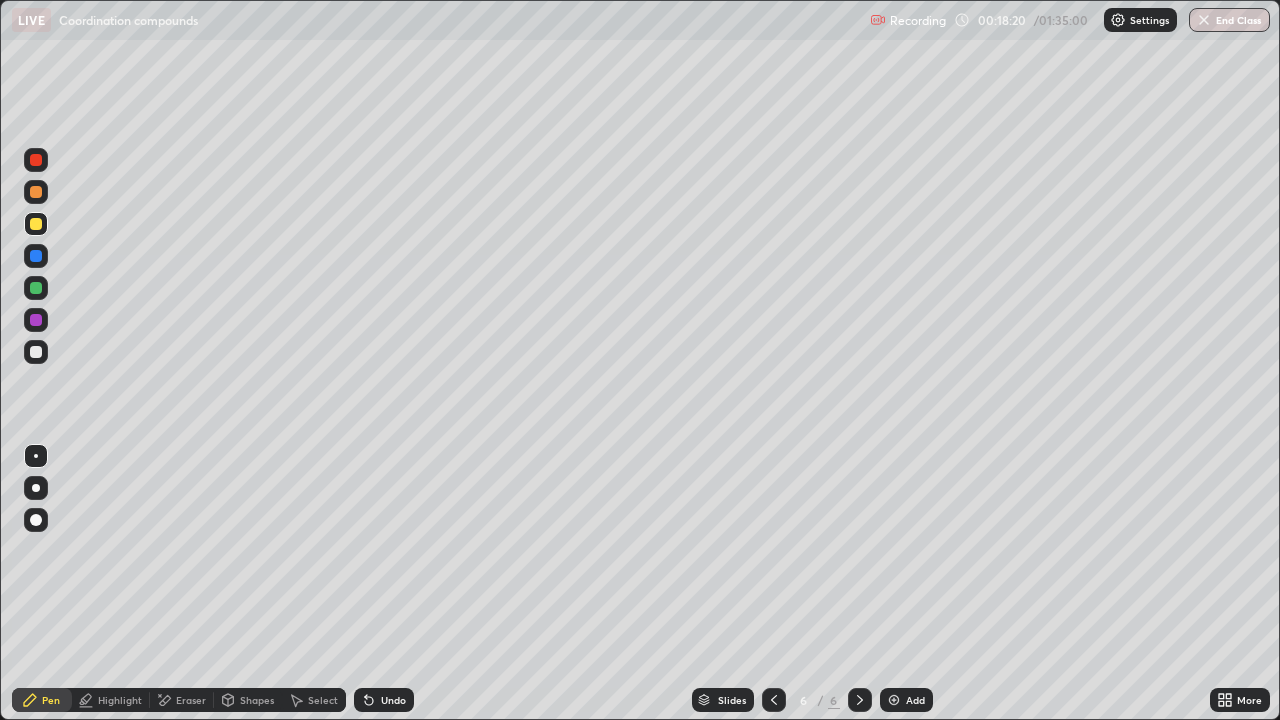 click at bounding box center [36, 352] 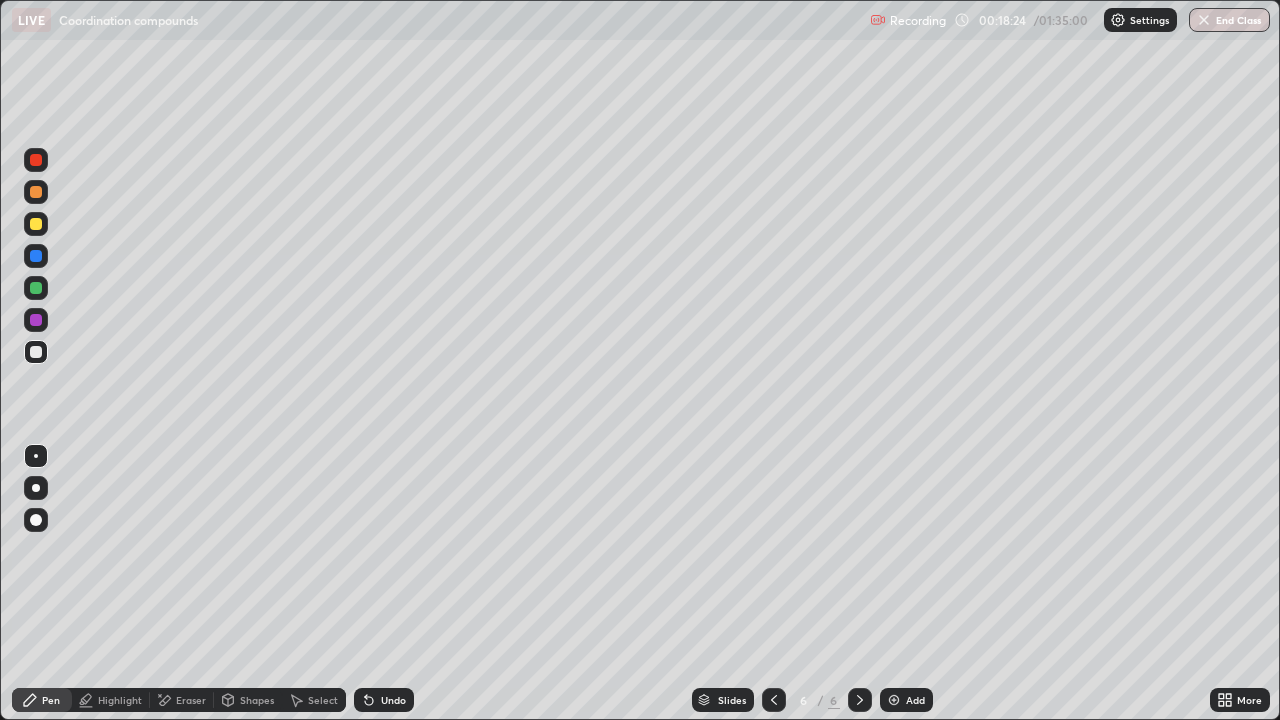 click at bounding box center (36, 288) 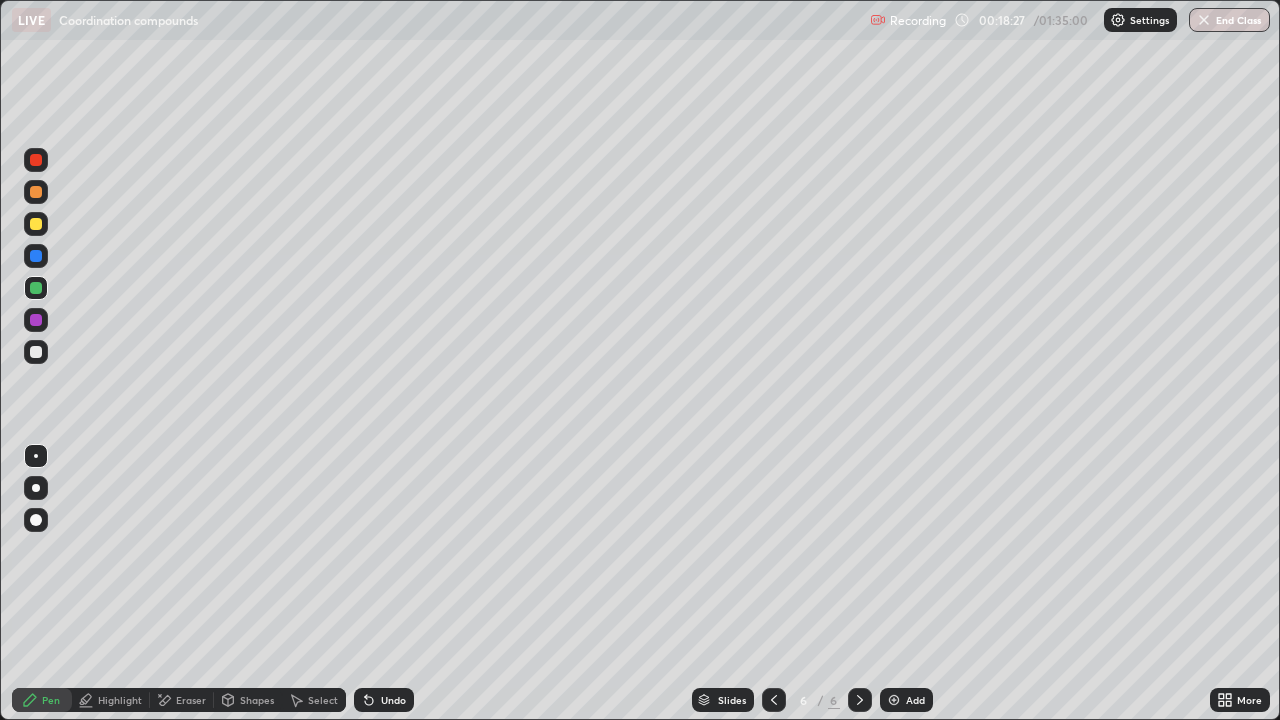 click at bounding box center (36, 352) 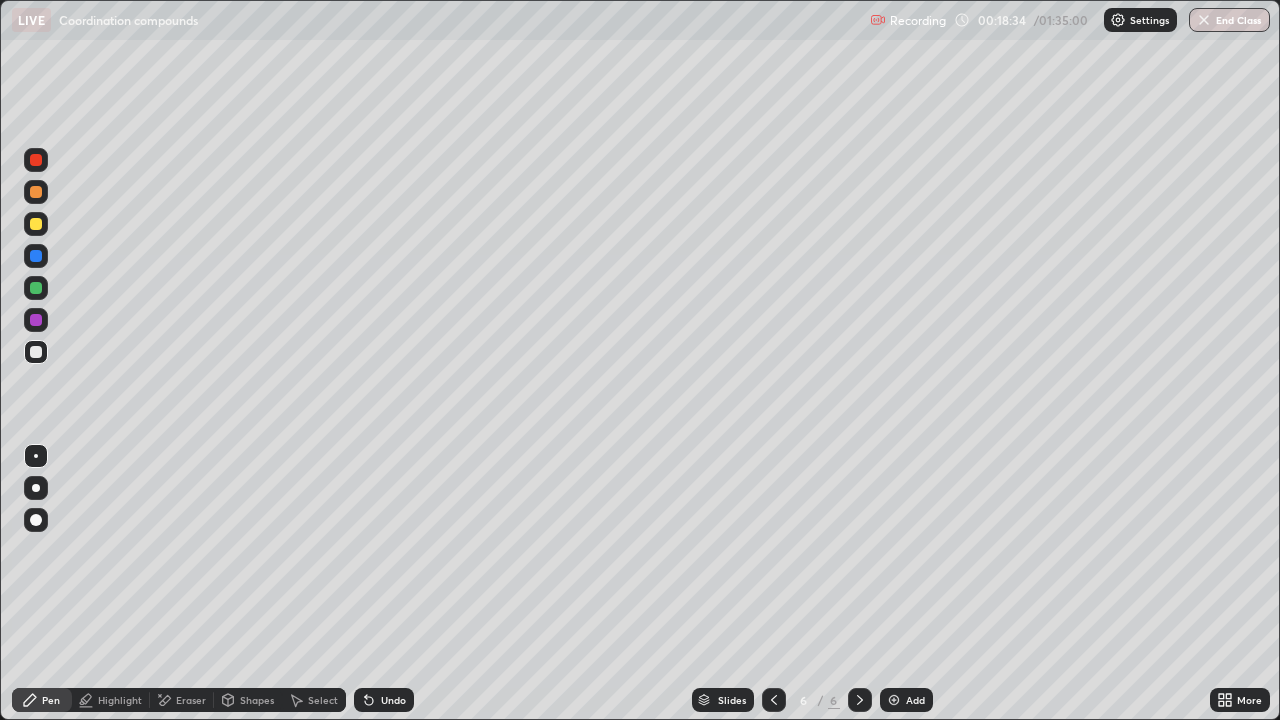 click at bounding box center [36, 224] 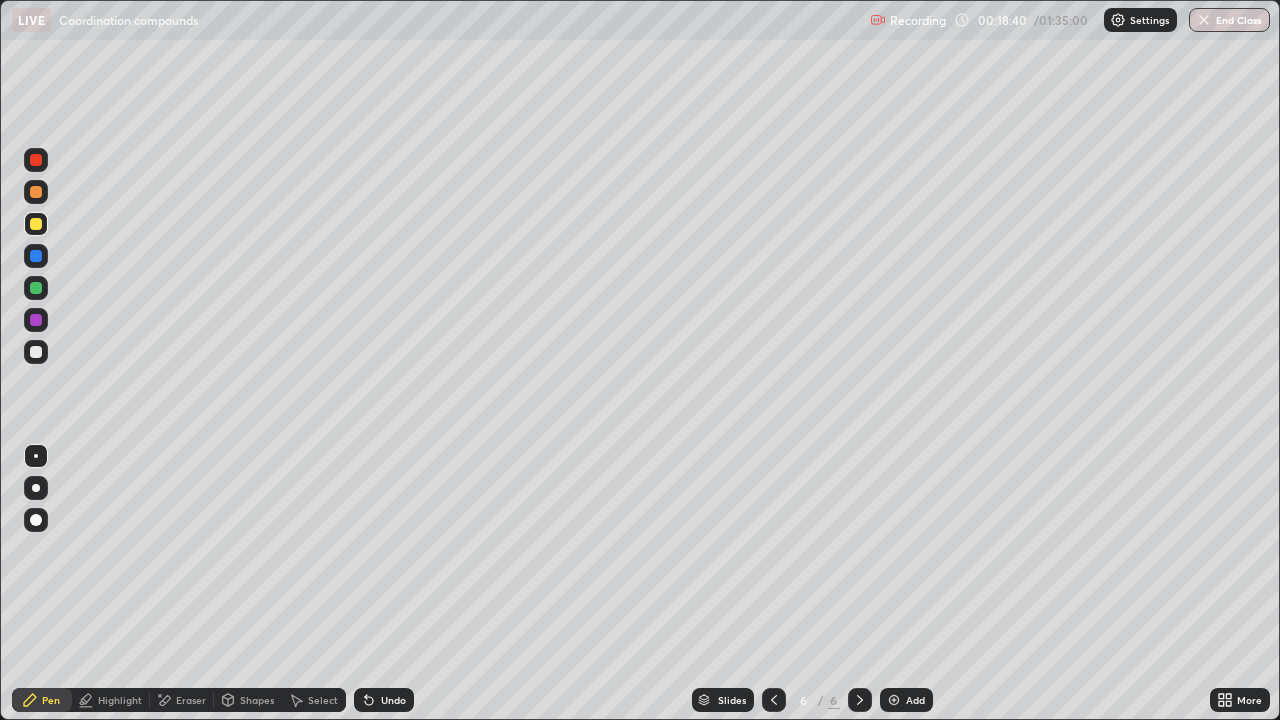 click at bounding box center [36, 256] 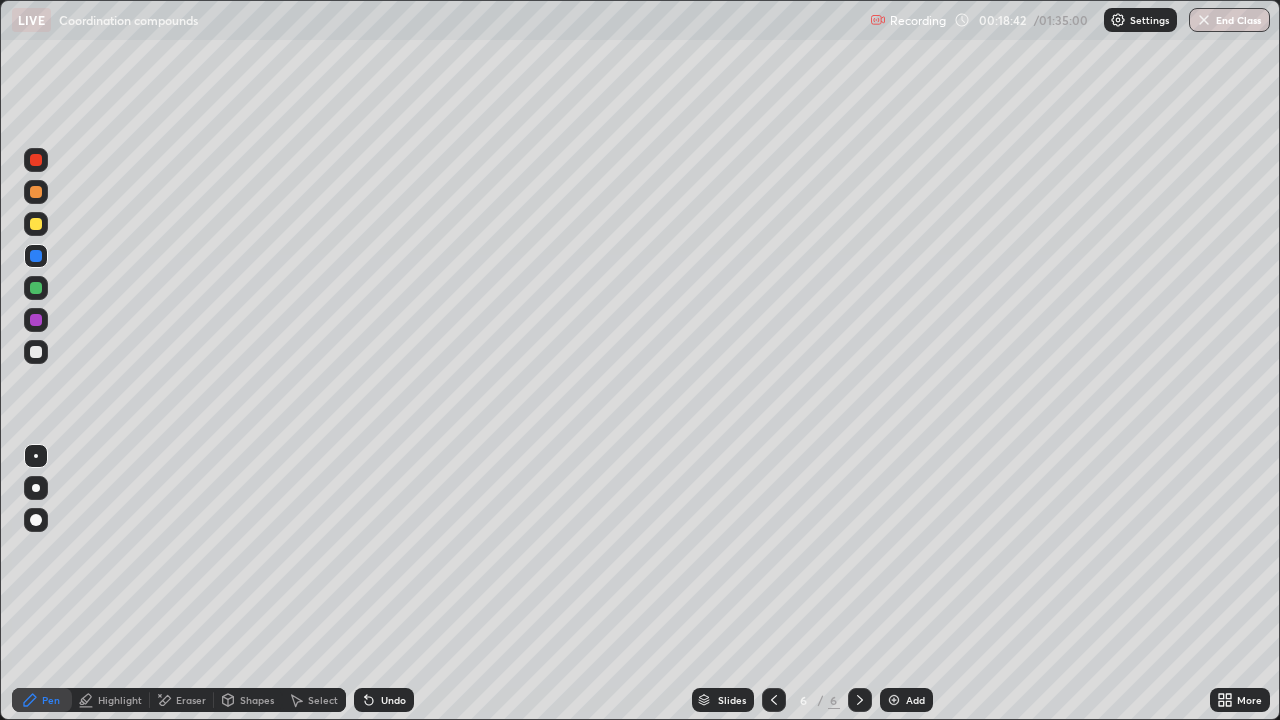 click at bounding box center [36, 352] 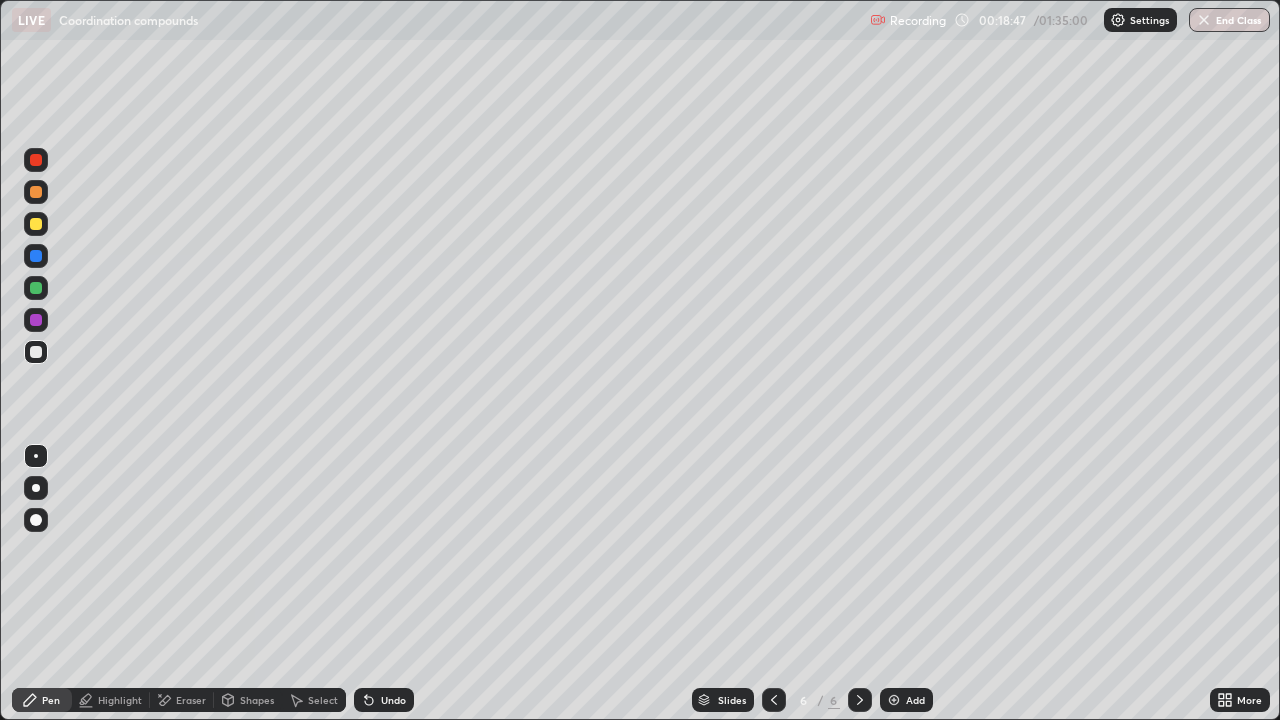 click at bounding box center (36, 352) 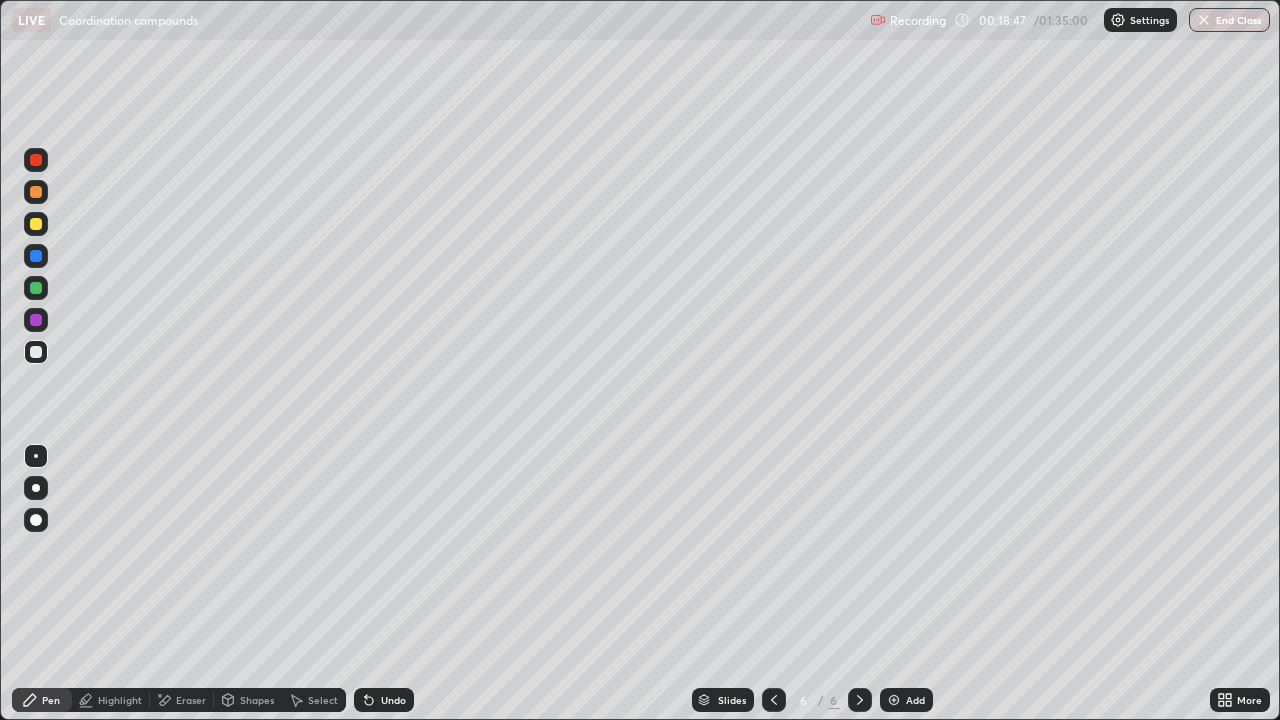 click at bounding box center [36, 320] 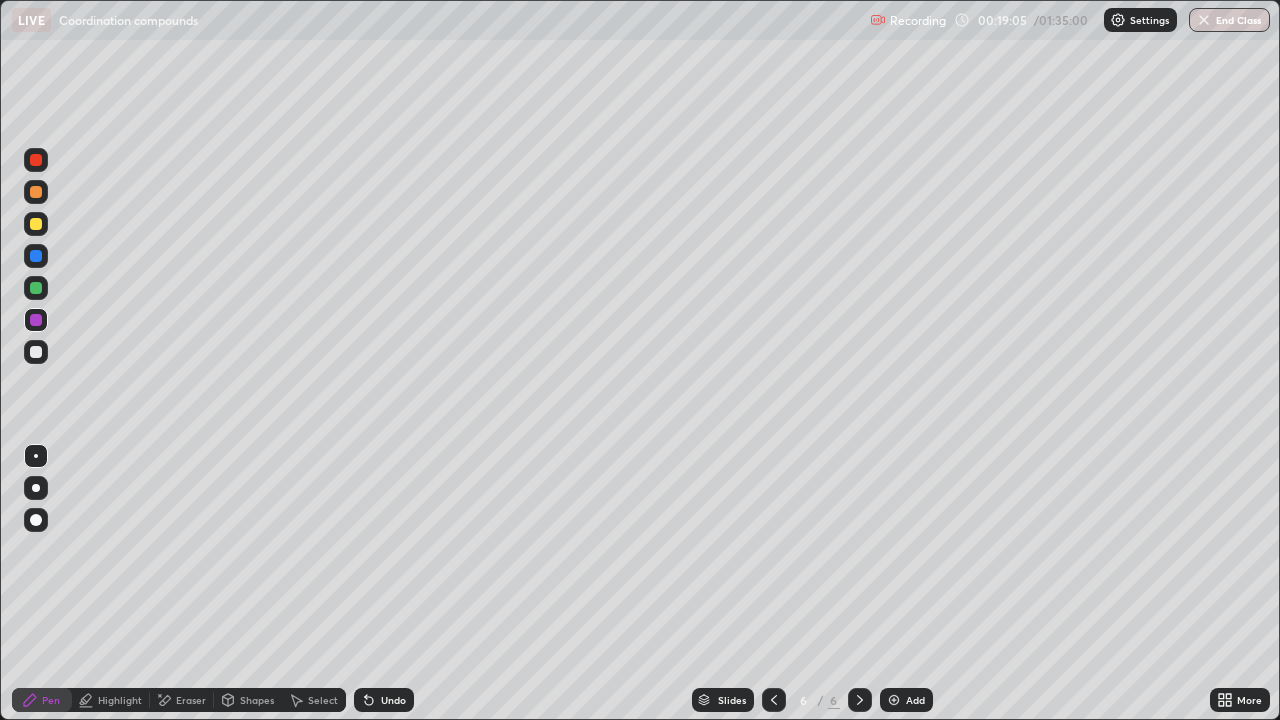 click at bounding box center [36, 352] 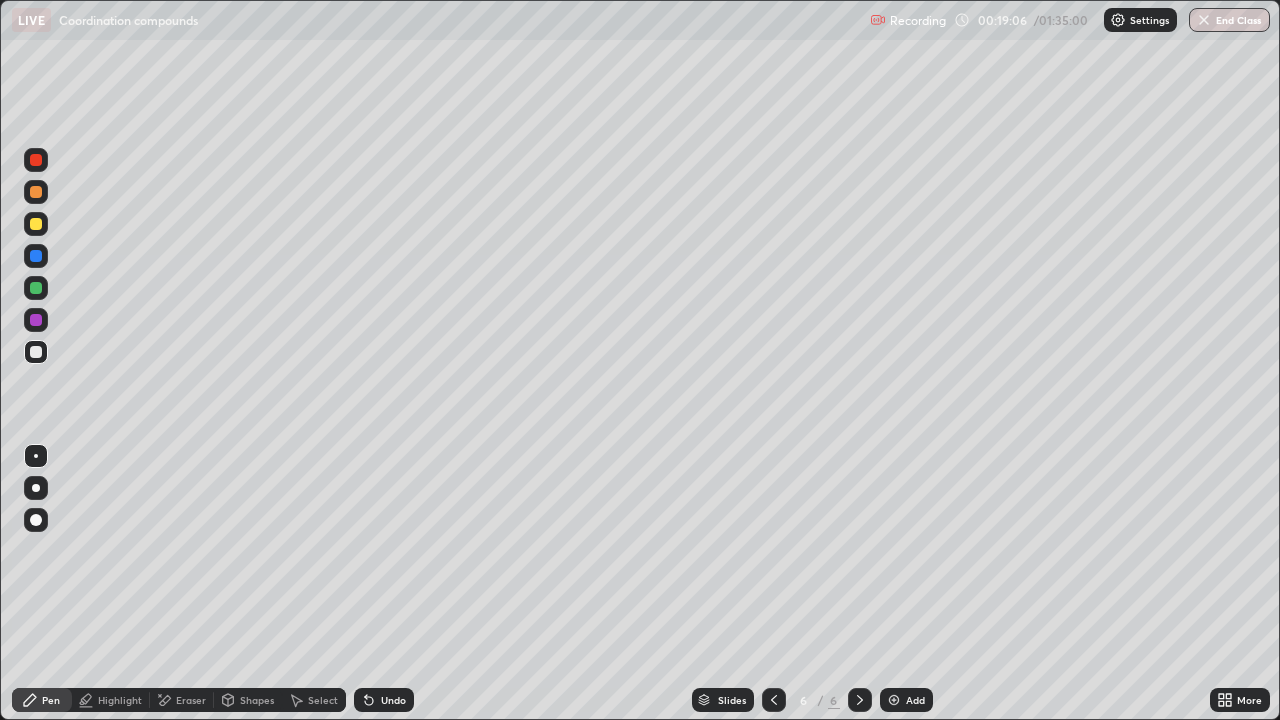 click at bounding box center (36, 224) 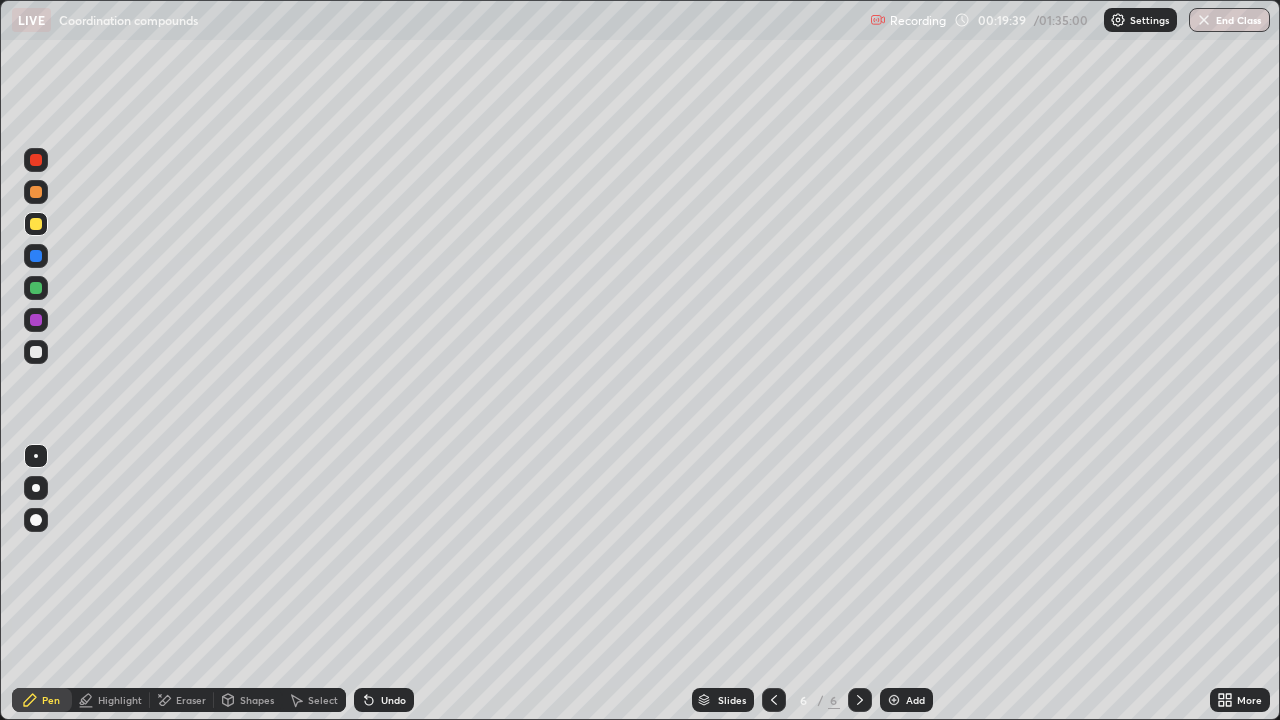 click at bounding box center [36, 288] 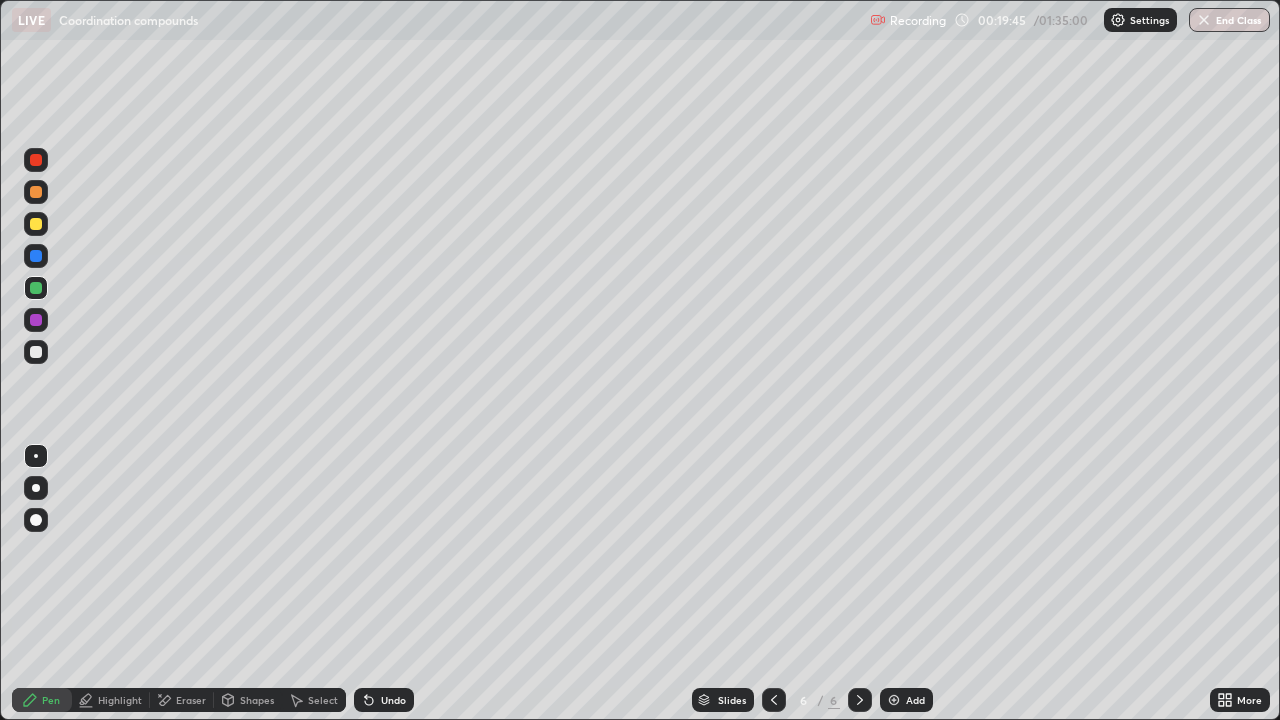 click at bounding box center (36, 352) 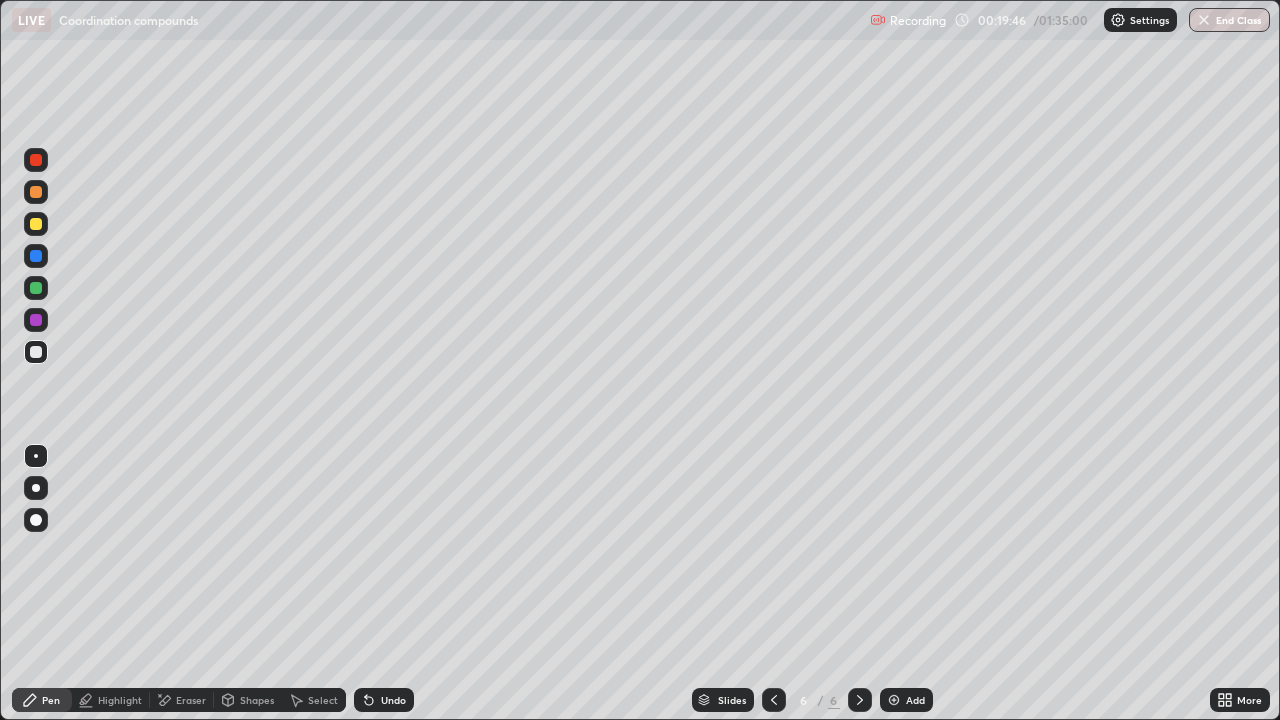 click at bounding box center (36, 320) 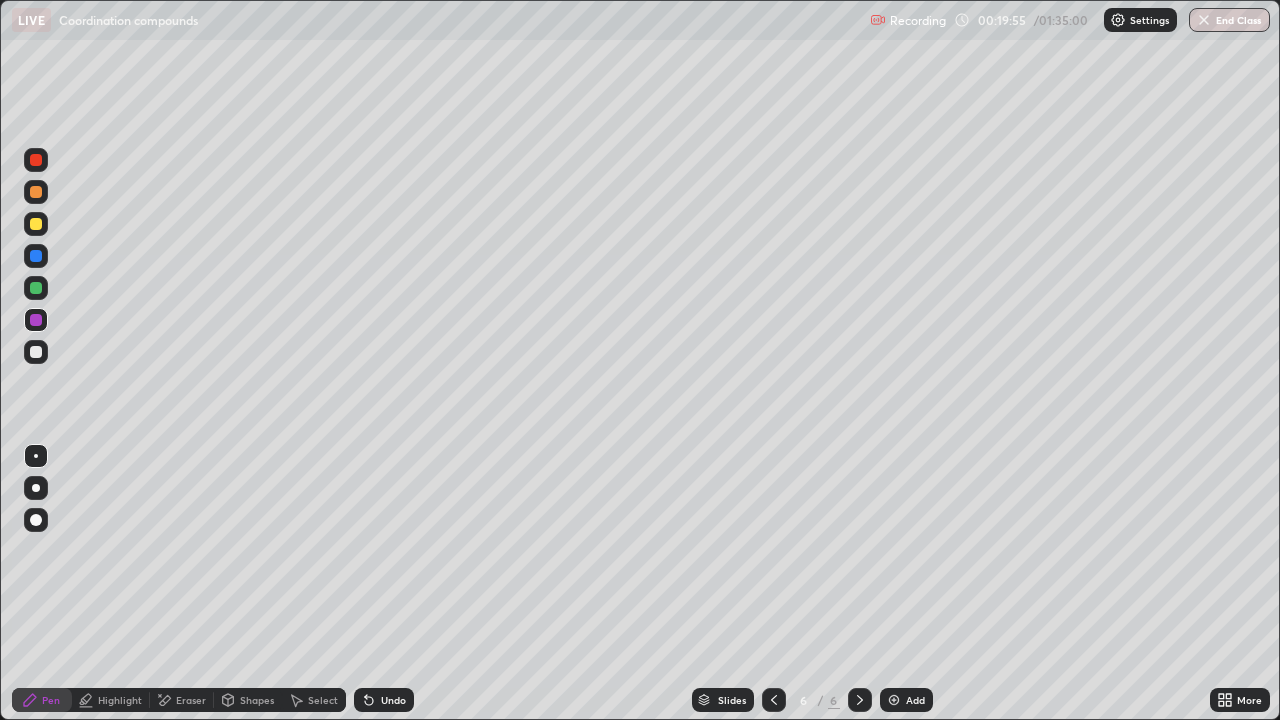 click at bounding box center (36, 224) 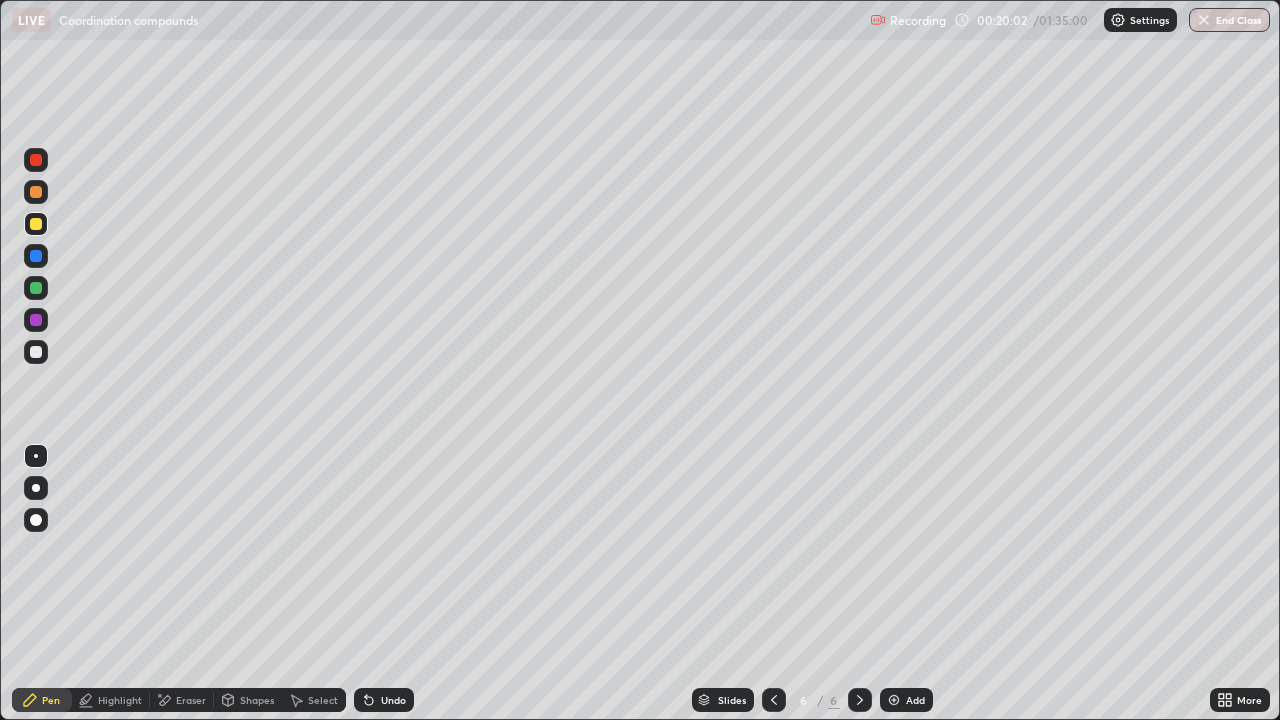 click at bounding box center (36, 192) 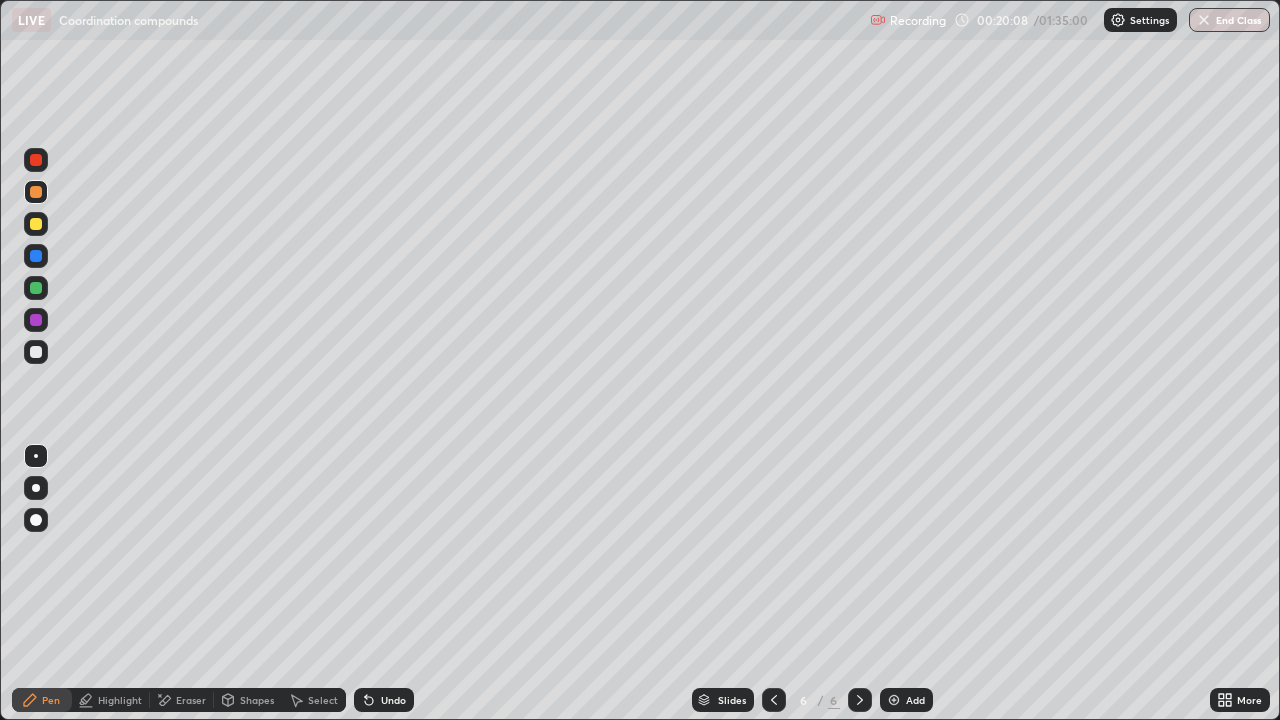 click 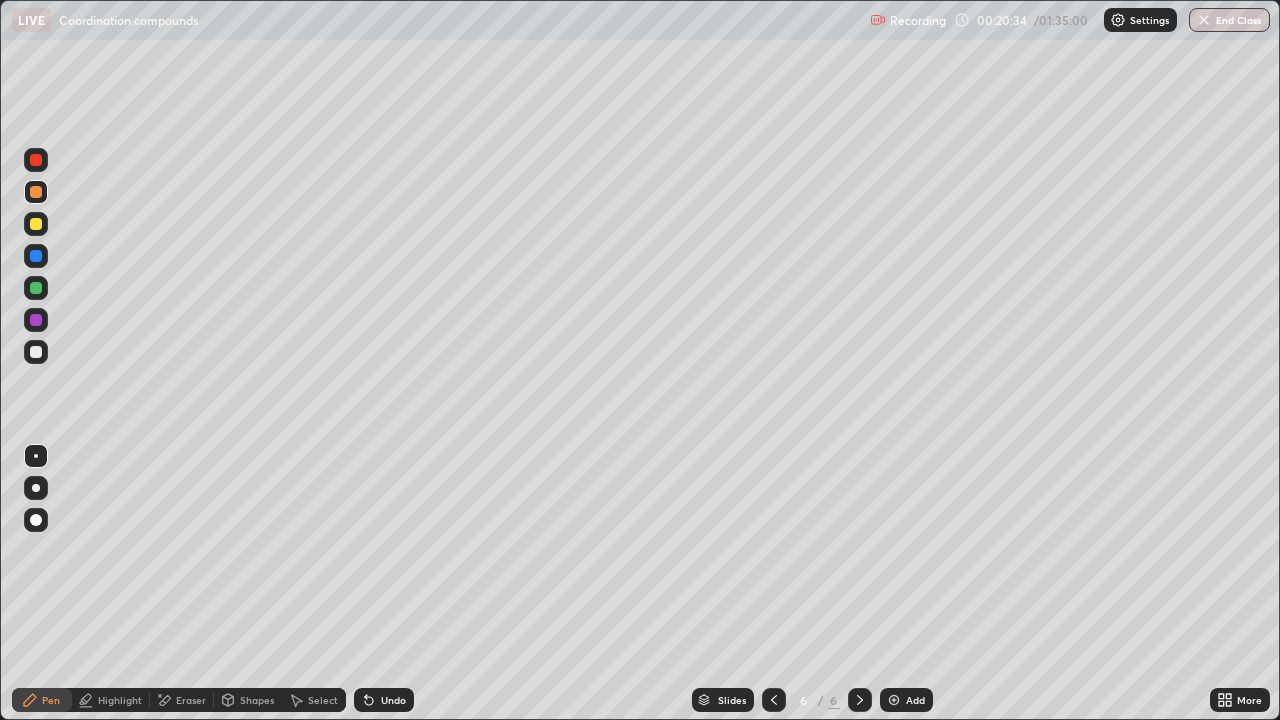 click at bounding box center [36, 224] 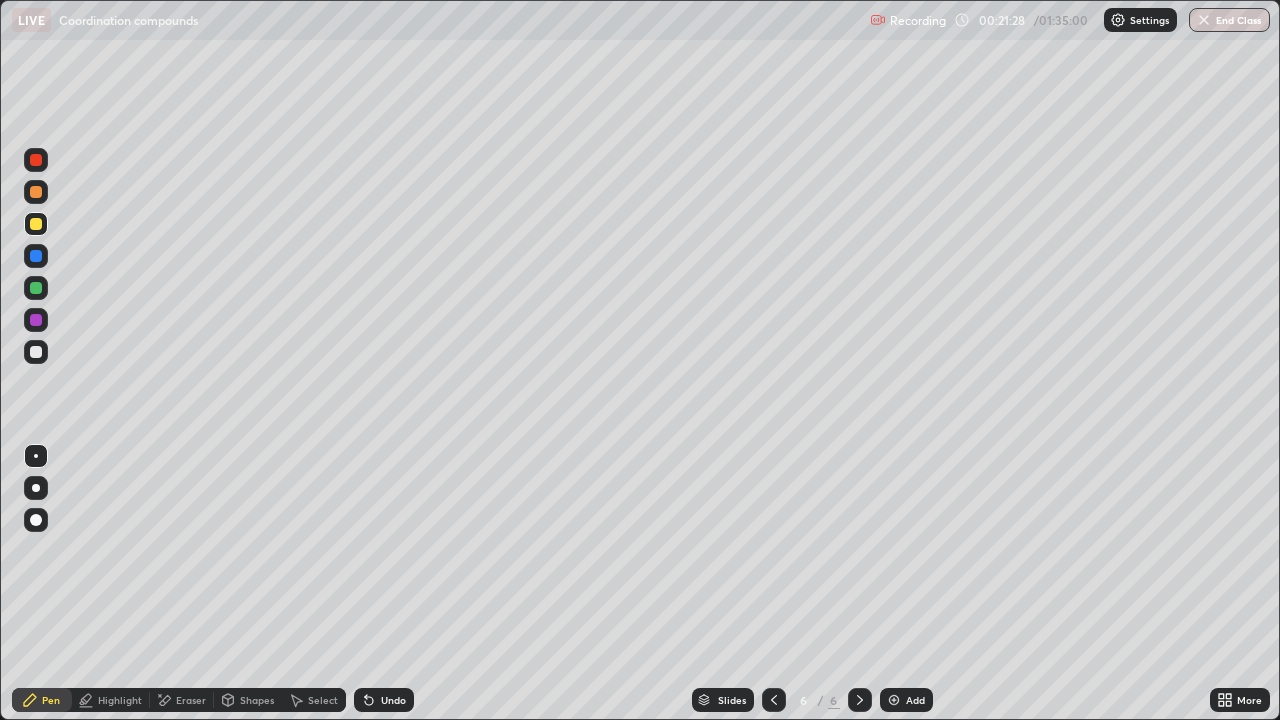 click at bounding box center (36, 288) 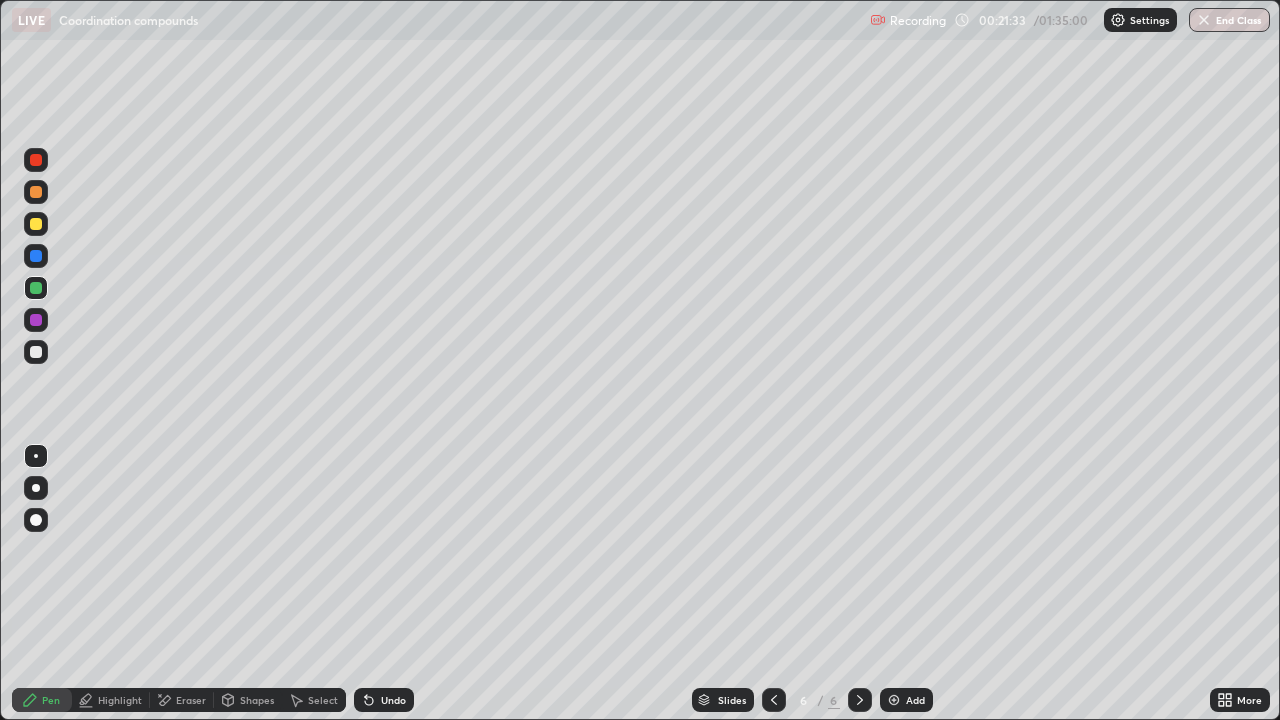 click at bounding box center [36, 224] 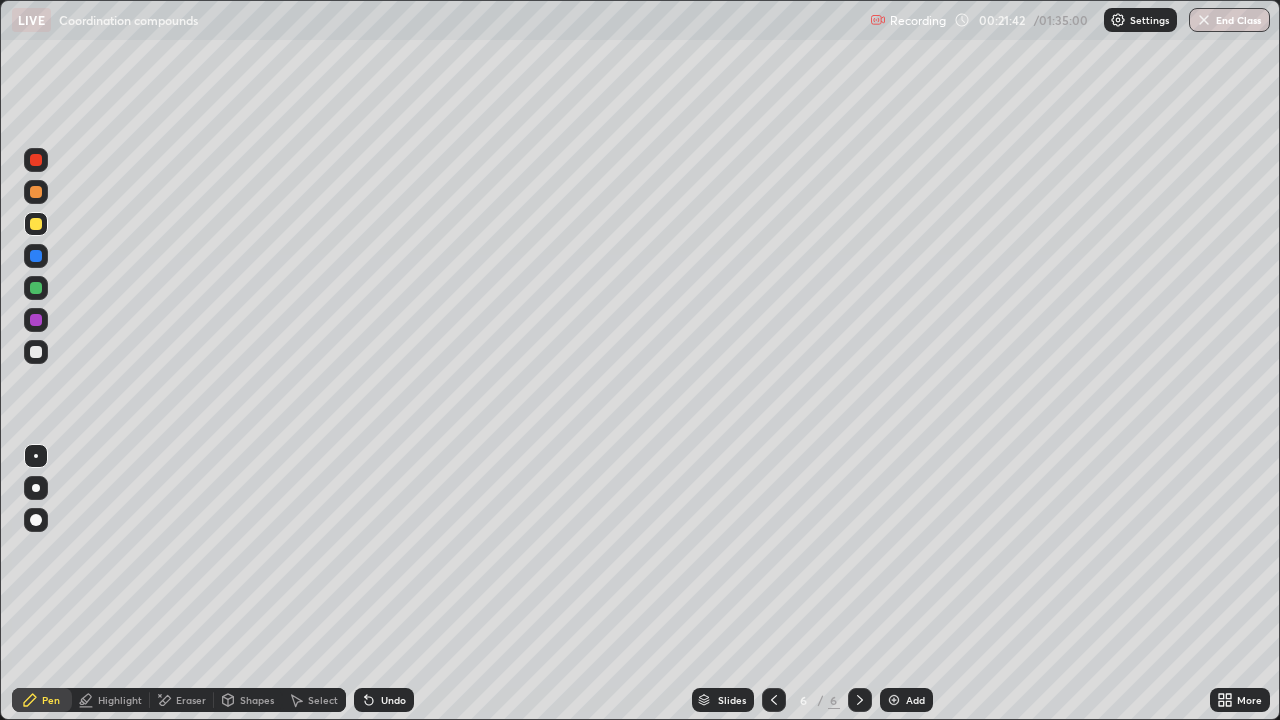 click at bounding box center (36, 256) 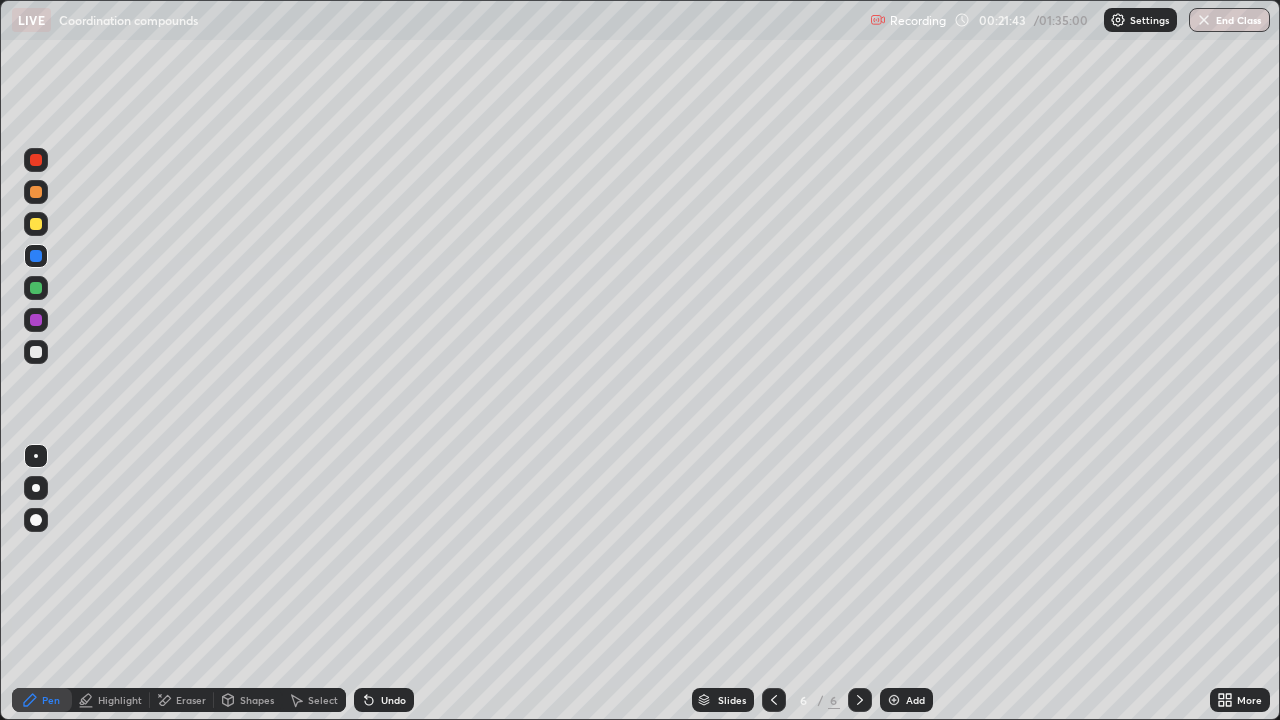 click at bounding box center (36, 192) 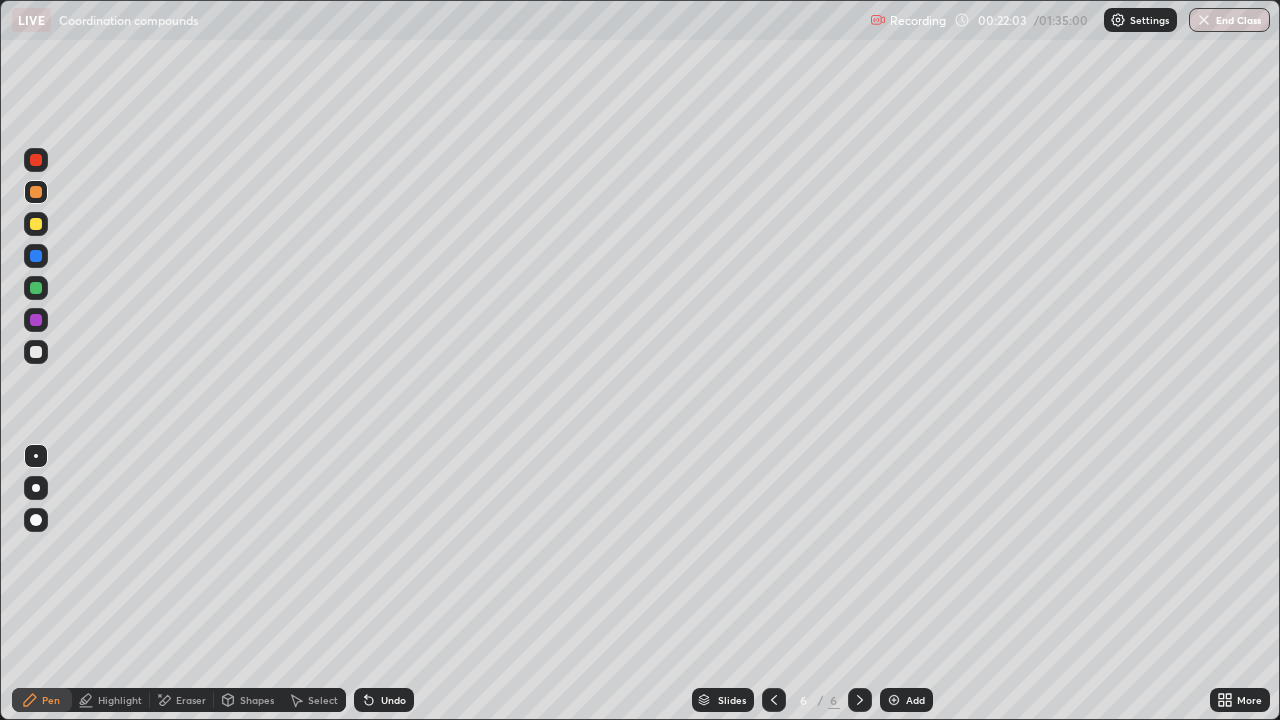 click at bounding box center [36, 288] 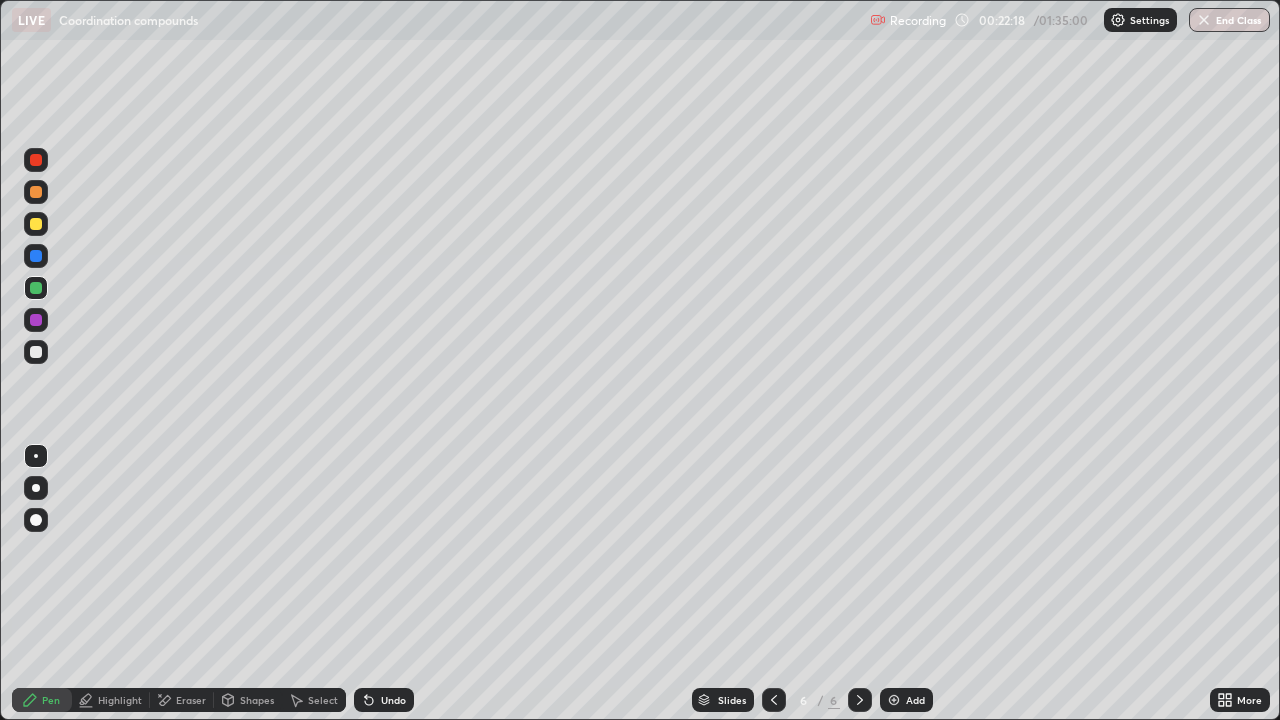 click on "Eraser" at bounding box center (191, 700) 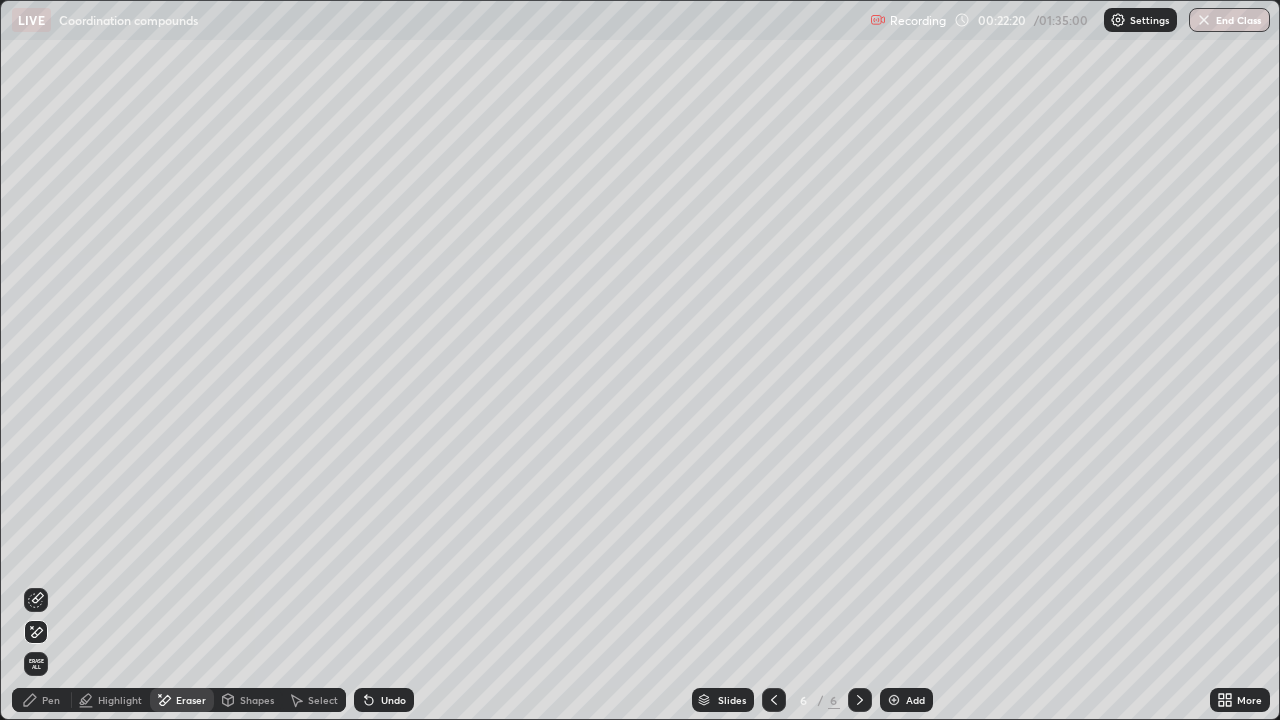 click 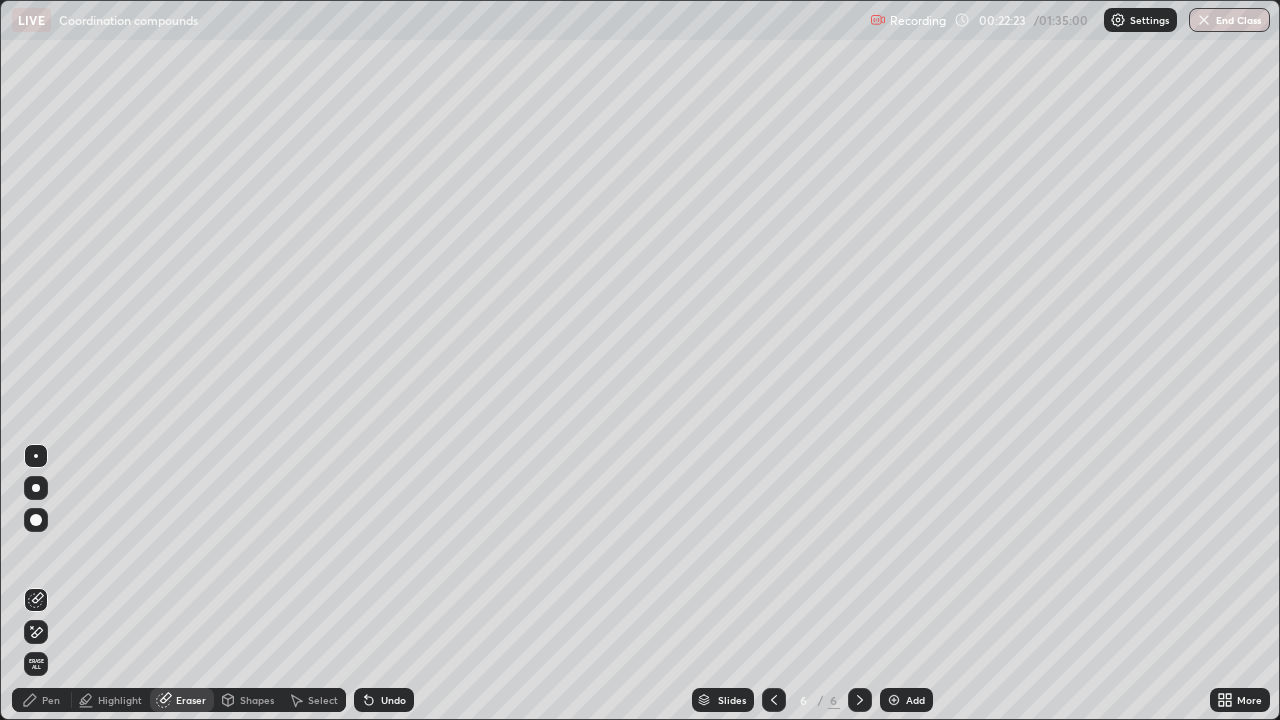 click 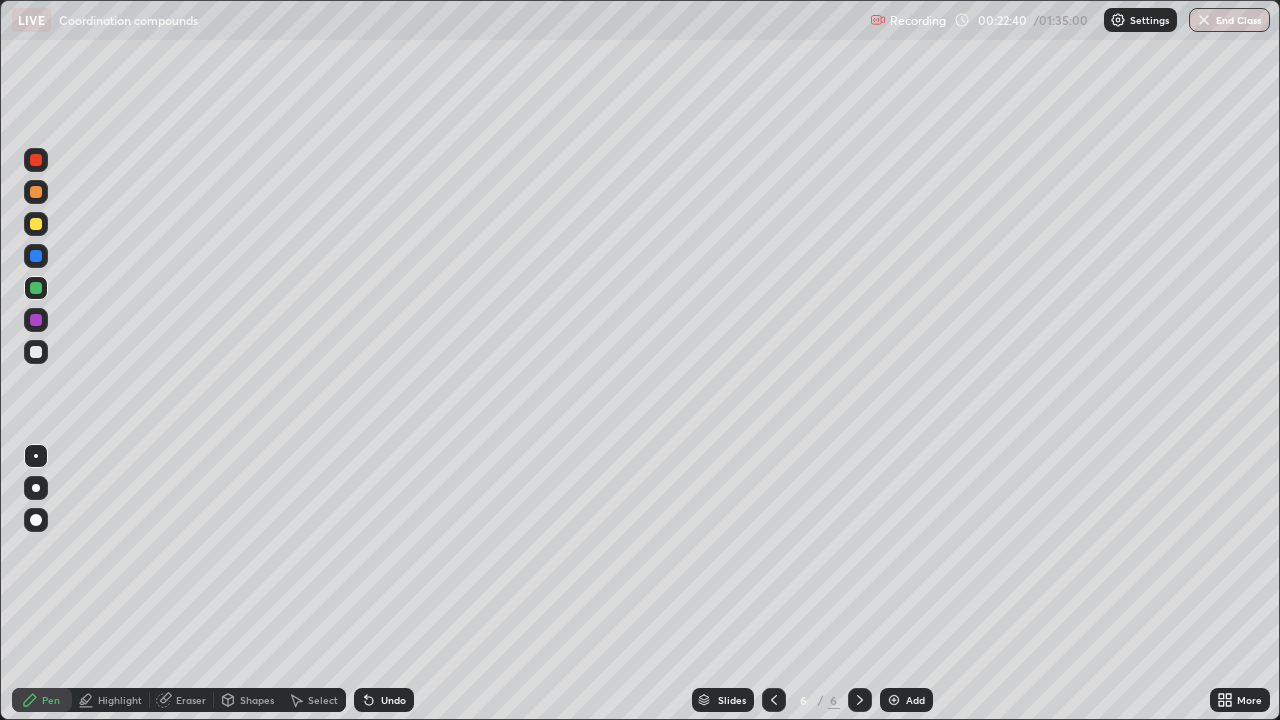 click at bounding box center [36, 224] 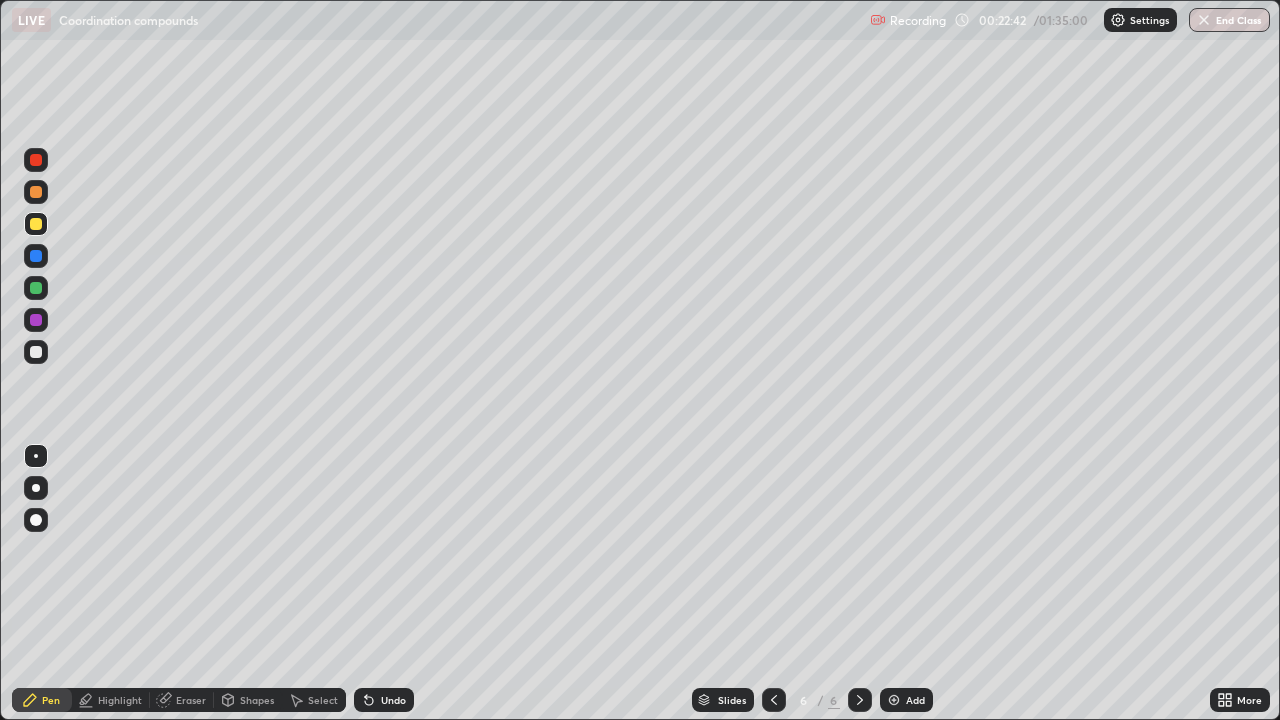 click 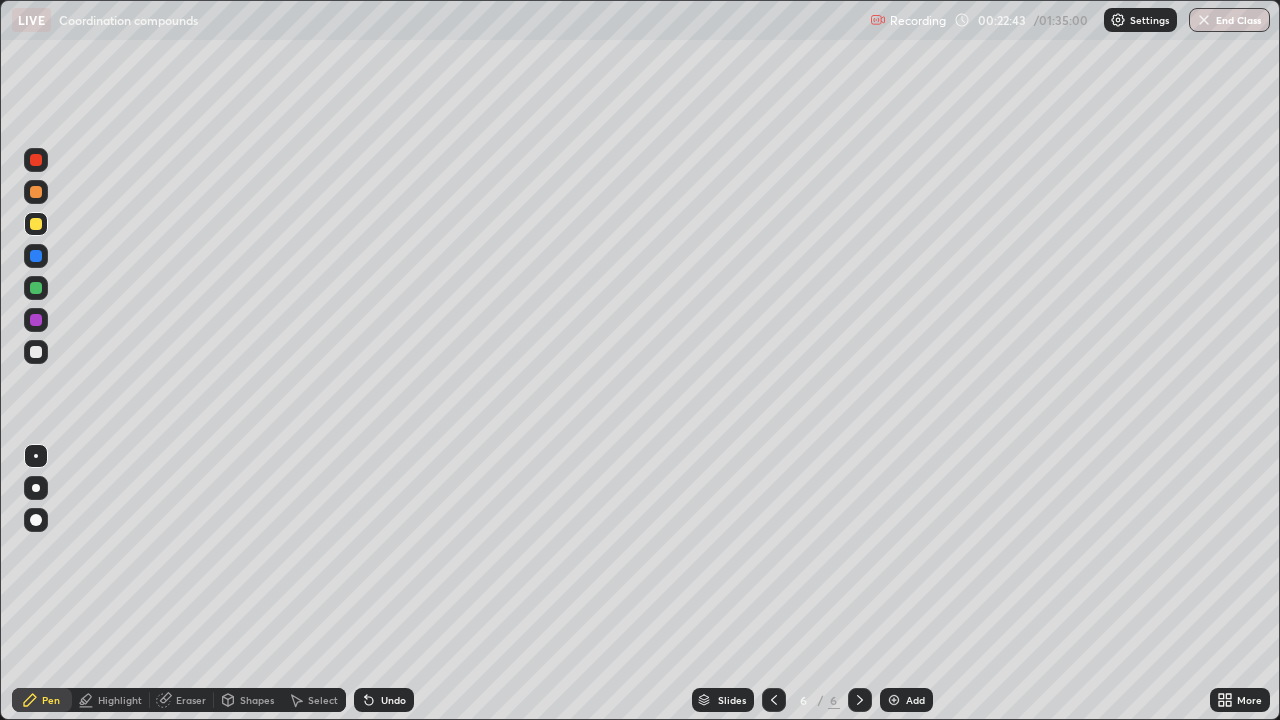 click 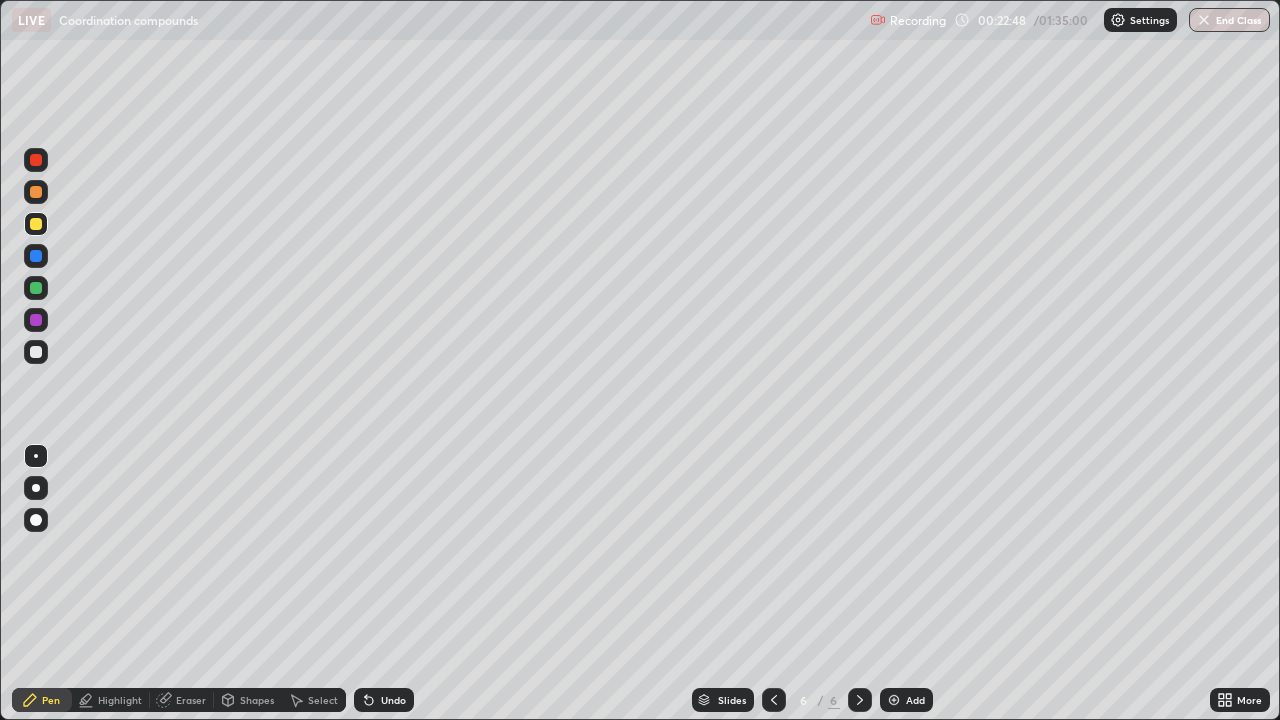 click on "Undo" at bounding box center [384, 700] 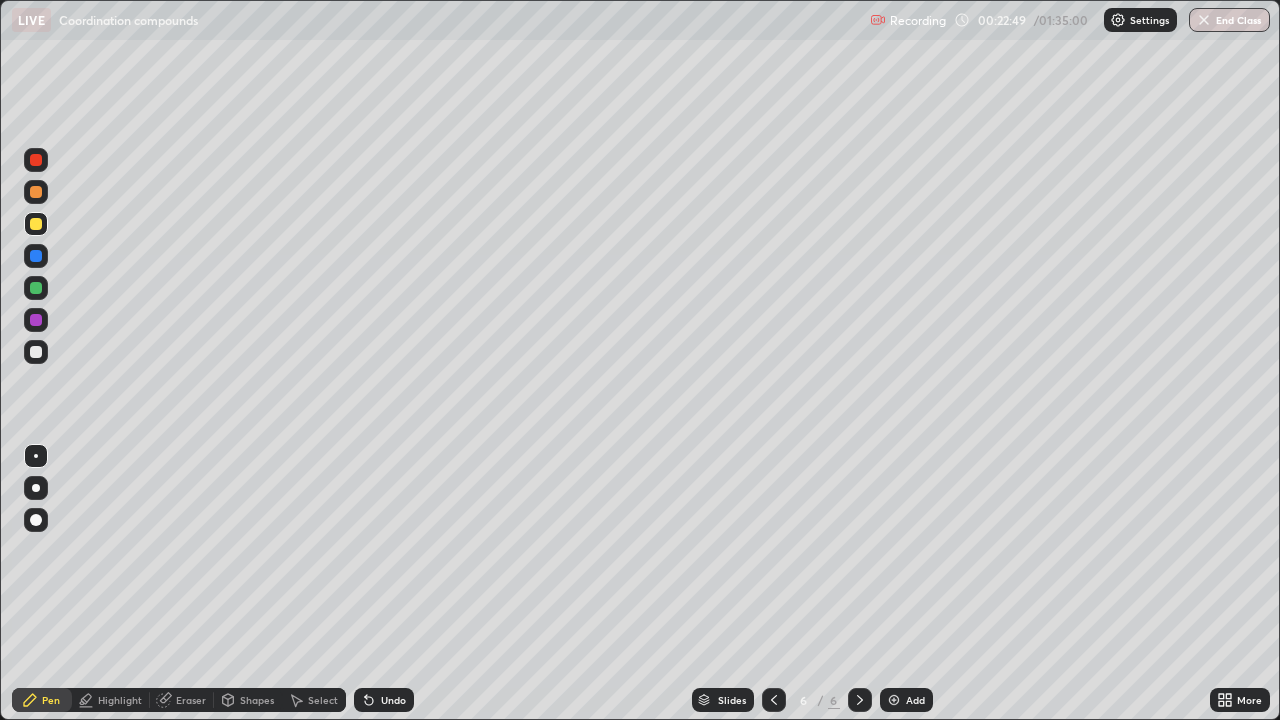 click on "Undo" at bounding box center [384, 700] 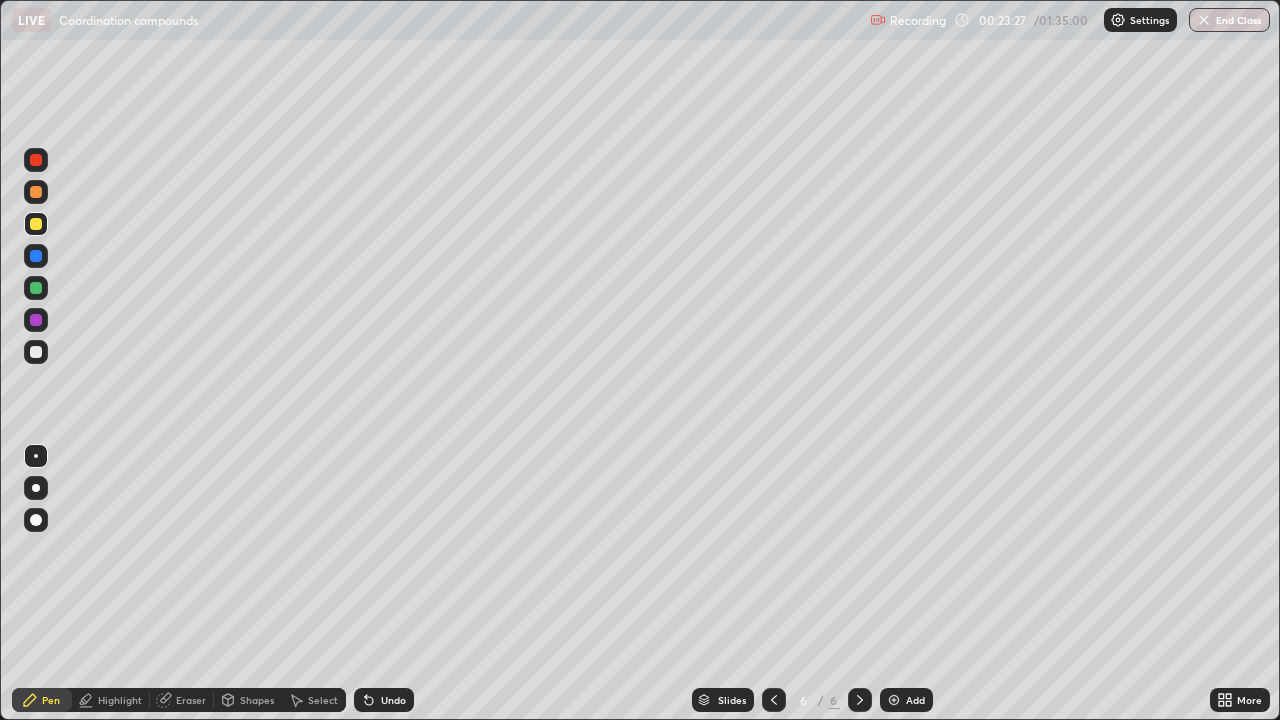 click on "Eraser" at bounding box center [191, 700] 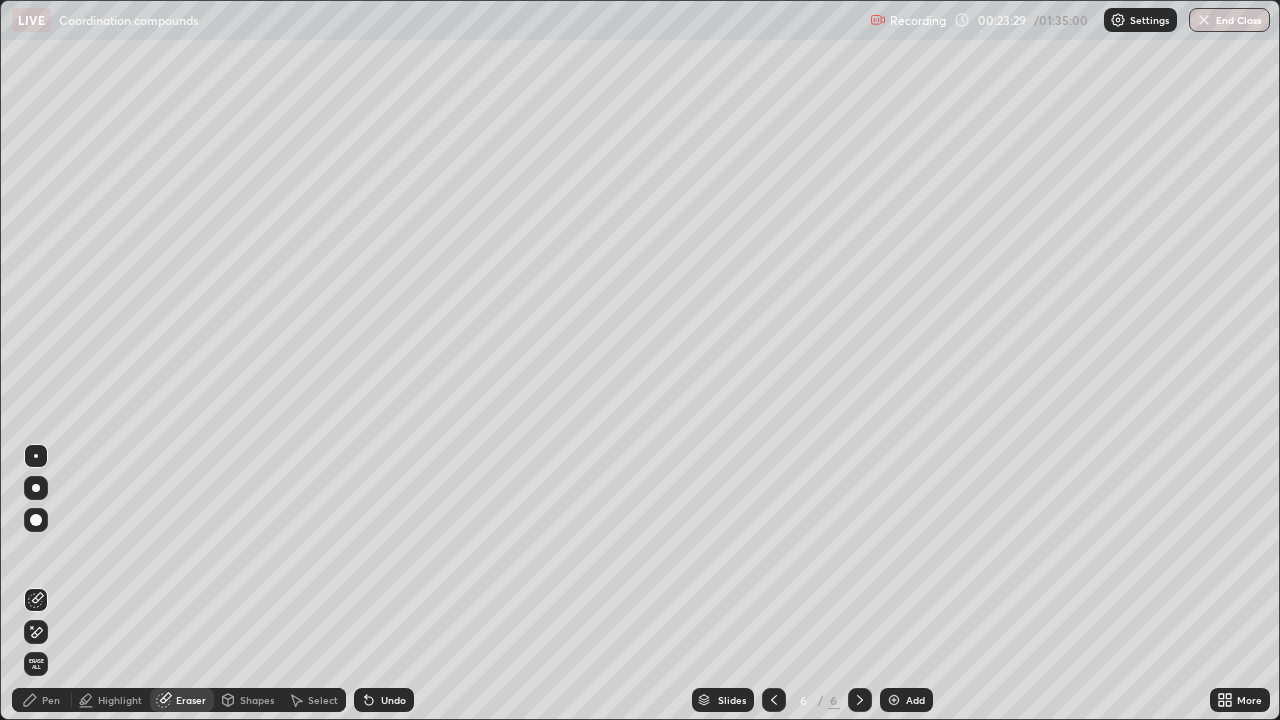 click 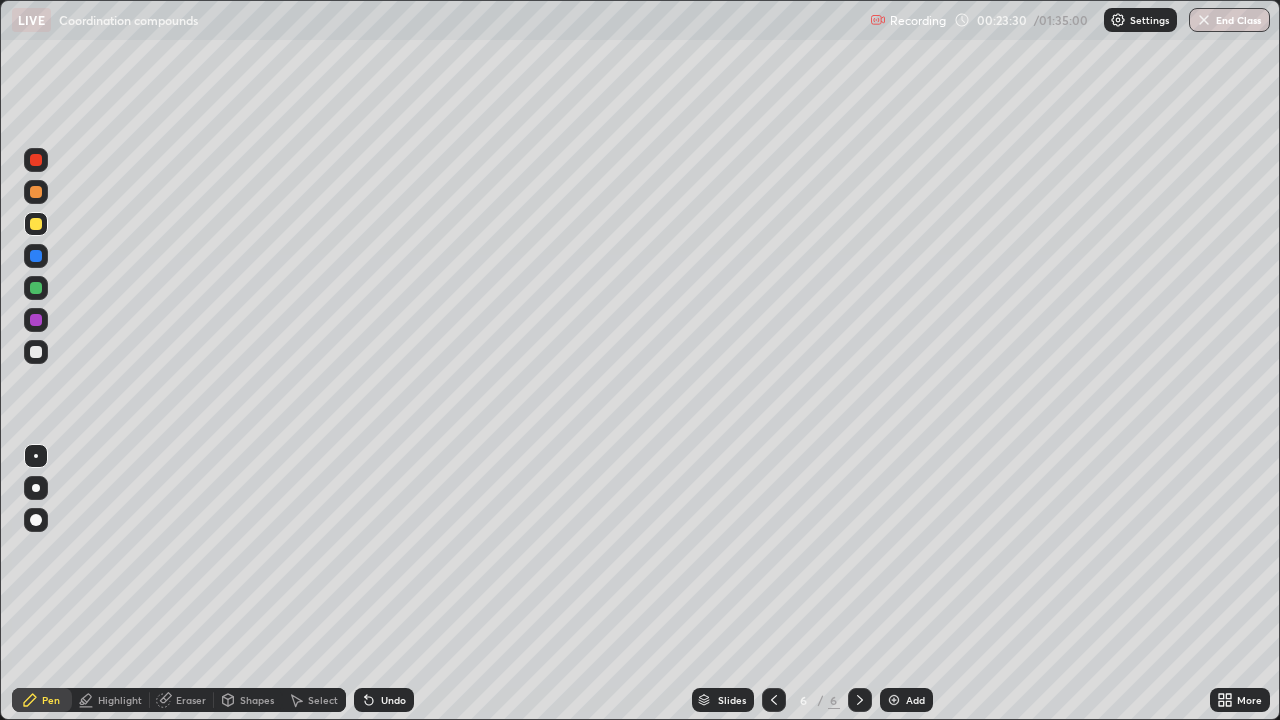 click at bounding box center [36, 288] 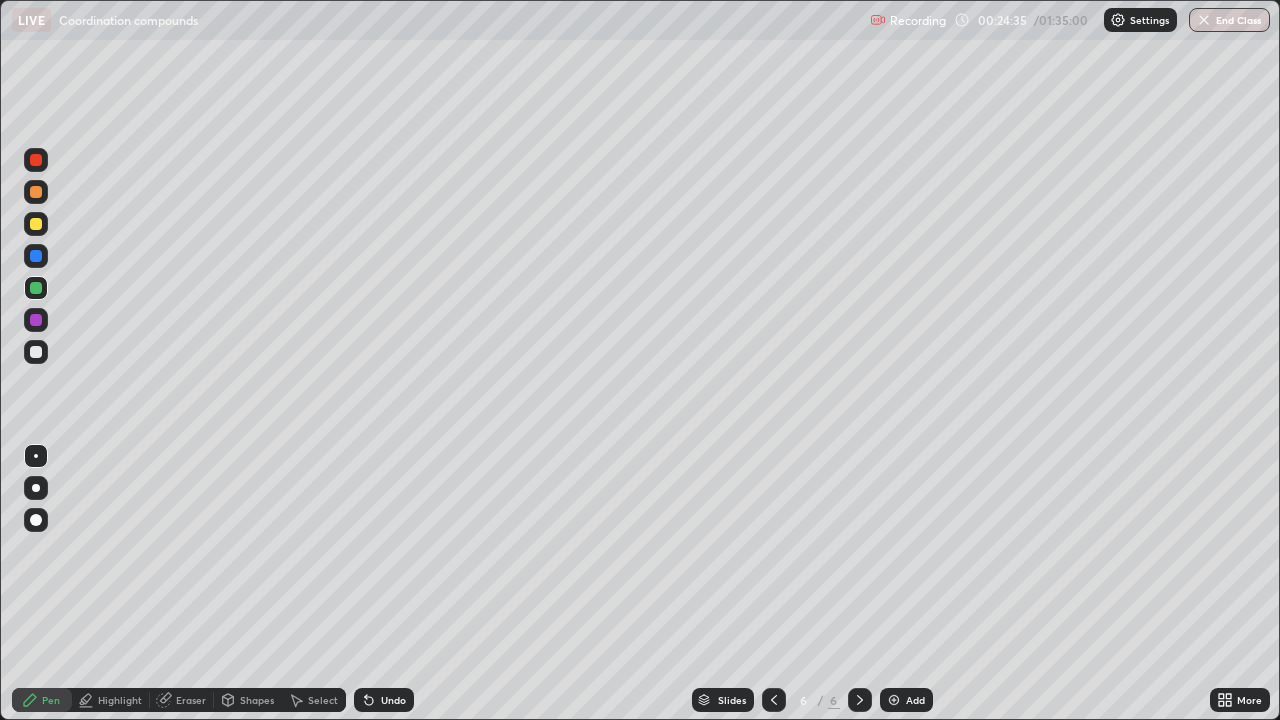 click on "Undo" at bounding box center (393, 700) 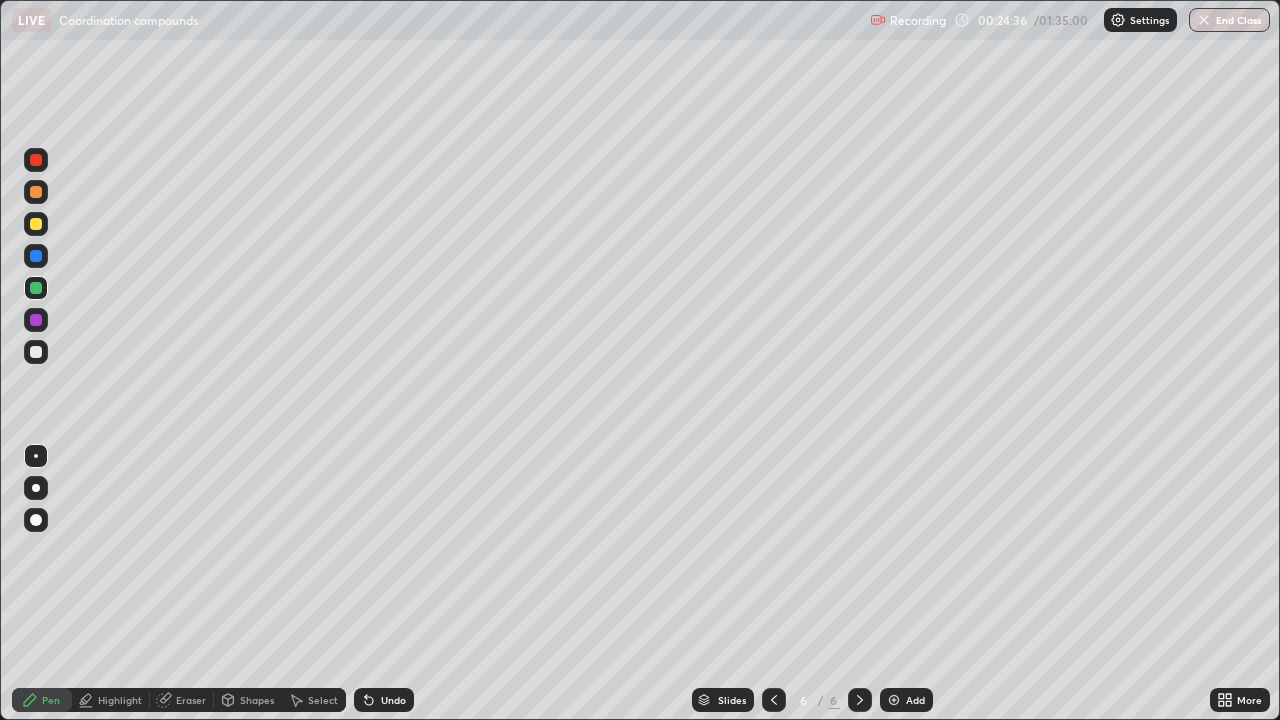 click on "Undo" at bounding box center (393, 700) 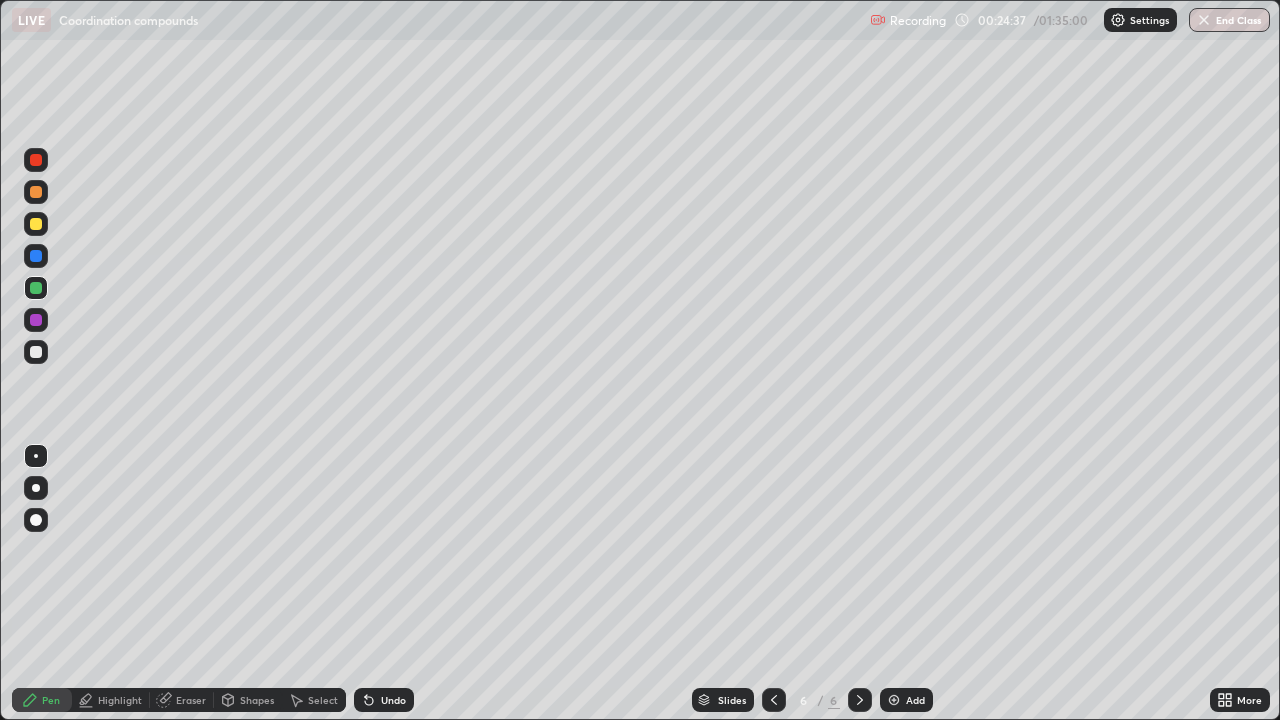 click at bounding box center (36, 192) 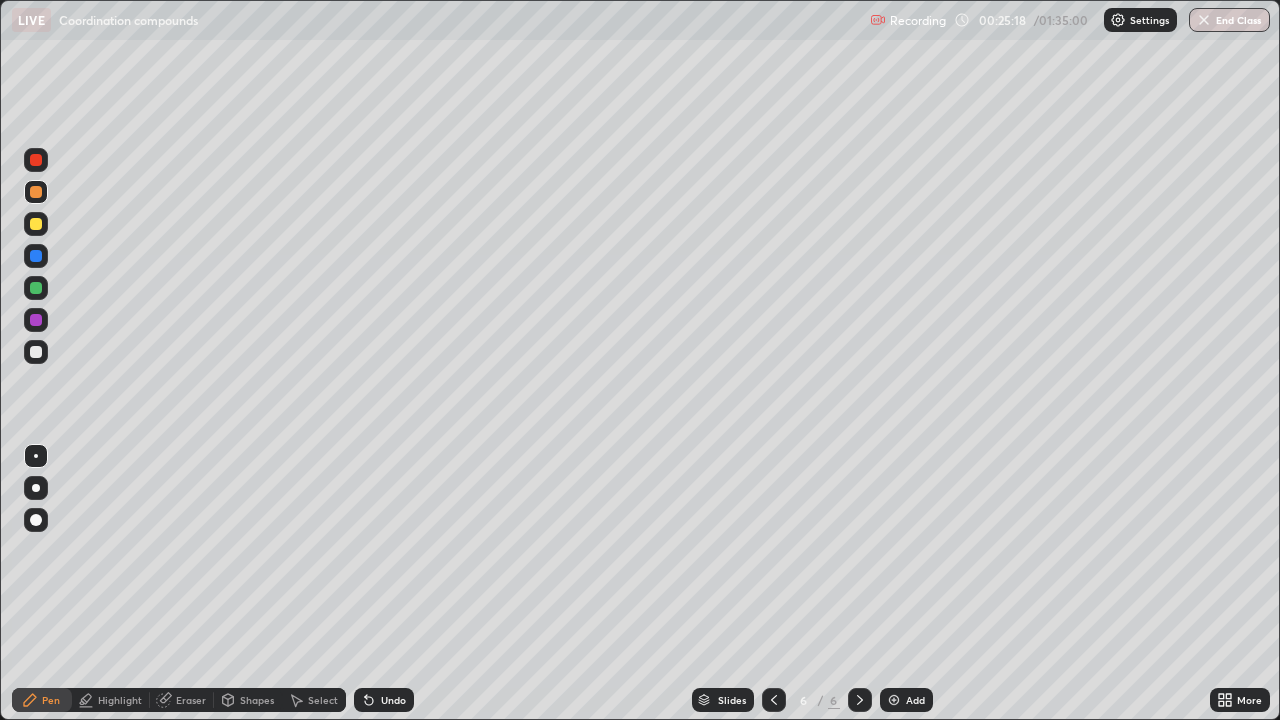 click on "Select" at bounding box center [314, 700] 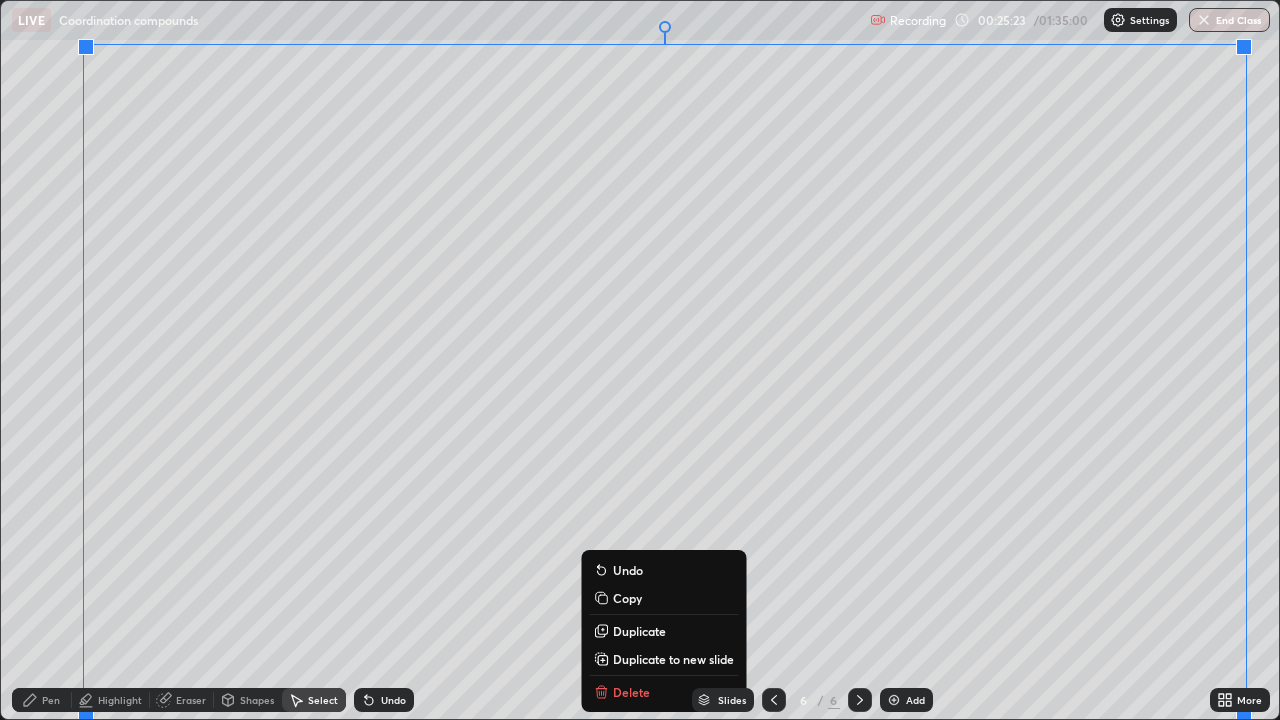 click on "Duplicate to new slide" at bounding box center [673, 659] 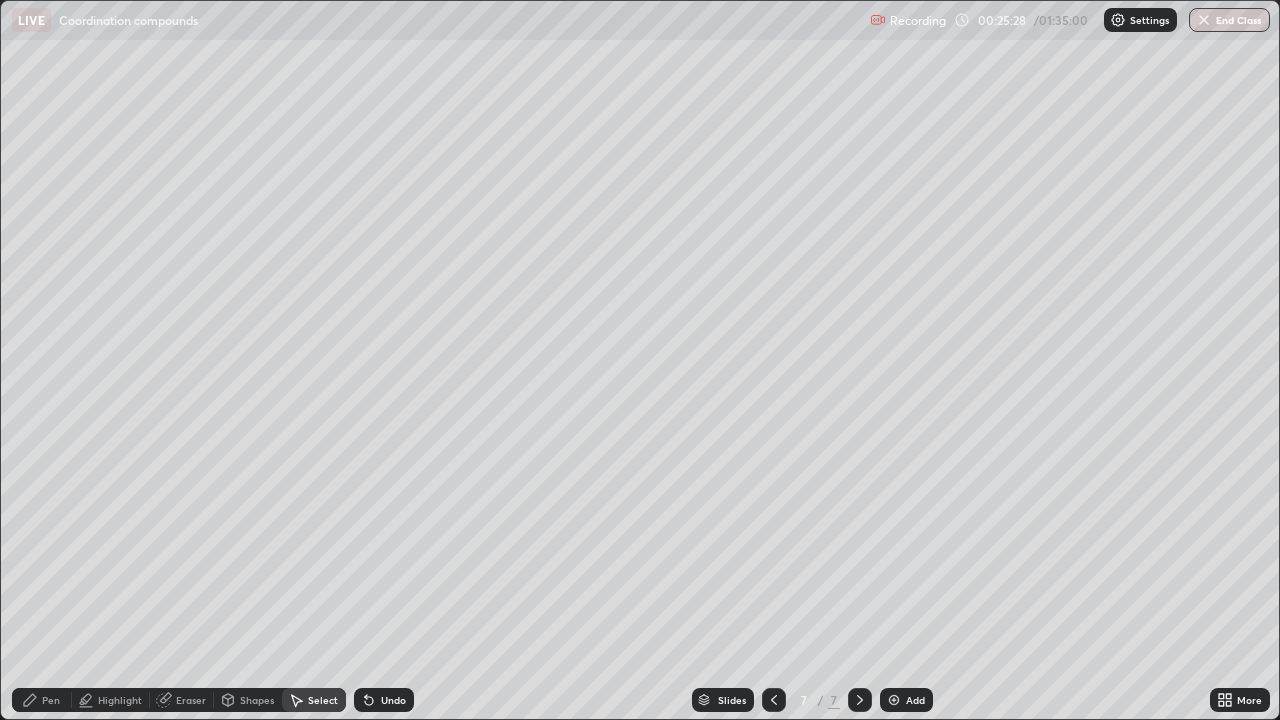click 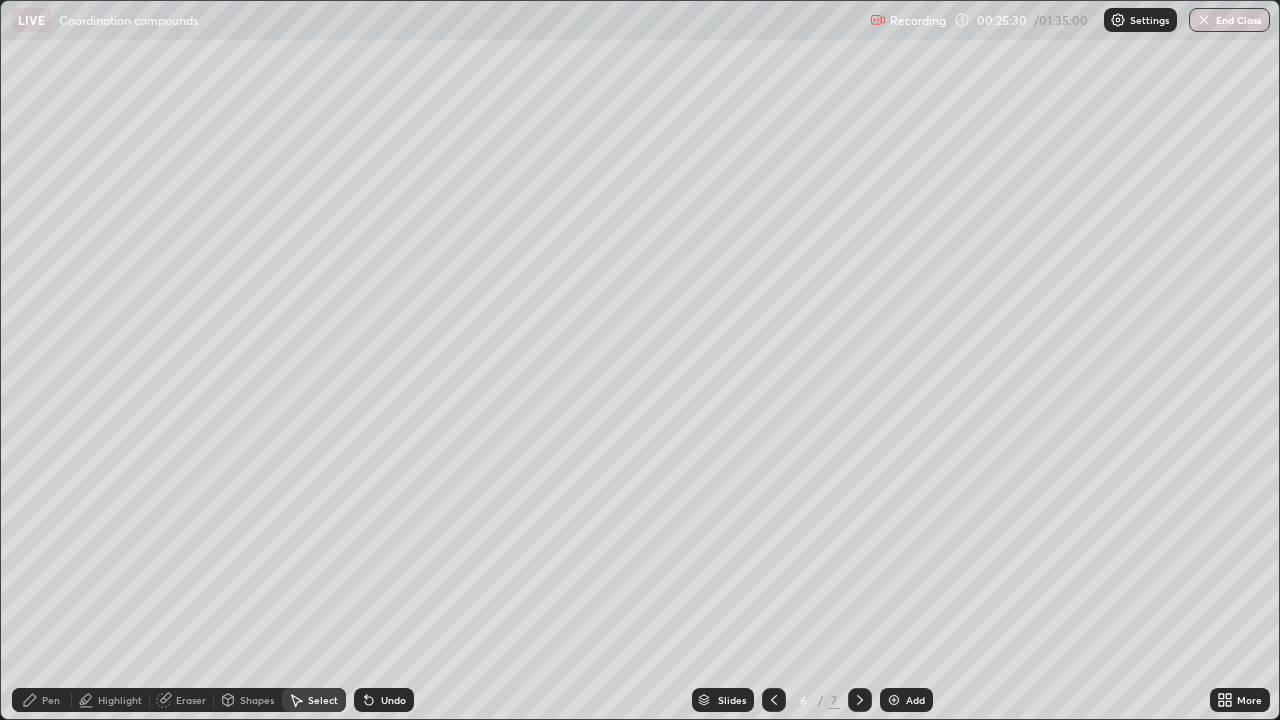 click on "Pen" at bounding box center (42, 700) 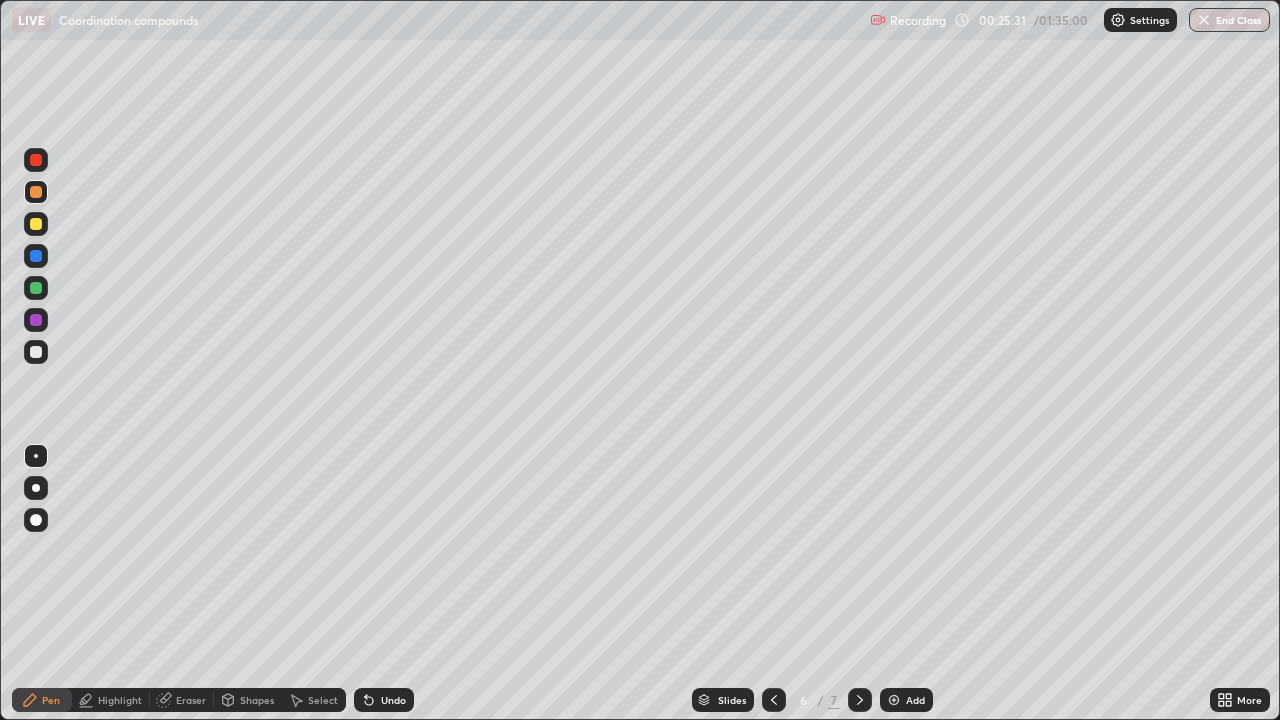 click at bounding box center [36, 352] 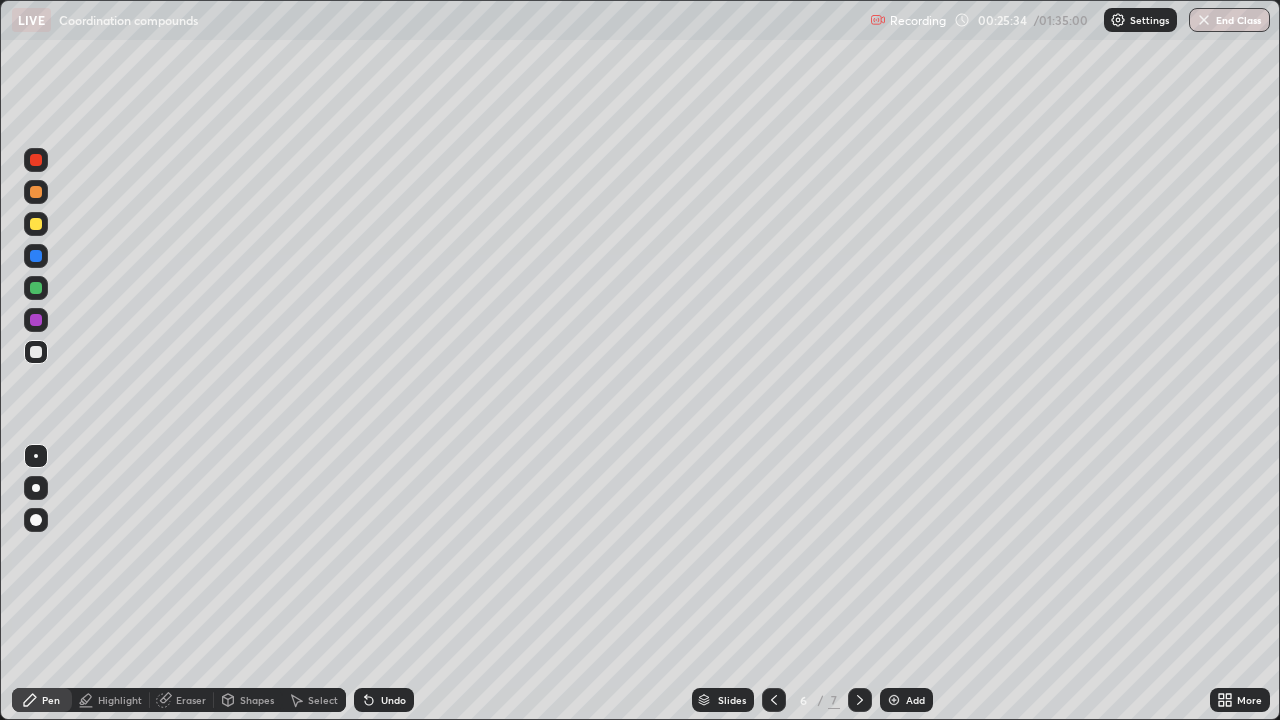 click on "Highlight" at bounding box center (111, 700) 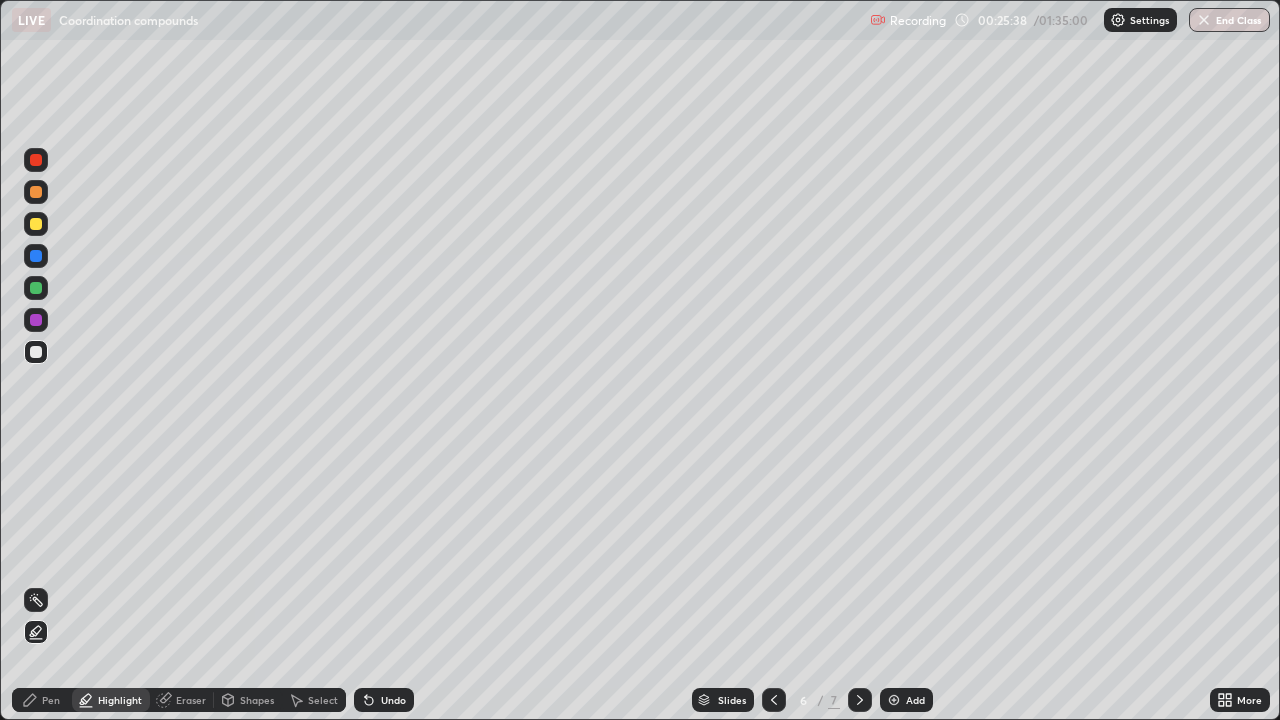 click 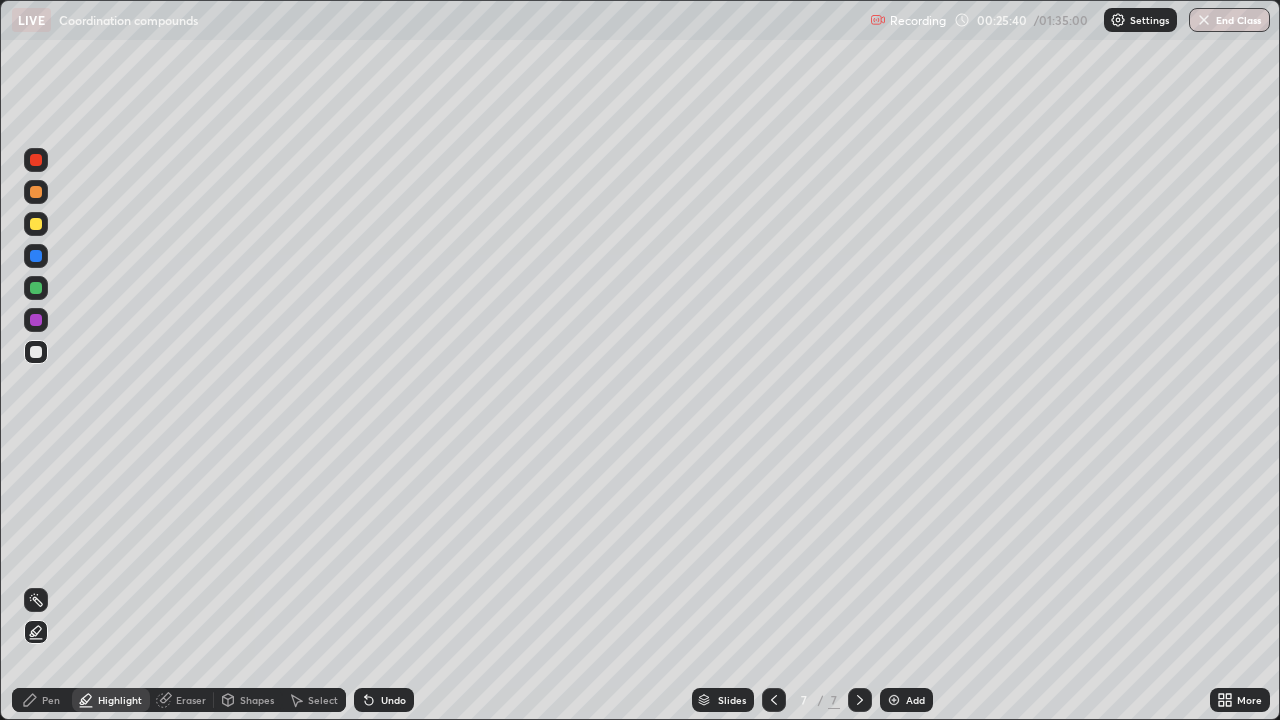 click on "Eraser" at bounding box center (191, 700) 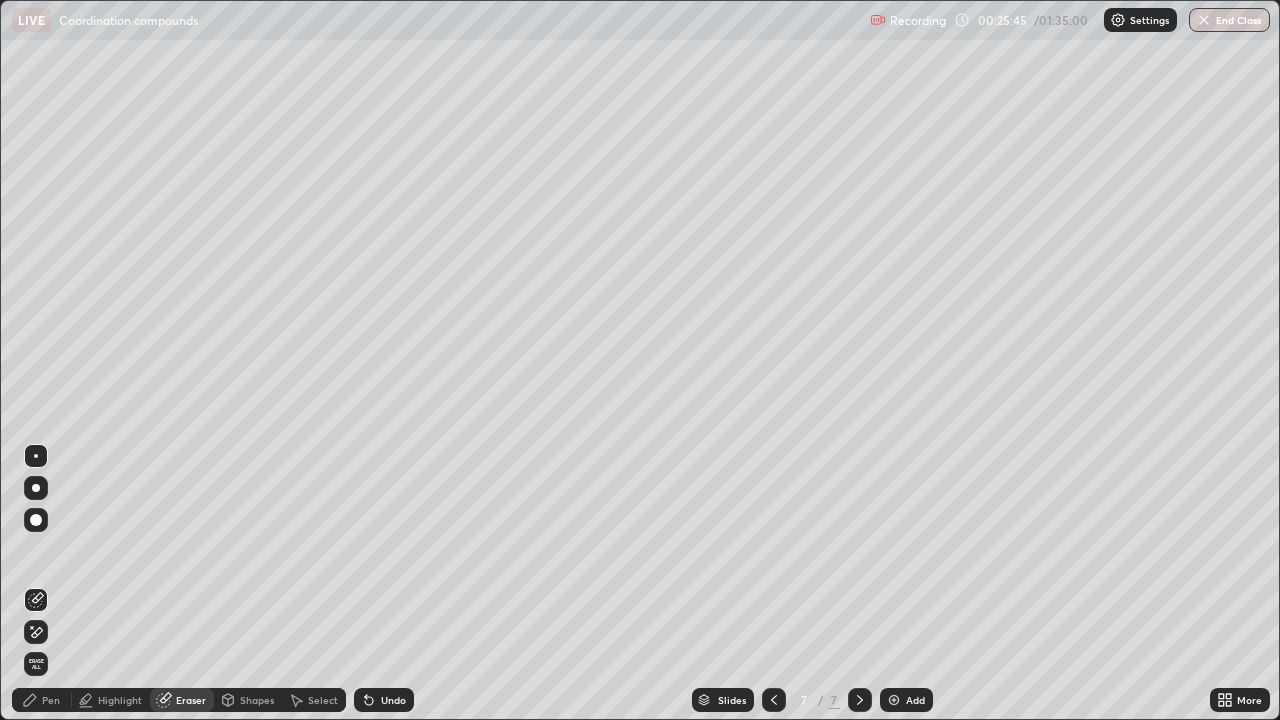 click on "Pen" at bounding box center (42, 700) 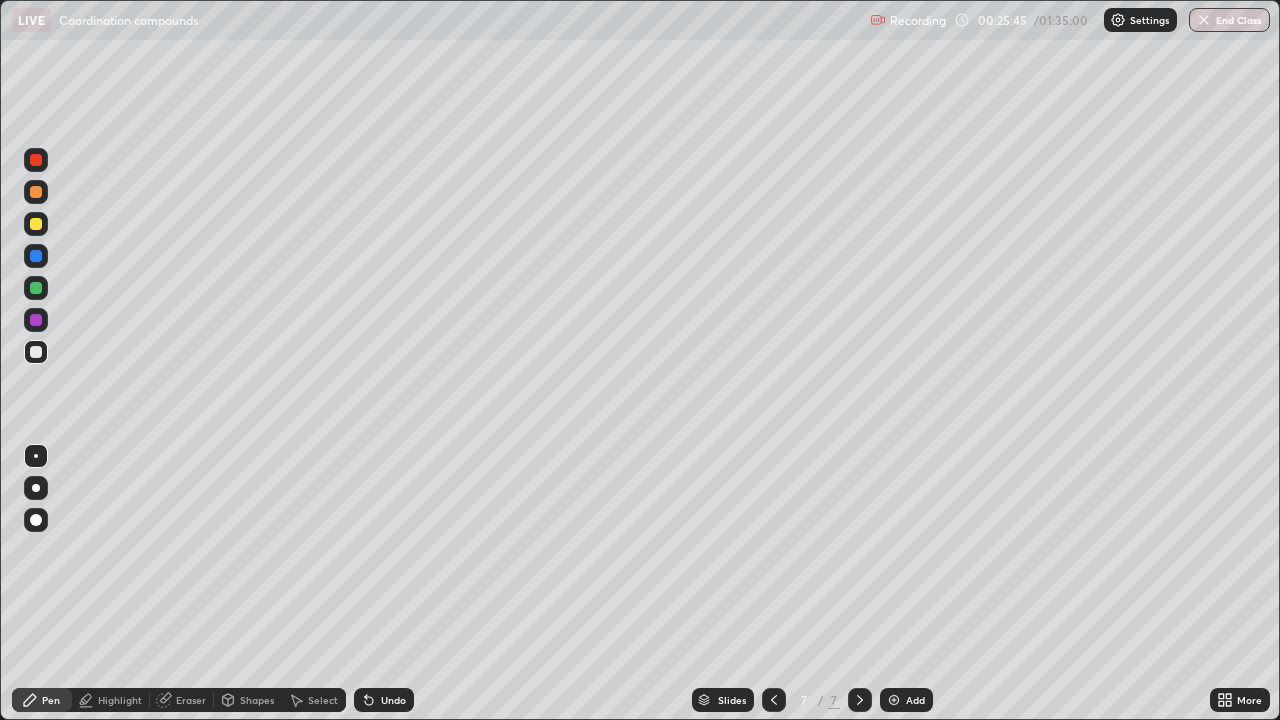 click at bounding box center [36, 288] 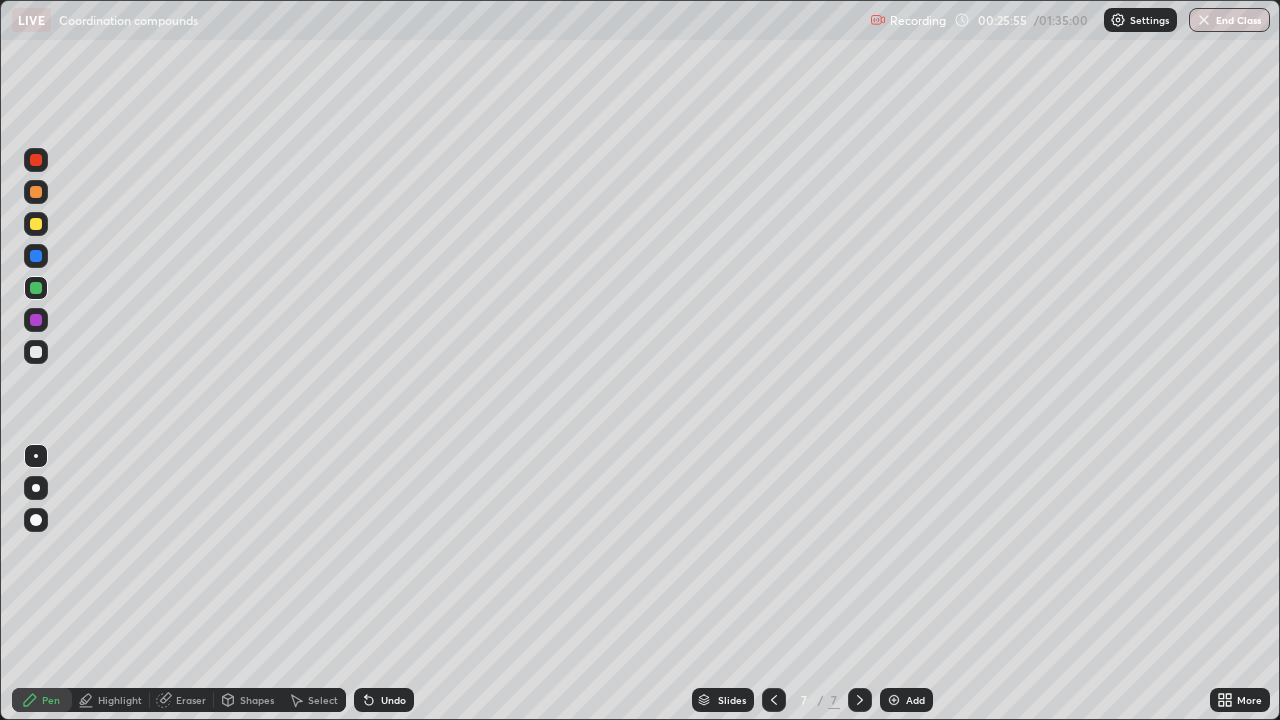 click at bounding box center (36, 160) 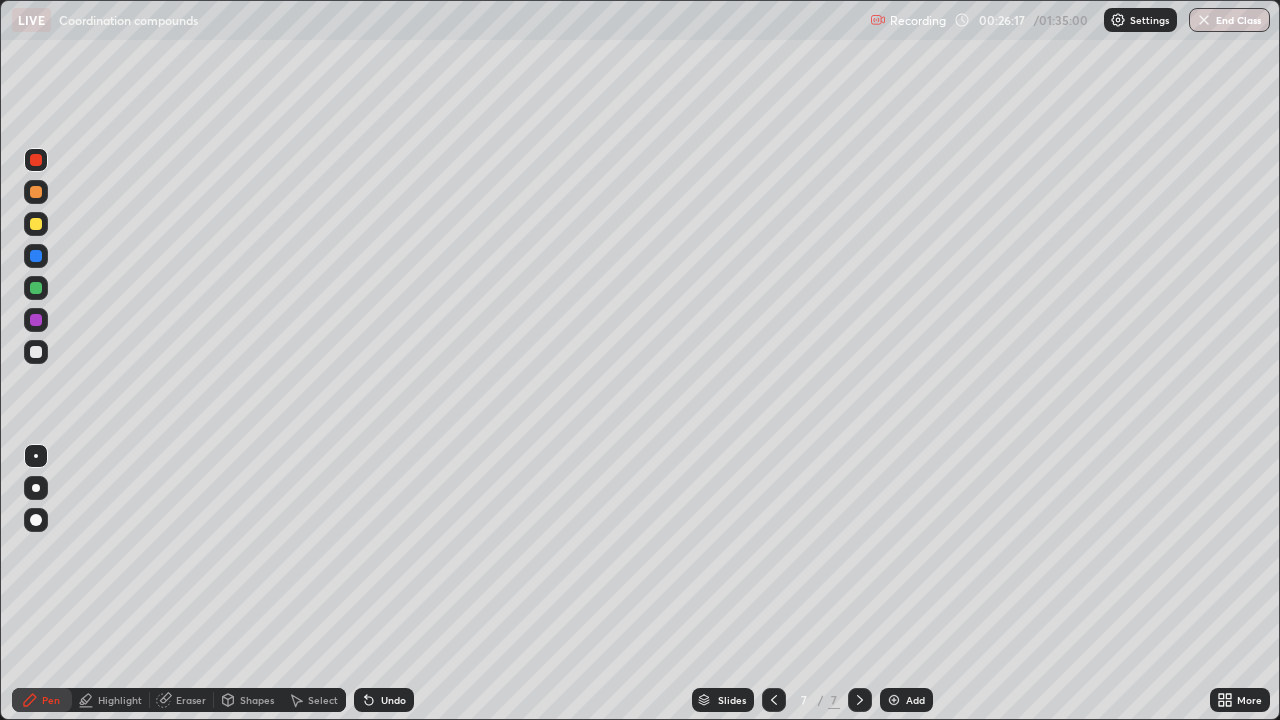 click at bounding box center [36, 320] 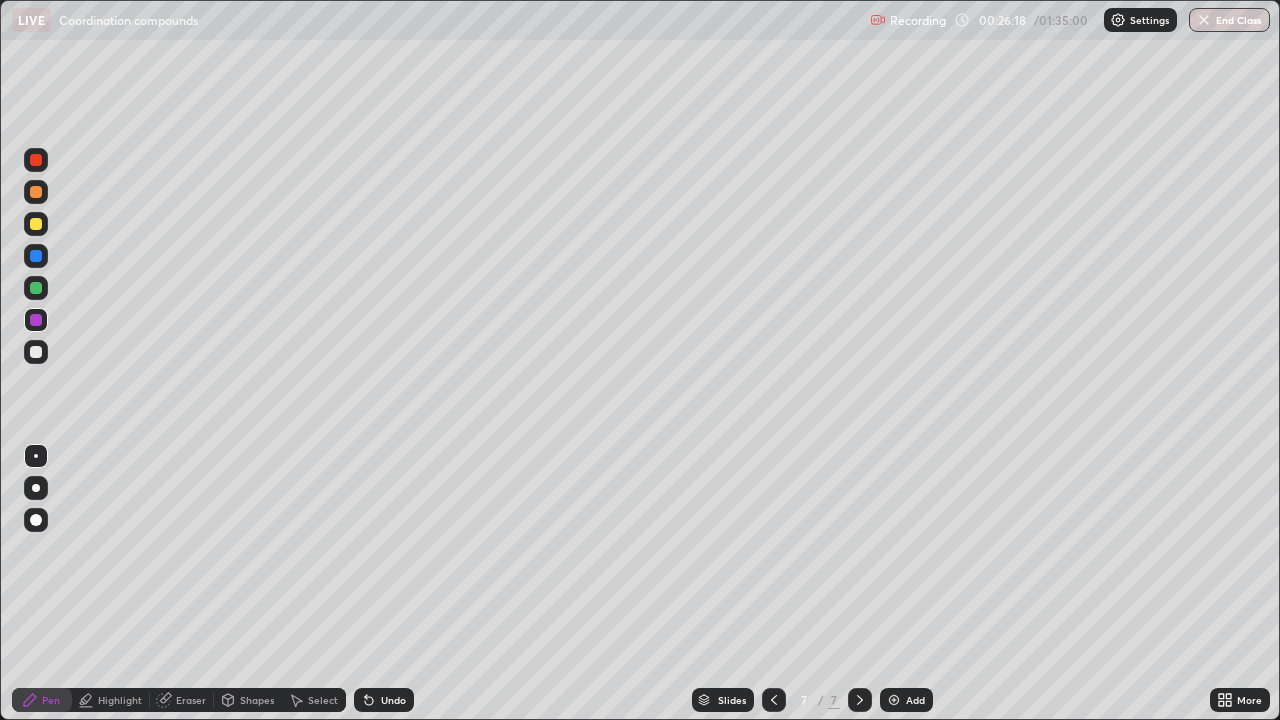 click at bounding box center [36, 520] 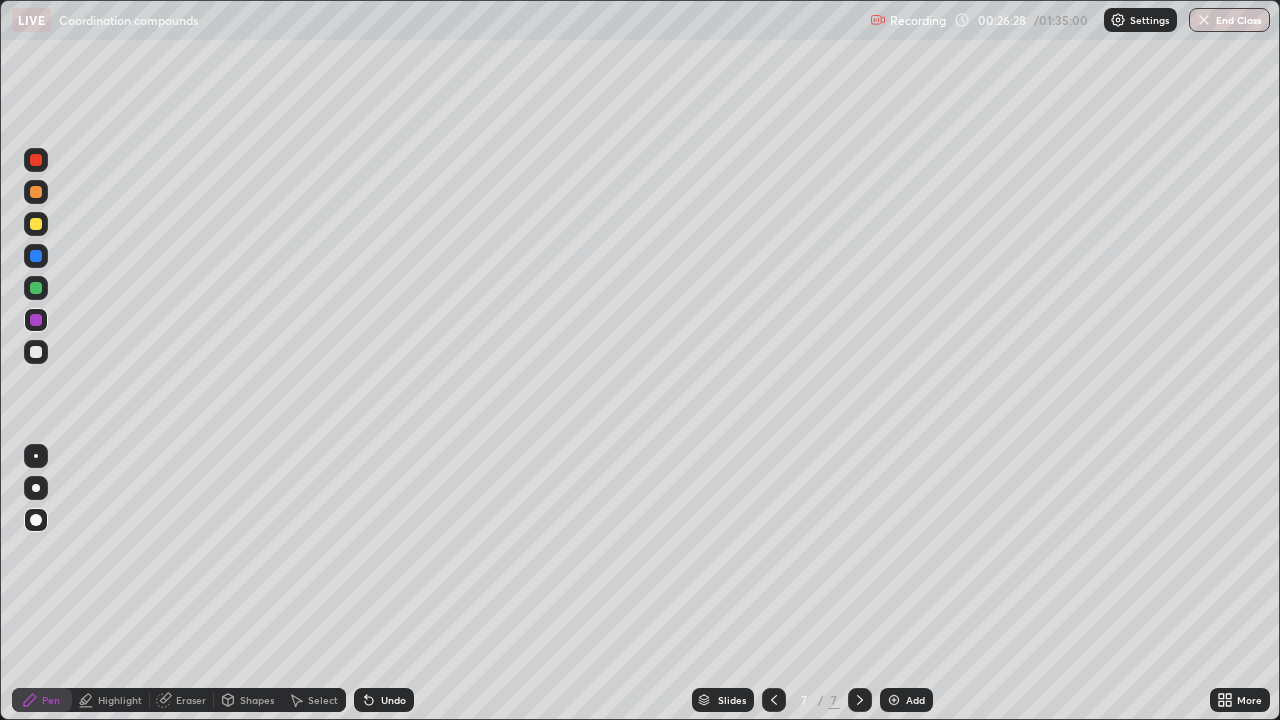 click on "Eraser" at bounding box center [191, 700] 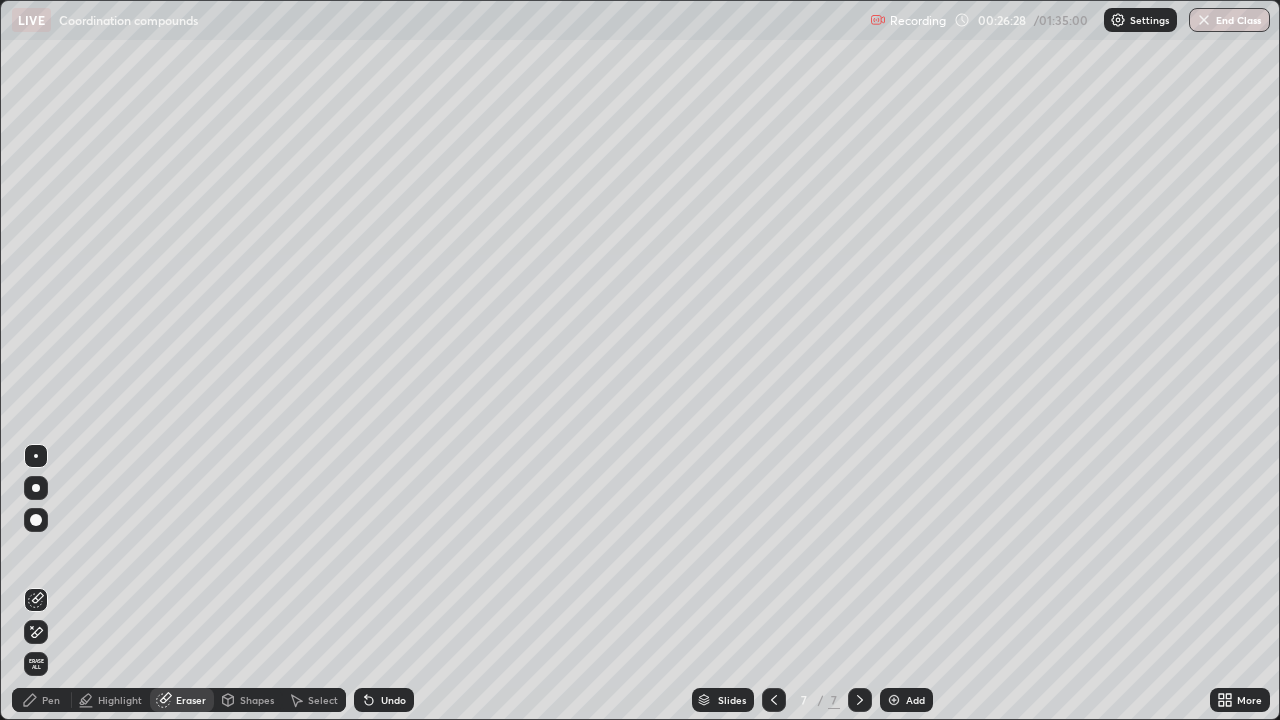 click at bounding box center [36, 632] 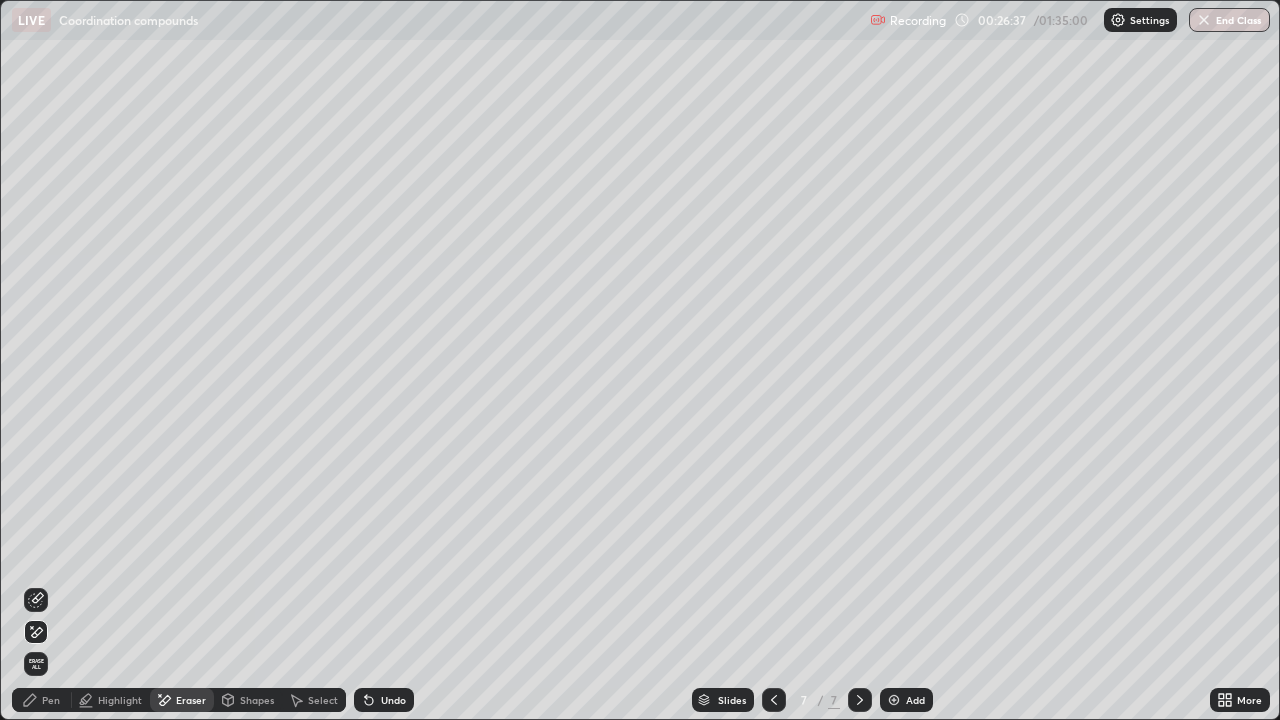 click 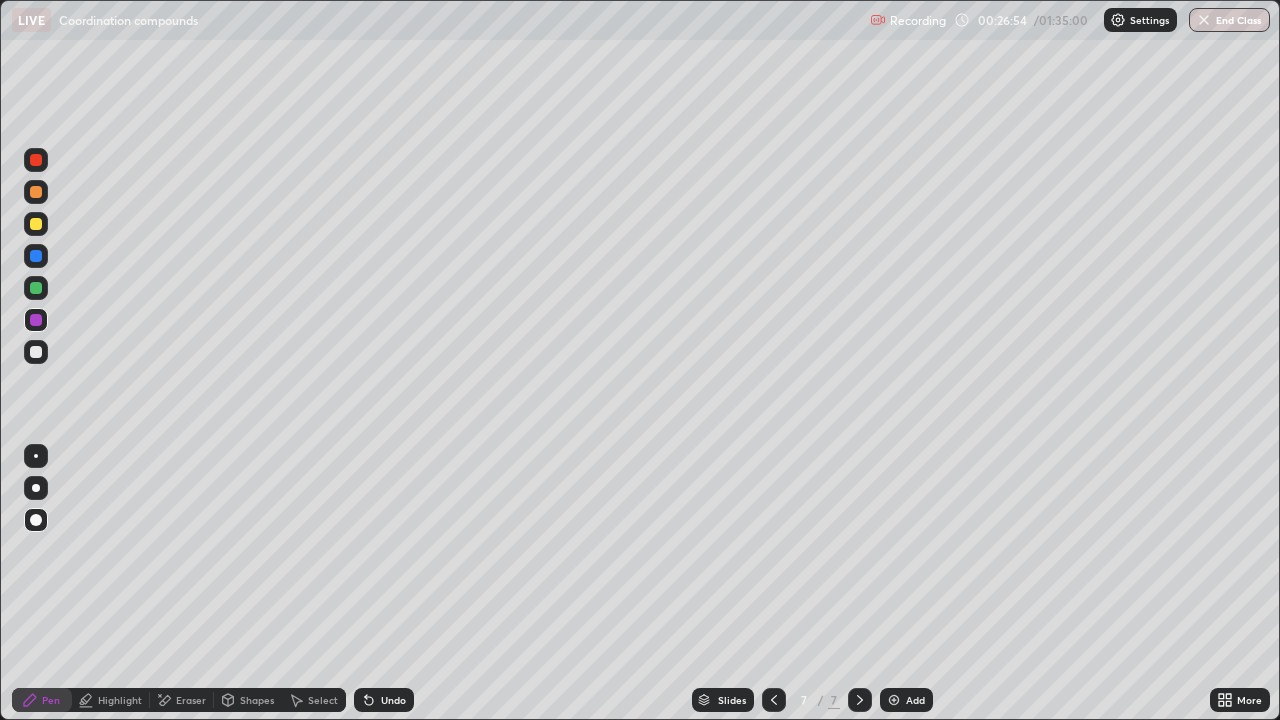 click on "Undo" at bounding box center [384, 700] 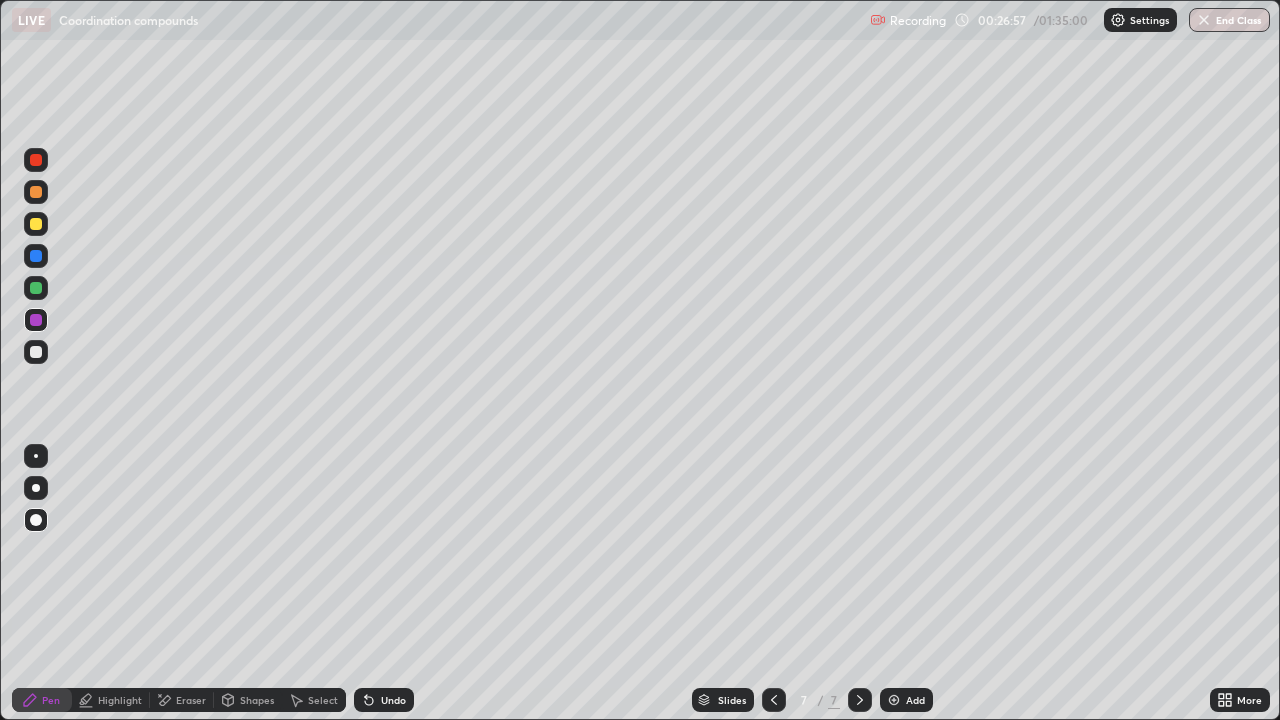 click on "Select" at bounding box center [323, 700] 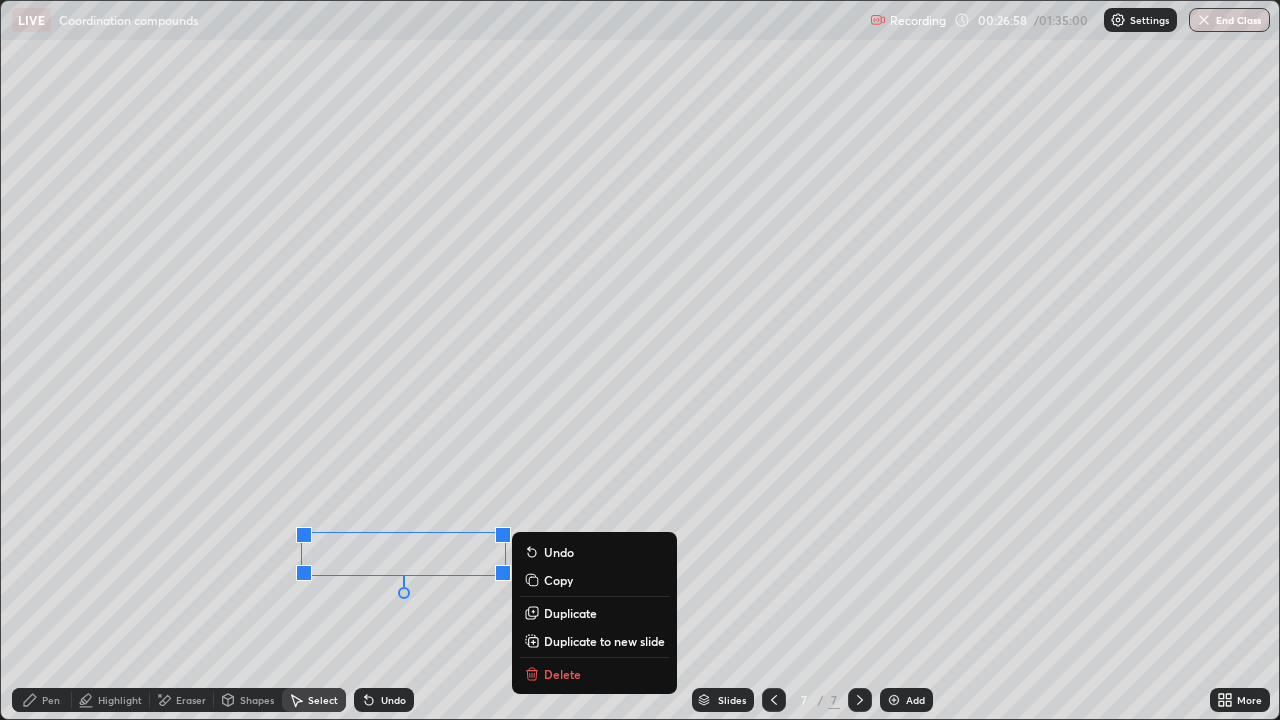 click on "Duplicate" at bounding box center [570, 613] 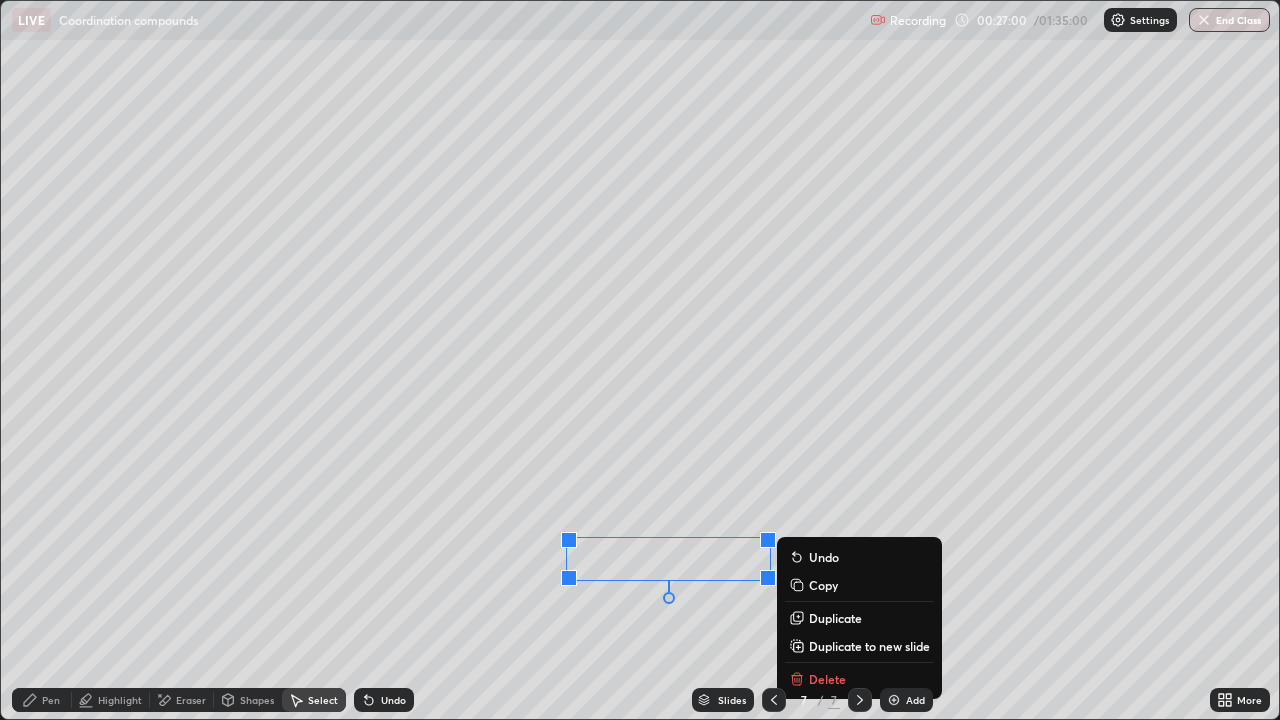 click on "Pen" at bounding box center (42, 700) 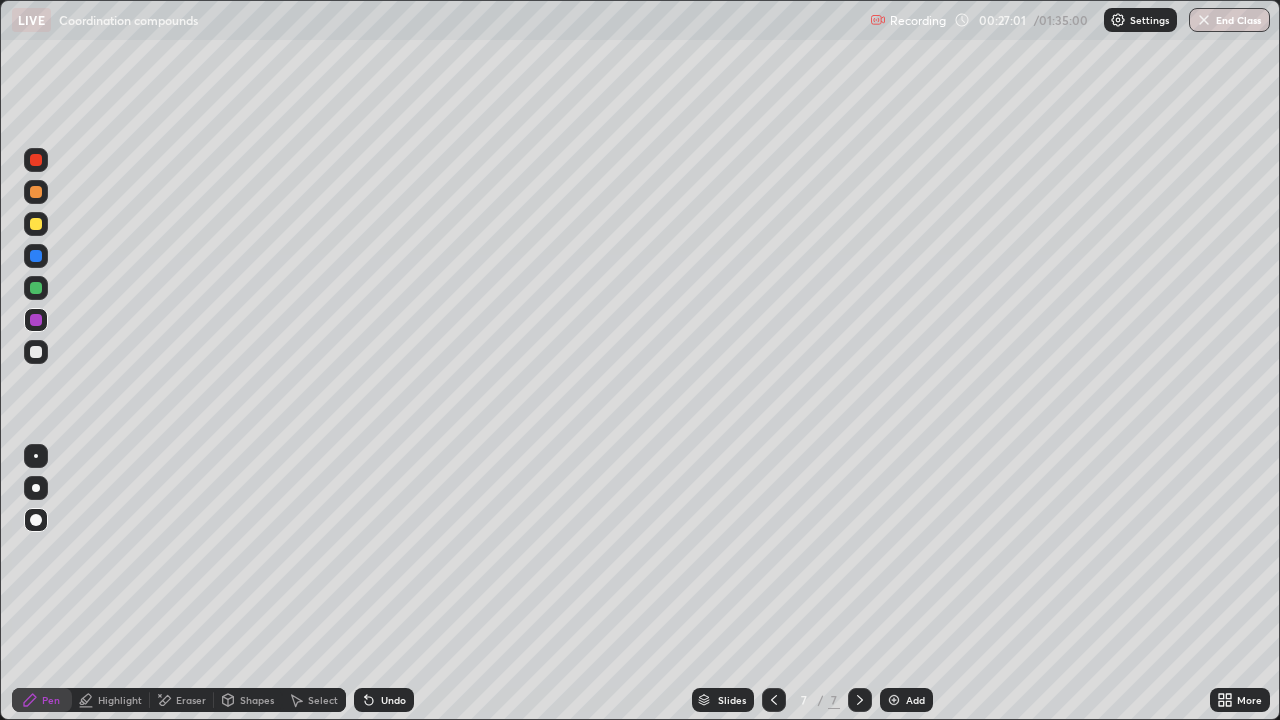 click at bounding box center [36, 352] 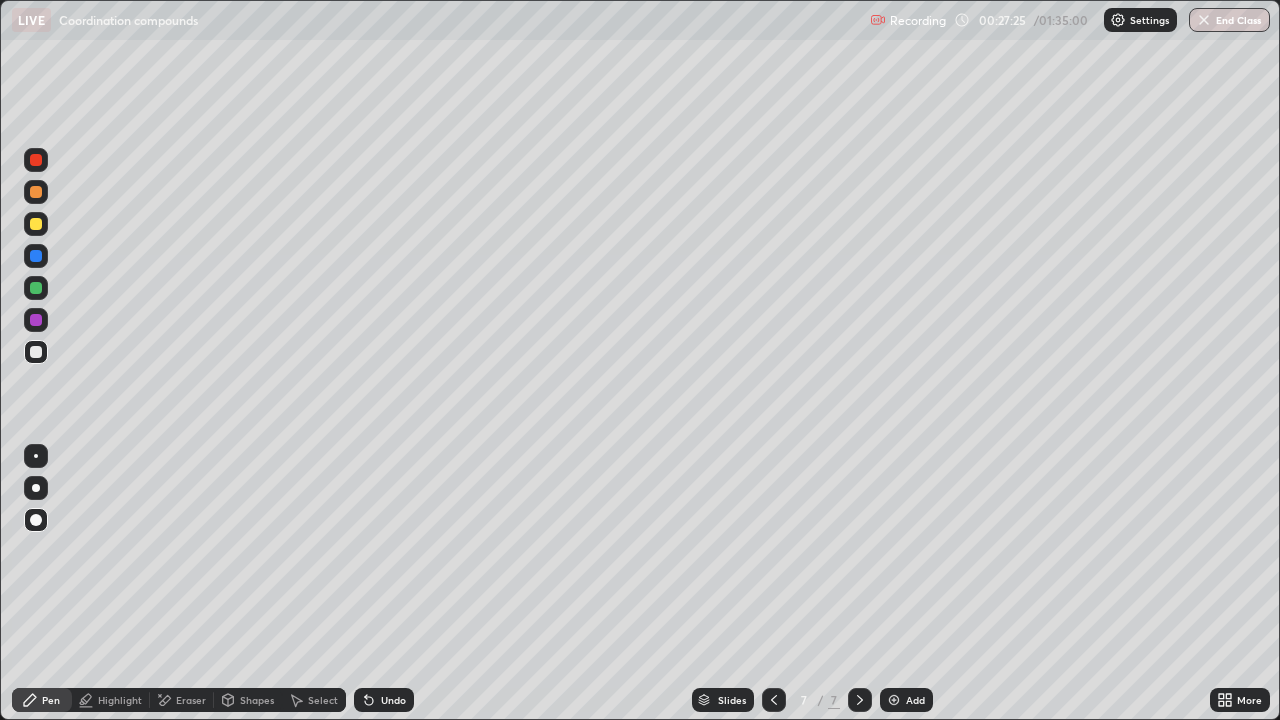 click on "Pen" at bounding box center [42, 700] 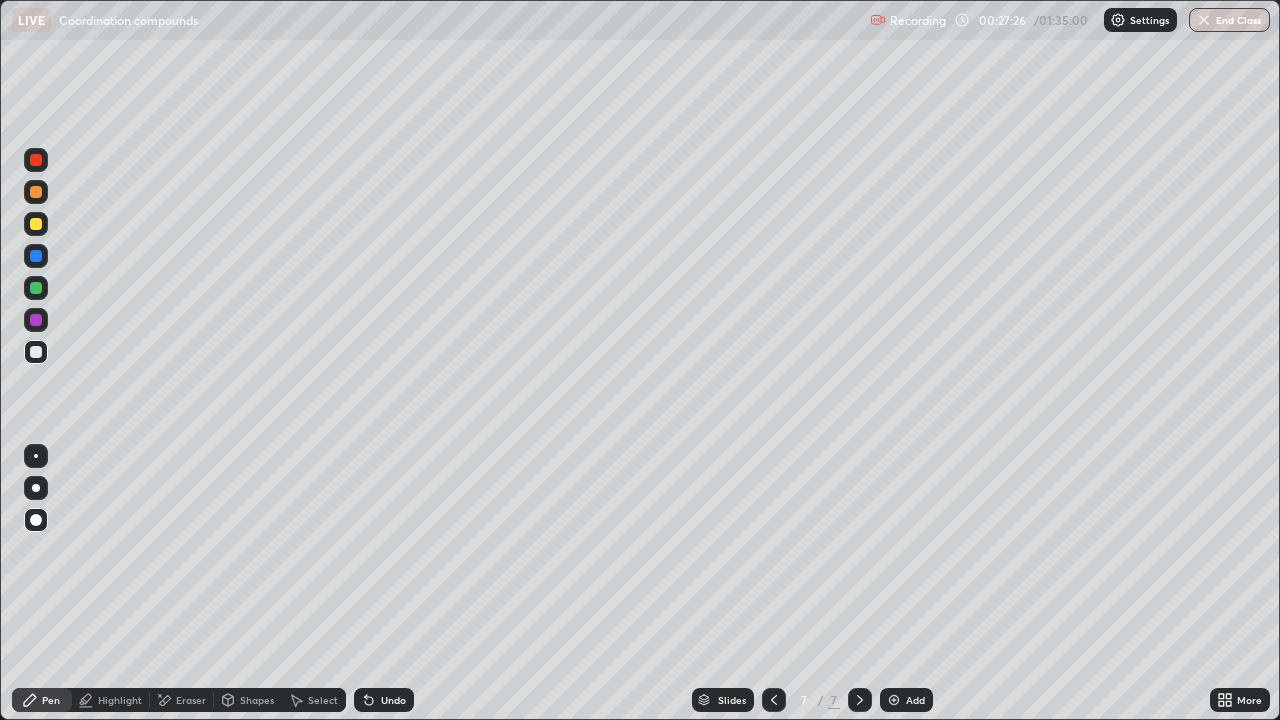 click on "Eraser" at bounding box center (182, 700) 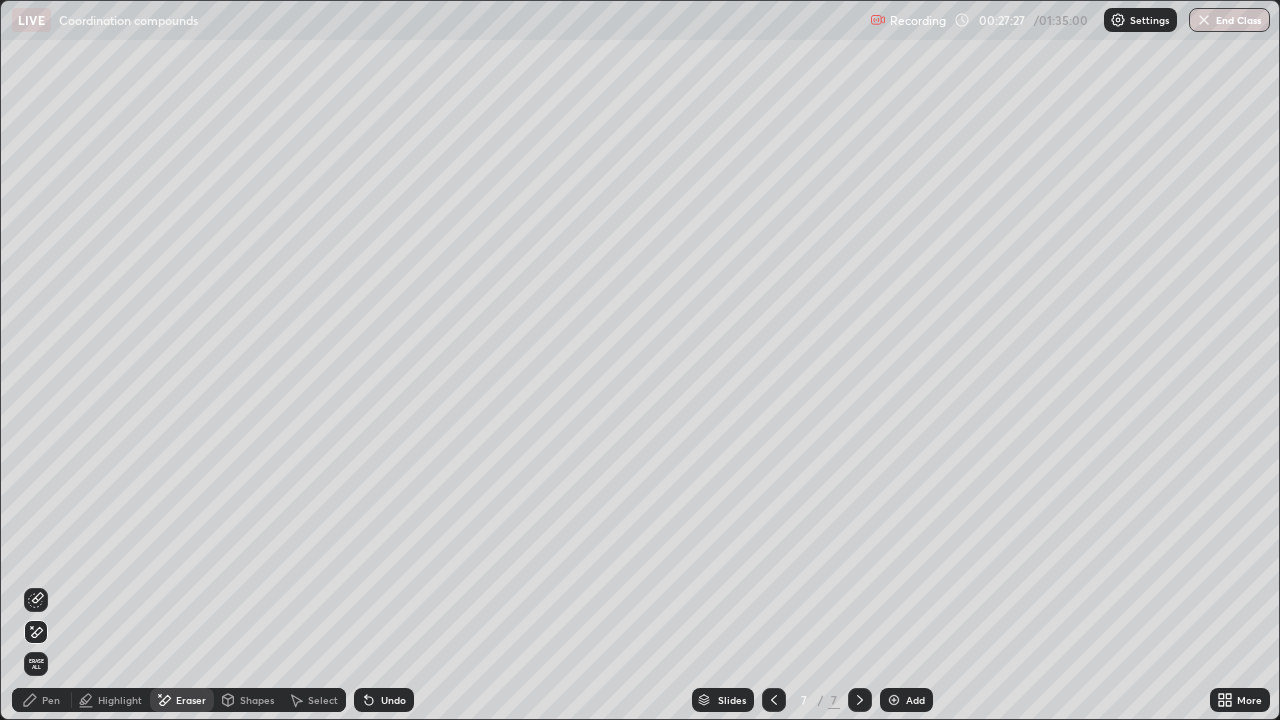 click 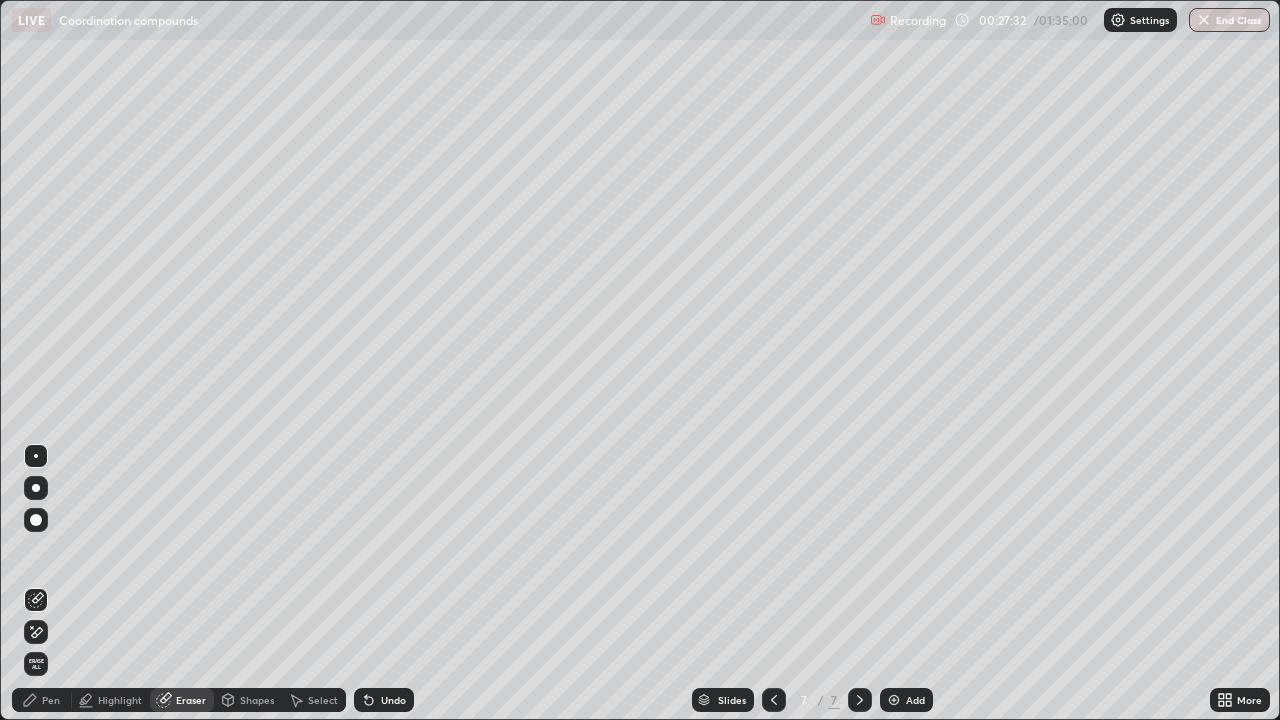 click on "Pen" at bounding box center (42, 700) 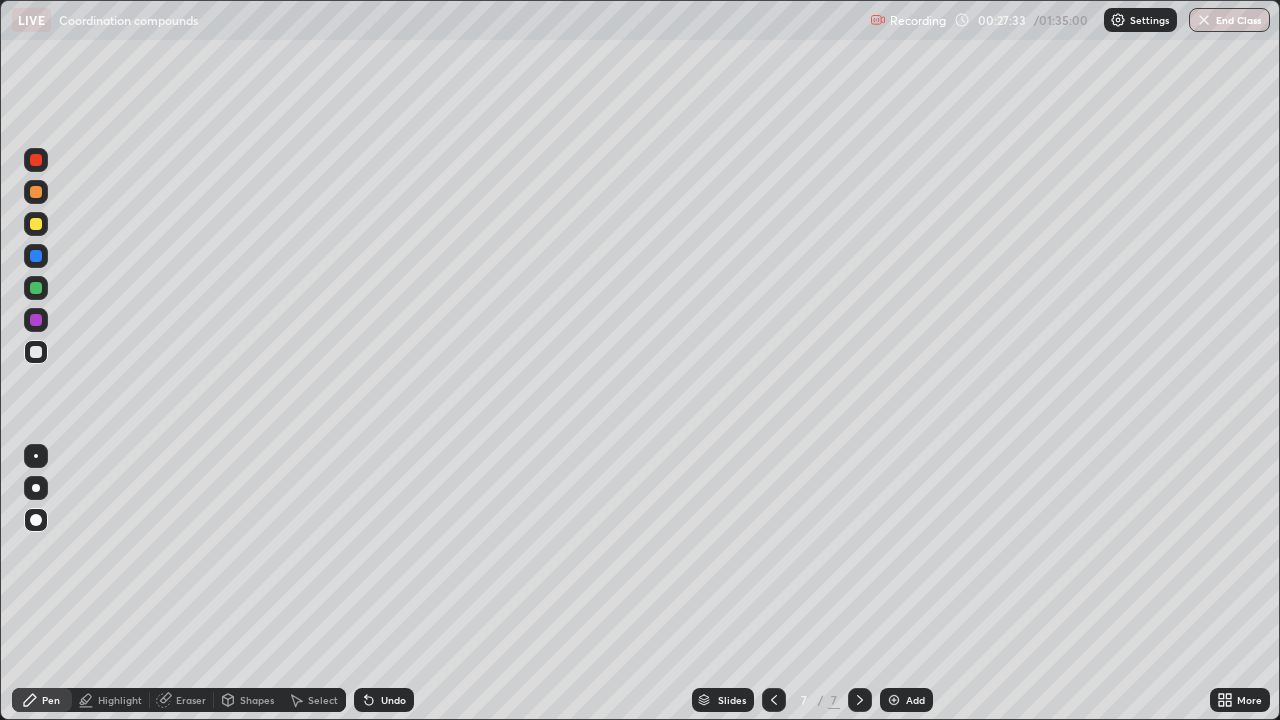 click at bounding box center (36, 224) 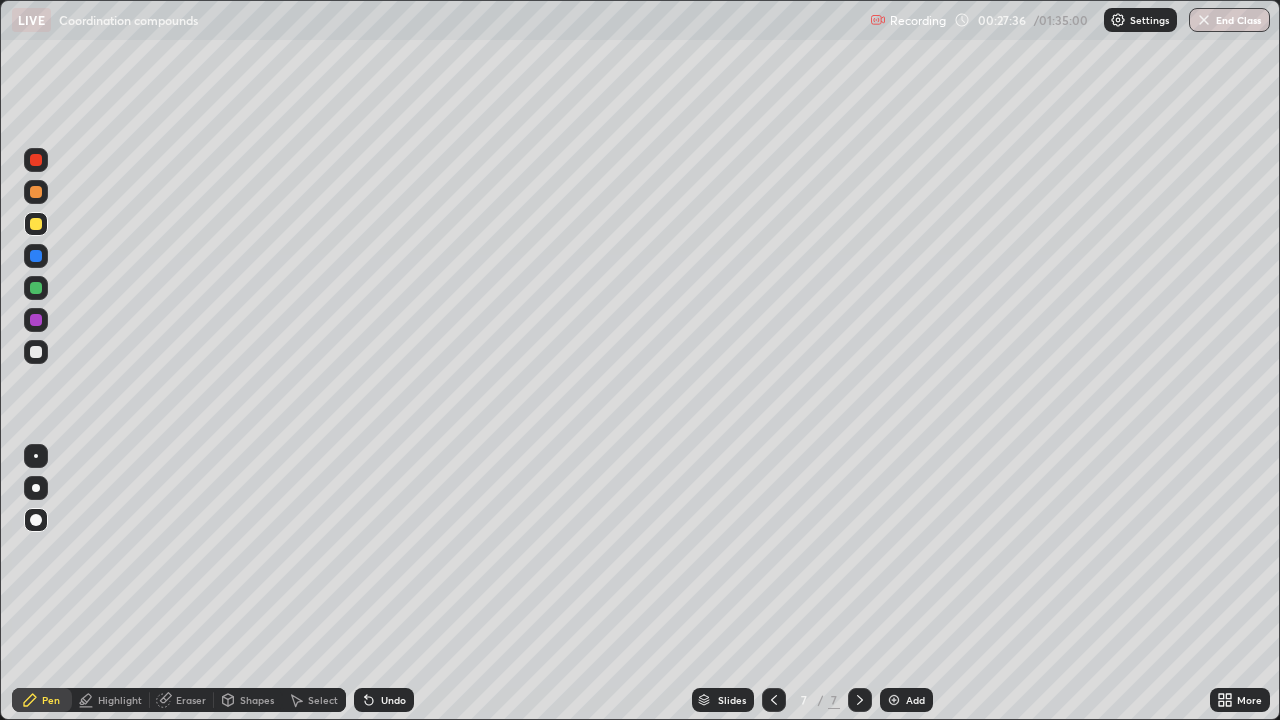 click 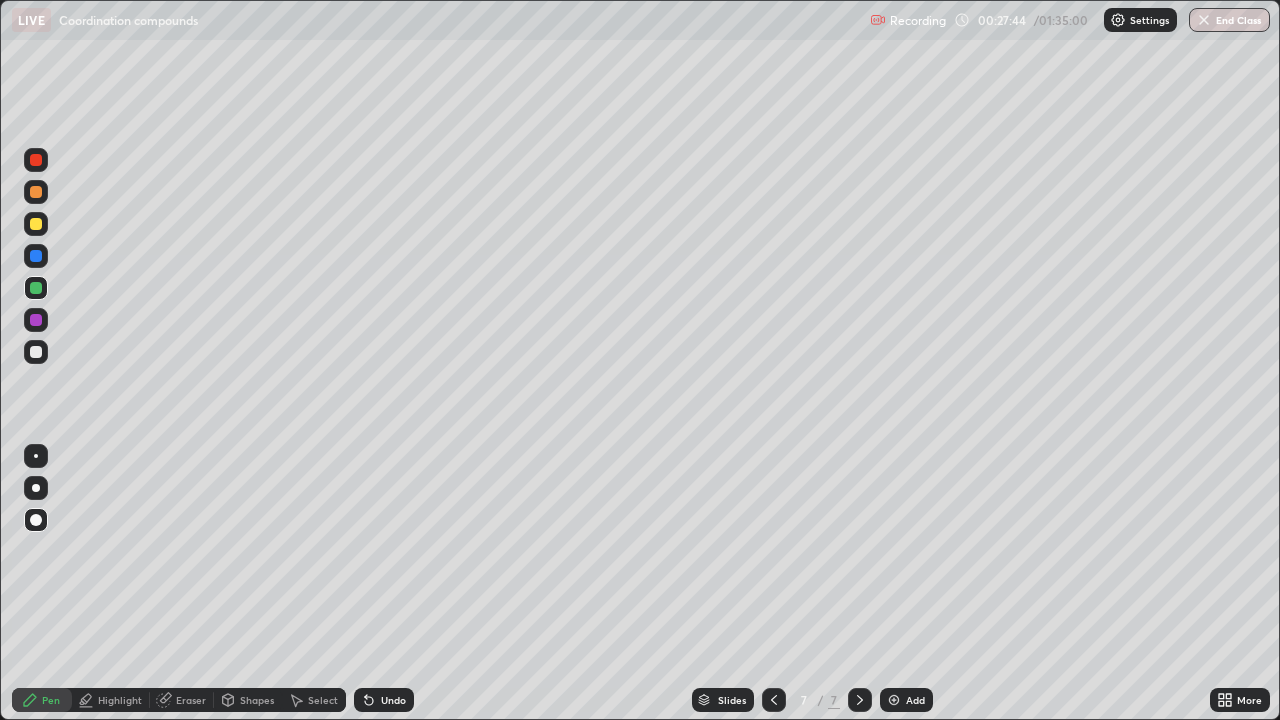 click on "Eraser" at bounding box center [182, 700] 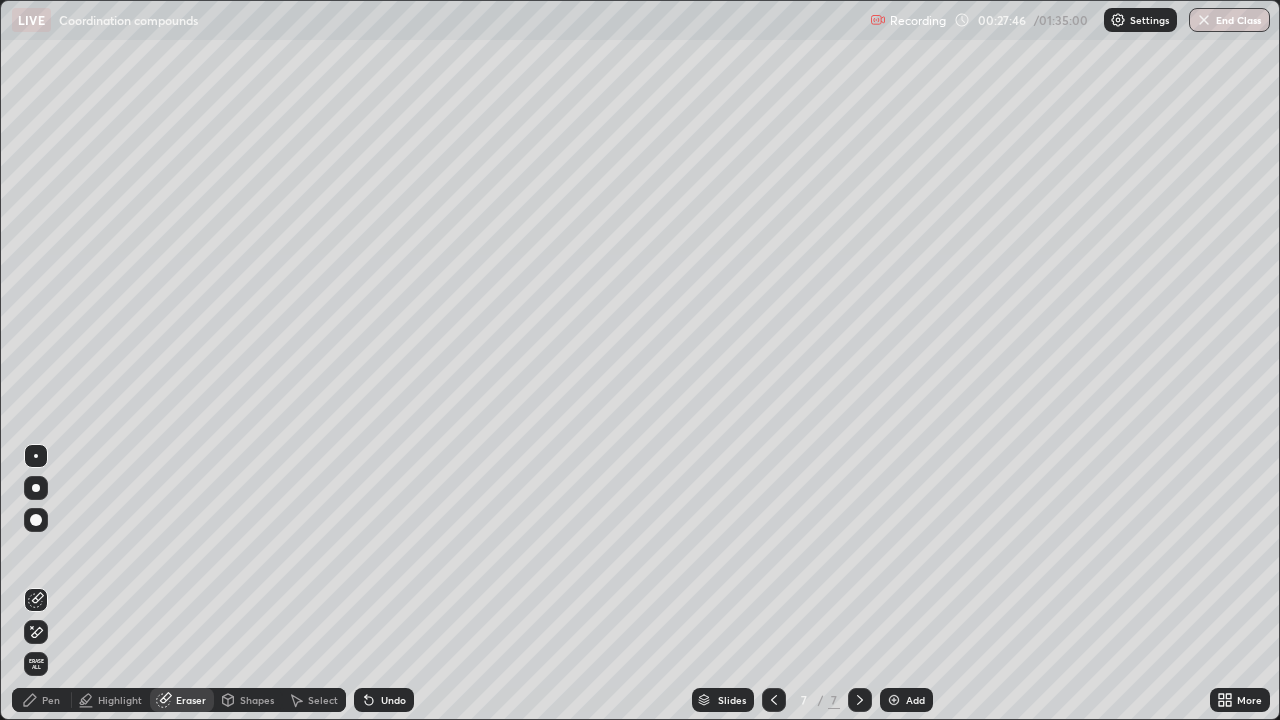 click on "Pen" at bounding box center (51, 700) 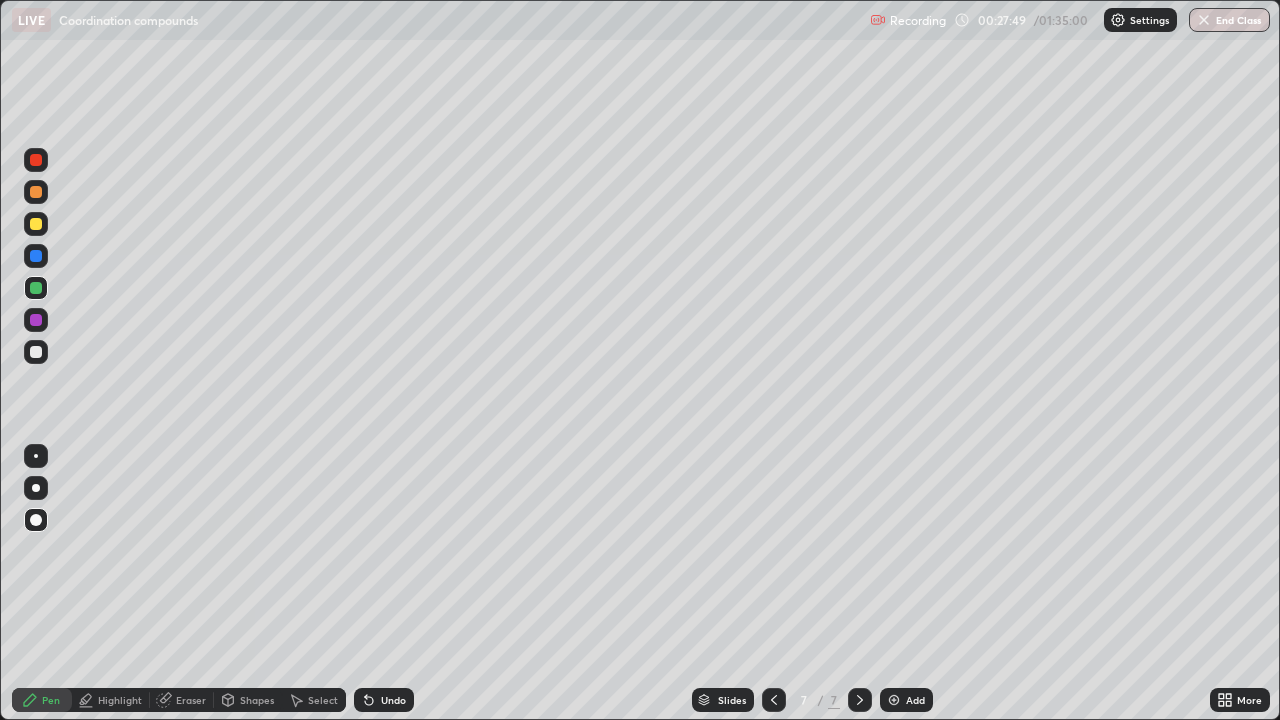 click at bounding box center [36, 456] 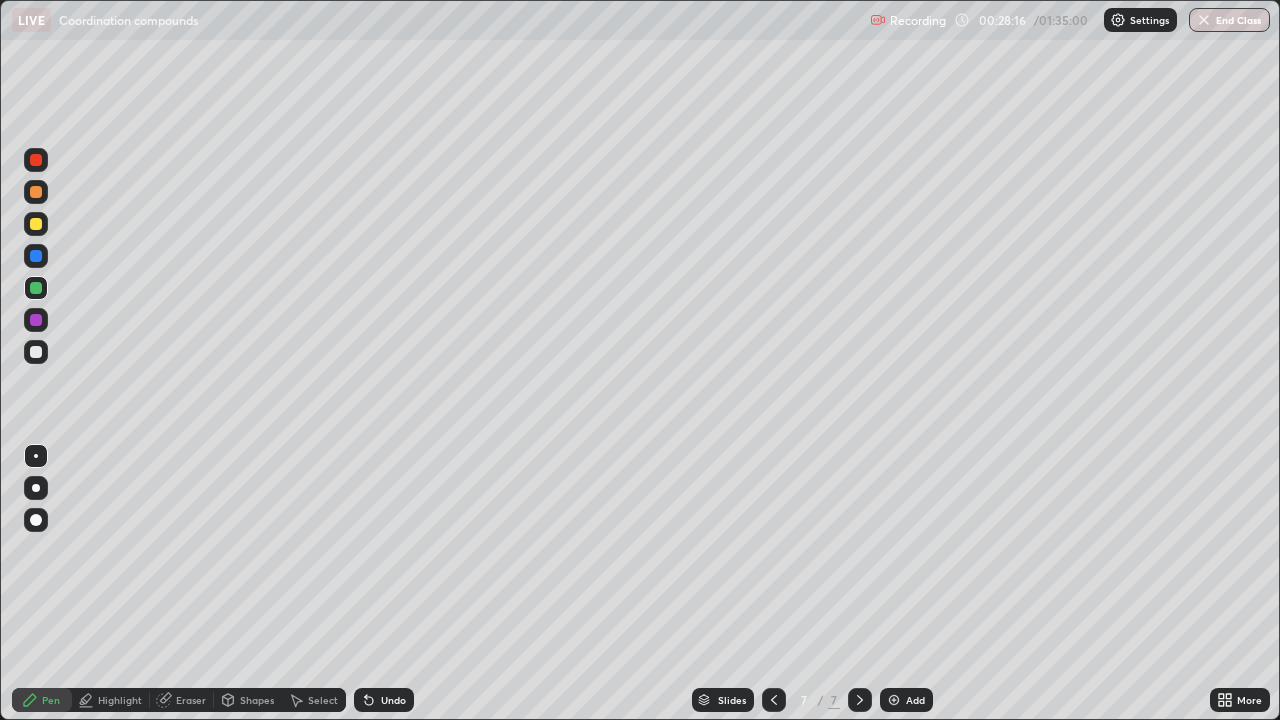 click at bounding box center (36, 224) 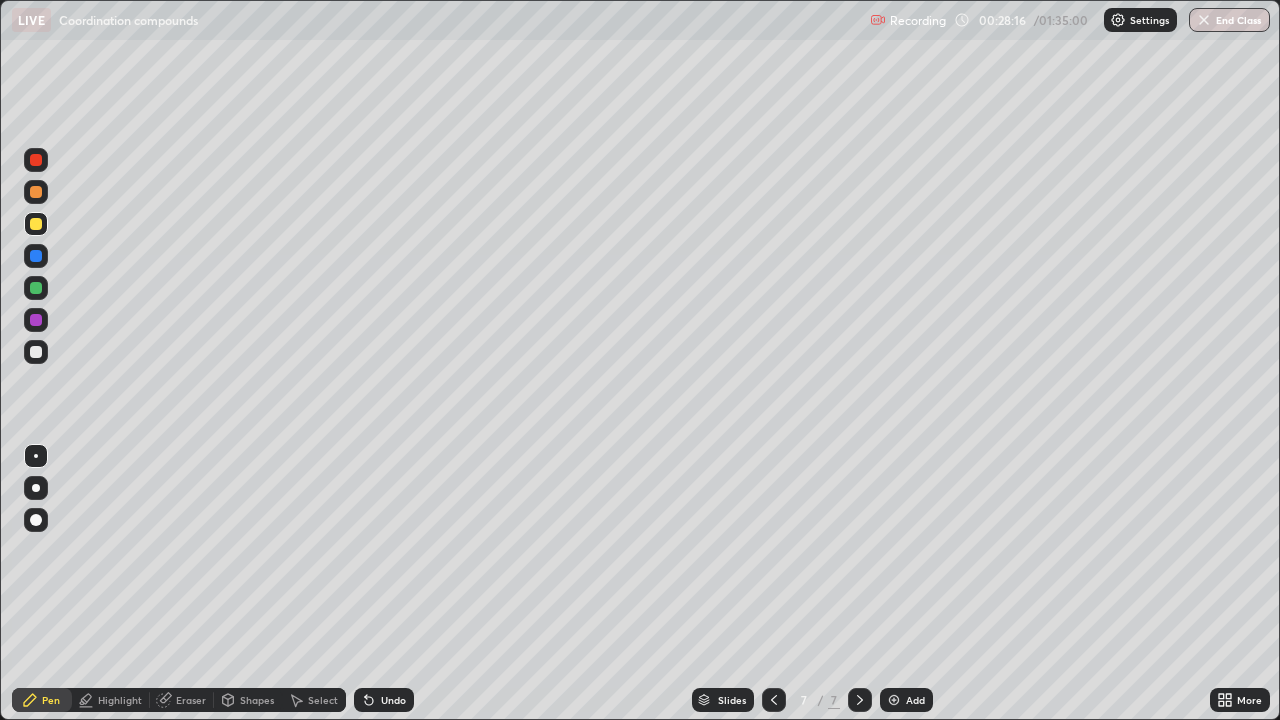 click on "Add" at bounding box center [915, 700] 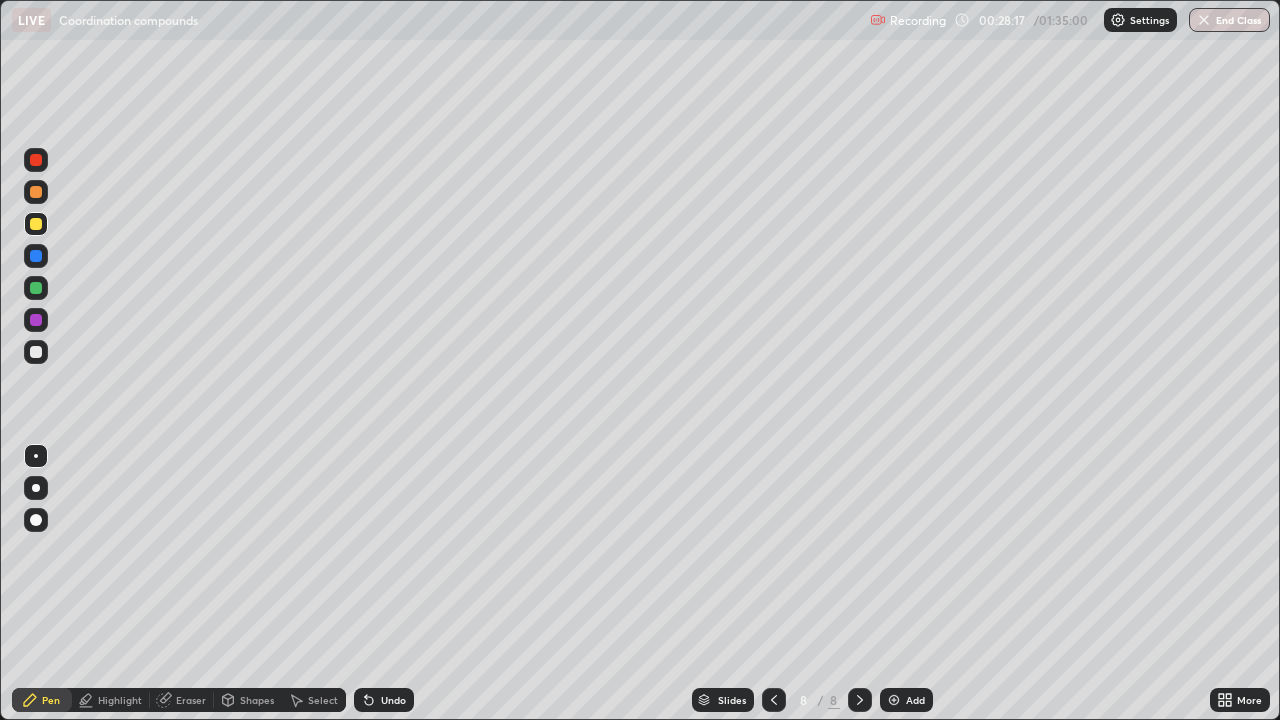click at bounding box center (36, 352) 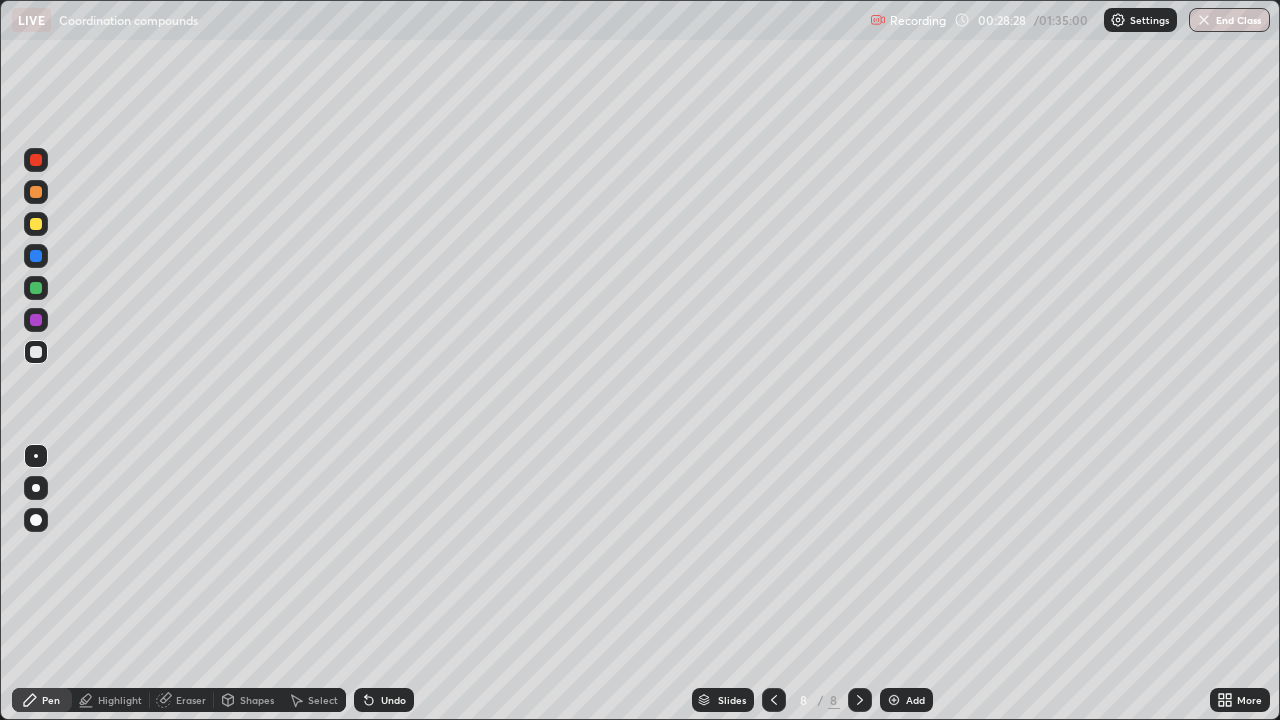 click at bounding box center (36, 256) 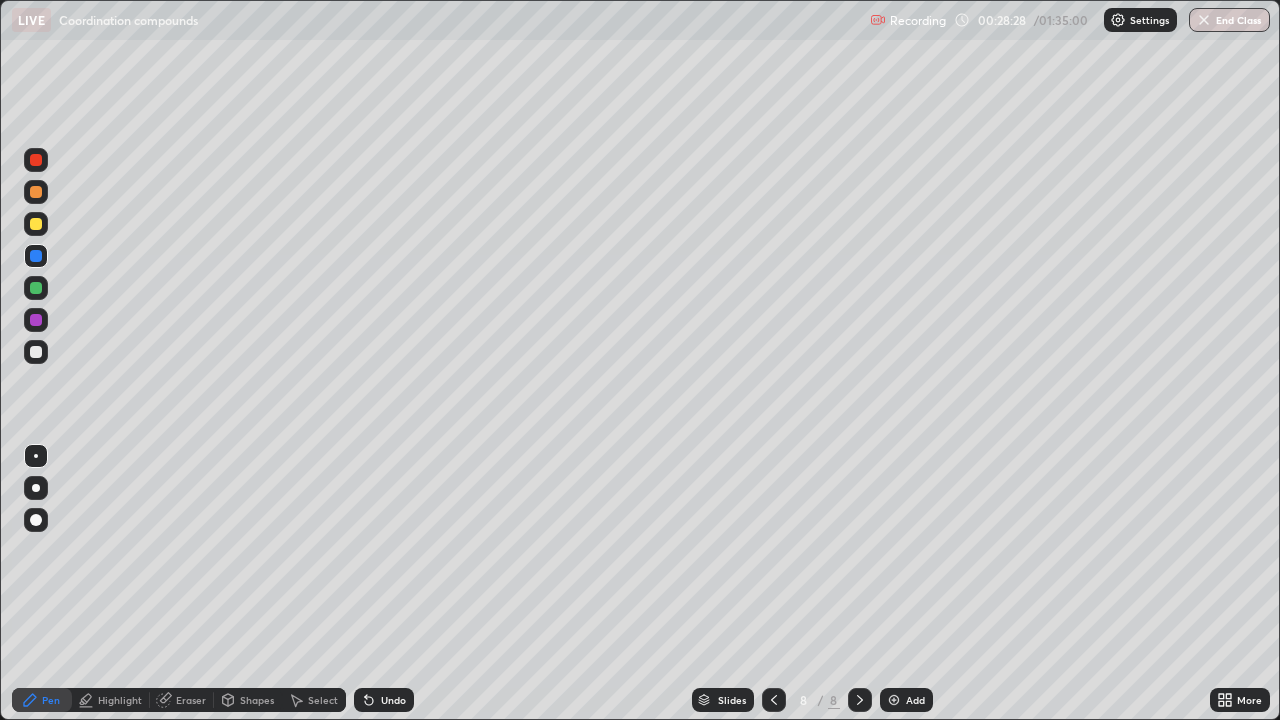 click at bounding box center (36, 224) 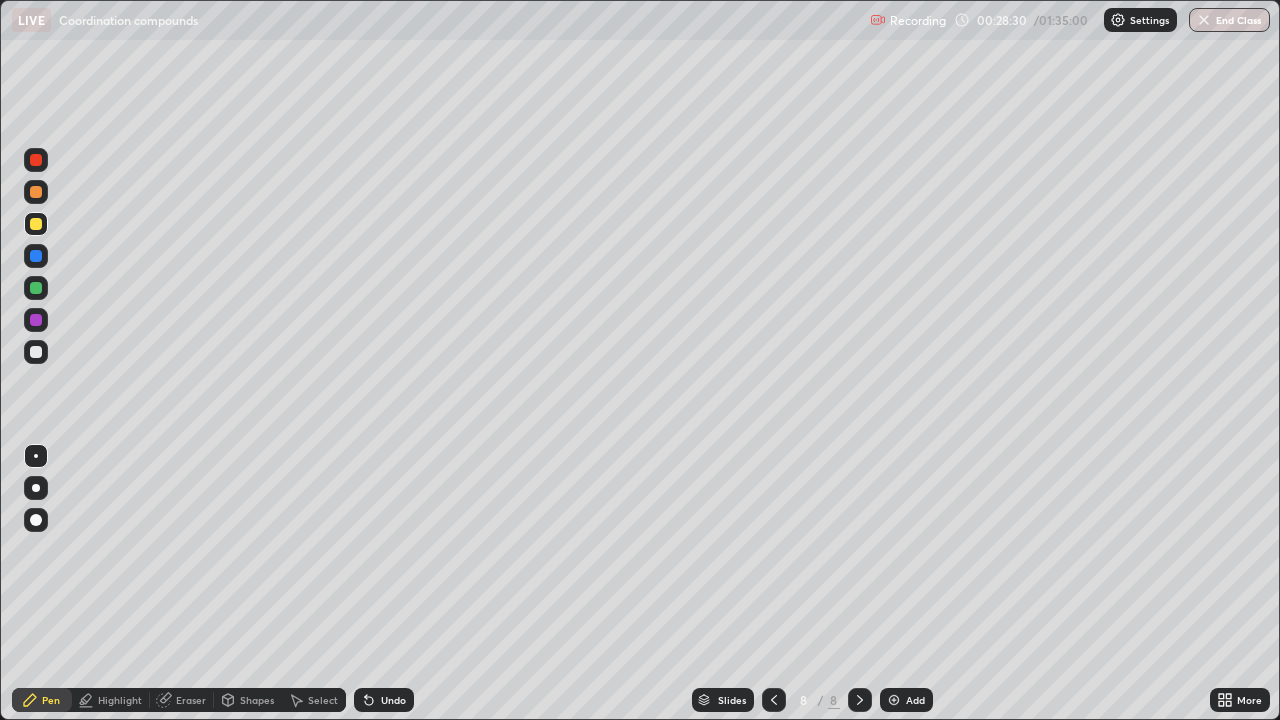 click at bounding box center [36, 192] 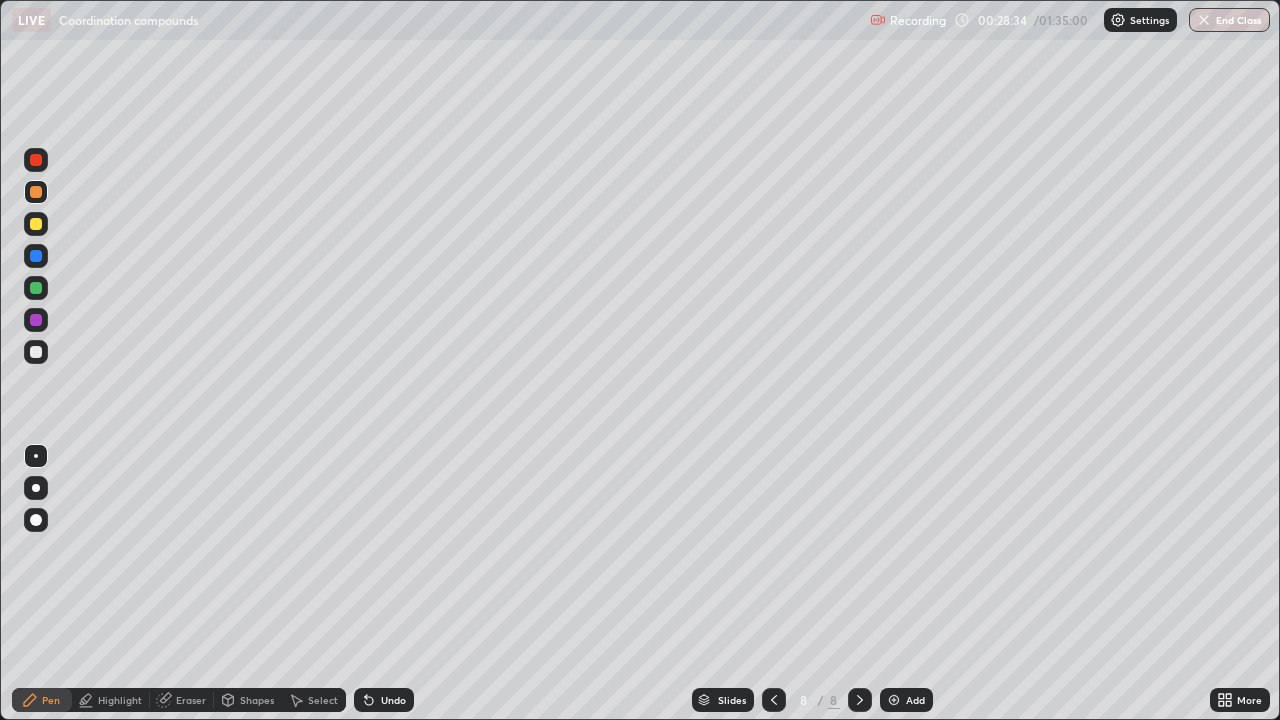 click 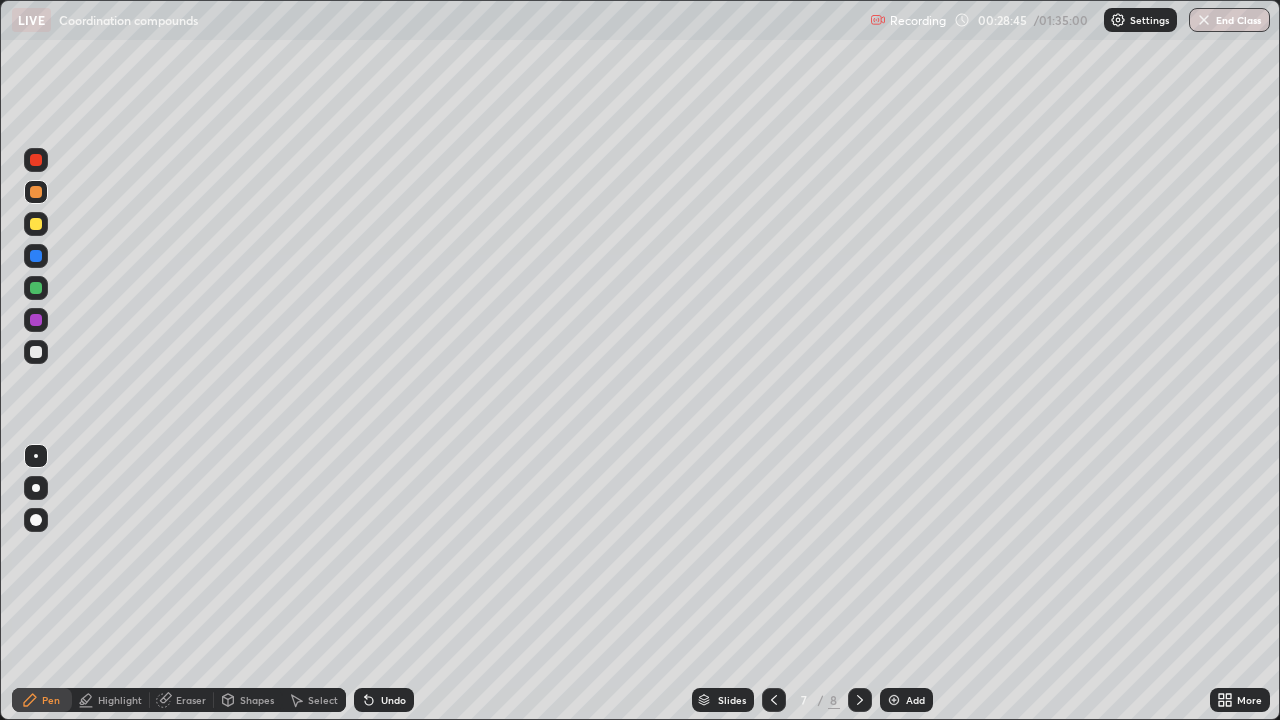 click 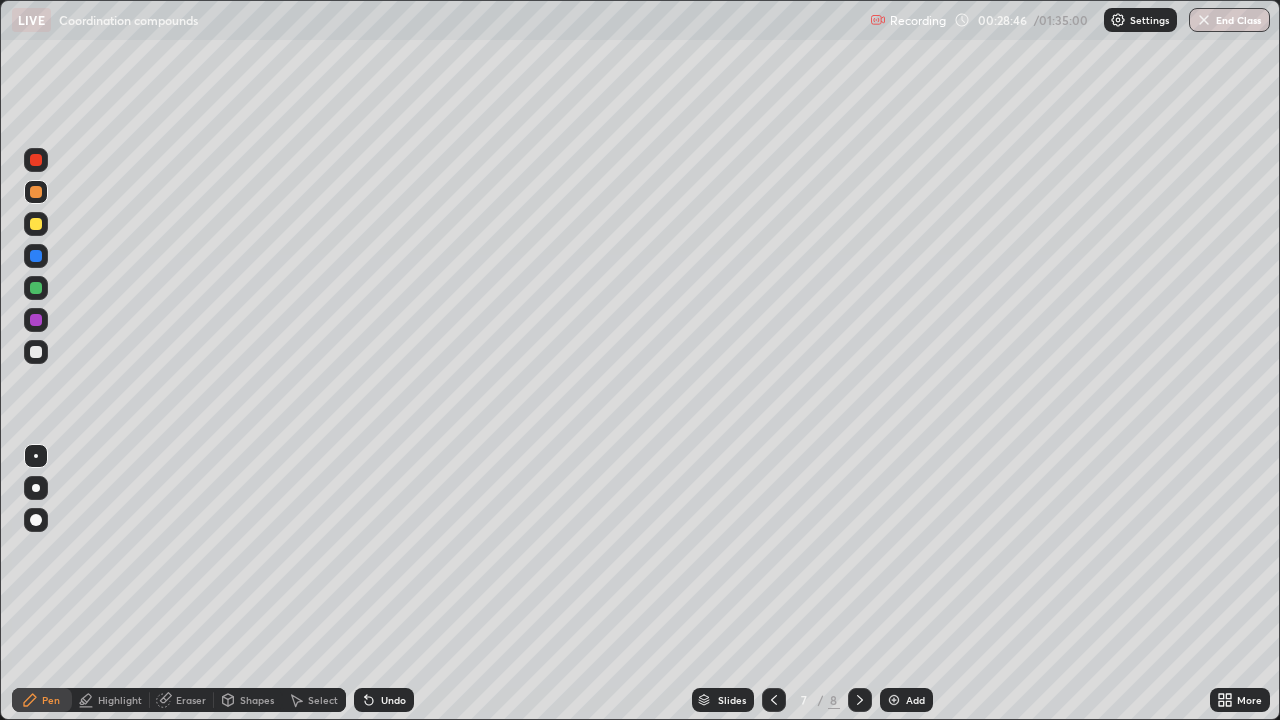click on "Undo" at bounding box center [393, 700] 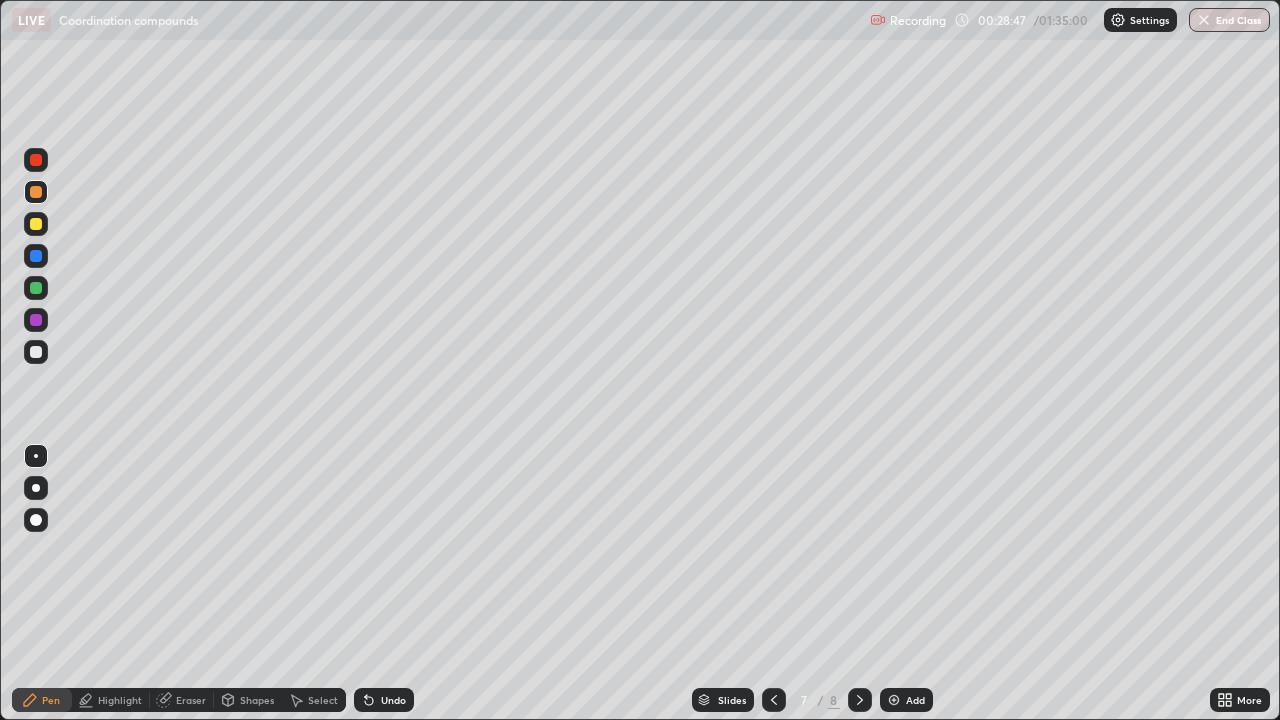 click on "Undo" at bounding box center [393, 700] 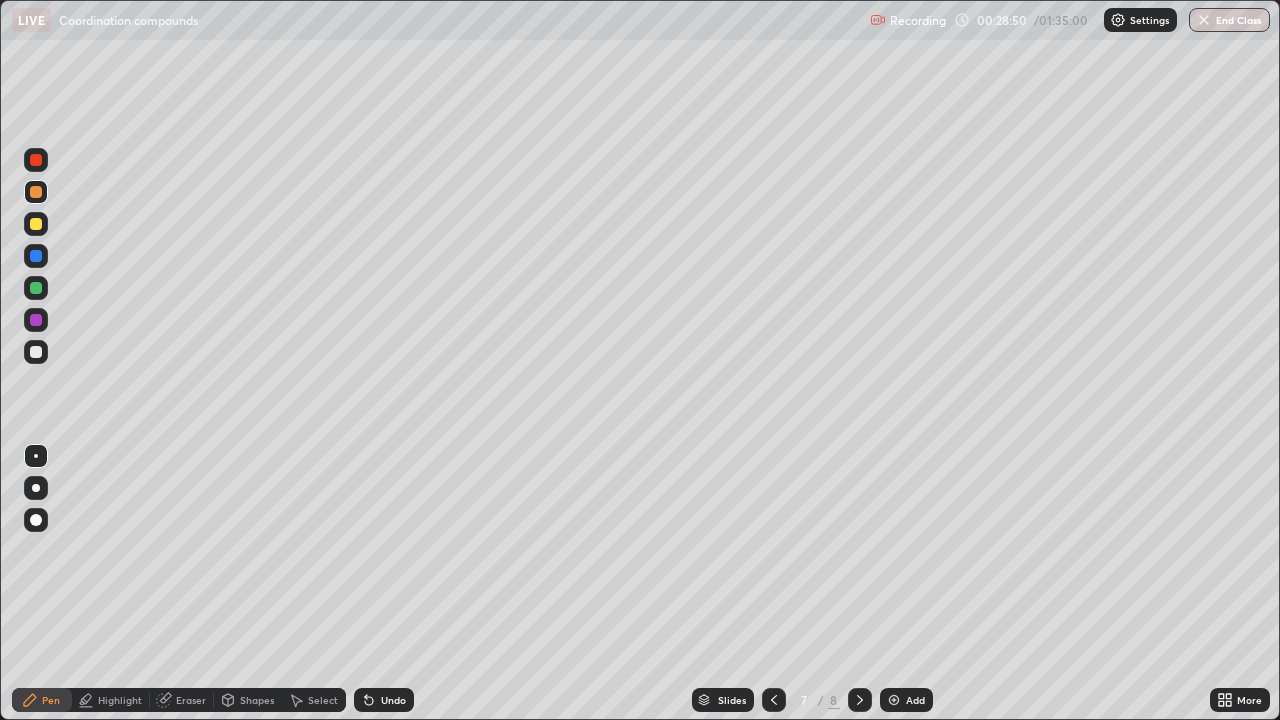 click 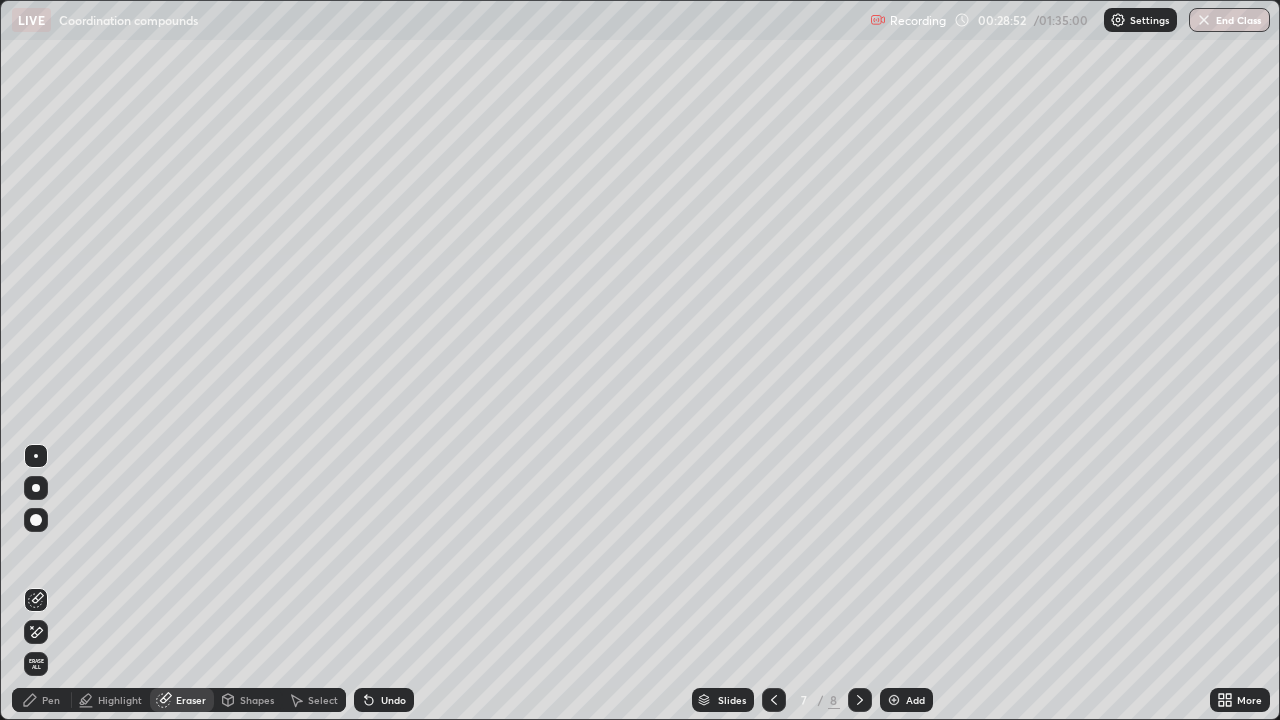 click on "Pen" at bounding box center (51, 700) 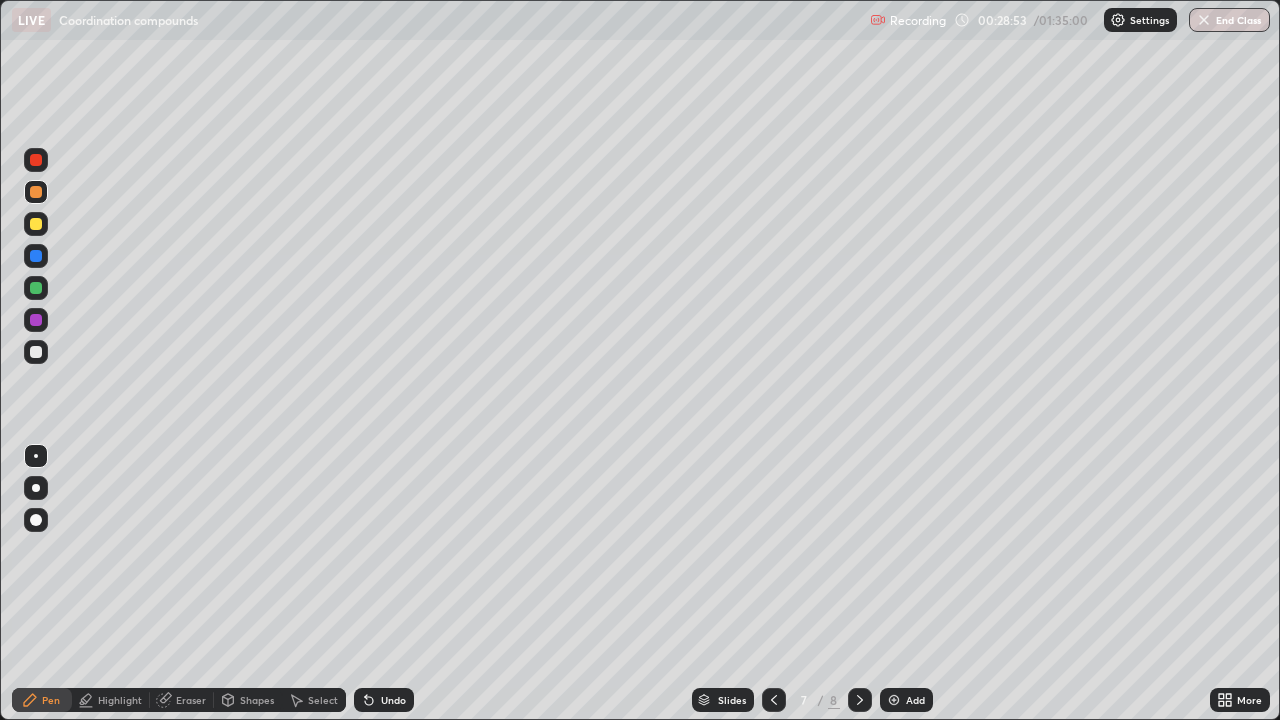 click at bounding box center [36, 160] 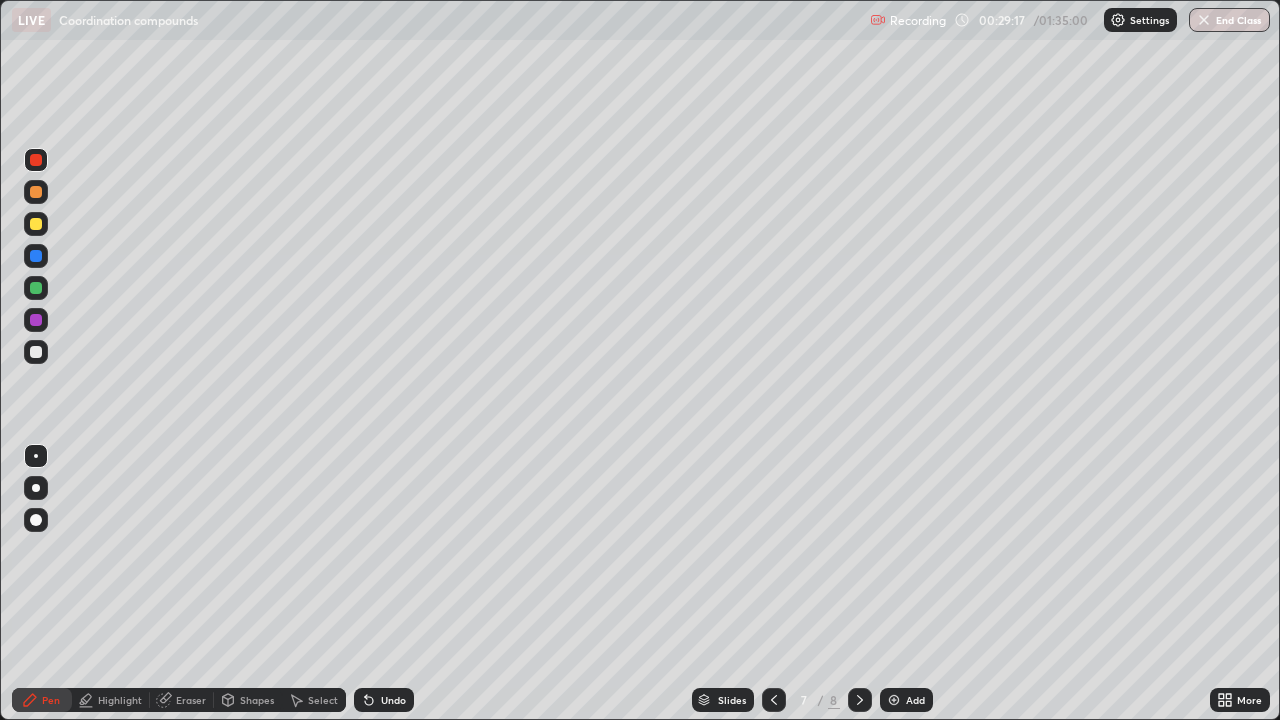 click 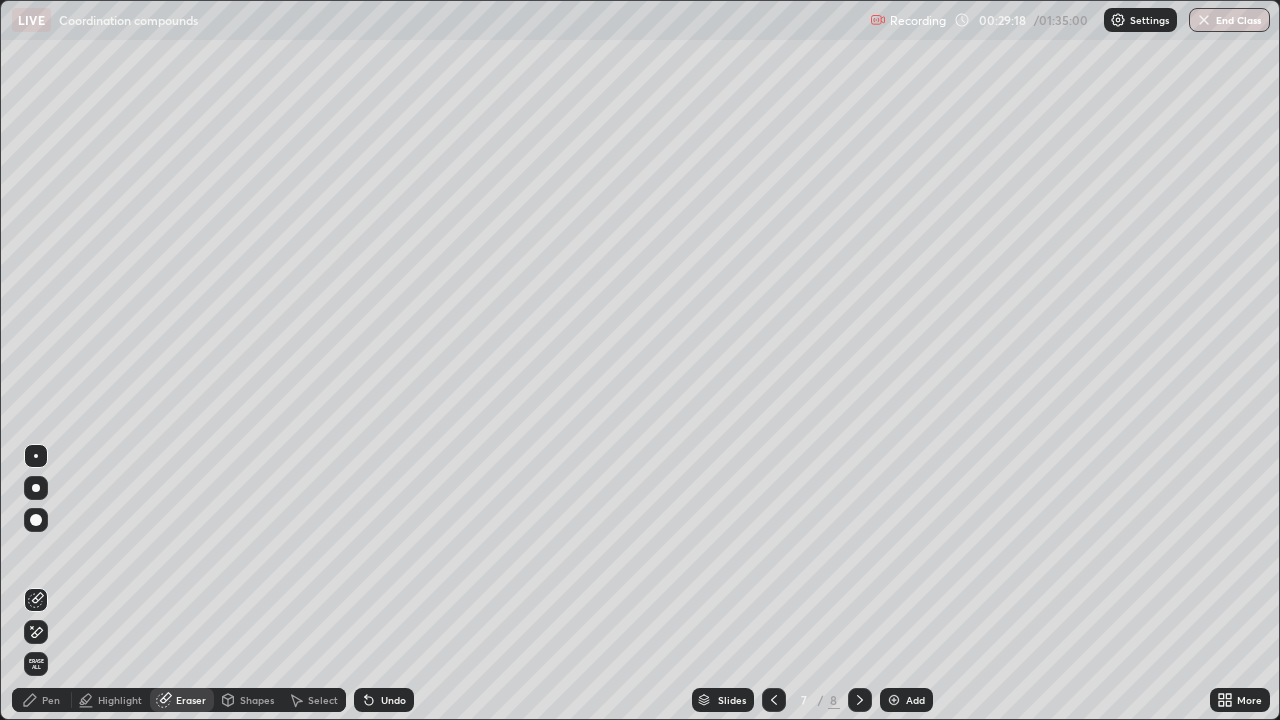 click on "Pen" at bounding box center (51, 700) 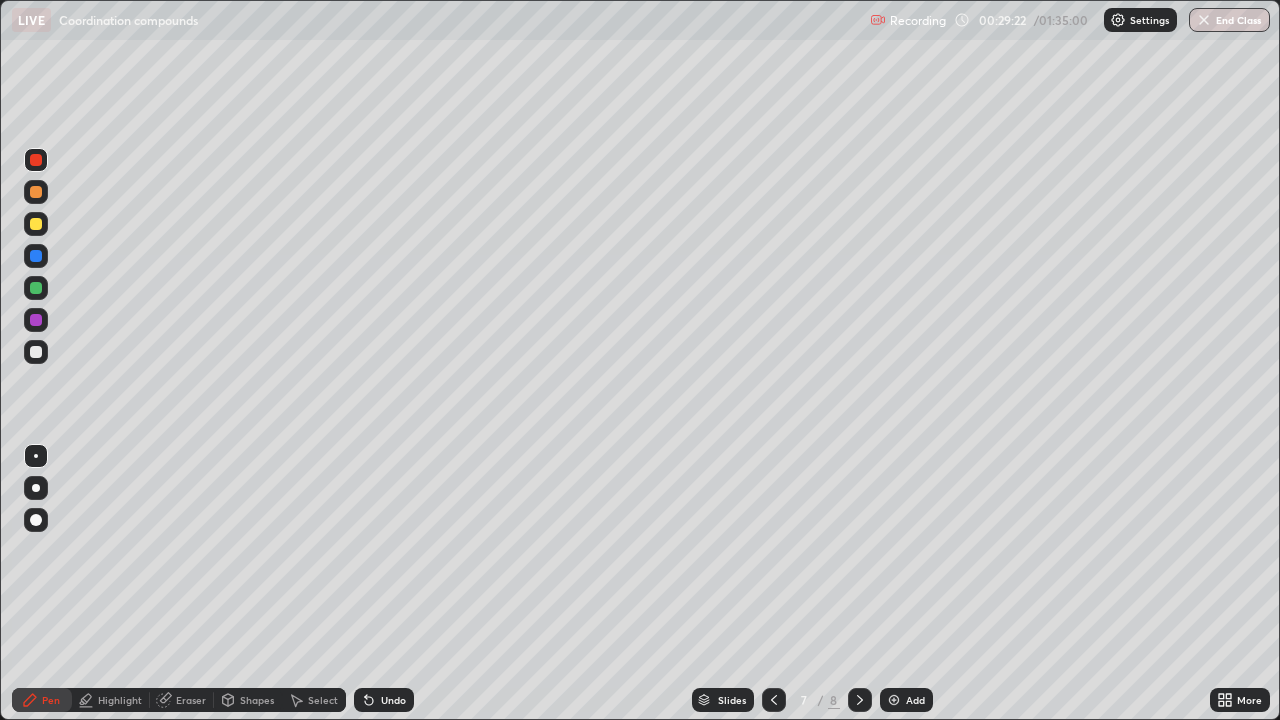 click on "Undo" at bounding box center (384, 700) 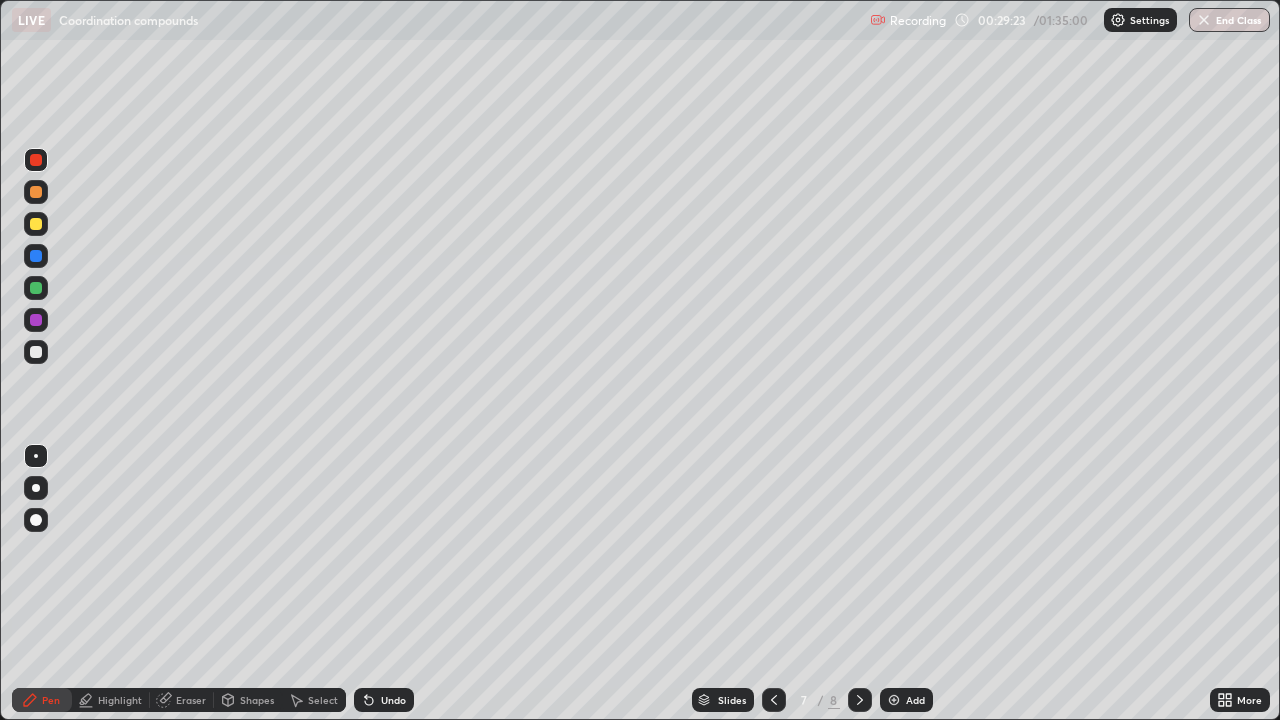 click on "Undo" at bounding box center [384, 700] 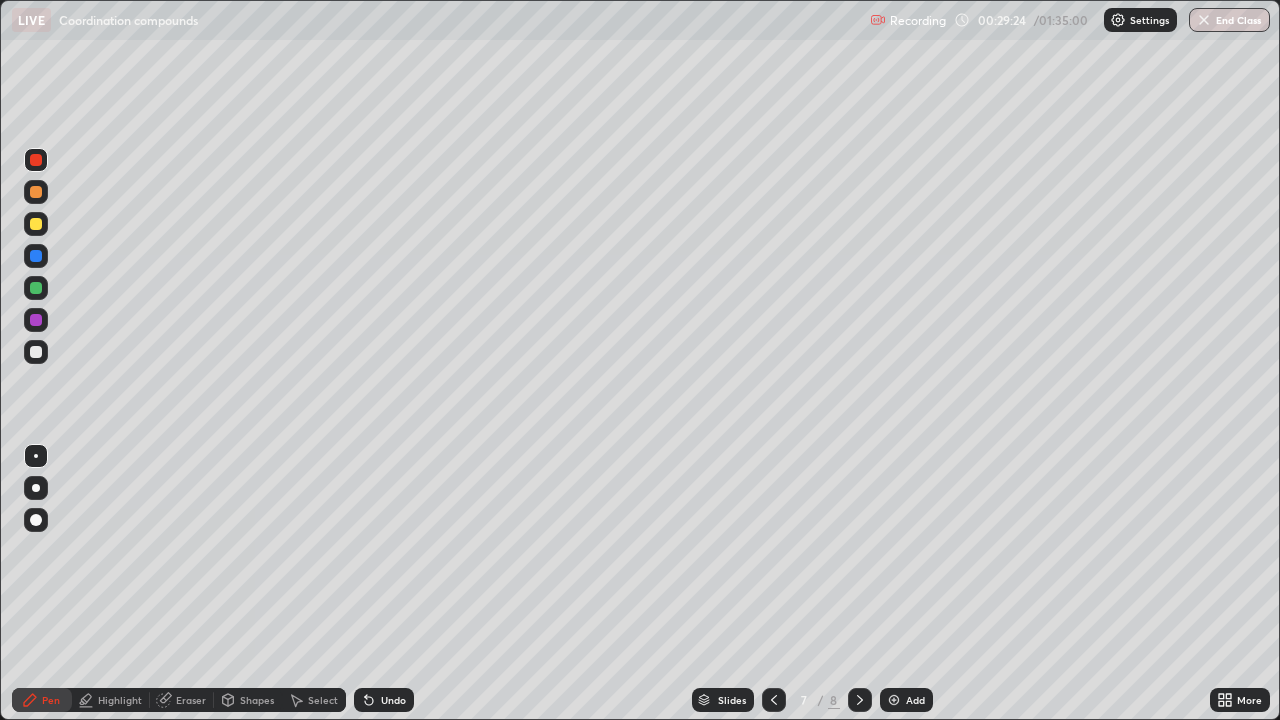 click at bounding box center [36, 288] 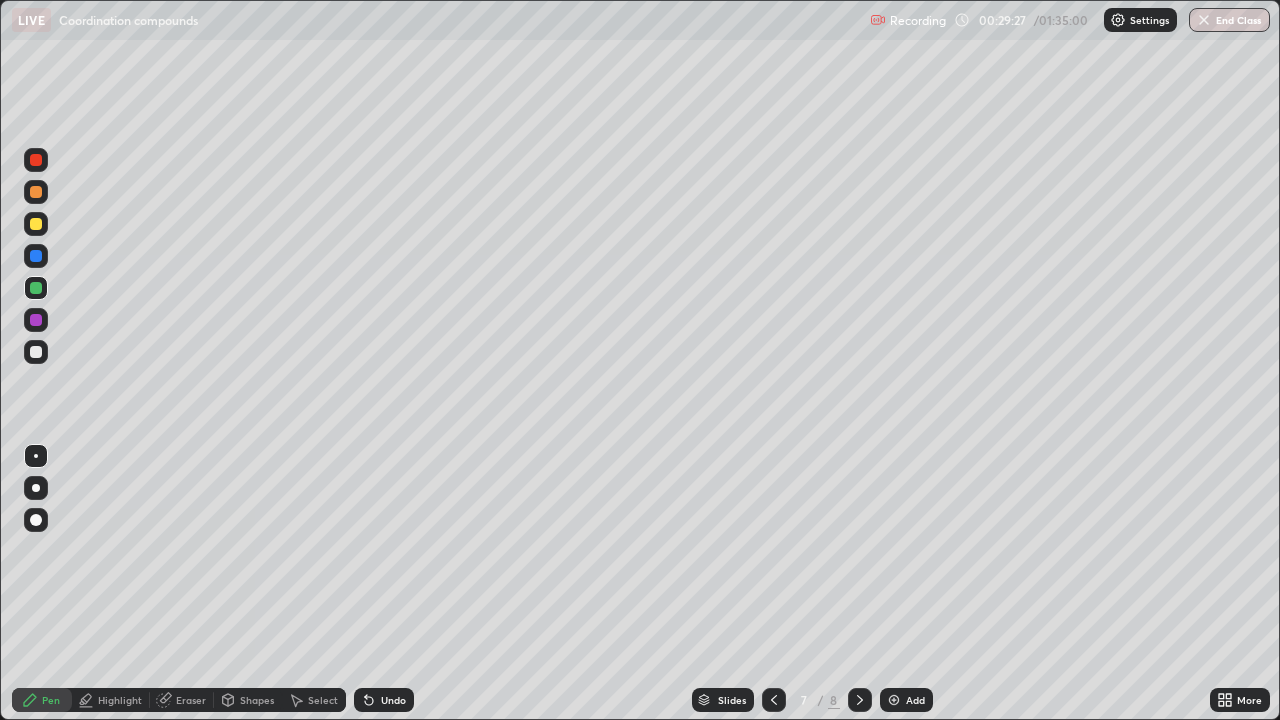 click at bounding box center [36, 256] 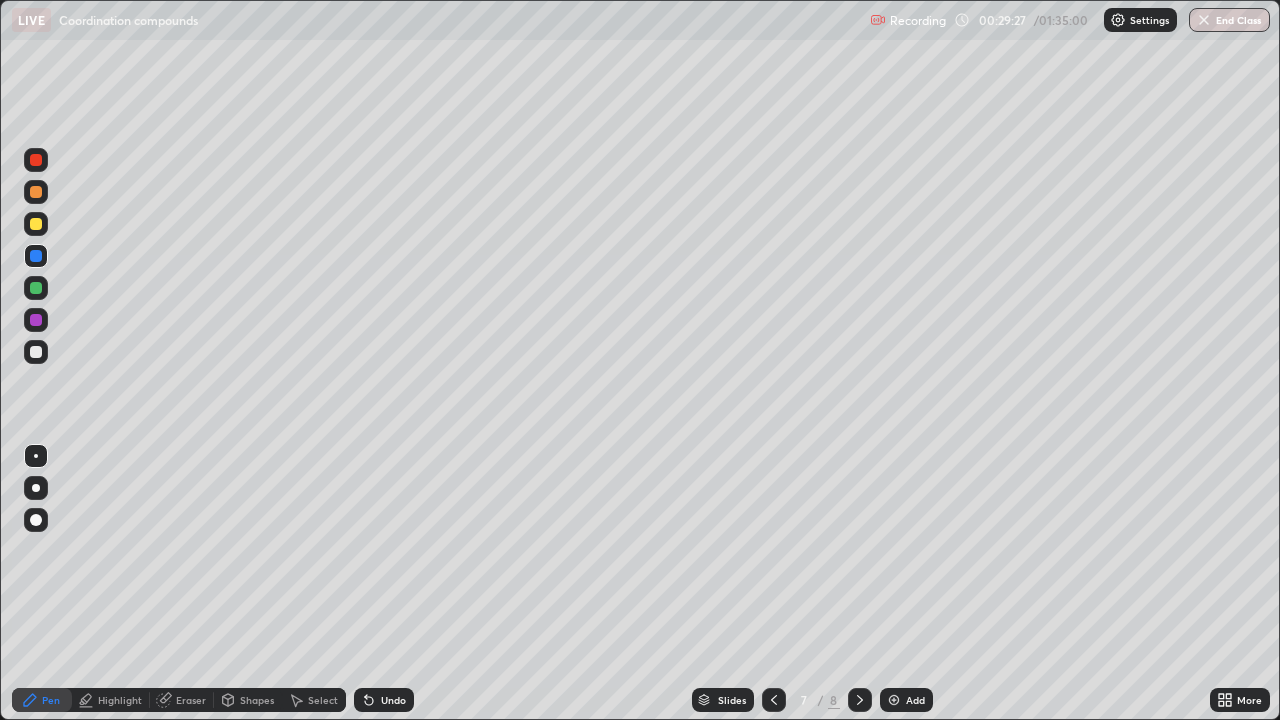 click at bounding box center [36, 192] 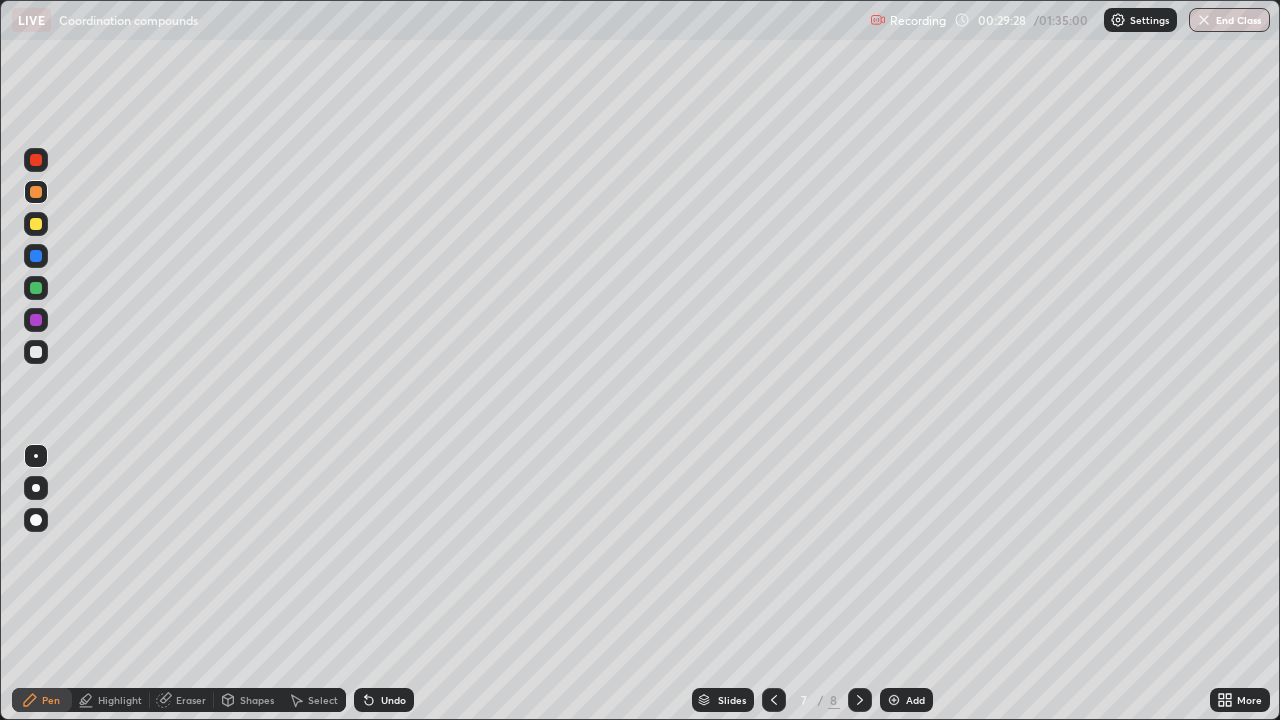 click at bounding box center [36, 160] 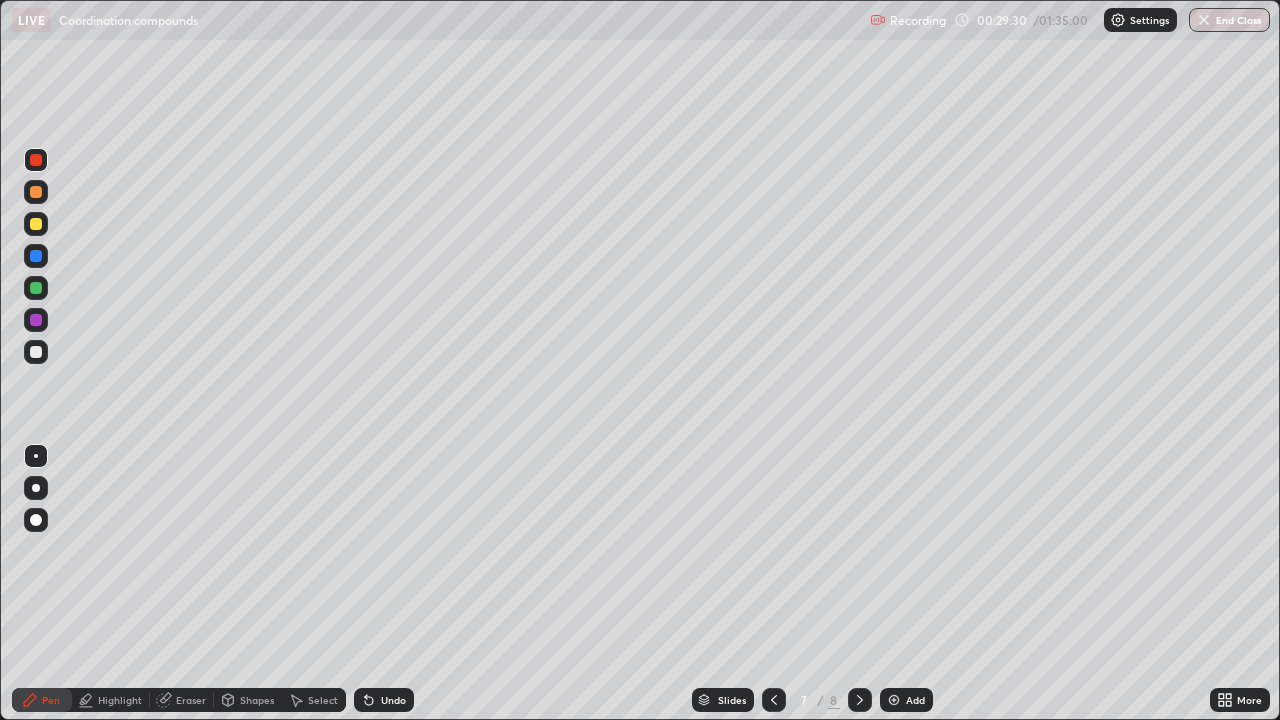 click on "Undo" at bounding box center [393, 700] 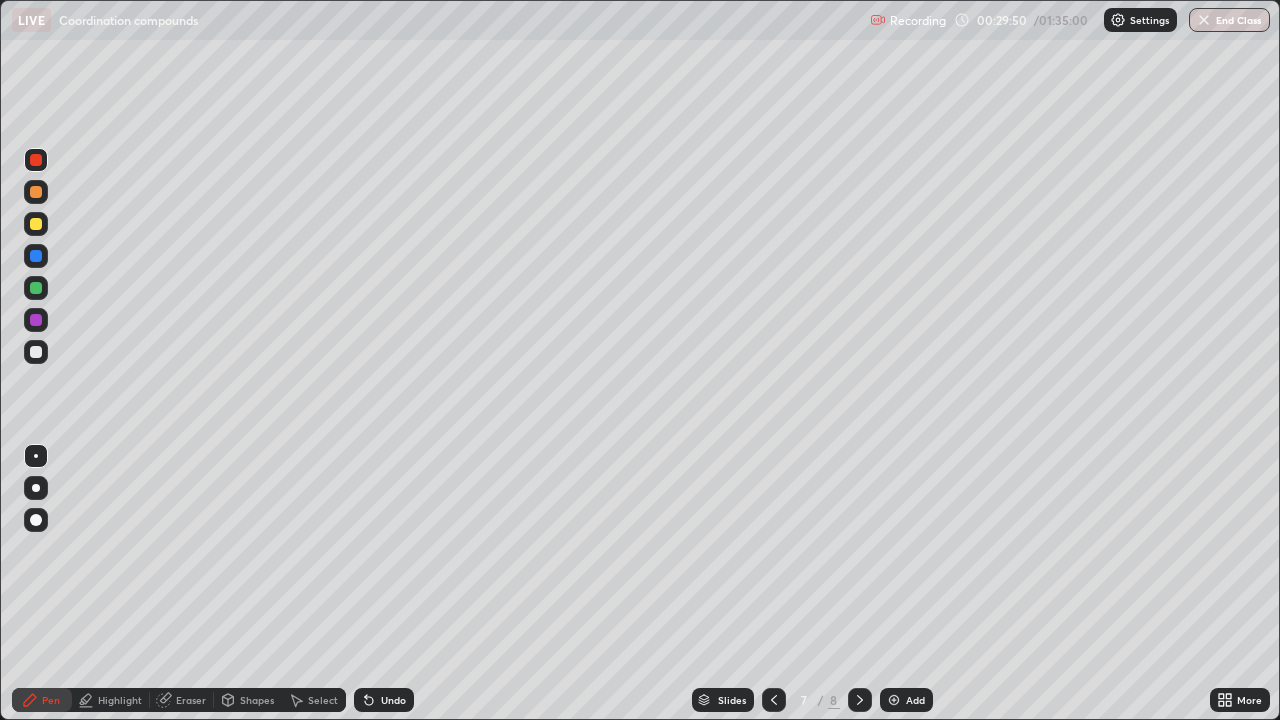 click 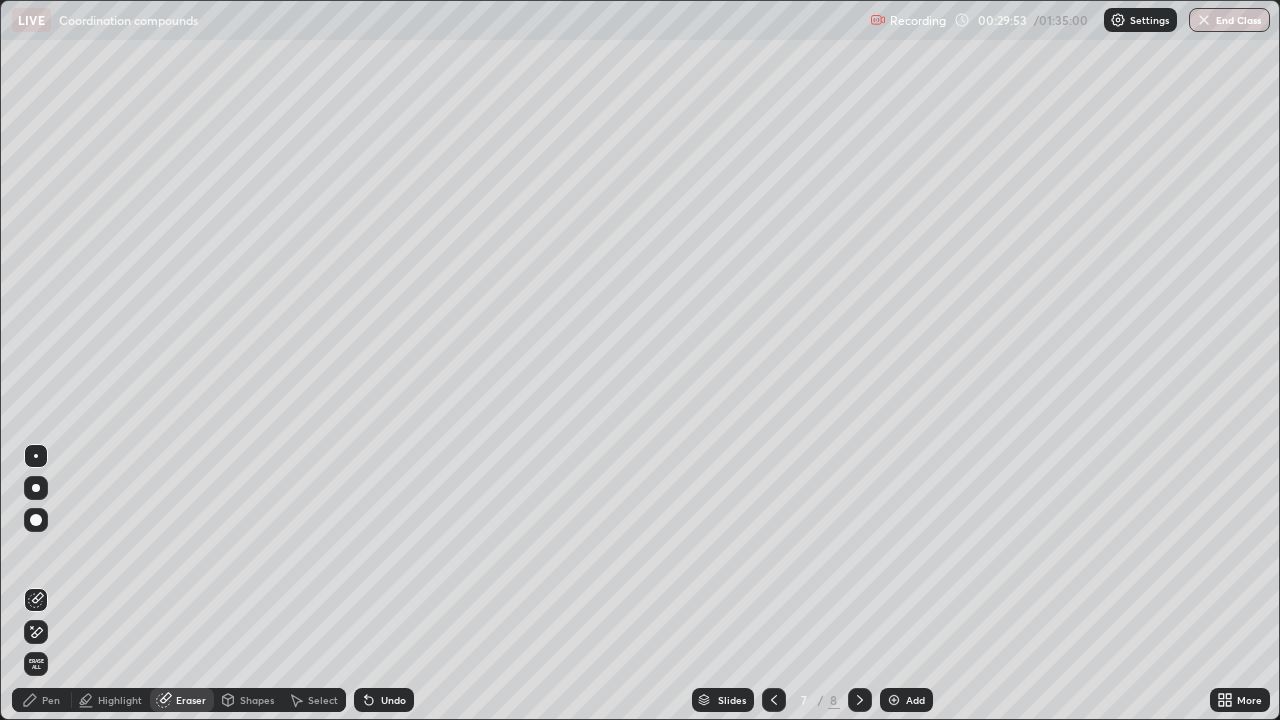 click 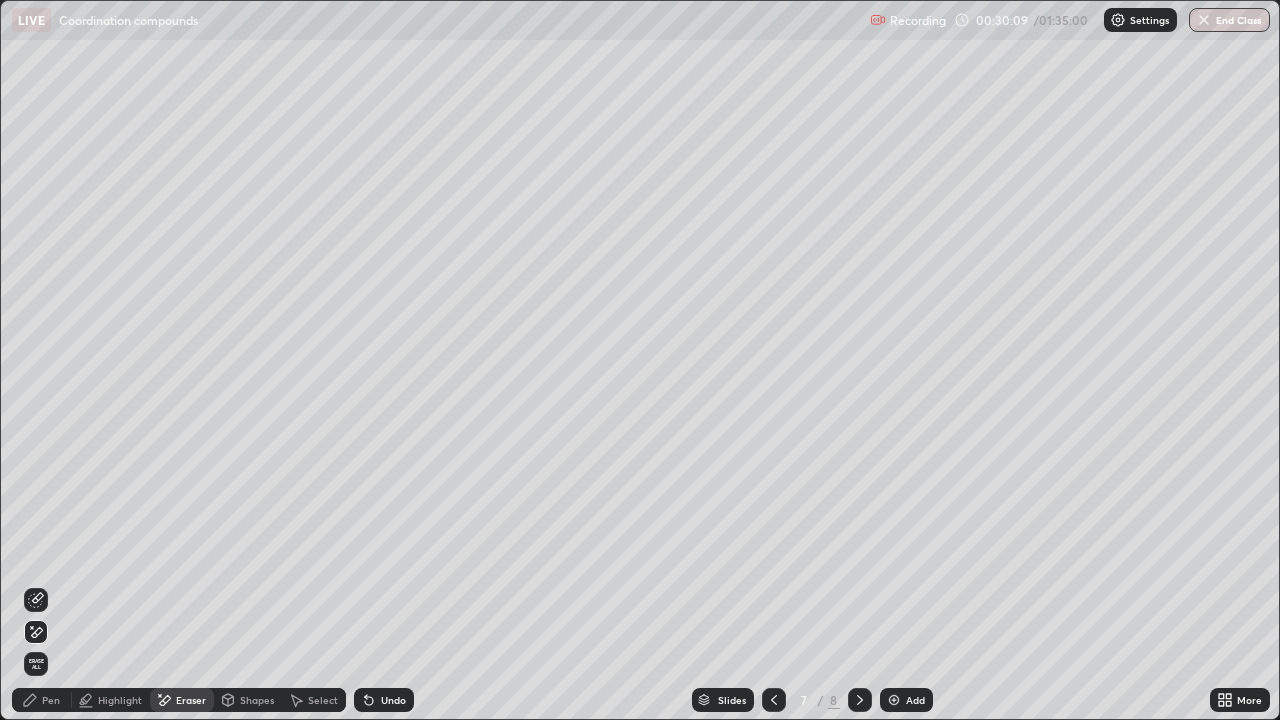 click on "Pen" at bounding box center [42, 700] 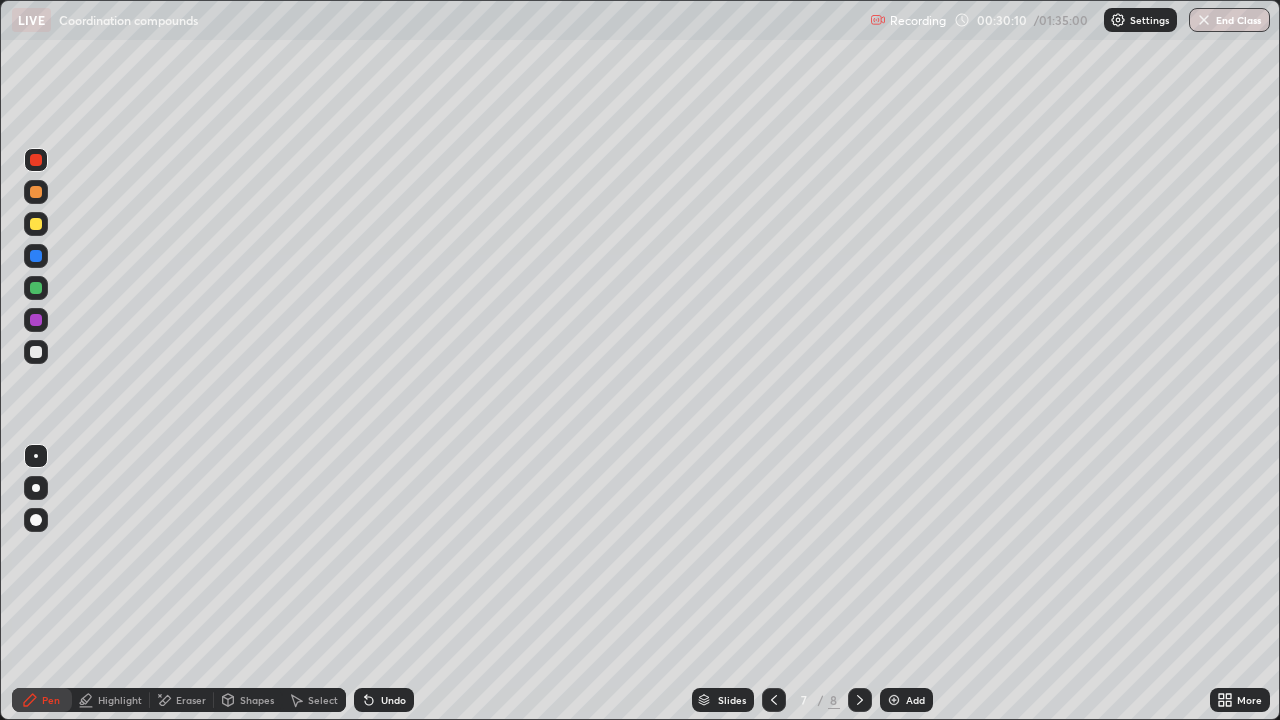 click at bounding box center [36, 288] 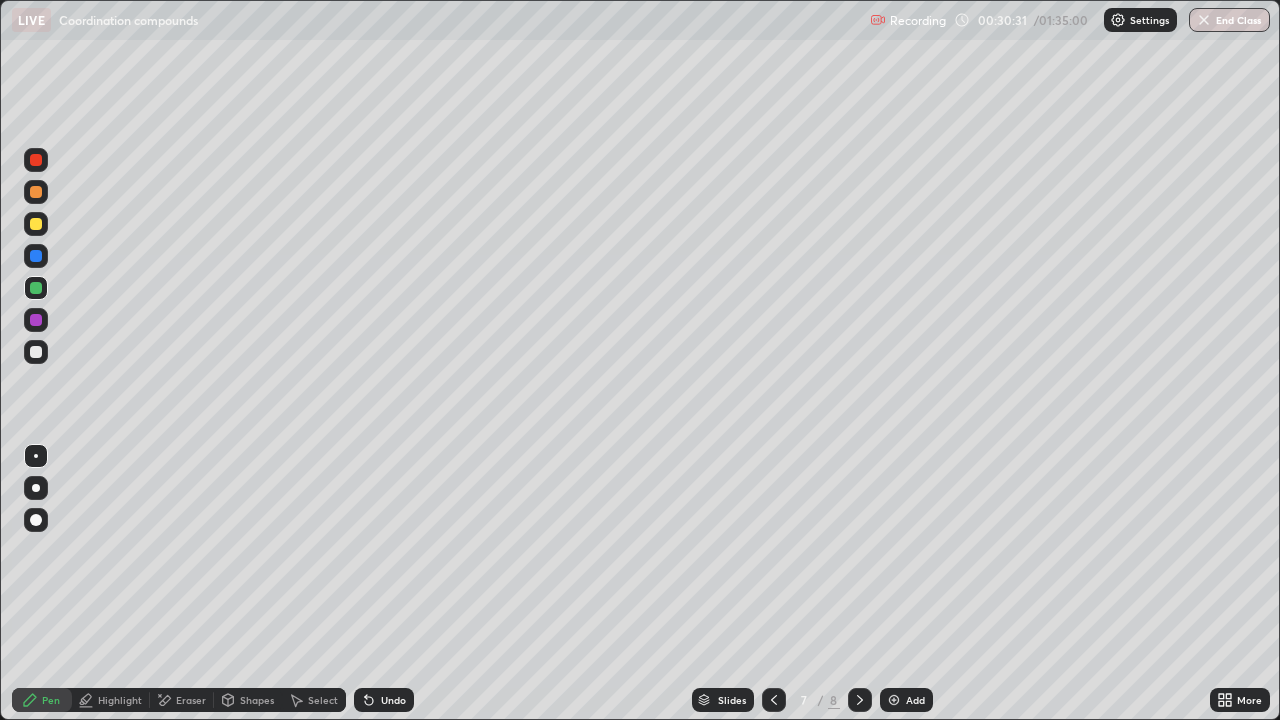 click at bounding box center [860, 700] 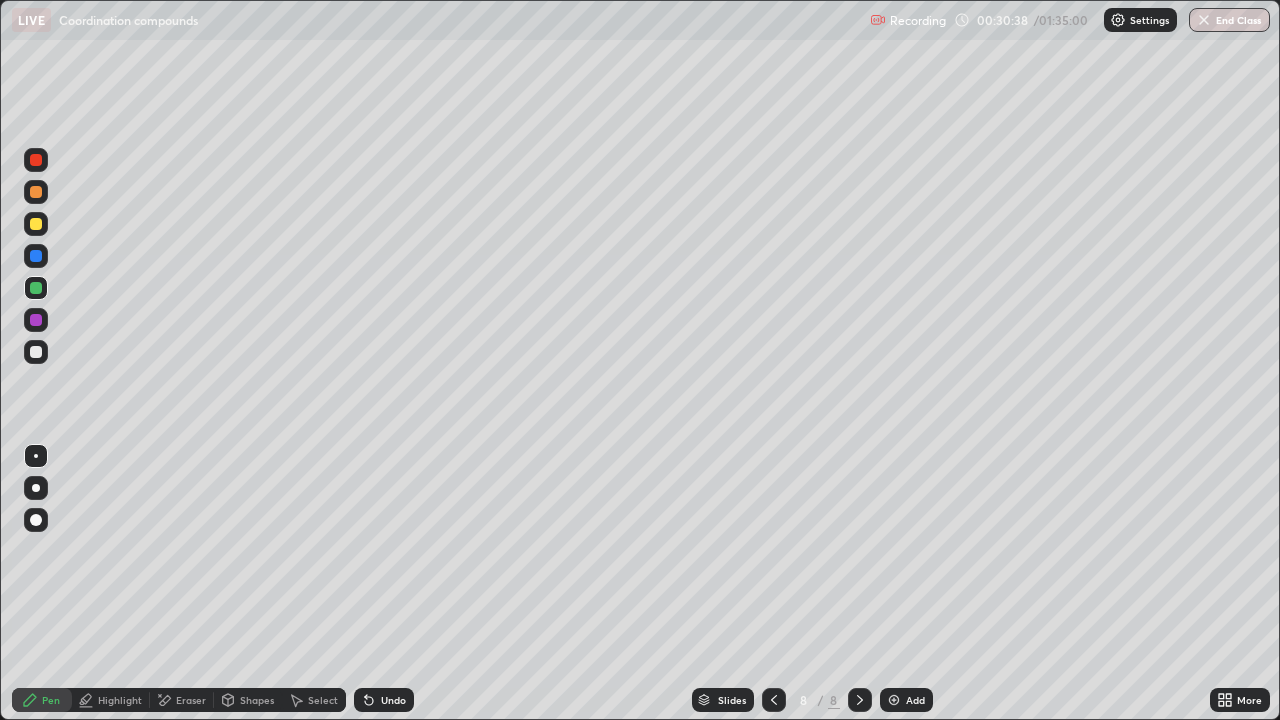 click at bounding box center [36, 224] 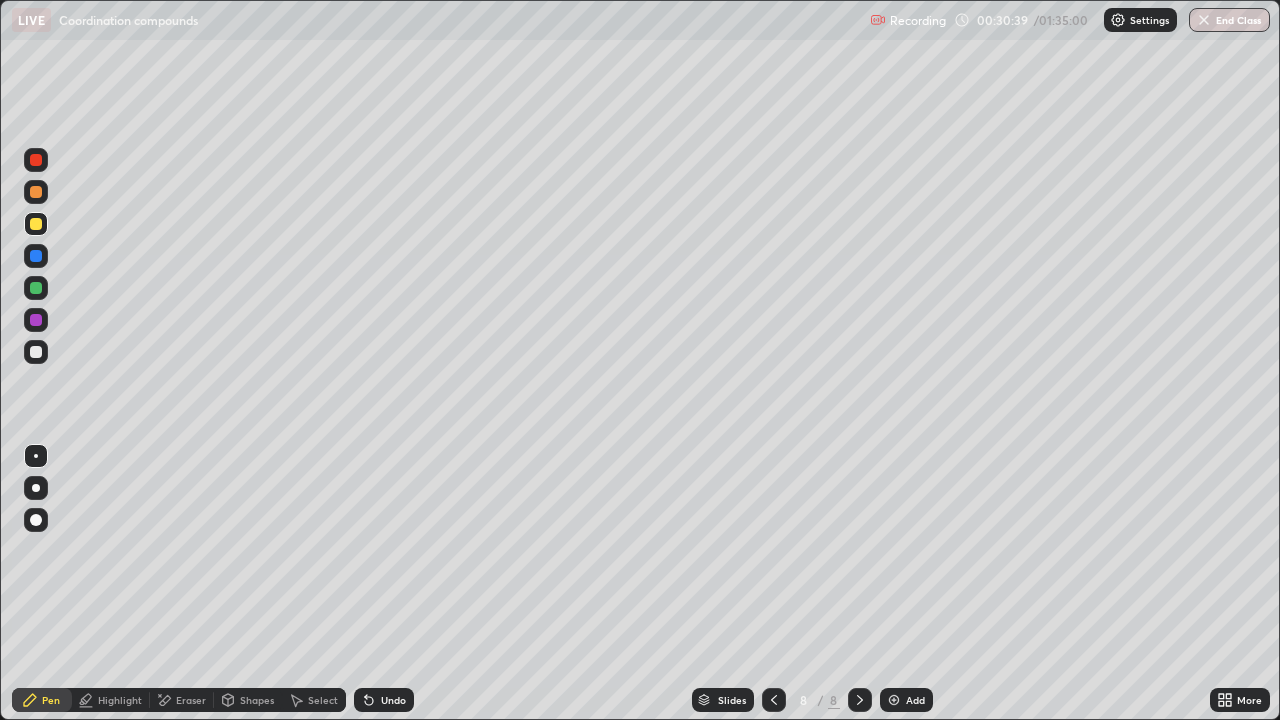 click at bounding box center (774, 700) 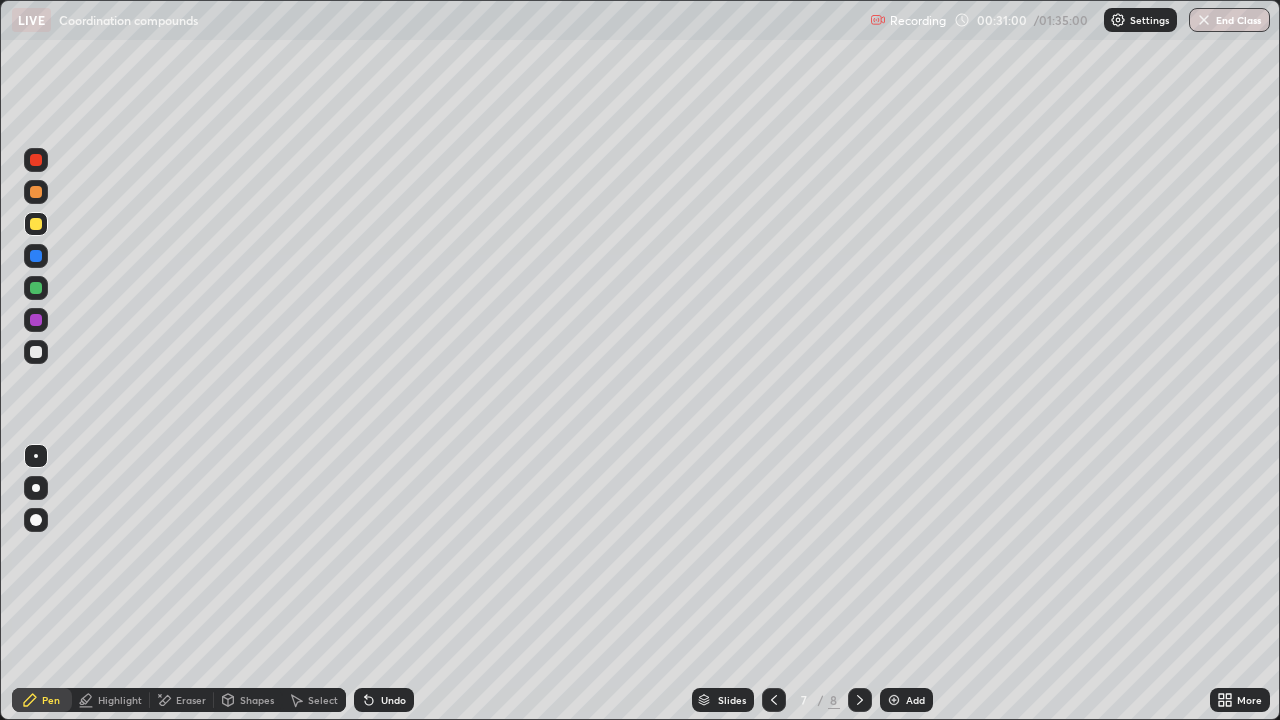 click on "Erase all" at bounding box center (36, 360) 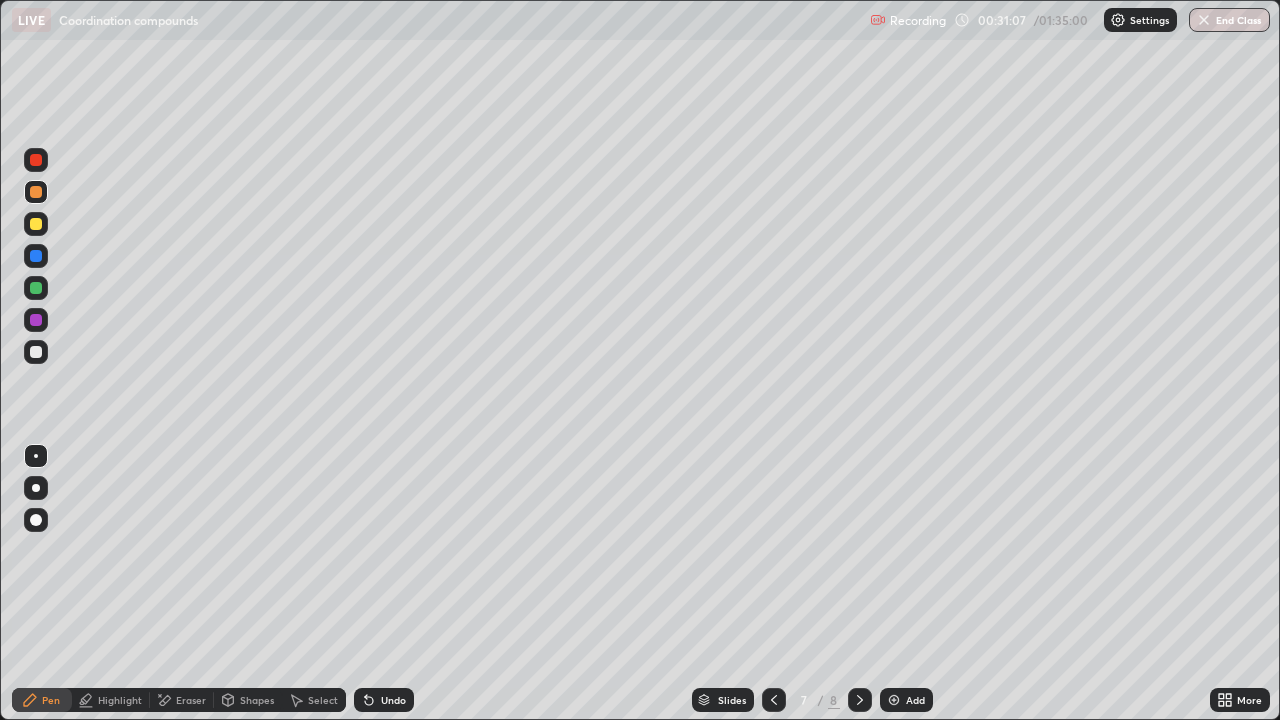 click 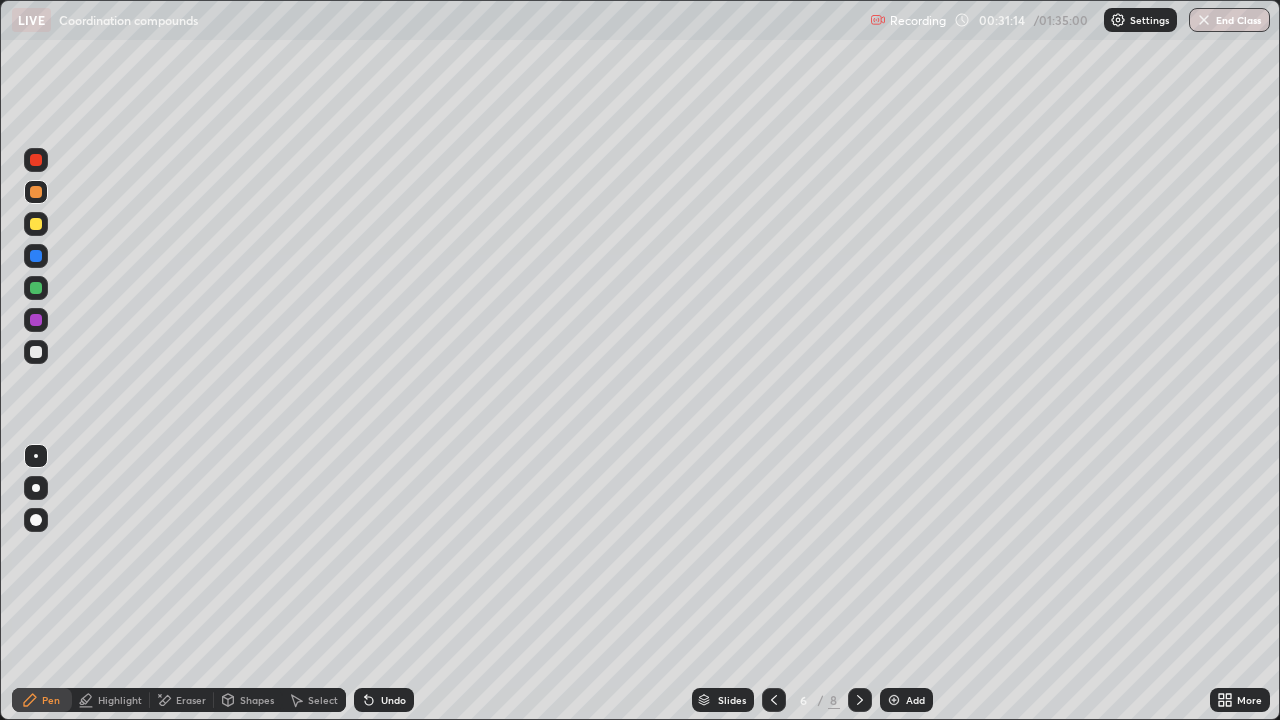 click 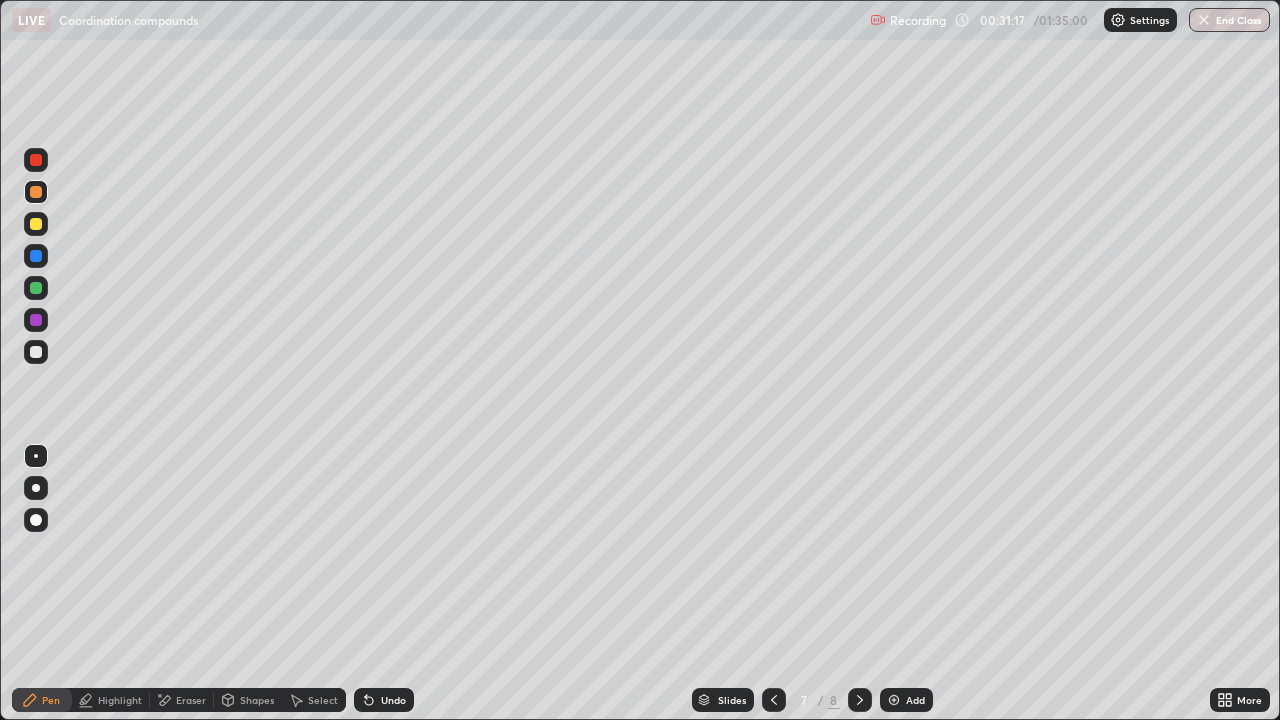click 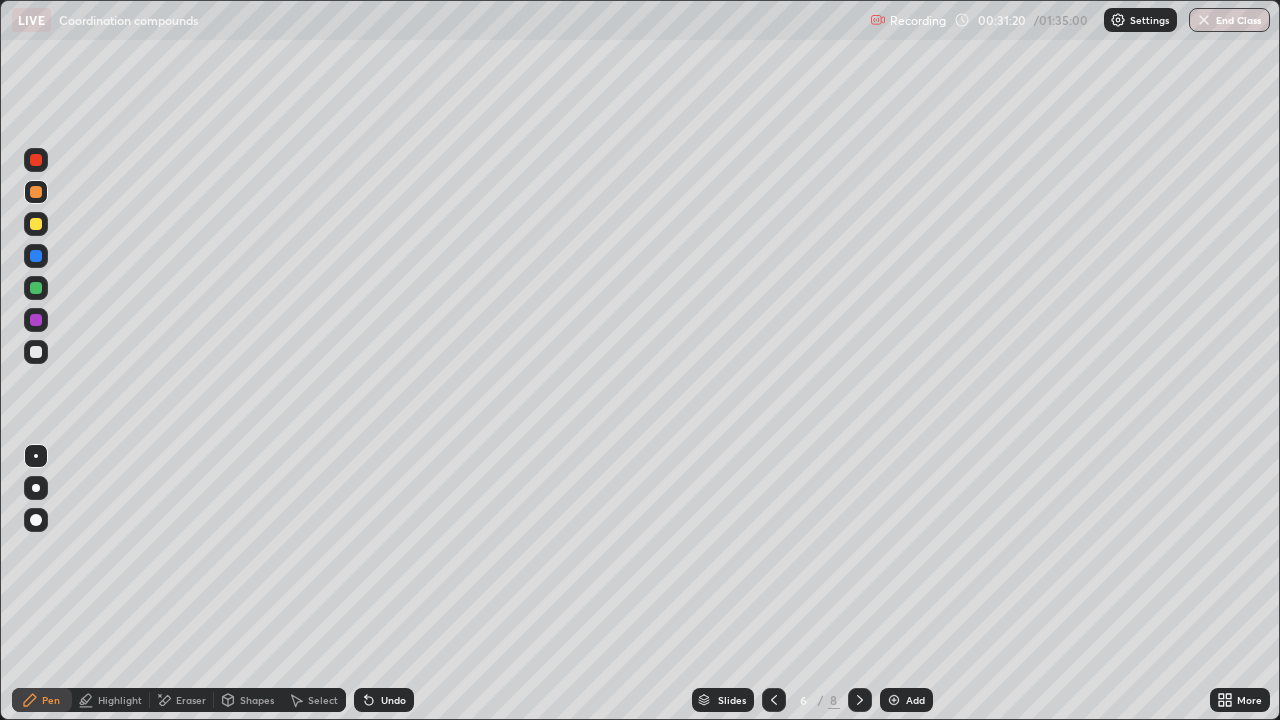 click 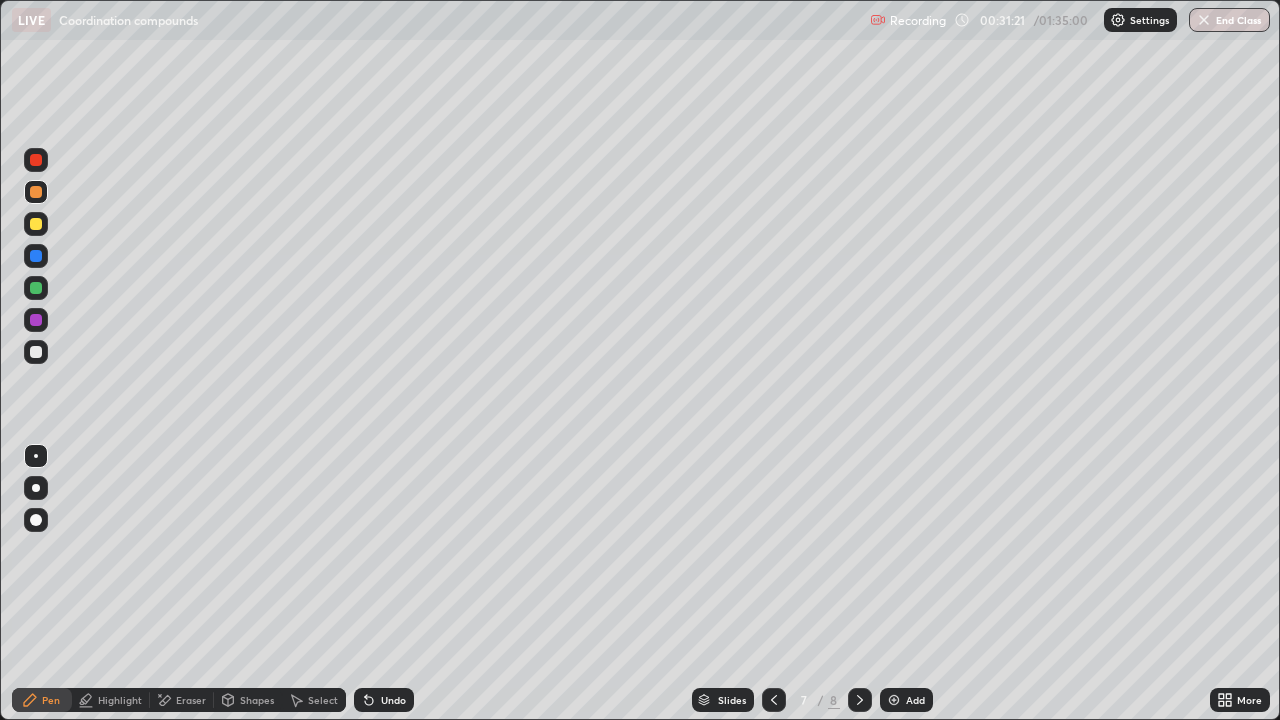 click 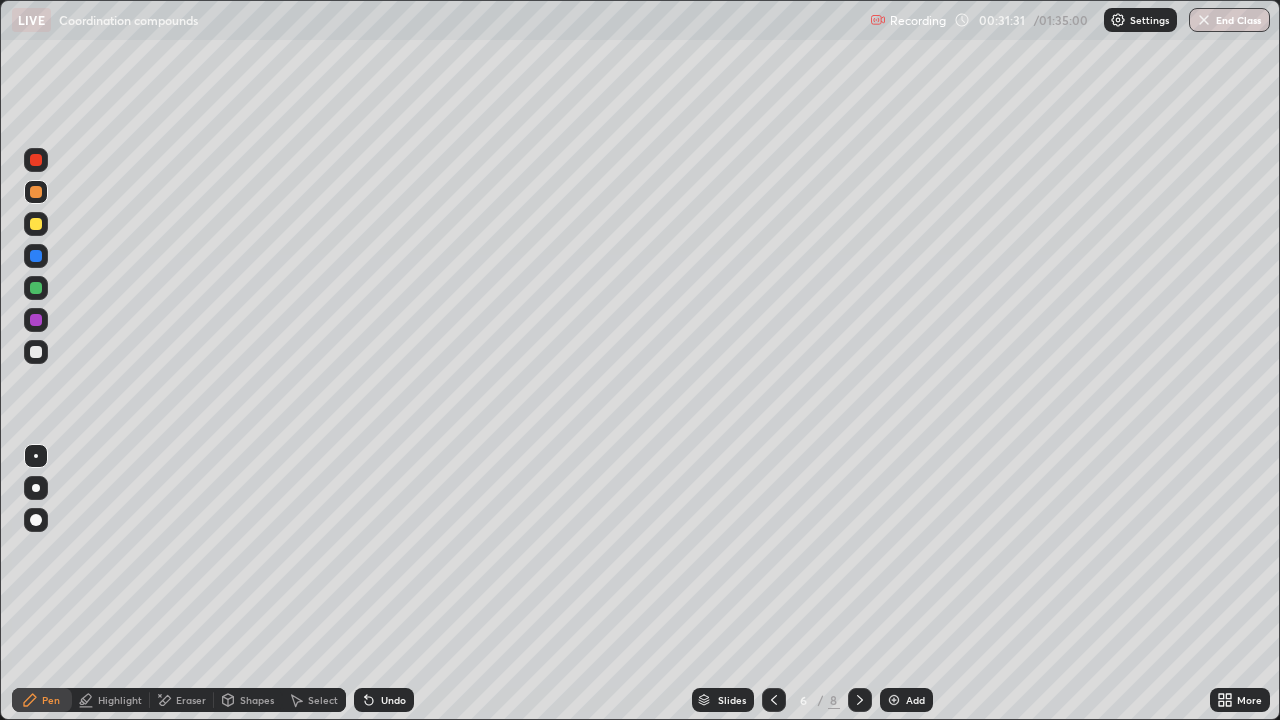 click on "Undo" at bounding box center [384, 700] 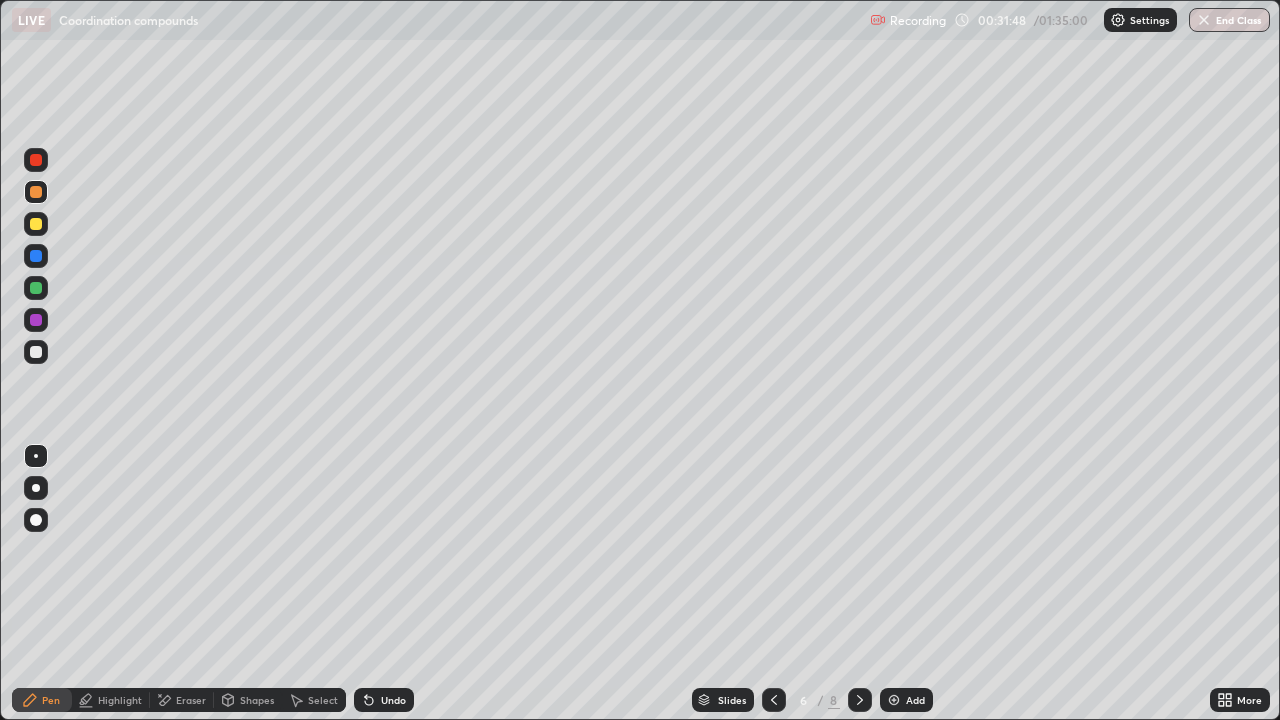 click 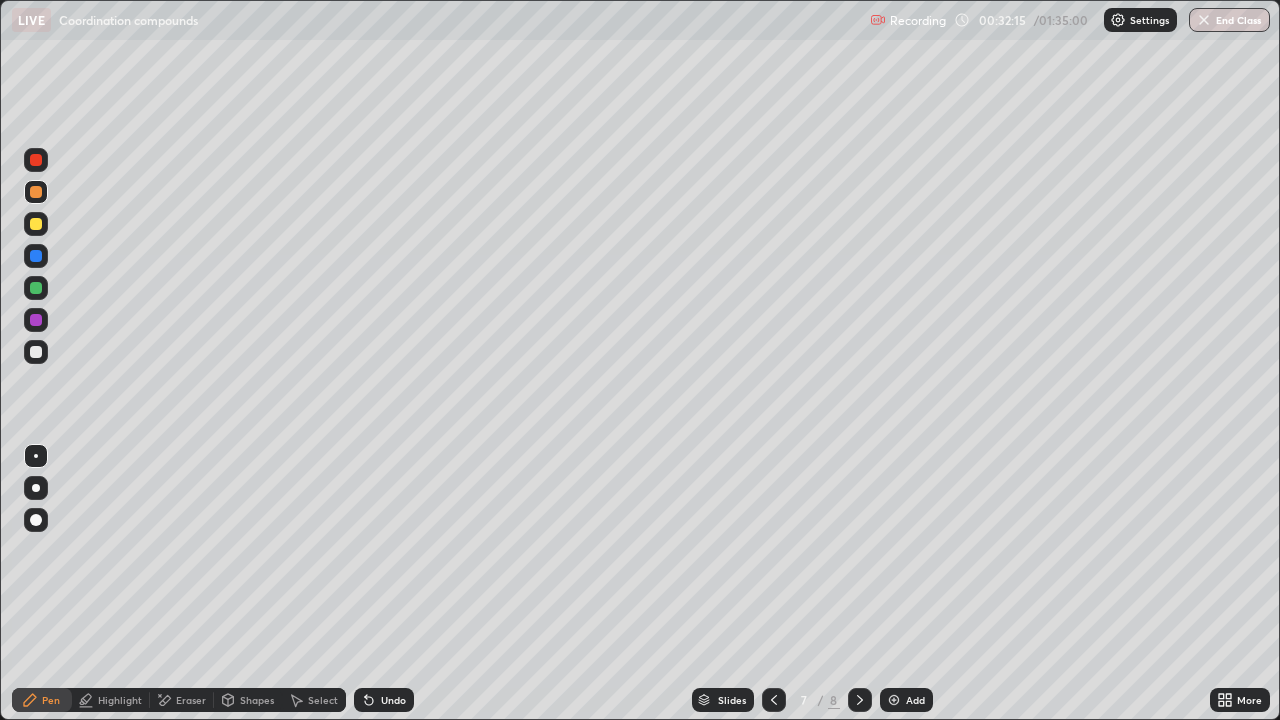 click 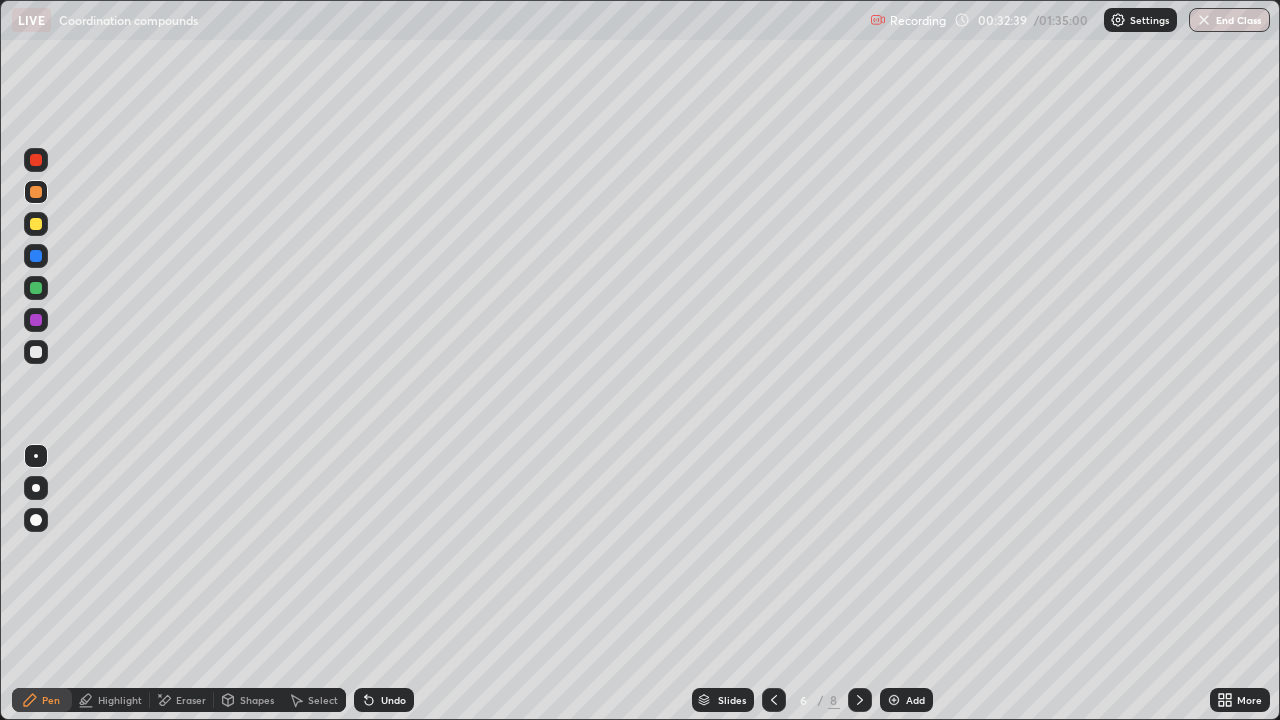 click at bounding box center [36, 320] 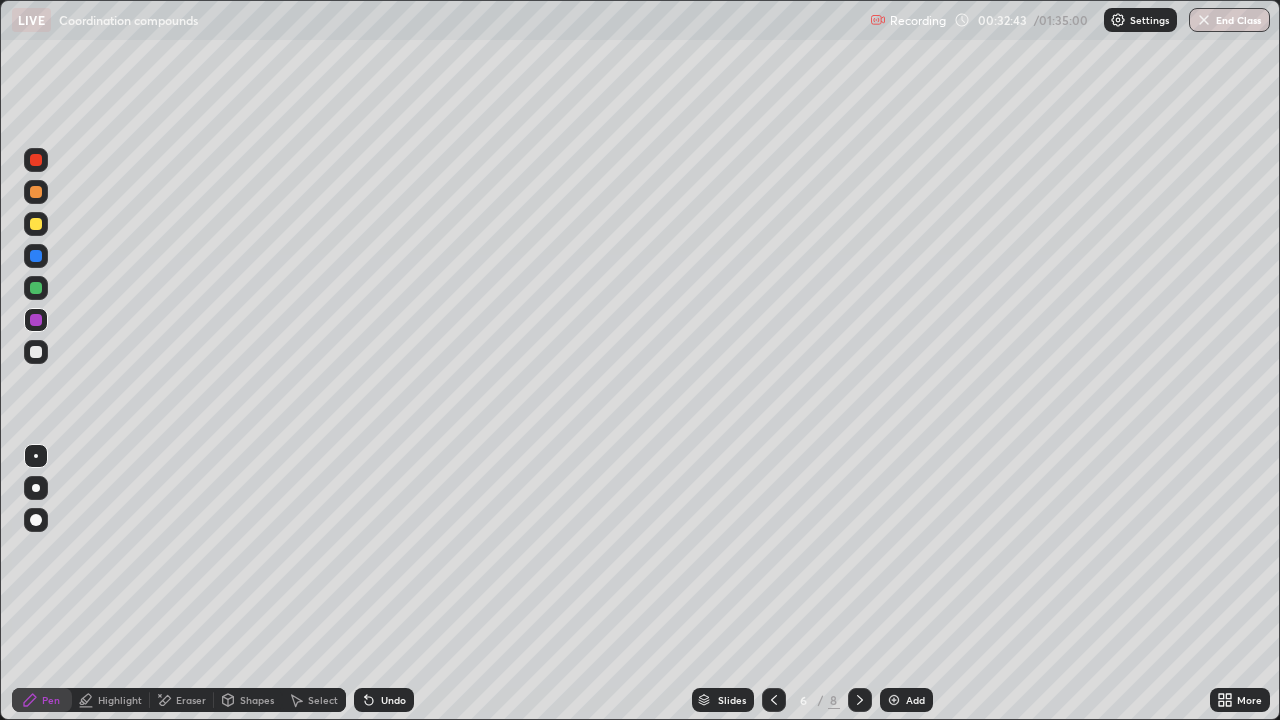 click on "Undo" at bounding box center [393, 700] 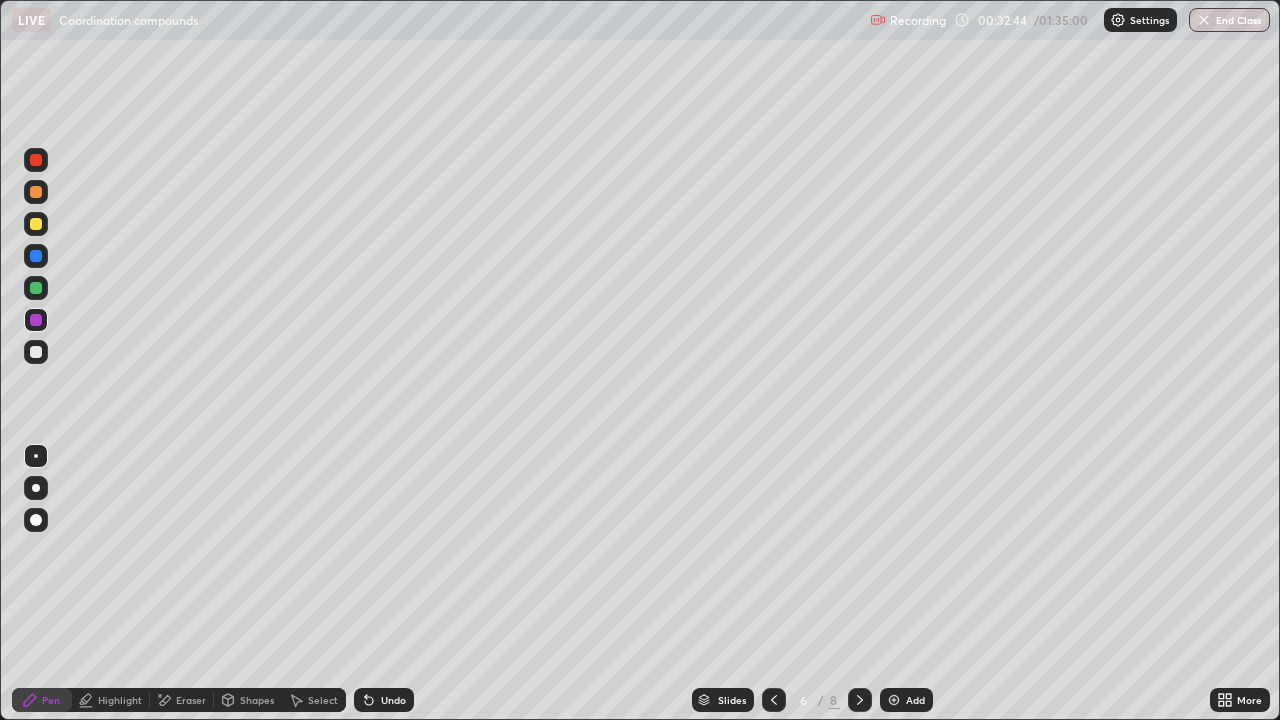 click at bounding box center [36, 160] 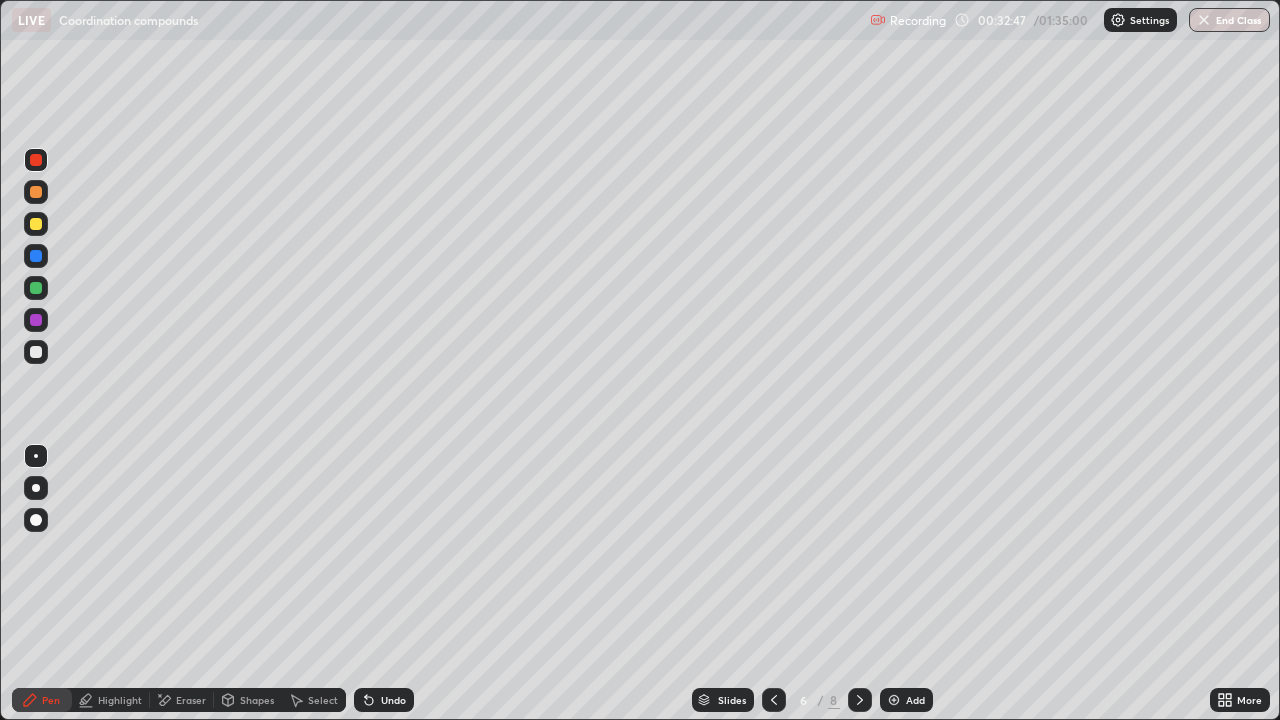 click on "Eraser" at bounding box center (182, 700) 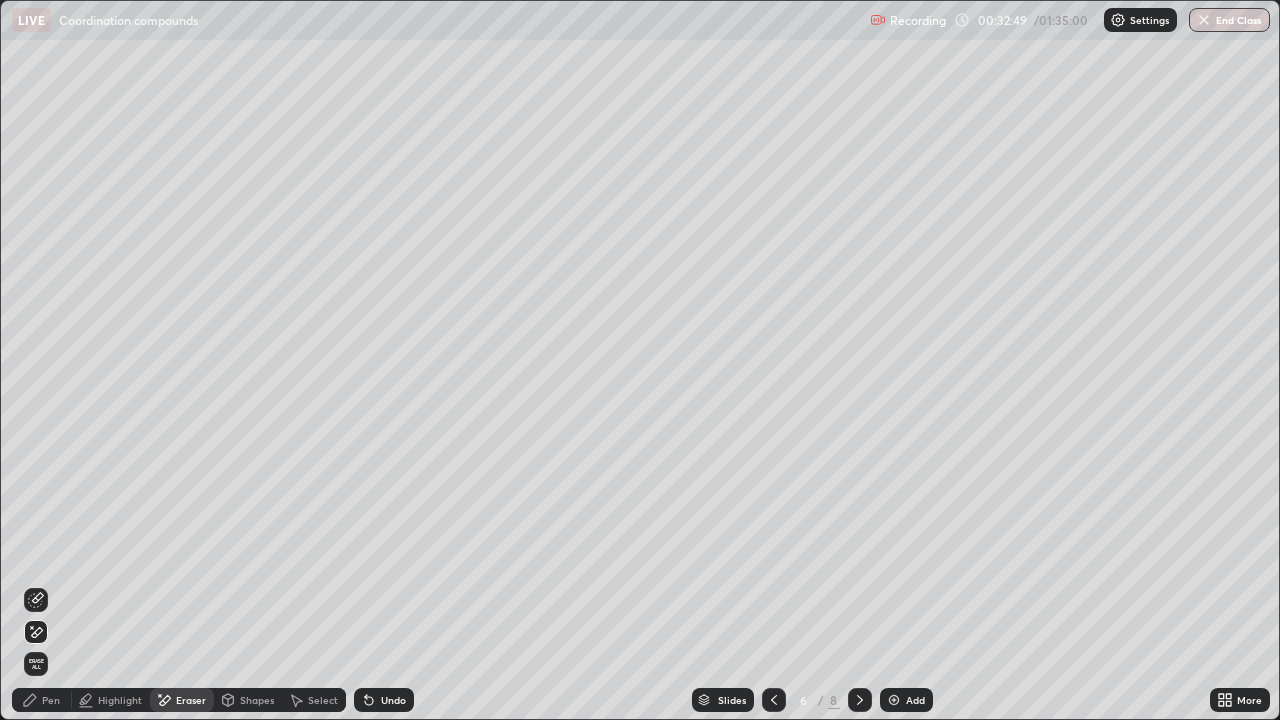click on "Pen" at bounding box center (51, 700) 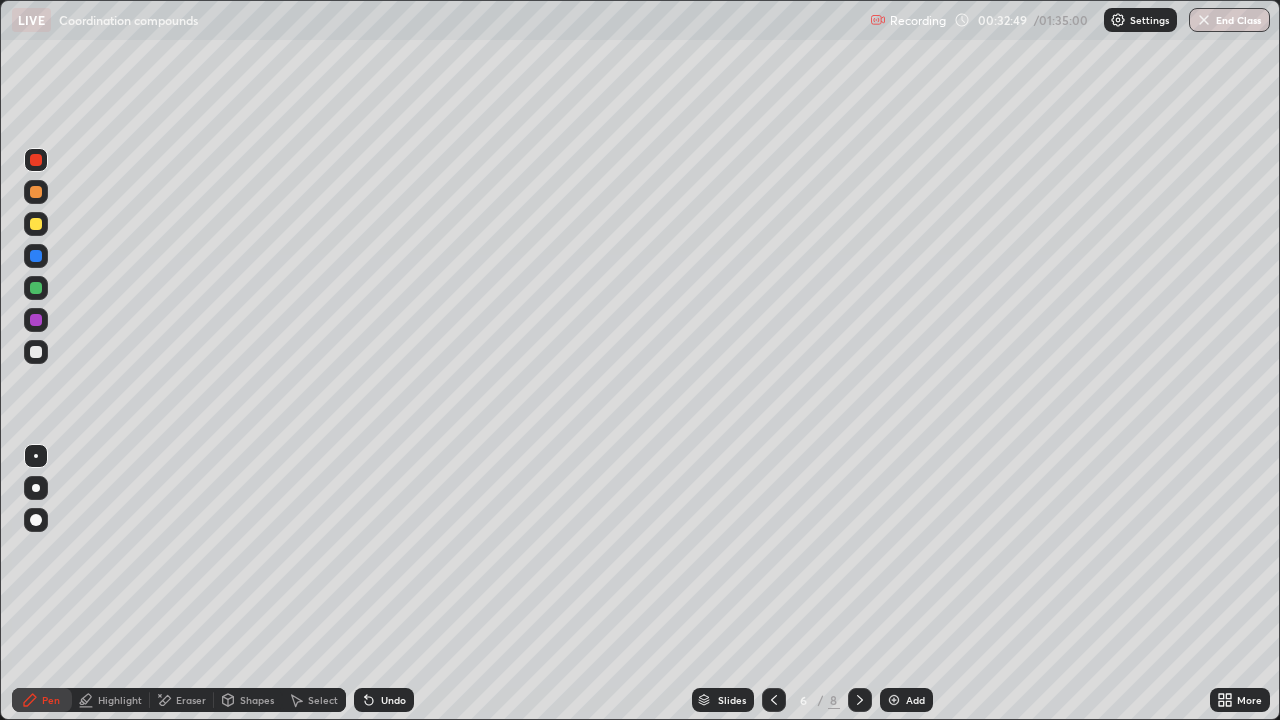 click at bounding box center [36, 192] 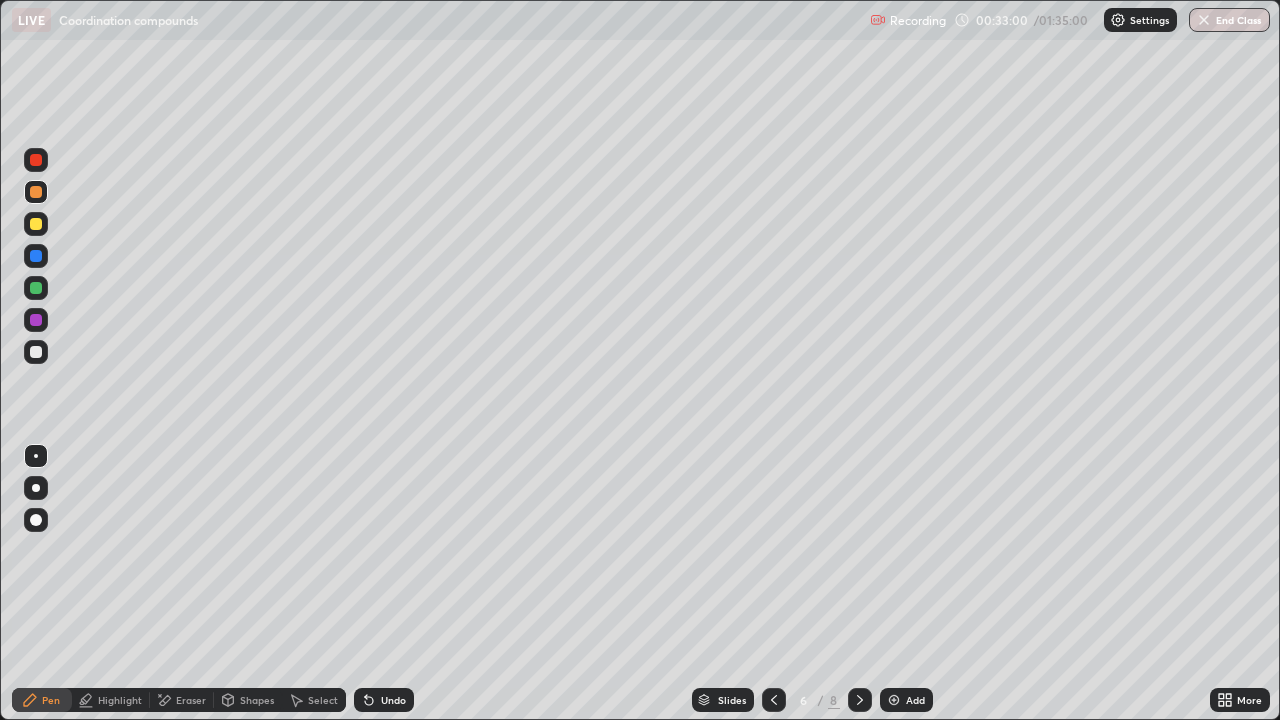 click at bounding box center [860, 700] 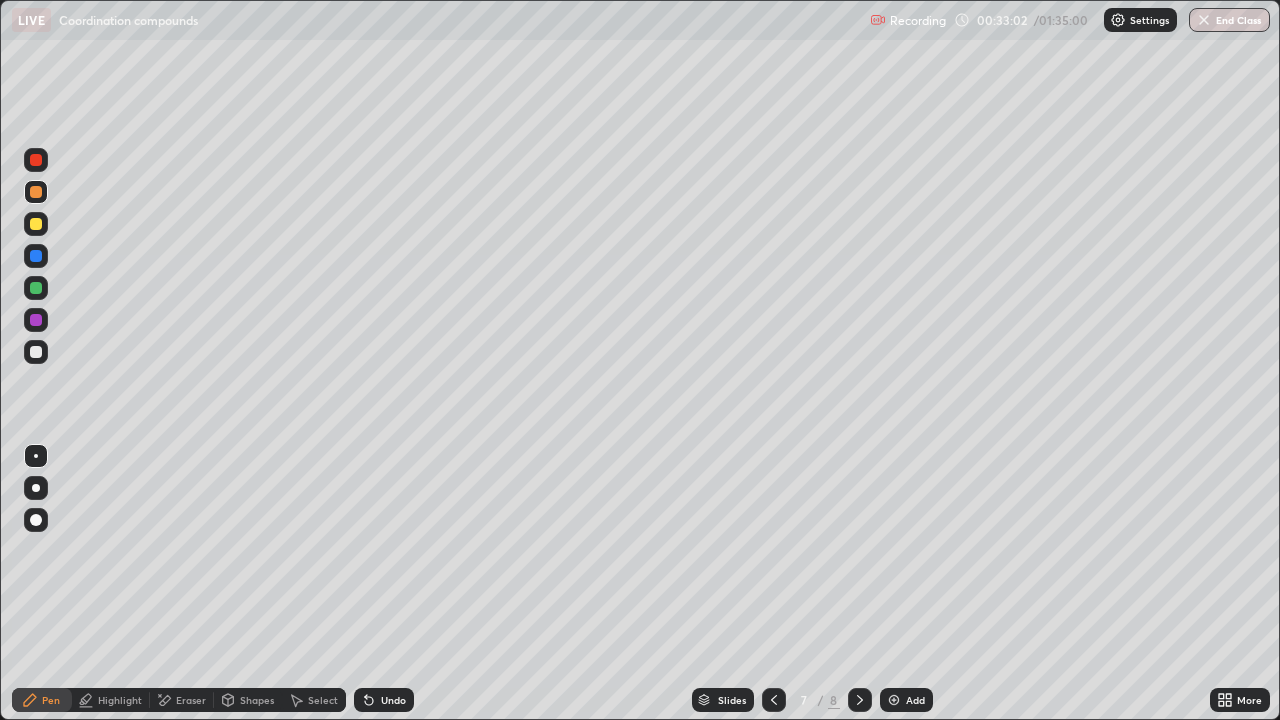 click on "Eraser" at bounding box center [191, 700] 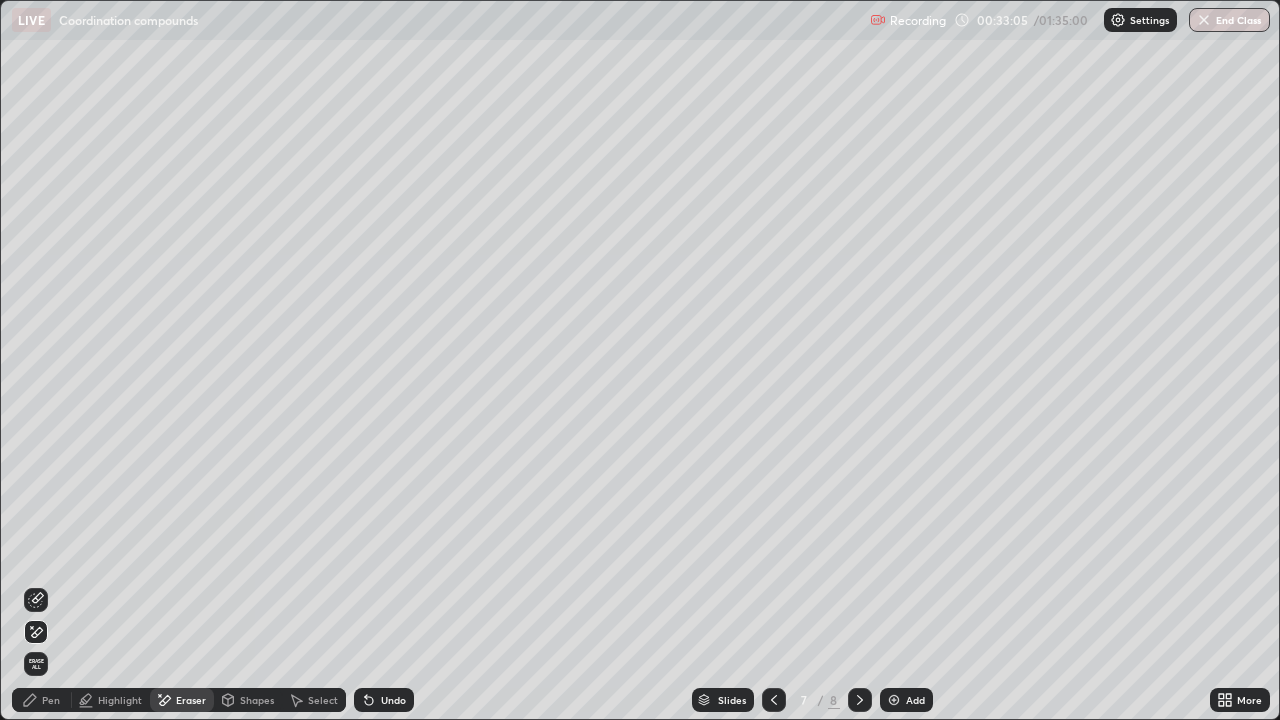click on "Pen" at bounding box center (51, 700) 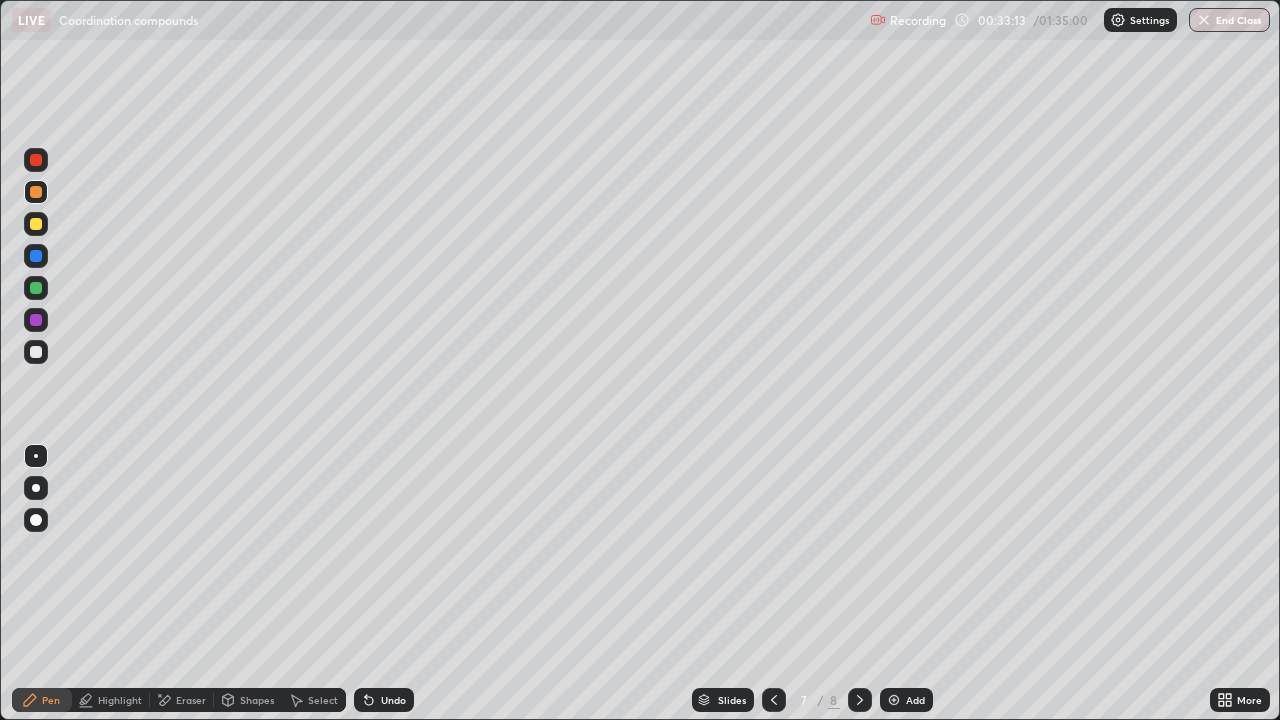 click at bounding box center (36, 352) 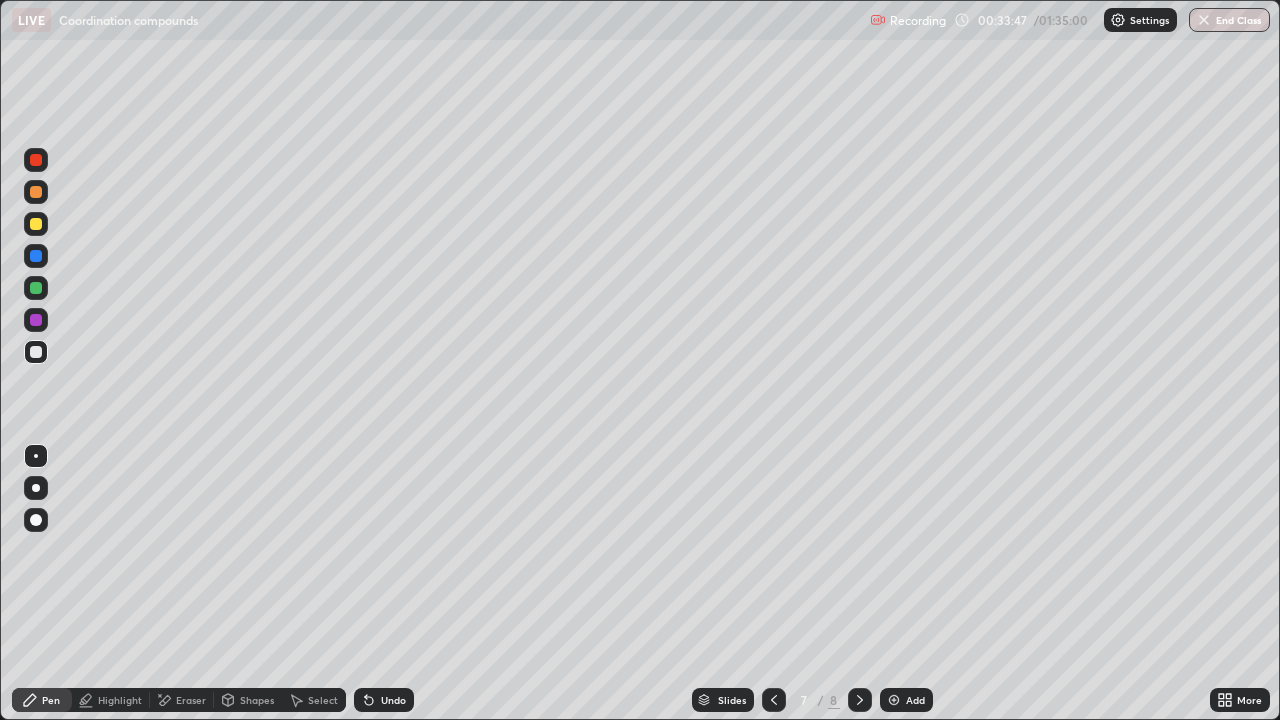 click 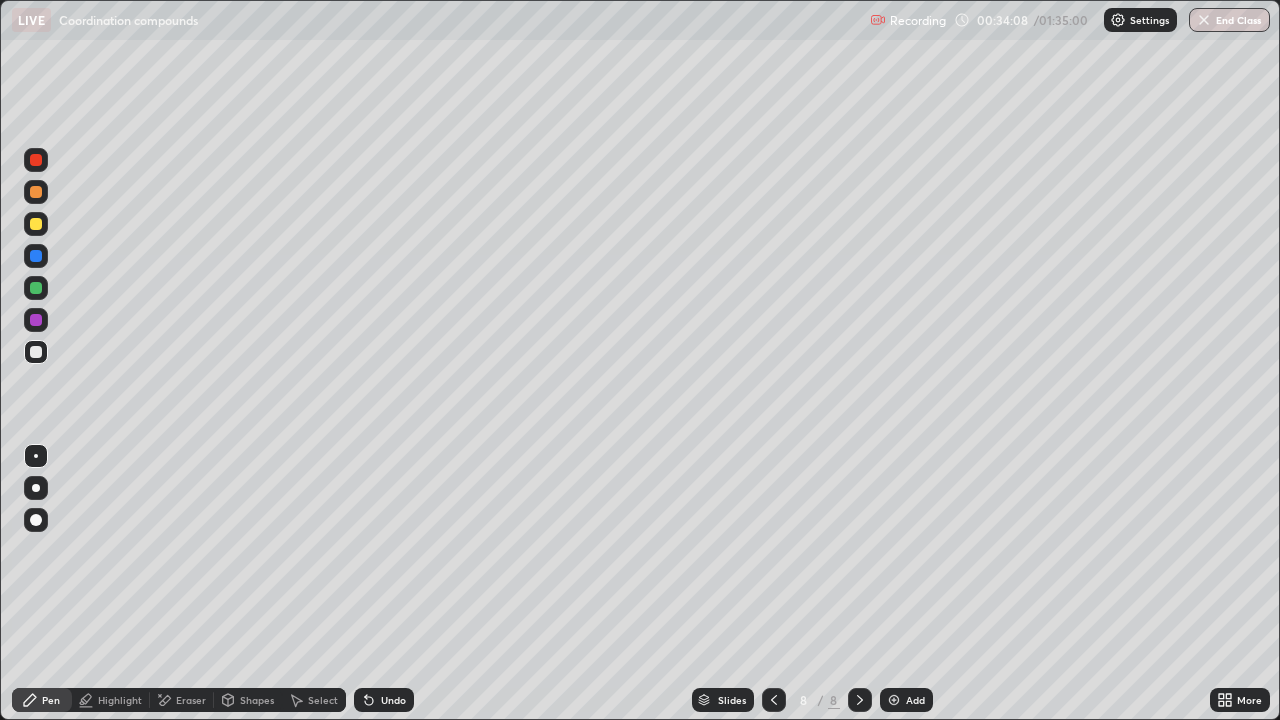 click at bounding box center (36, 288) 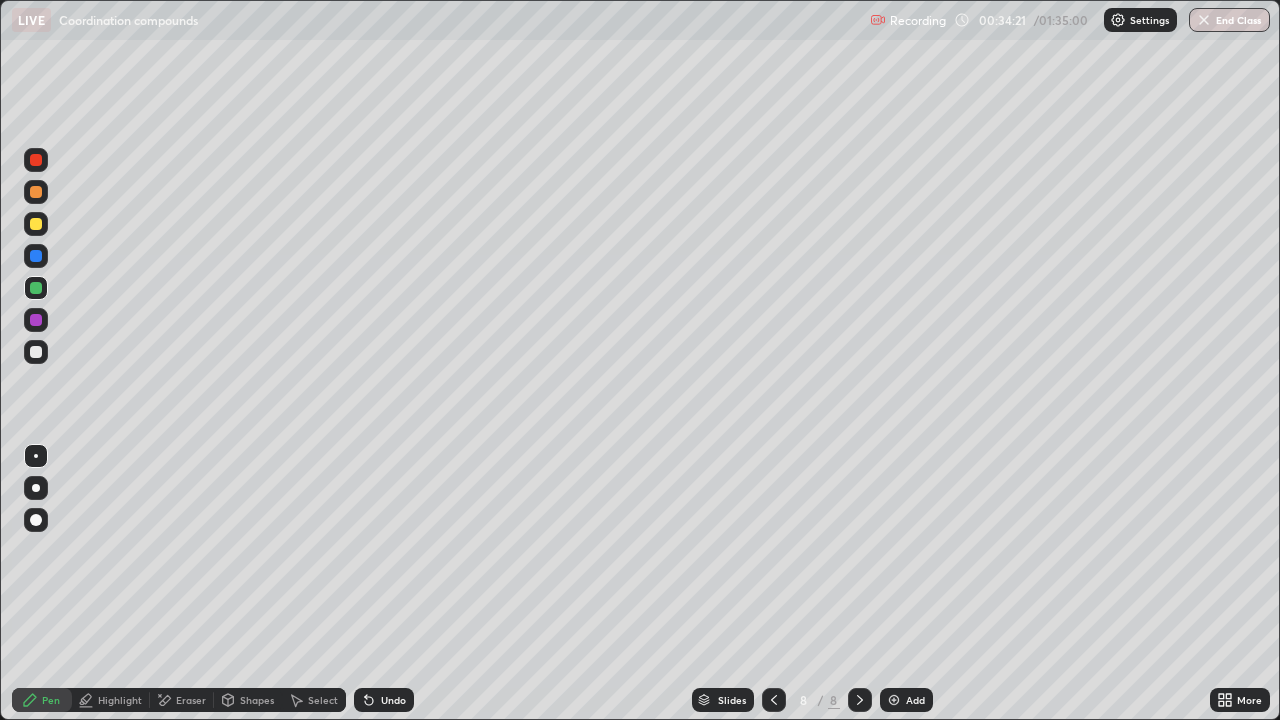 click 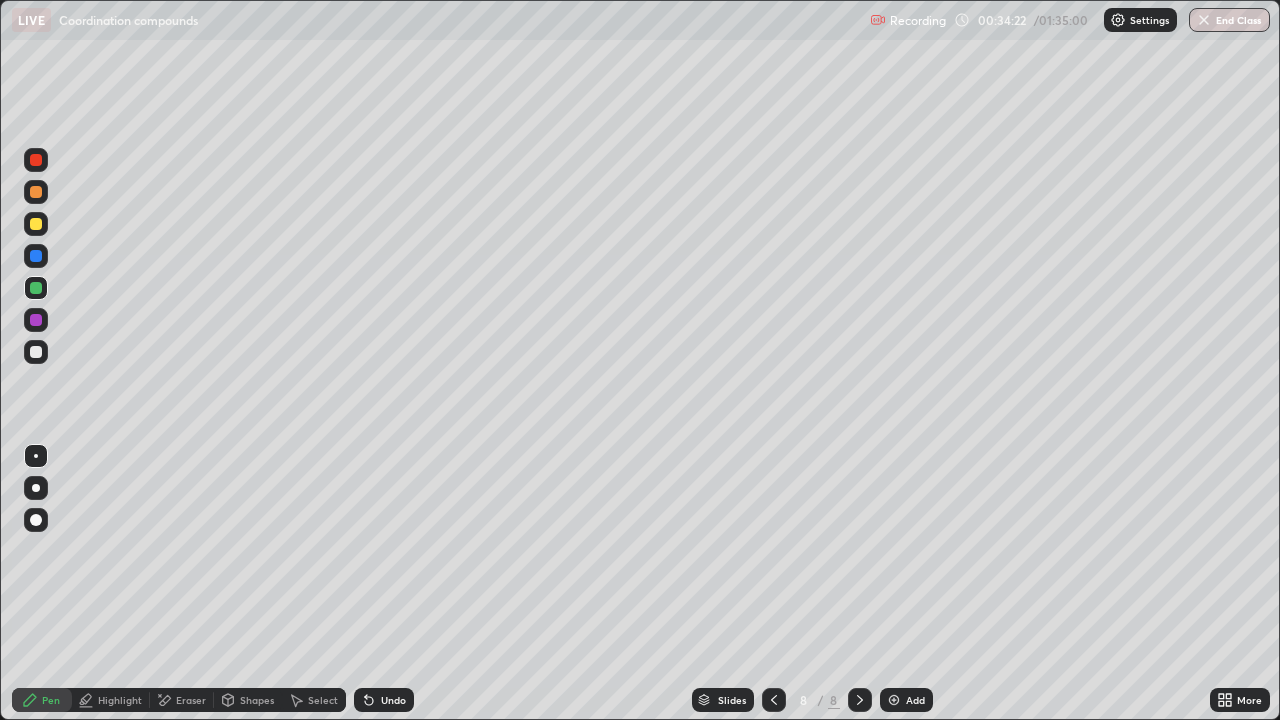 click at bounding box center (36, 352) 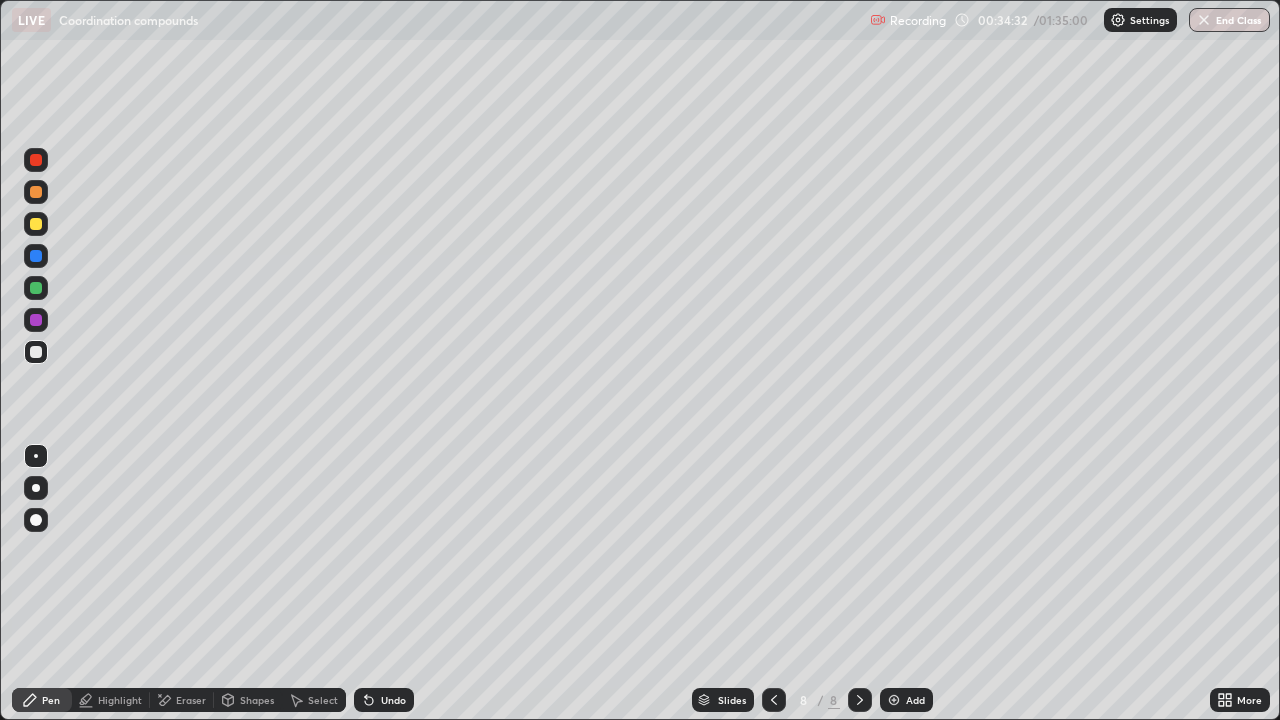 click at bounding box center (36, 288) 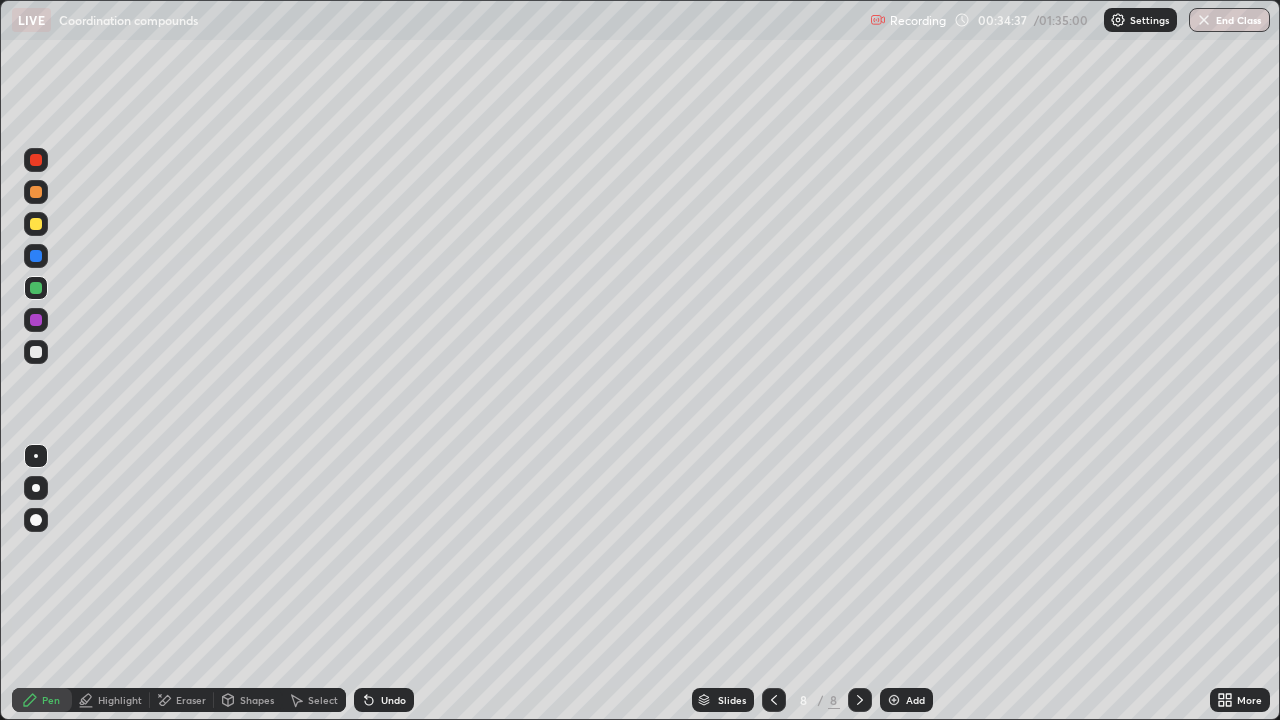 click on "Shapes" at bounding box center [257, 700] 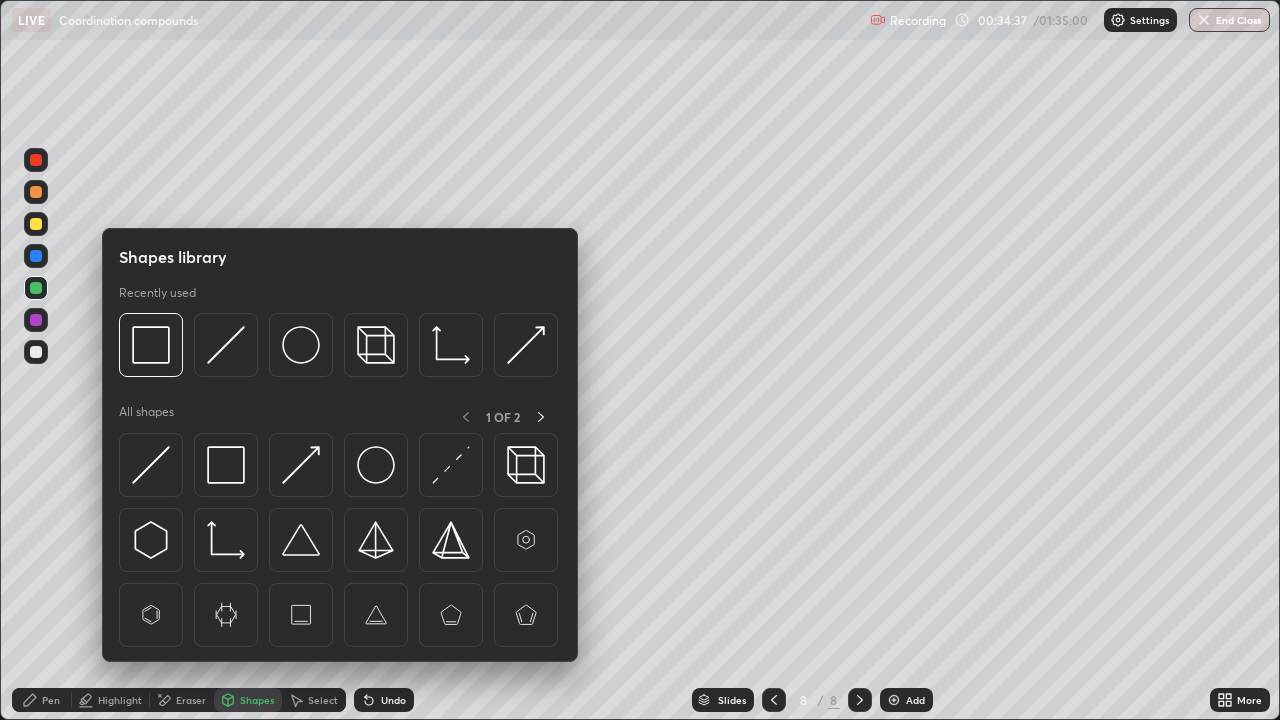 click on "Eraser" at bounding box center [191, 700] 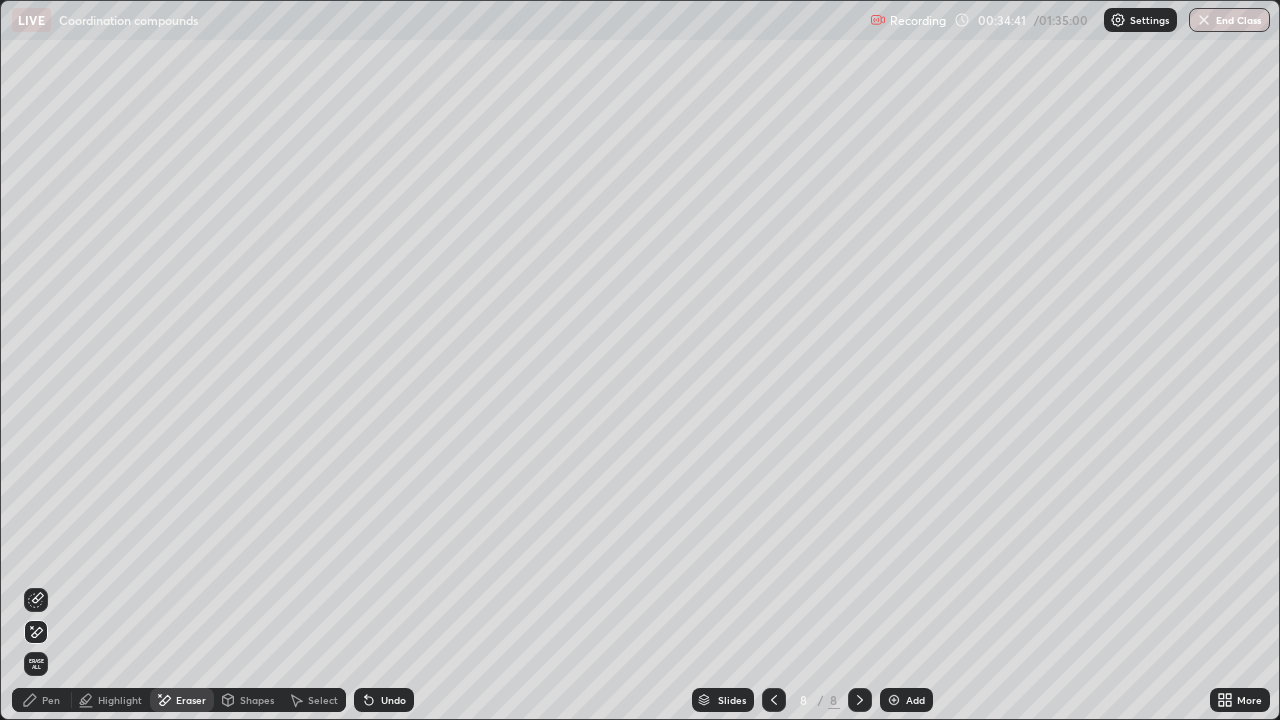 click on "Pen" at bounding box center (51, 700) 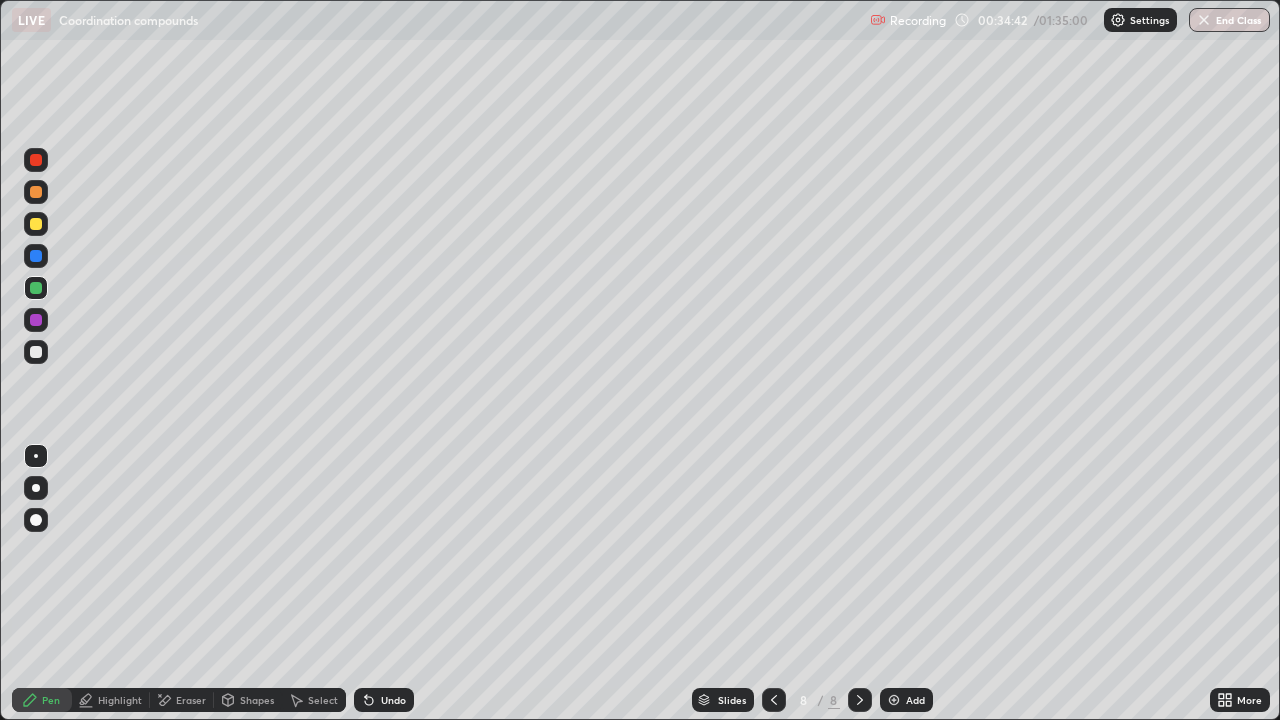 click at bounding box center [36, 352] 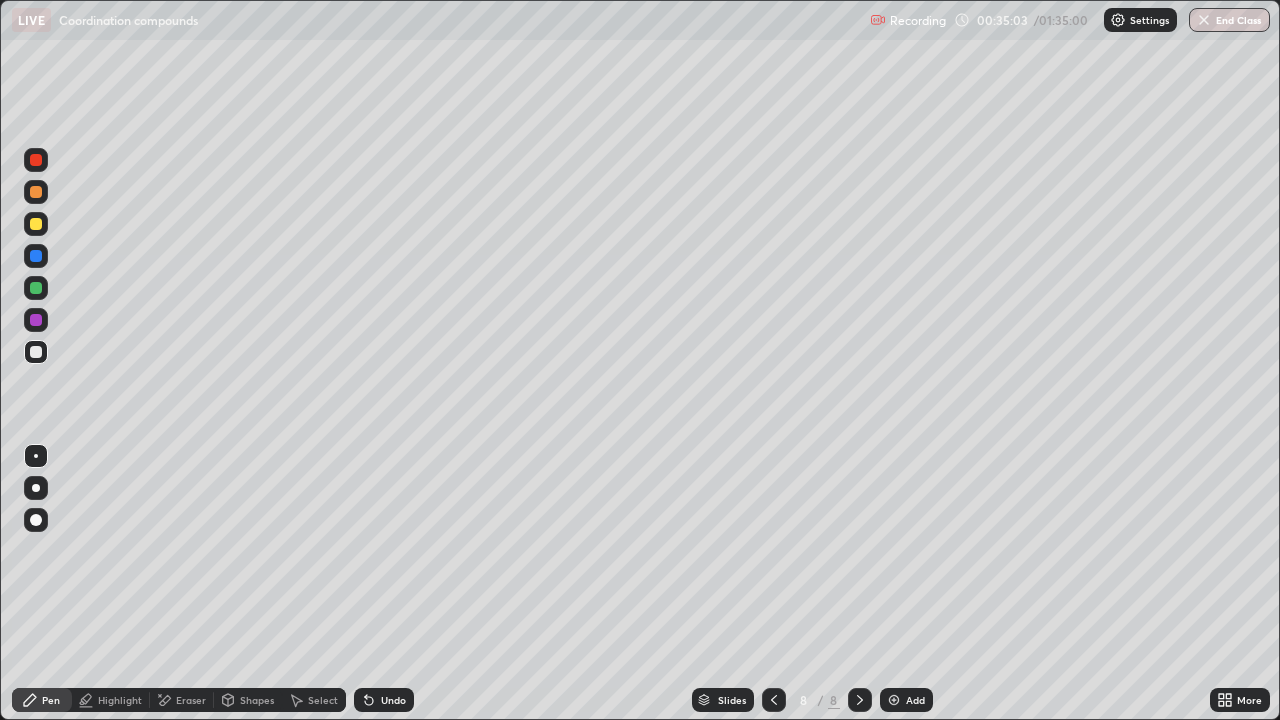 click at bounding box center (36, 288) 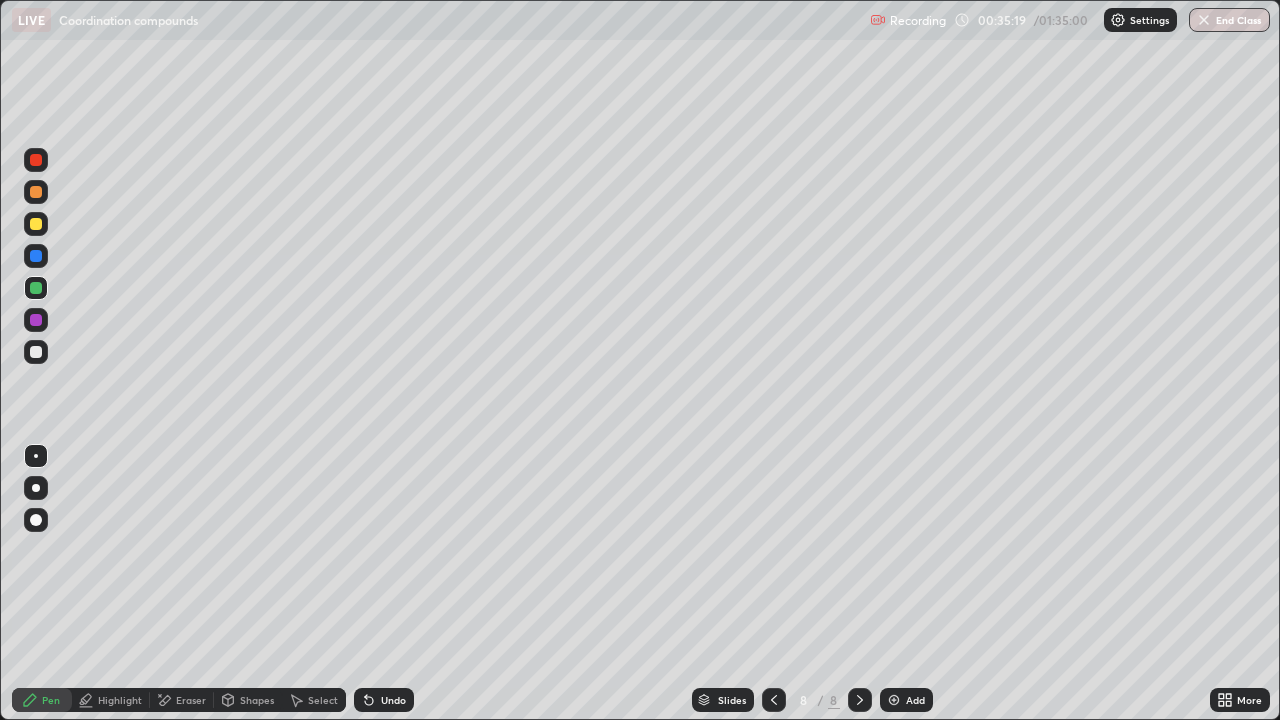 click at bounding box center [36, 192] 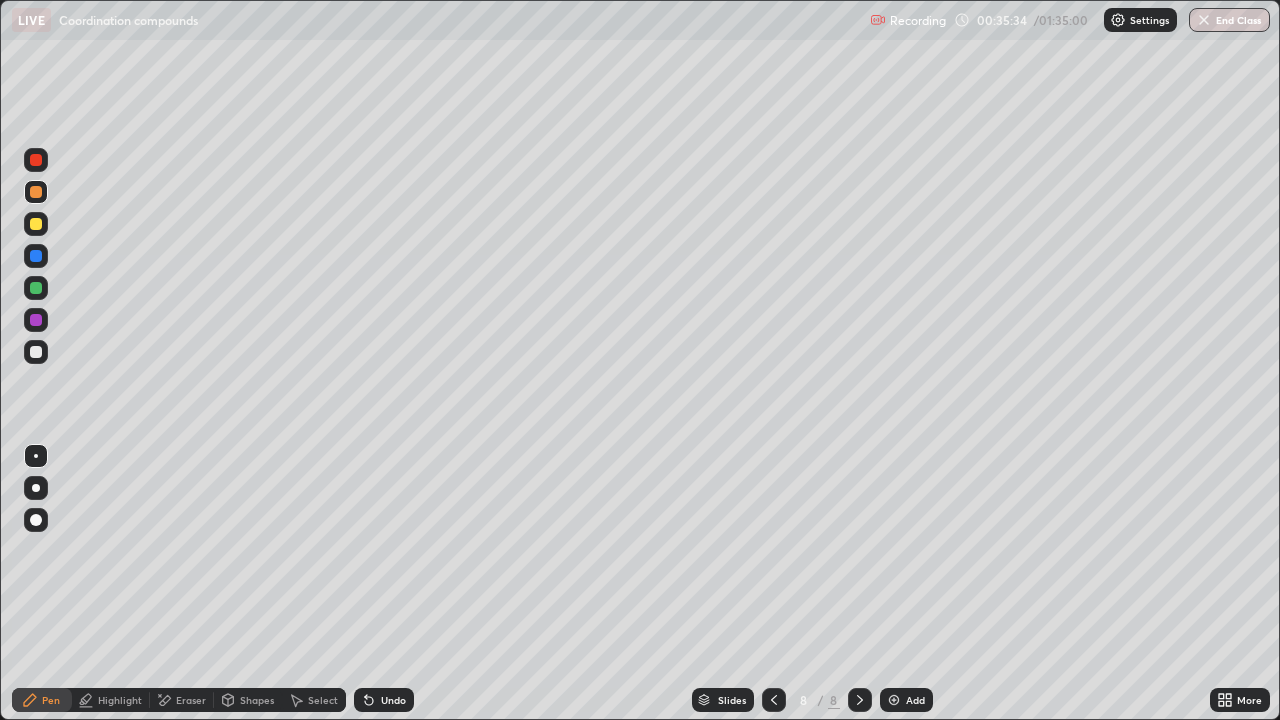 click at bounding box center (36, 352) 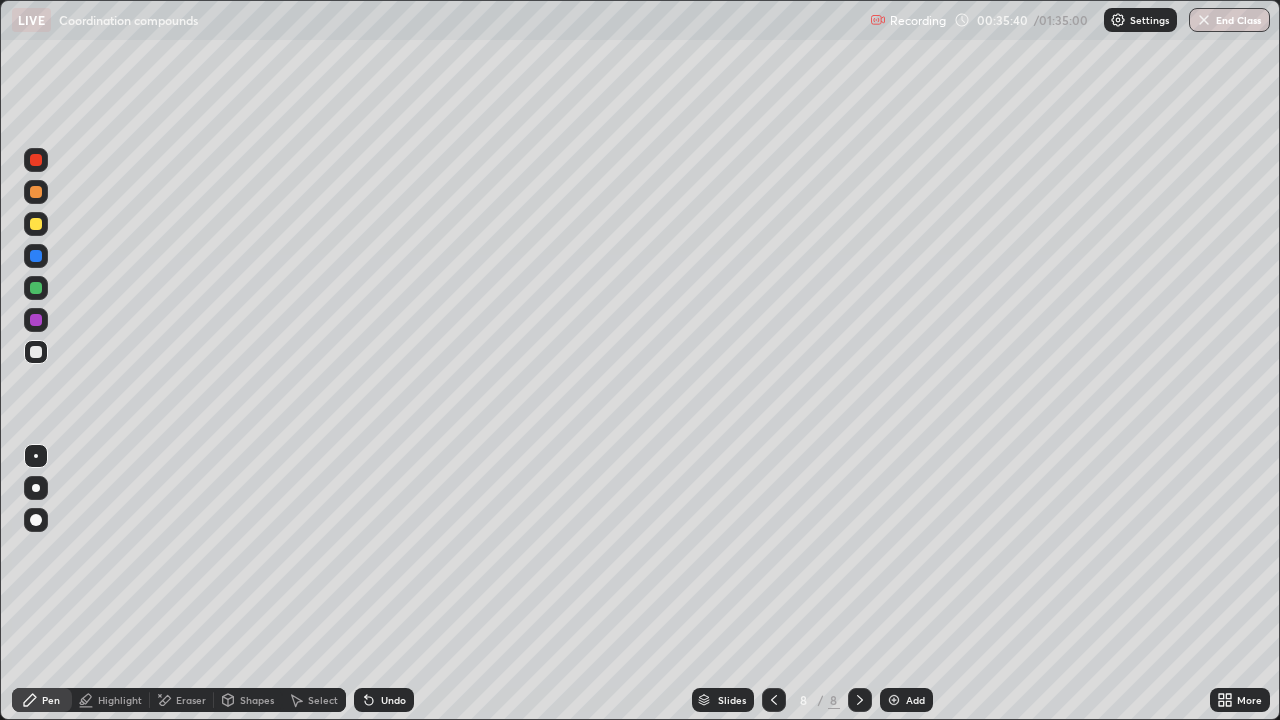 click at bounding box center [36, 320] 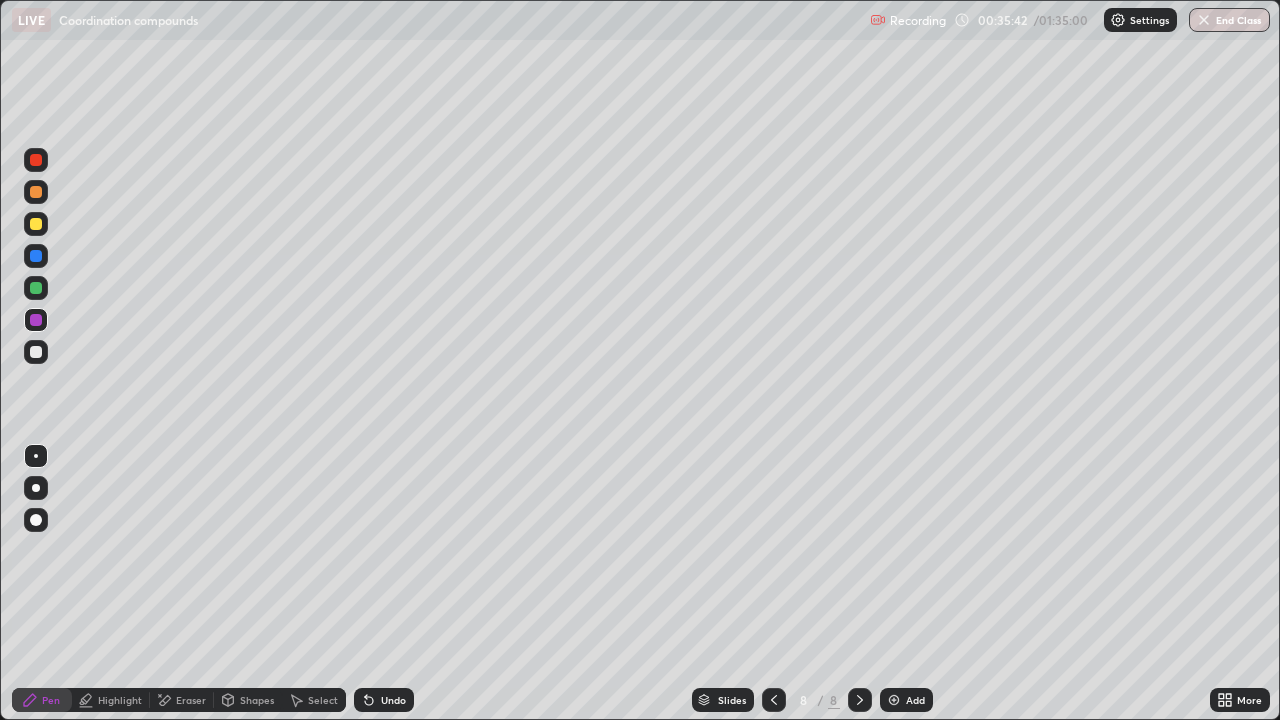 click on "Undo" at bounding box center [384, 700] 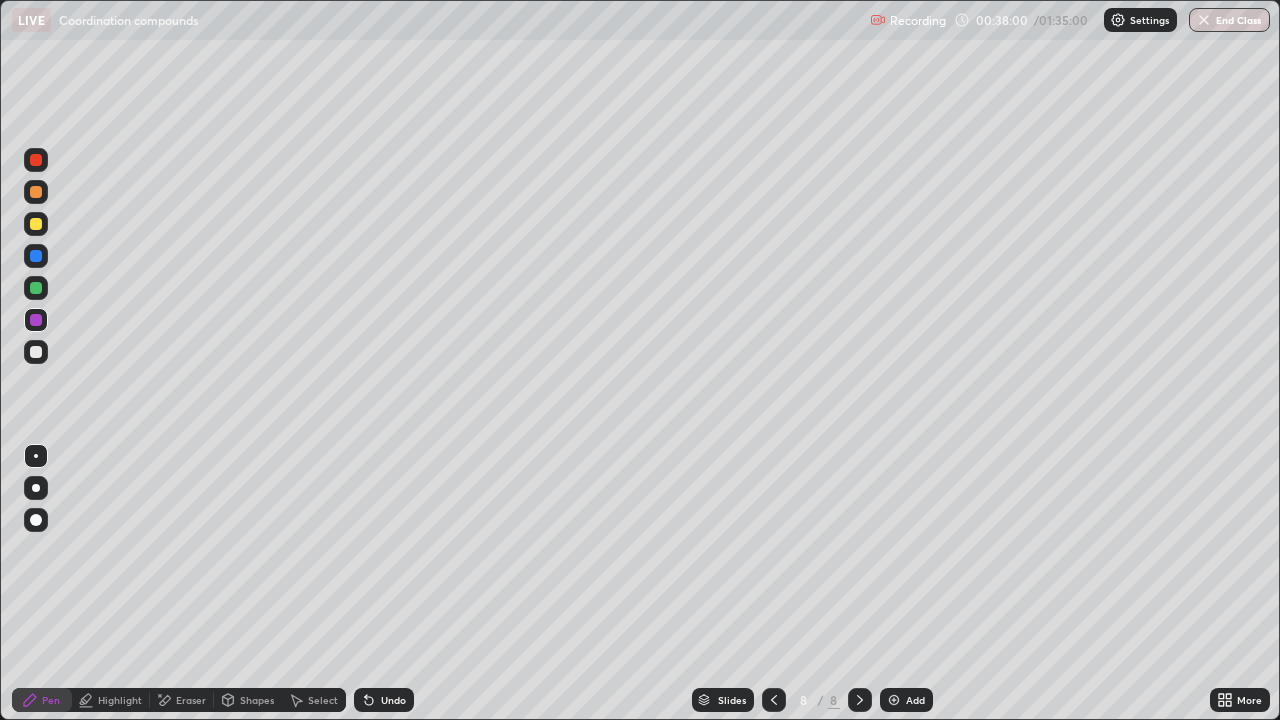 click at bounding box center [36, 224] 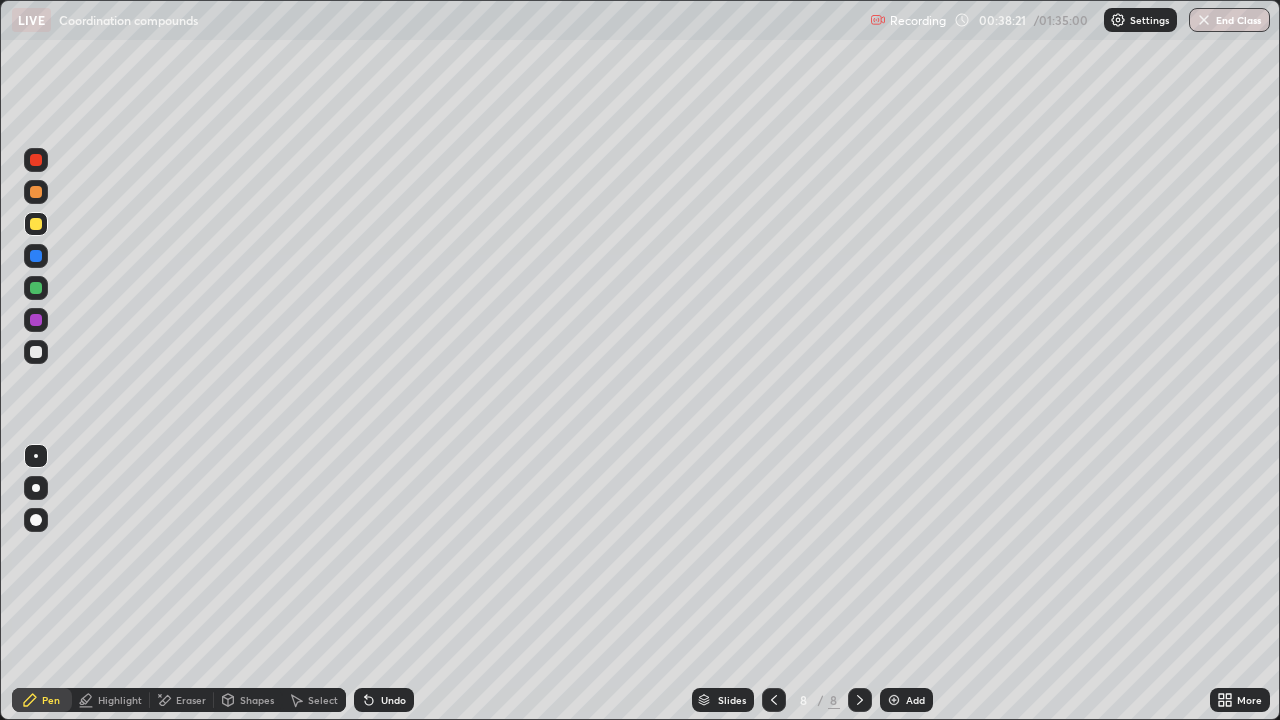 click at bounding box center [36, 352] 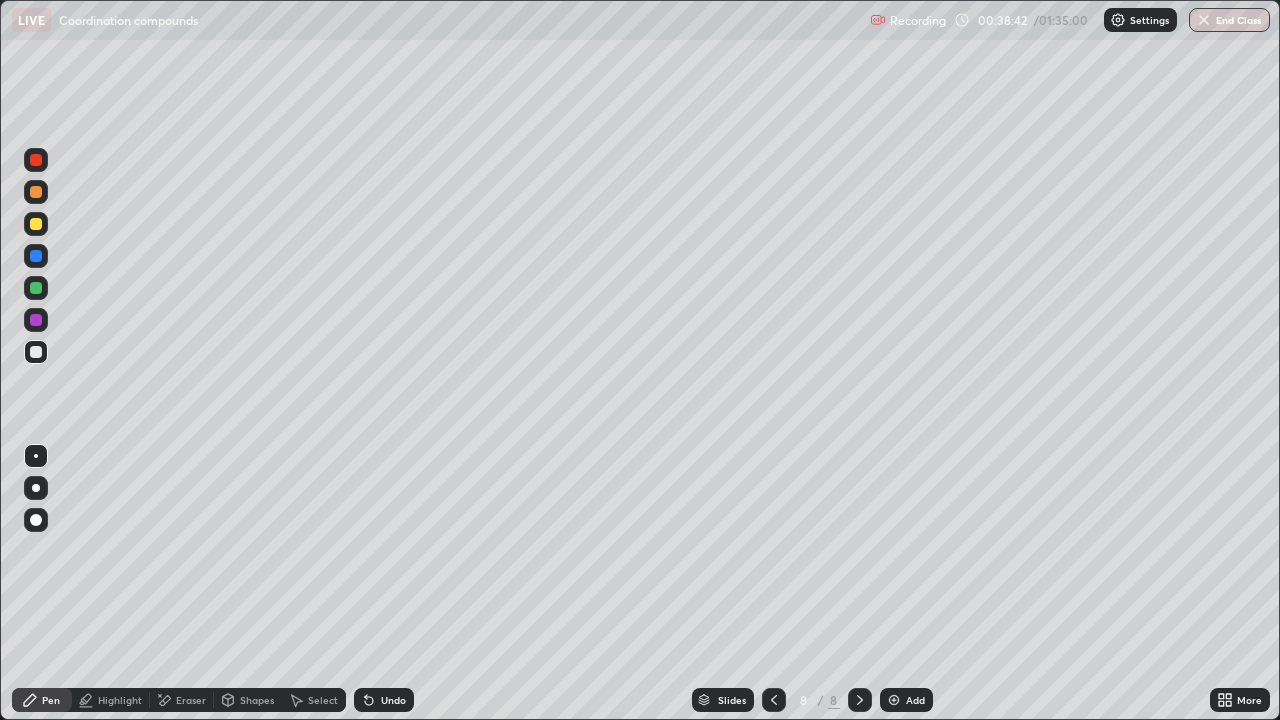 click at bounding box center [36, 320] 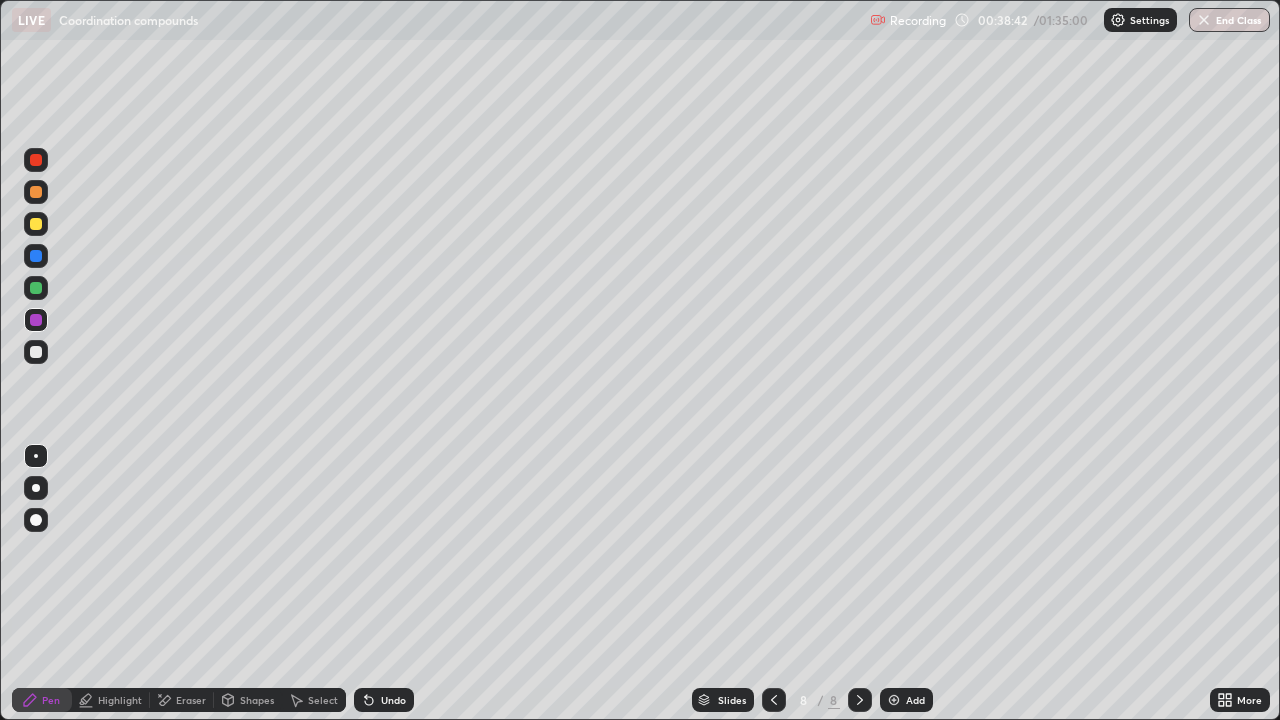 click at bounding box center (36, 288) 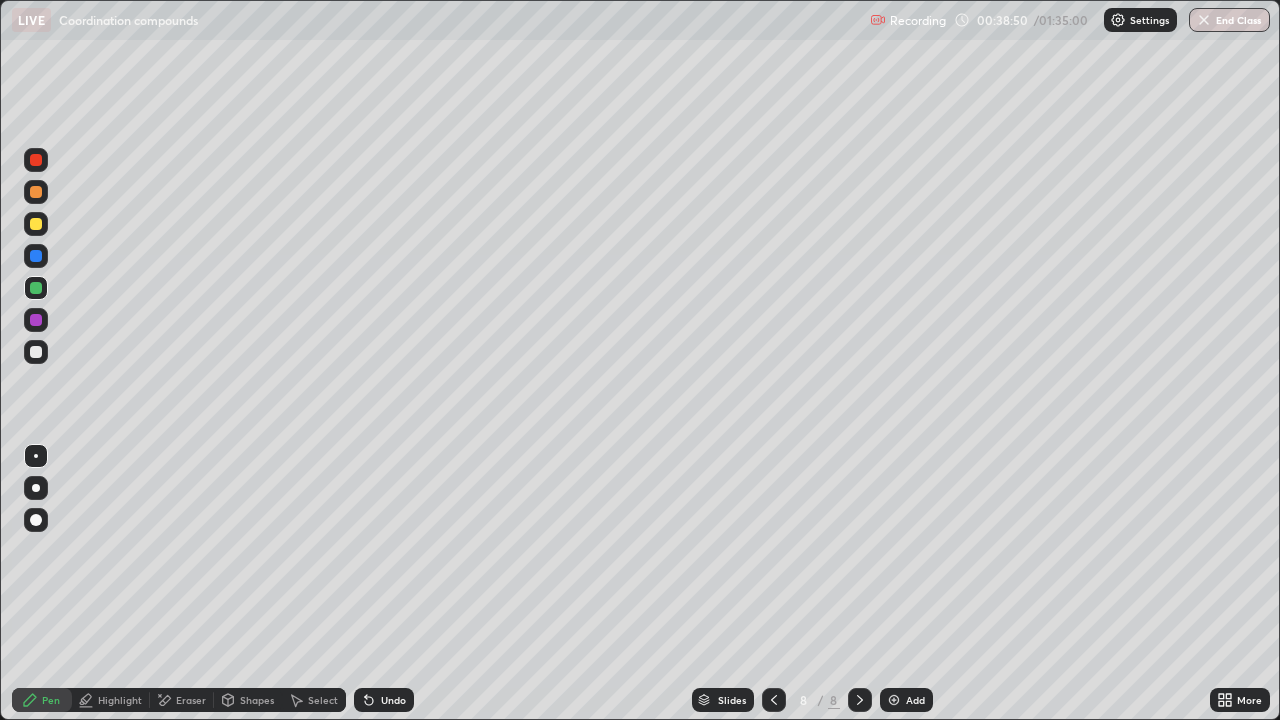 click at bounding box center [36, 224] 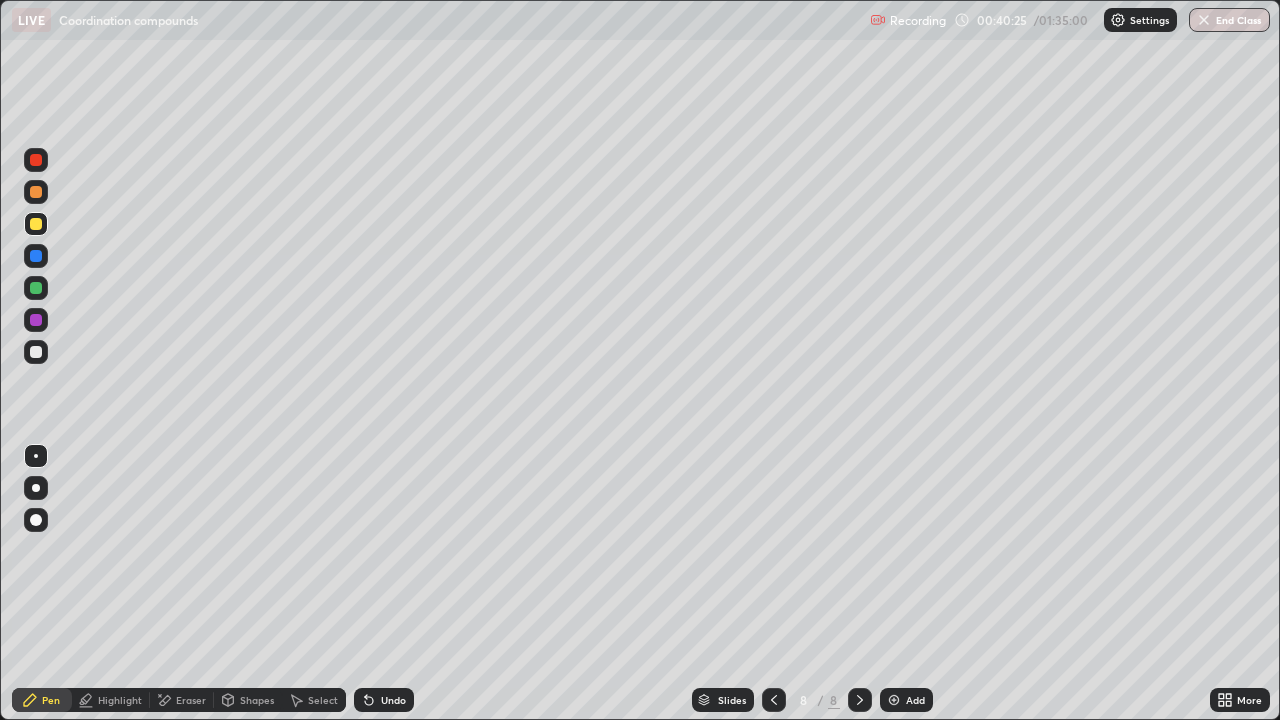 click at bounding box center [36, 192] 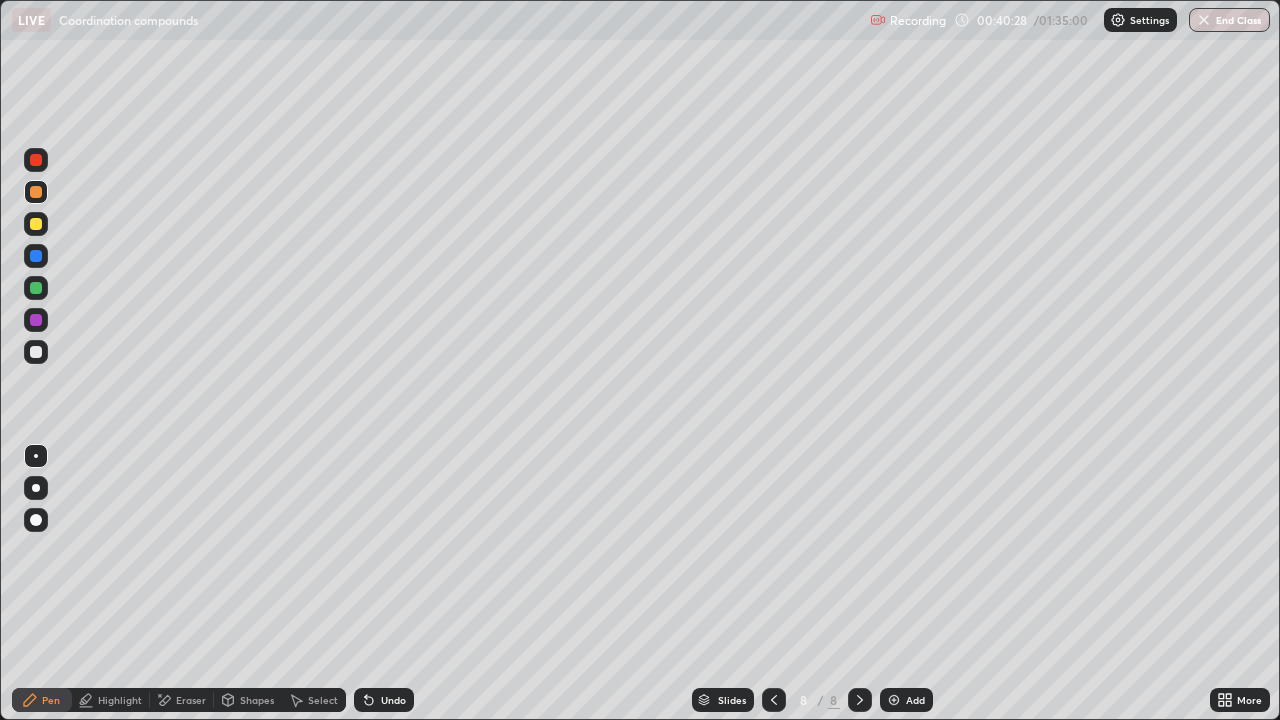 click at bounding box center [36, 352] 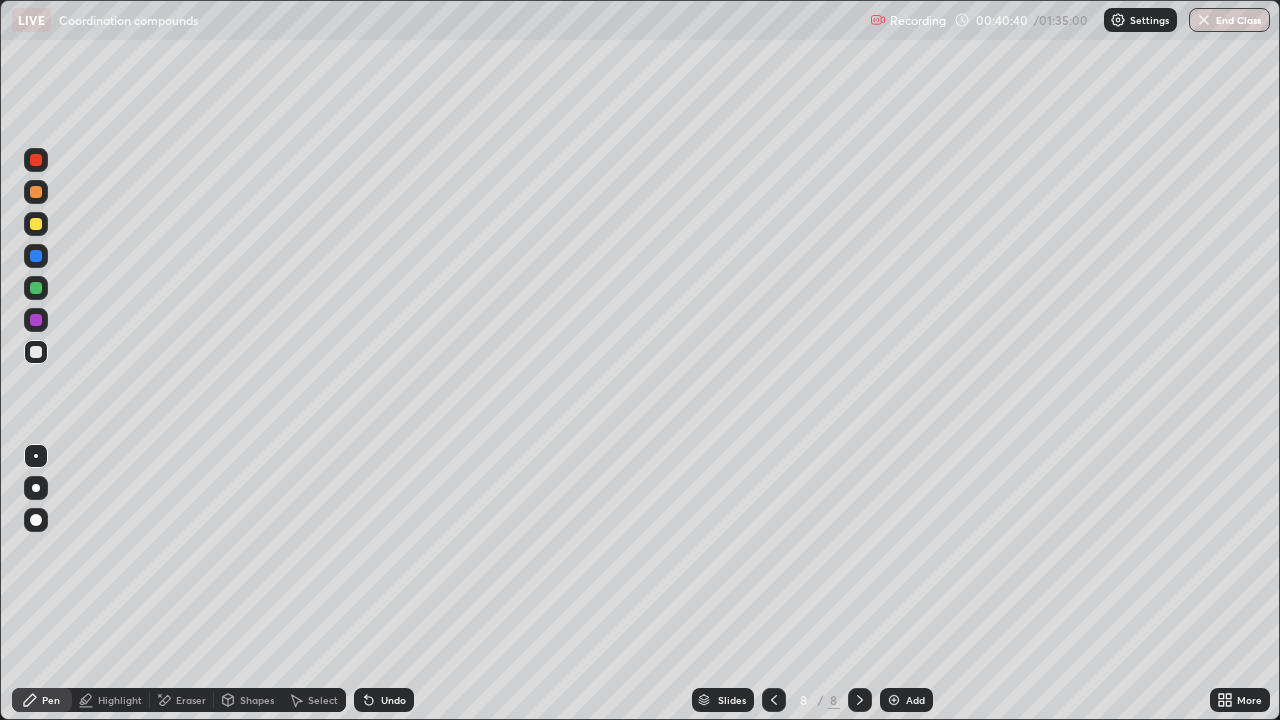 click at bounding box center [36, 288] 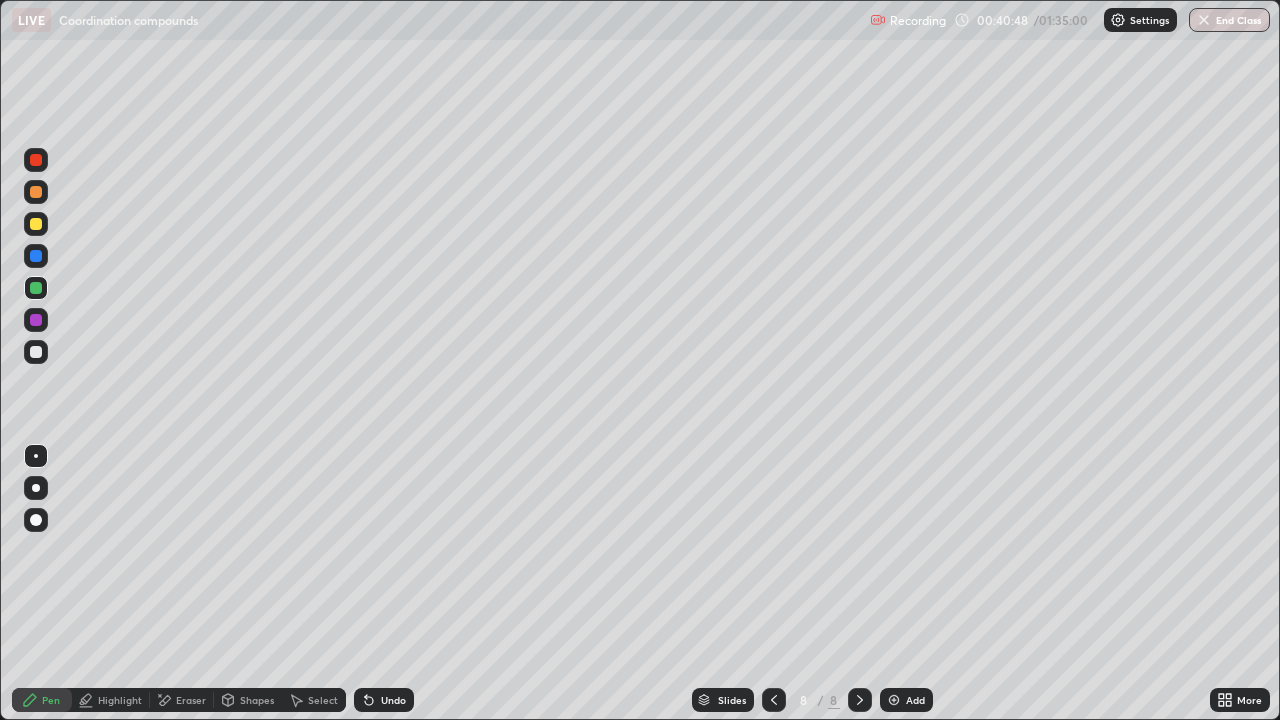 click on "Undo" at bounding box center (384, 700) 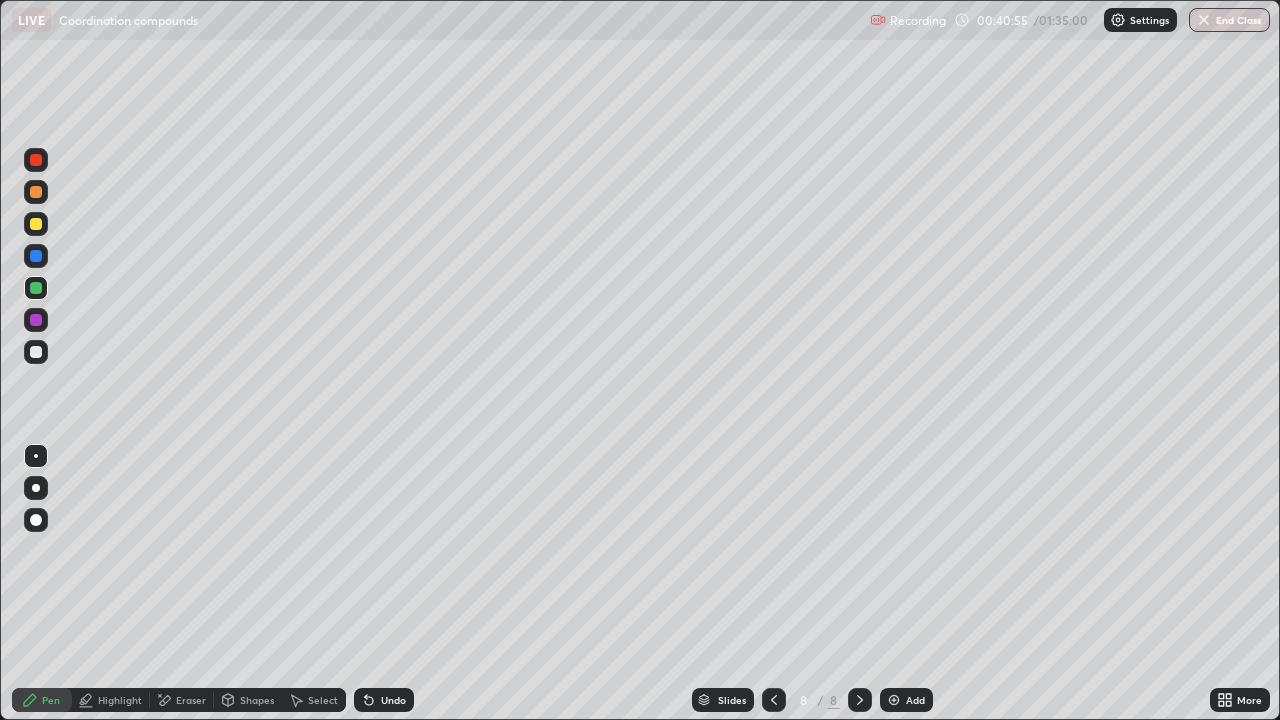 click on "Undo" at bounding box center [384, 700] 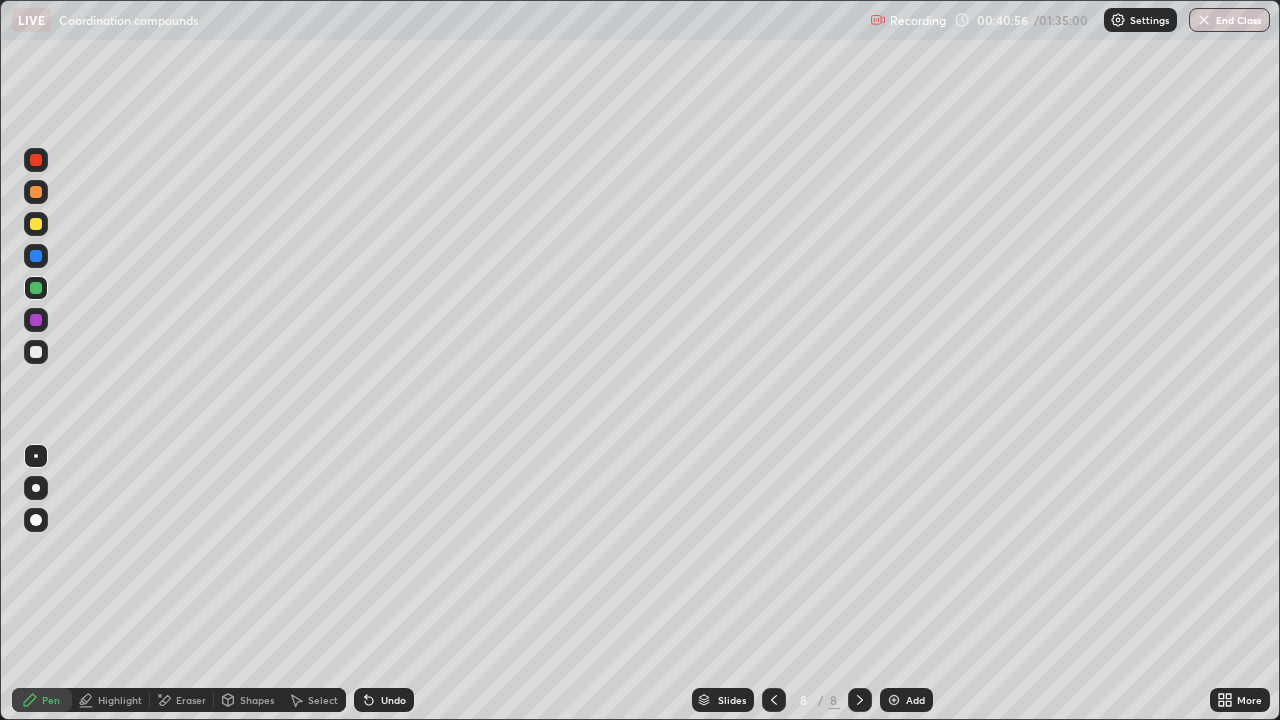 click on "Undo" at bounding box center (384, 700) 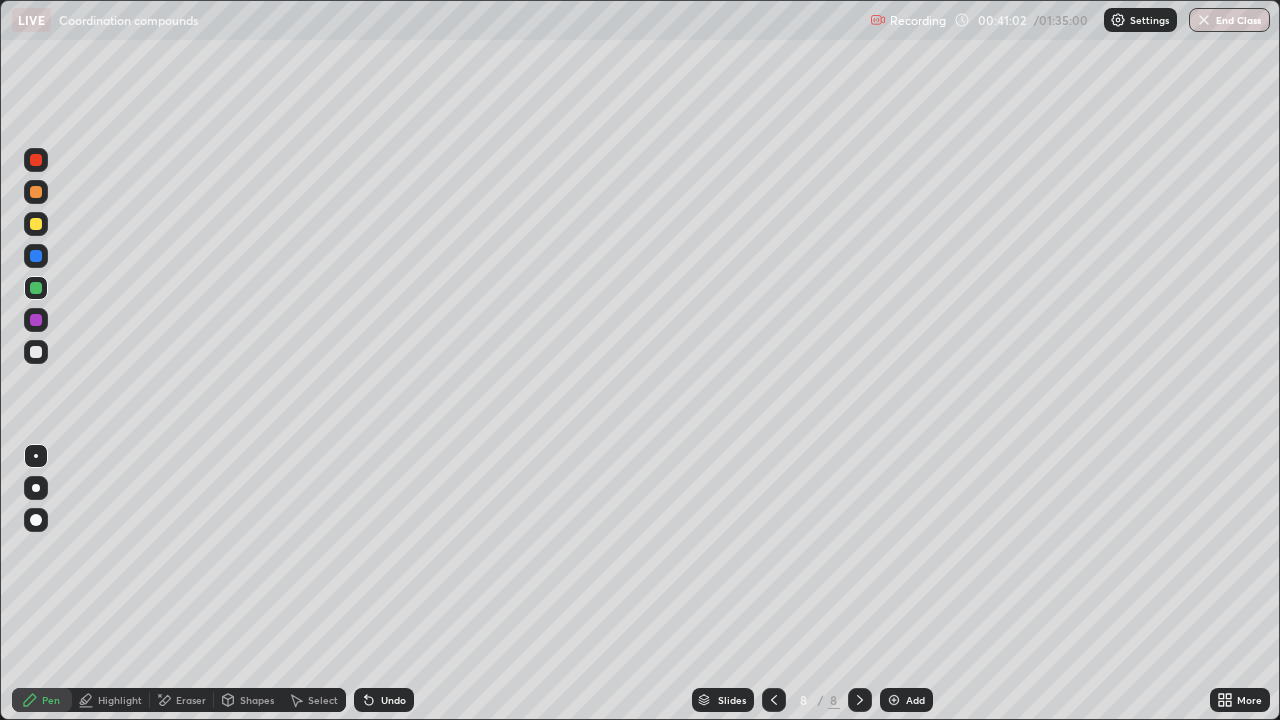 click at bounding box center [36, 352] 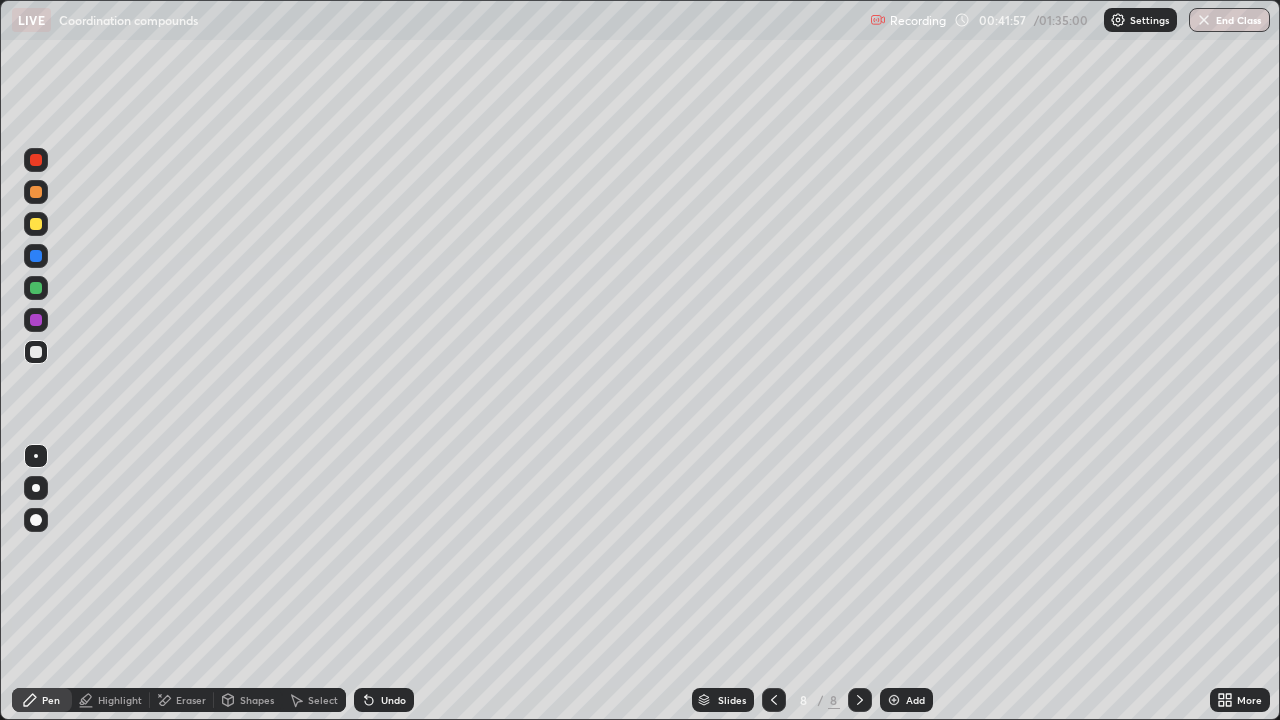 click 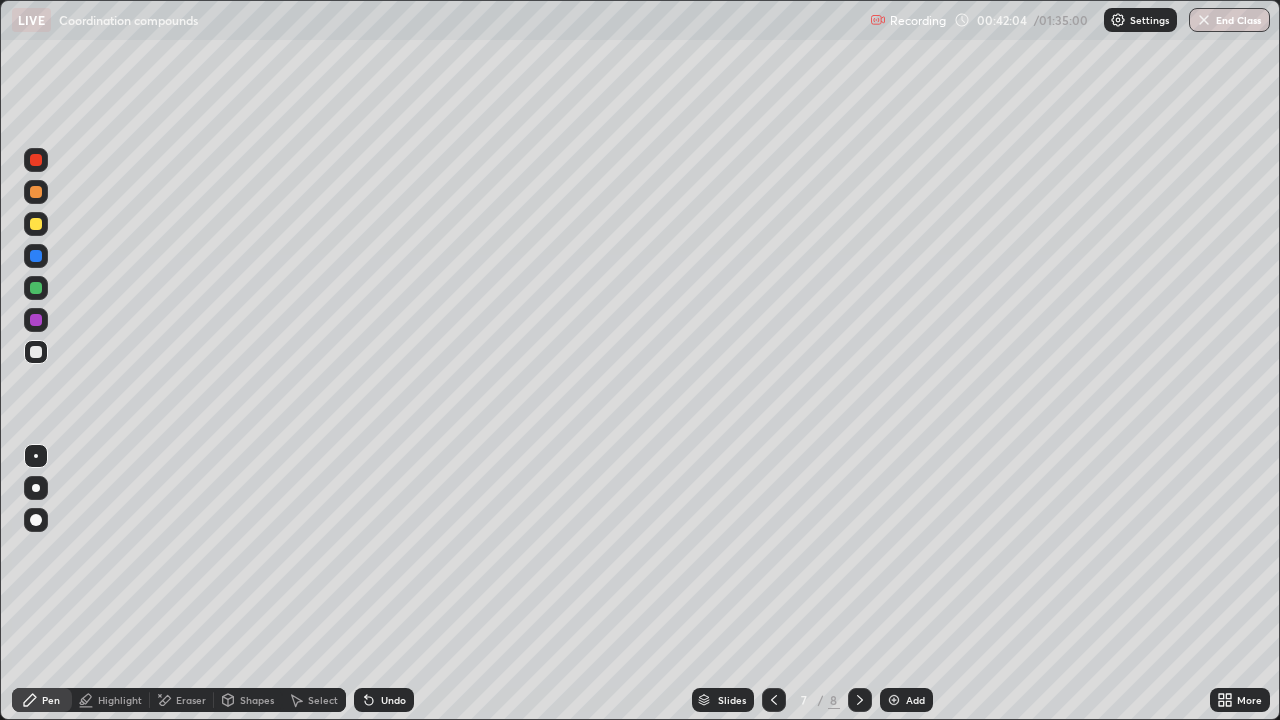 click 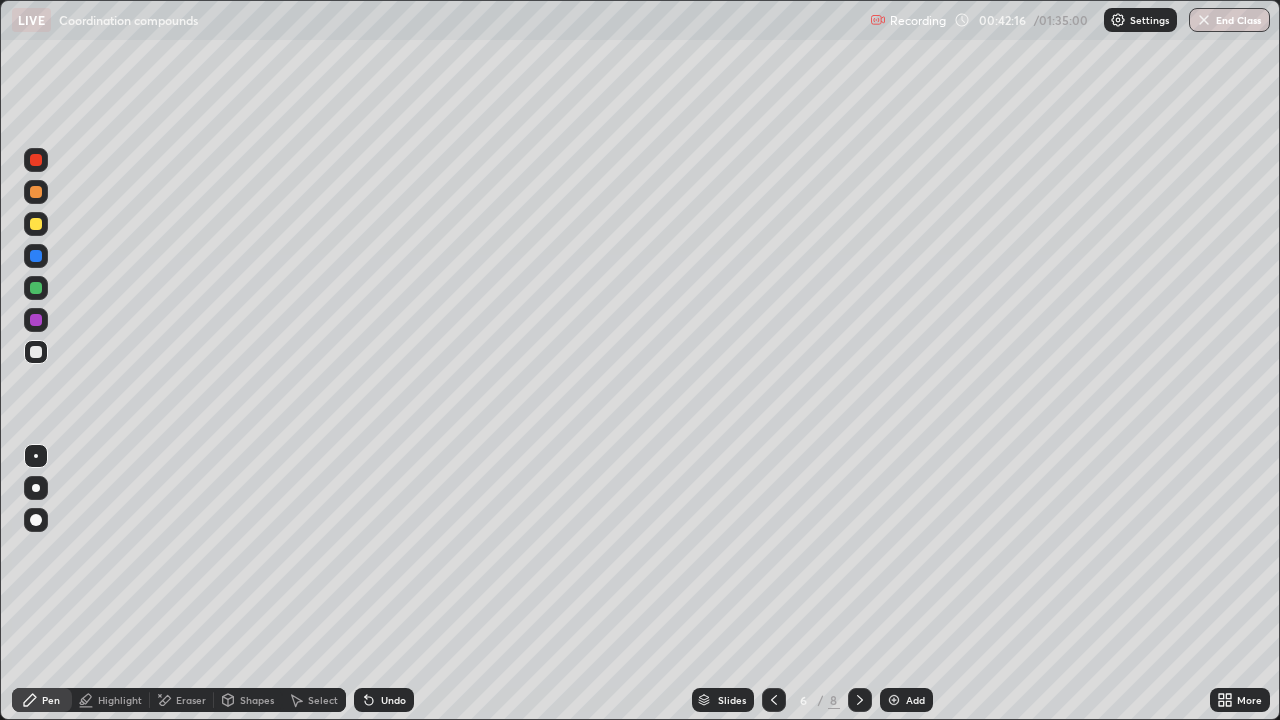 click on "Undo" at bounding box center (393, 700) 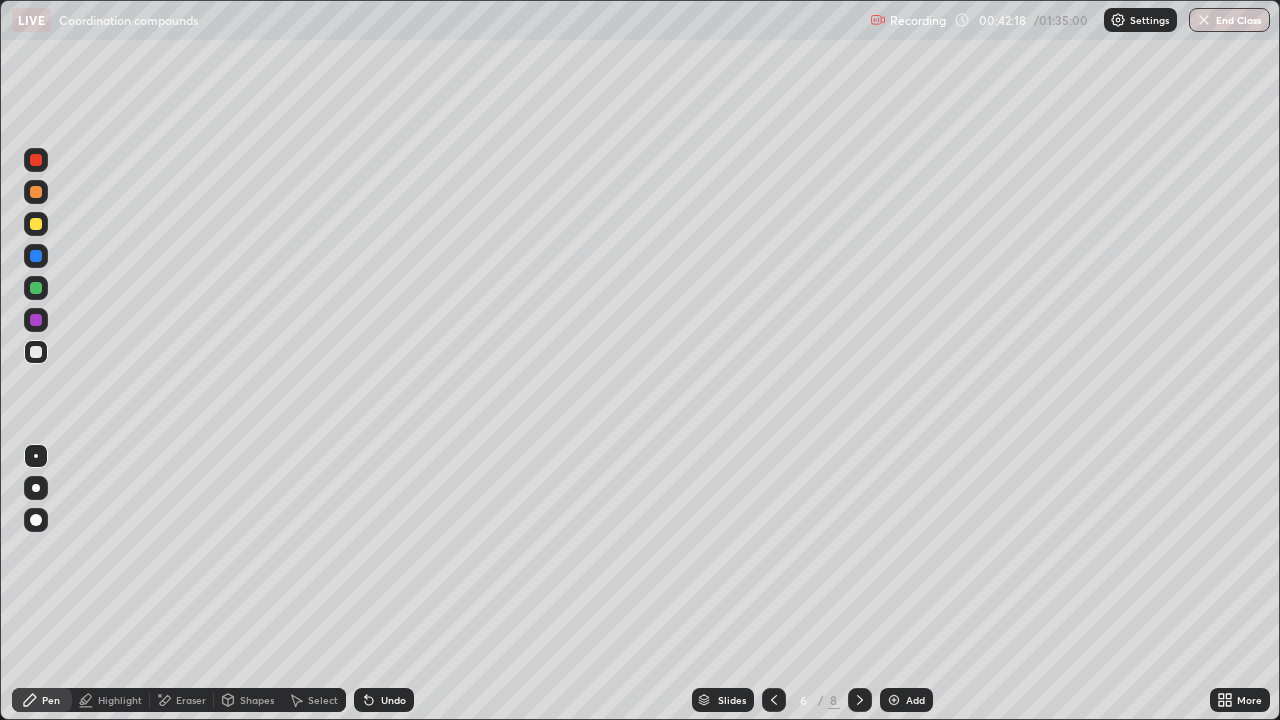 click 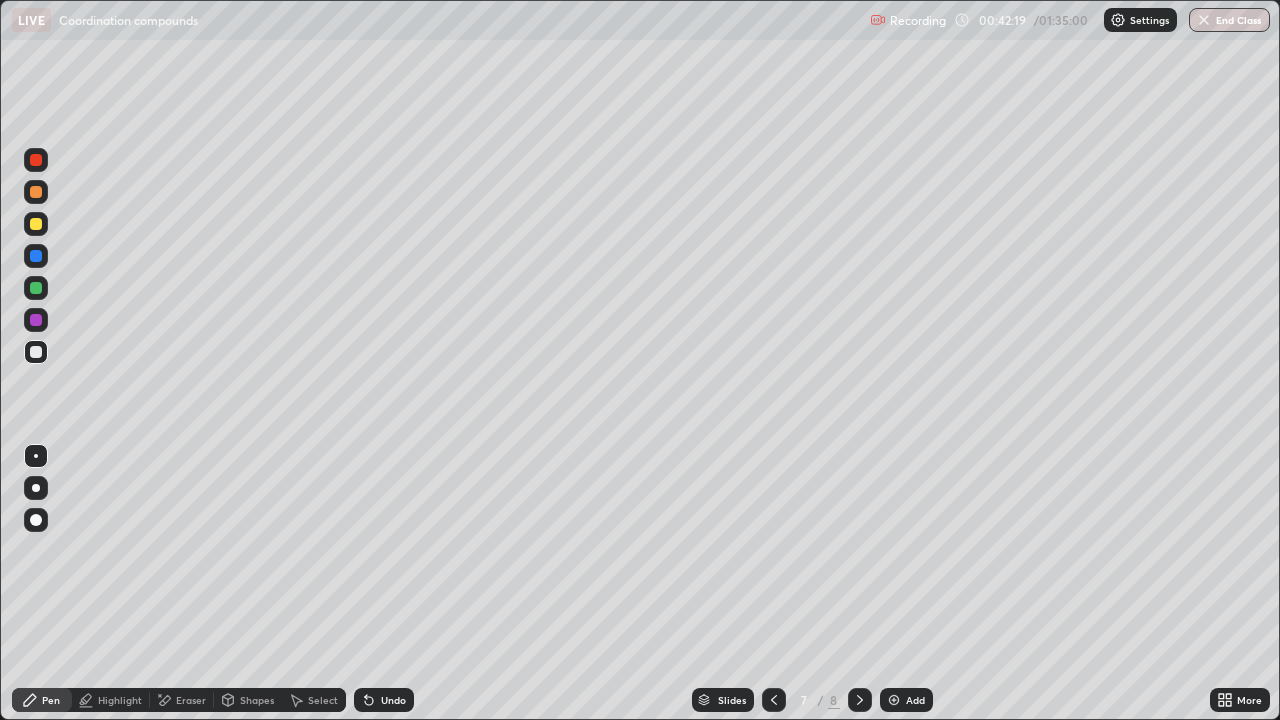 click 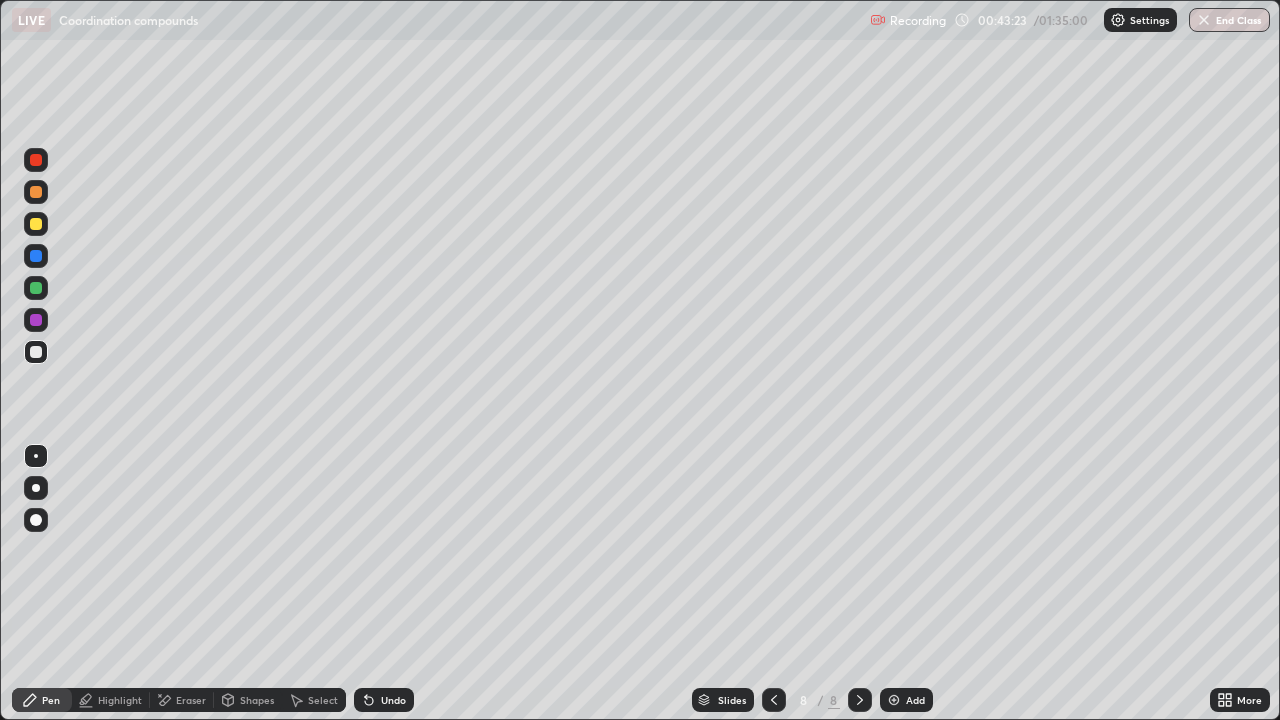 click 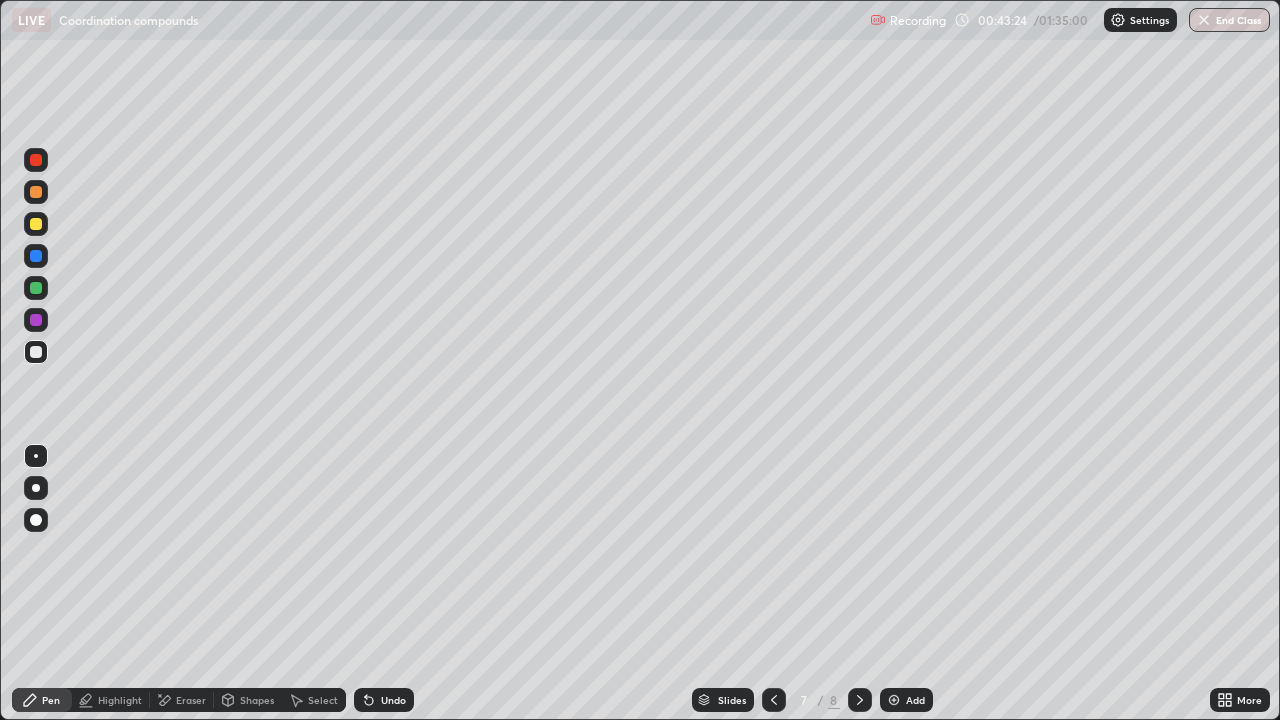 click 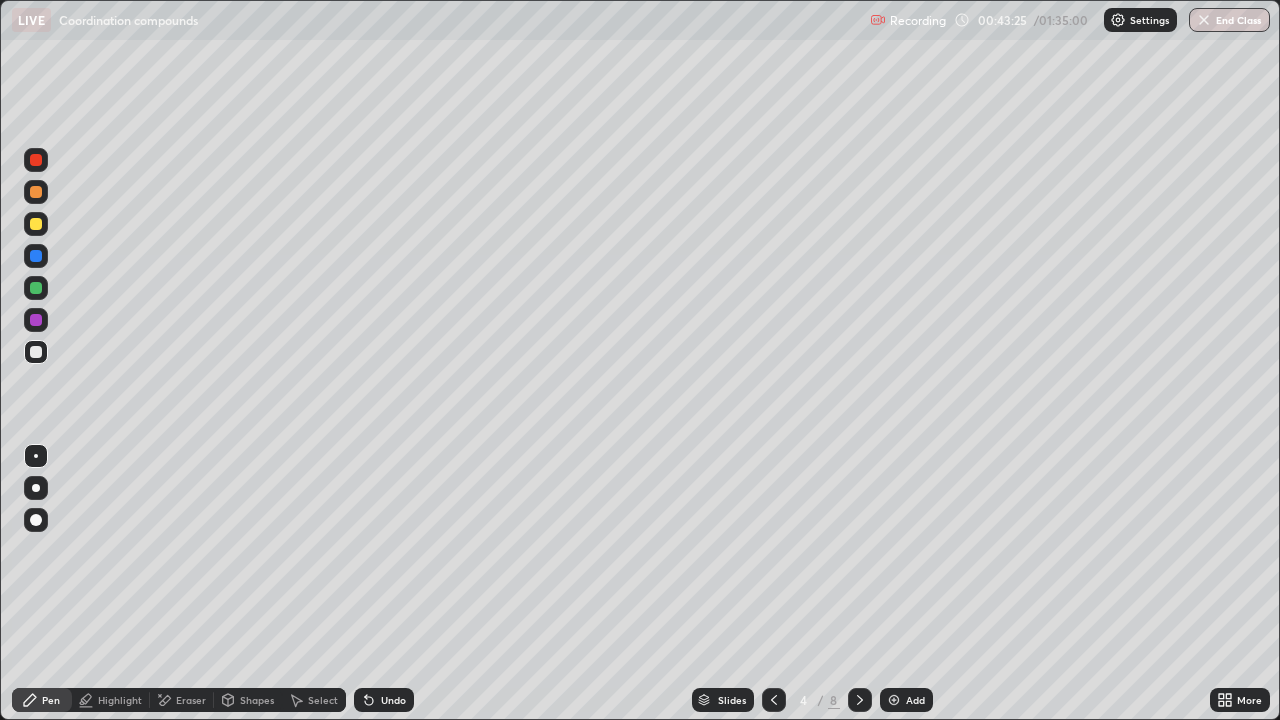 click at bounding box center [860, 700] 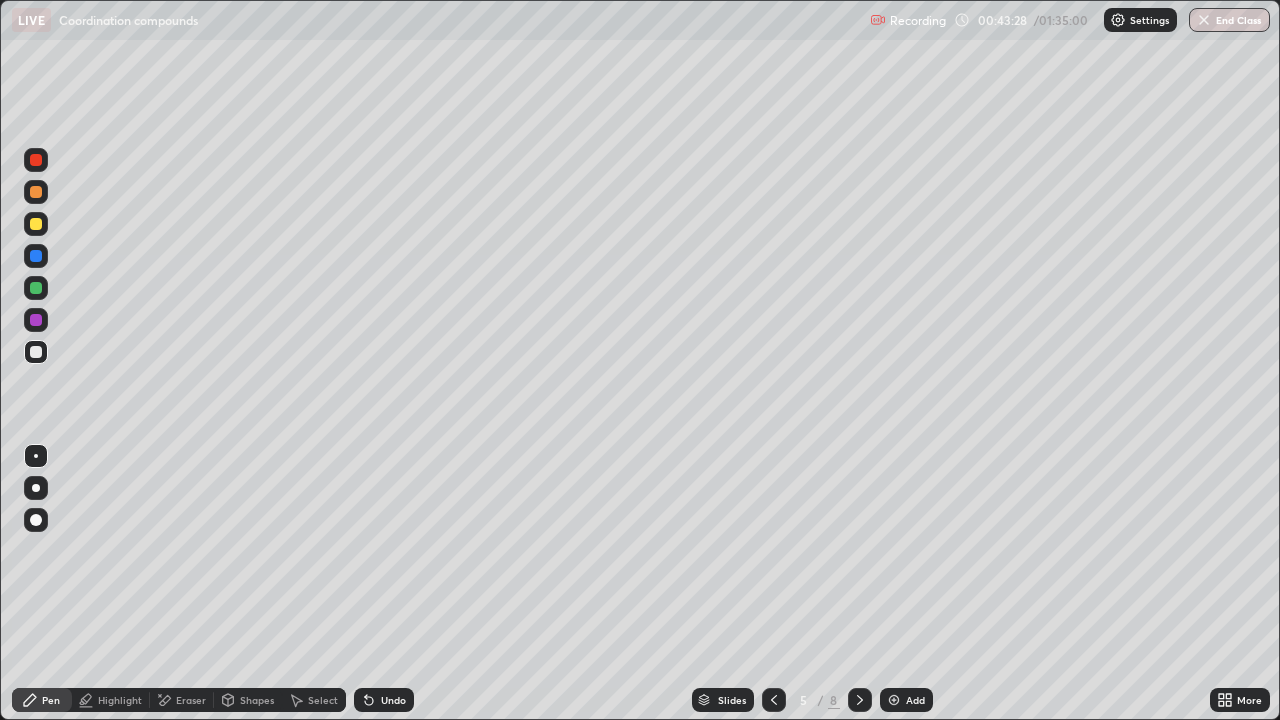 click at bounding box center [36, 288] 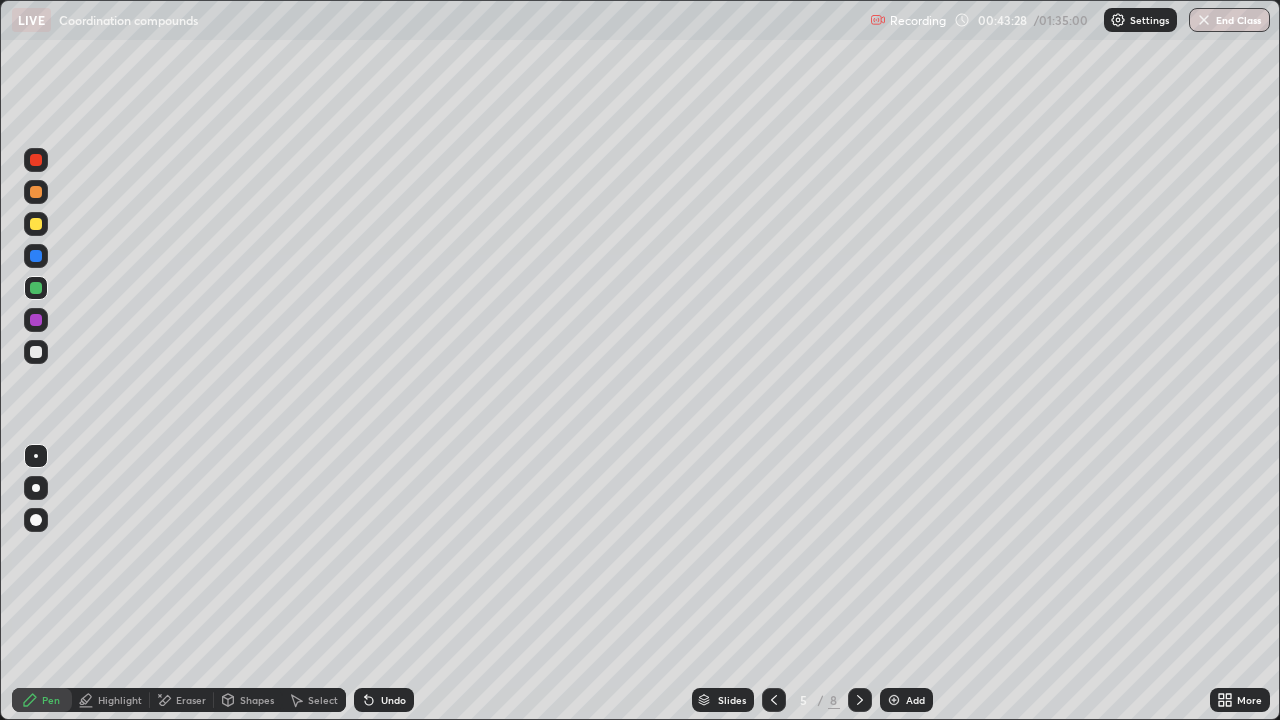 click at bounding box center (36, 256) 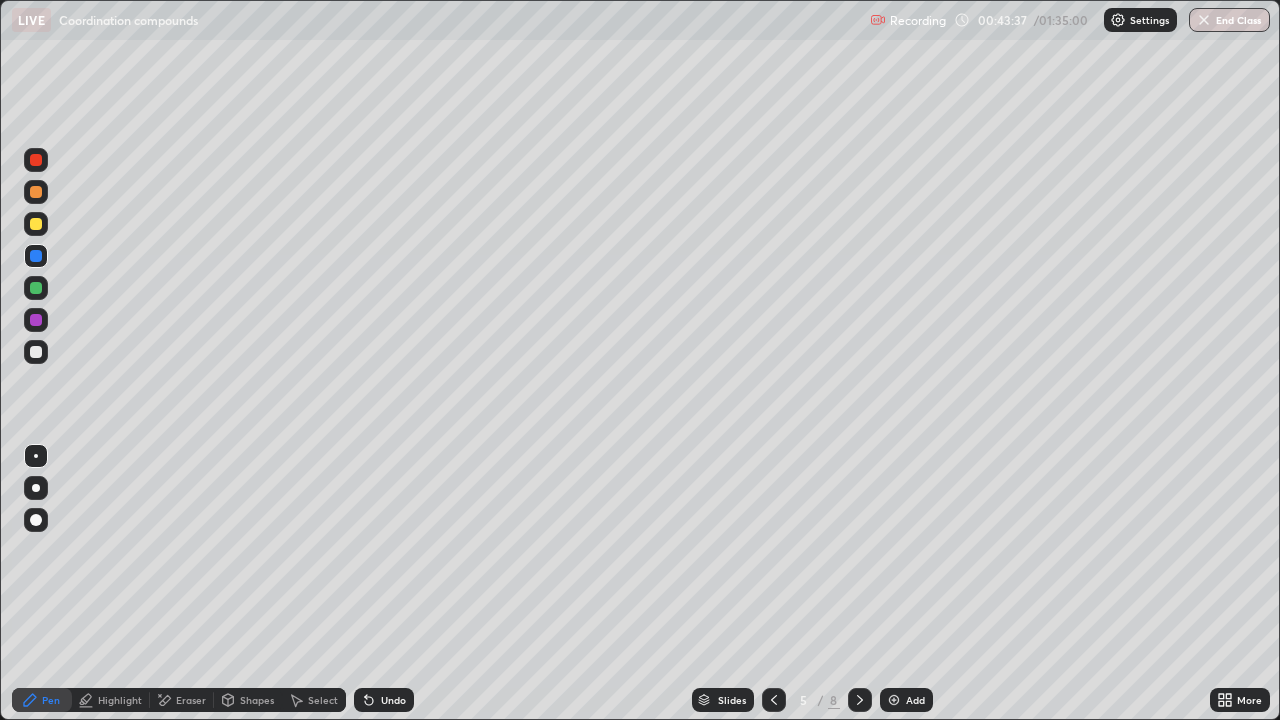 click at bounding box center [36, 352] 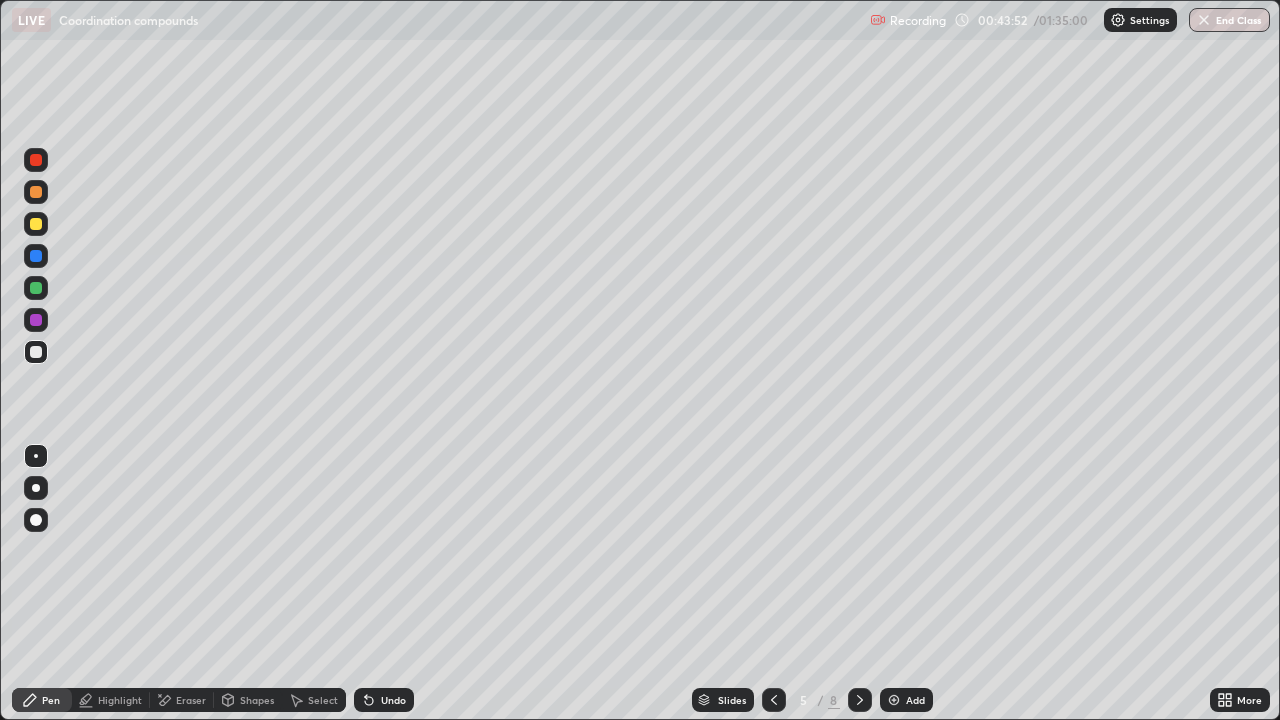 click at bounding box center (774, 700) 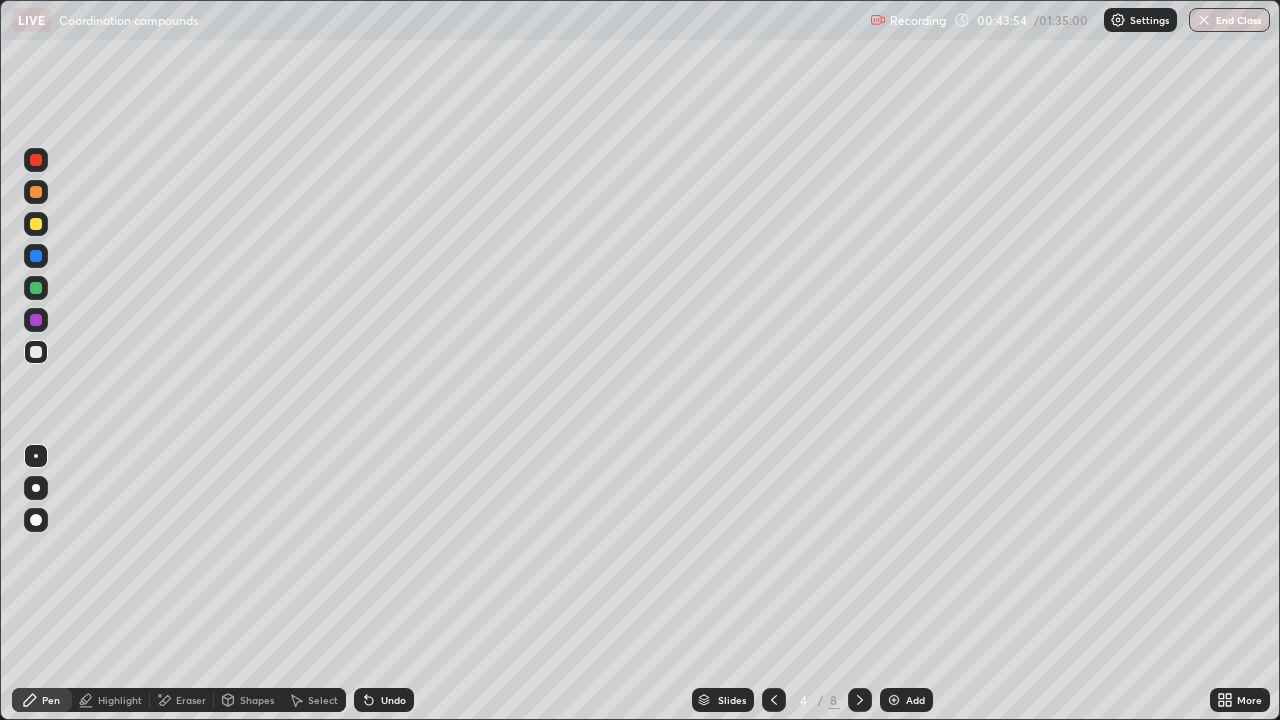 click 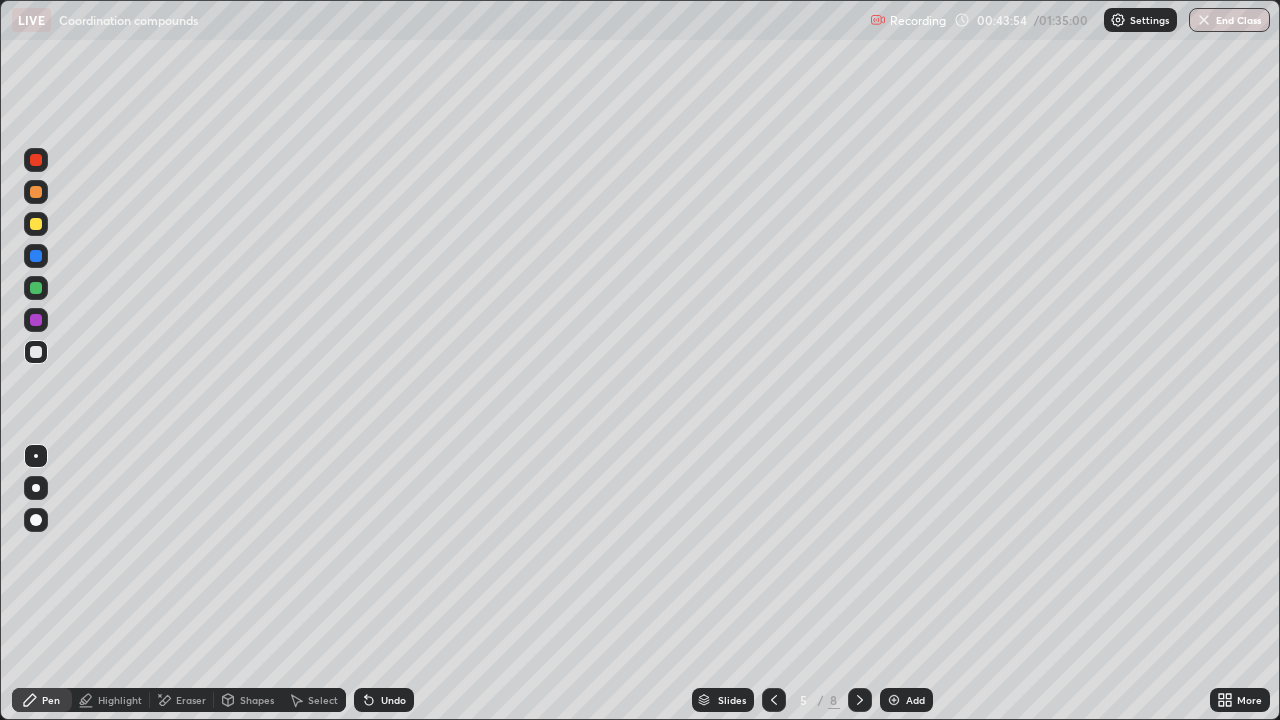 click 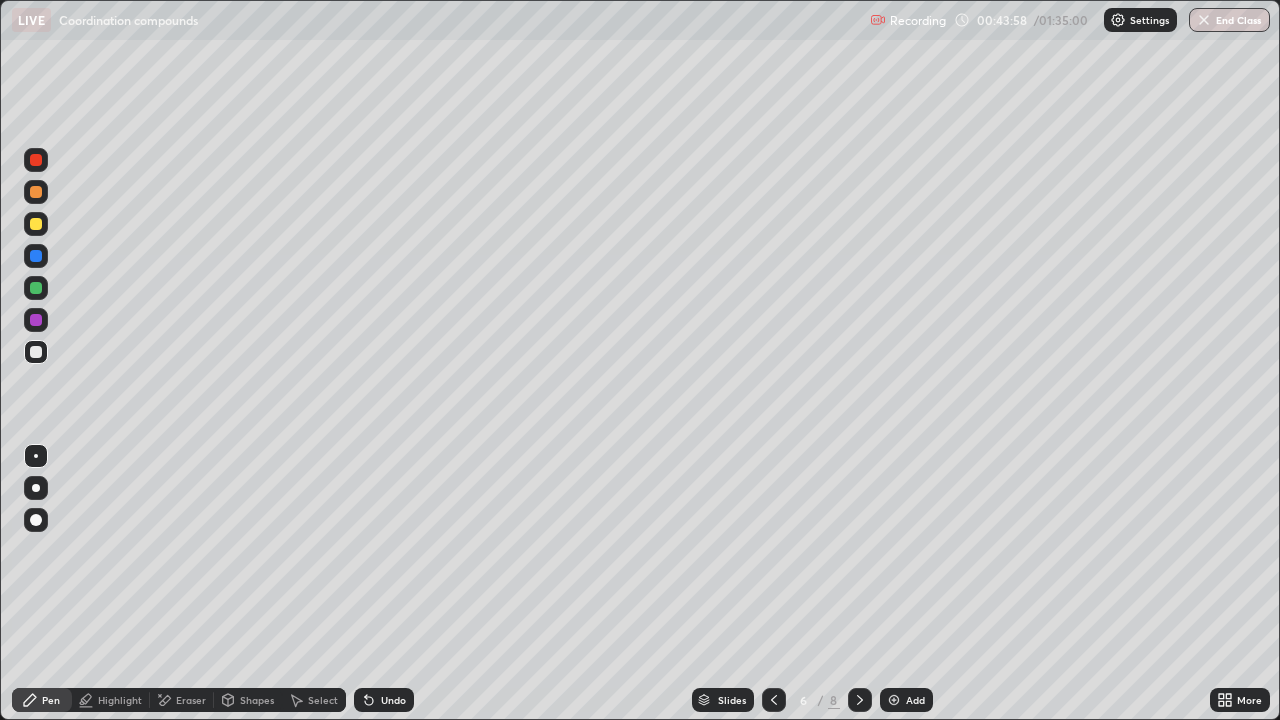 click 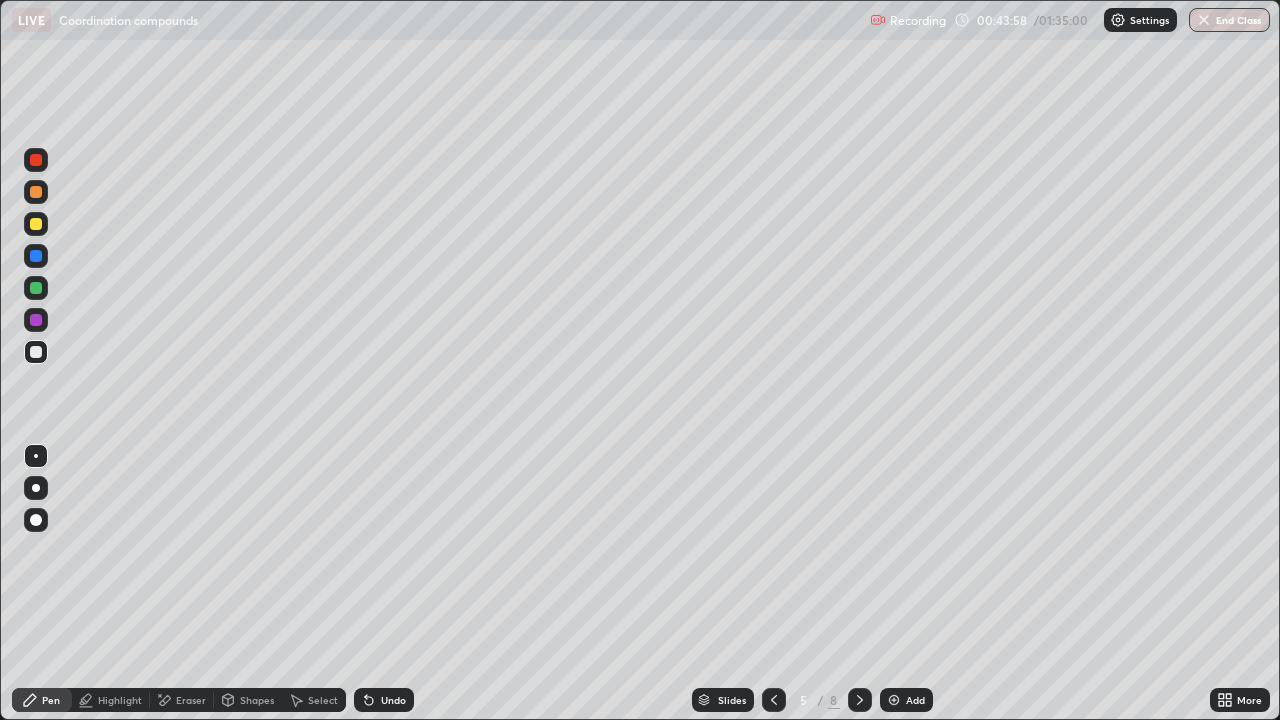 click 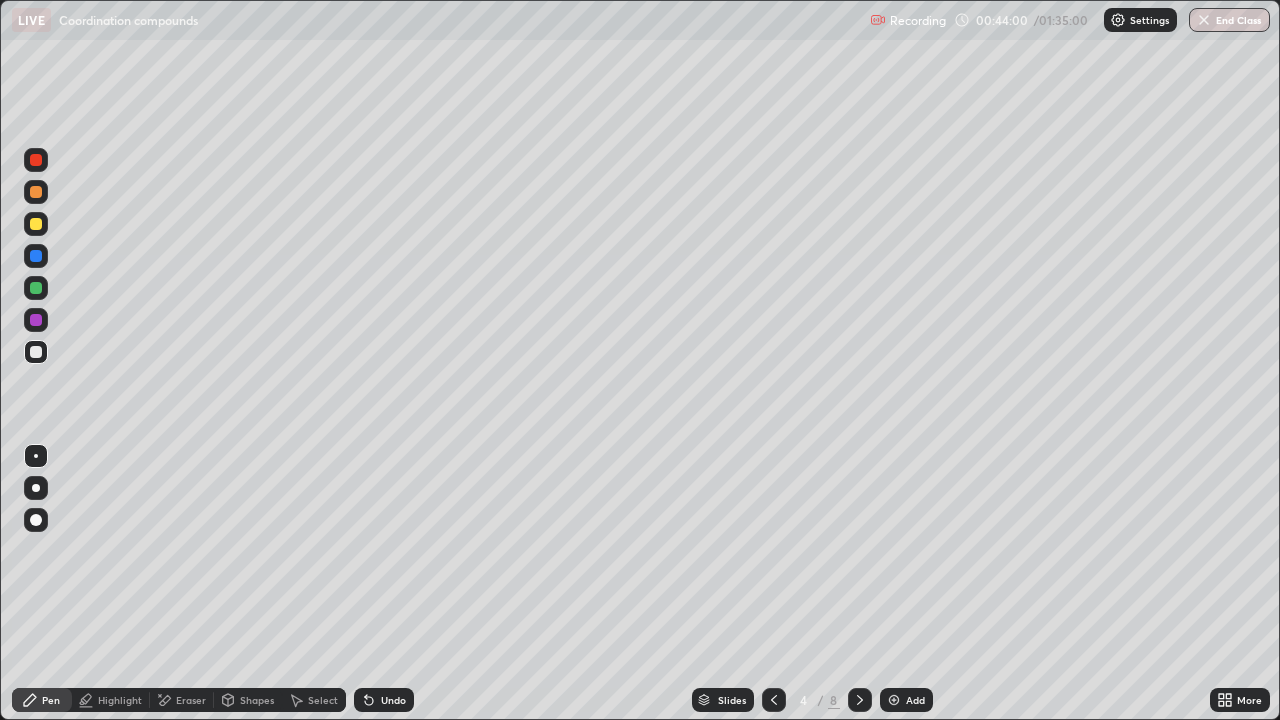 click 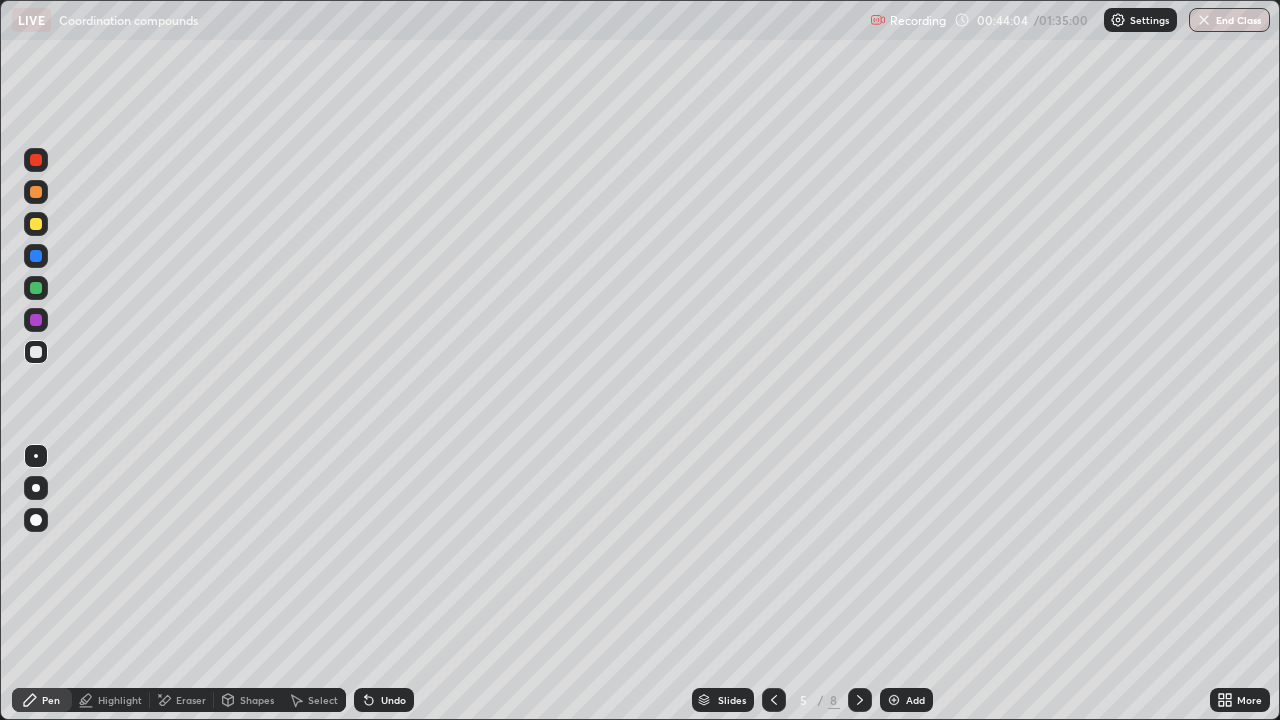 click at bounding box center (36, 224) 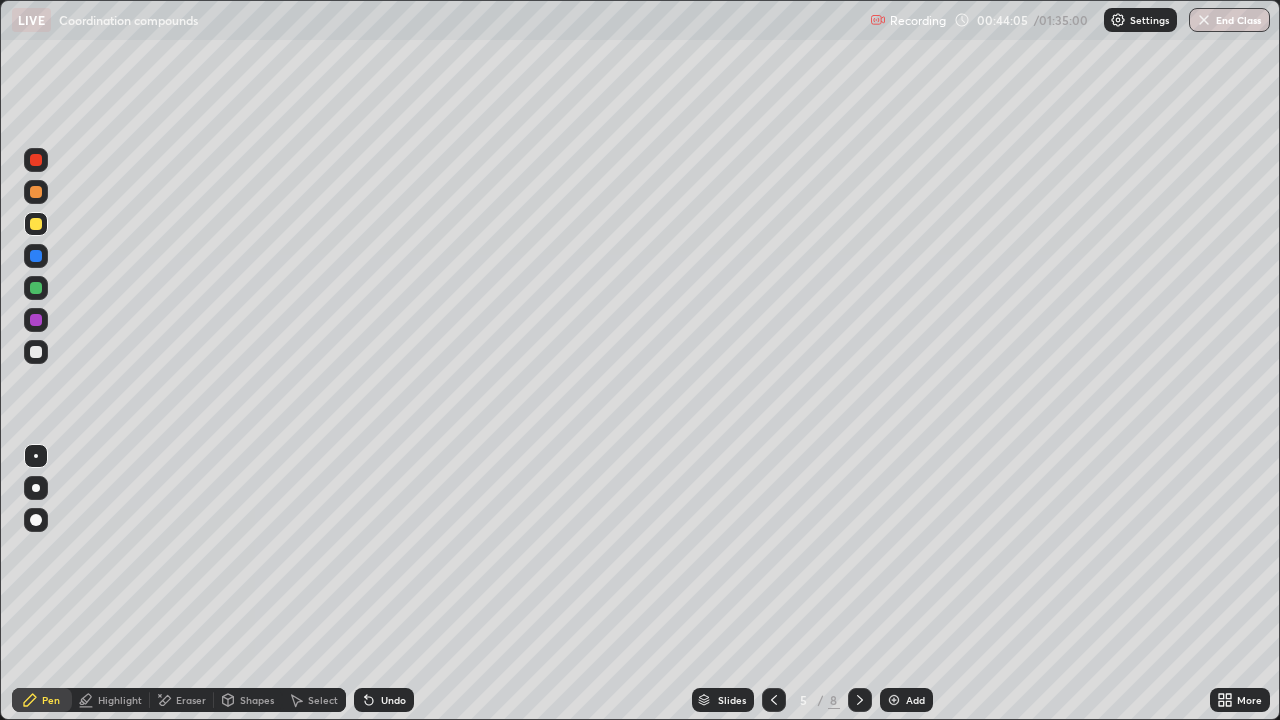 click 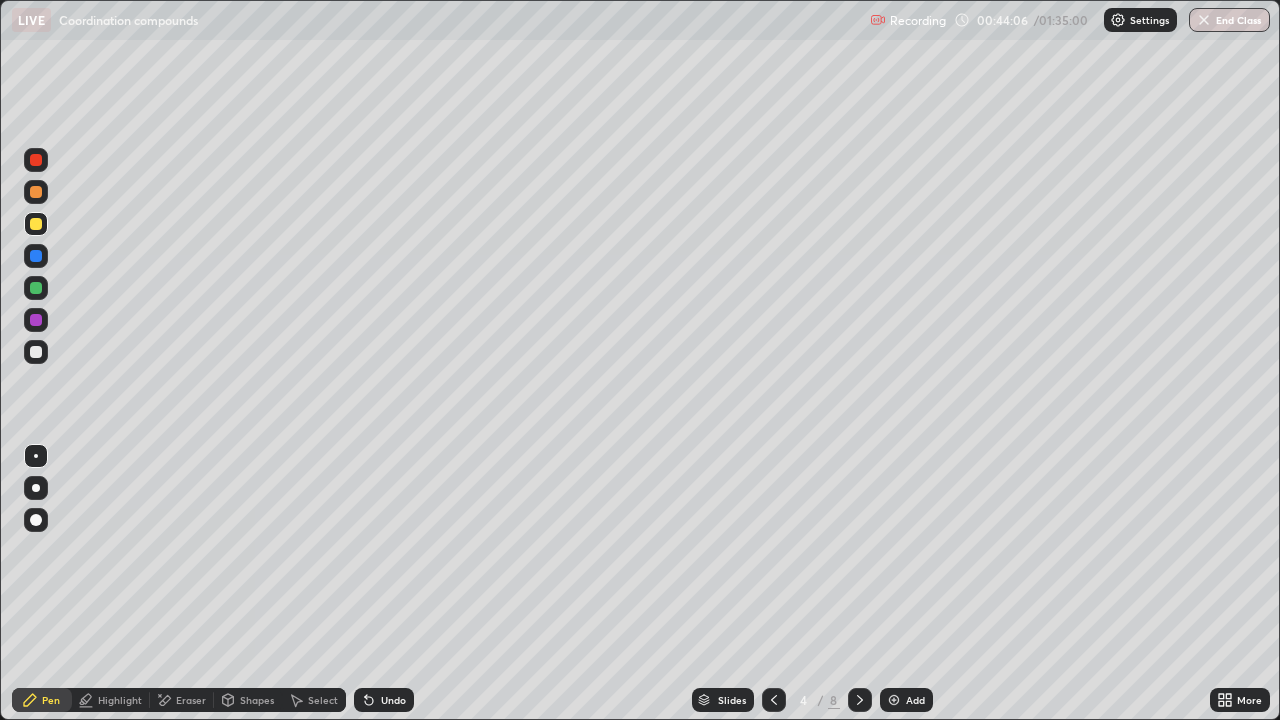 click at bounding box center (894, 700) 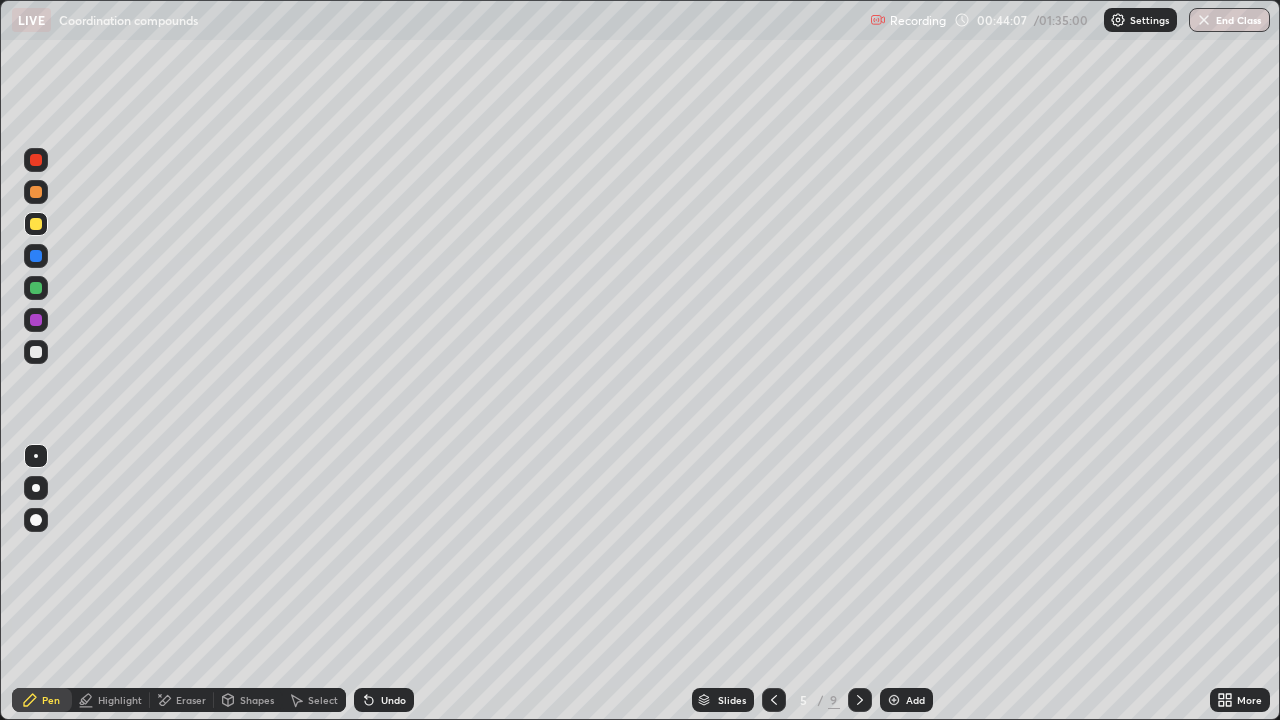 click at bounding box center [36, 288] 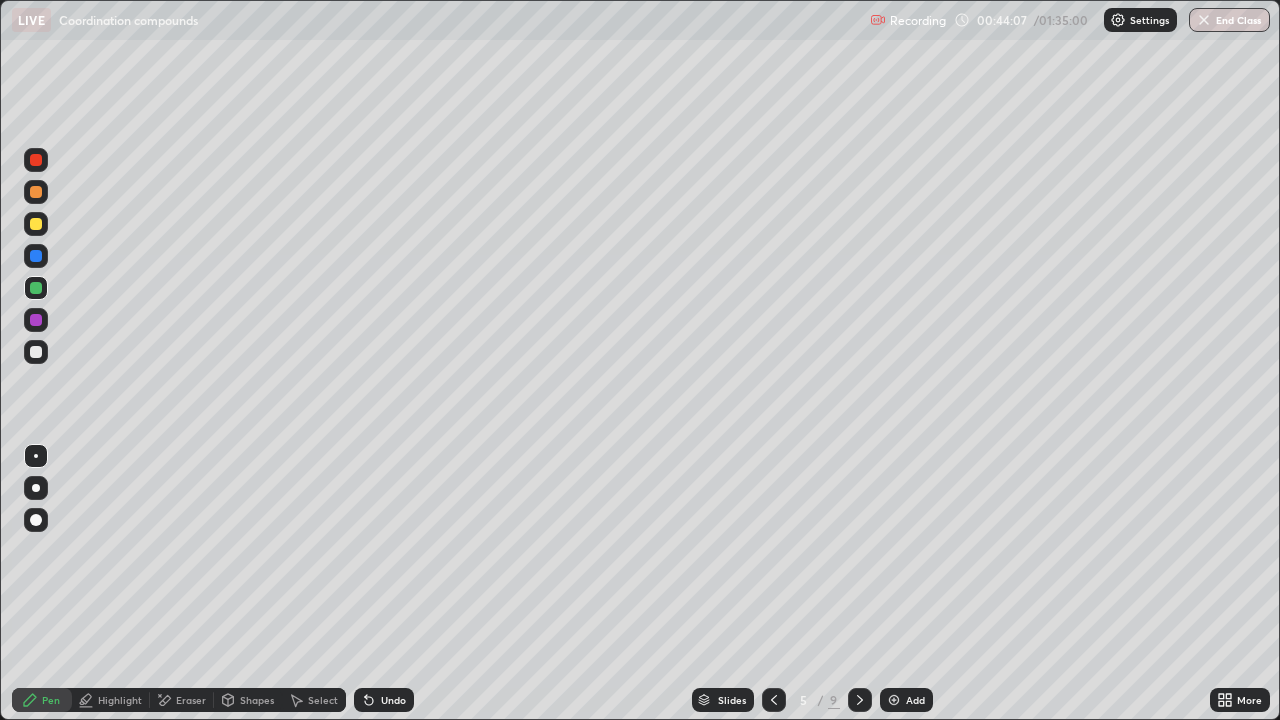click at bounding box center [36, 256] 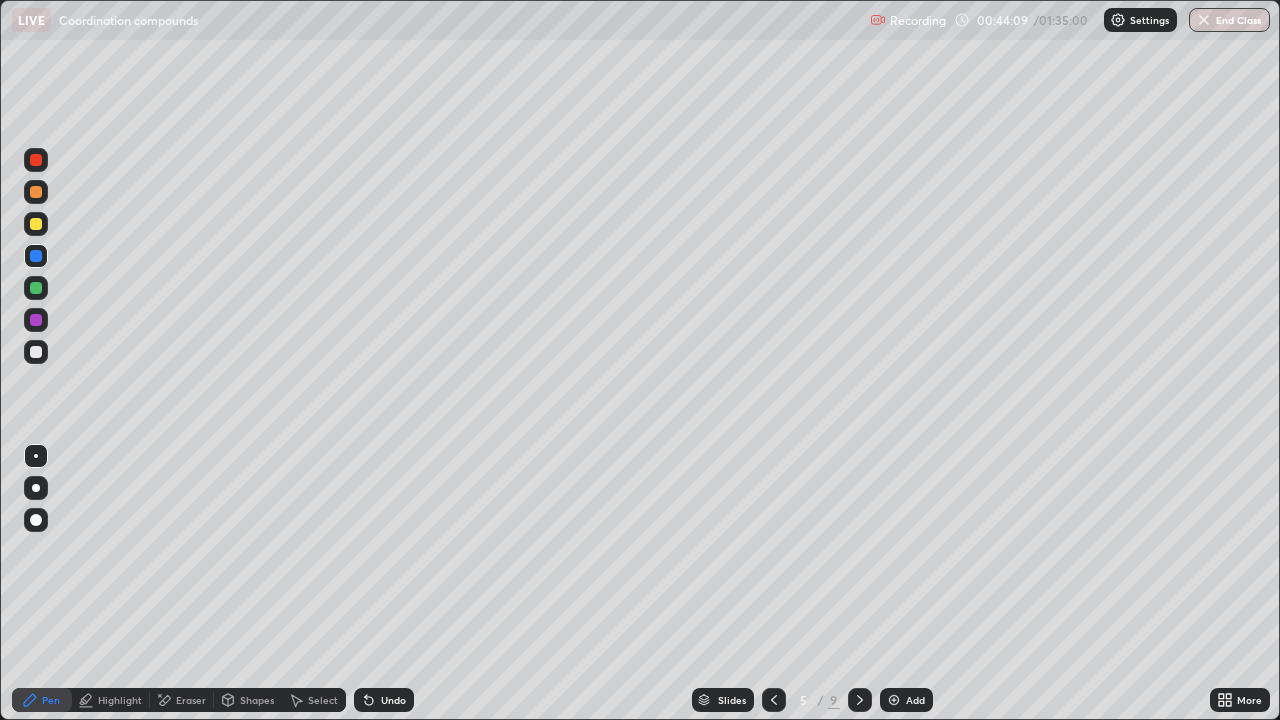 click 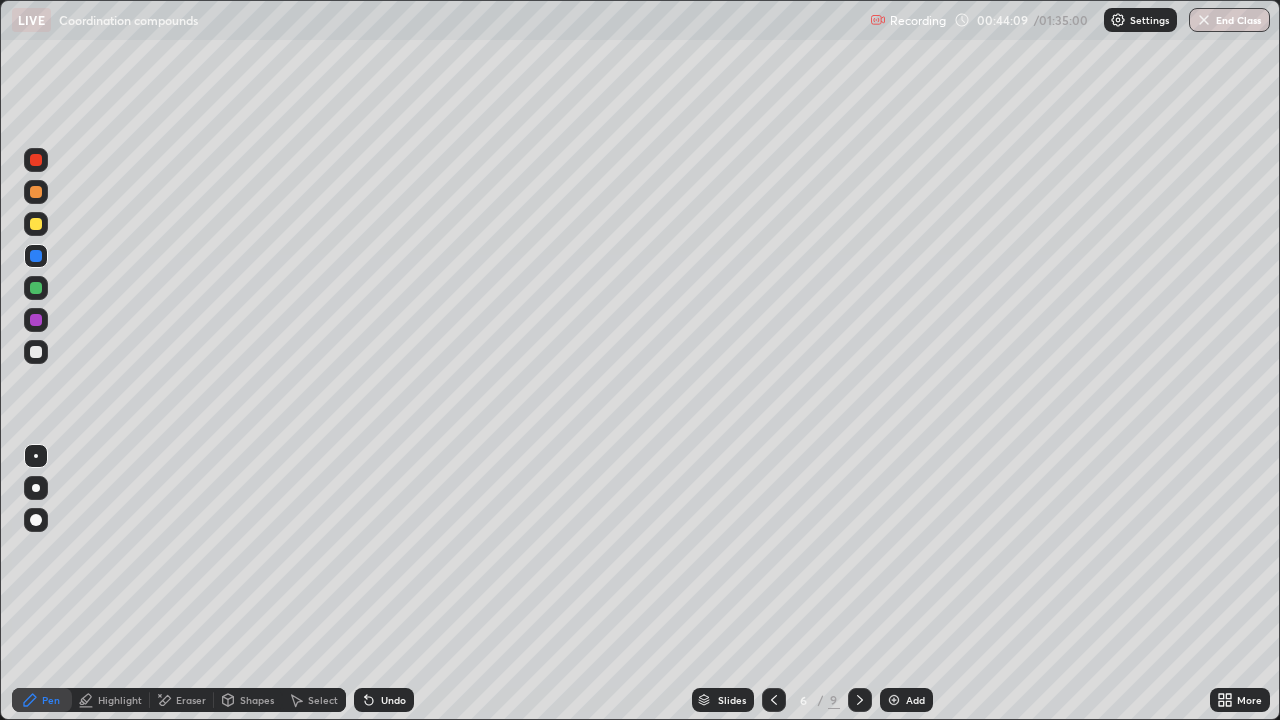 click 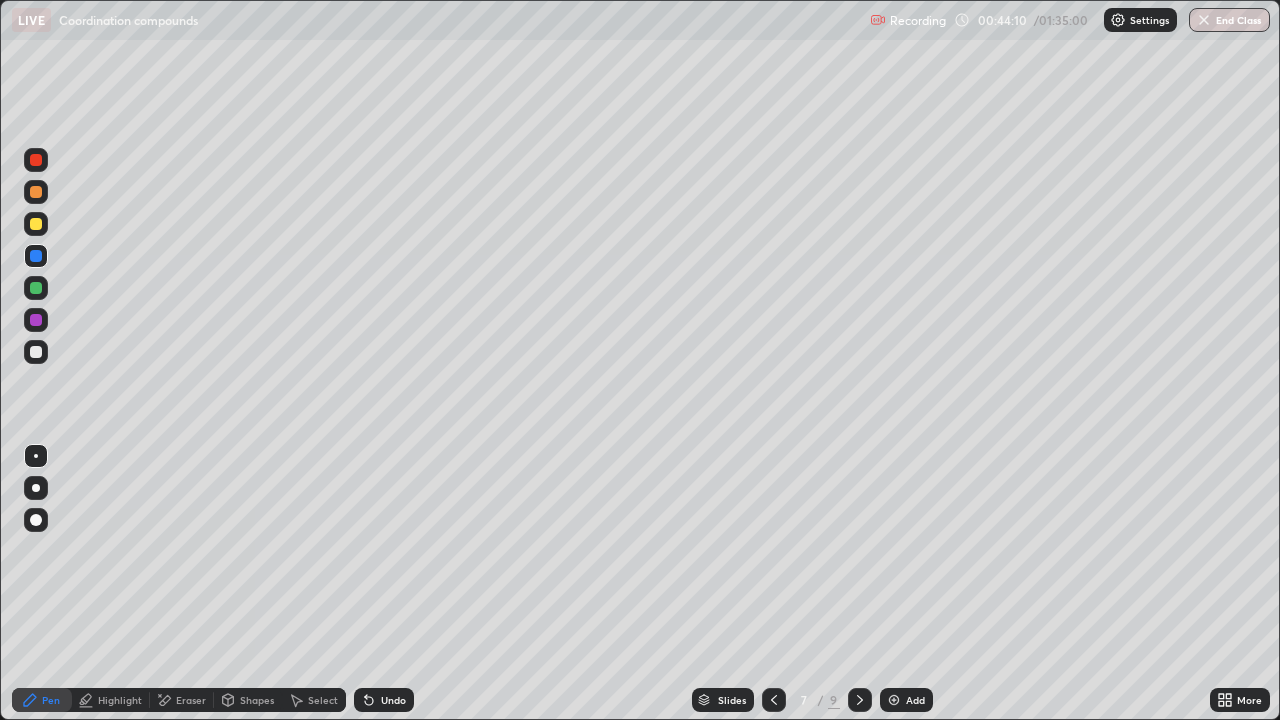 click 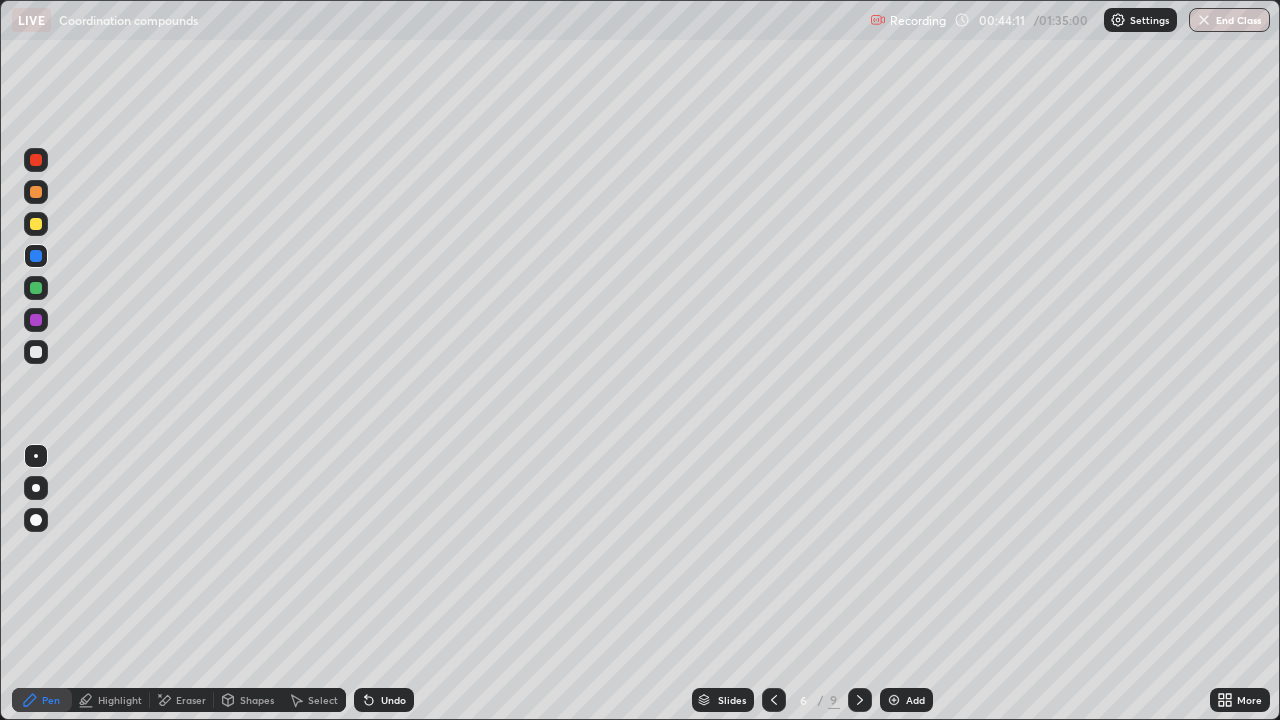 click on "Add" at bounding box center (906, 700) 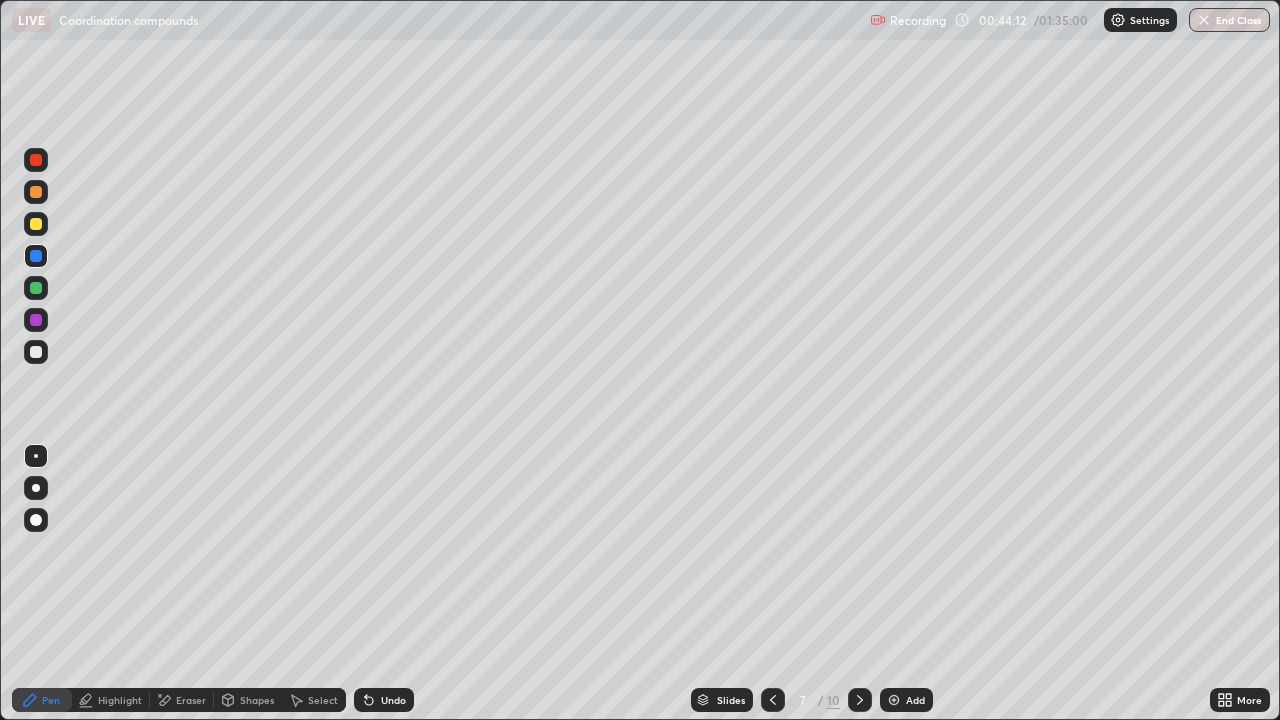 click at bounding box center (36, 224) 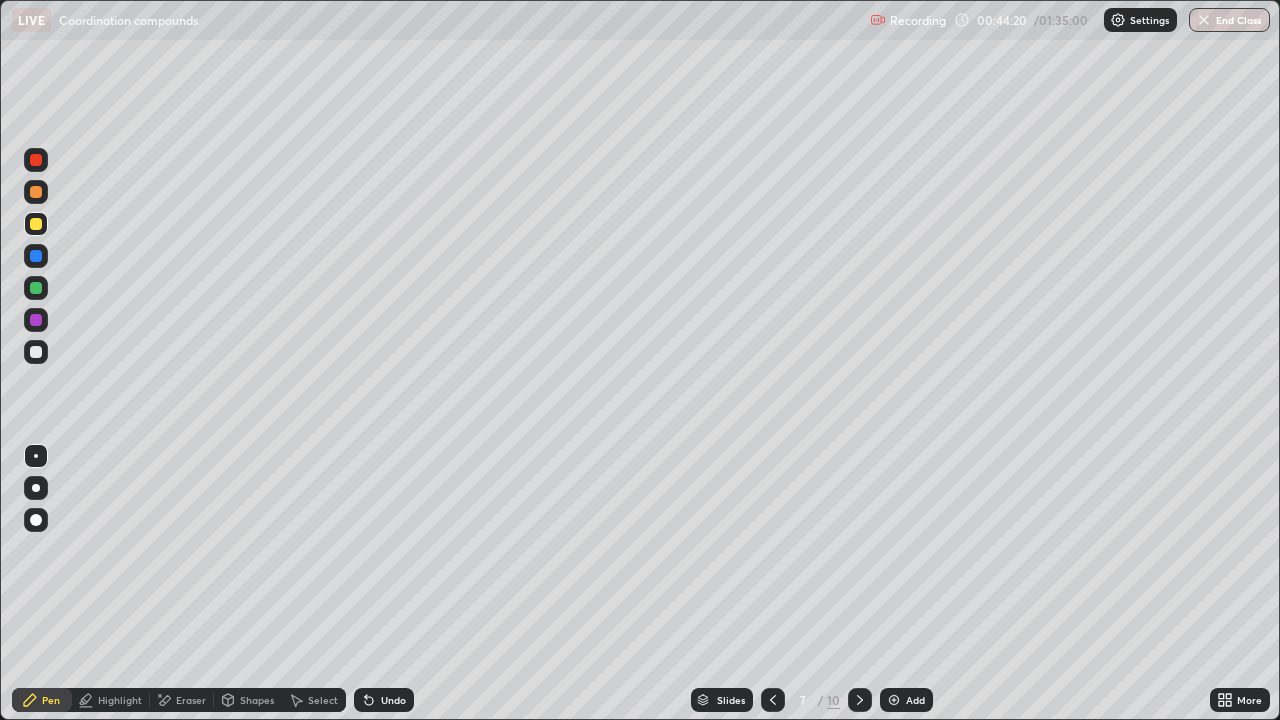 click on "Eraser" at bounding box center [182, 700] 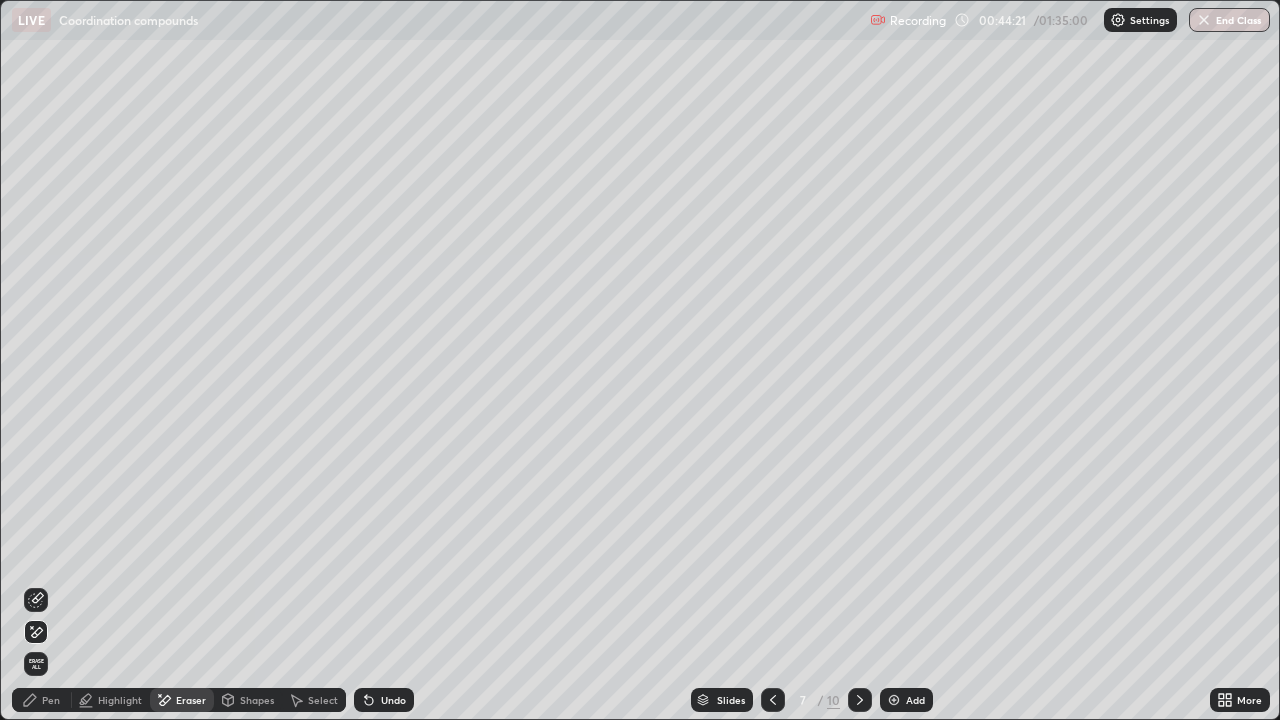 click on "Pen" at bounding box center (51, 700) 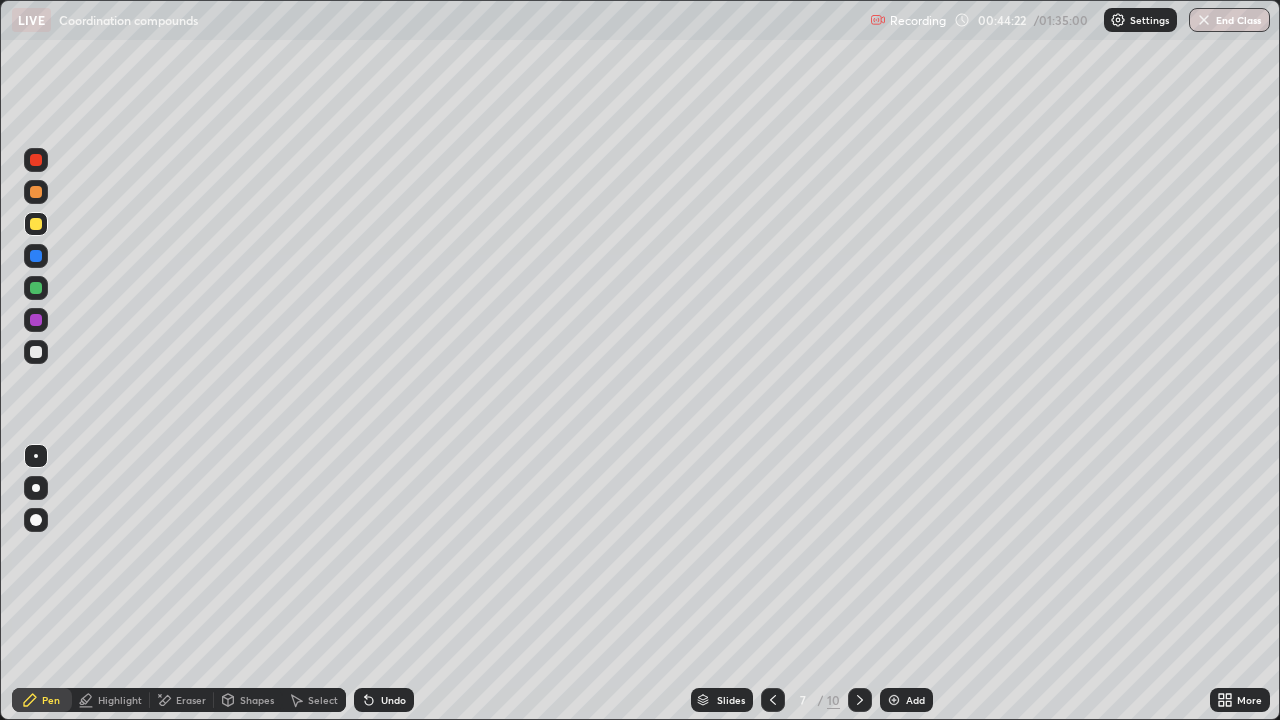 click at bounding box center (36, 352) 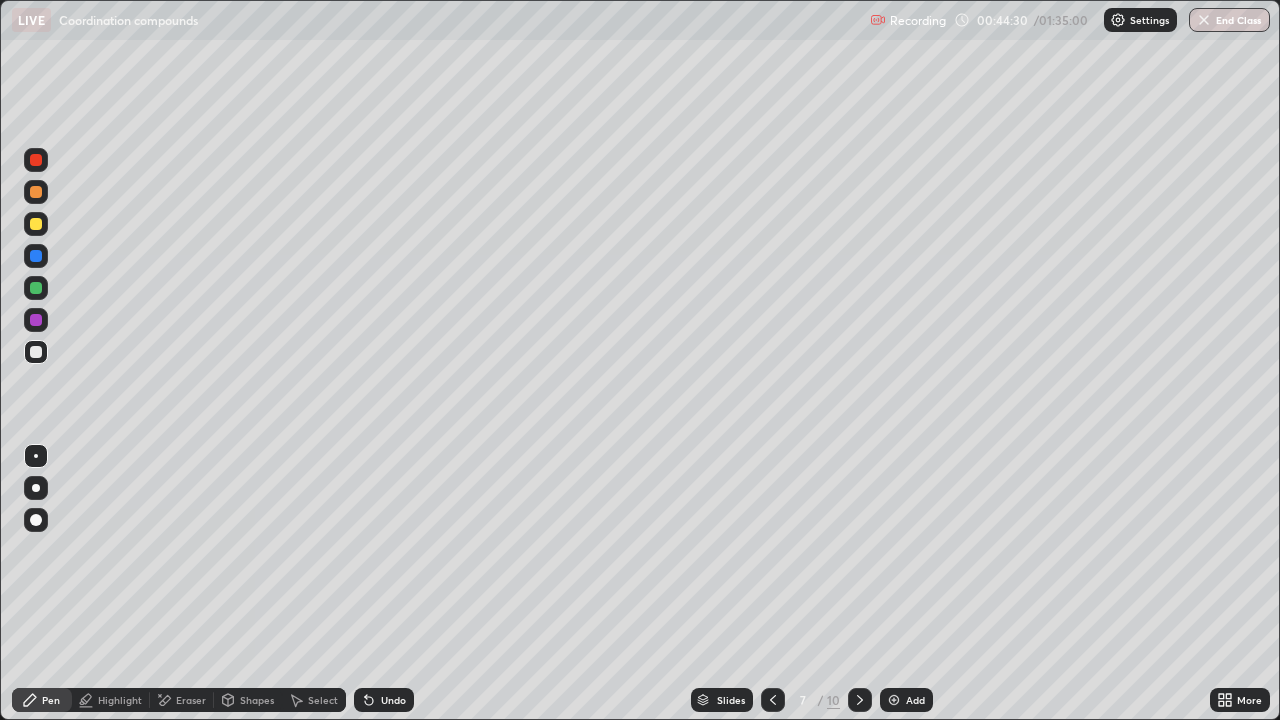 click on "Select" at bounding box center (314, 700) 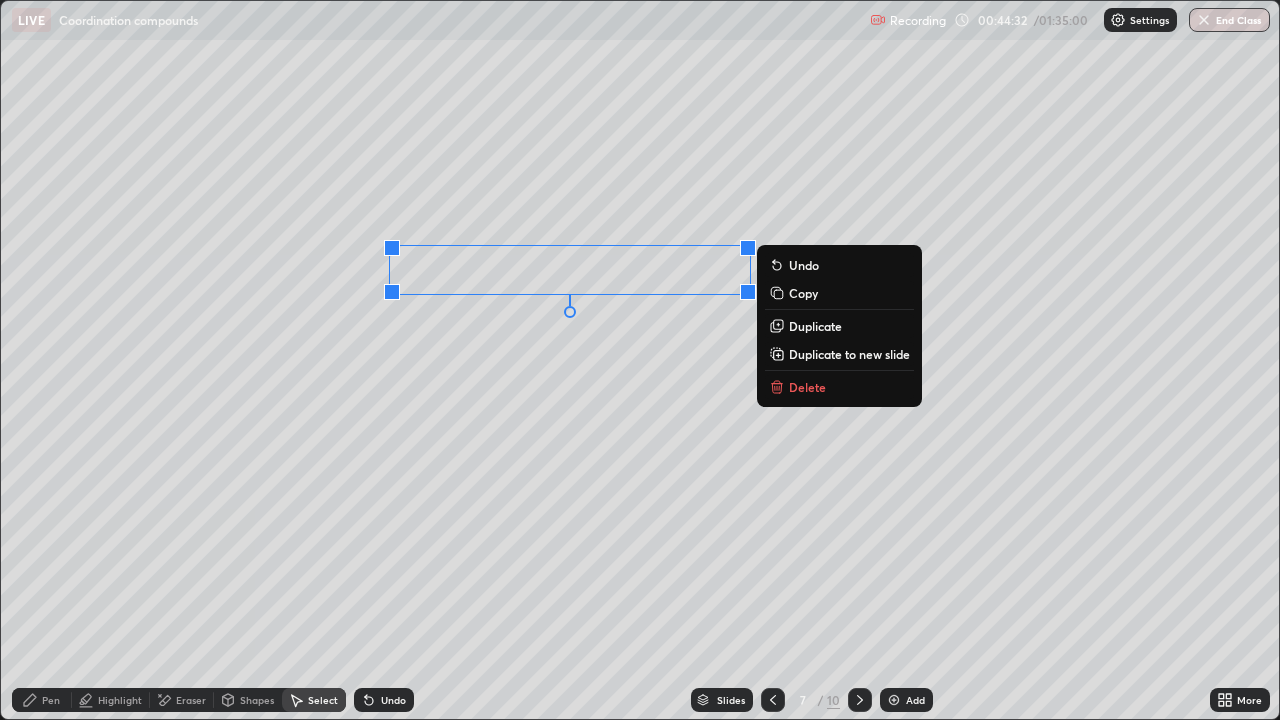 click on "0 ° Undo Copy Duplicate Duplicate to new slide Delete" at bounding box center [640, 360] 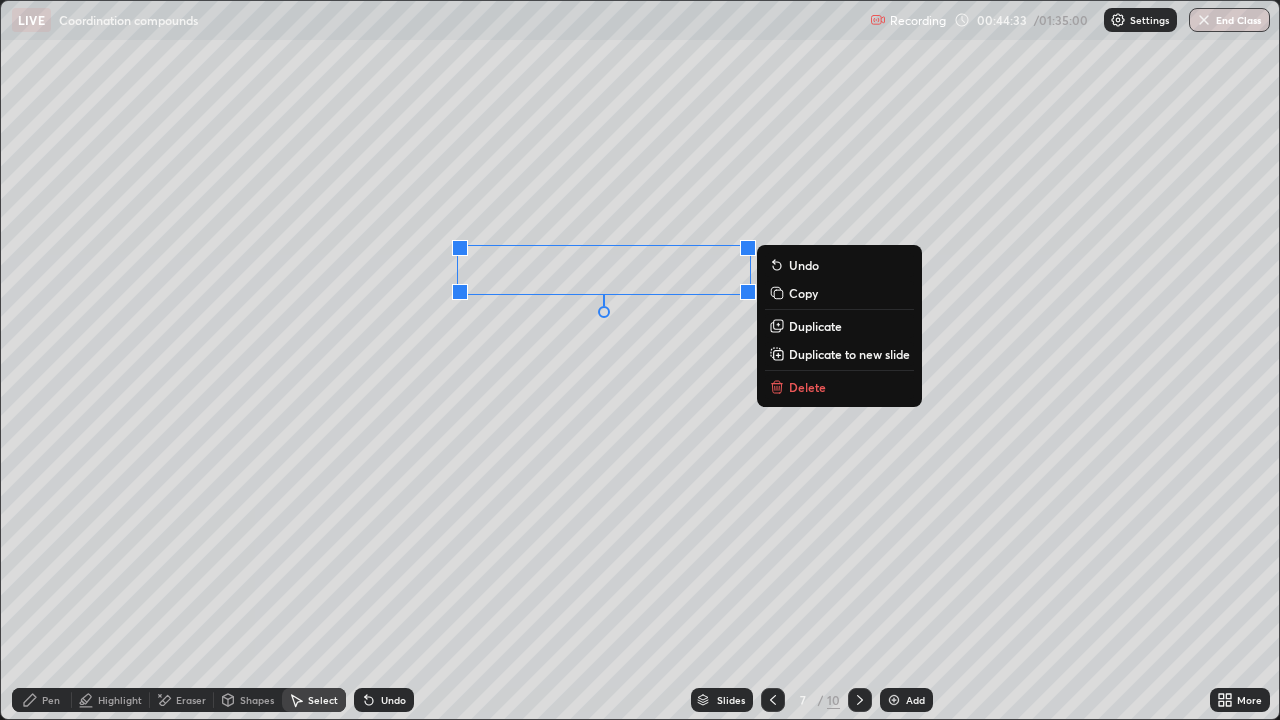 click on "Duplicate" at bounding box center (815, 326) 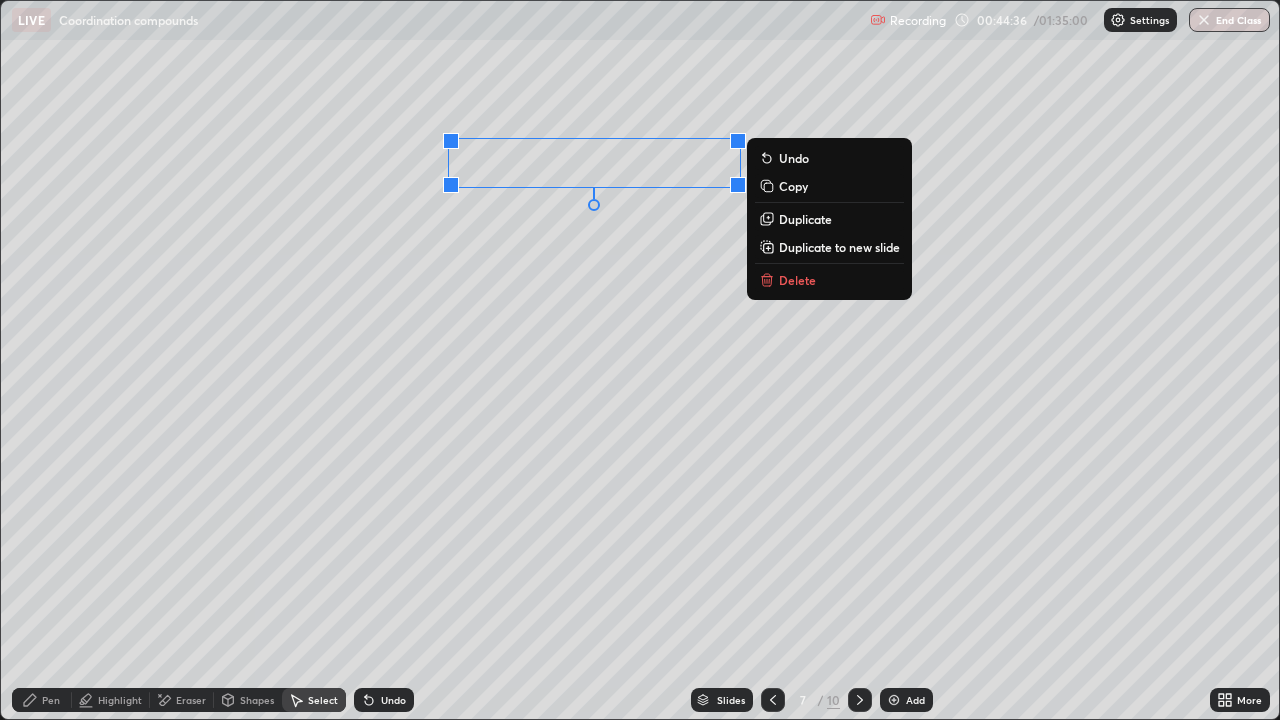 click on "Pen" at bounding box center [51, 700] 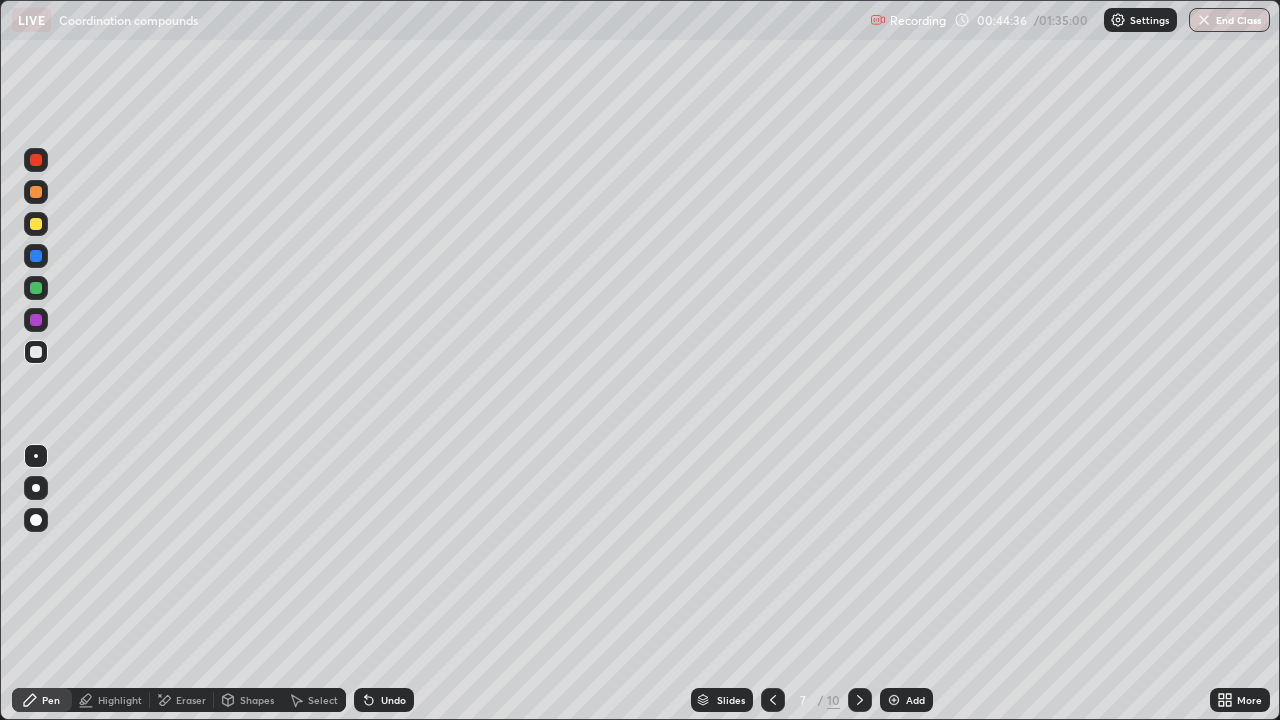 click at bounding box center [36, 320] 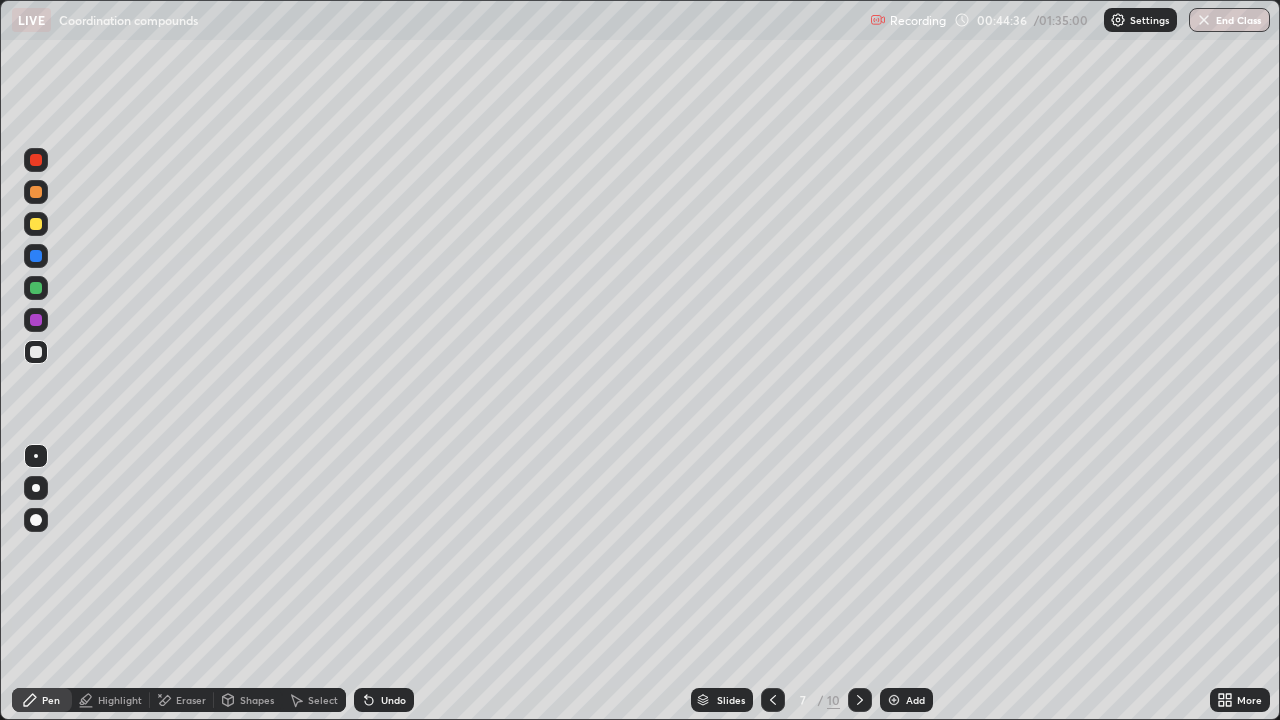 click at bounding box center (36, 288) 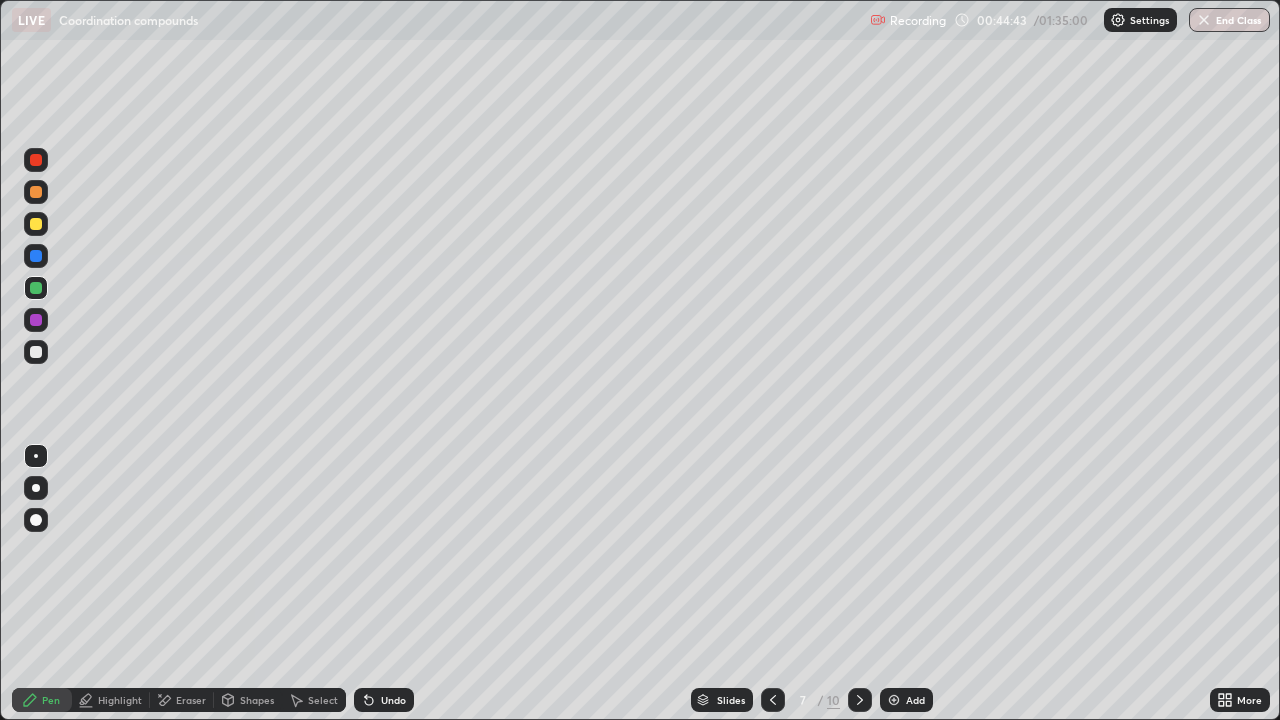 click at bounding box center [36, 224] 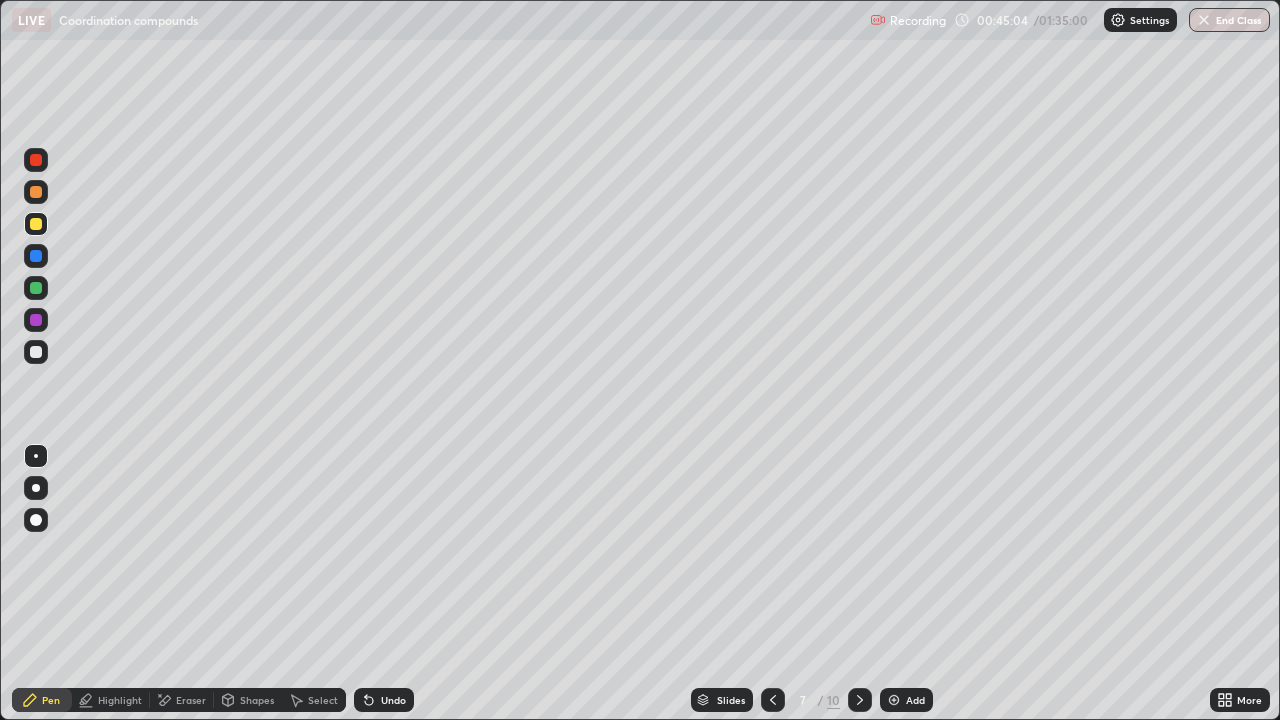 click 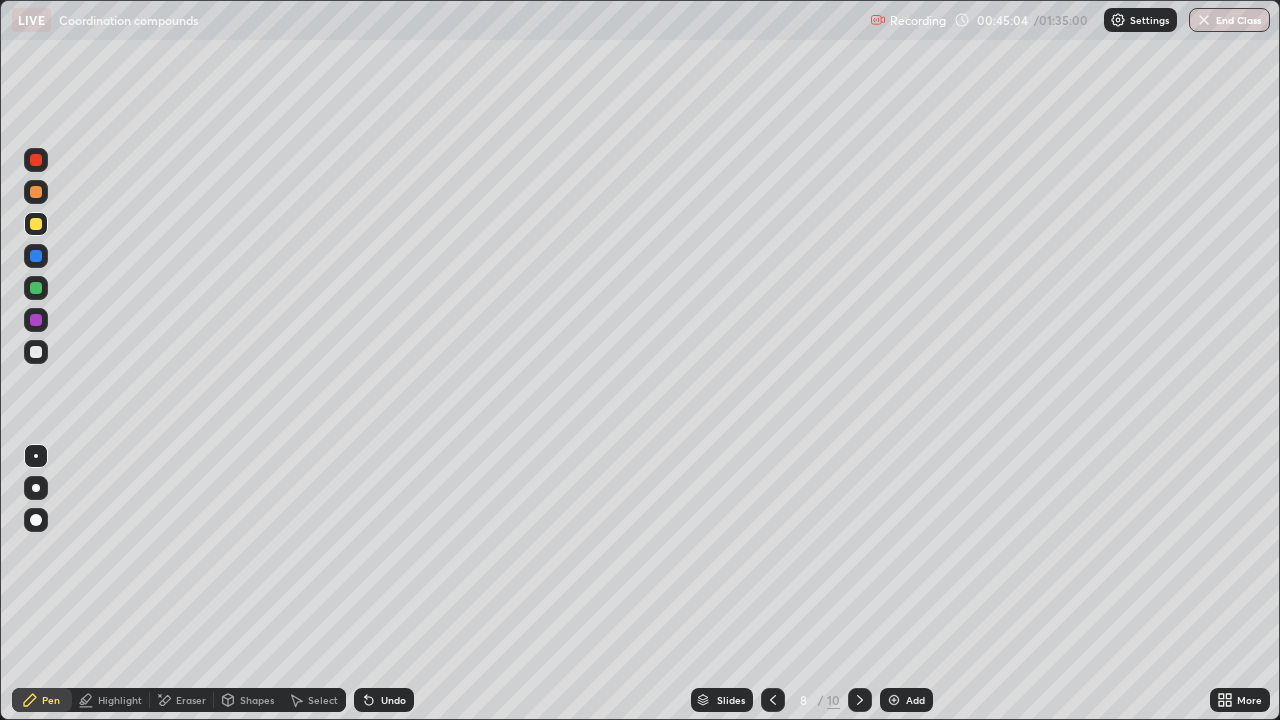 click at bounding box center (860, 700) 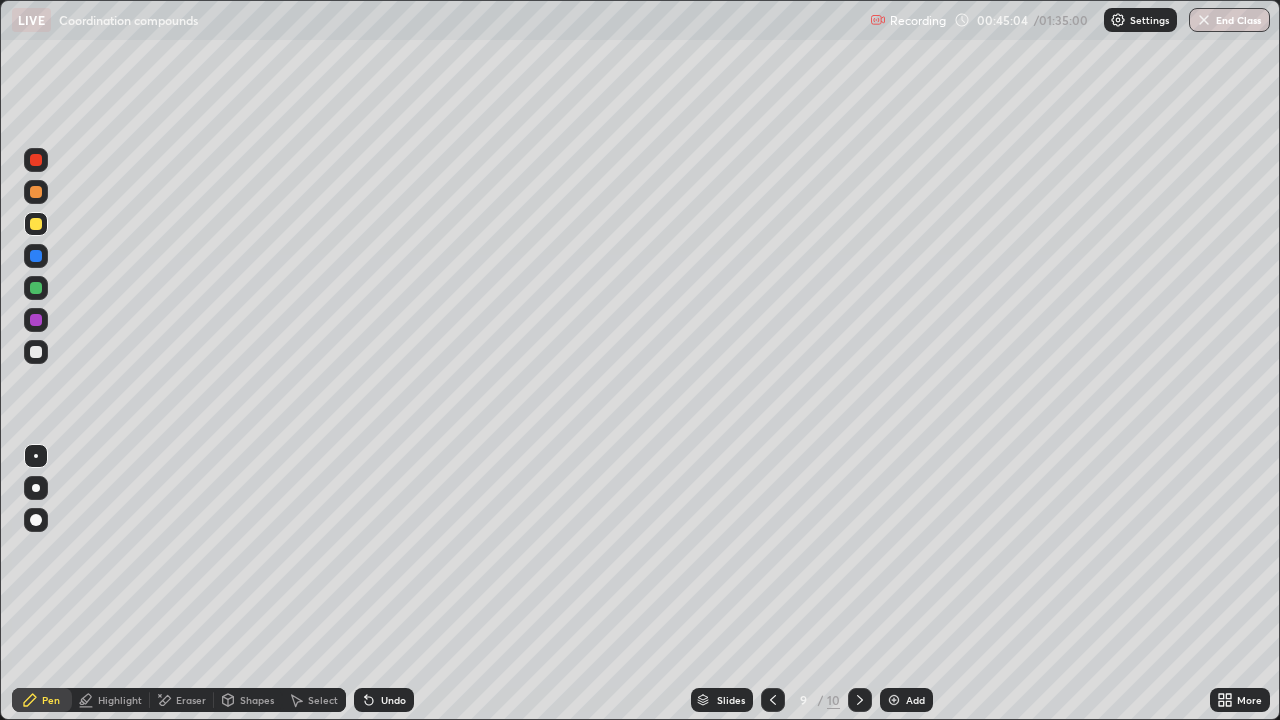 click at bounding box center [860, 700] 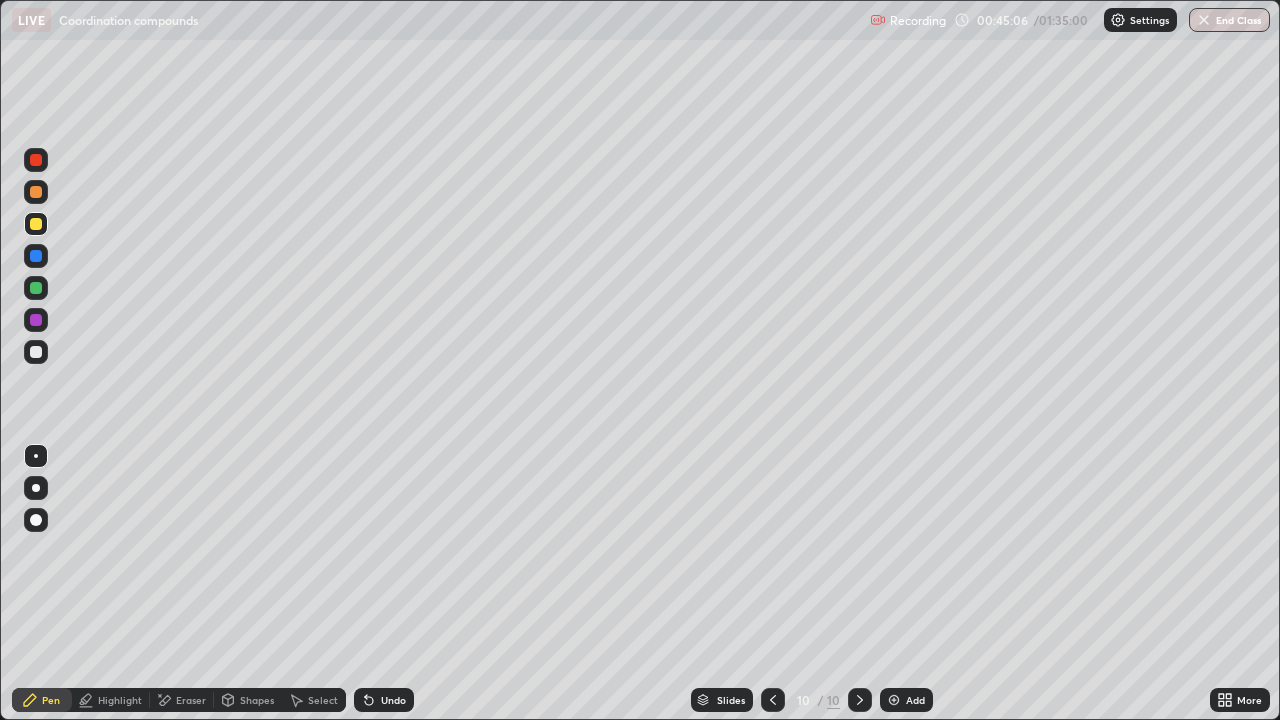 click 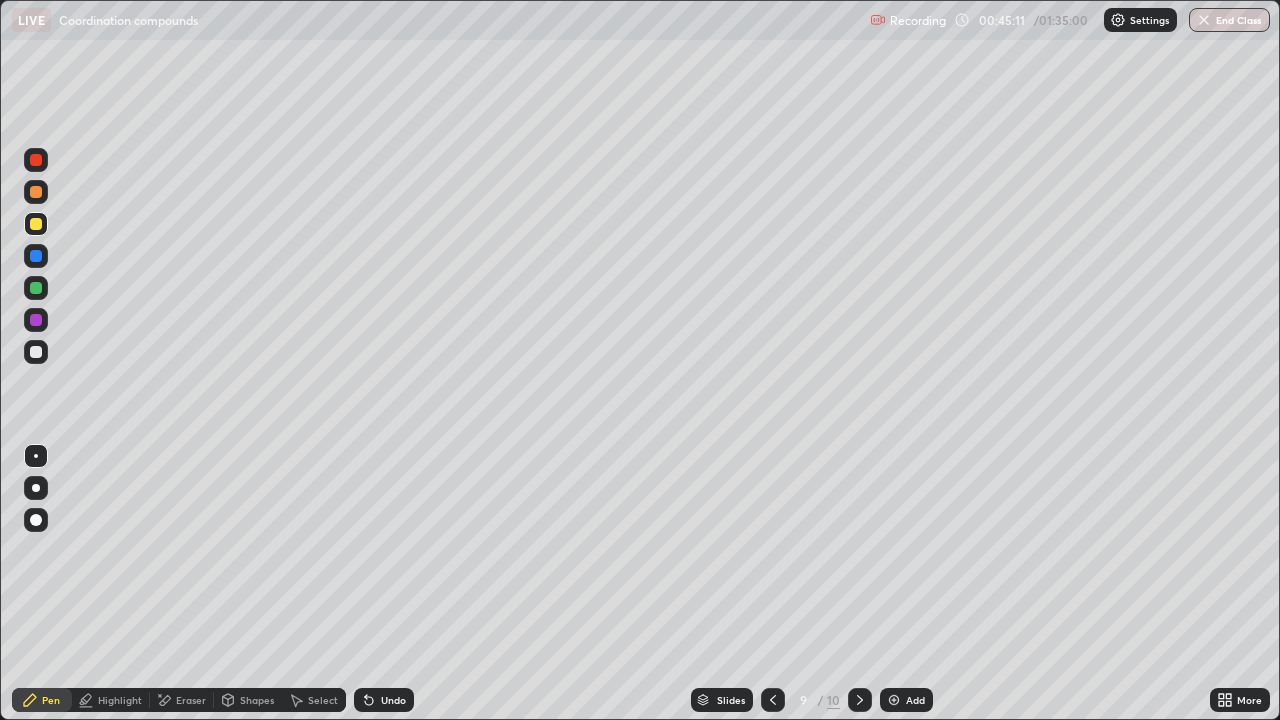 click on "Highlight" at bounding box center [120, 700] 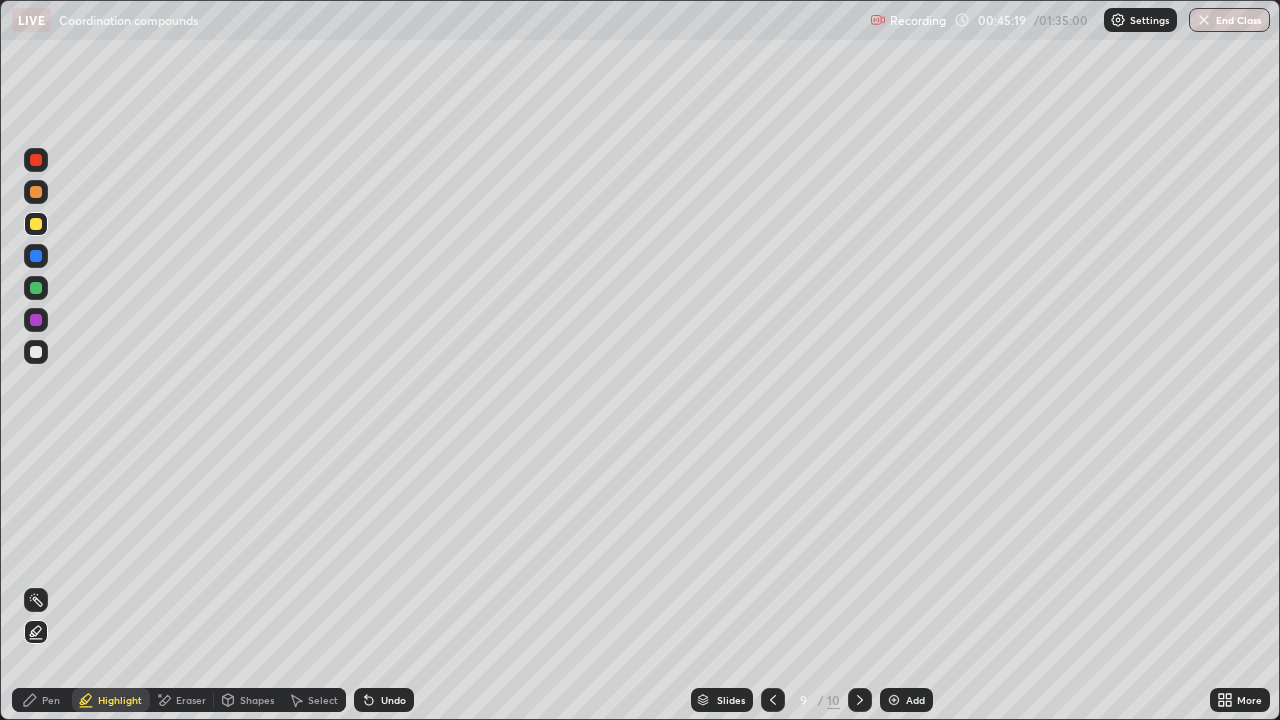 click 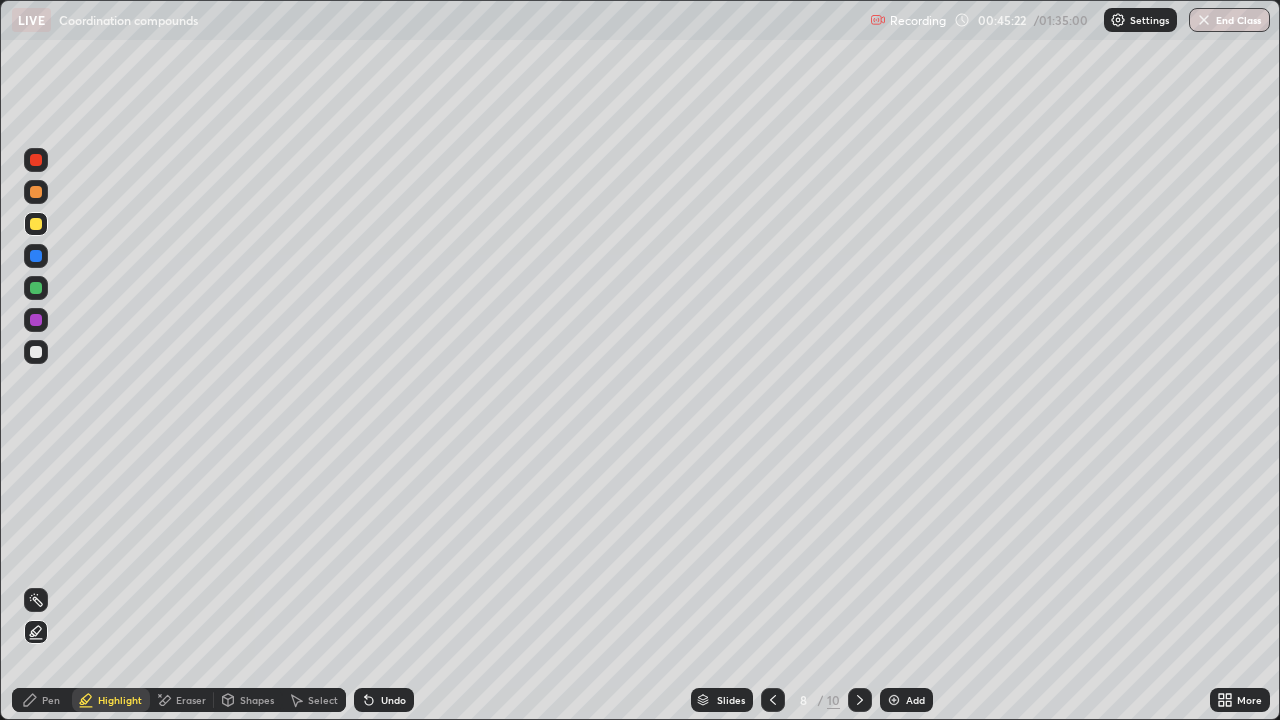 click 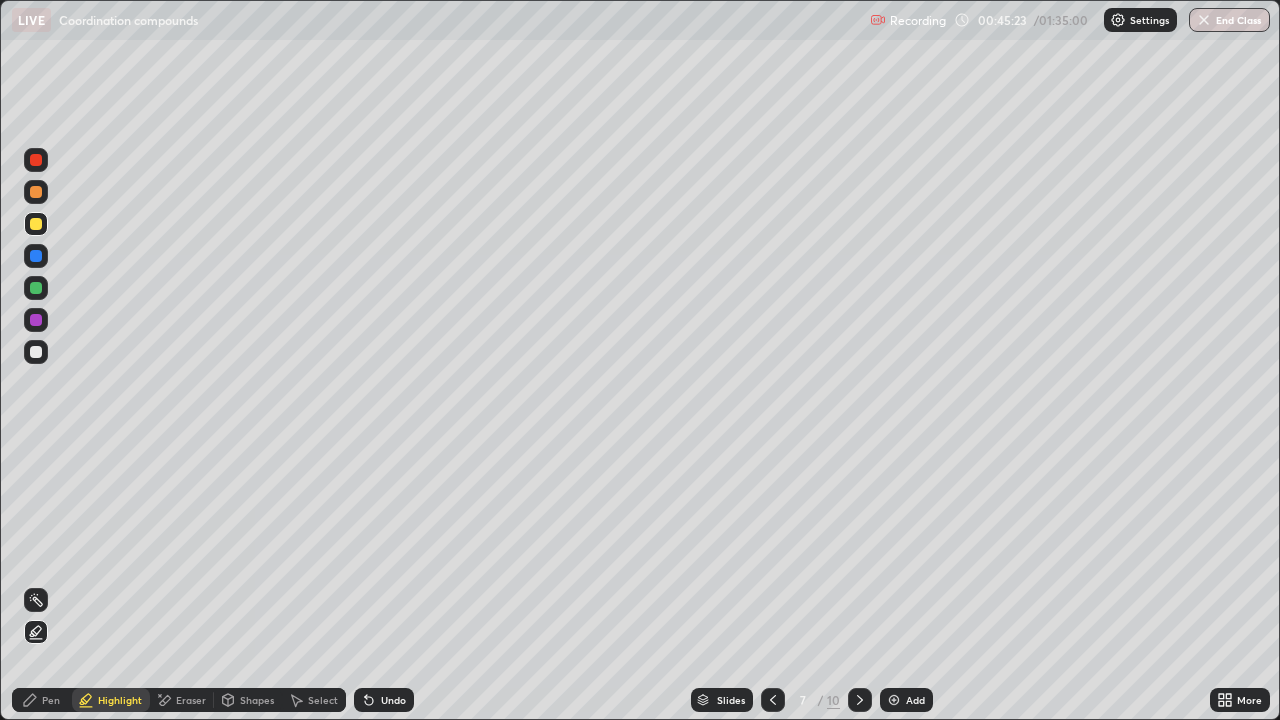 click 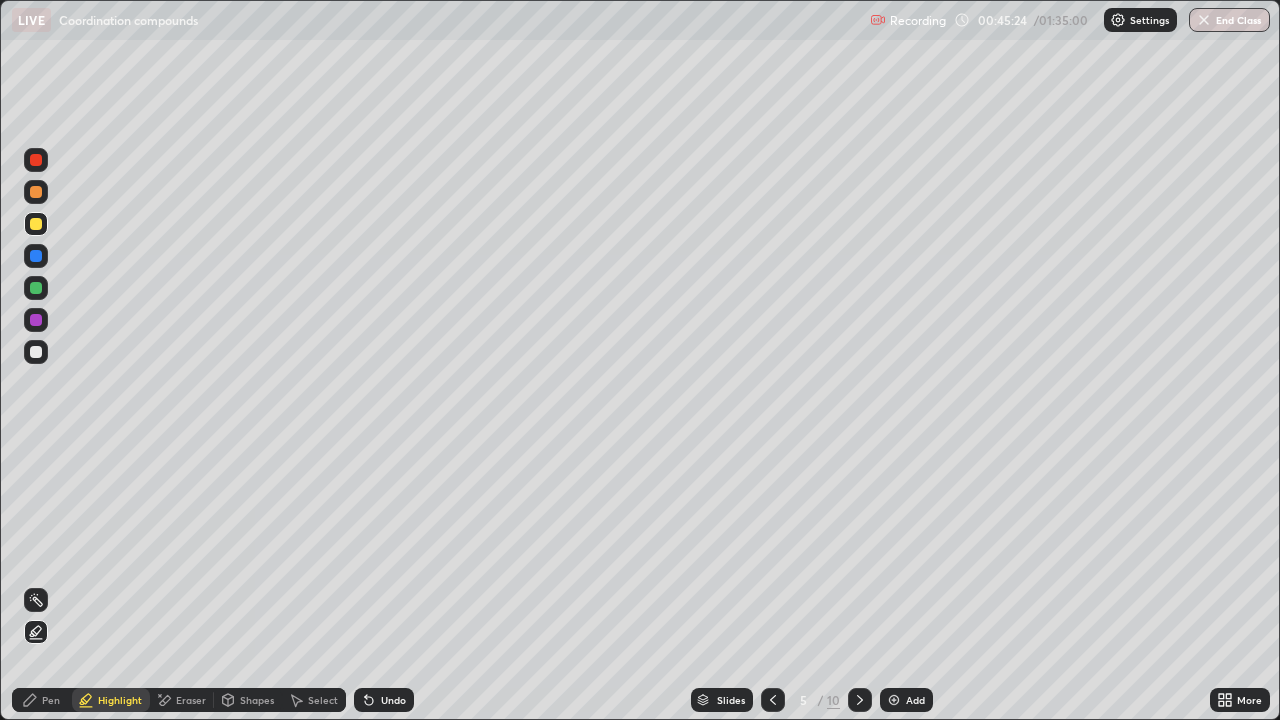 click 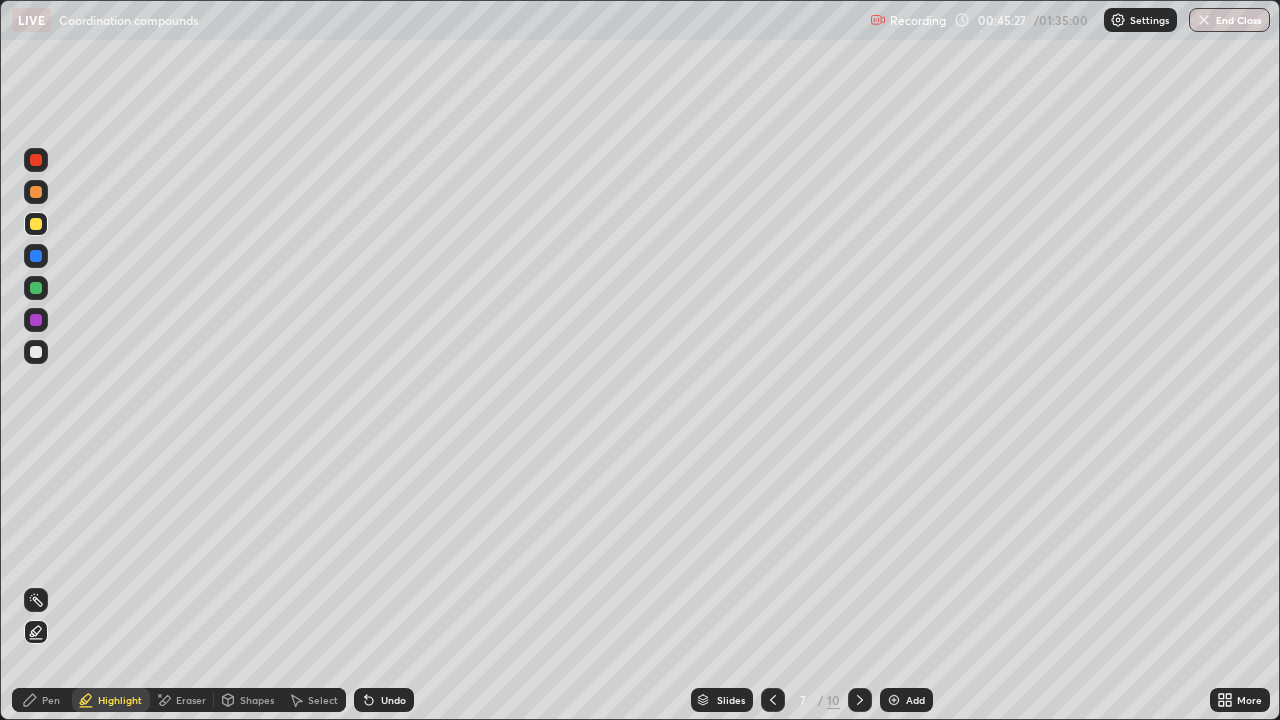click on "Pen" at bounding box center [51, 700] 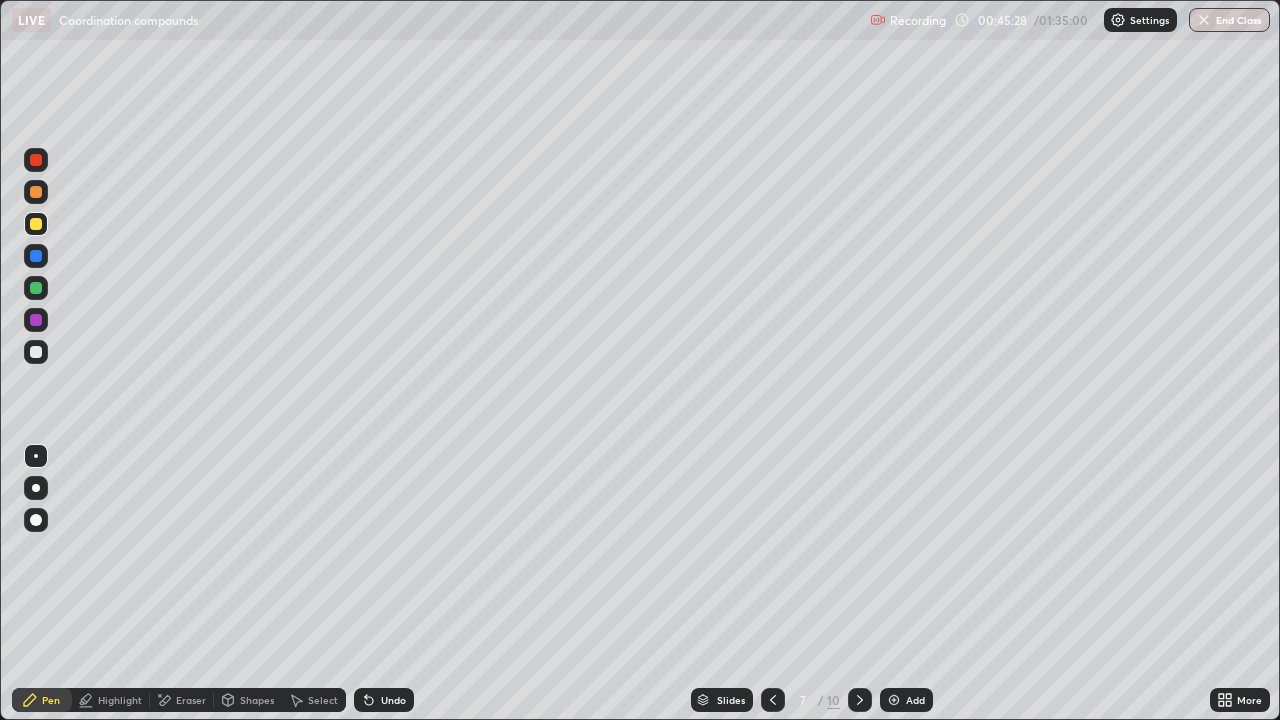 click at bounding box center [36, 352] 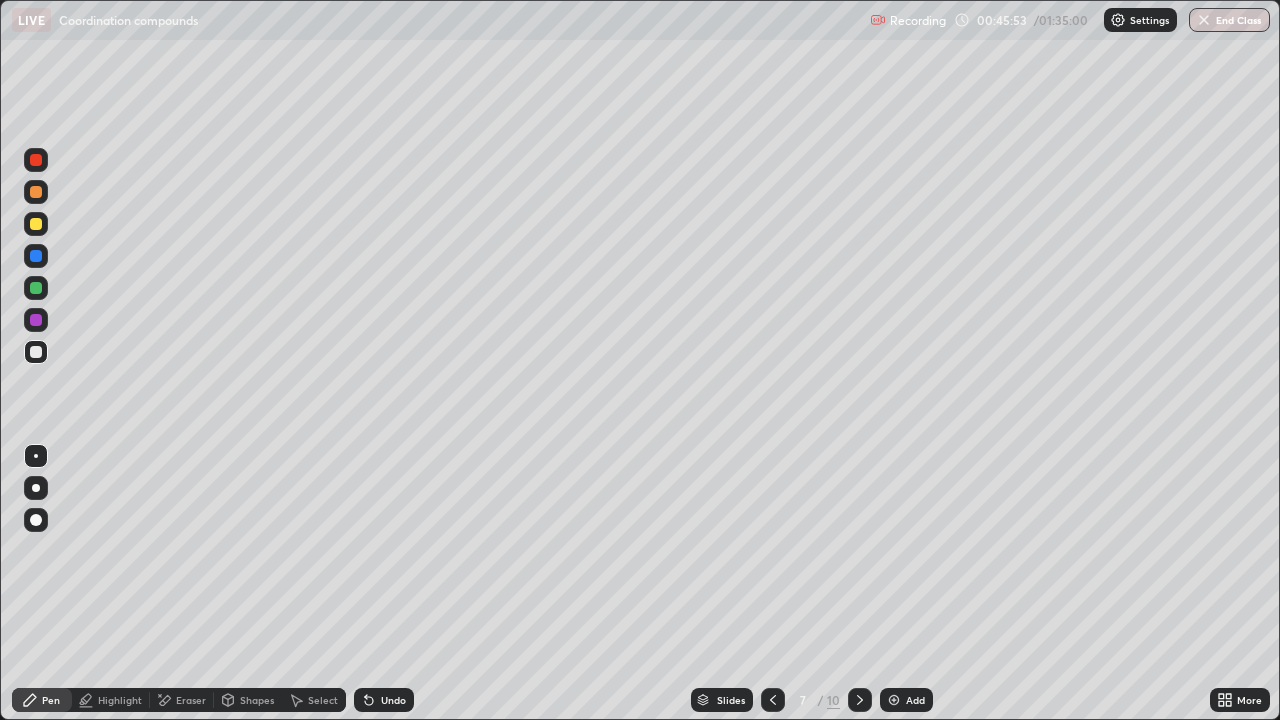 click at bounding box center [36, 224] 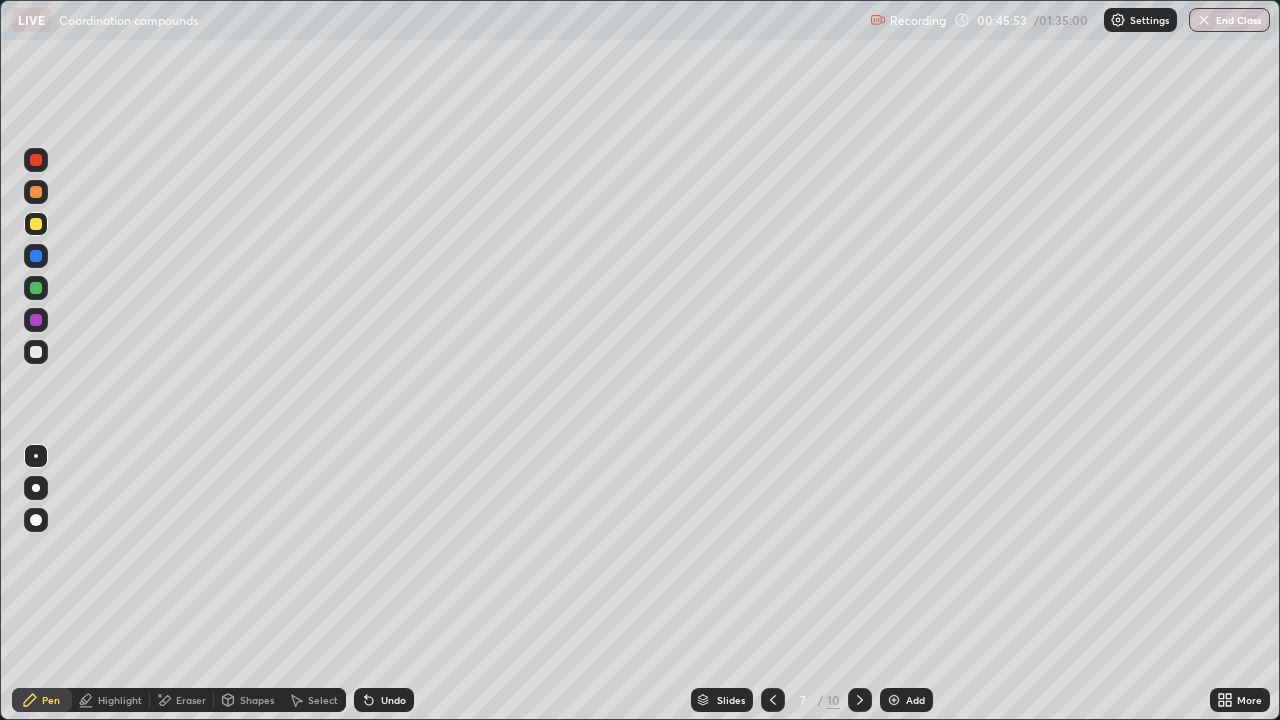 click at bounding box center [36, 160] 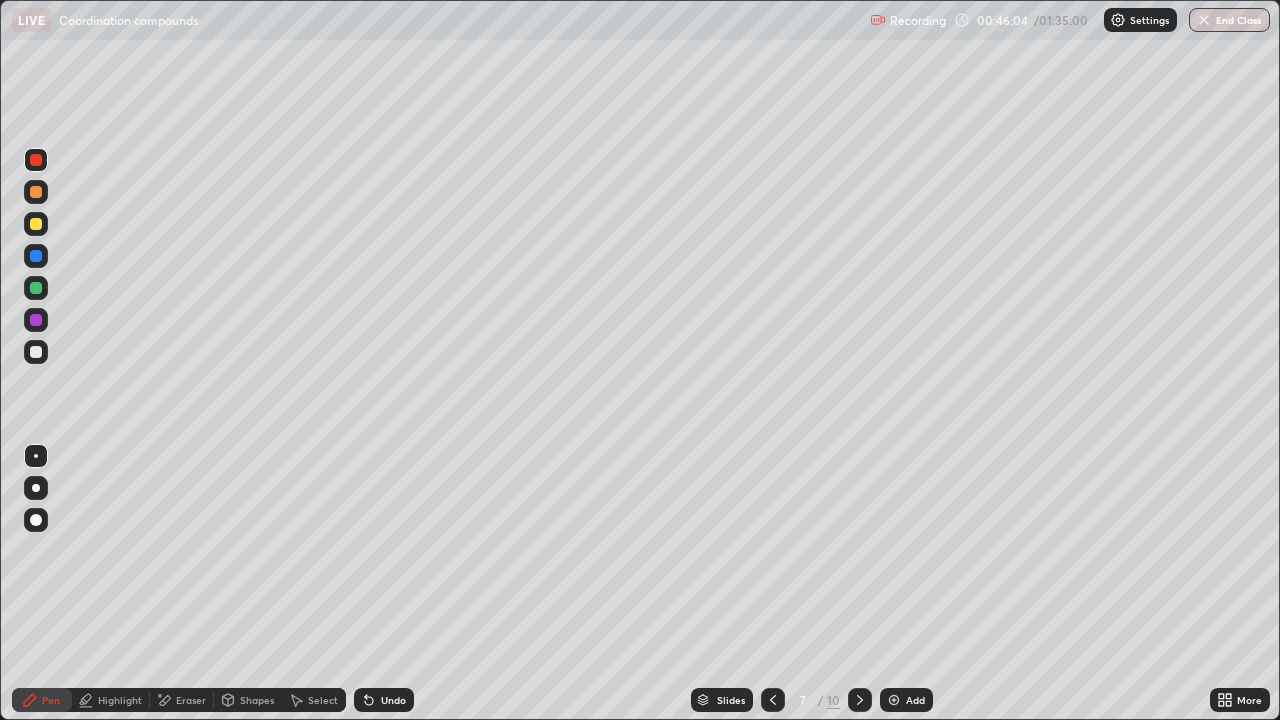 click 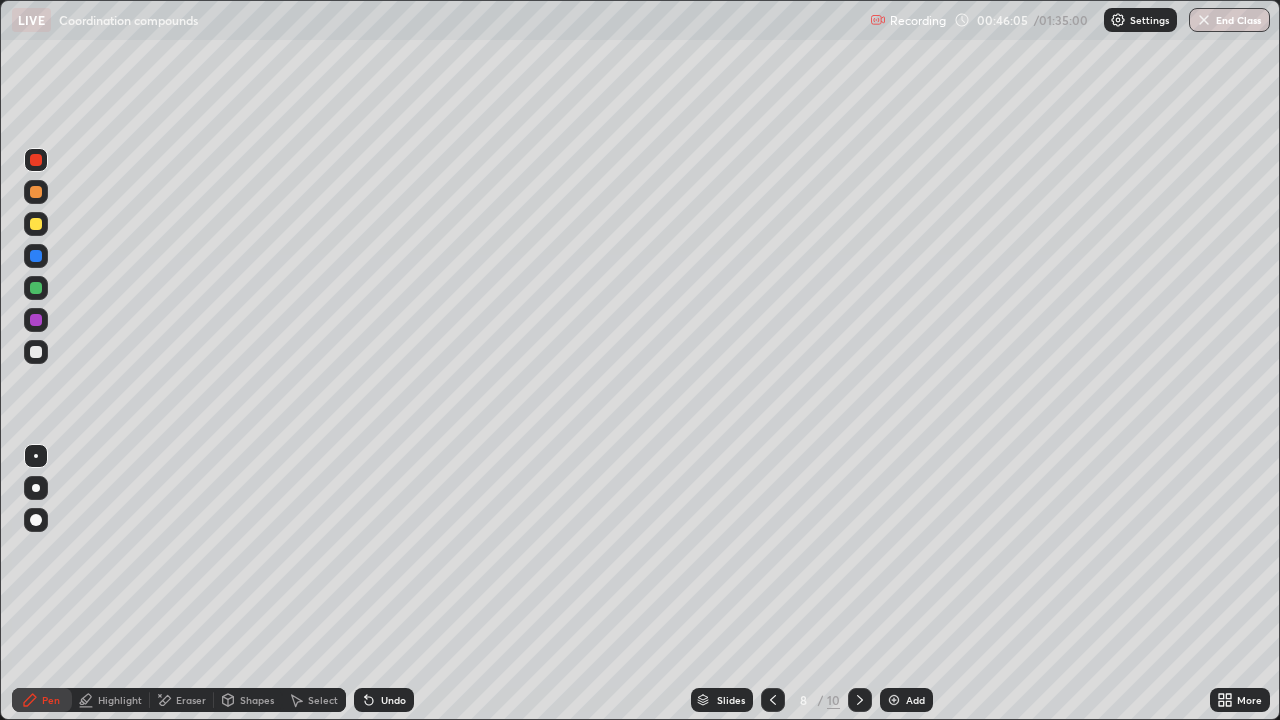 click 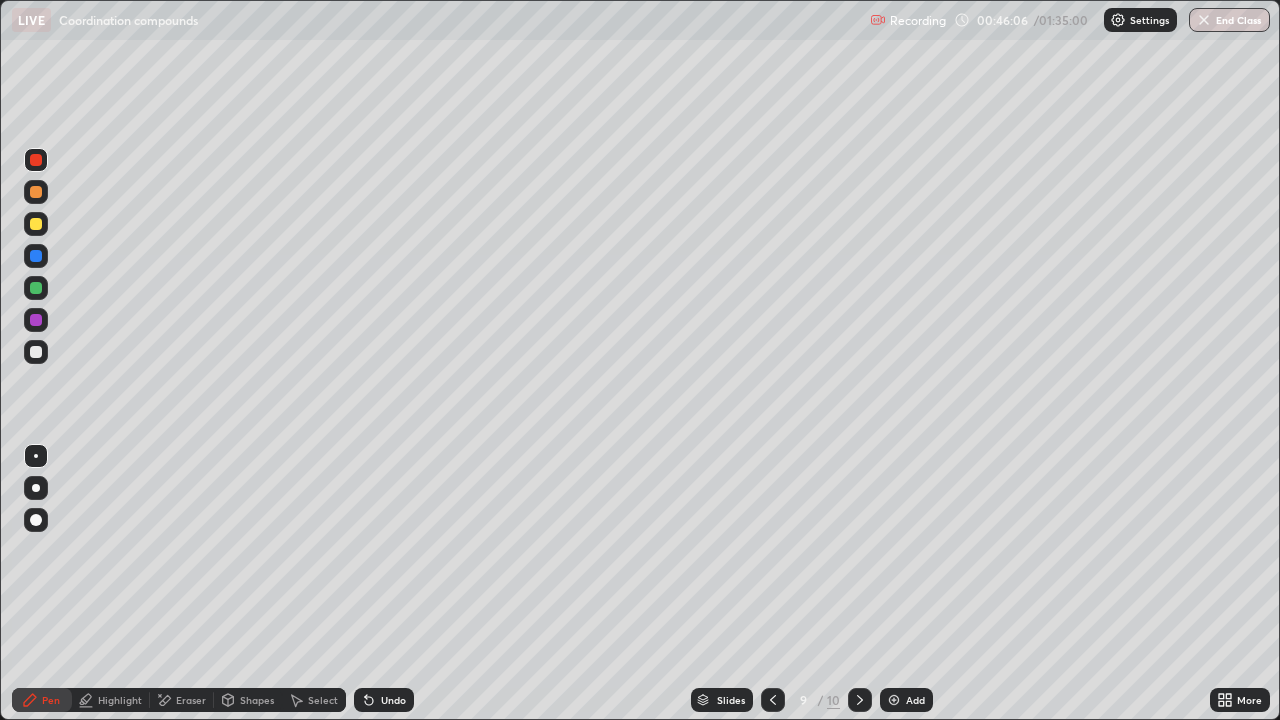 click 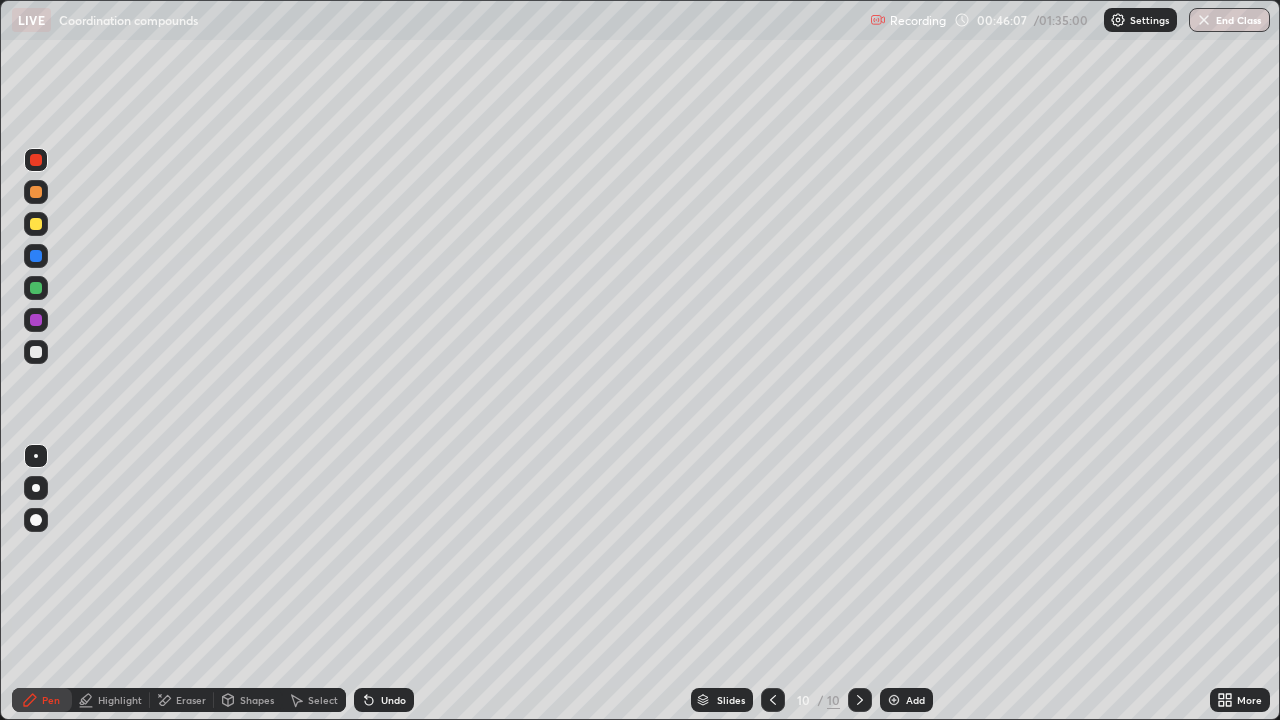 click on "Add" at bounding box center (906, 700) 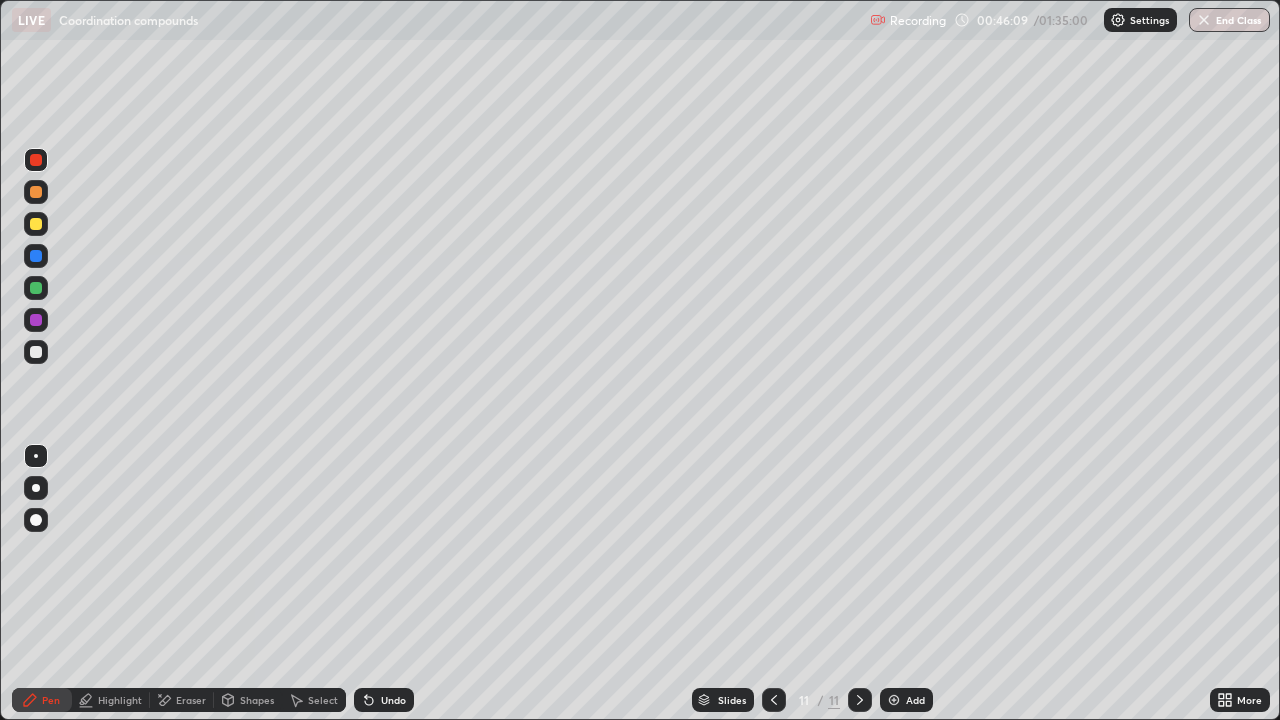 click at bounding box center [36, 224] 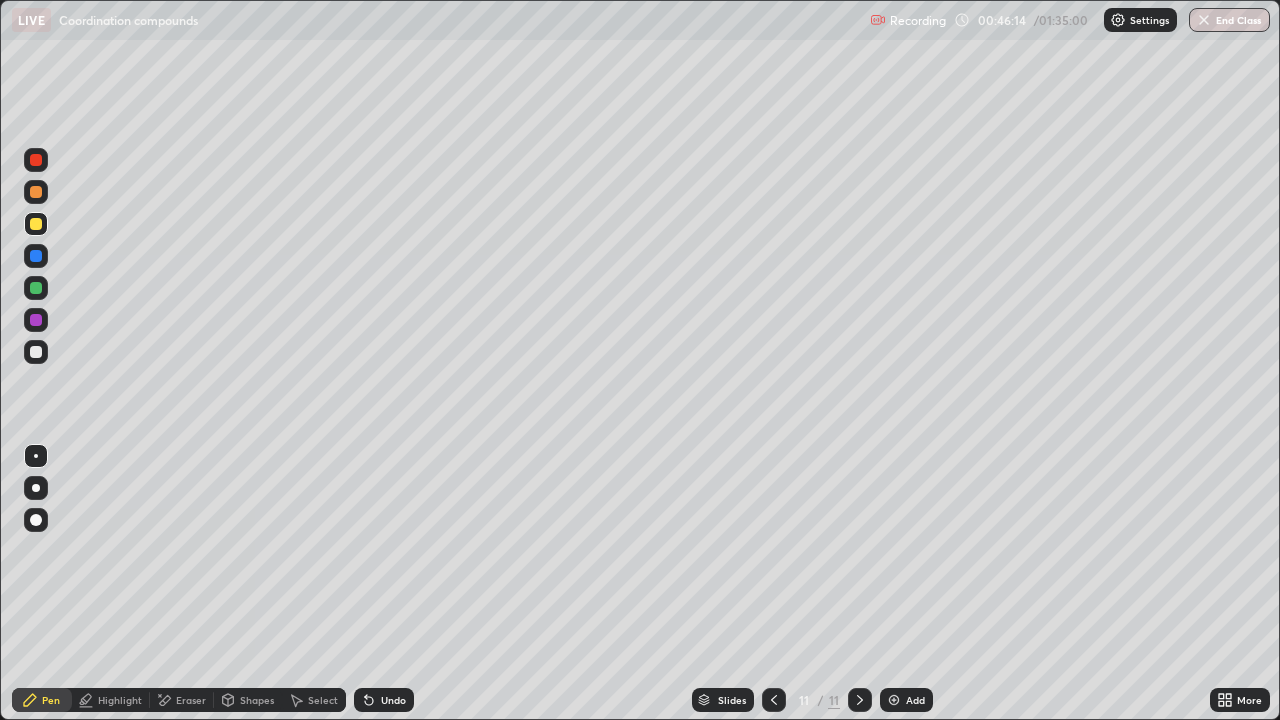 click at bounding box center (36, 352) 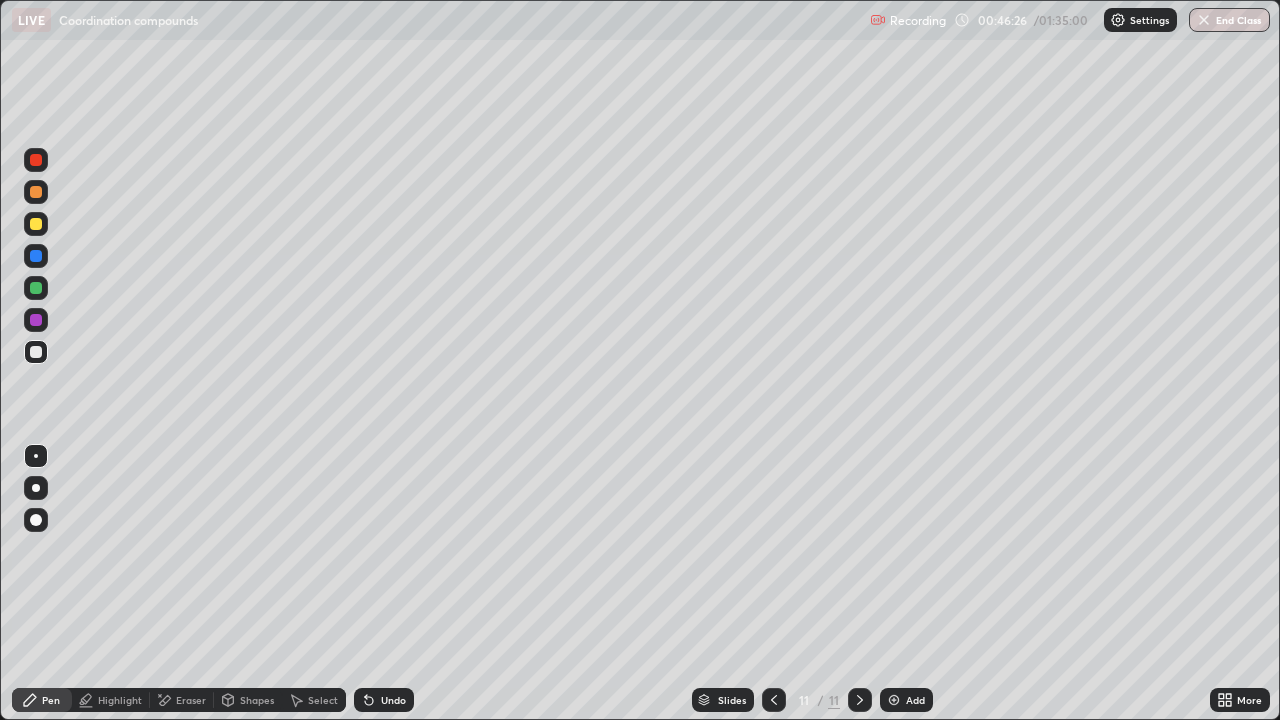 click at bounding box center [36, 256] 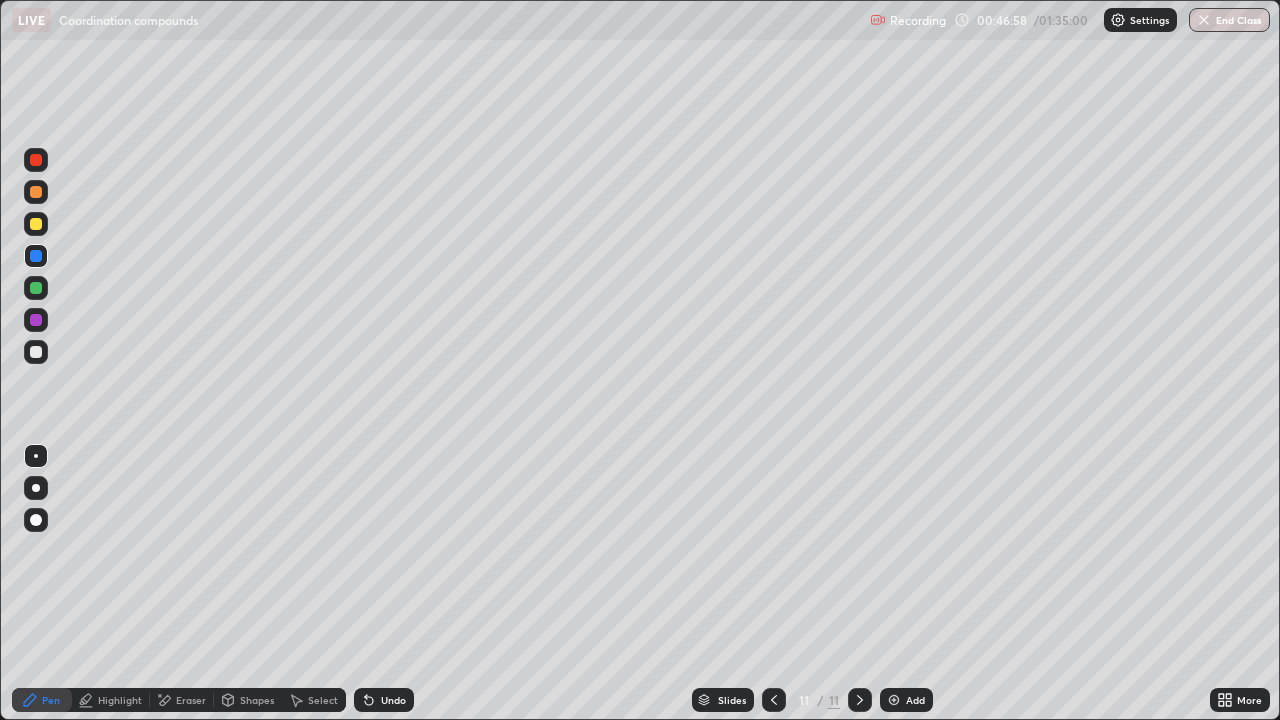 click at bounding box center [36, 352] 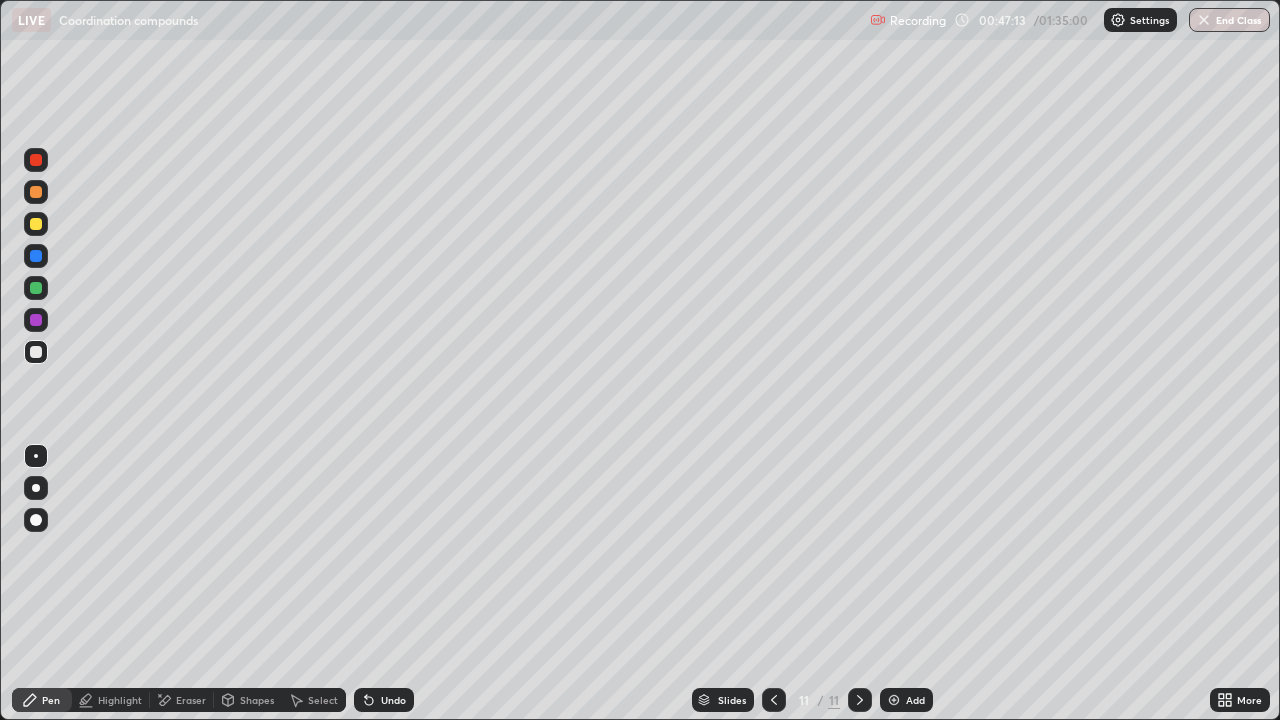 click at bounding box center (36, 224) 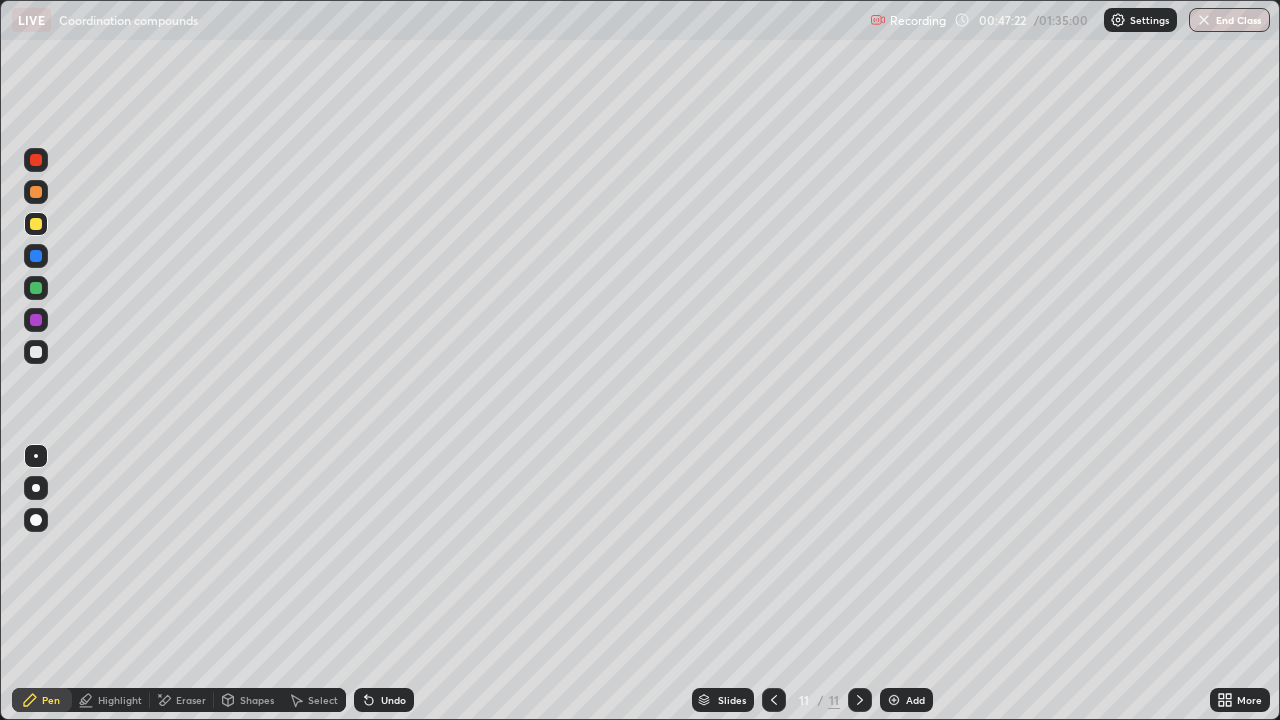 click 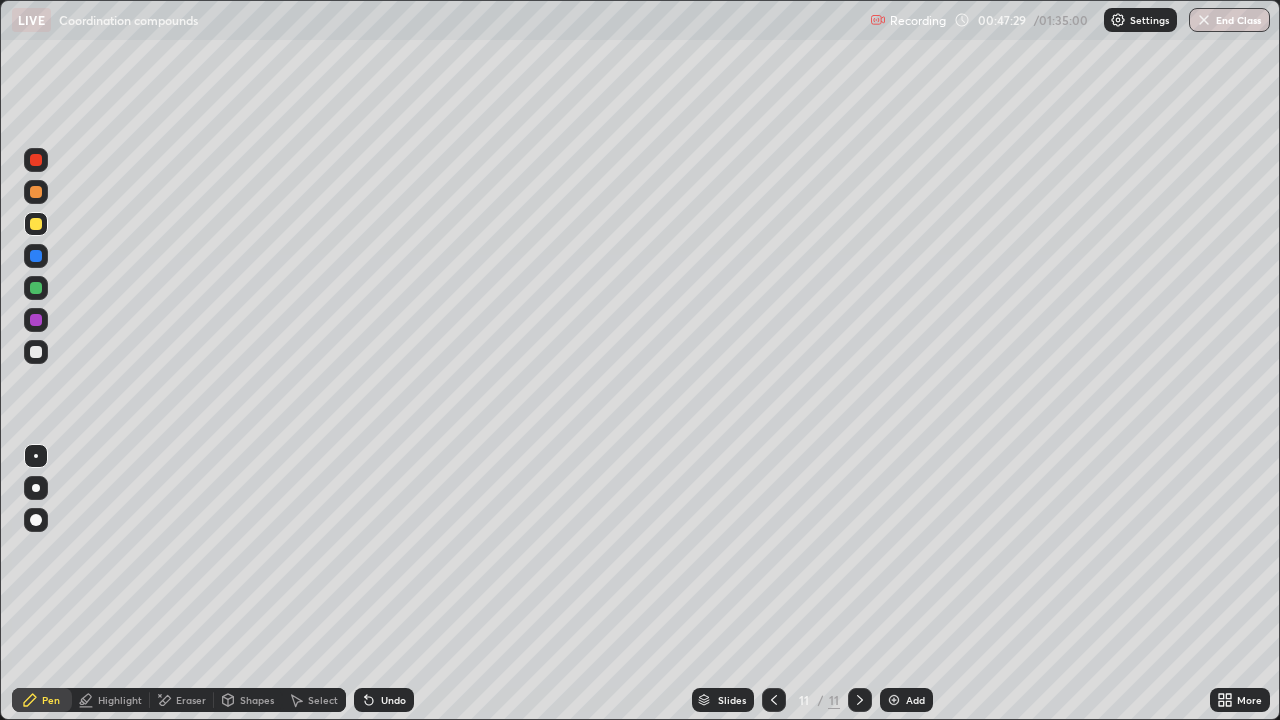 click at bounding box center (36, 288) 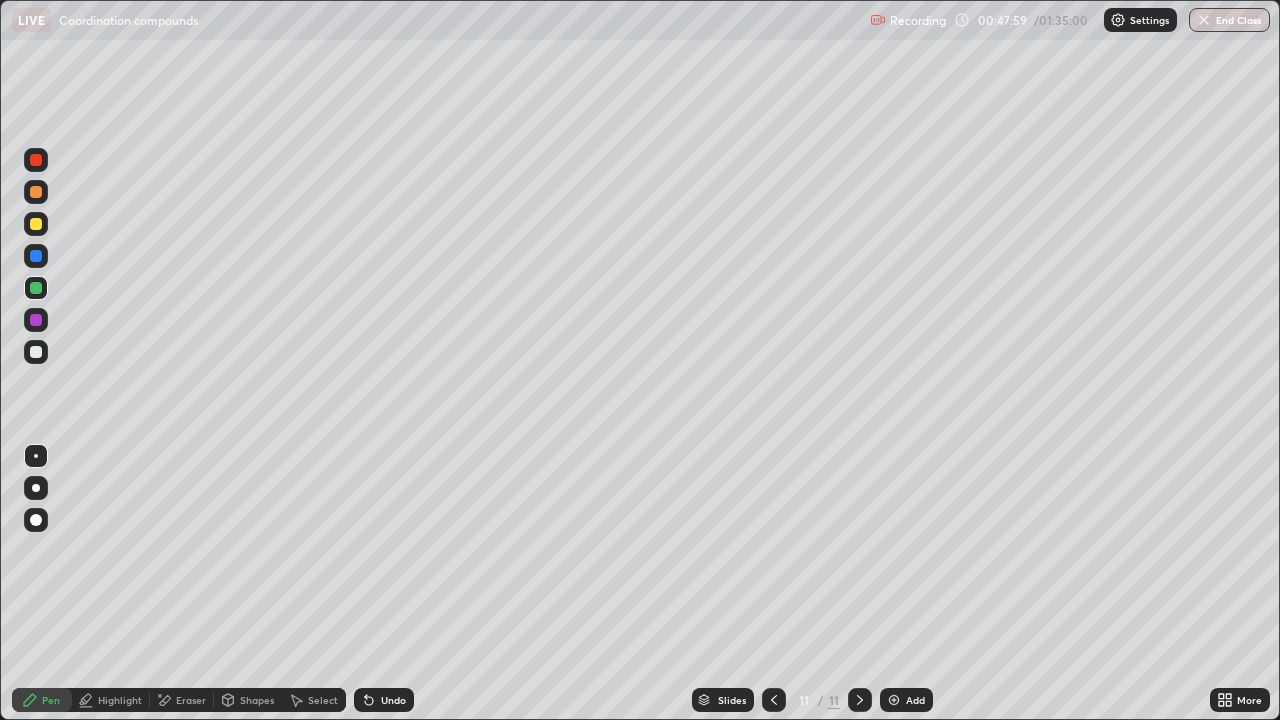 click on "Eraser" at bounding box center (182, 700) 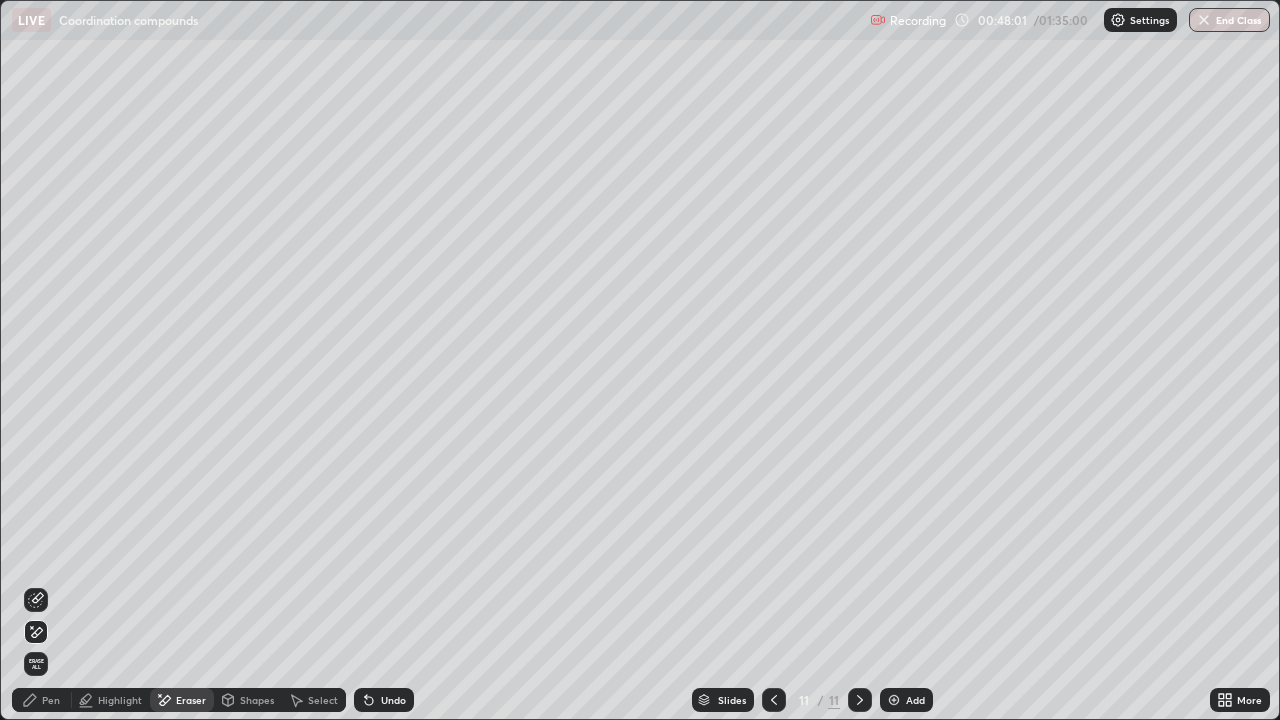 click 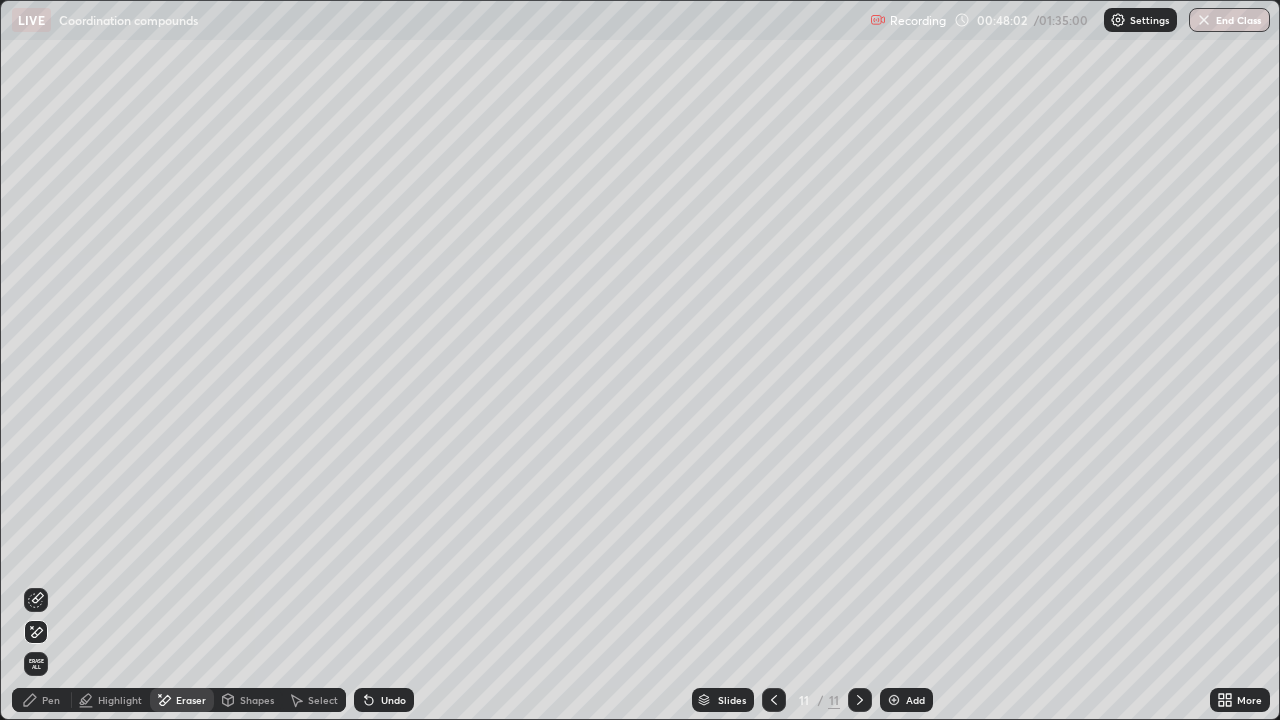 click 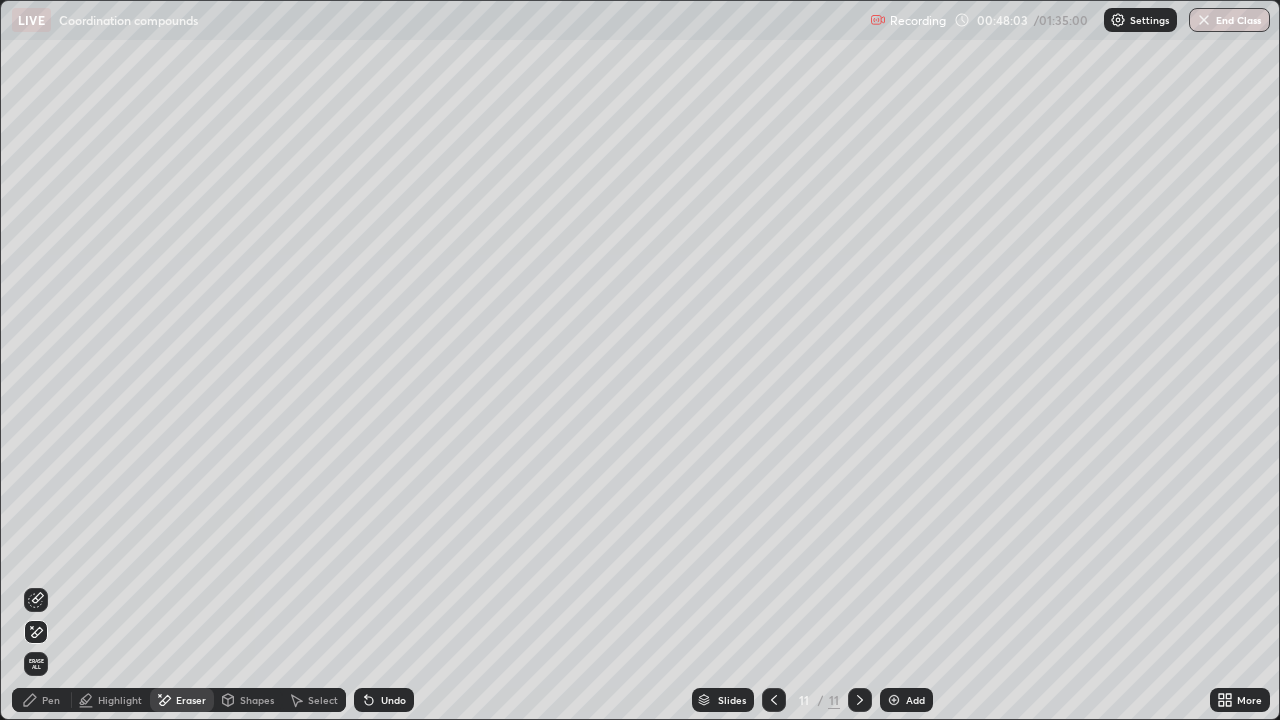 click on "Pen" at bounding box center (51, 700) 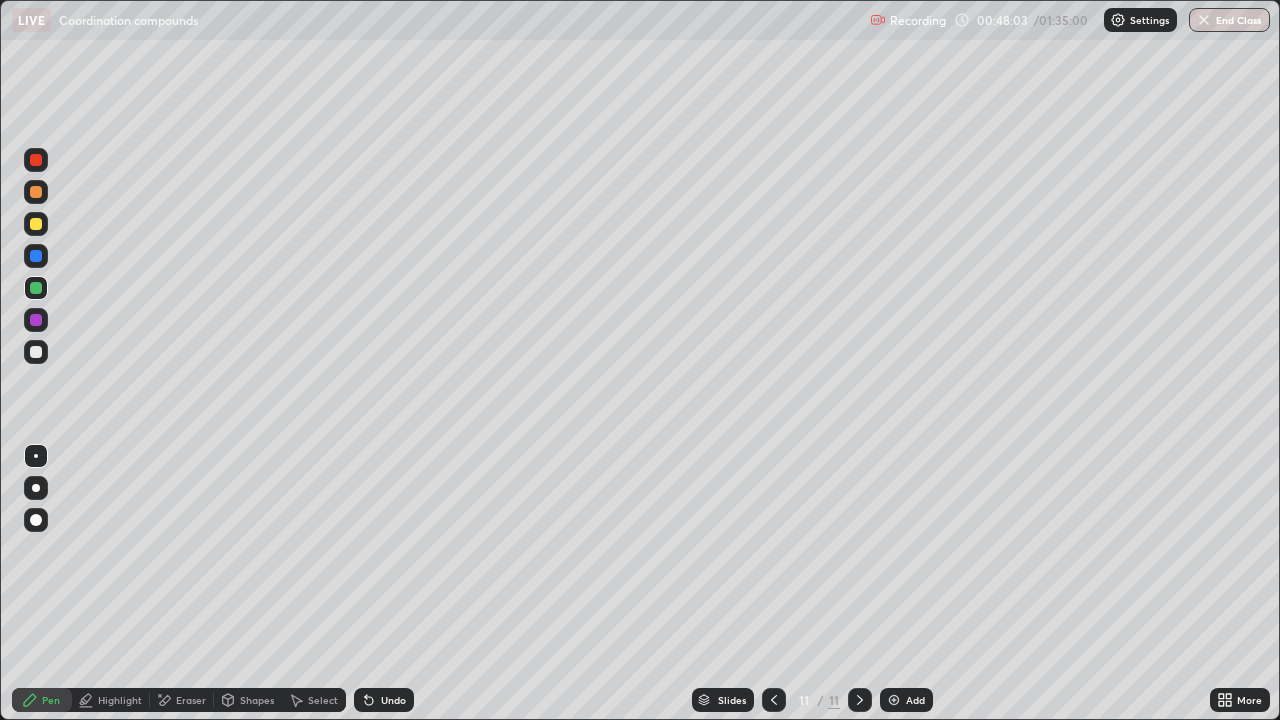 click on "Eraser" at bounding box center (191, 700) 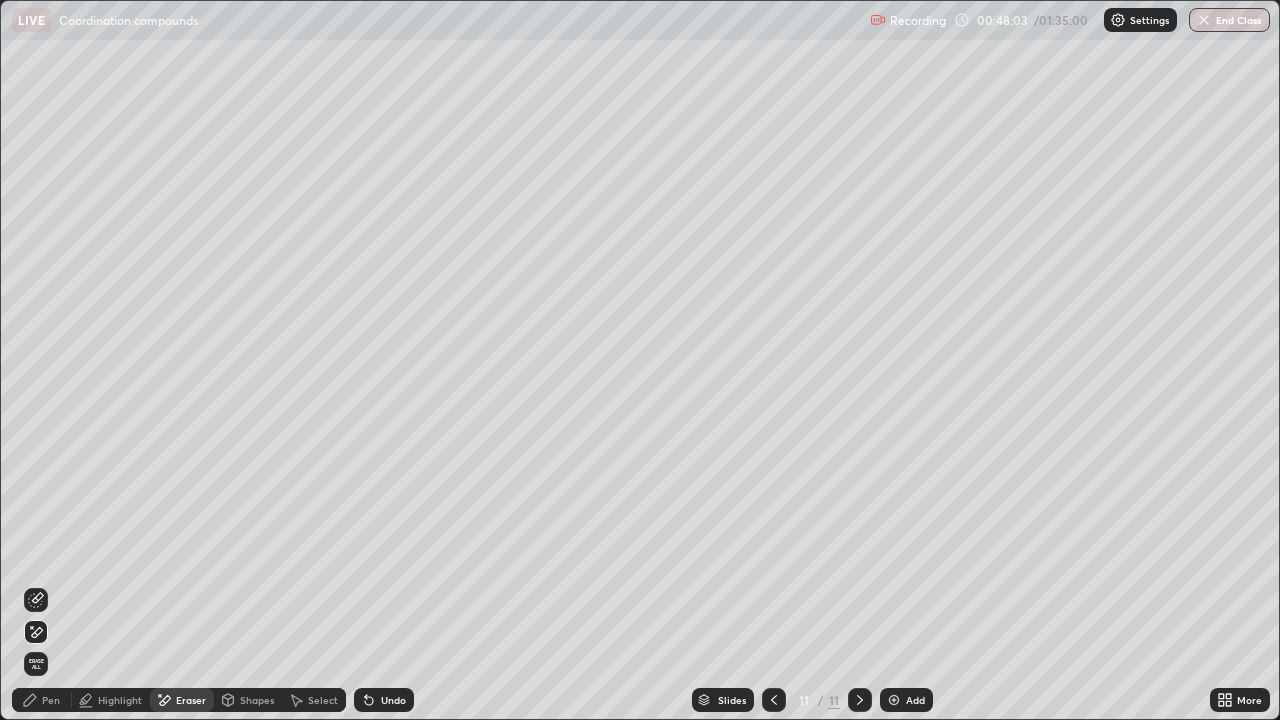 click on "Eraser" at bounding box center [182, 700] 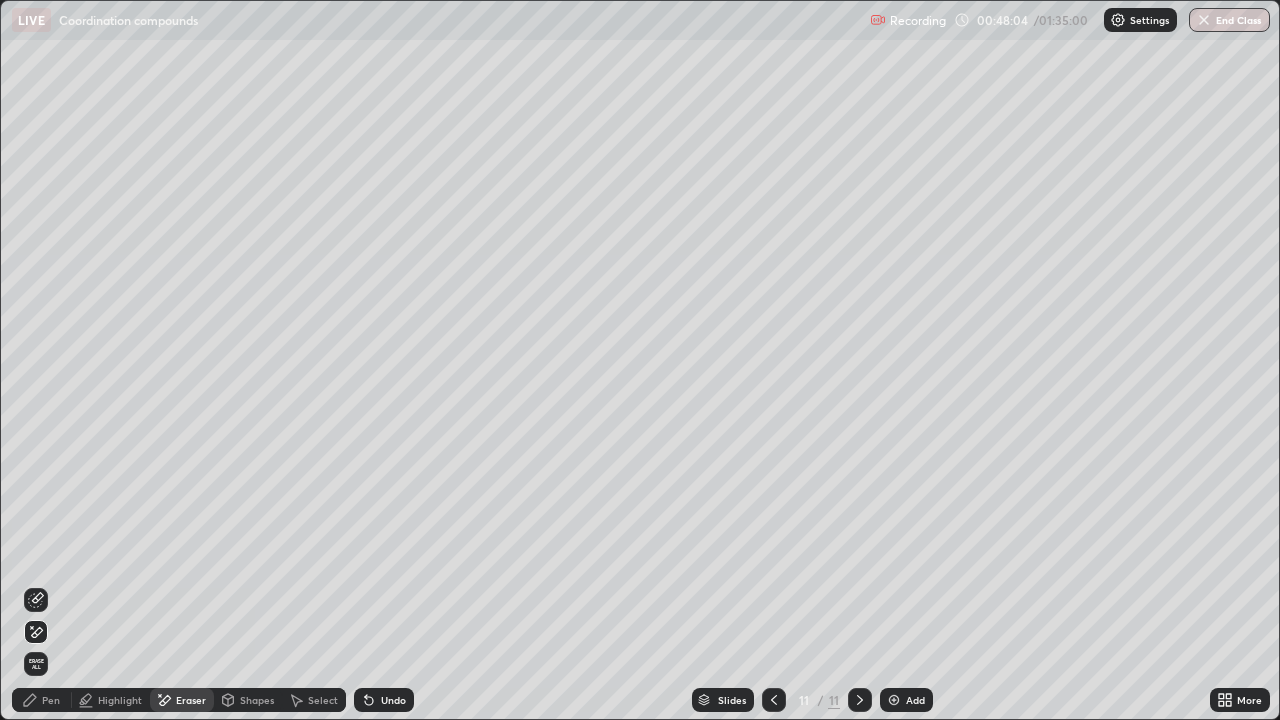 click at bounding box center (36, 600) 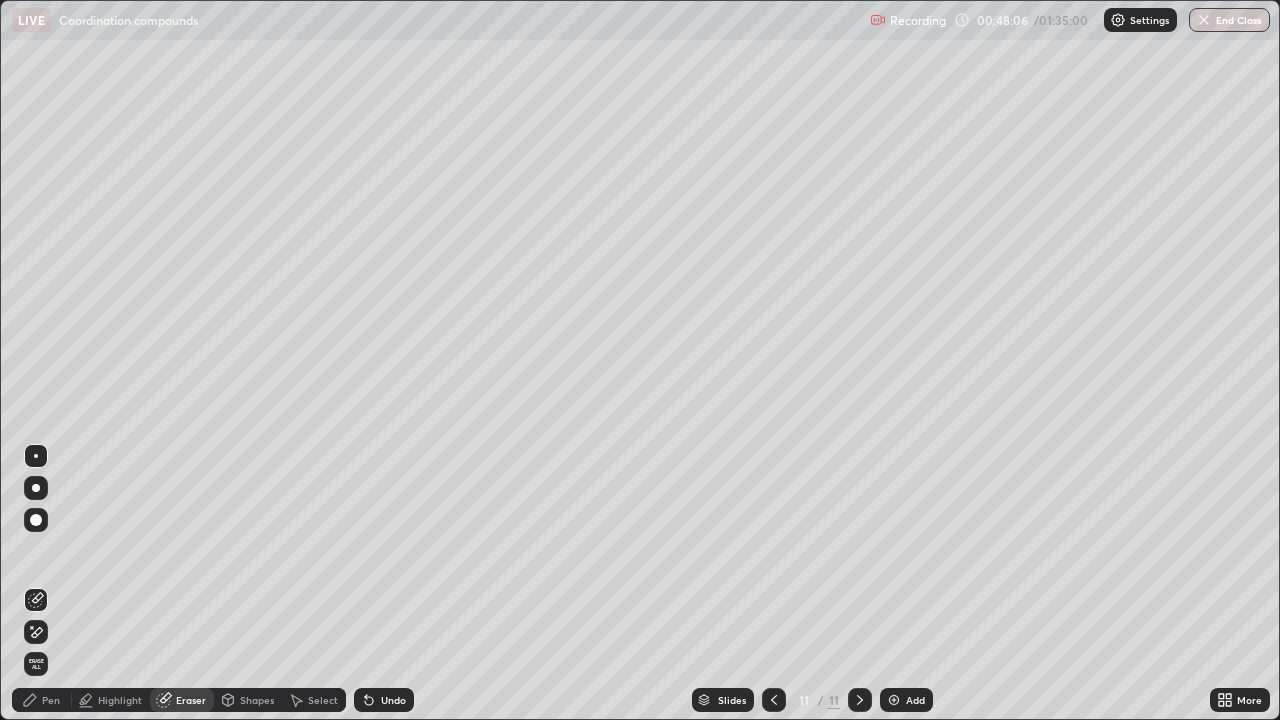 click 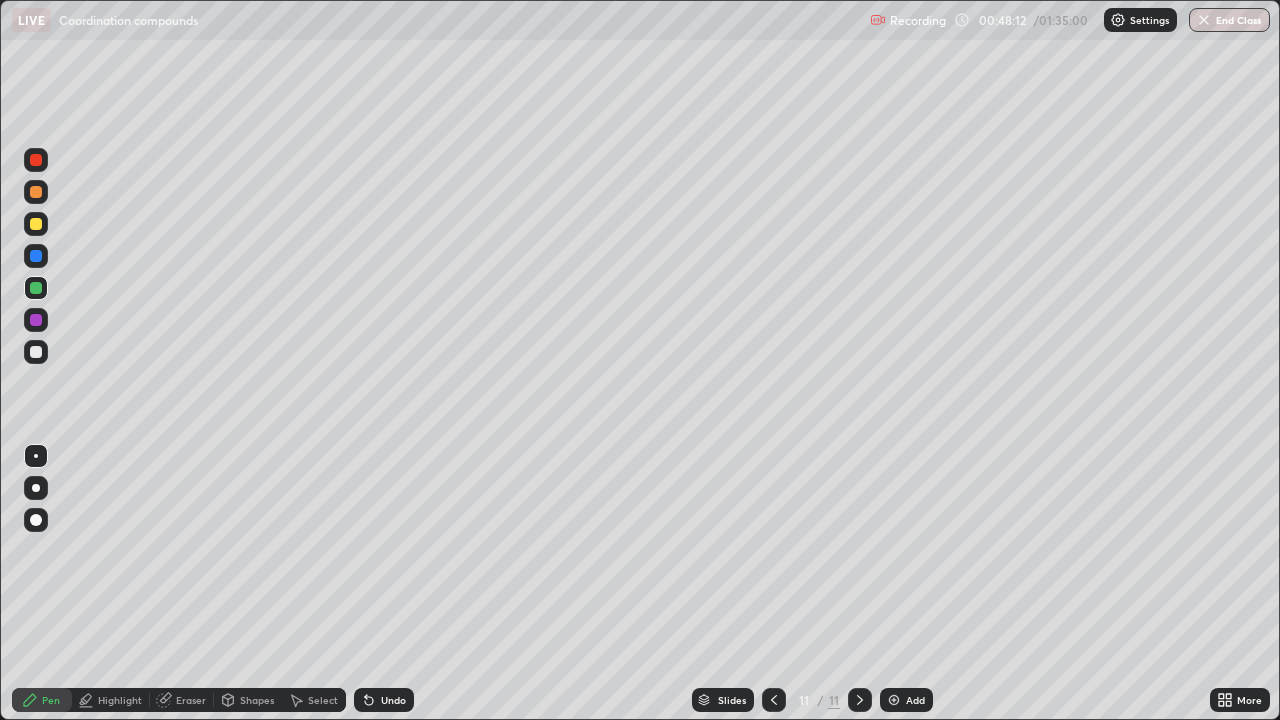 click 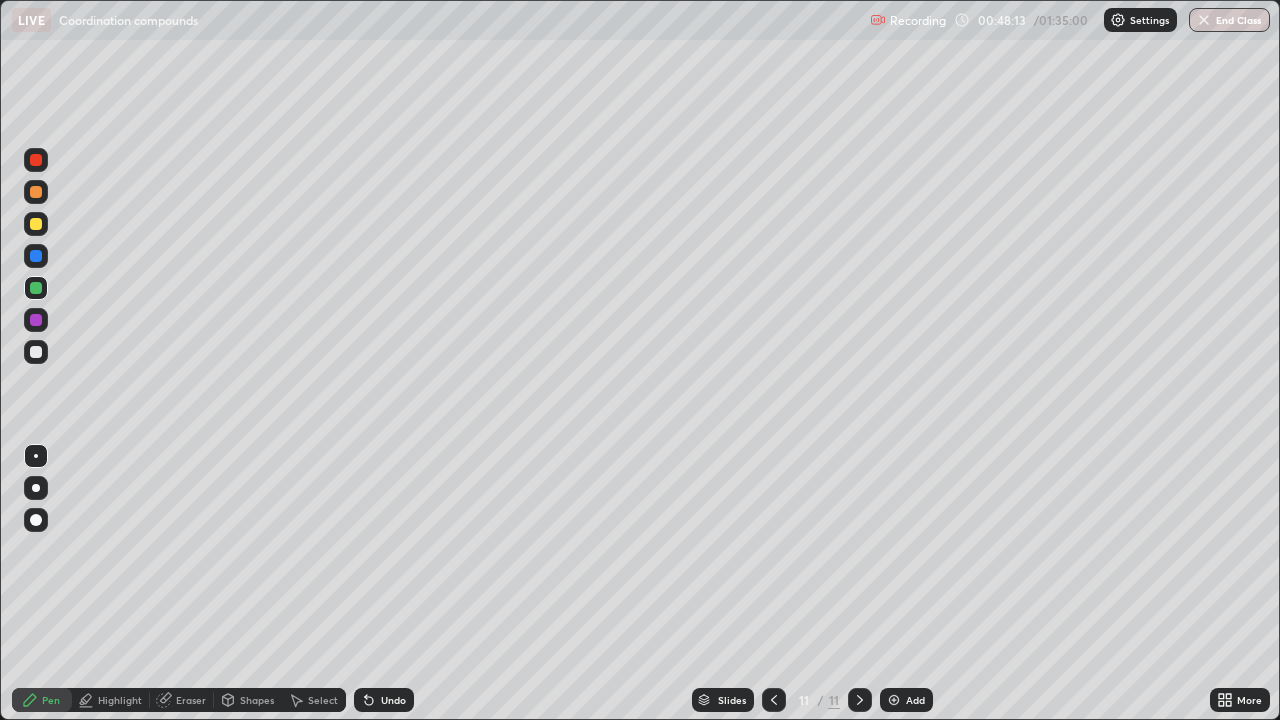 click on "Eraser" at bounding box center (191, 700) 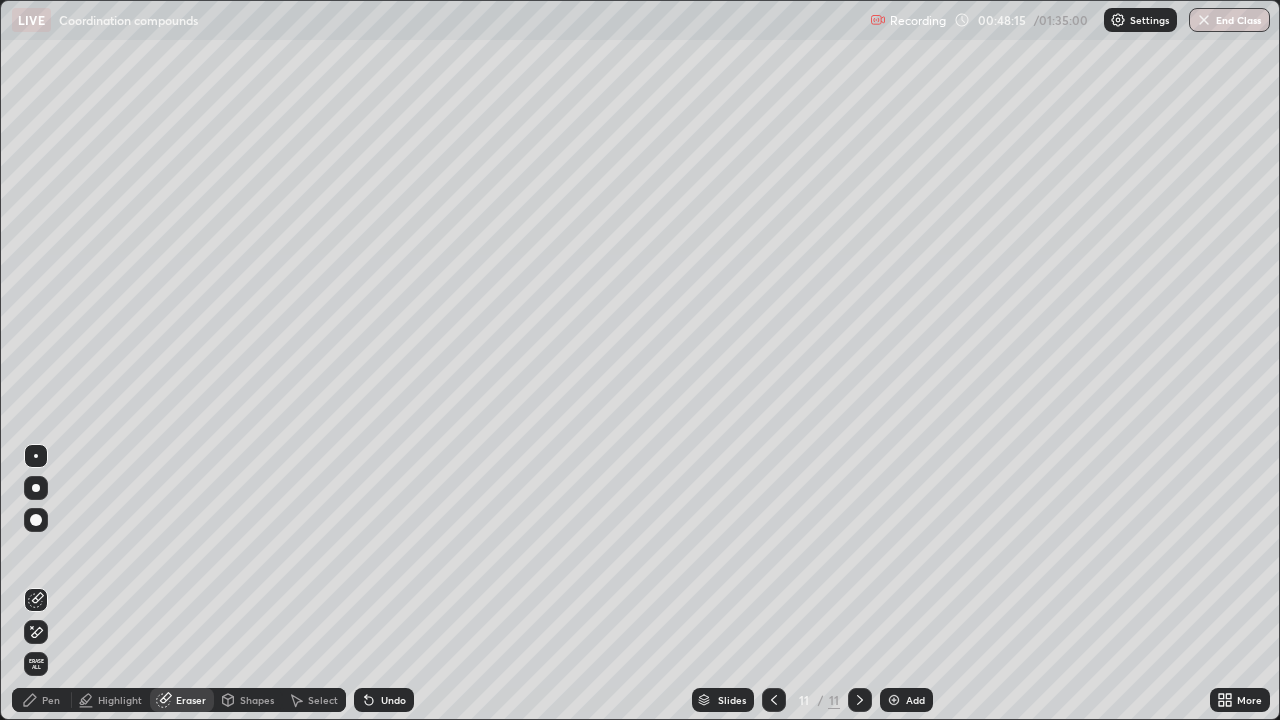 click on "Pen" at bounding box center (51, 700) 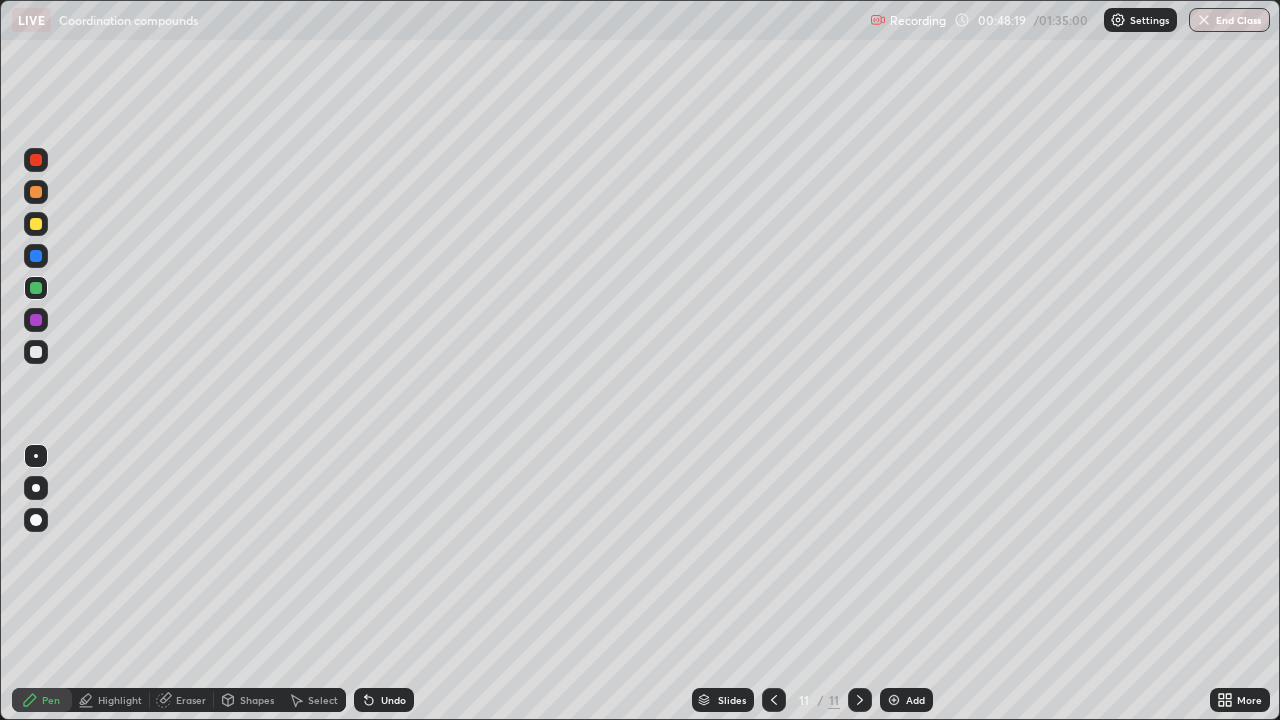 click on "Undo" at bounding box center [384, 700] 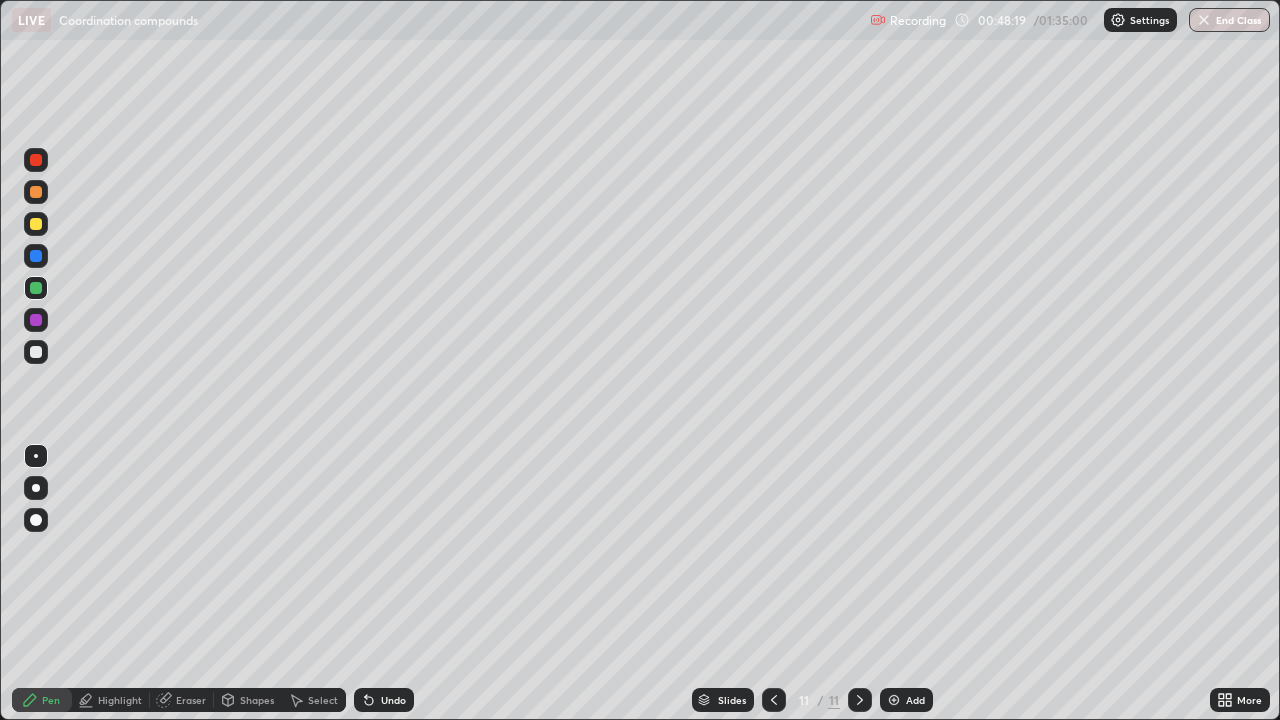 click on "Undo" at bounding box center [384, 700] 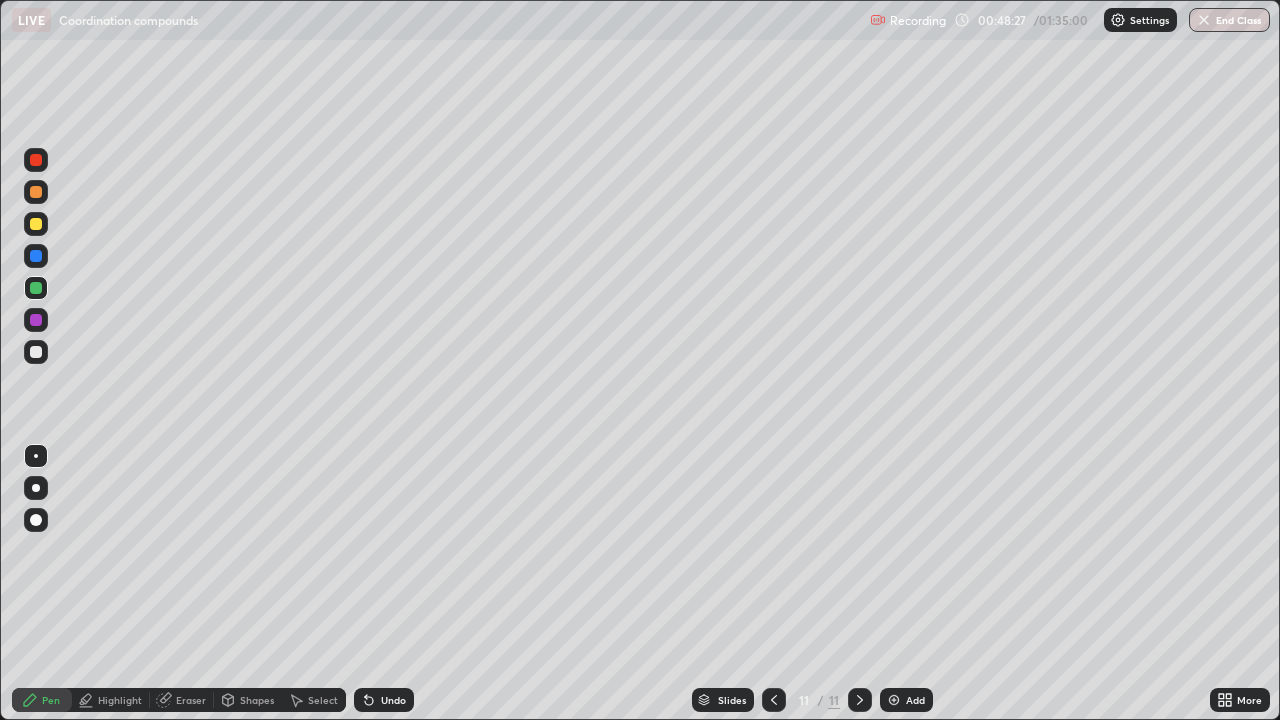click at bounding box center [36, 224] 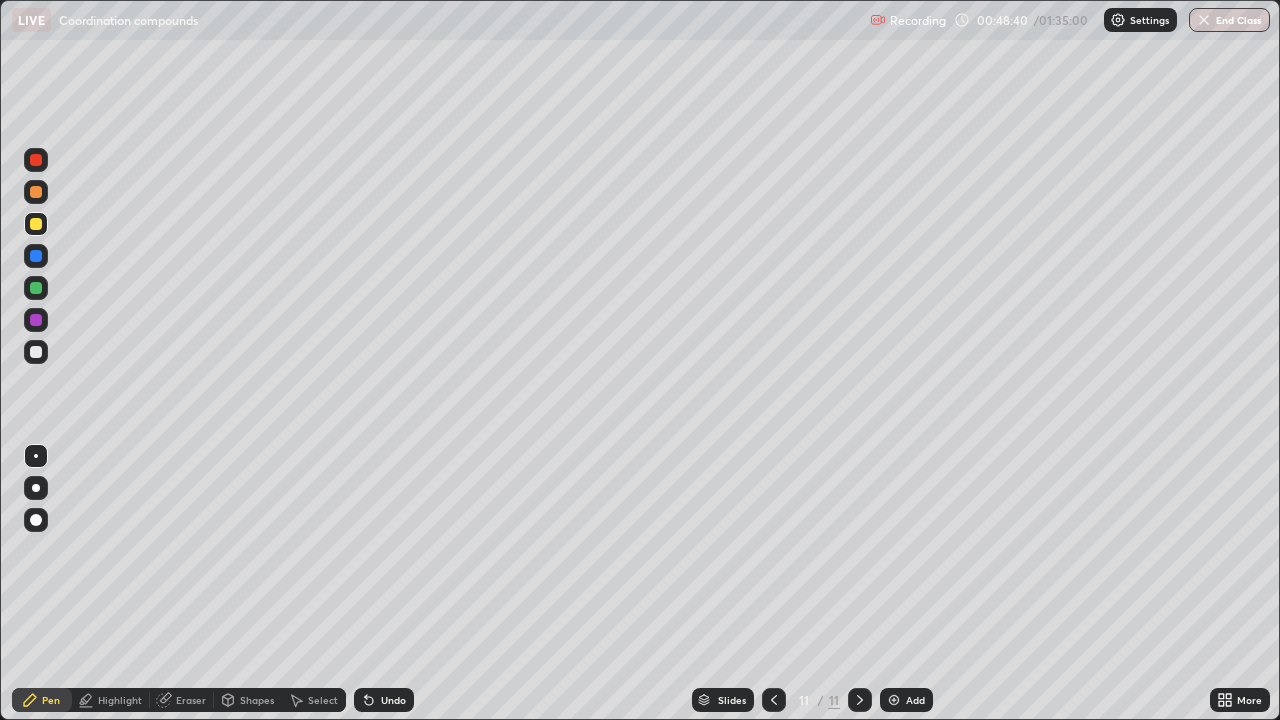 click on "Select" at bounding box center [314, 700] 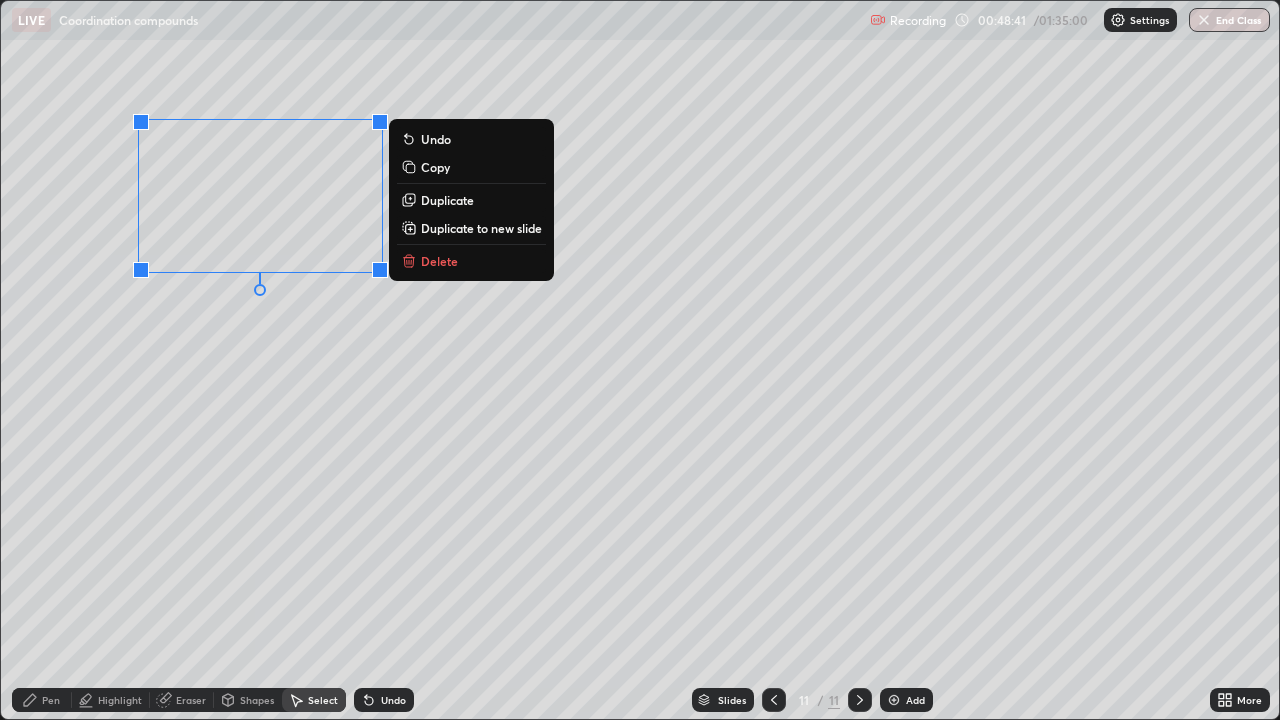click on "Delete" at bounding box center [471, 261] 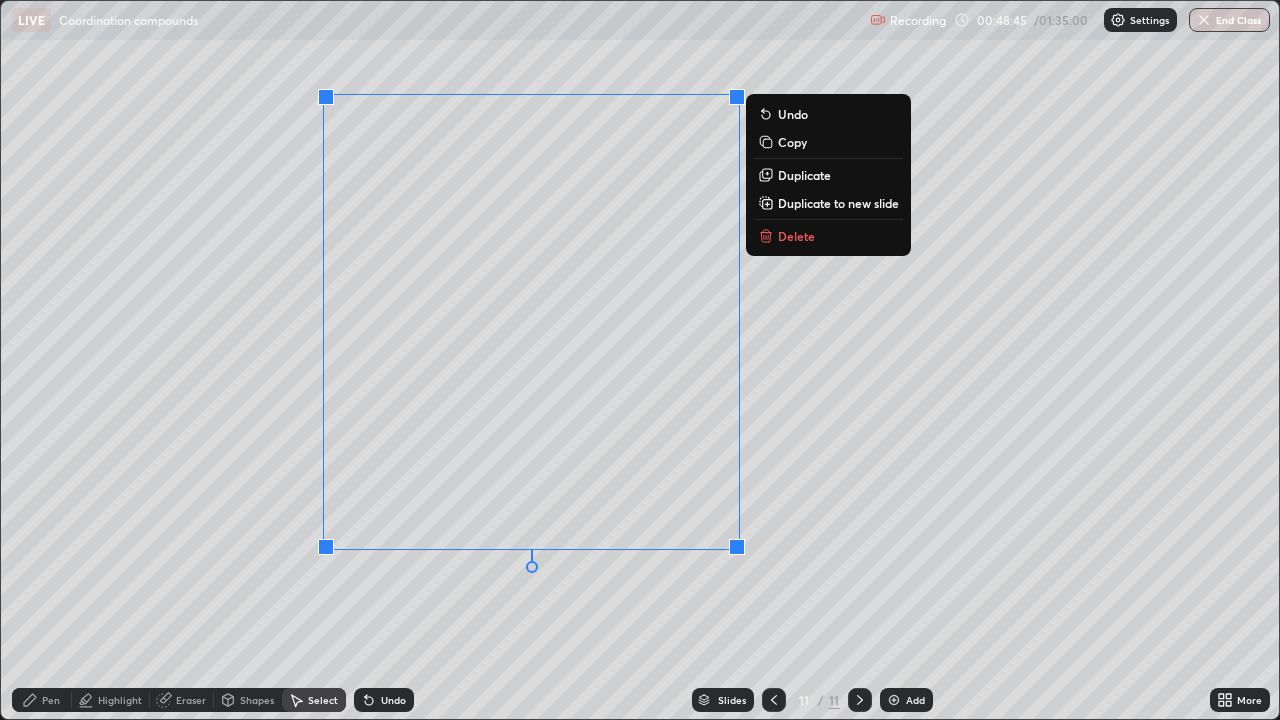 click on "Pen" at bounding box center (42, 700) 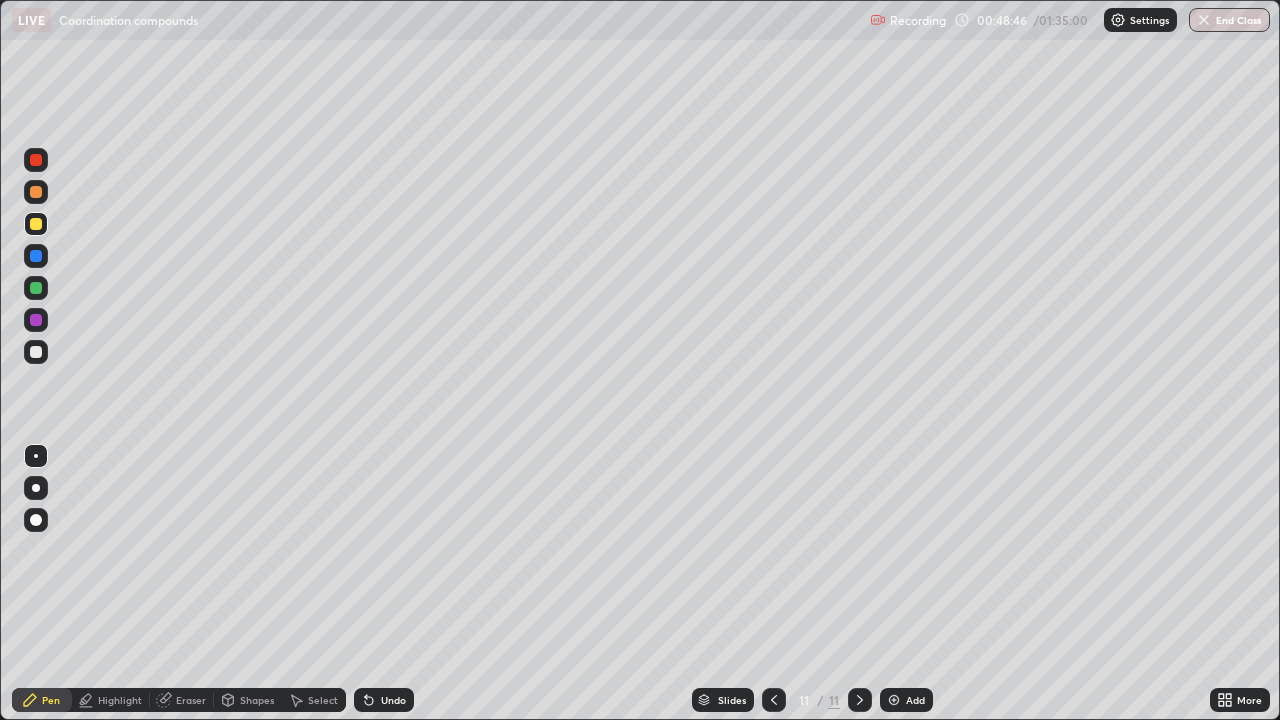 click at bounding box center [36, 192] 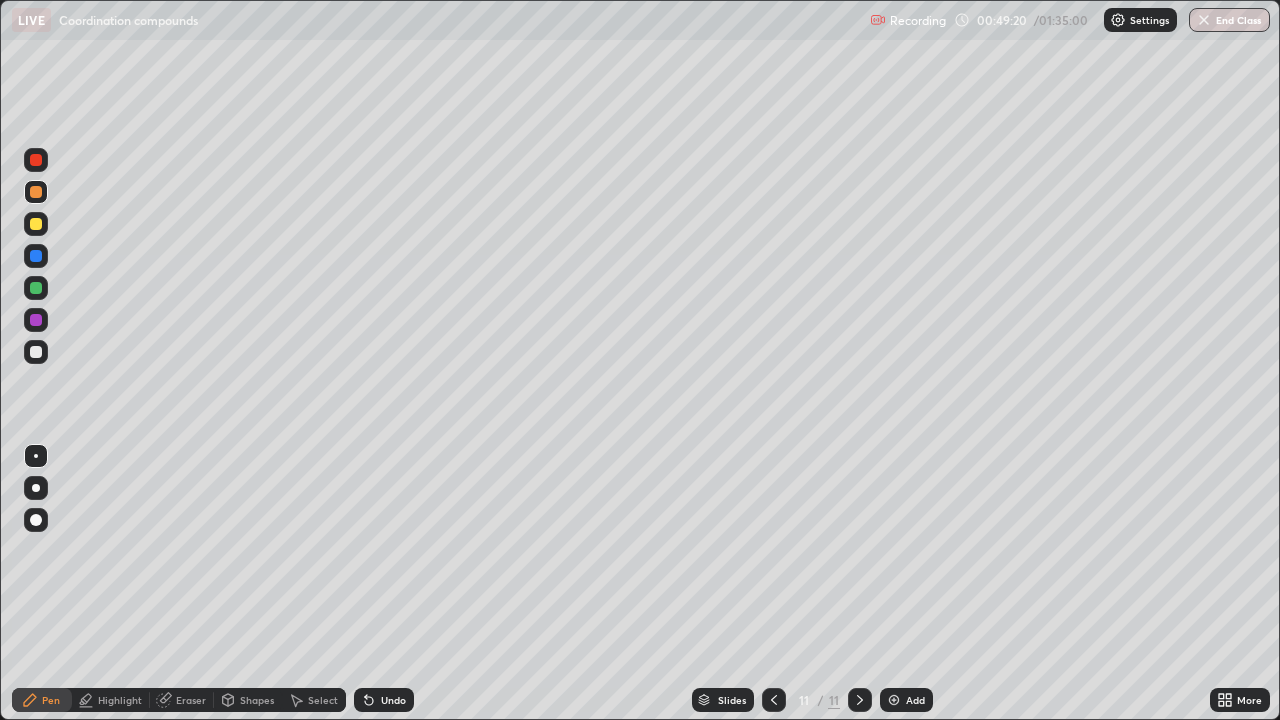 click 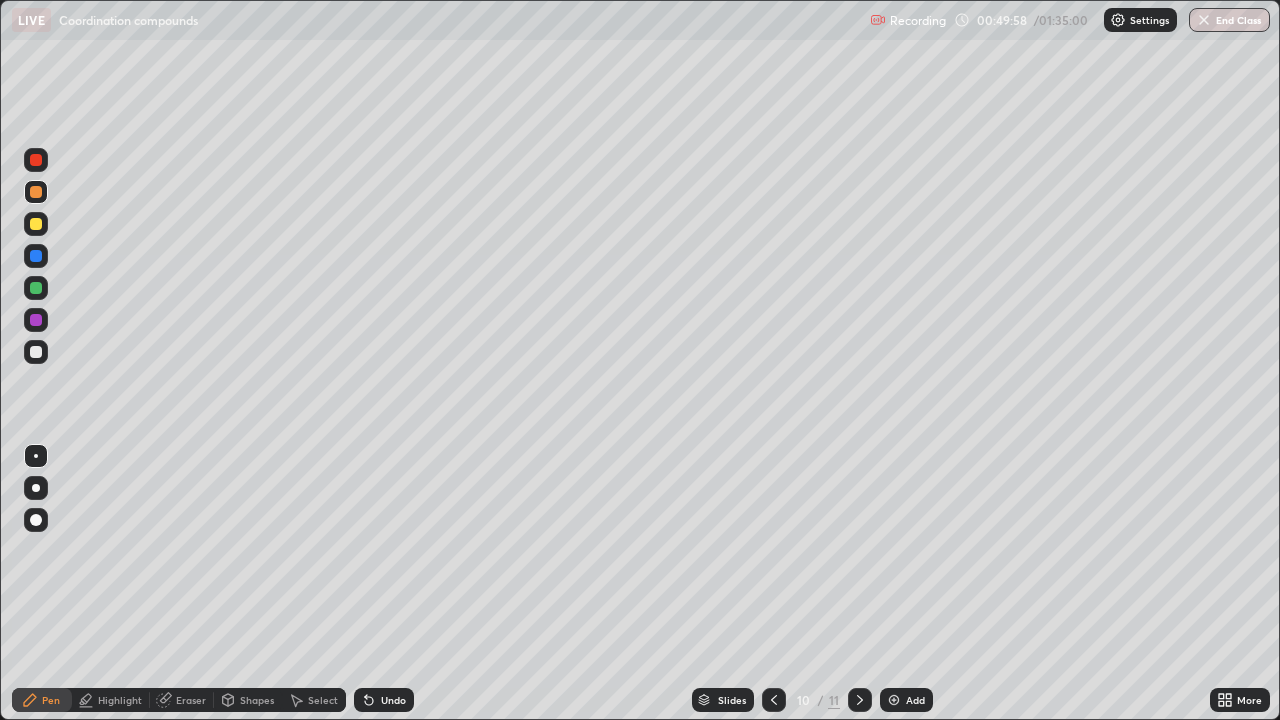 click at bounding box center [36, 352] 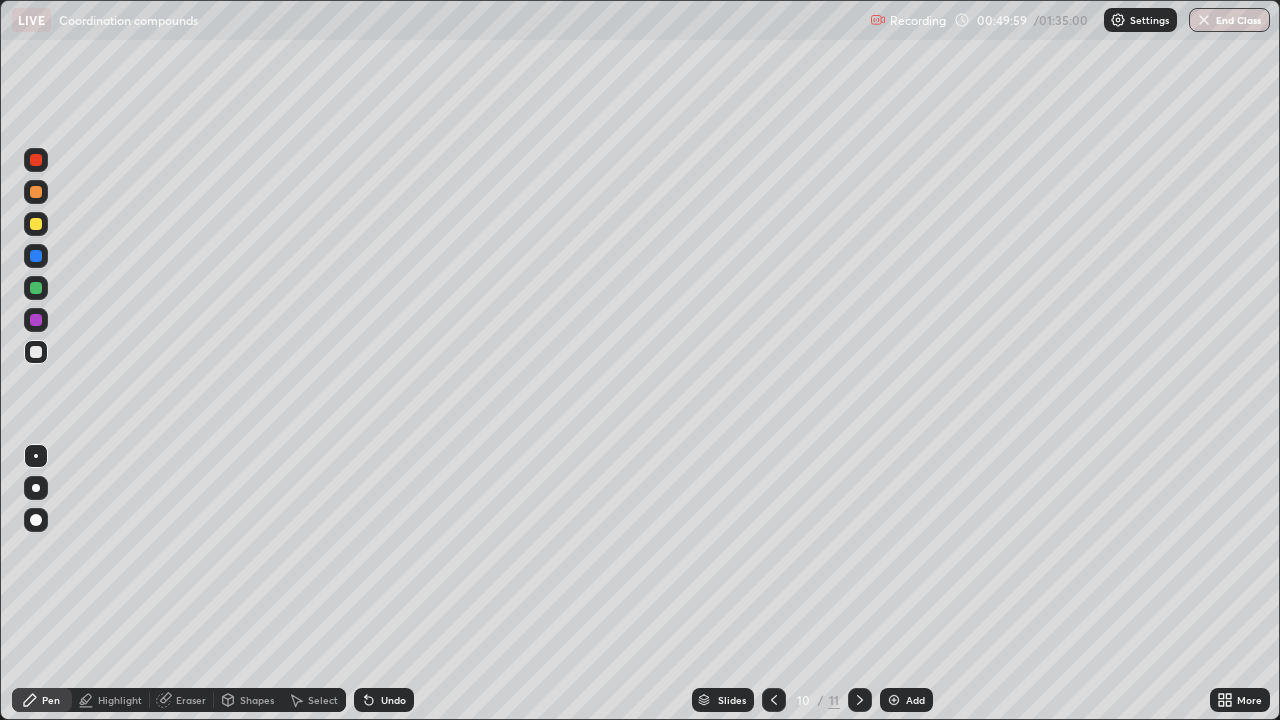 click 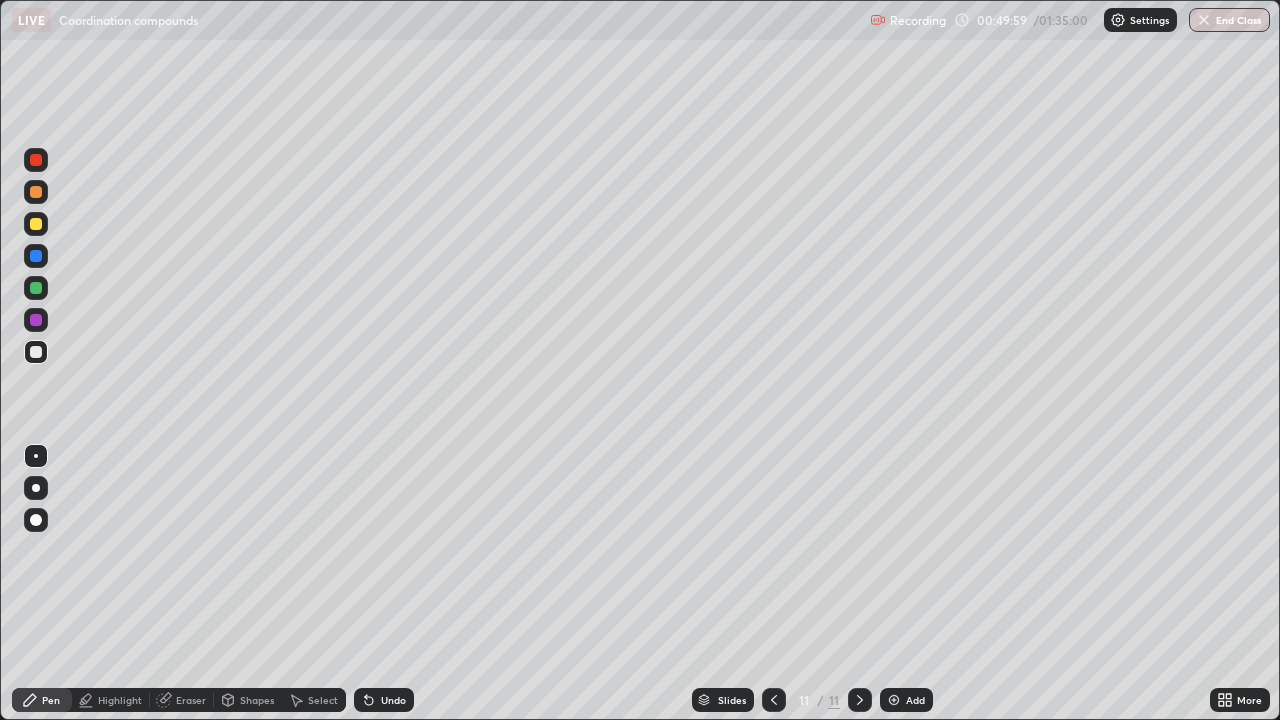 click 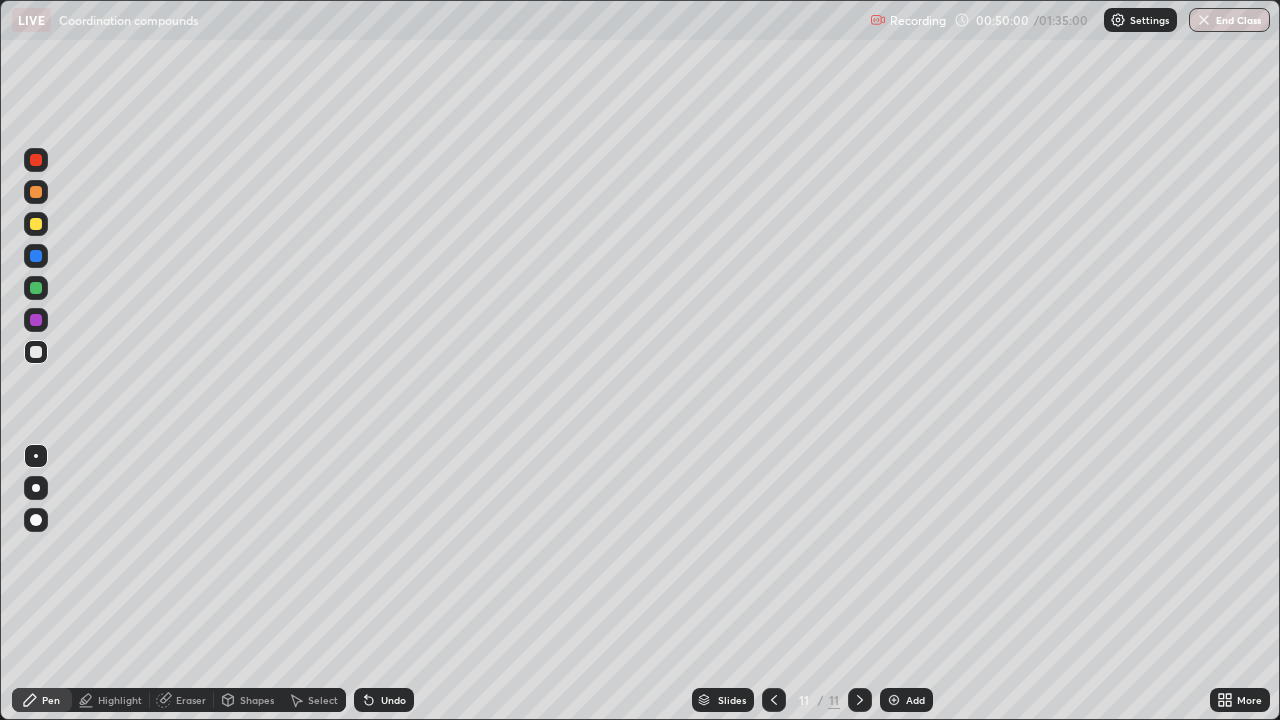 click on "Add" at bounding box center [906, 700] 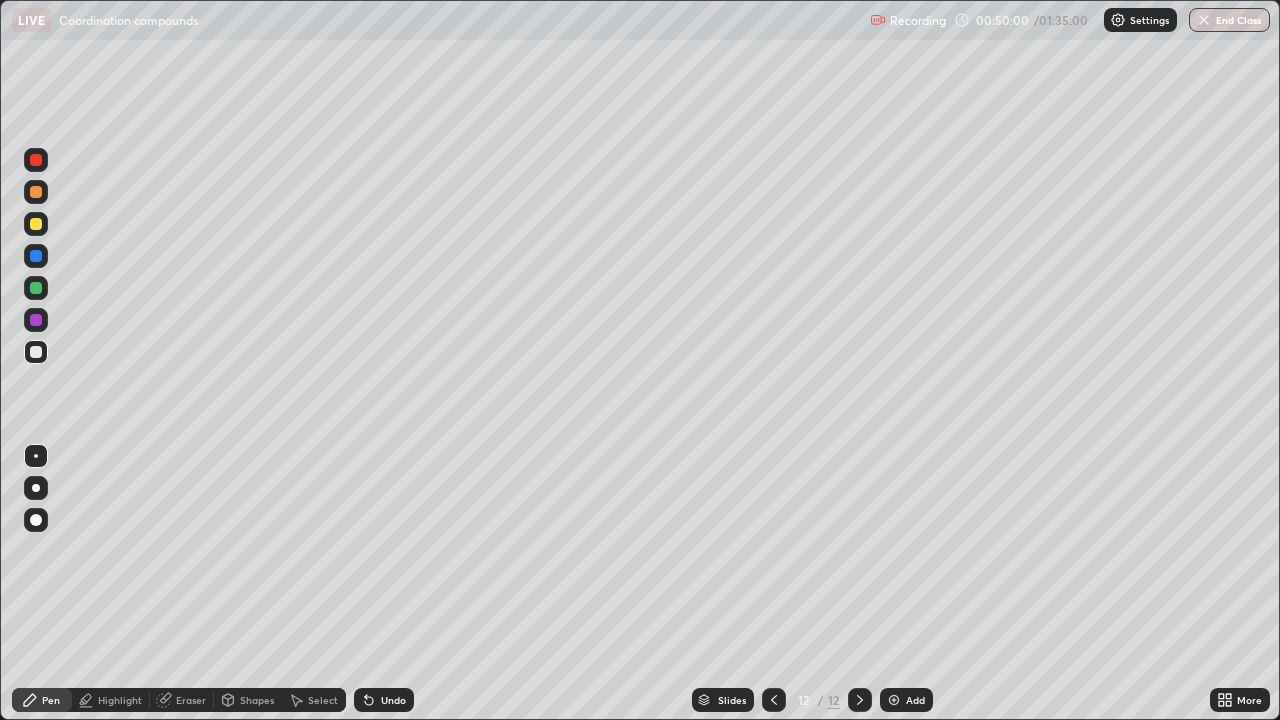 click at bounding box center [36, 224] 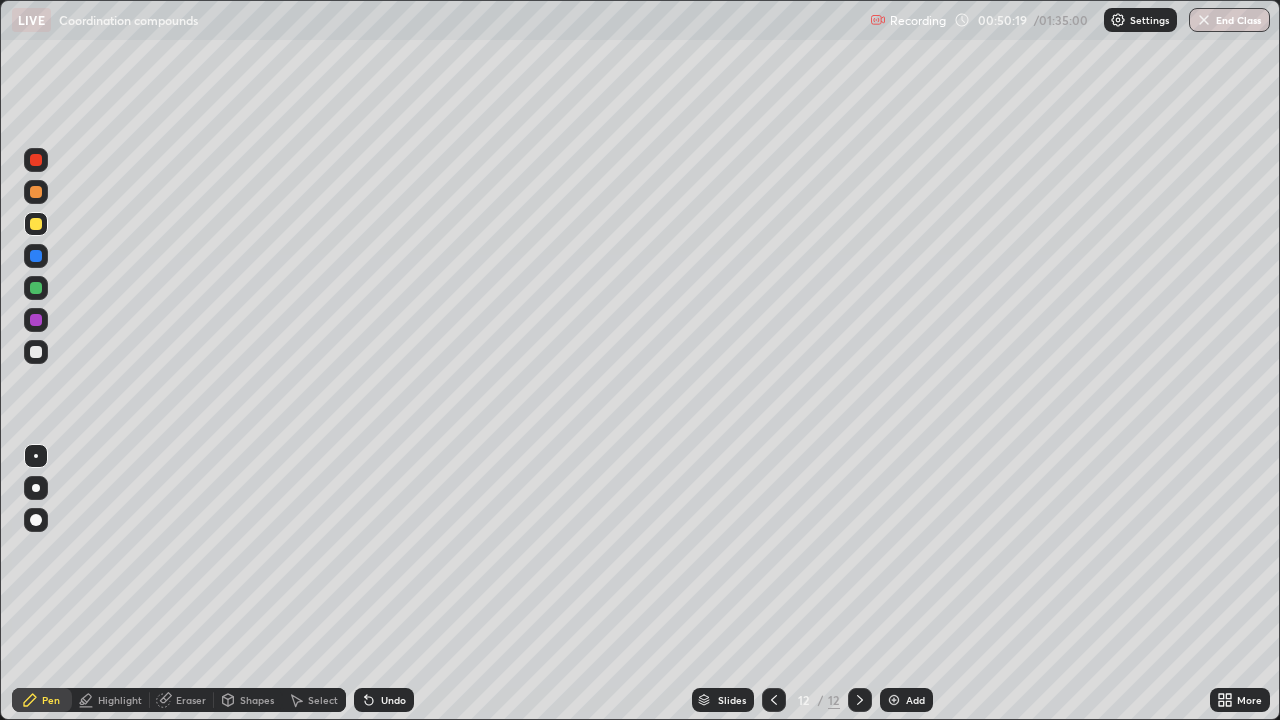click at bounding box center (36, 352) 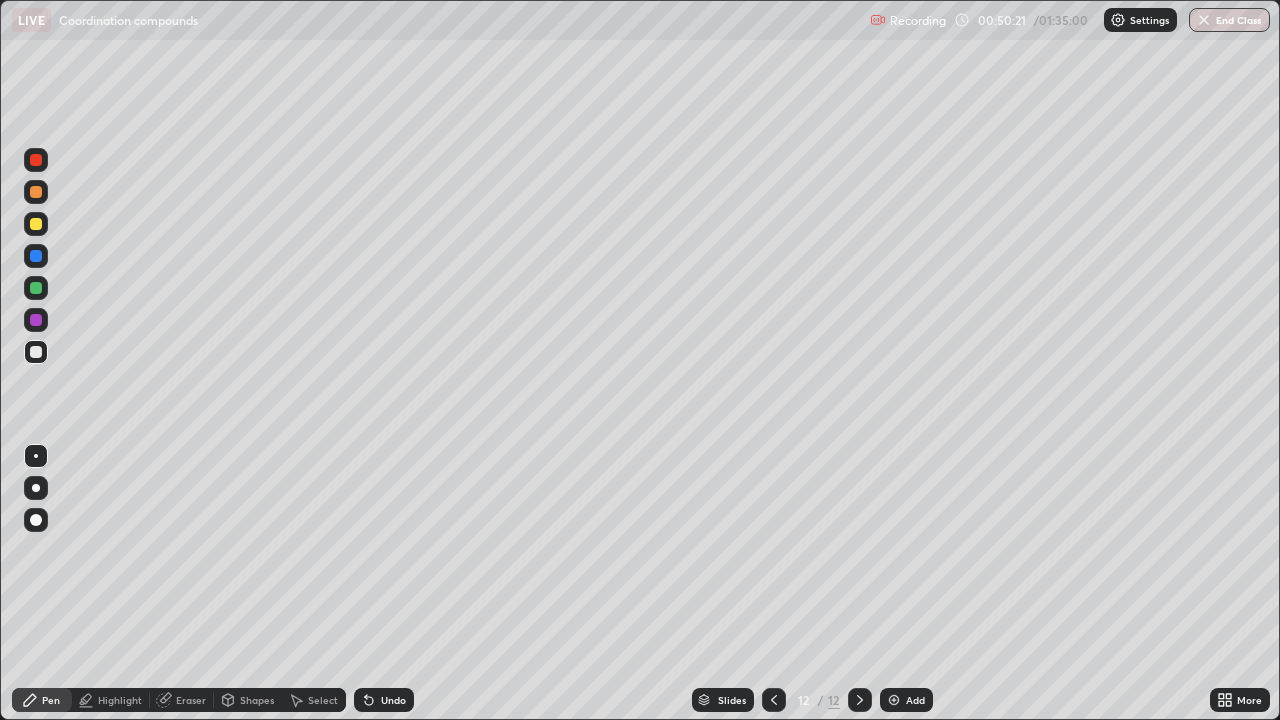 click at bounding box center [36, 224] 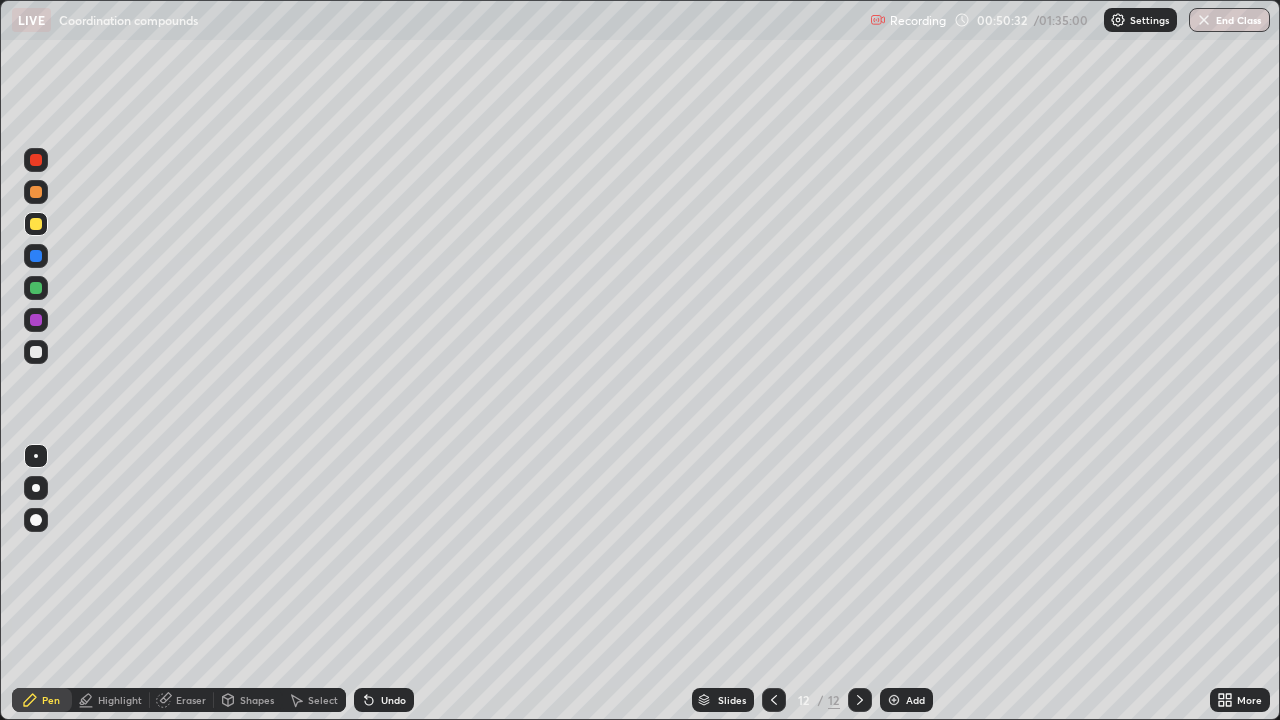click 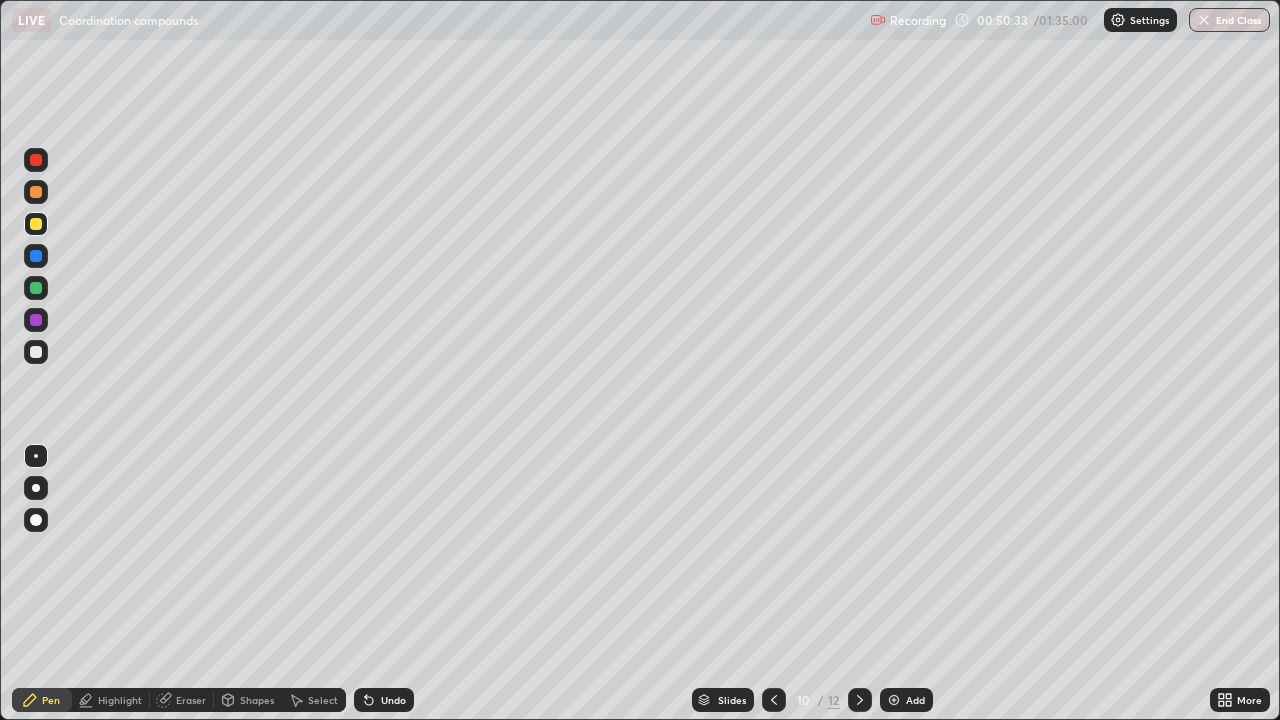 click 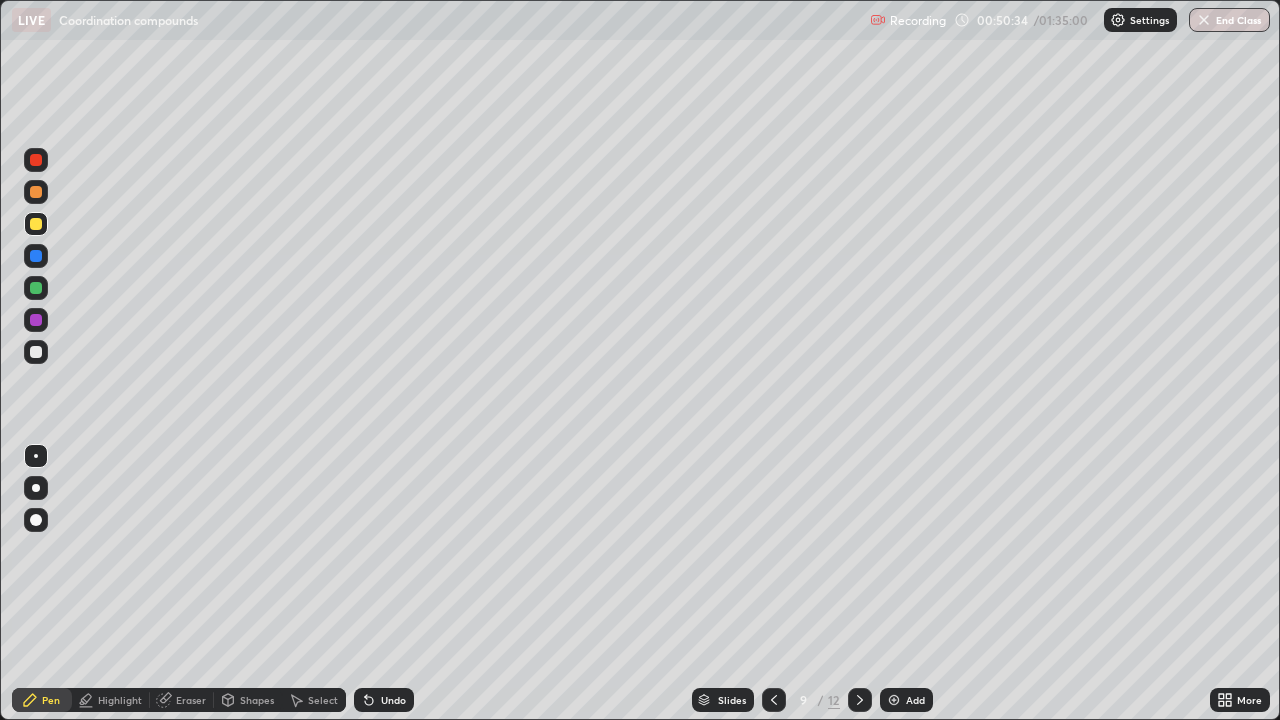 click 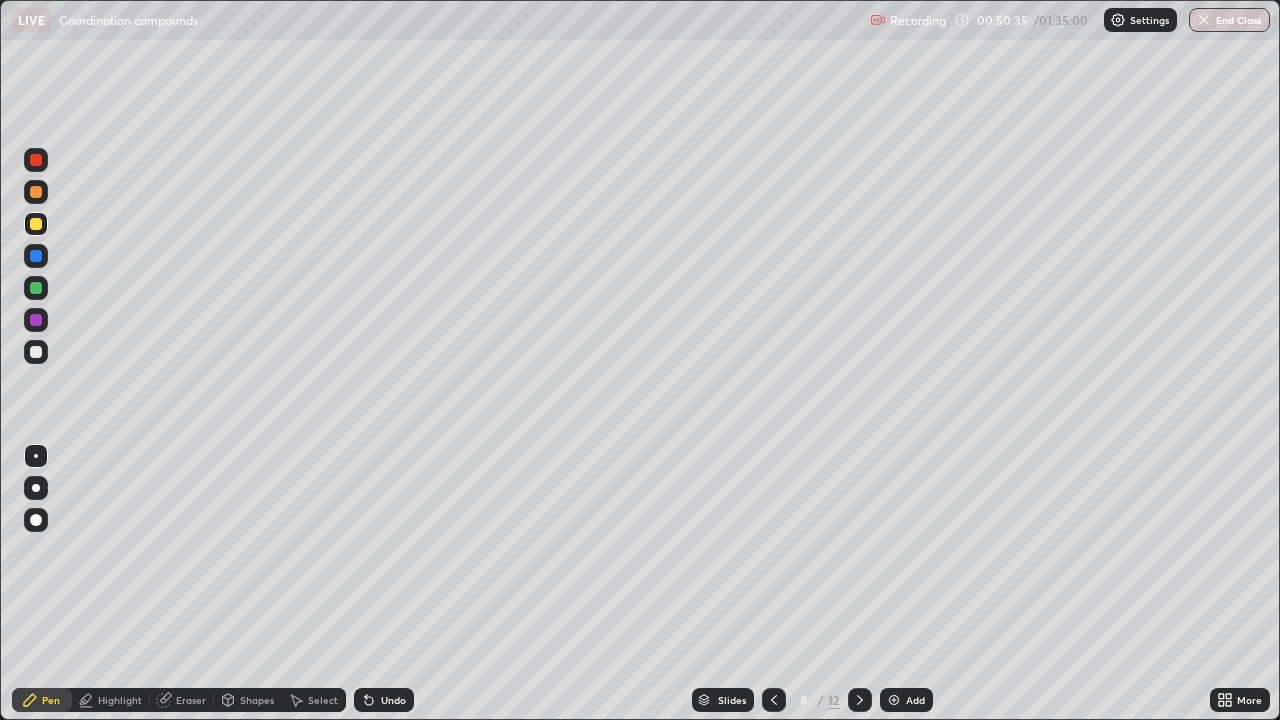 click 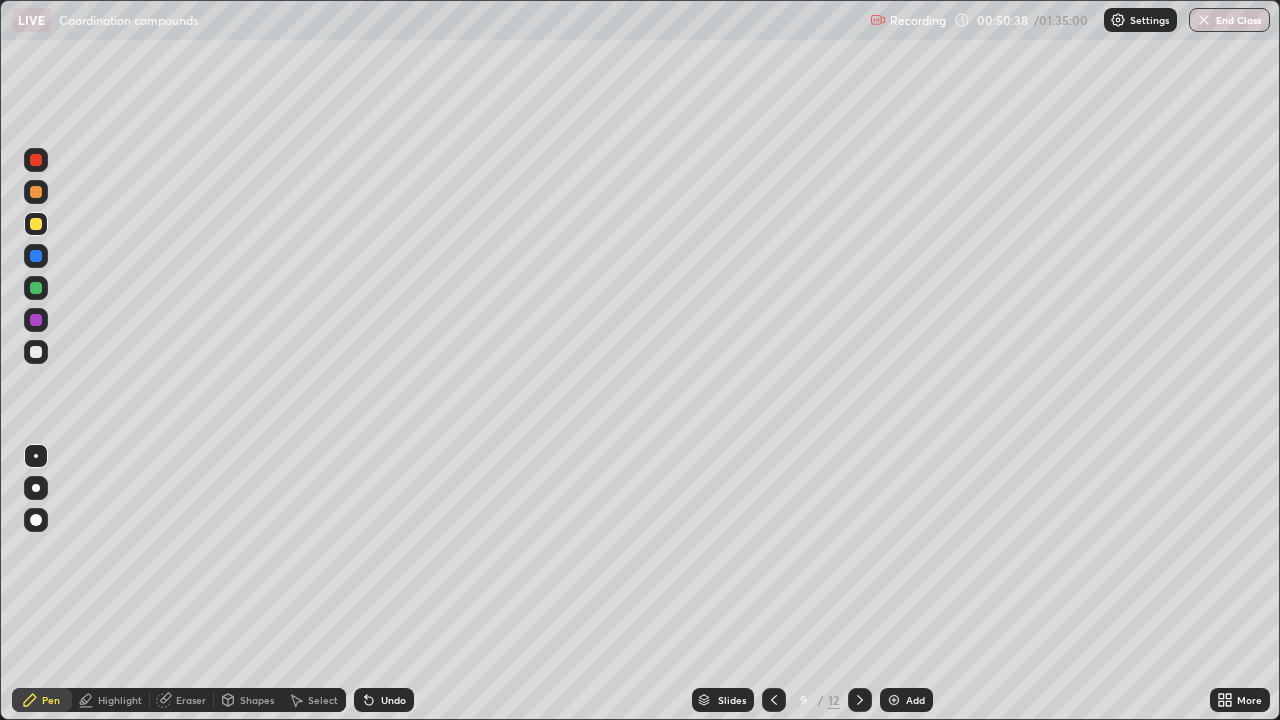 click 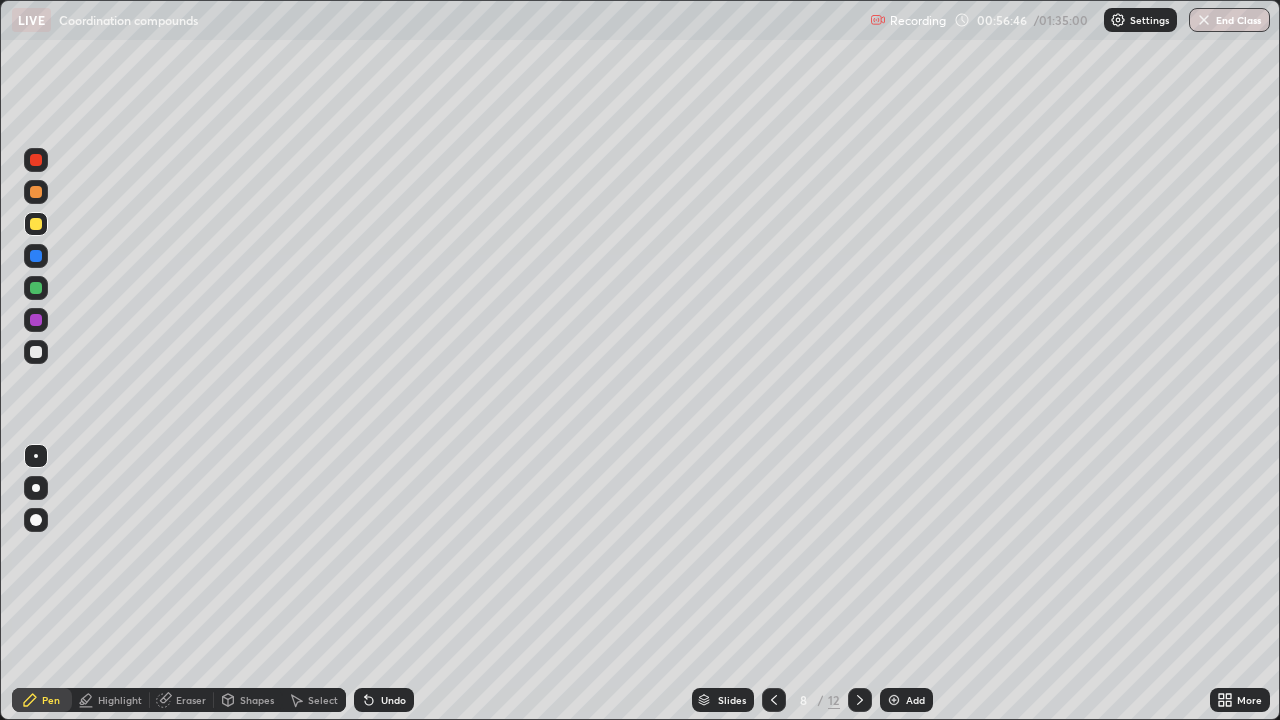 click 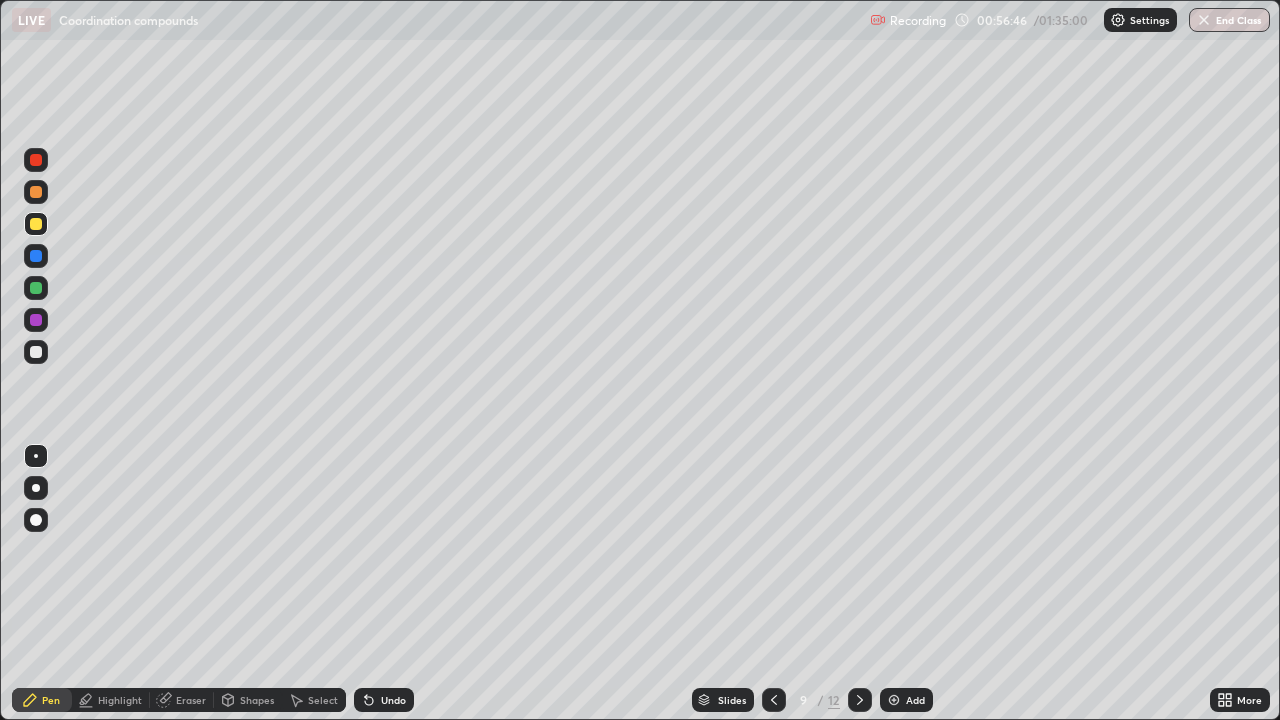 click 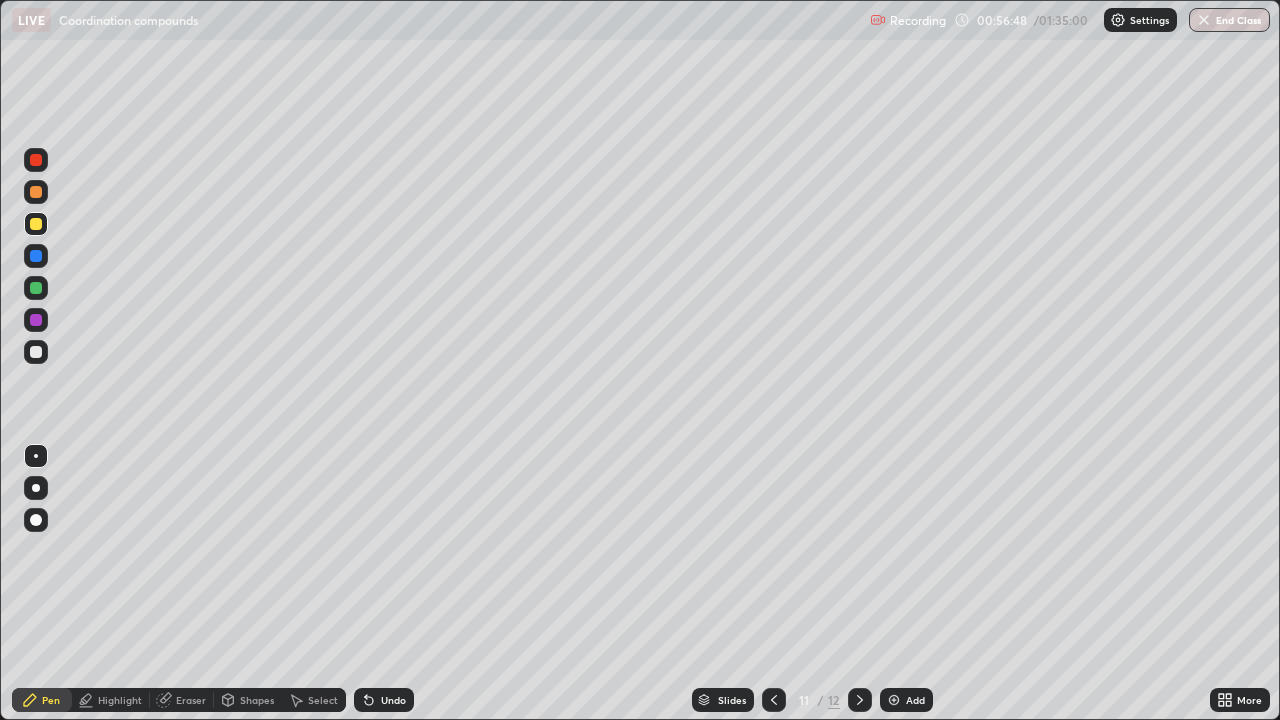 click 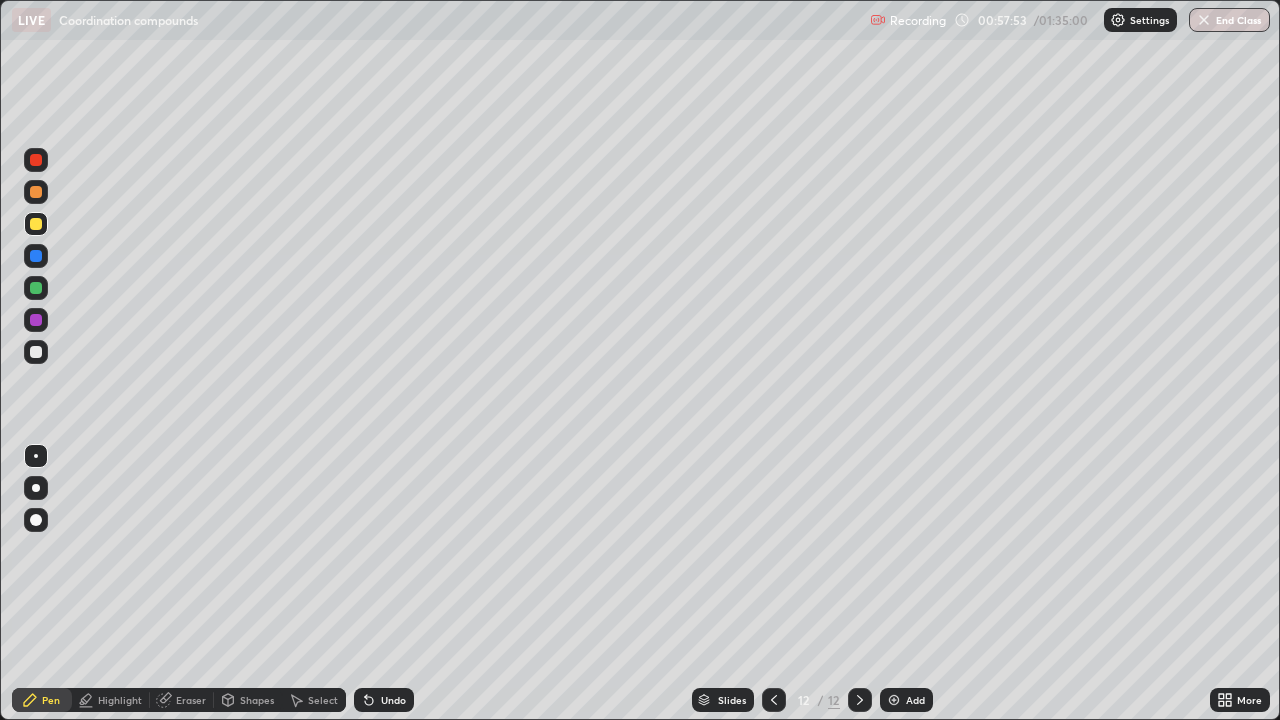 click 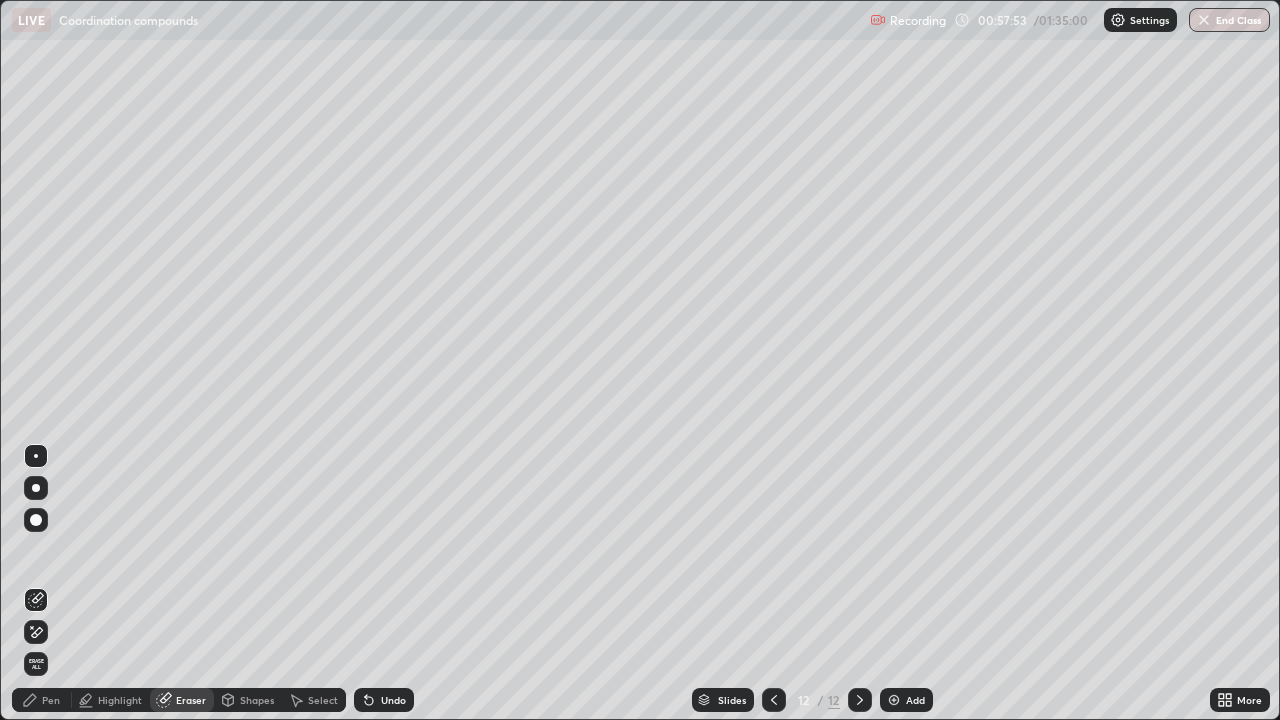 click on "Highlight" at bounding box center [111, 700] 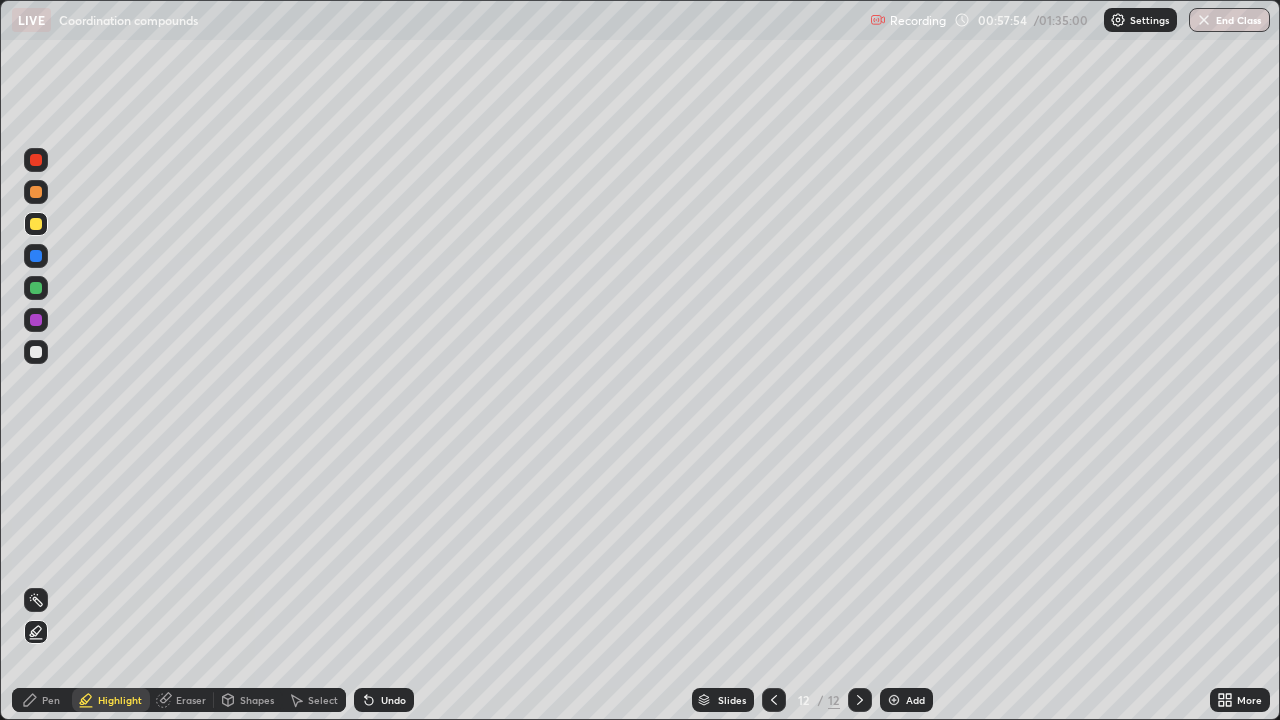 click on "Shapes" at bounding box center (257, 700) 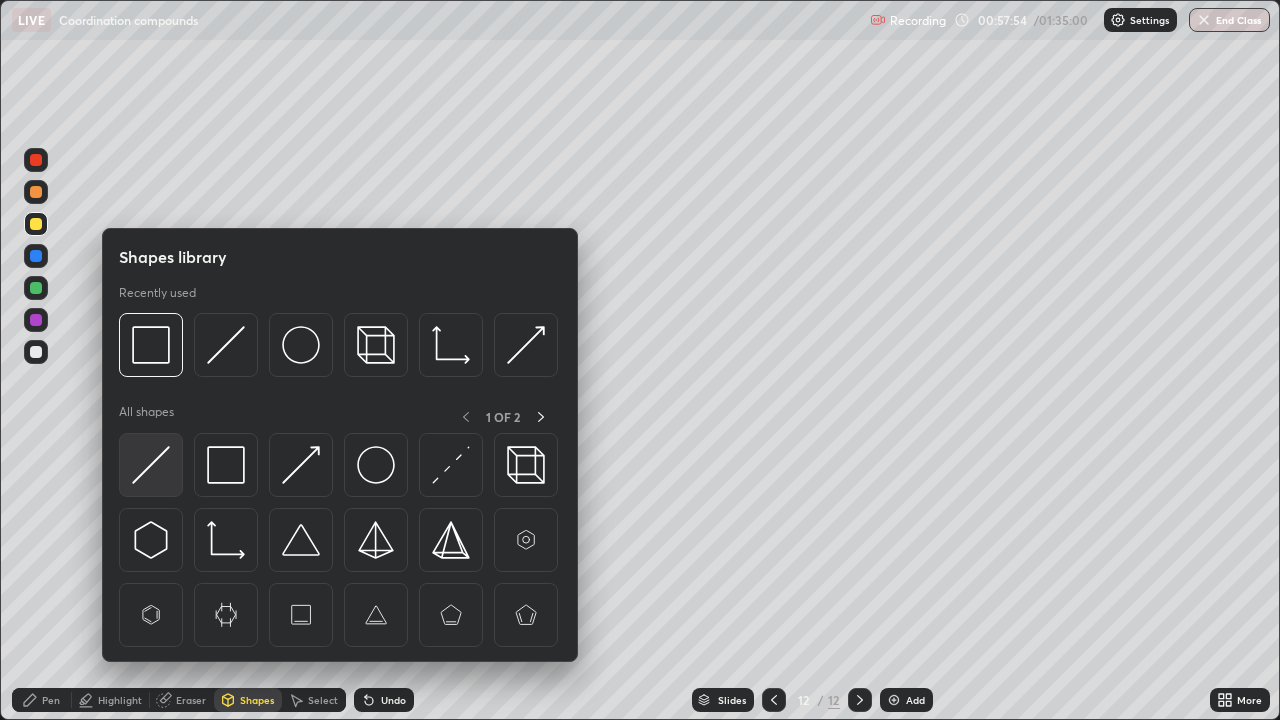 click at bounding box center (151, 465) 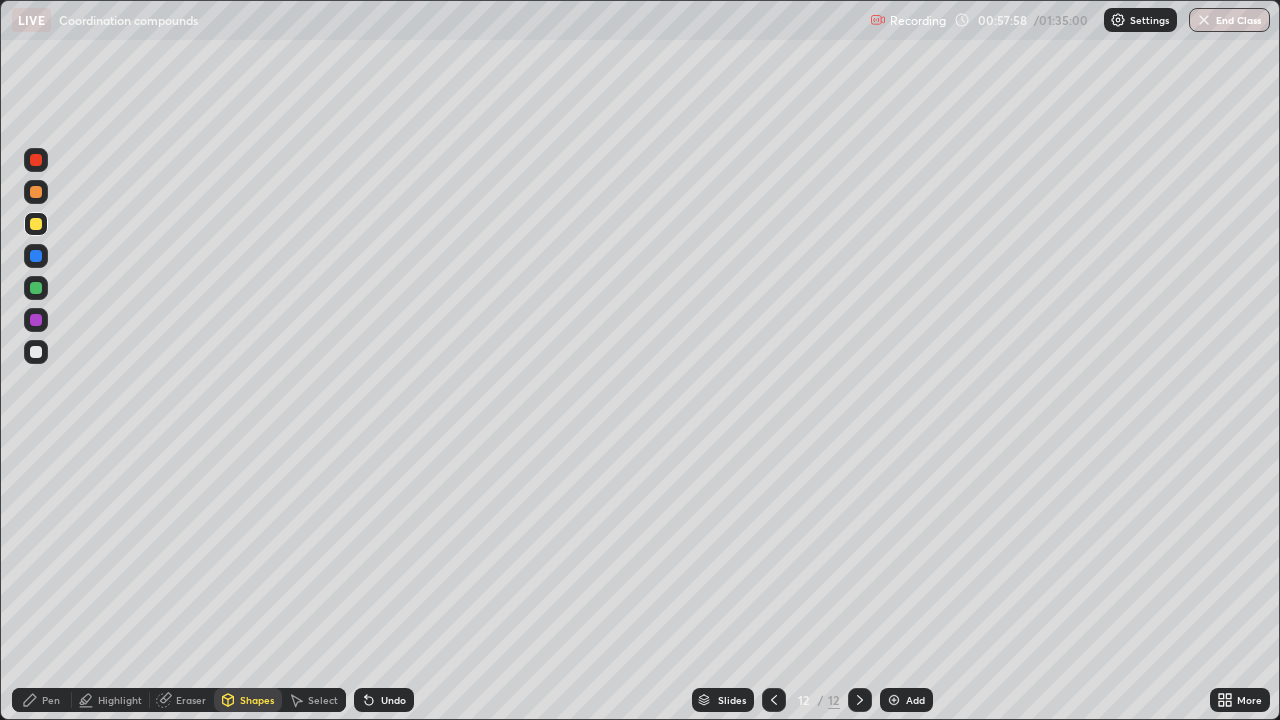 click on "Pen" at bounding box center [51, 700] 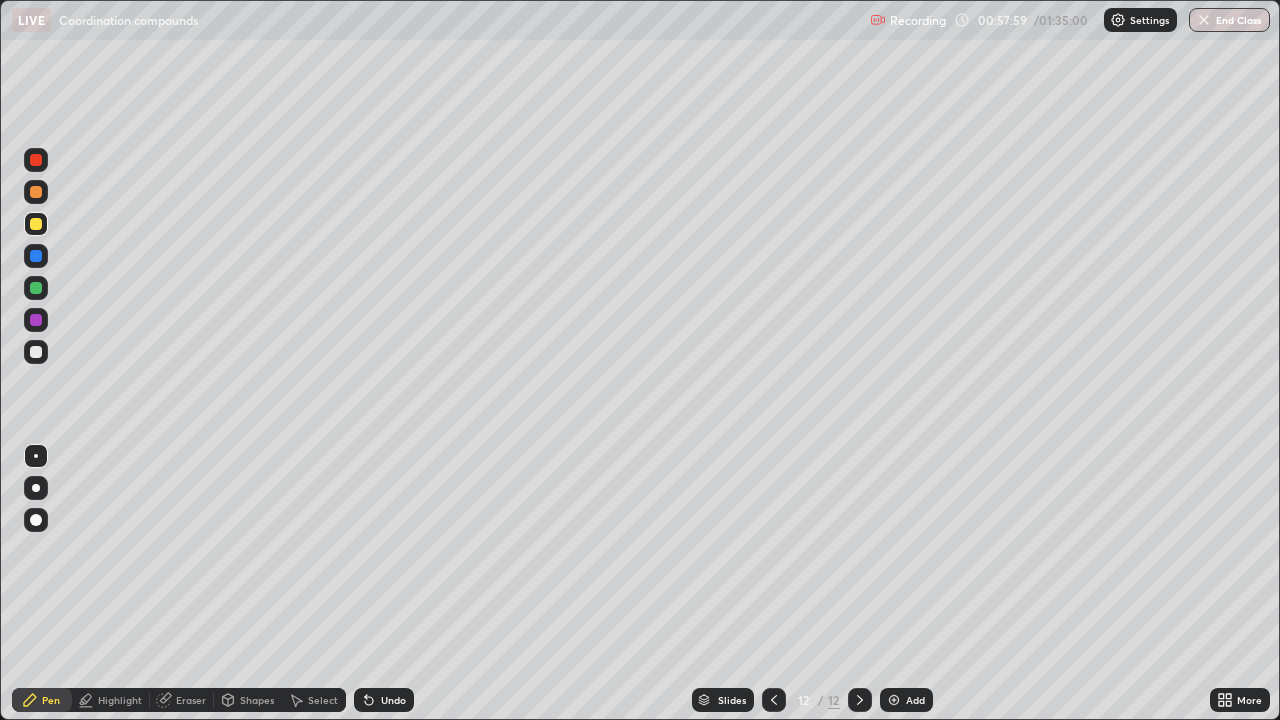 click at bounding box center [36, 352] 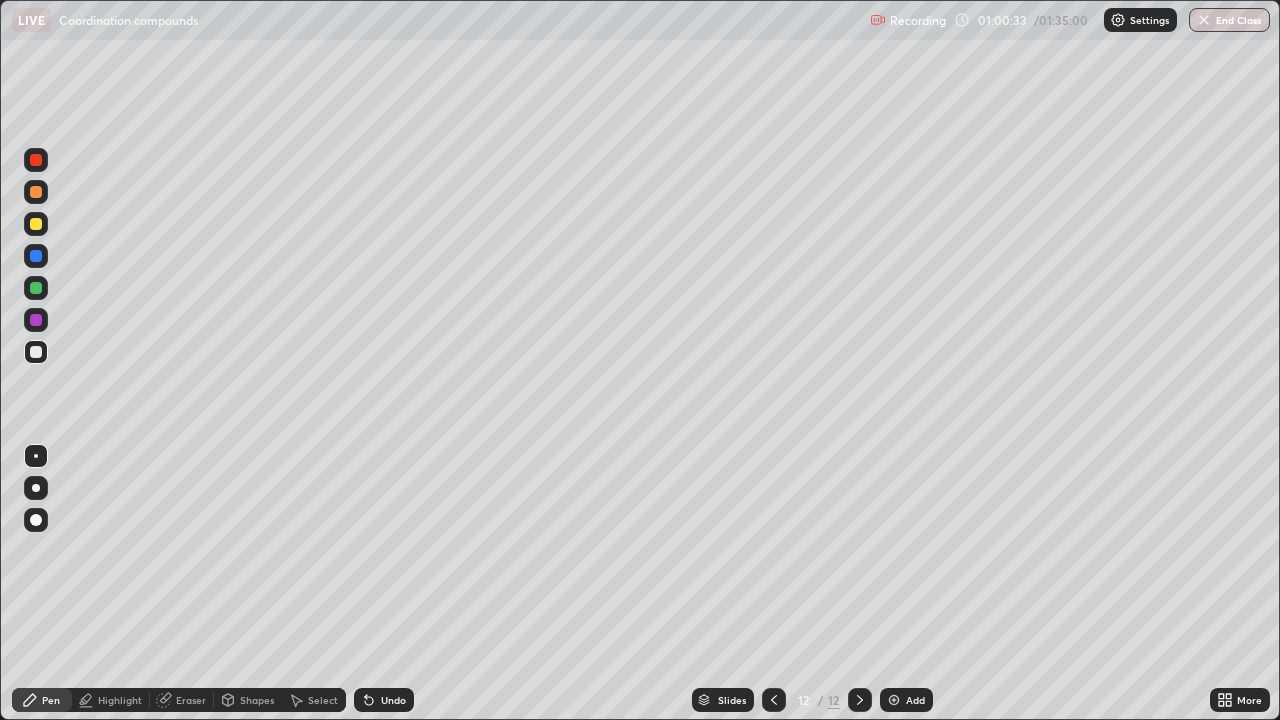 click at bounding box center [36, 288] 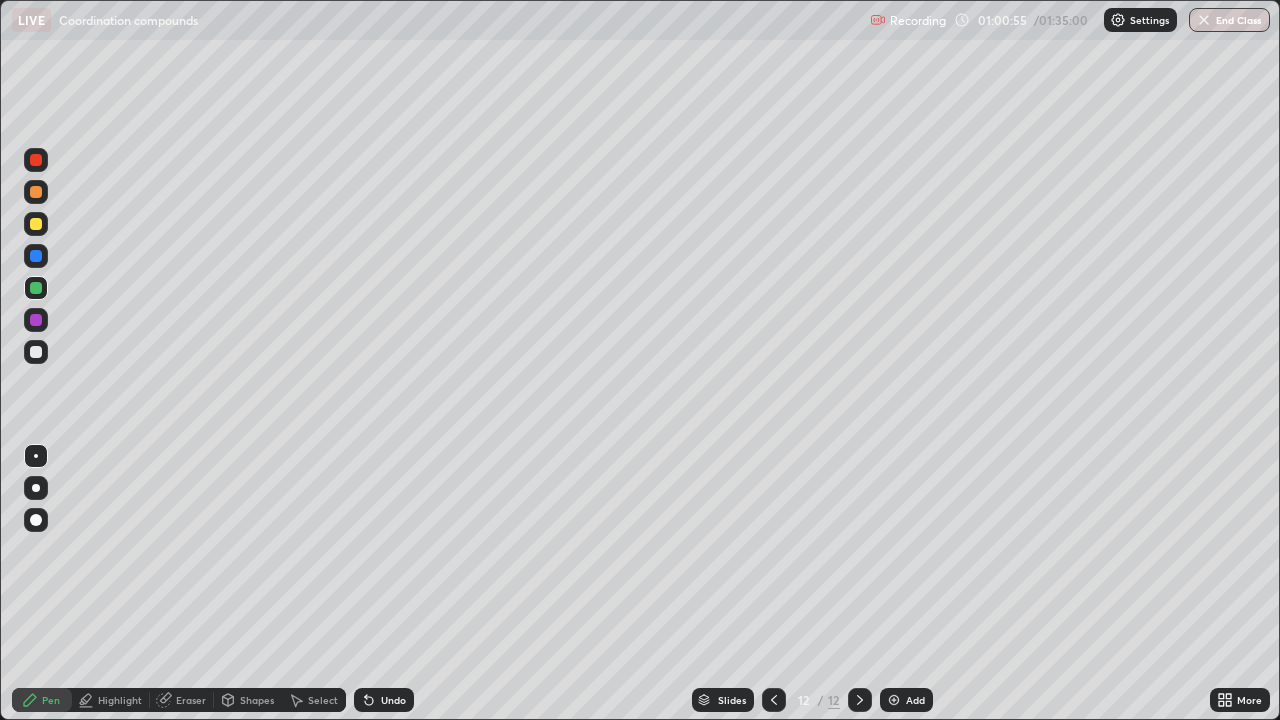 click at bounding box center [36, 352] 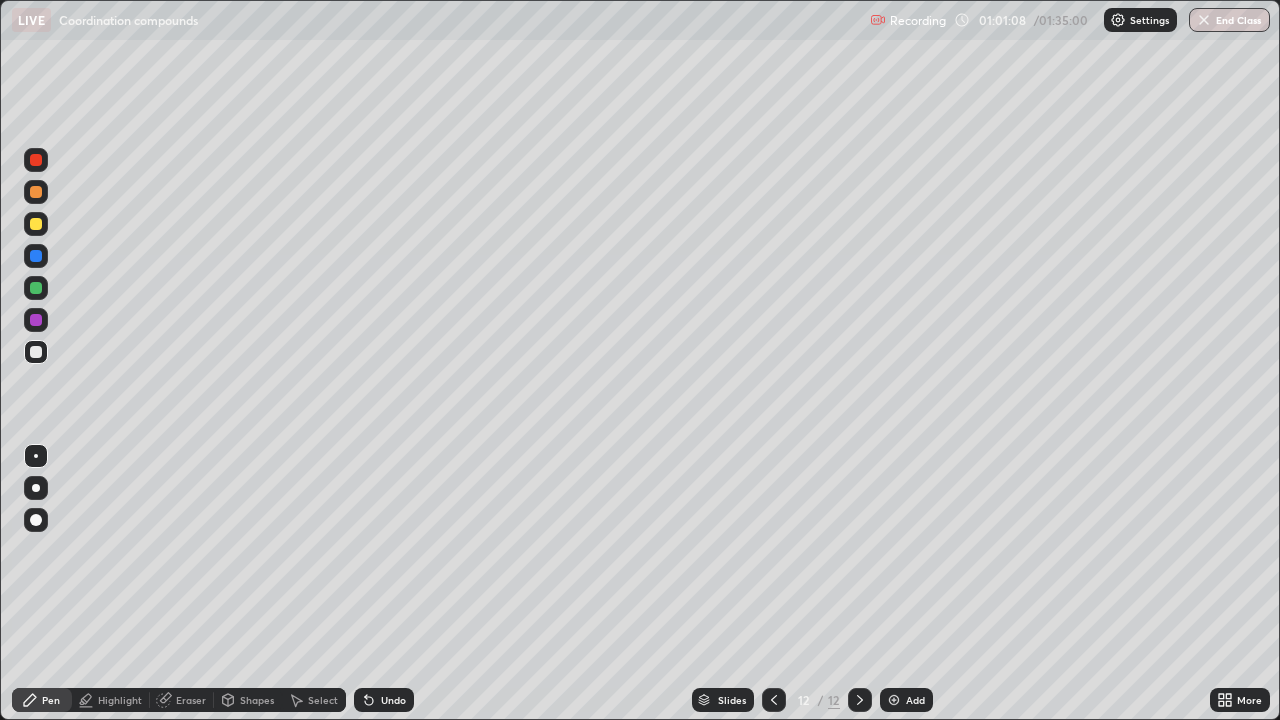click at bounding box center [36, 224] 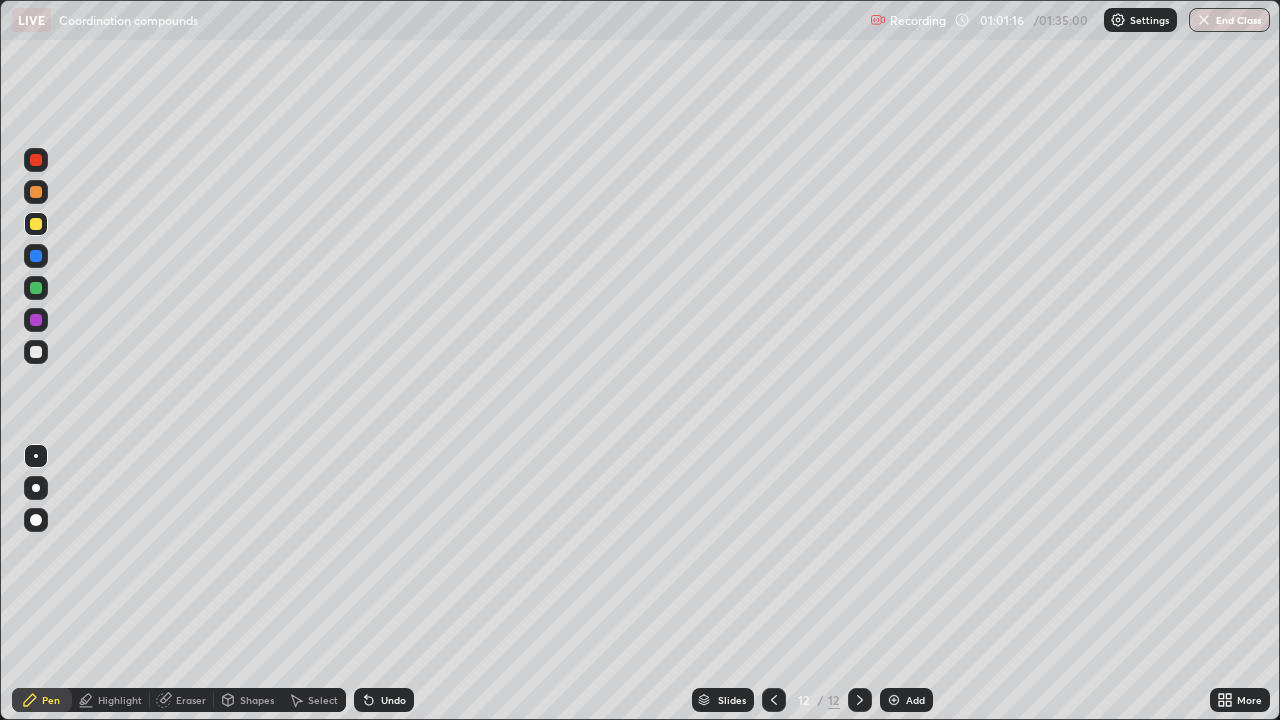 click at bounding box center [36, 352] 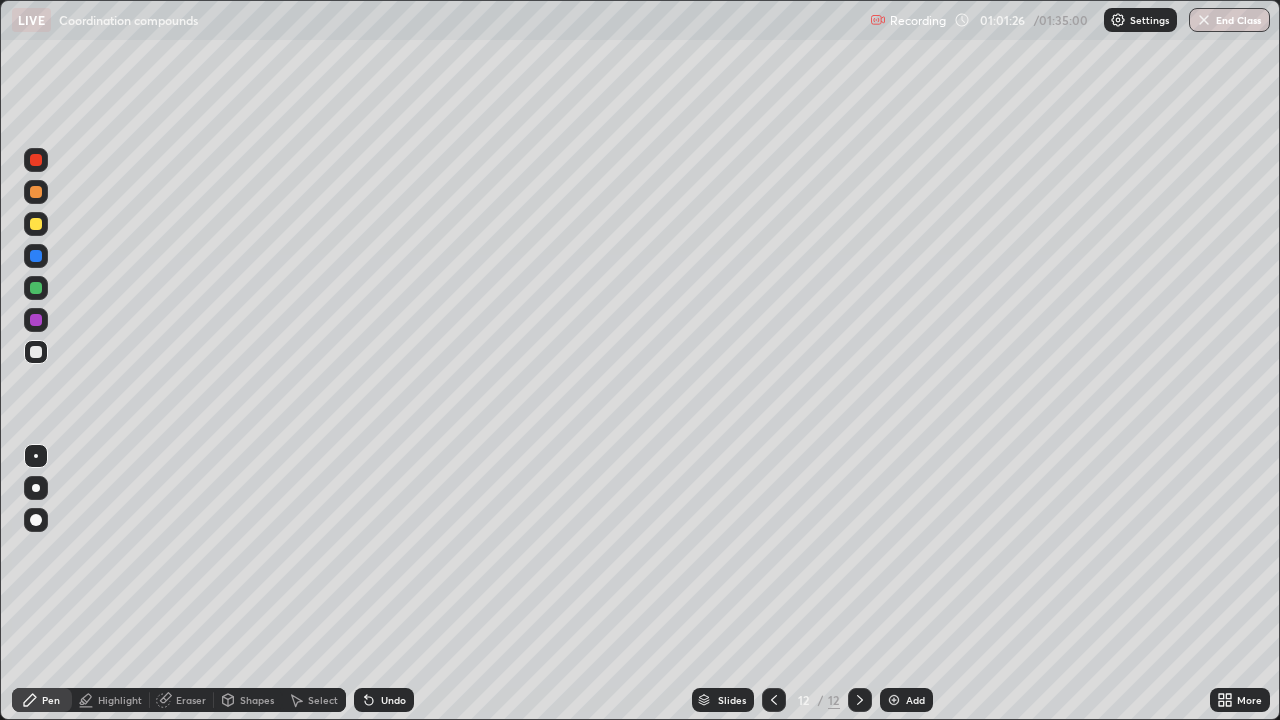 click at bounding box center (36, 288) 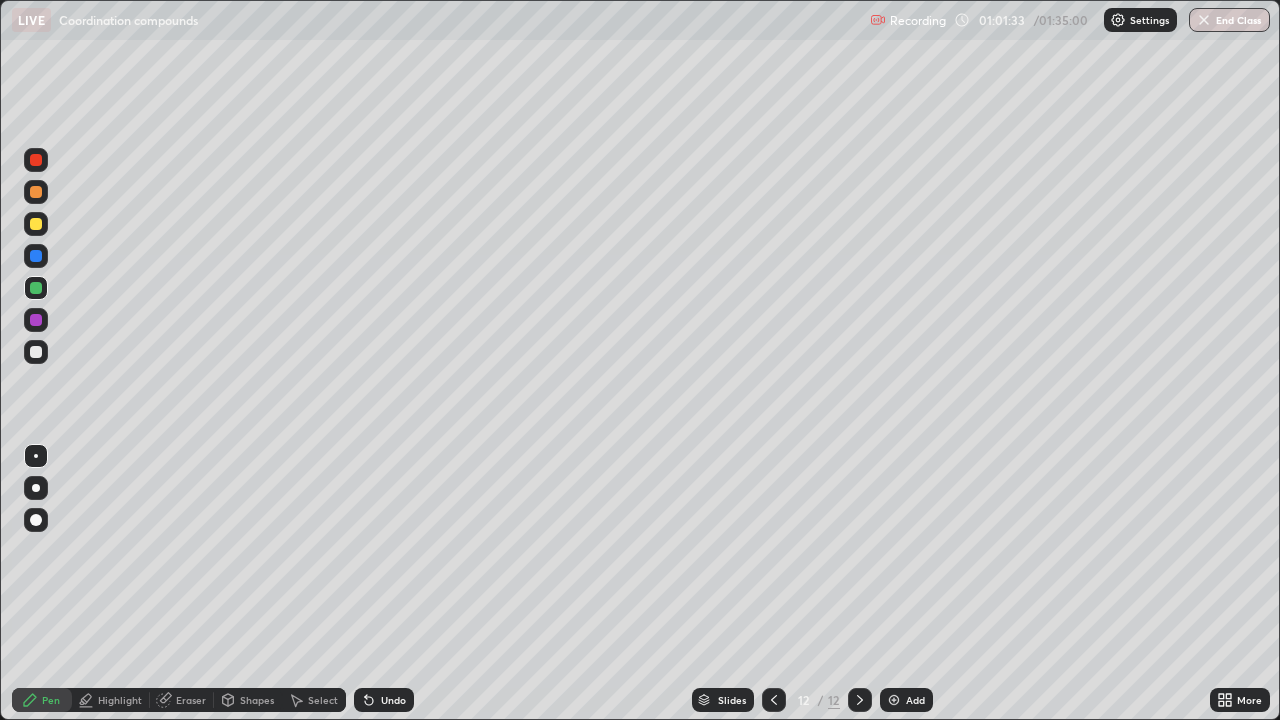 click at bounding box center [36, 192] 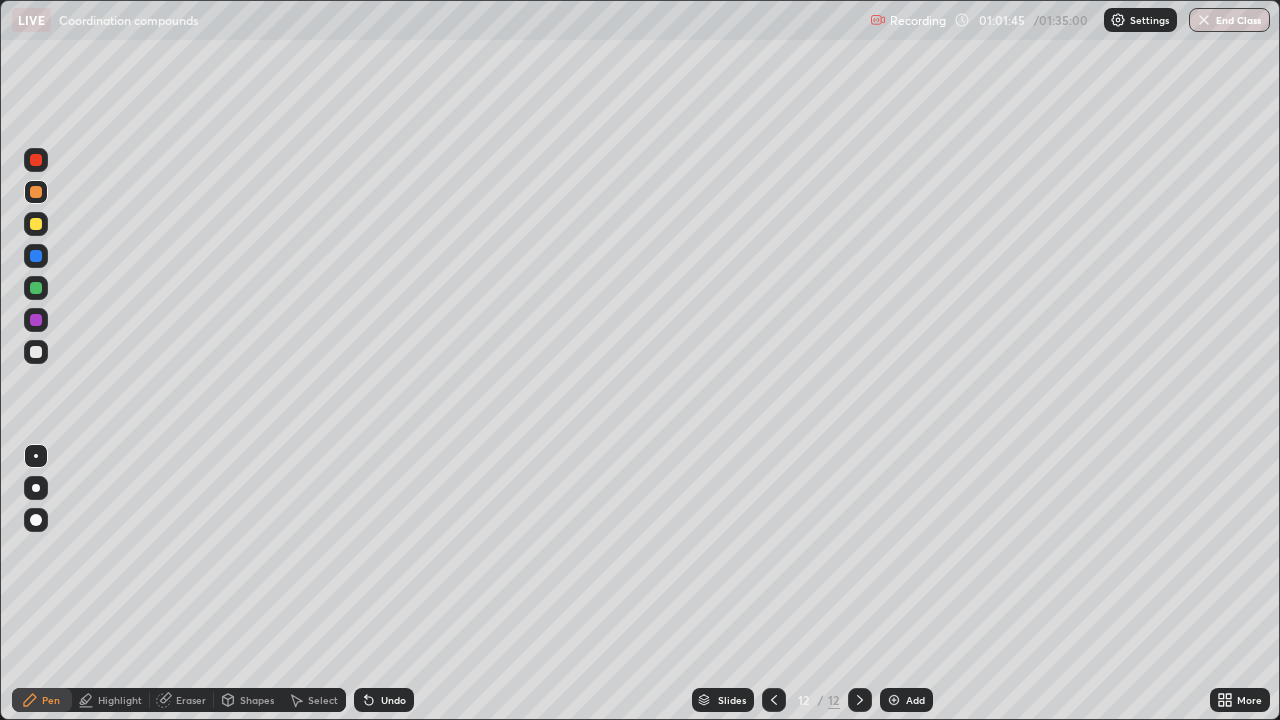 click at bounding box center [36, 352] 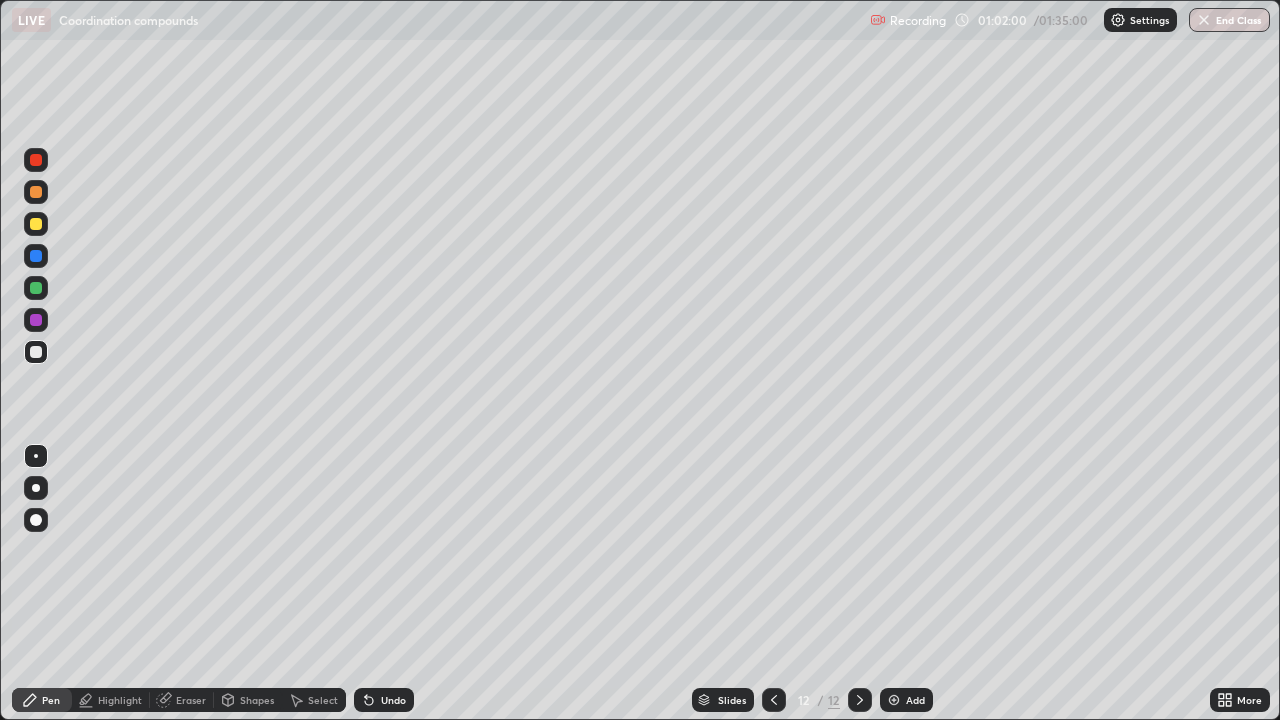 click on "Eraser" at bounding box center [191, 700] 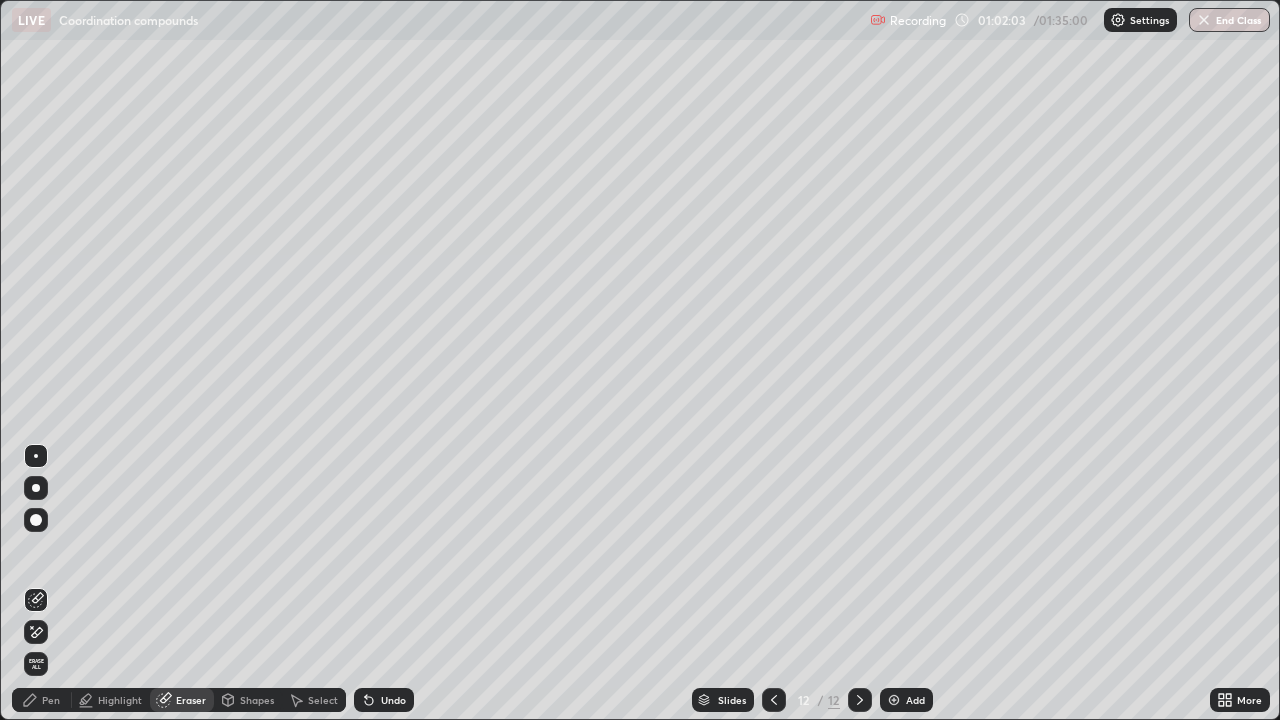 click 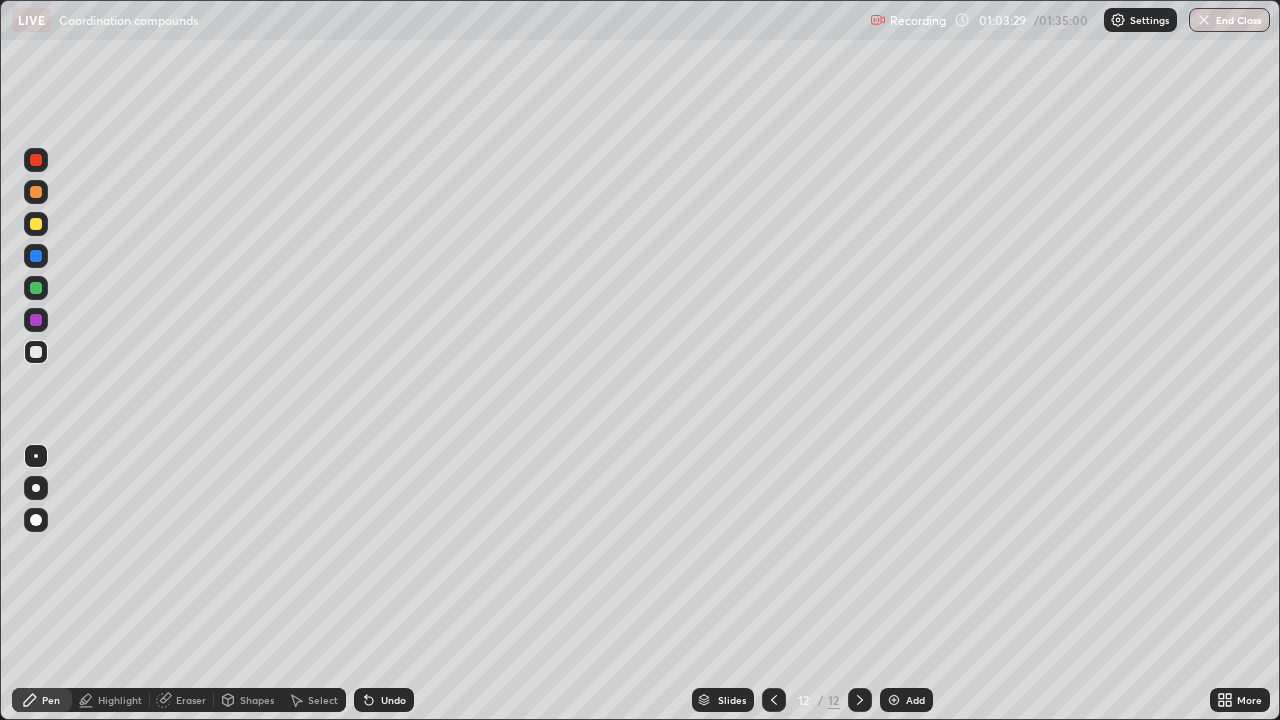 click on "Add" at bounding box center (906, 700) 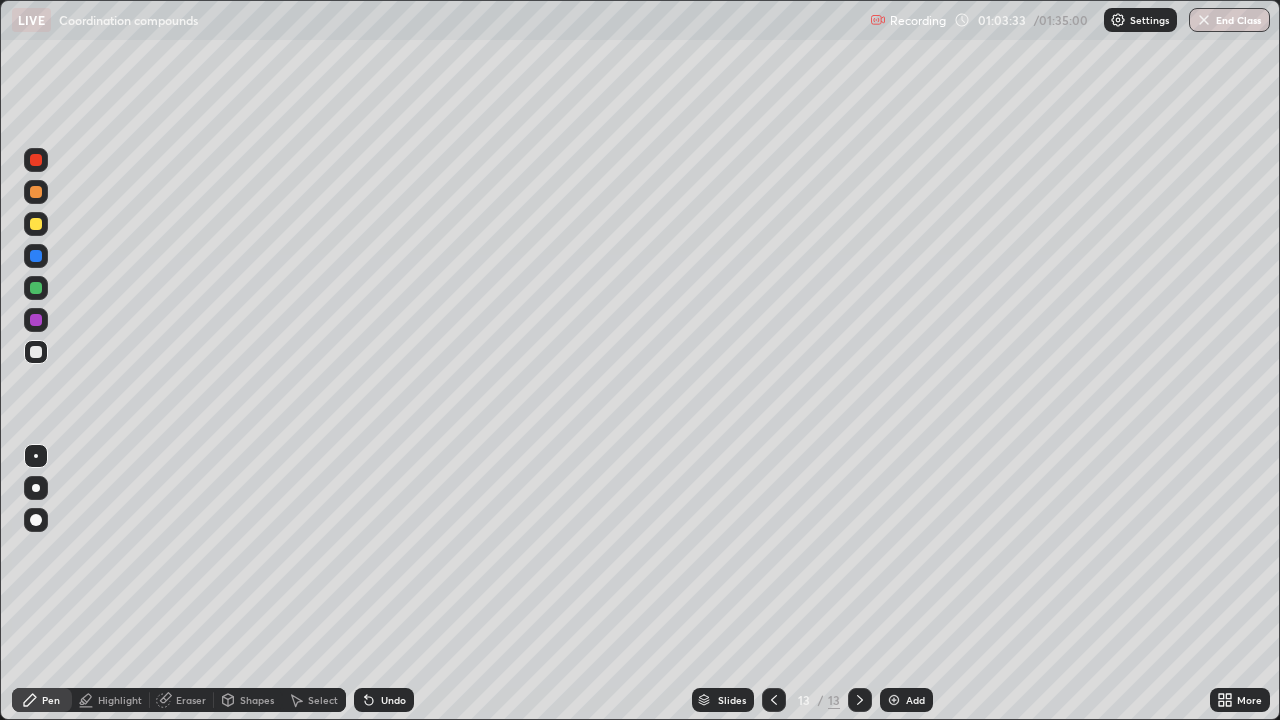 click at bounding box center (36, 520) 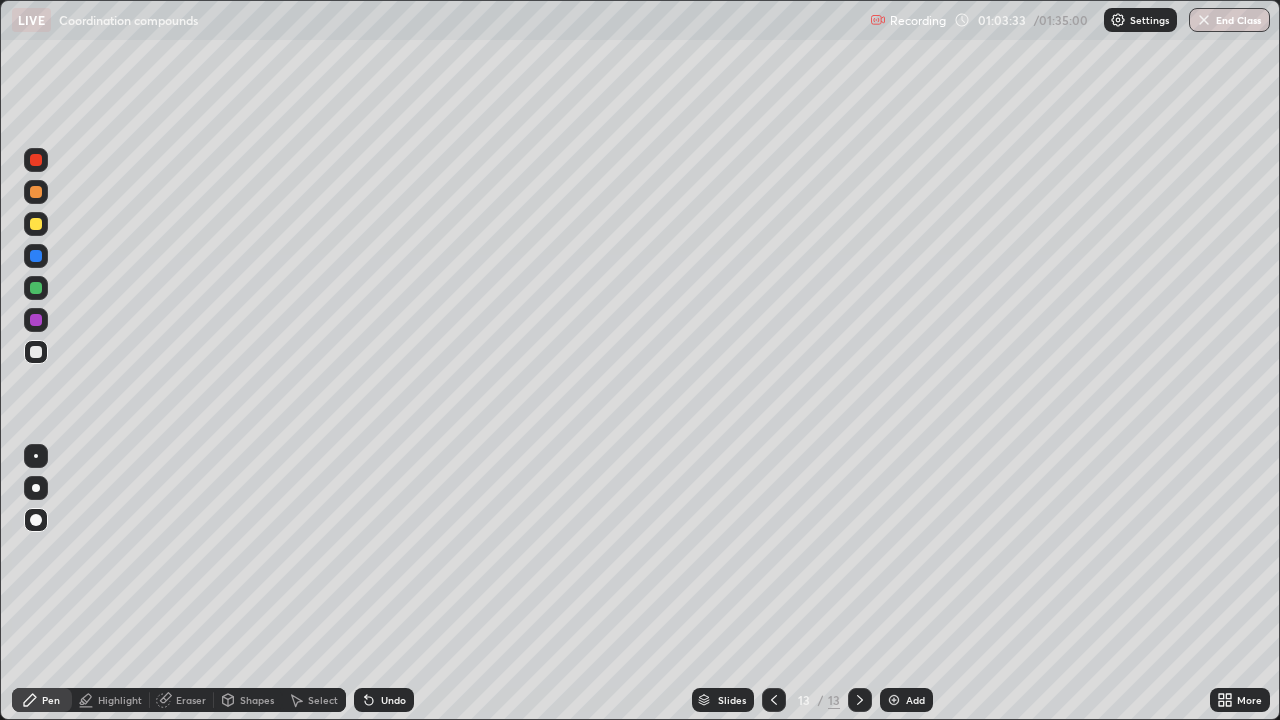 click at bounding box center (36, 352) 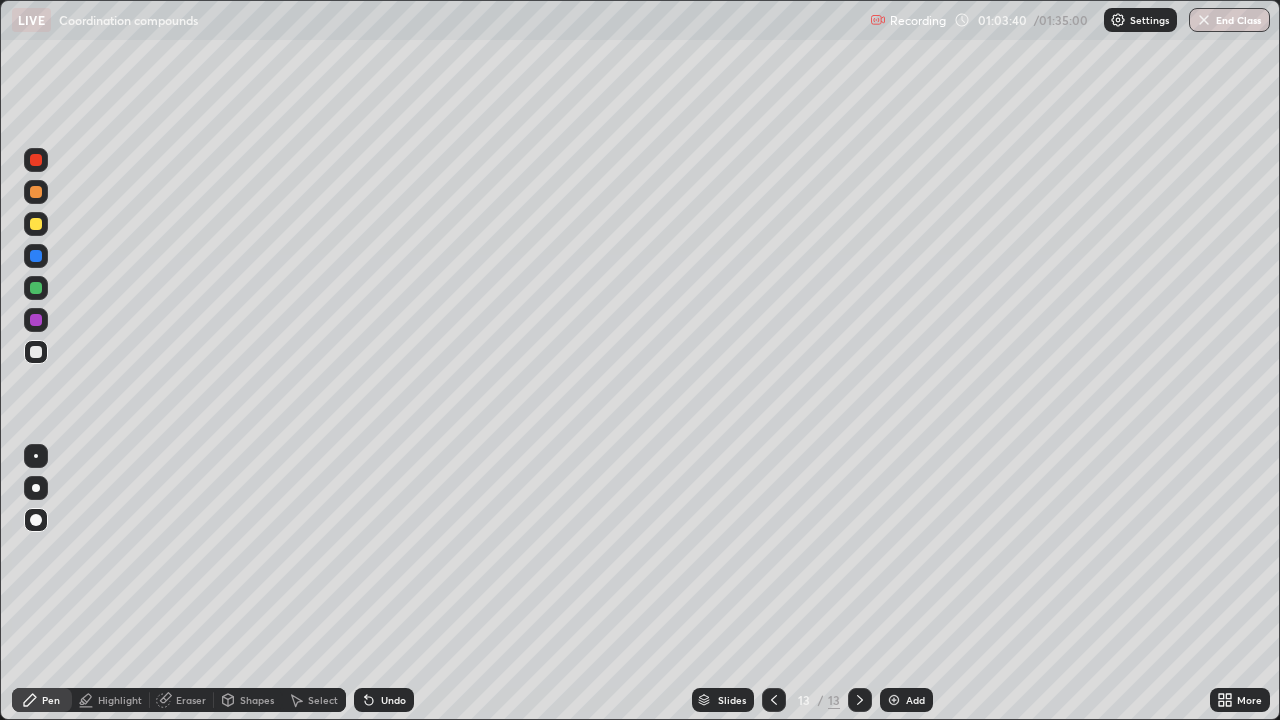 click on "Undo" at bounding box center (384, 700) 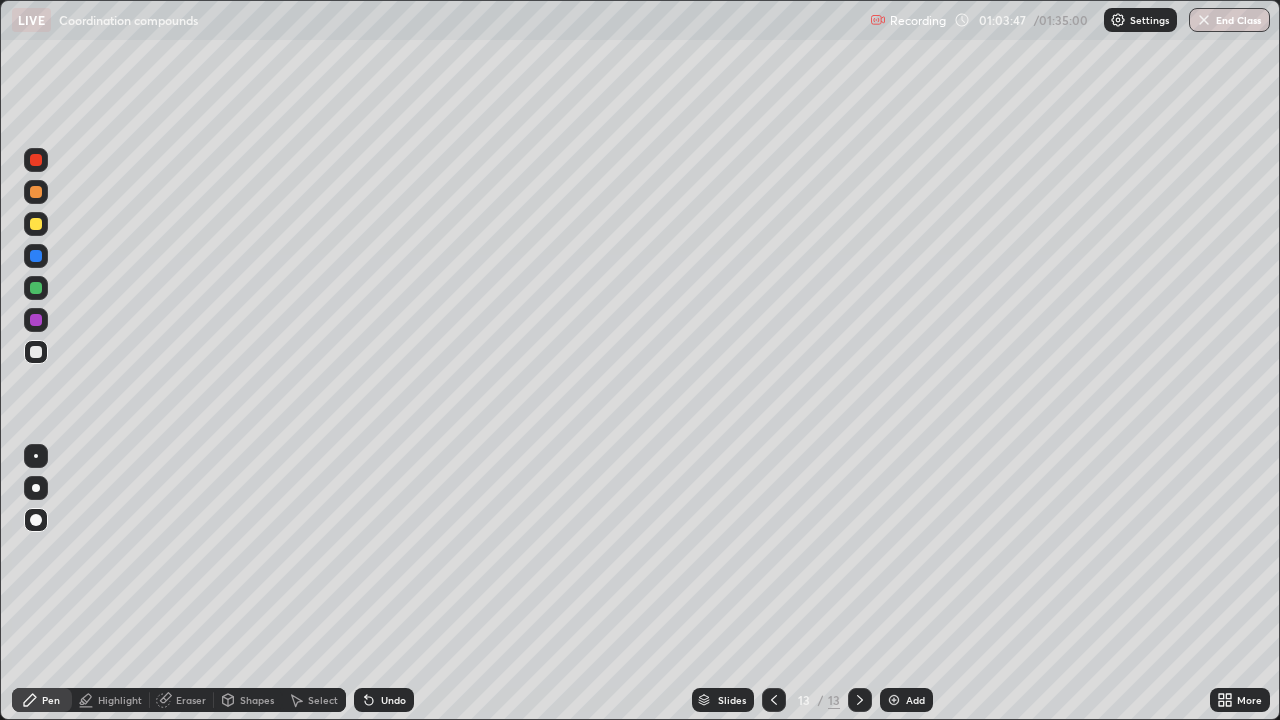click at bounding box center [36, 224] 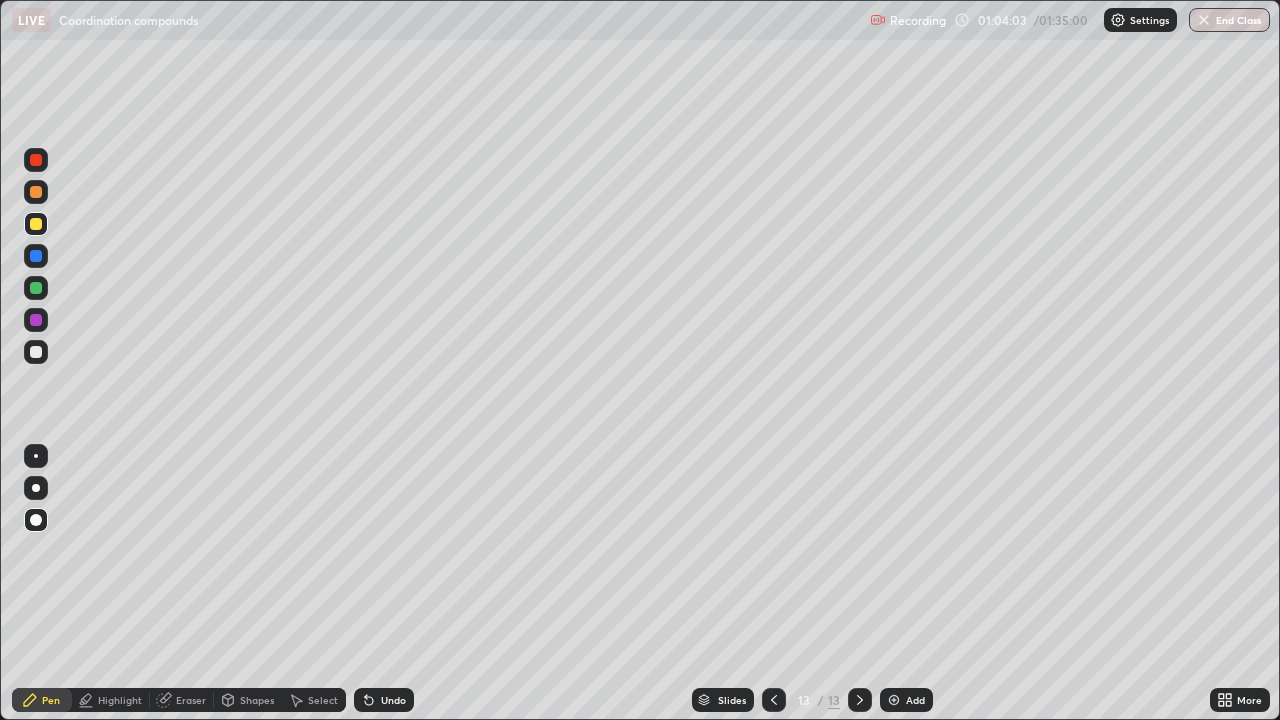 click at bounding box center (36, 352) 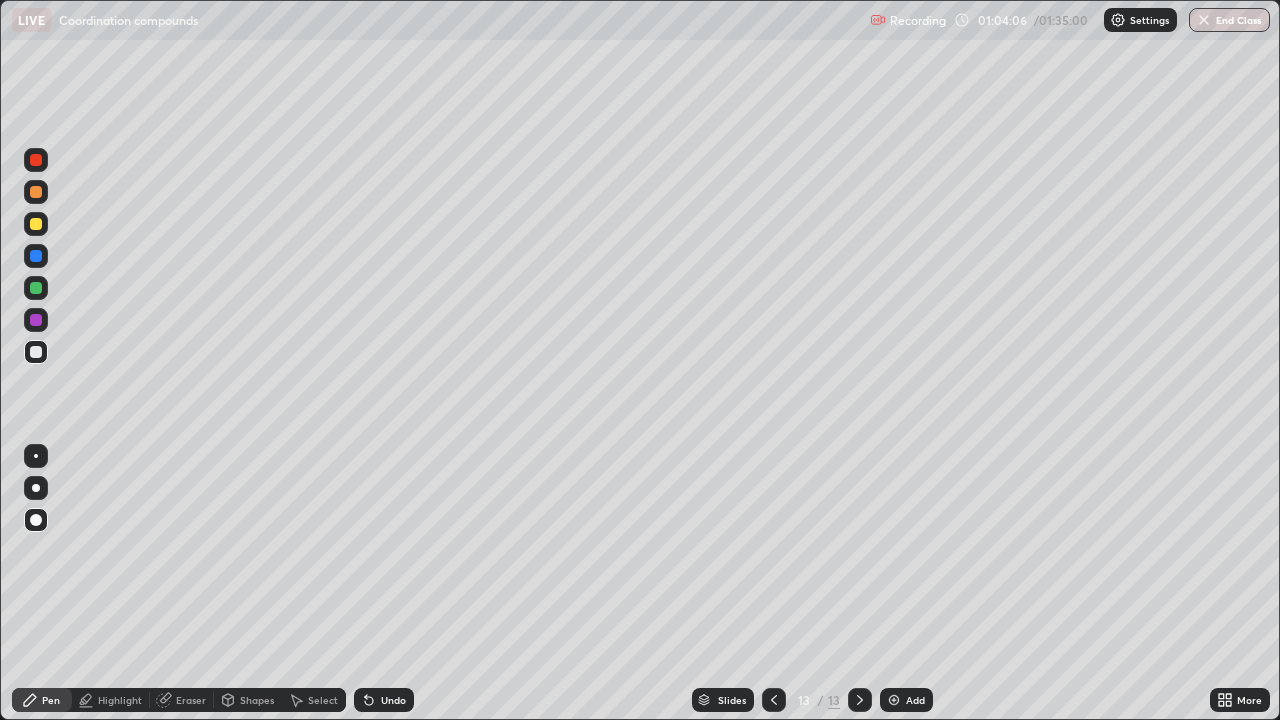 click at bounding box center [36, 352] 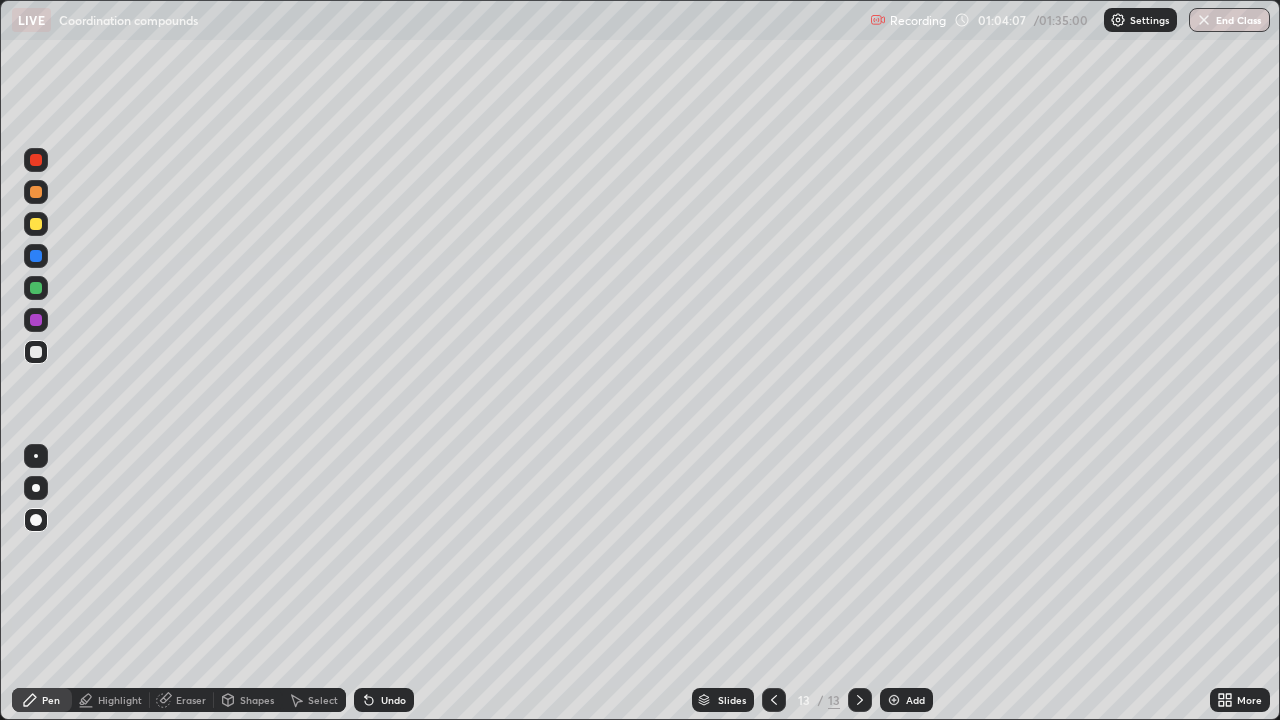 click at bounding box center [36, 288] 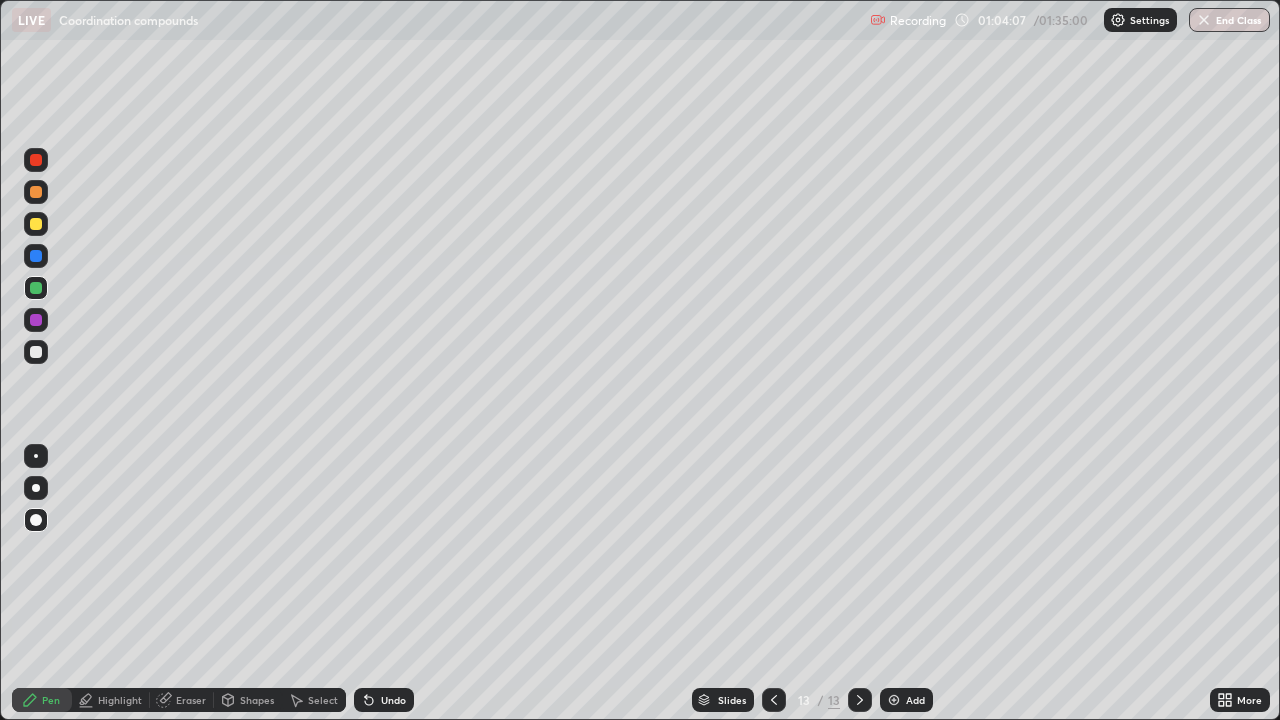 click at bounding box center (36, 456) 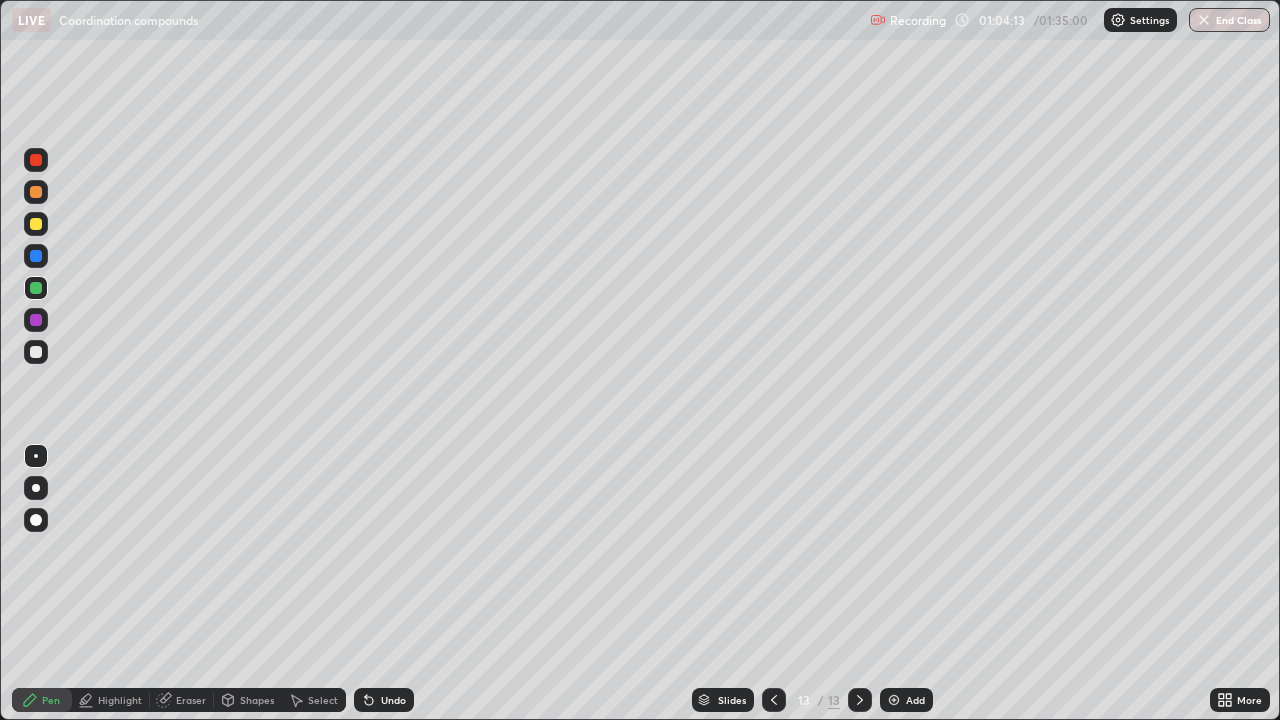 click on "Eraser" at bounding box center (191, 700) 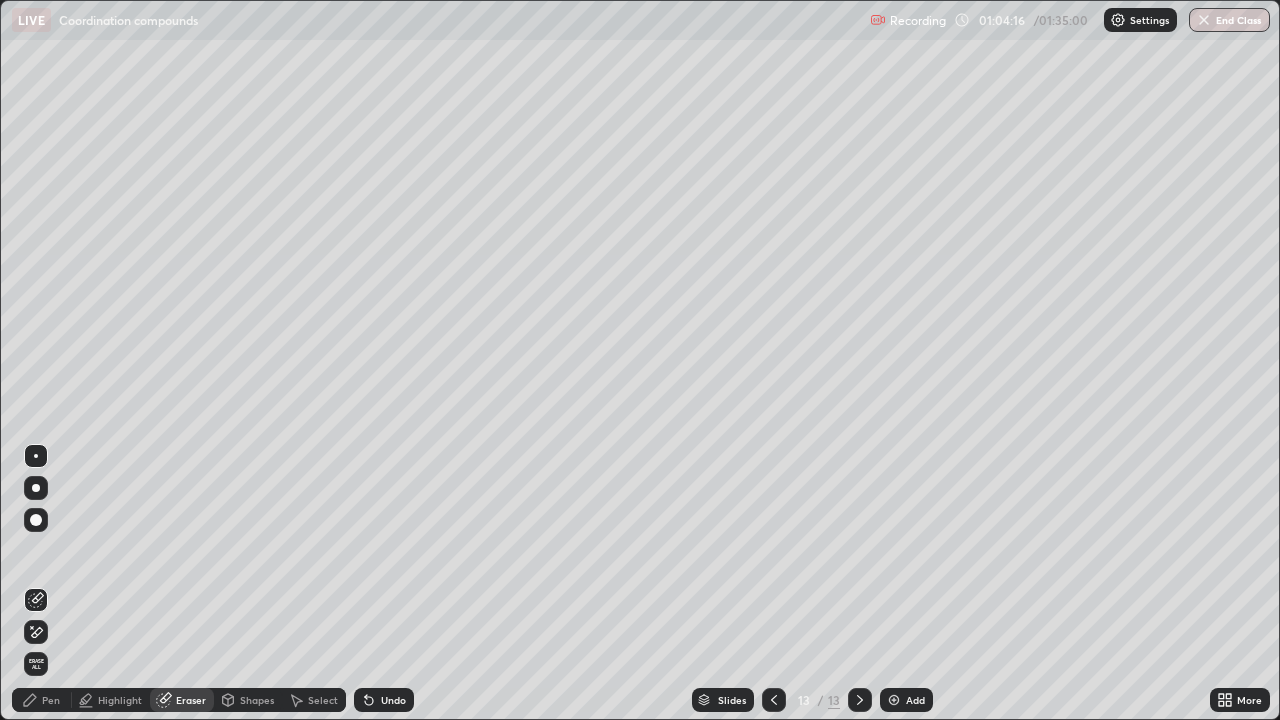 click 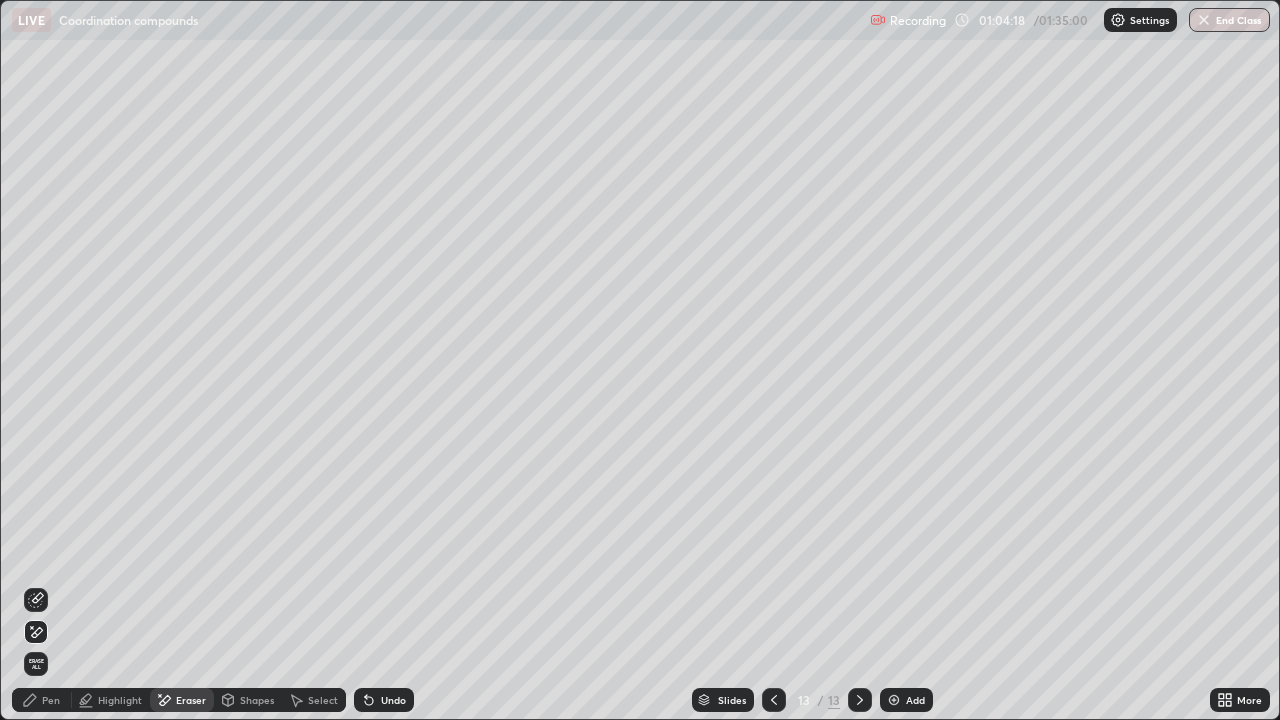 click on "Pen" at bounding box center (51, 700) 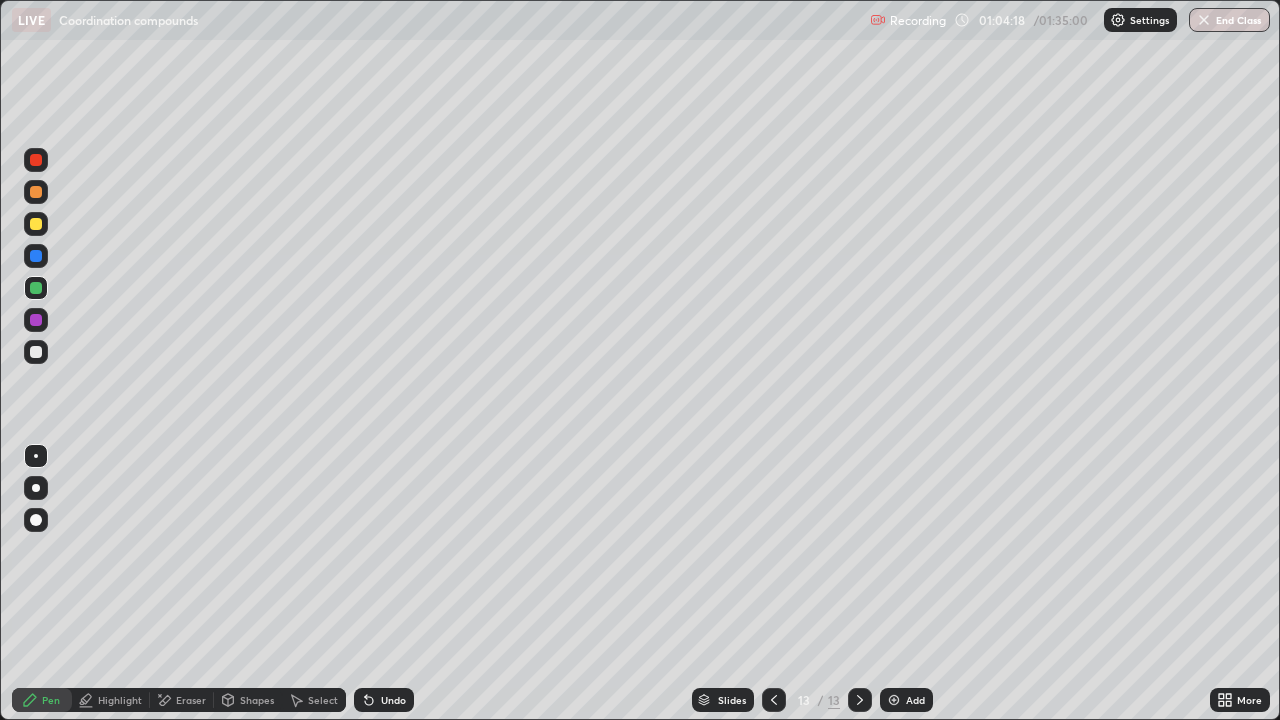 click at bounding box center (36, 320) 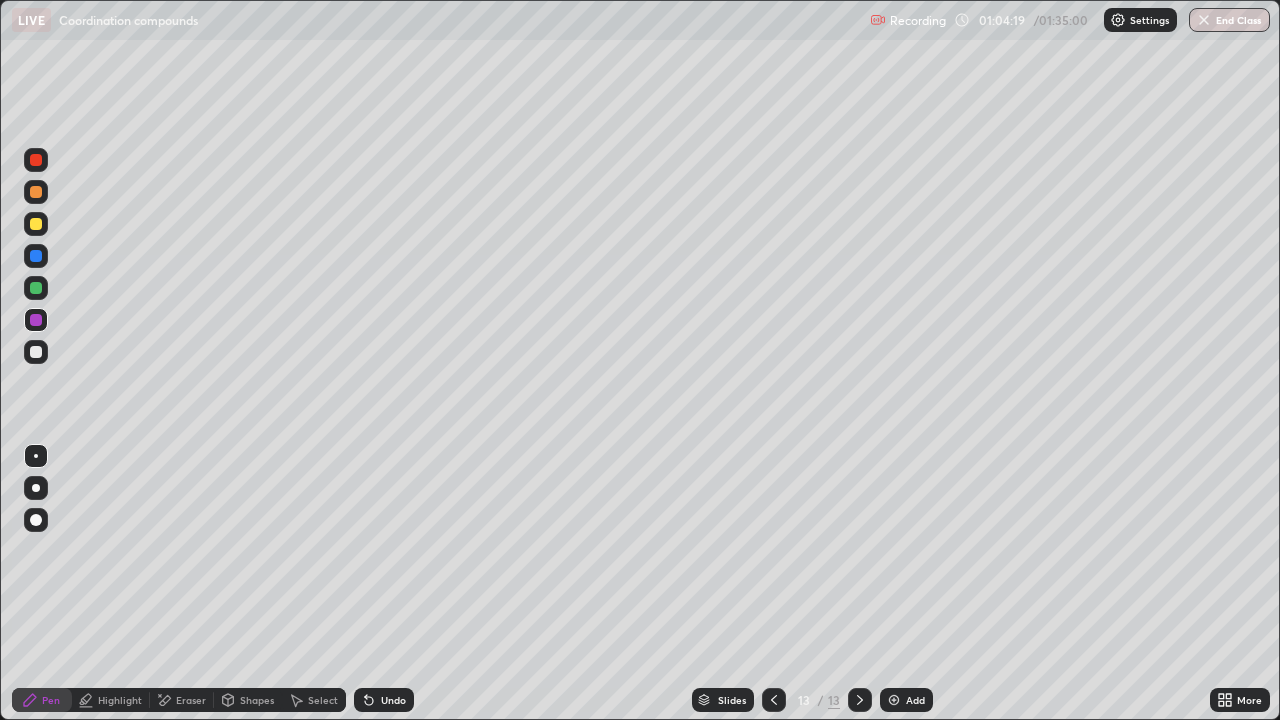 click at bounding box center (36, 256) 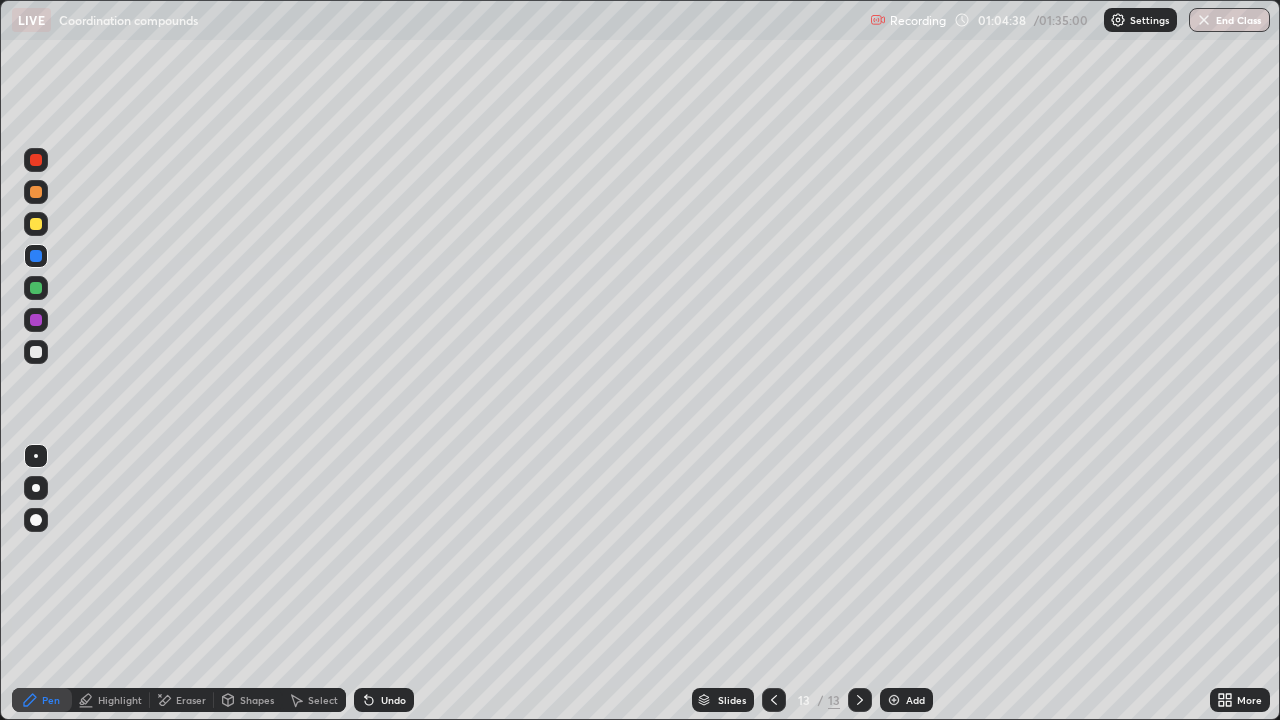 click at bounding box center [36, 320] 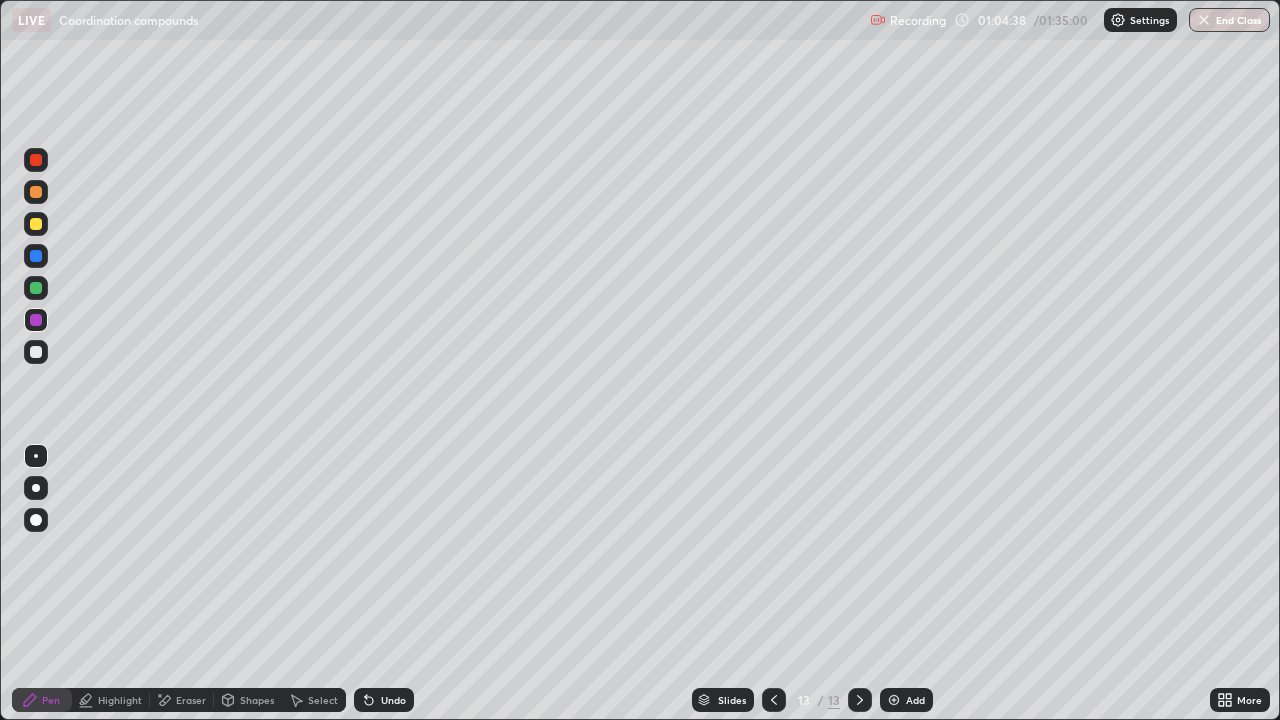 click at bounding box center (36, 288) 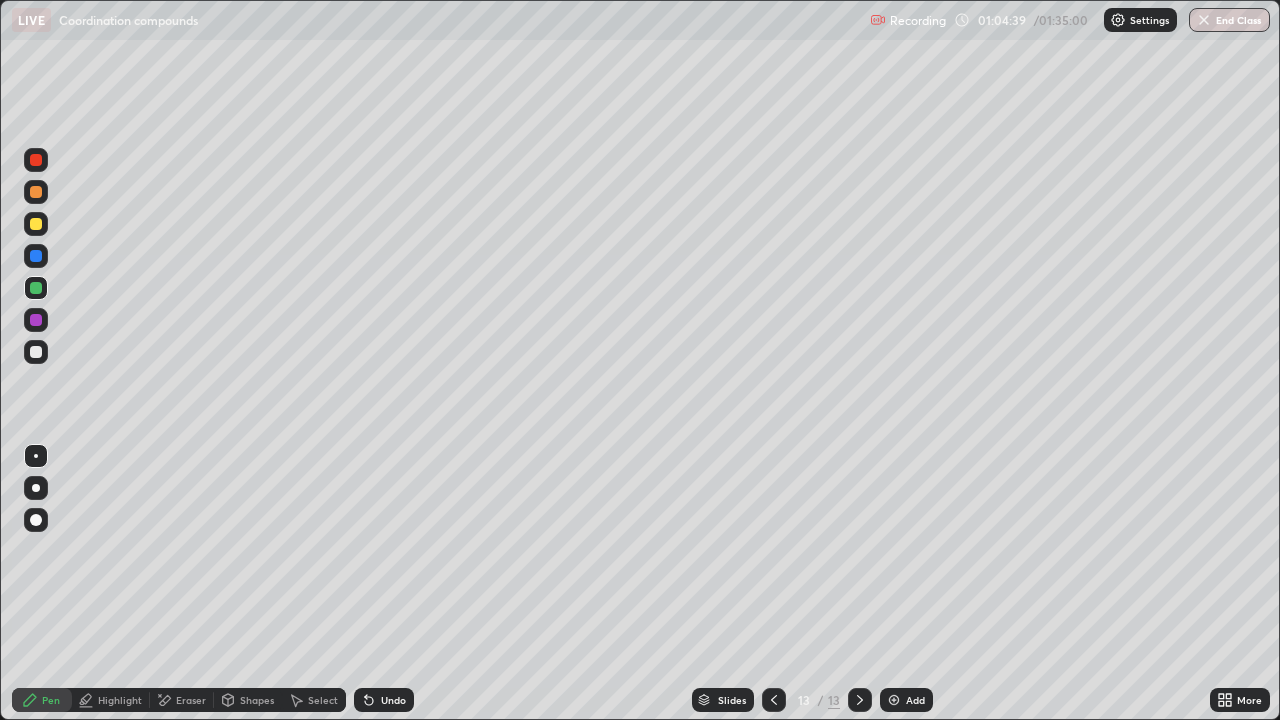 click on "Add" at bounding box center (906, 700) 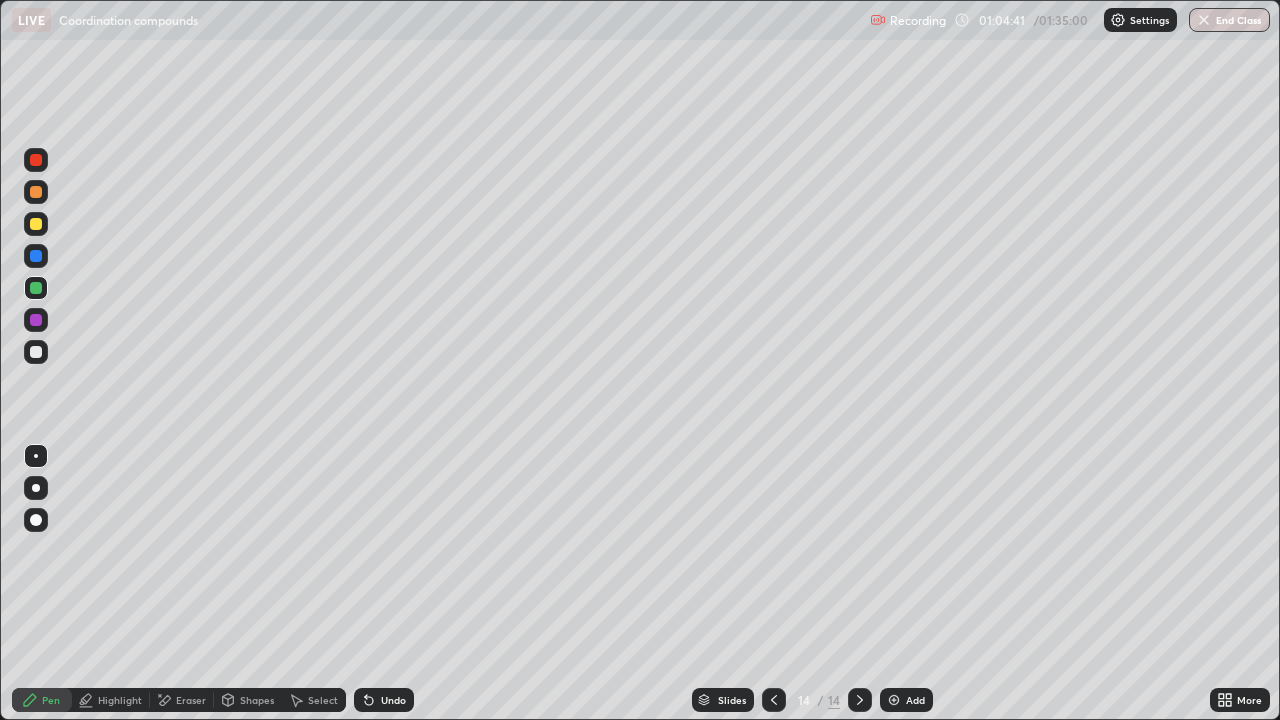 click 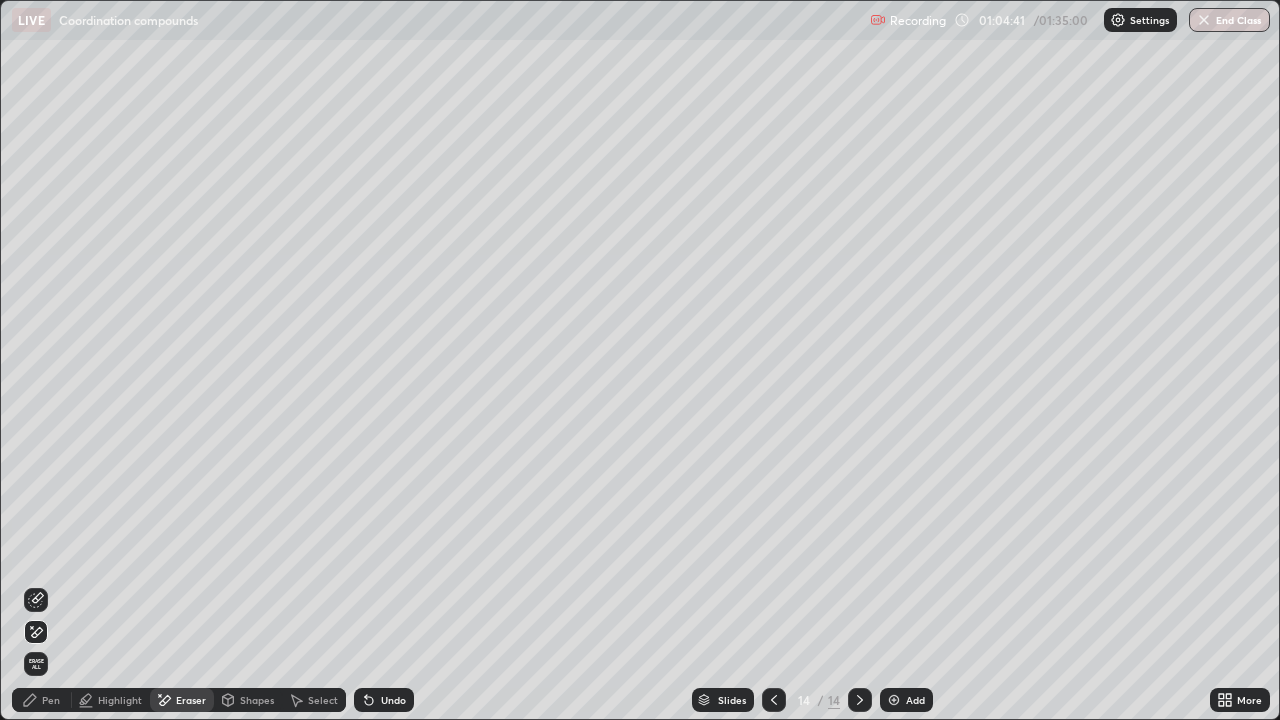 click on "Shapes" at bounding box center [248, 700] 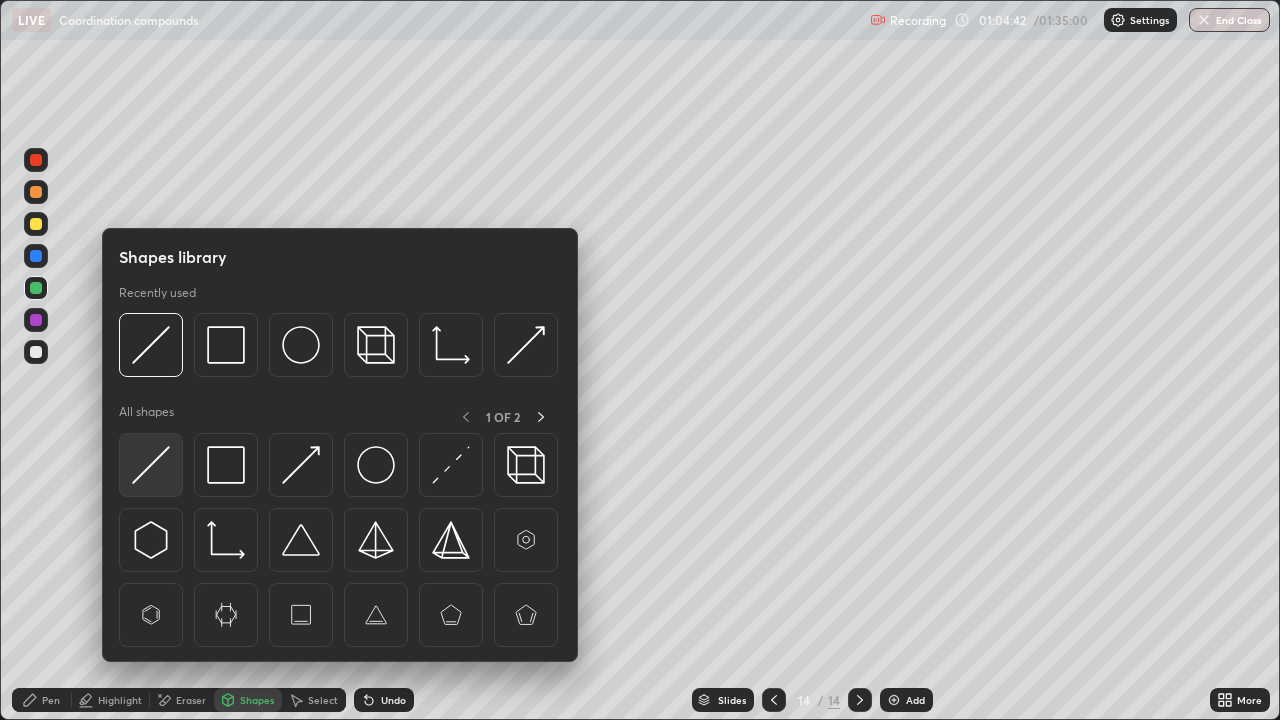 click at bounding box center (151, 465) 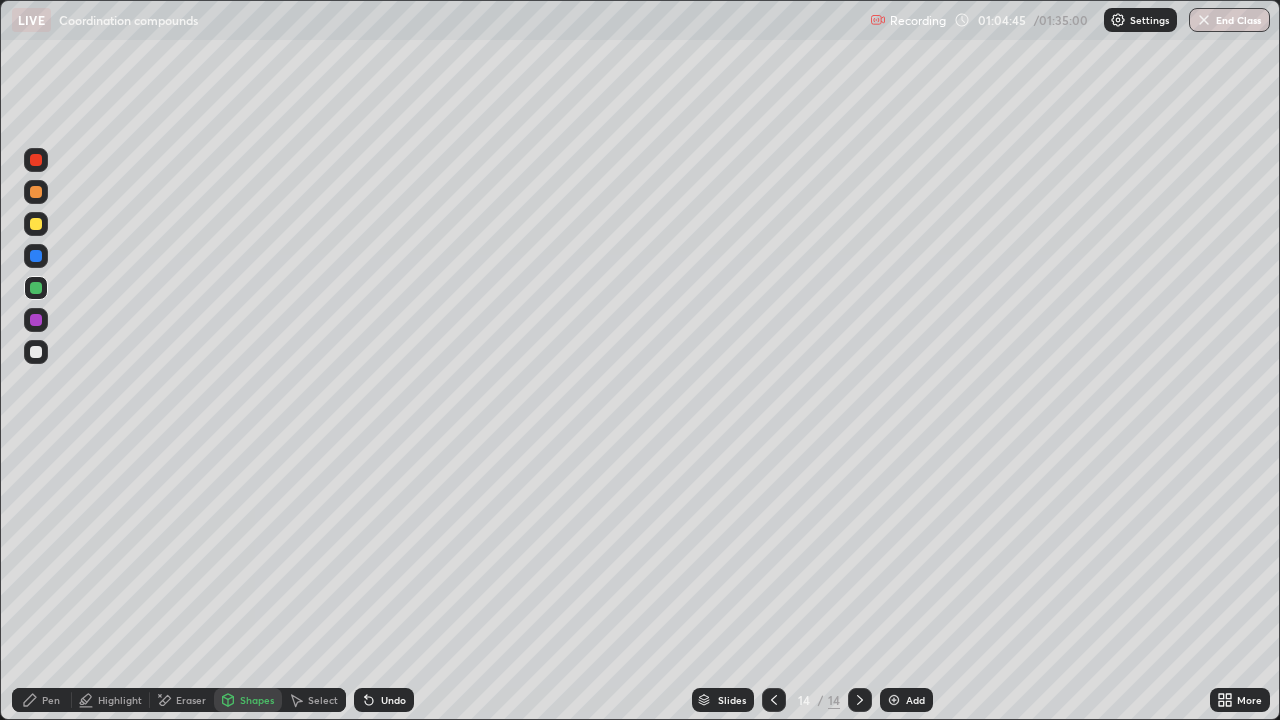 click 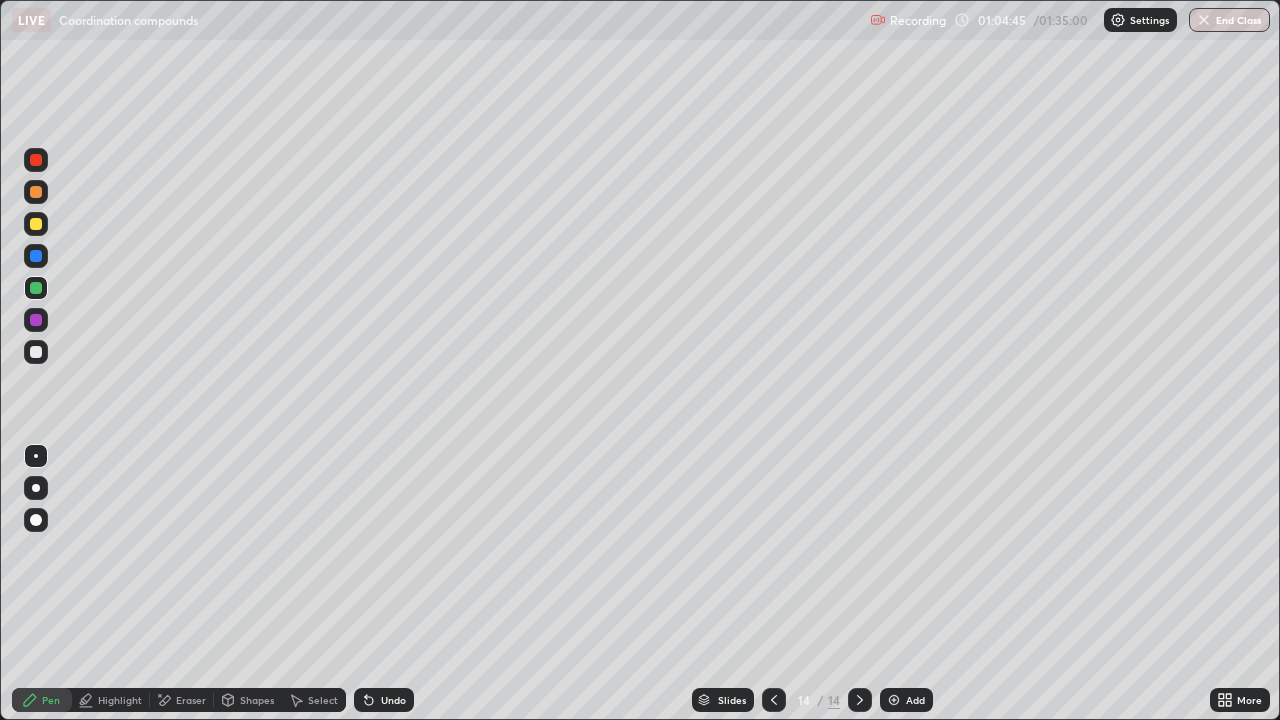 click at bounding box center (36, 456) 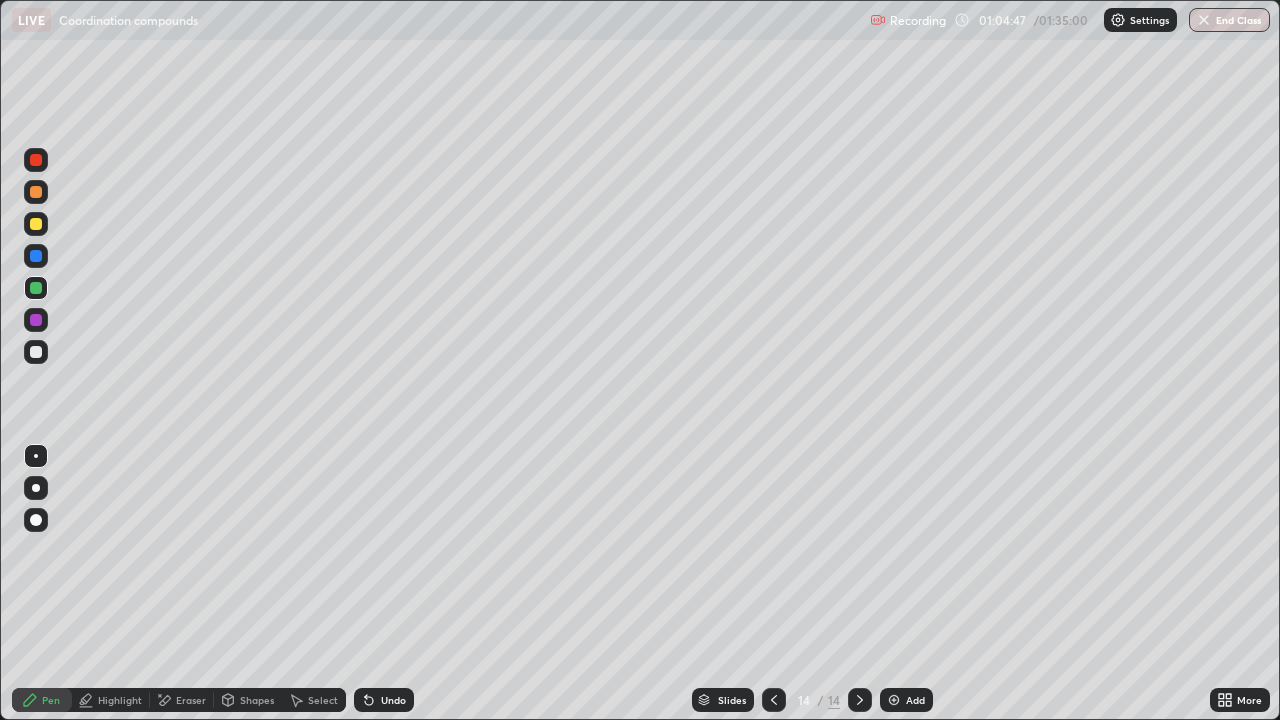 click at bounding box center [36, 224] 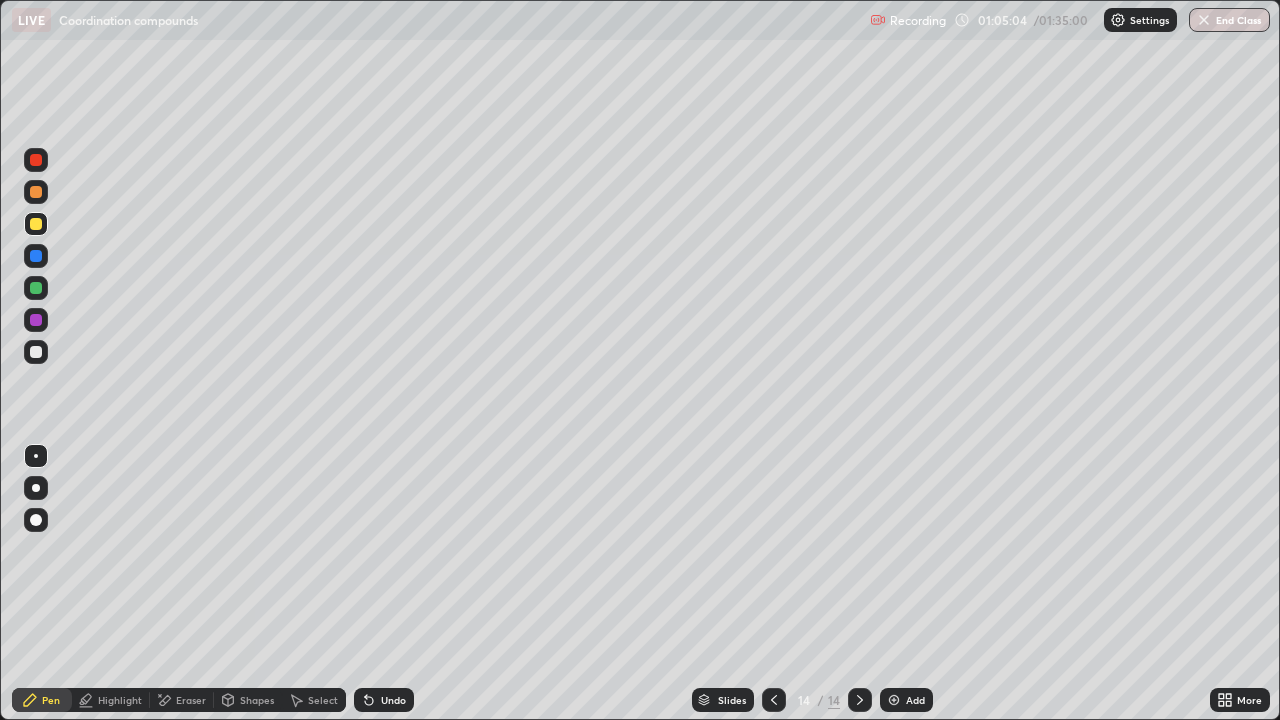 click at bounding box center [36, 320] 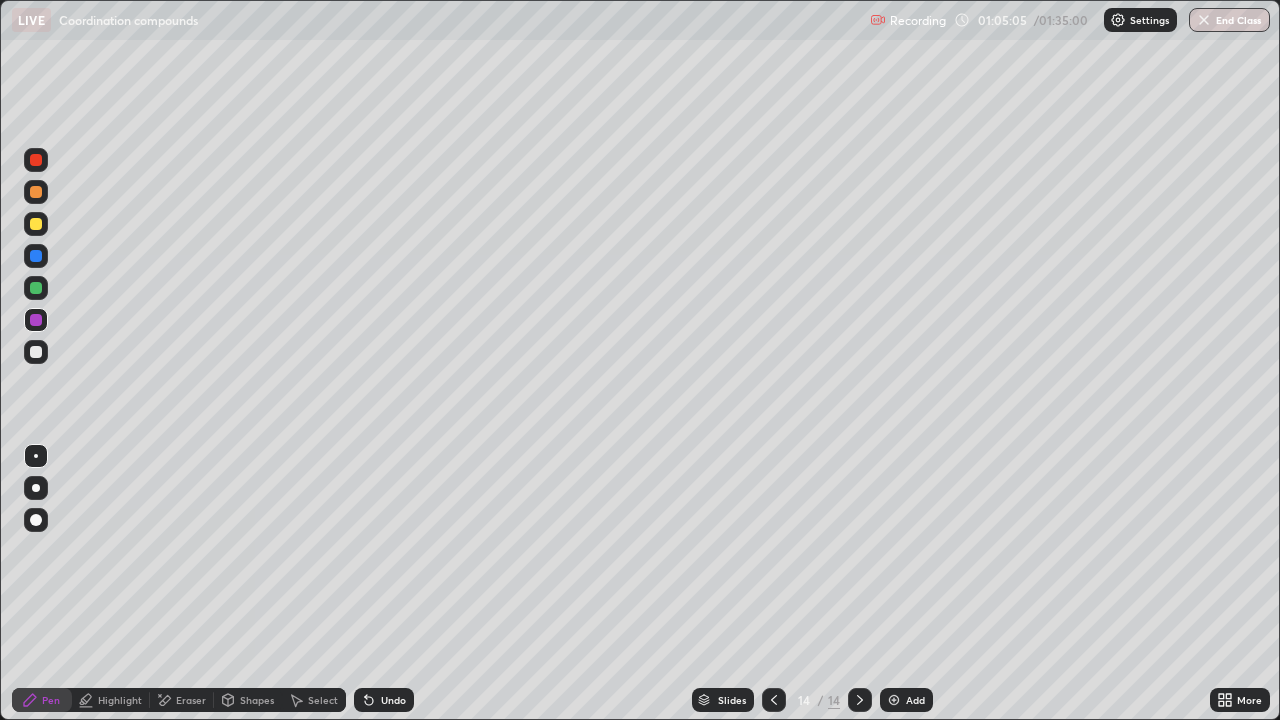 click at bounding box center (36, 352) 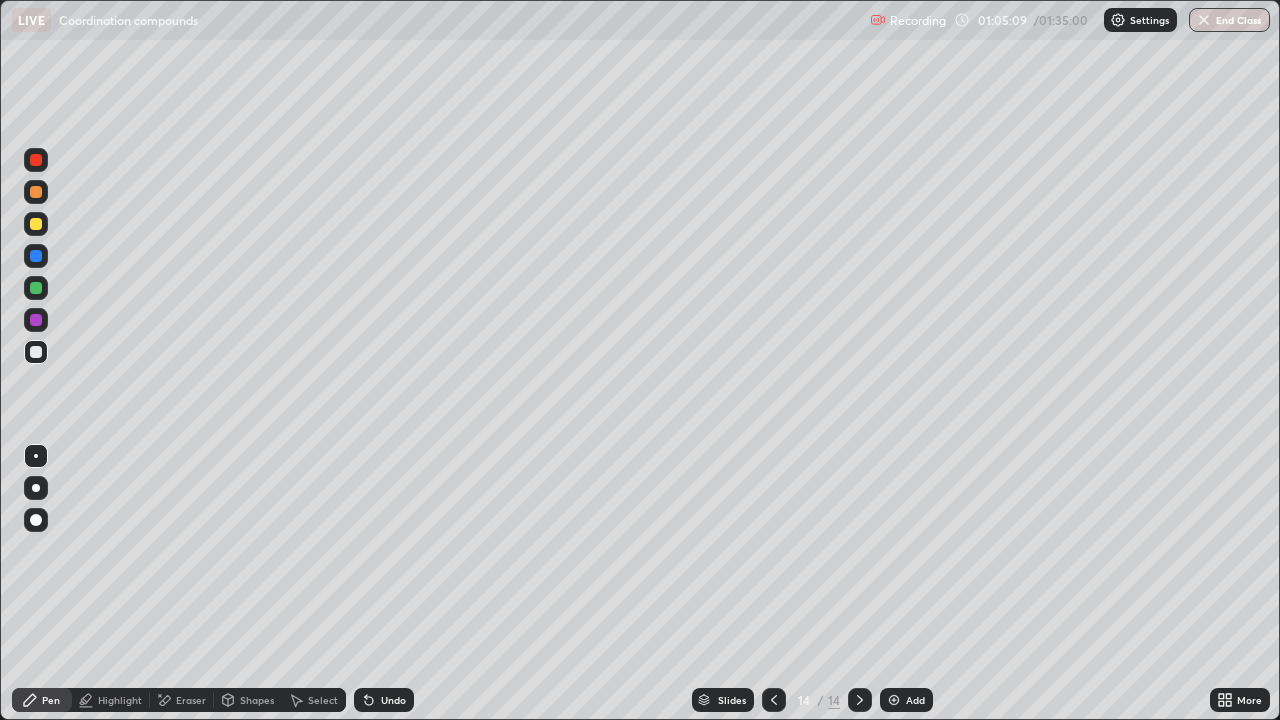 click at bounding box center (36, 256) 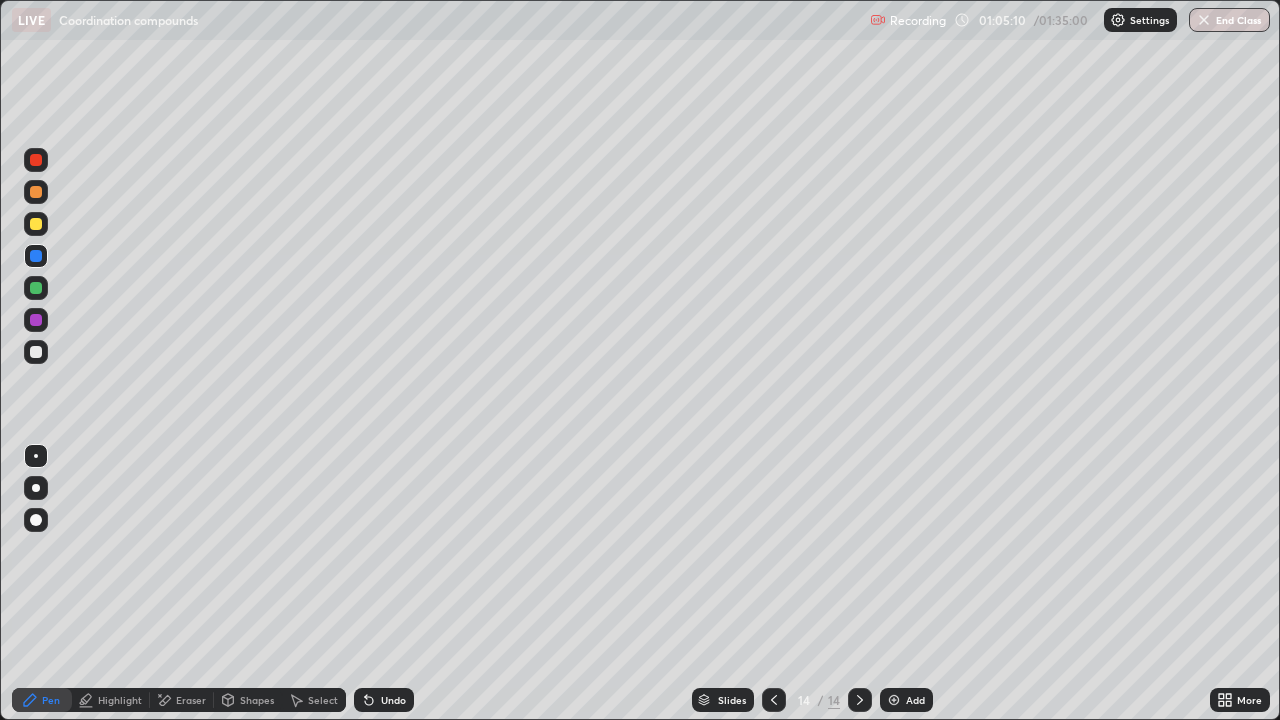 click at bounding box center (36, 160) 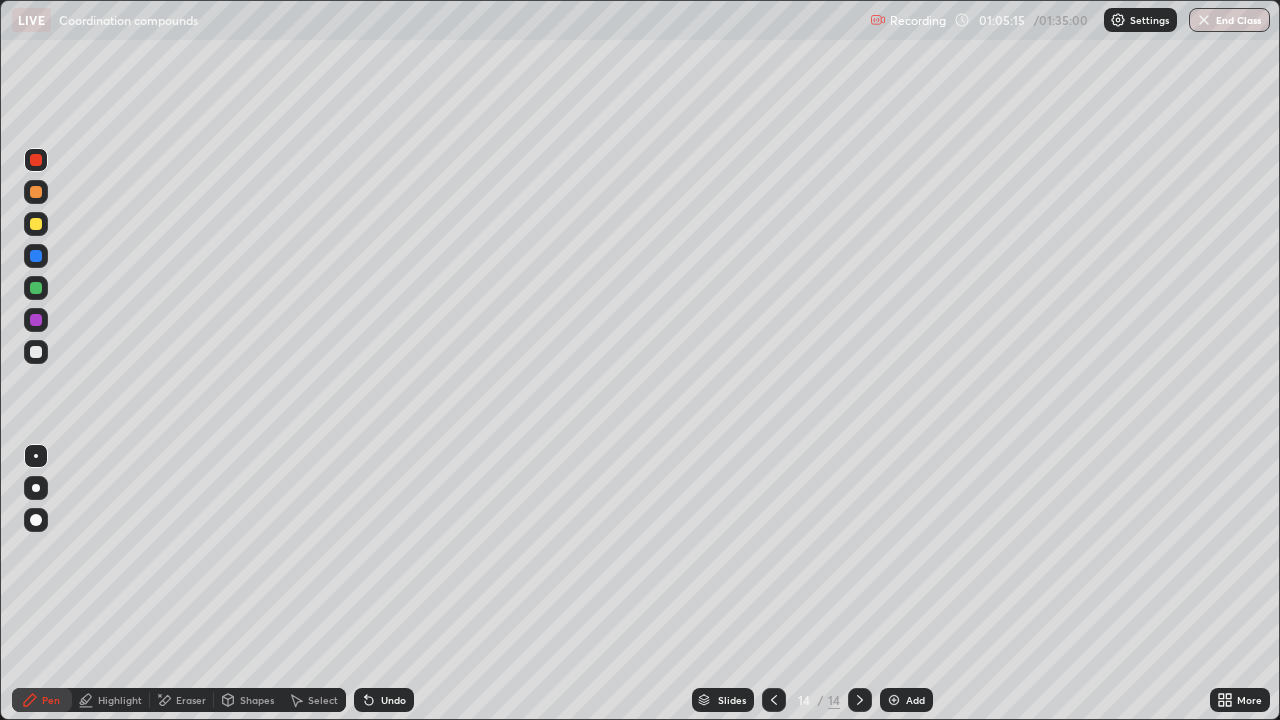 click at bounding box center [36, 224] 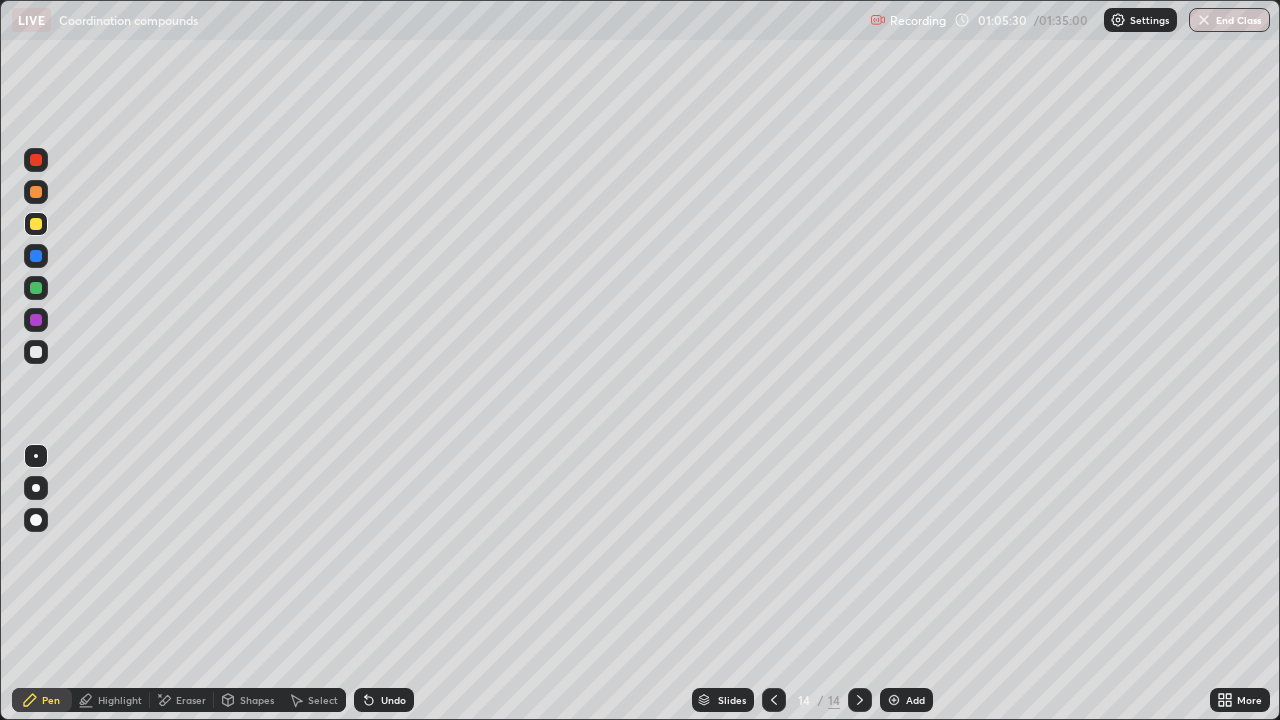 click at bounding box center (36, 352) 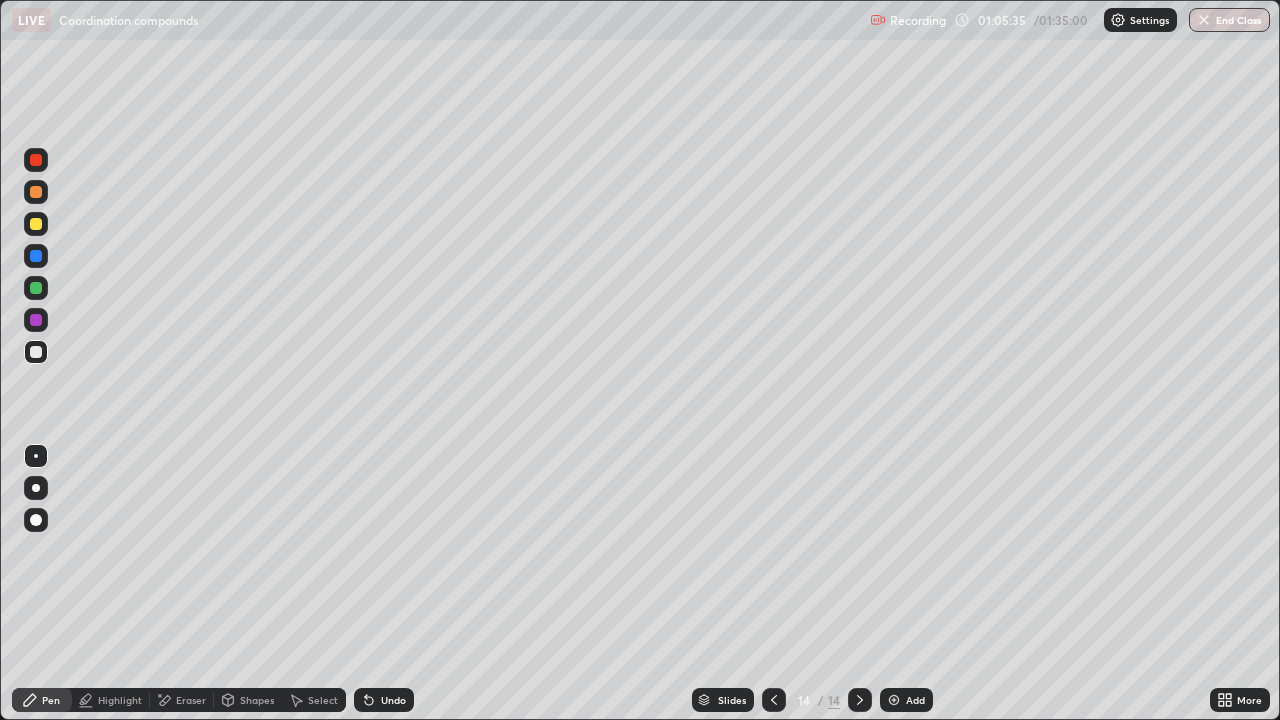 click at bounding box center (36, 224) 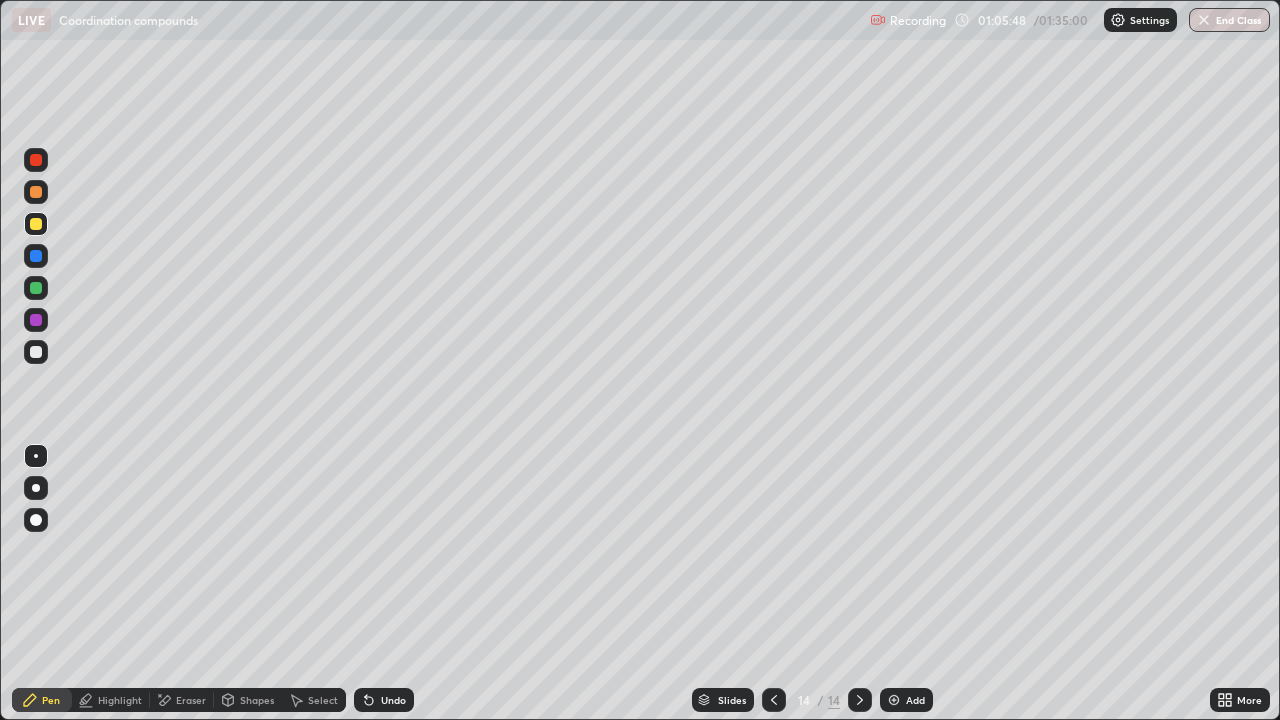 click at bounding box center [36, 352] 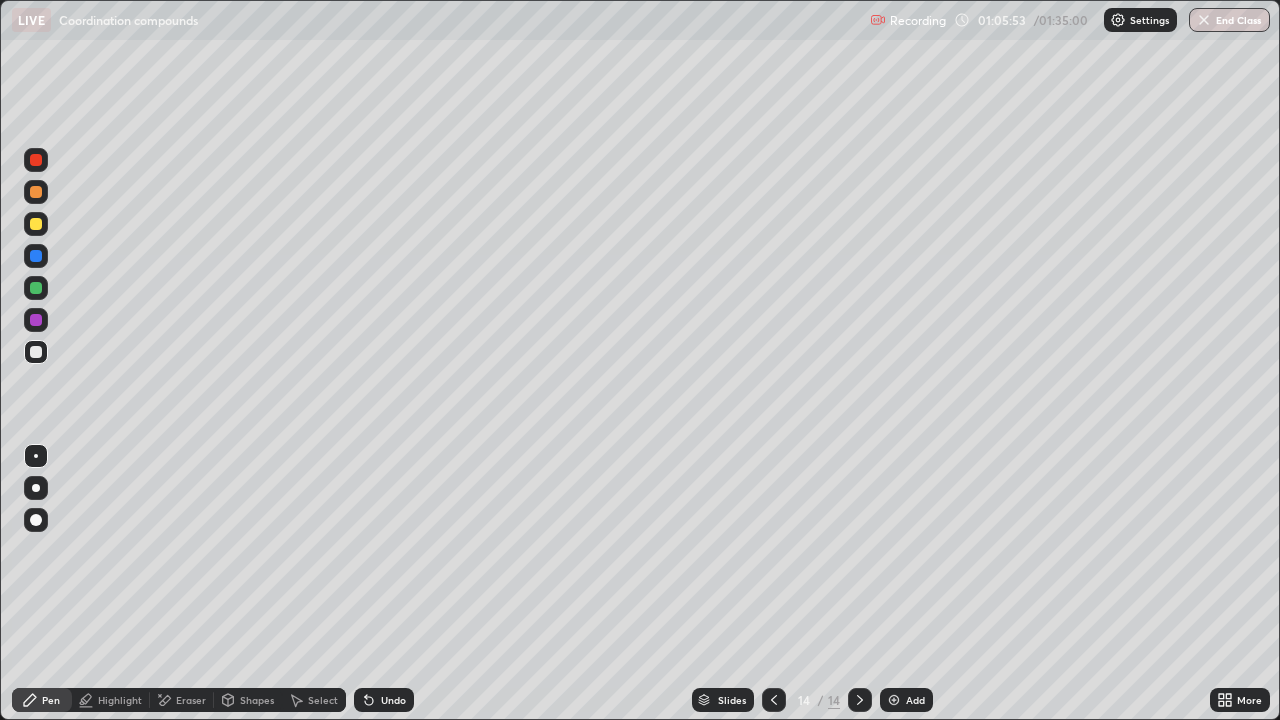 click at bounding box center (36, 320) 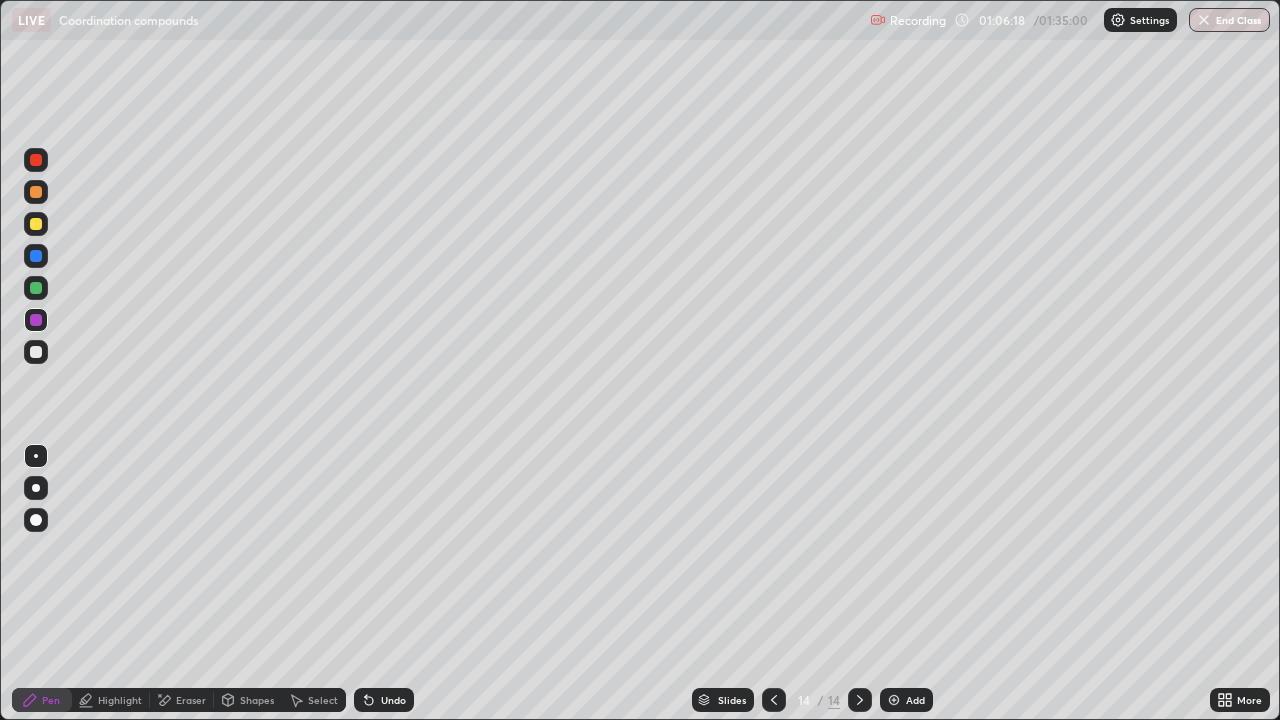 click at bounding box center [36, 288] 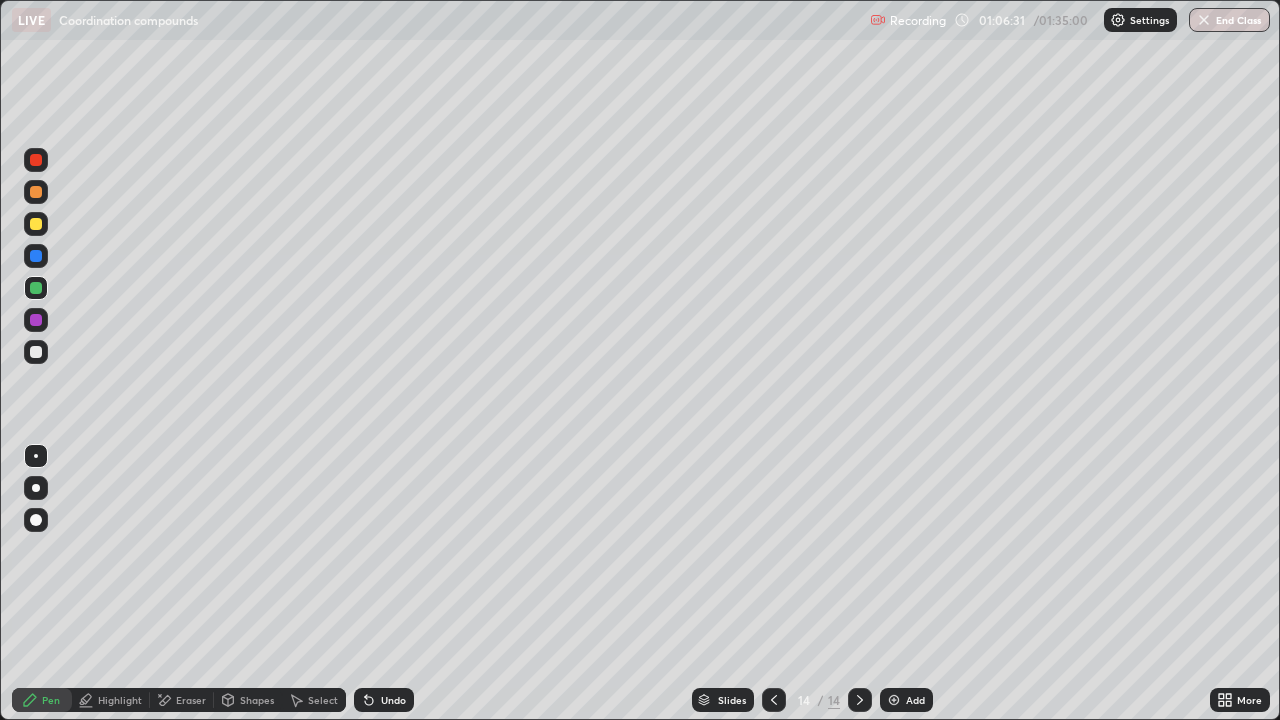 click 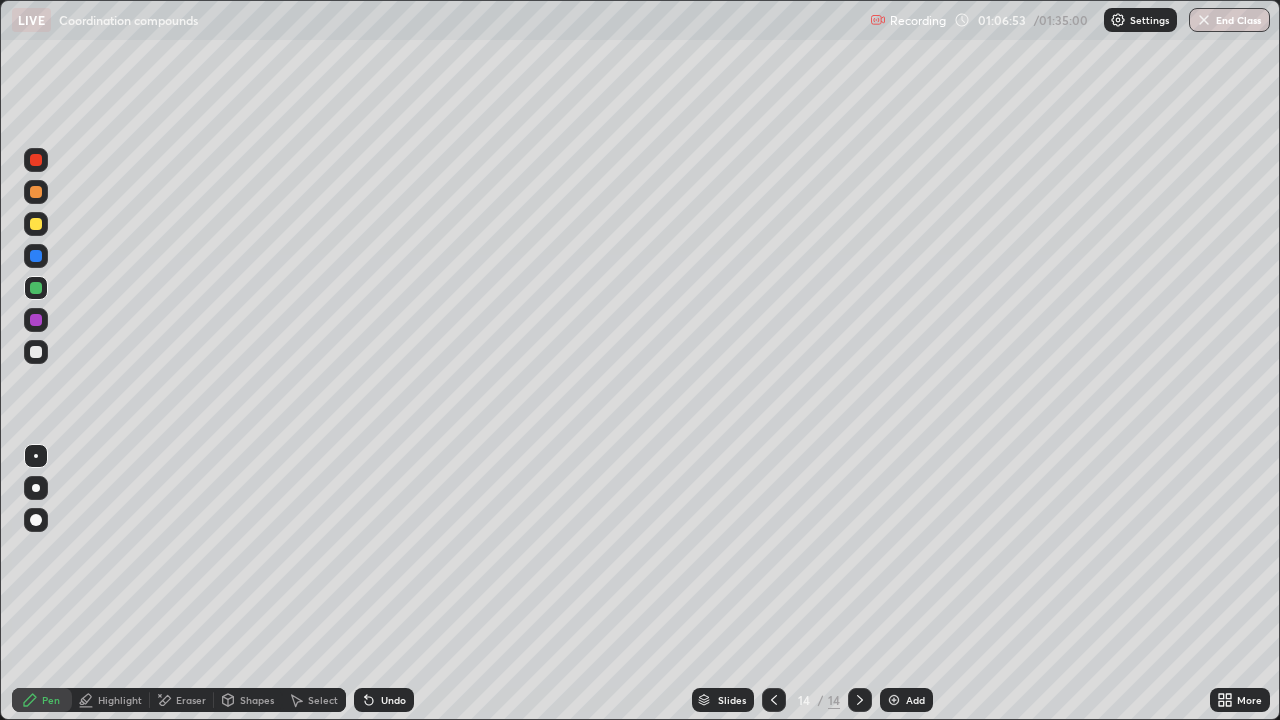 click on "Select" at bounding box center (314, 700) 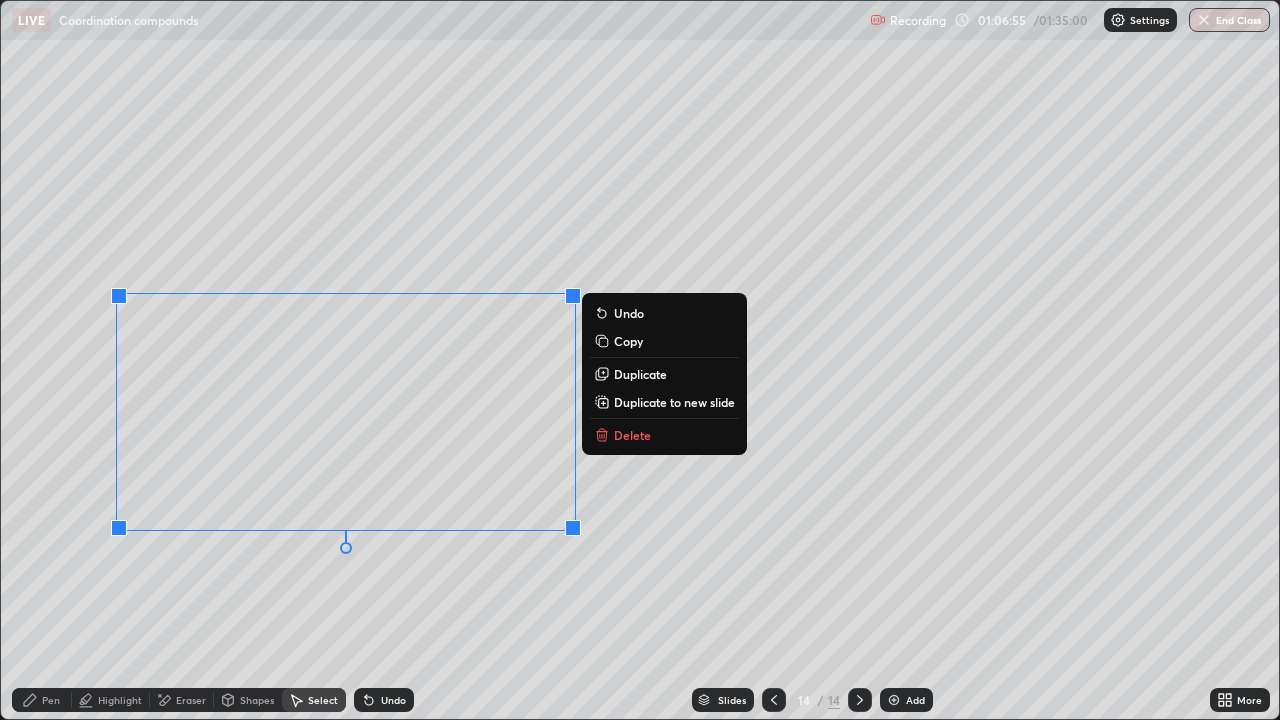 click on "Duplicate" at bounding box center [664, 374] 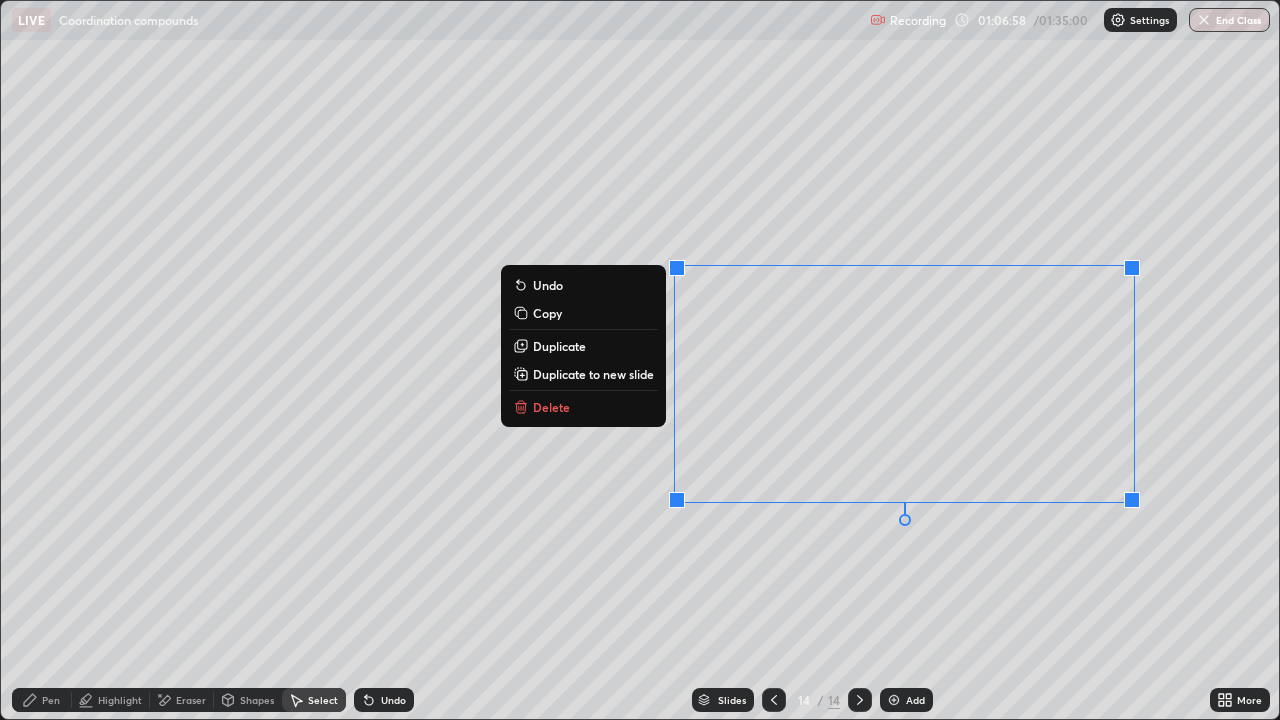 click on "Eraser" at bounding box center [182, 700] 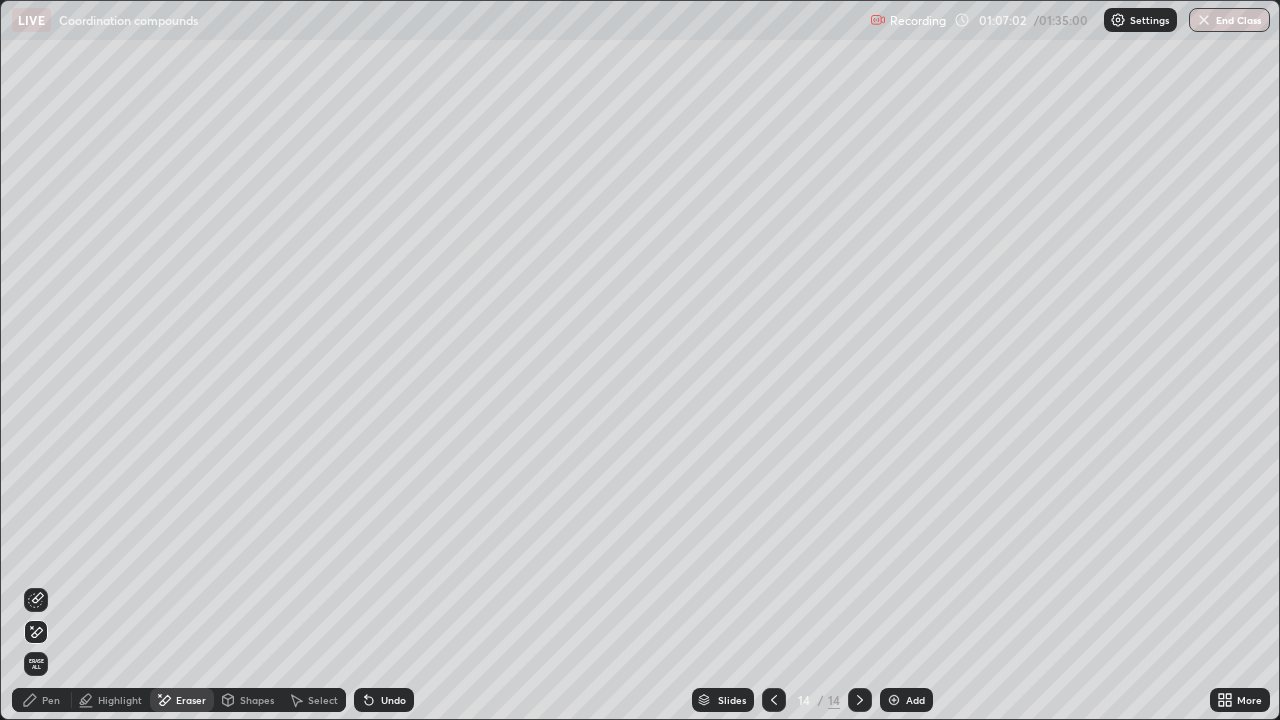 click on "Pen" at bounding box center (51, 700) 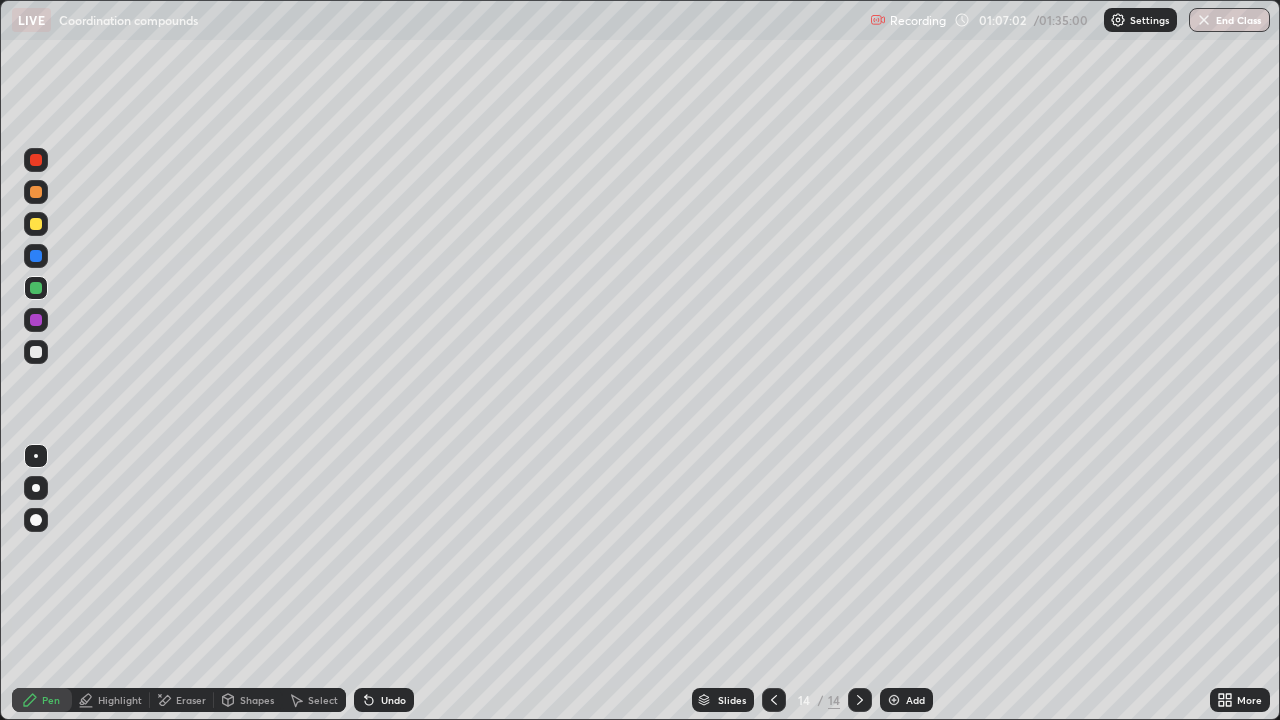 click at bounding box center (36, 224) 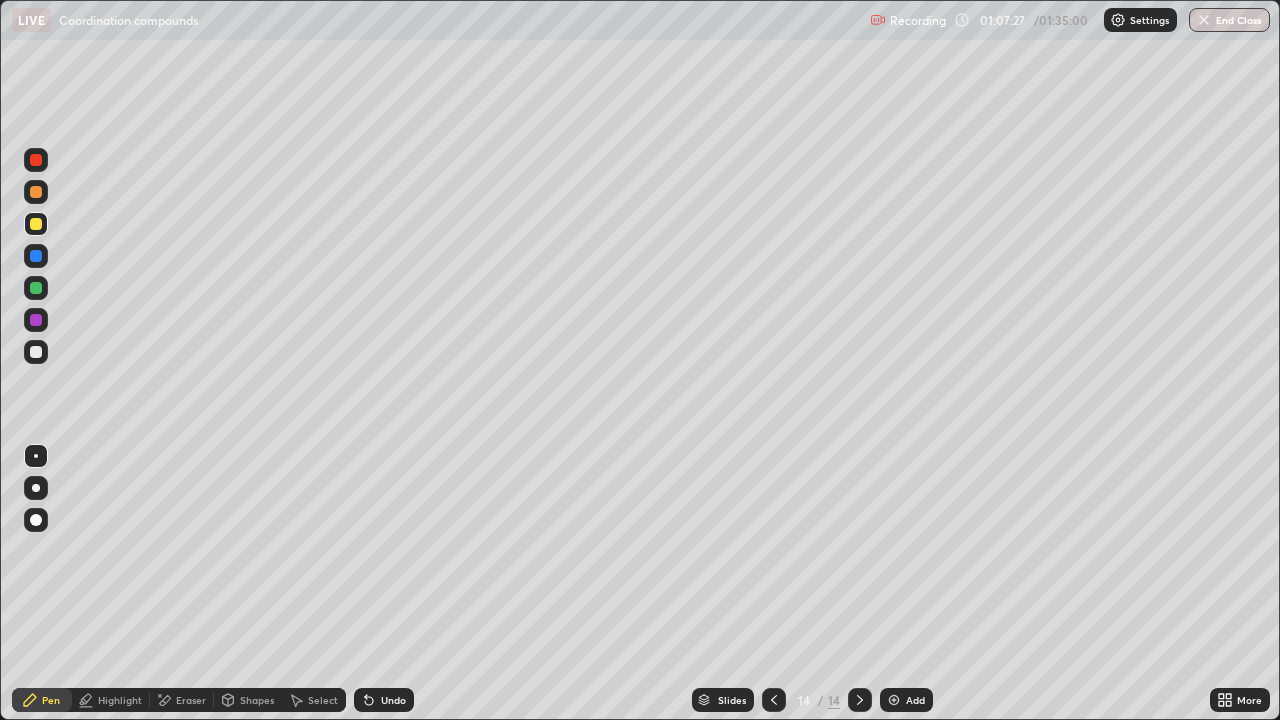 click at bounding box center [36, 224] 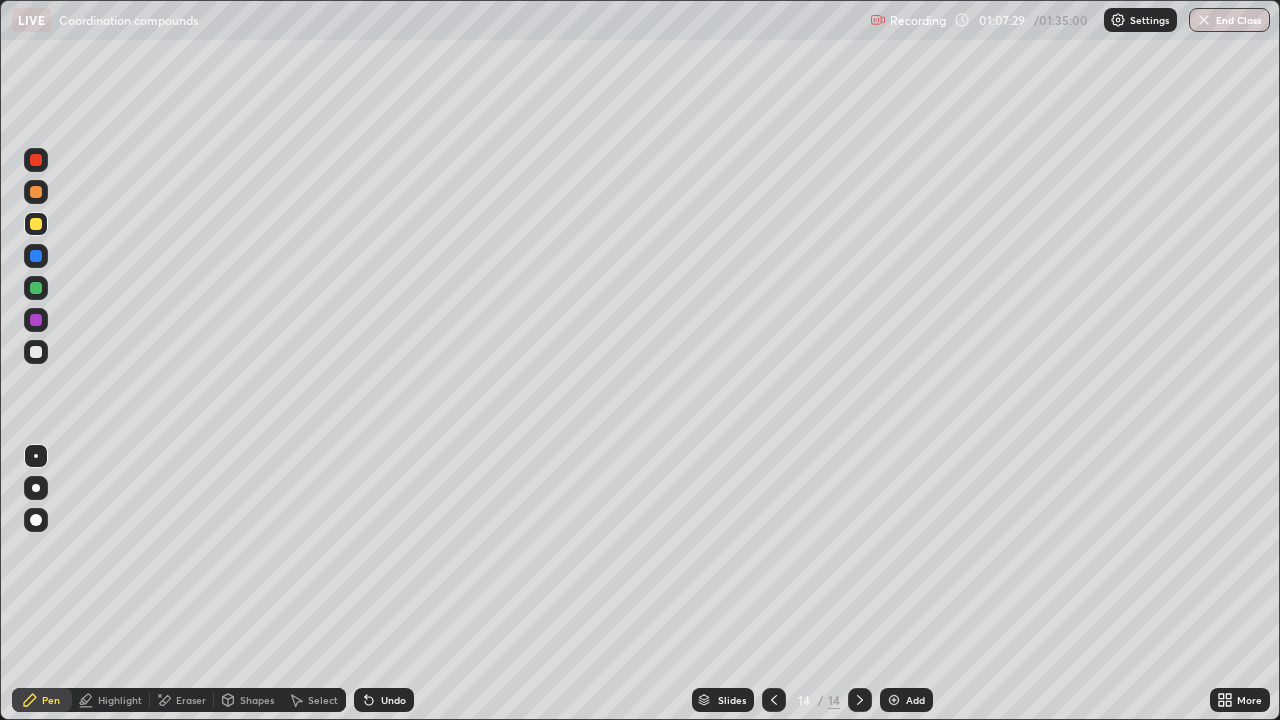 click on "Eraser" at bounding box center (191, 700) 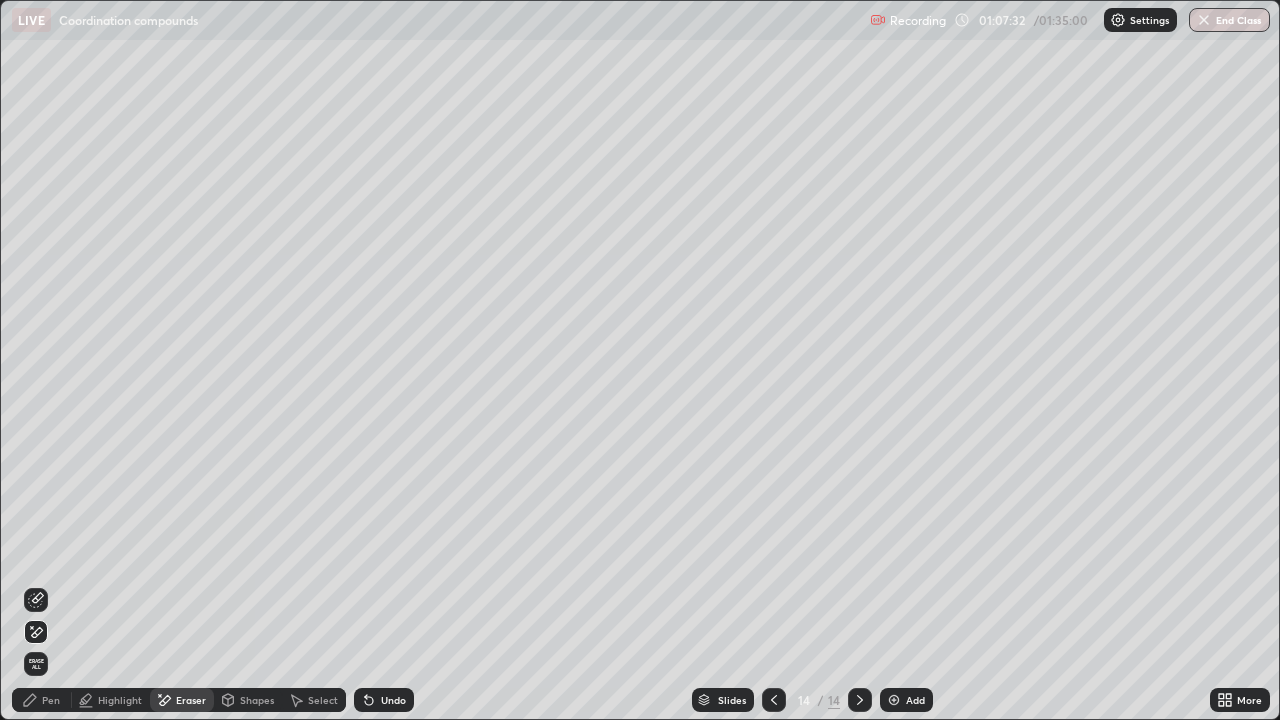 click 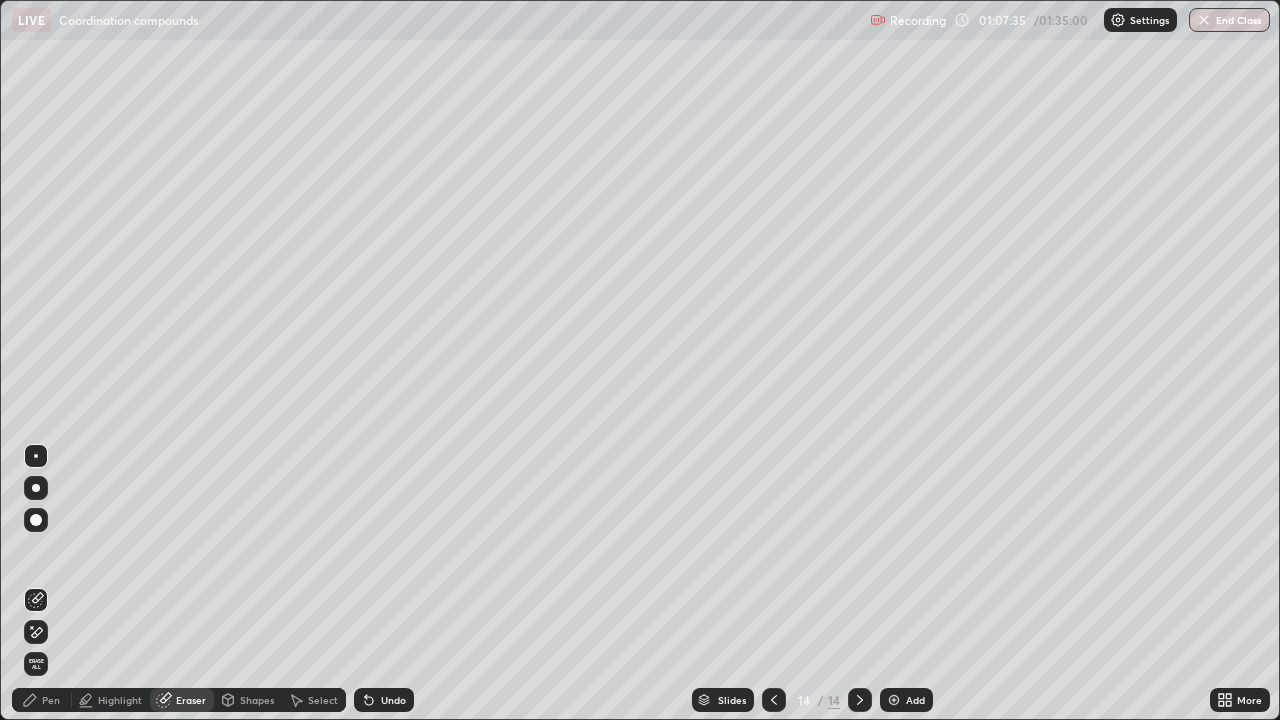 click on "Pen" at bounding box center (51, 700) 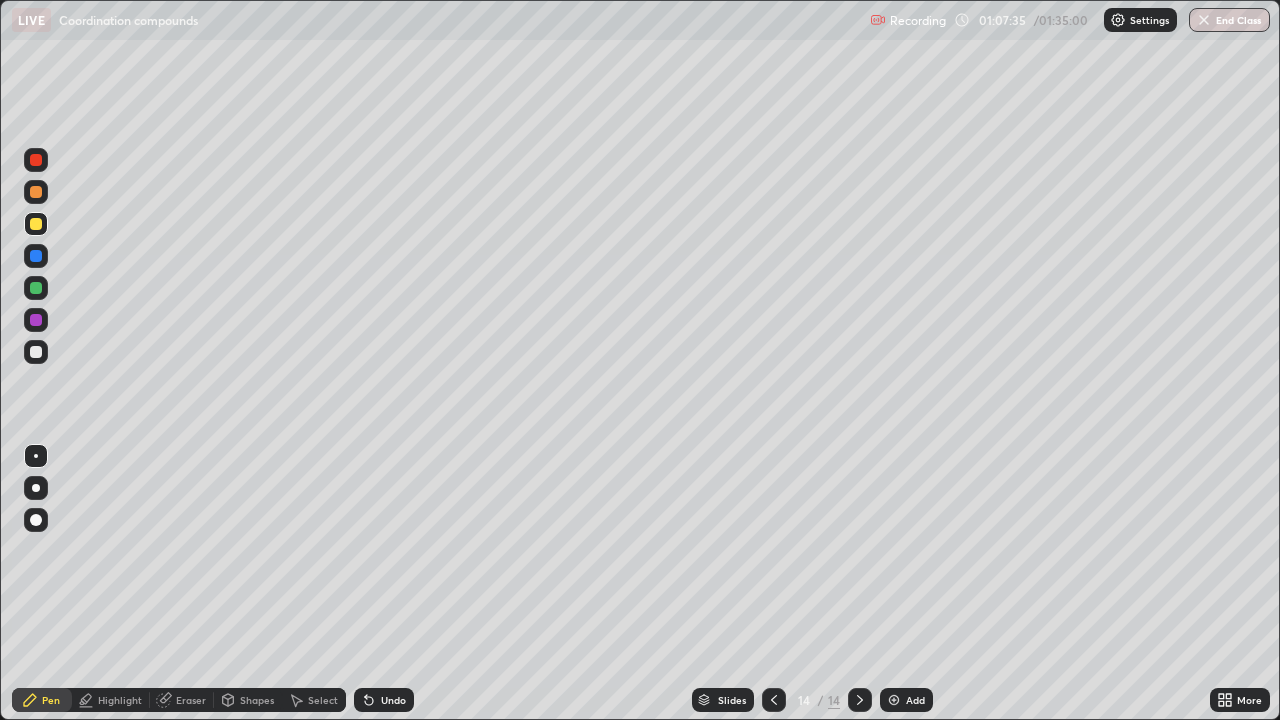click at bounding box center (36, 288) 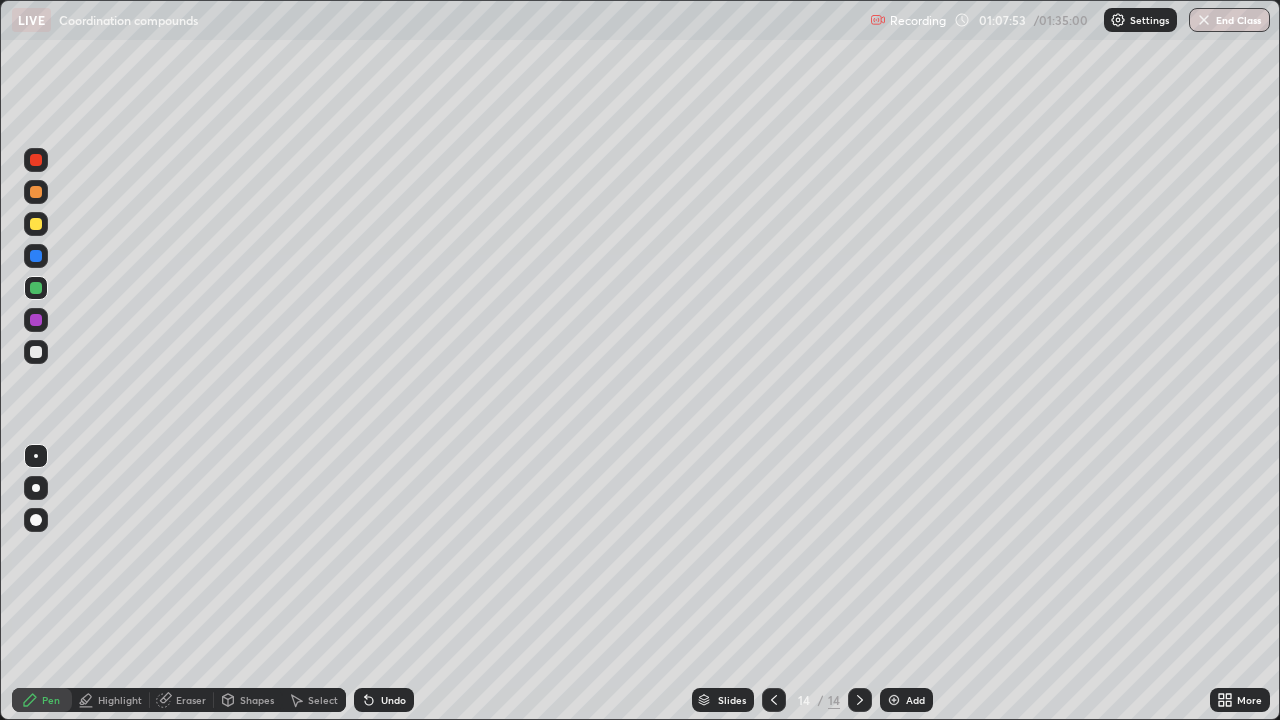 click at bounding box center (36, 352) 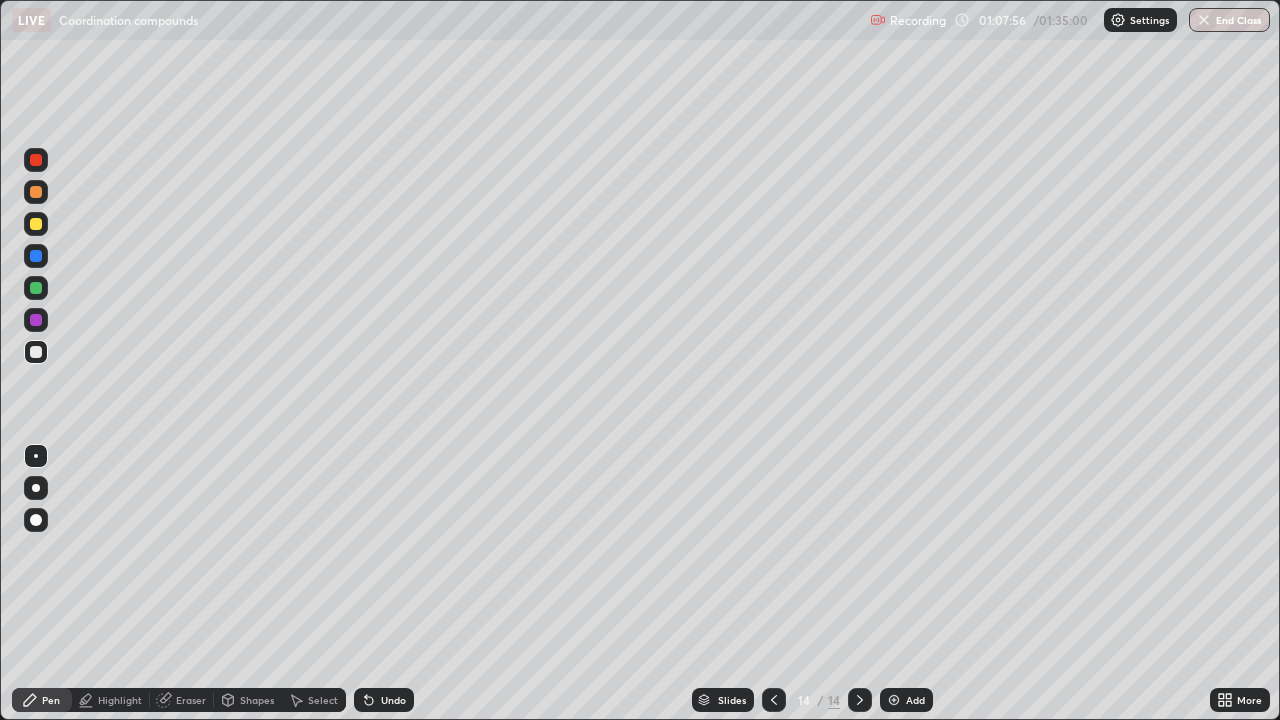 click at bounding box center (36, 352) 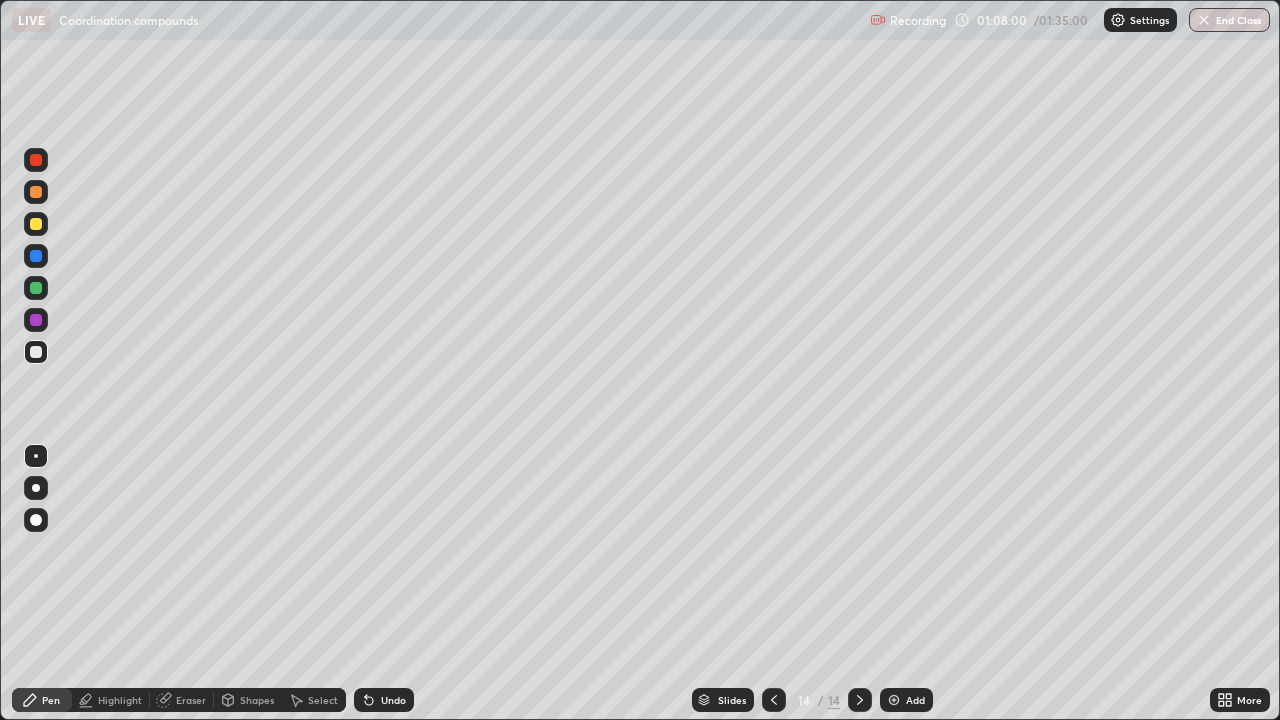 click at bounding box center [36, 224] 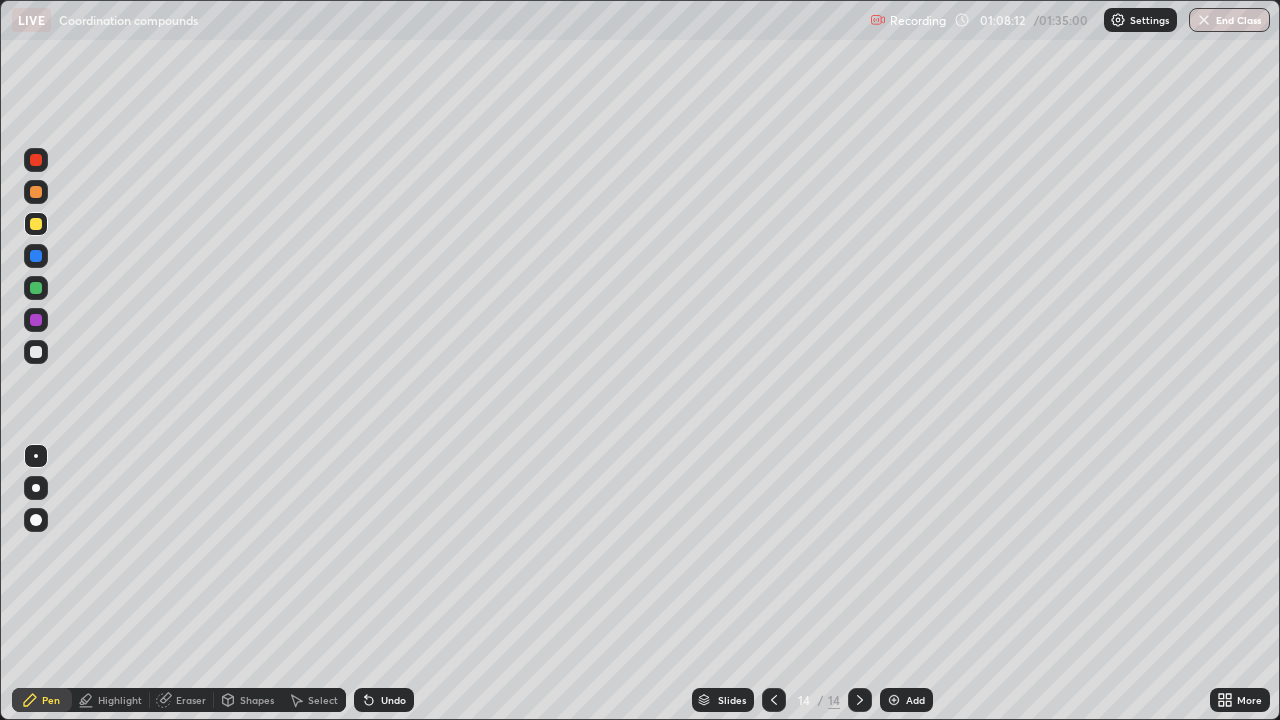click at bounding box center [36, 160] 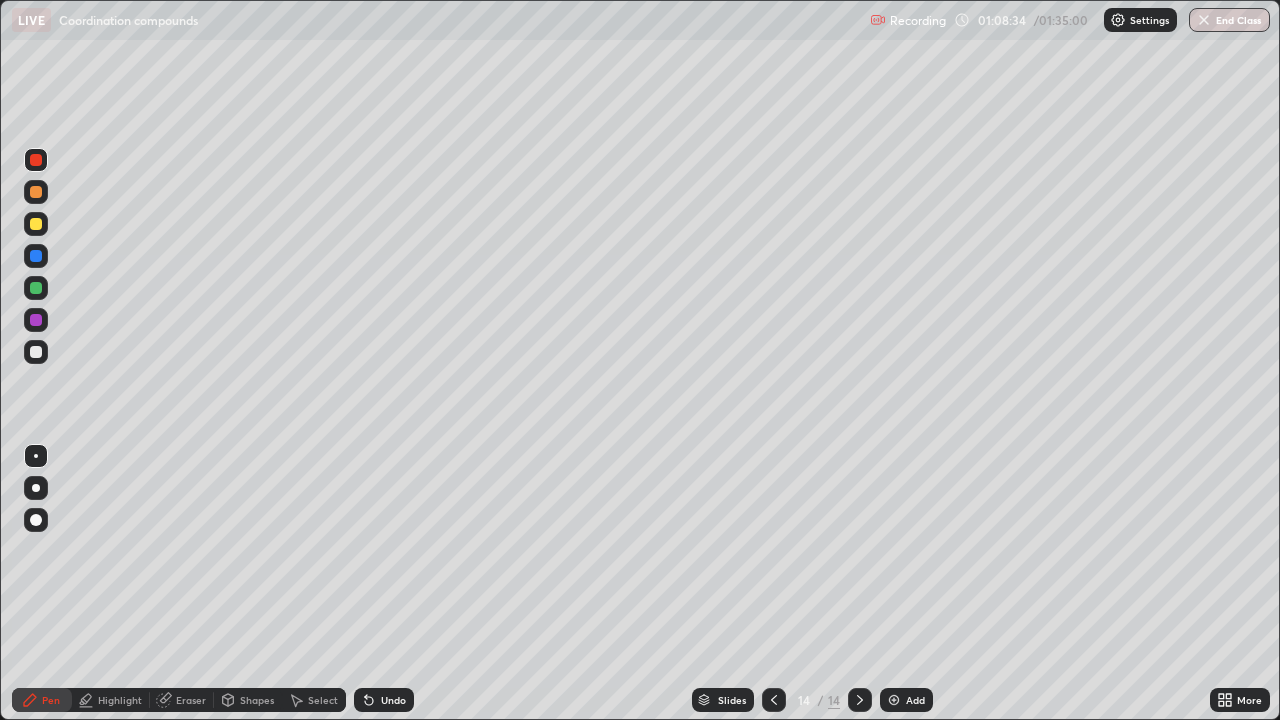 click at bounding box center [36, 224] 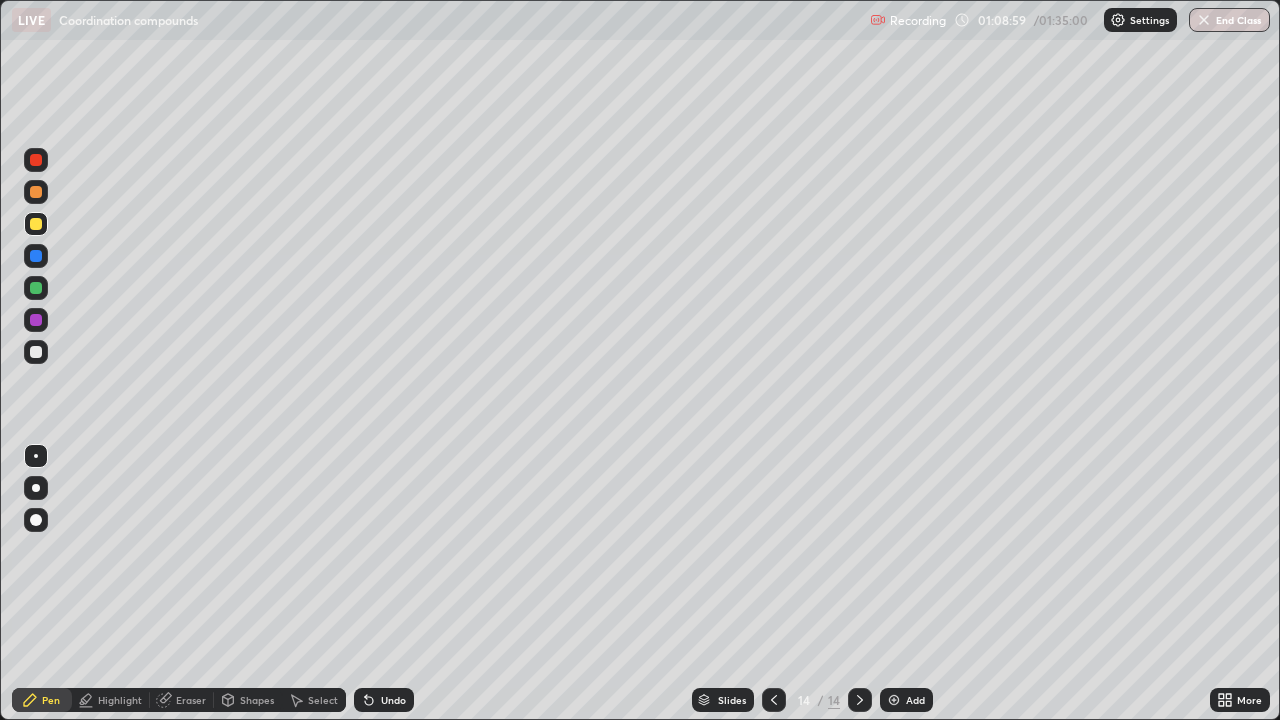 click at bounding box center [860, 700] 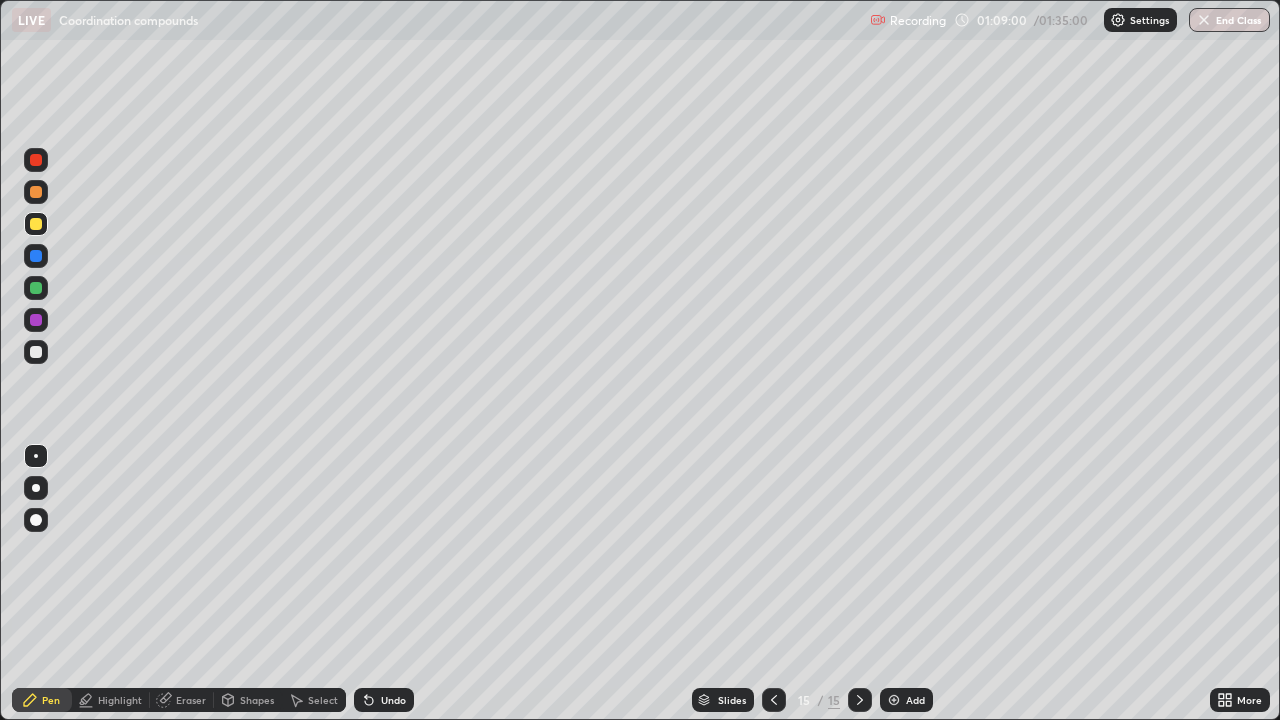 click at bounding box center [36, 288] 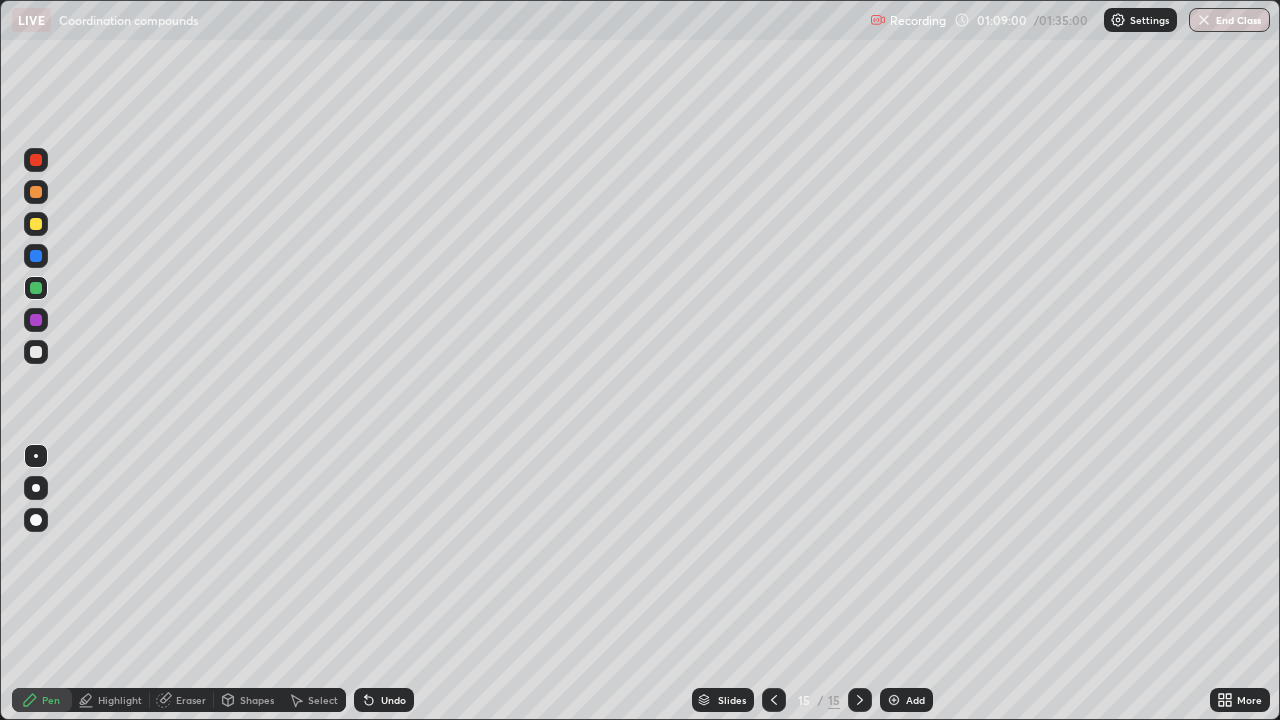 click at bounding box center (36, 352) 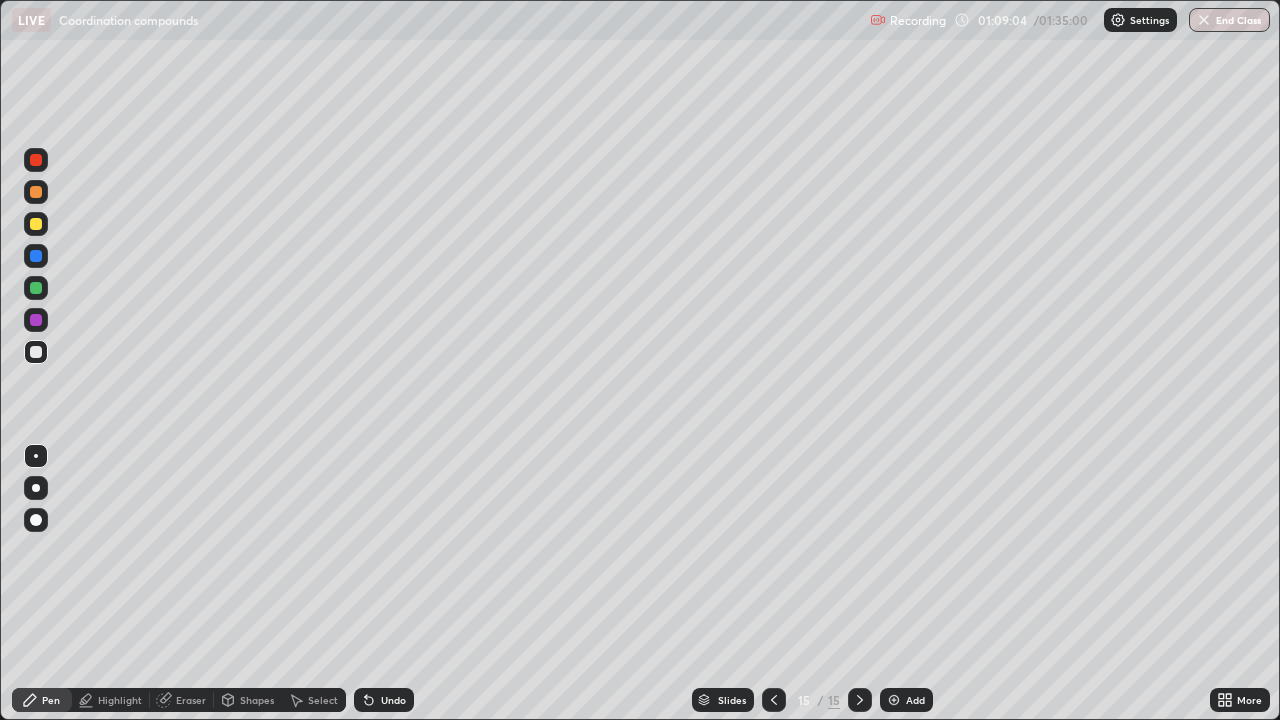 click 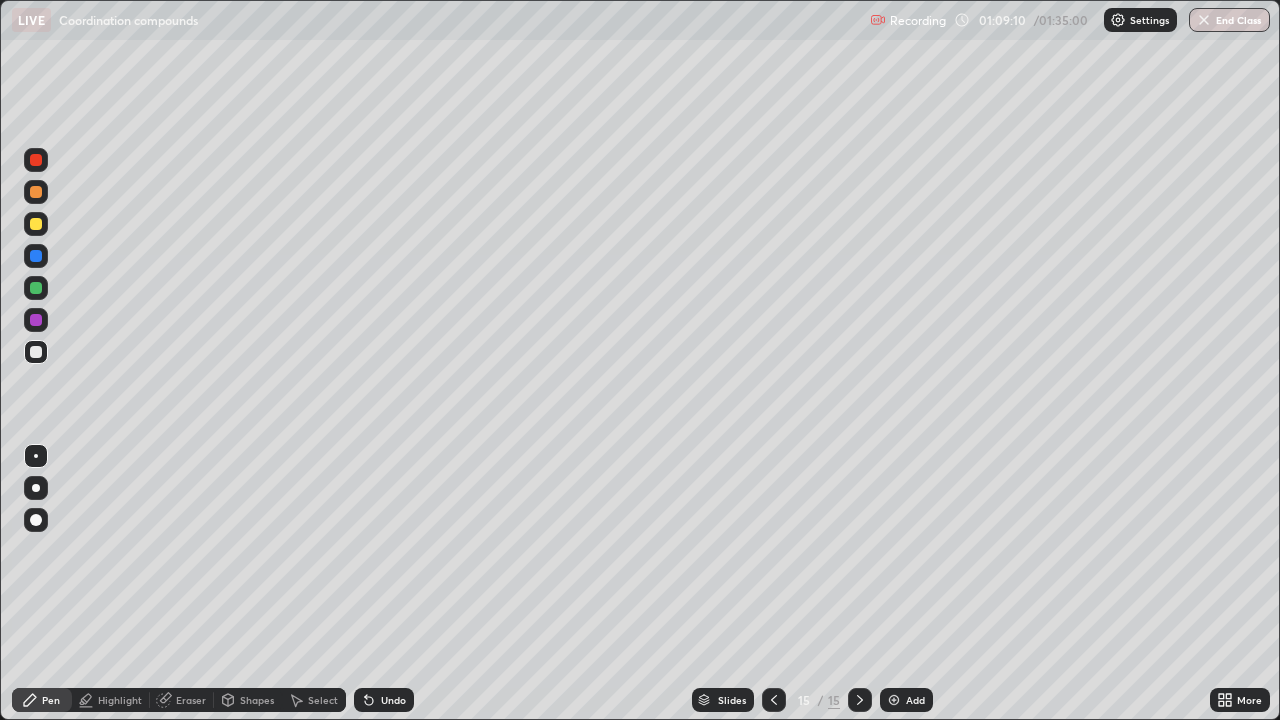 click at bounding box center (36, 192) 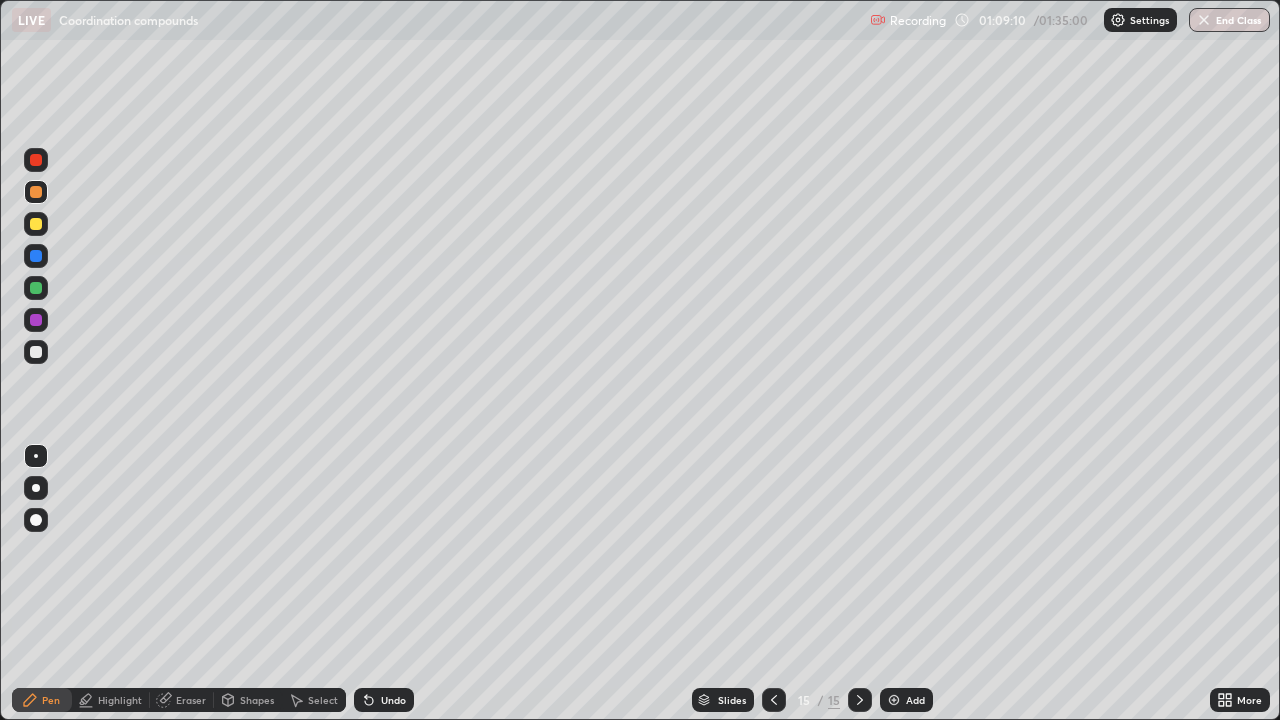 click at bounding box center (36, 224) 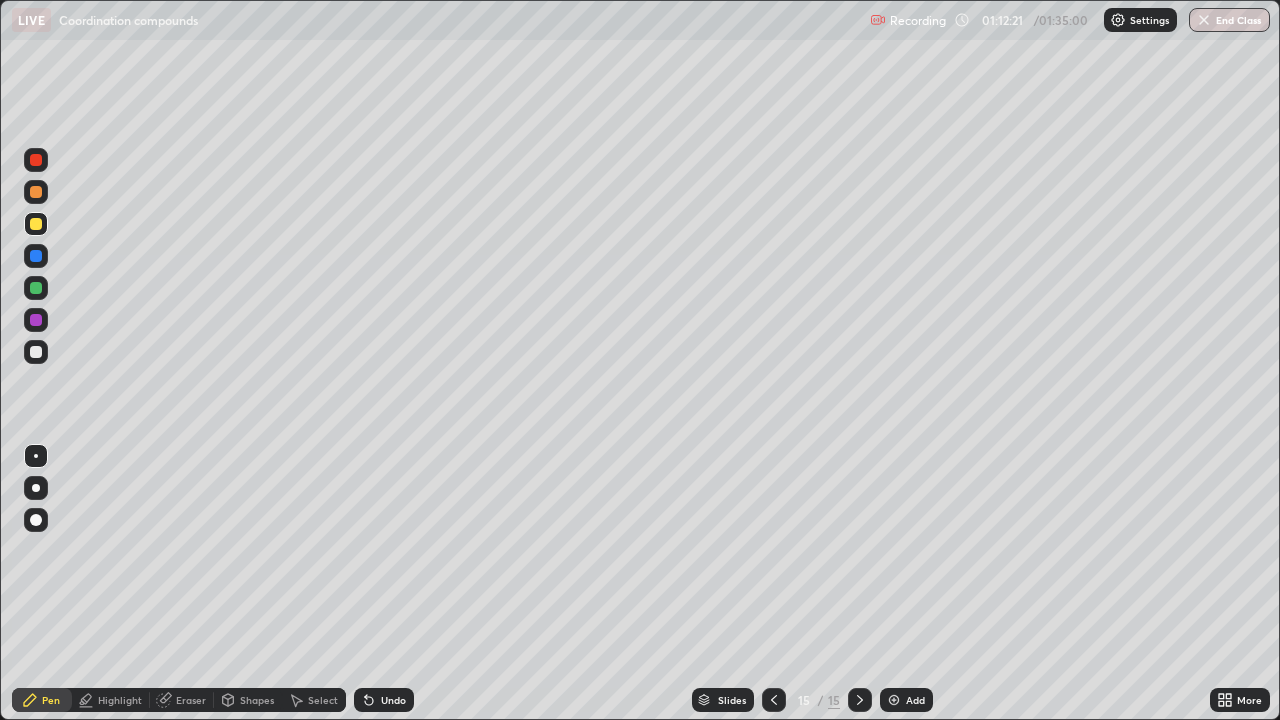 click at bounding box center [36, 288] 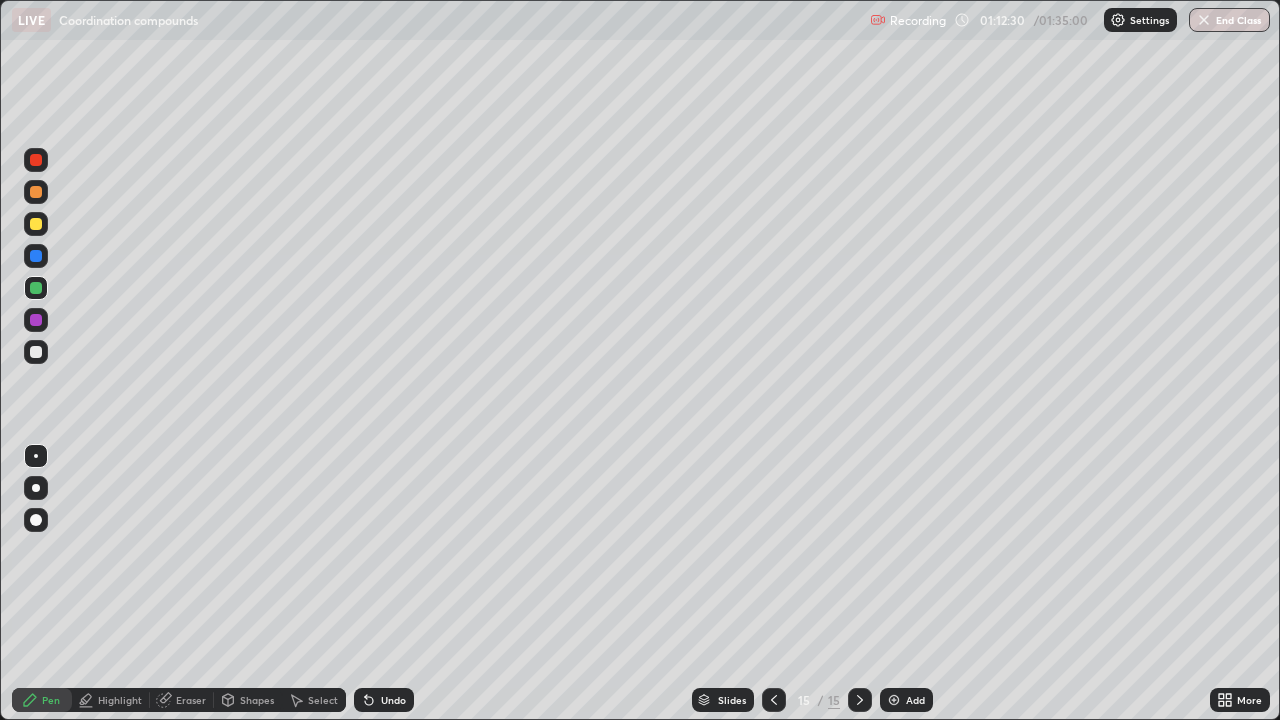 click at bounding box center (36, 352) 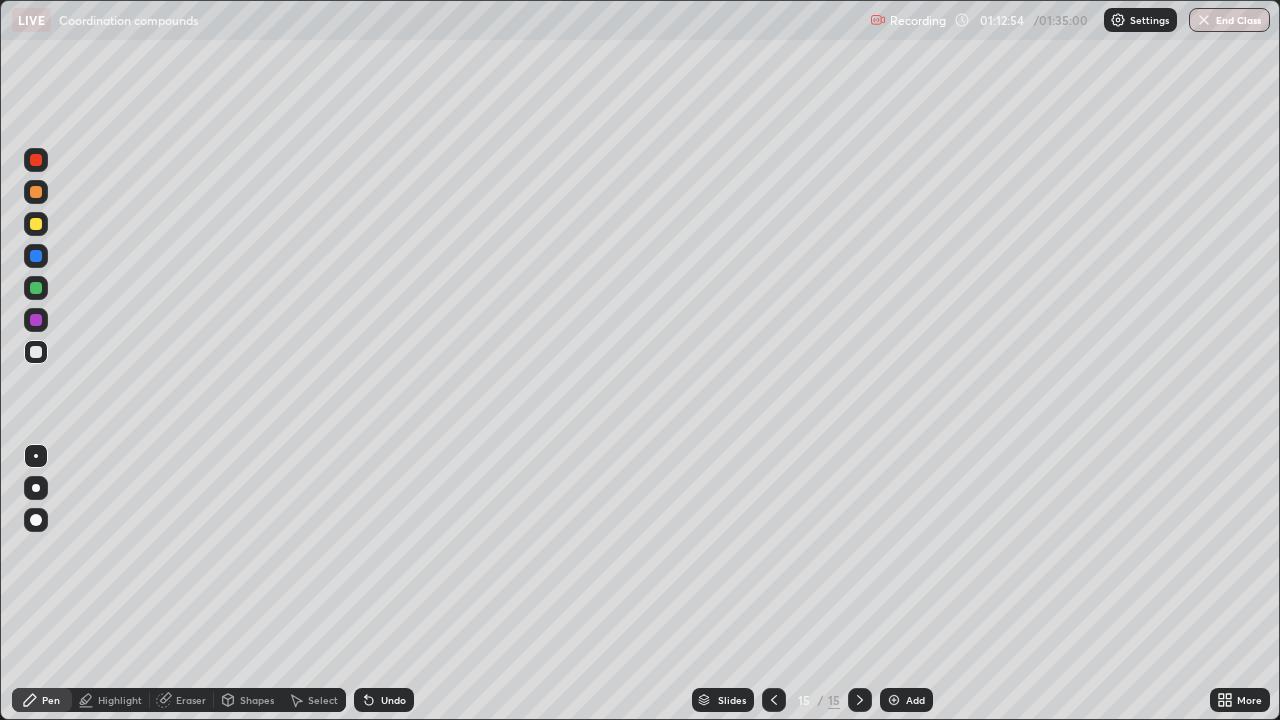 click at bounding box center (36, 288) 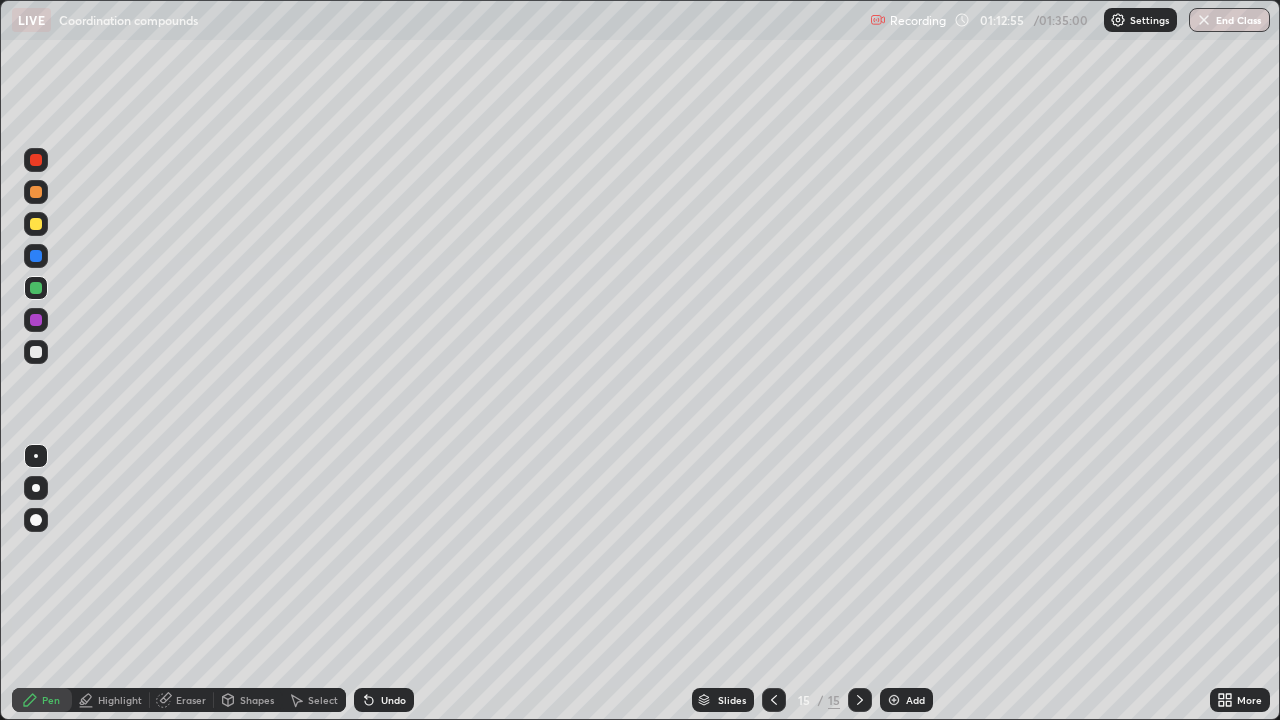 click on "Add" at bounding box center [906, 700] 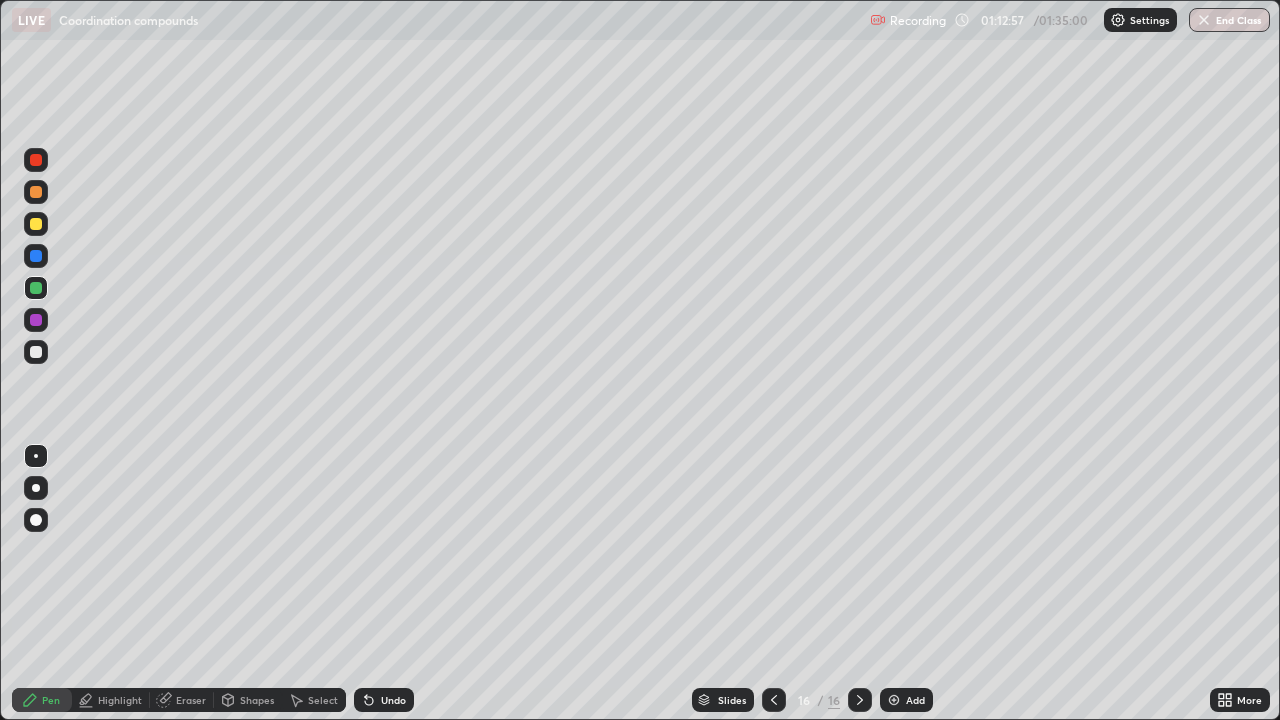 click at bounding box center [36, 224] 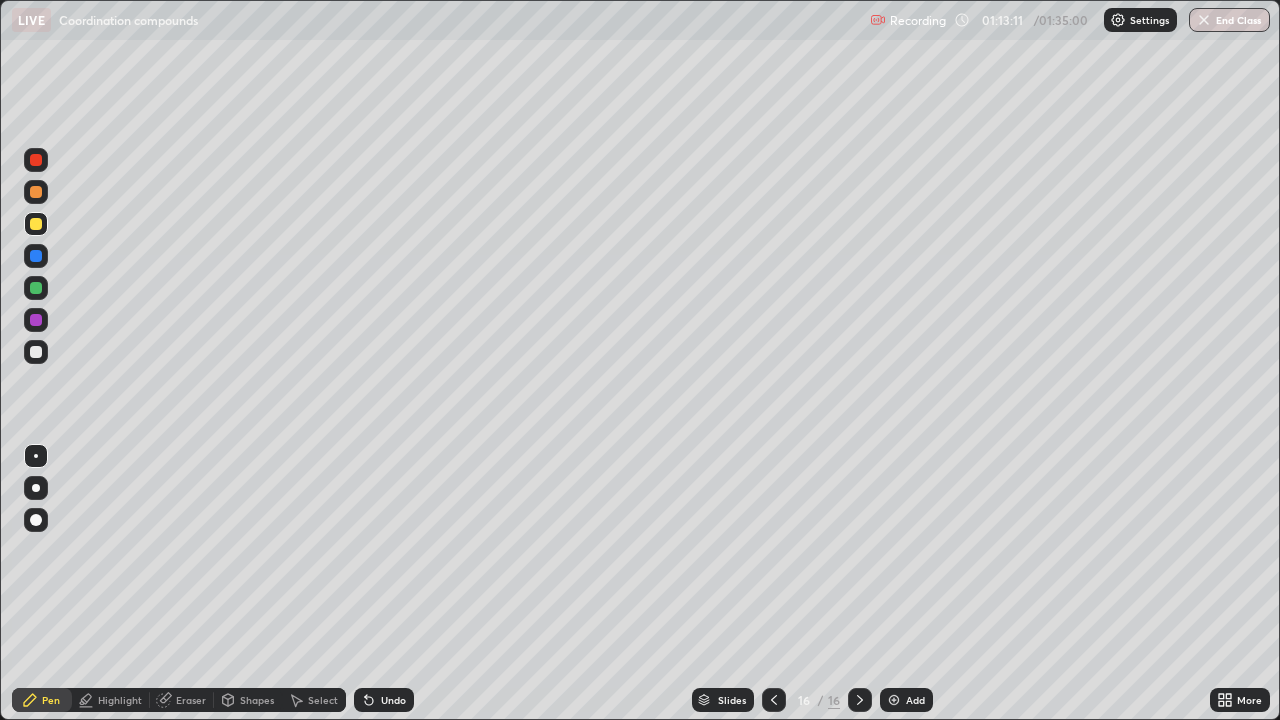 click on "Select" at bounding box center (323, 700) 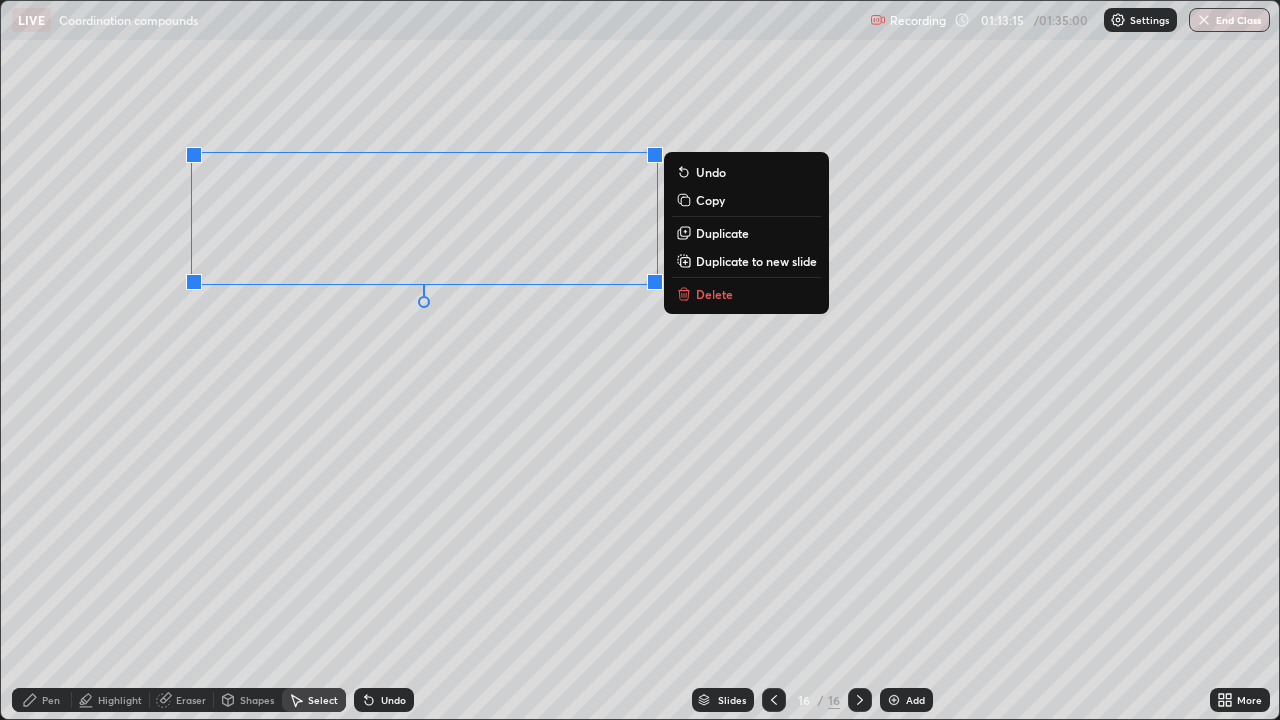 click 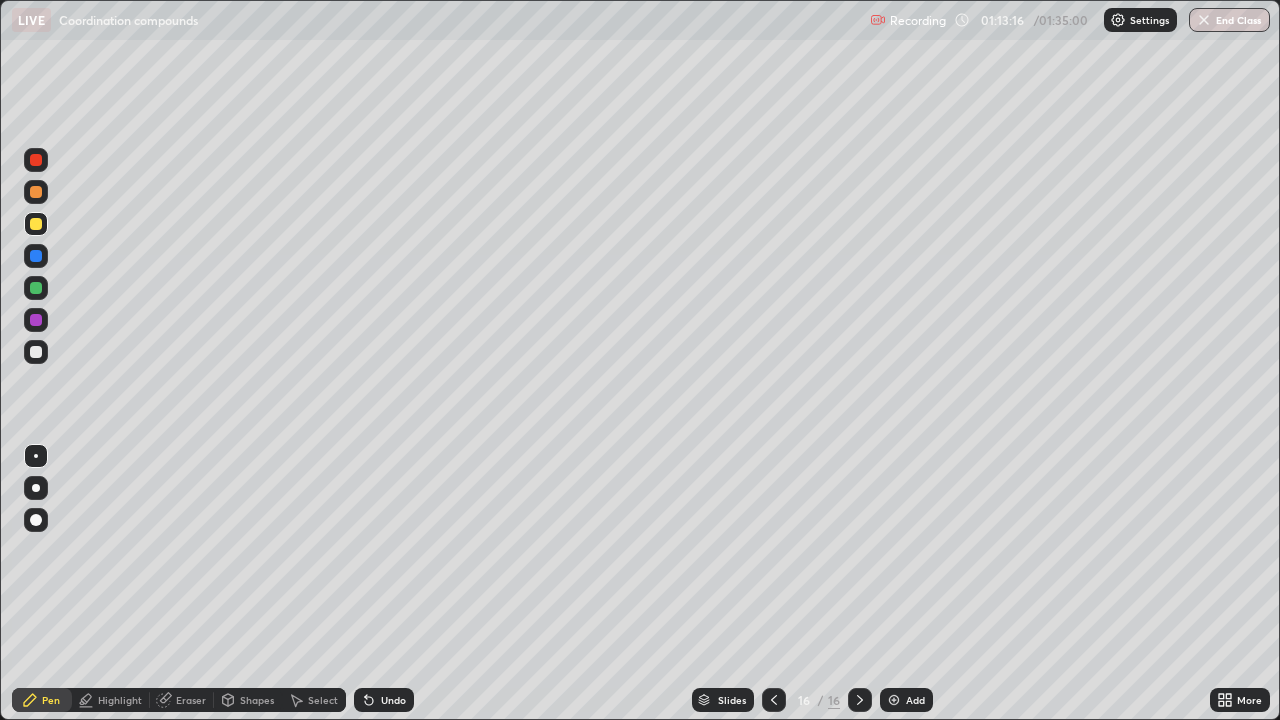 click at bounding box center (36, 352) 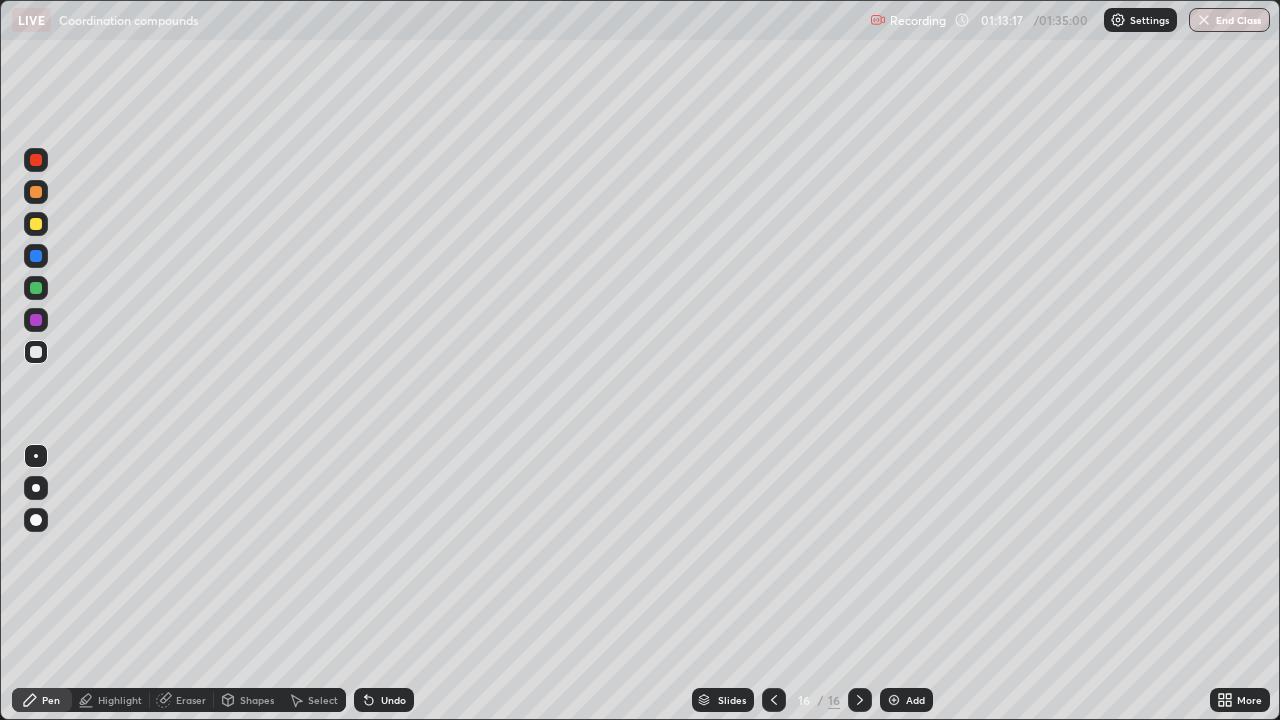 click at bounding box center [36, 288] 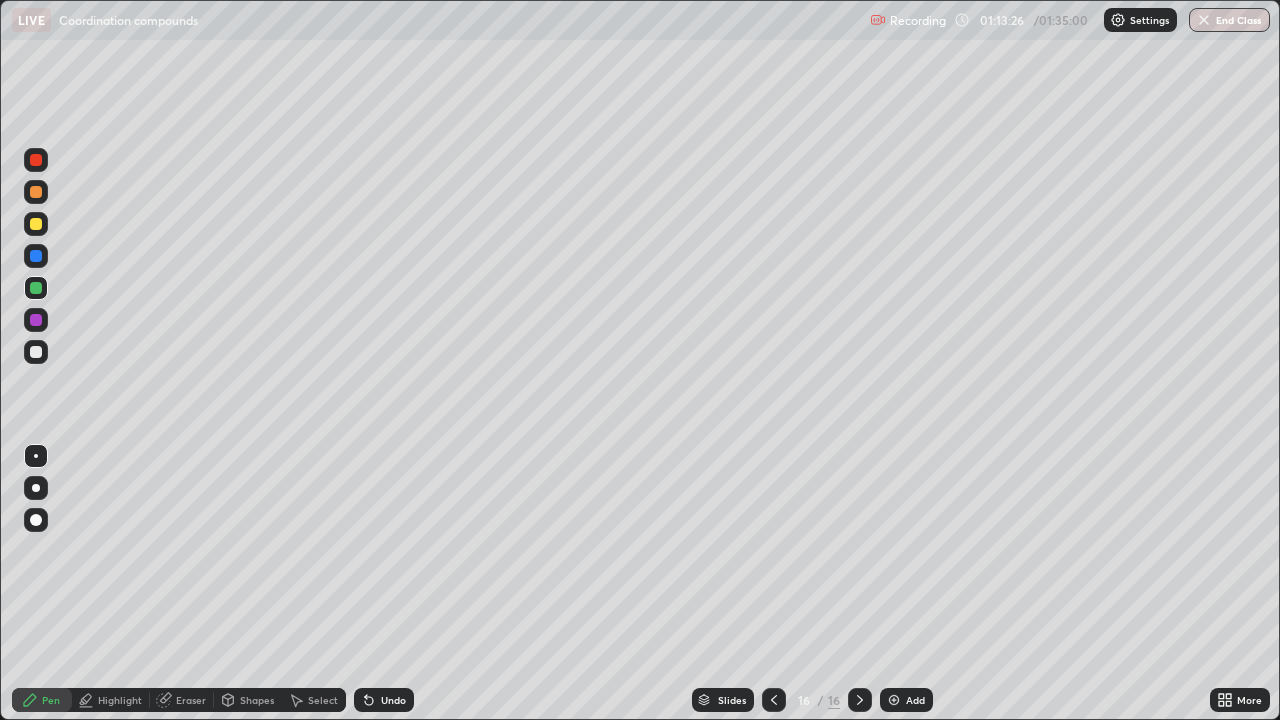 click at bounding box center [36, 192] 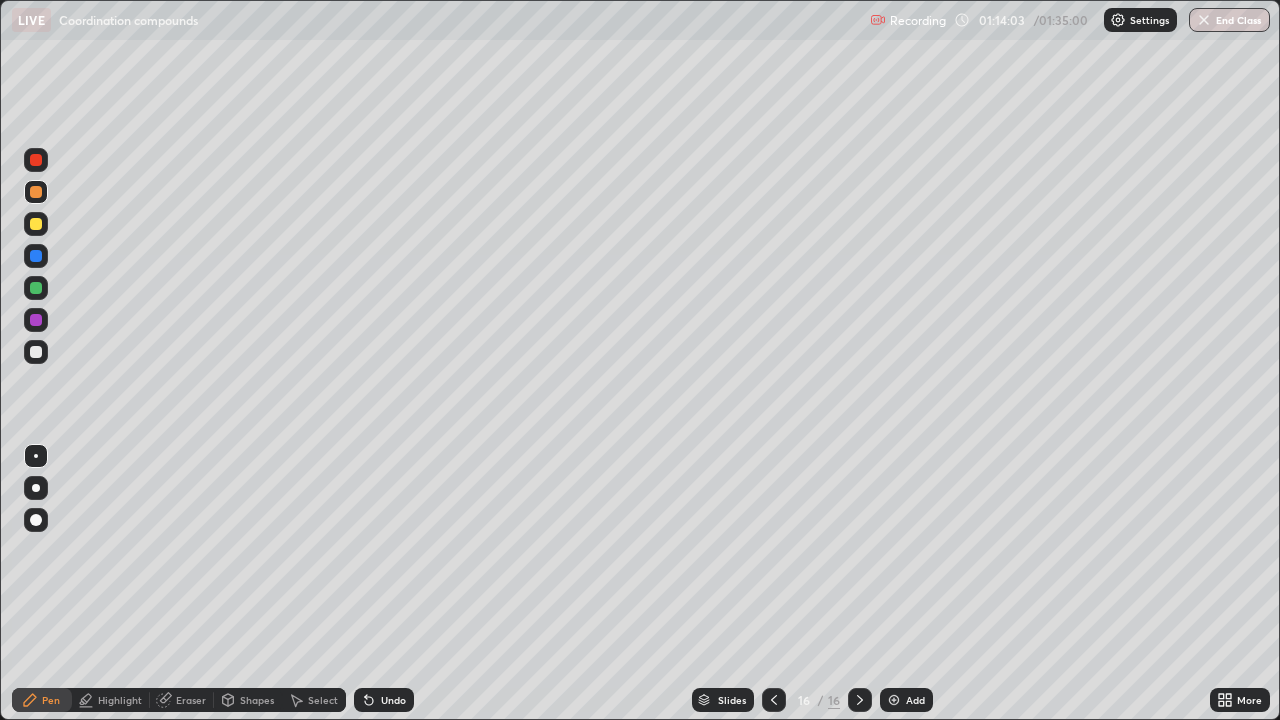 click at bounding box center [36, 288] 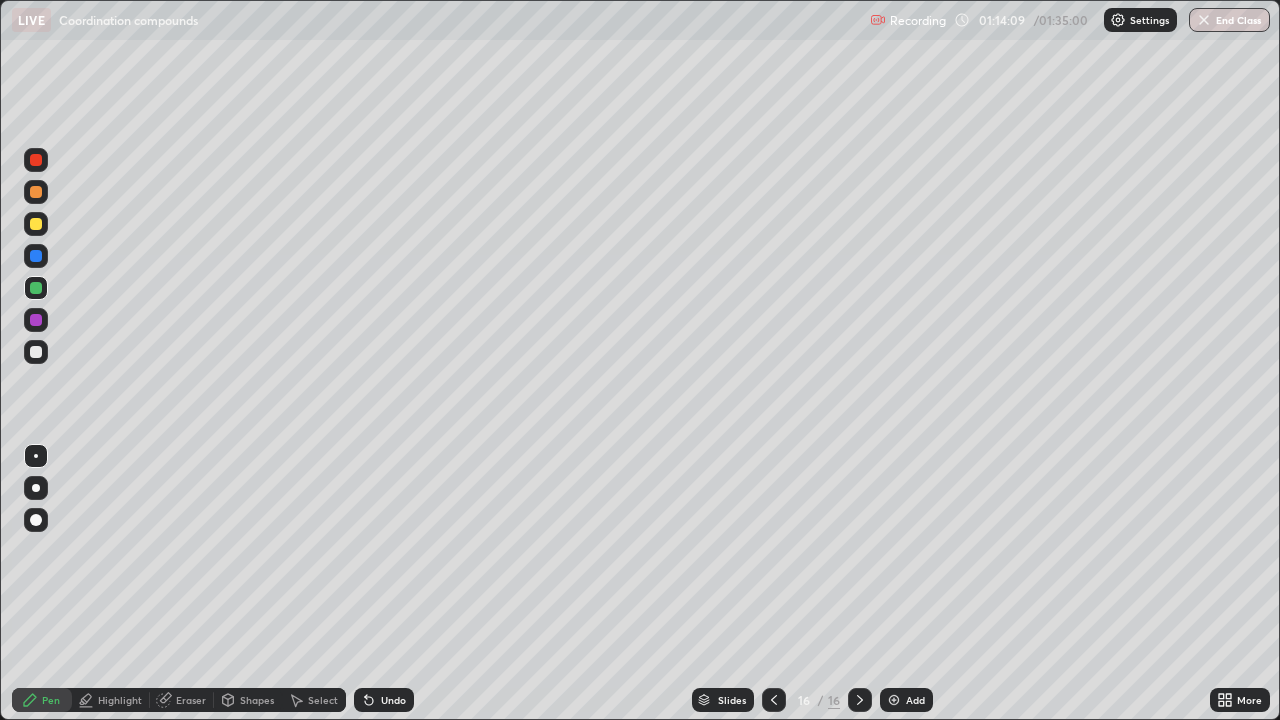click at bounding box center (36, 352) 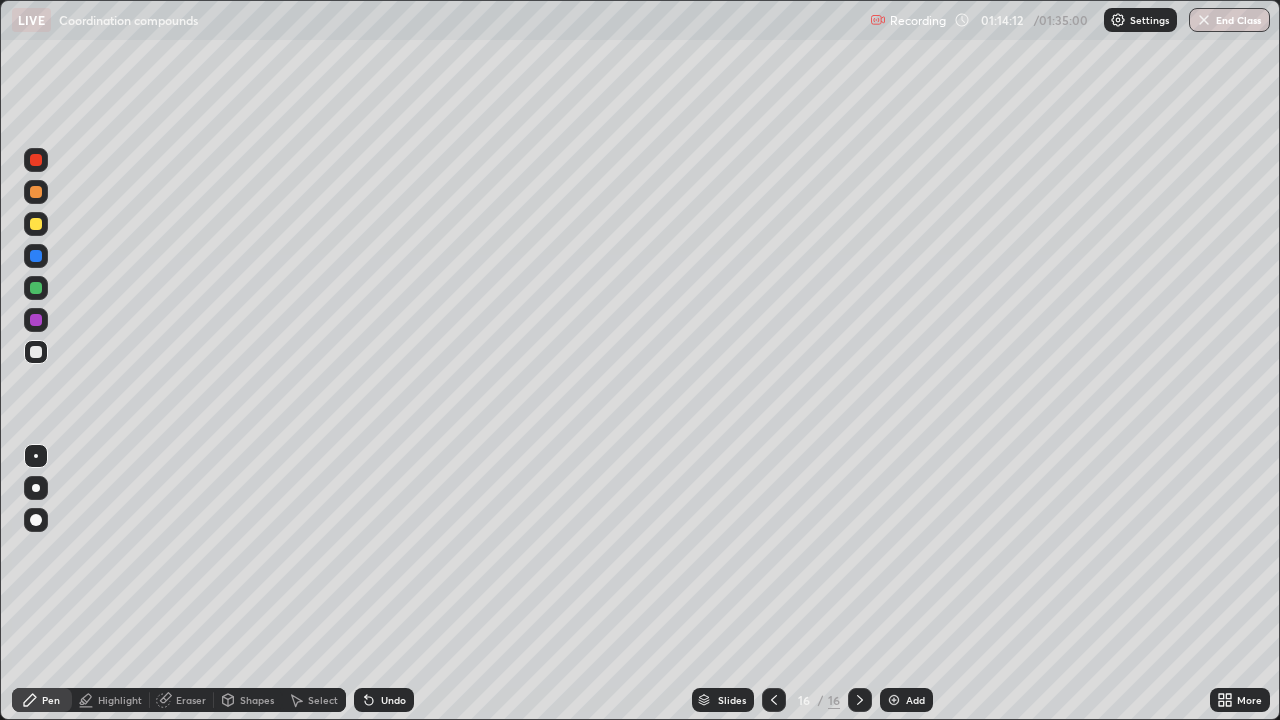 click at bounding box center (36, 192) 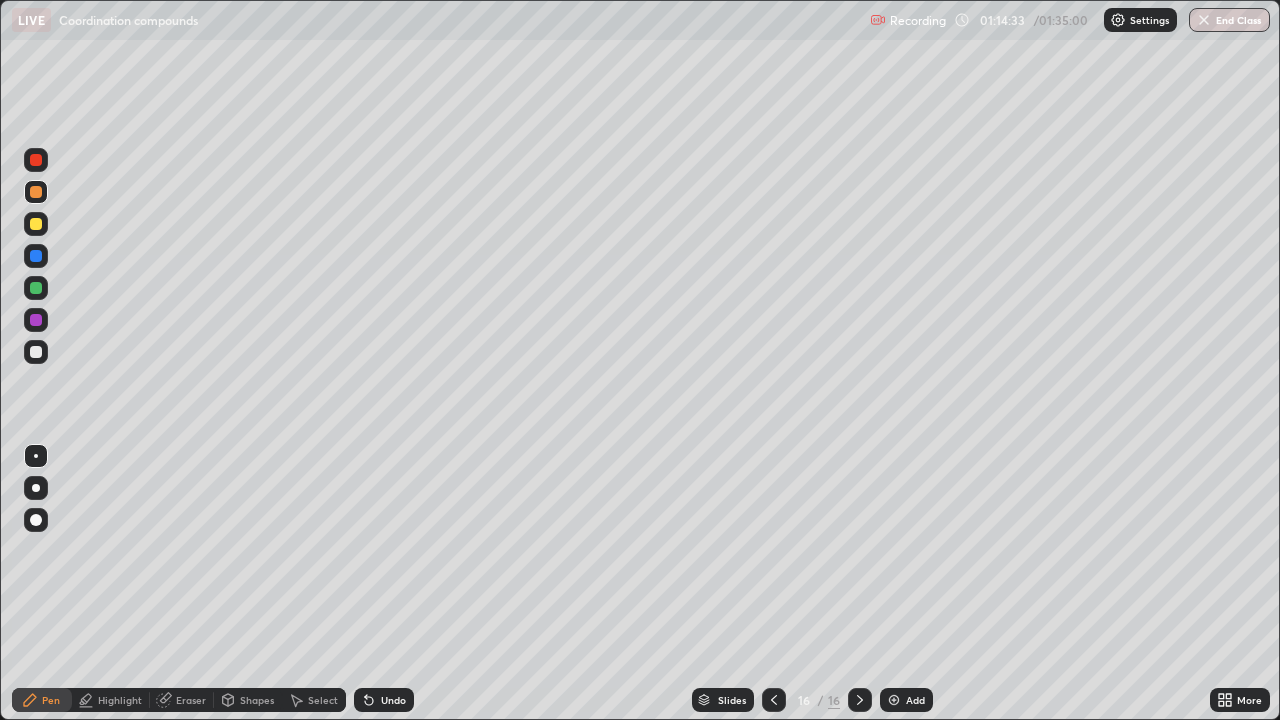 click at bounding box center [36, 288] 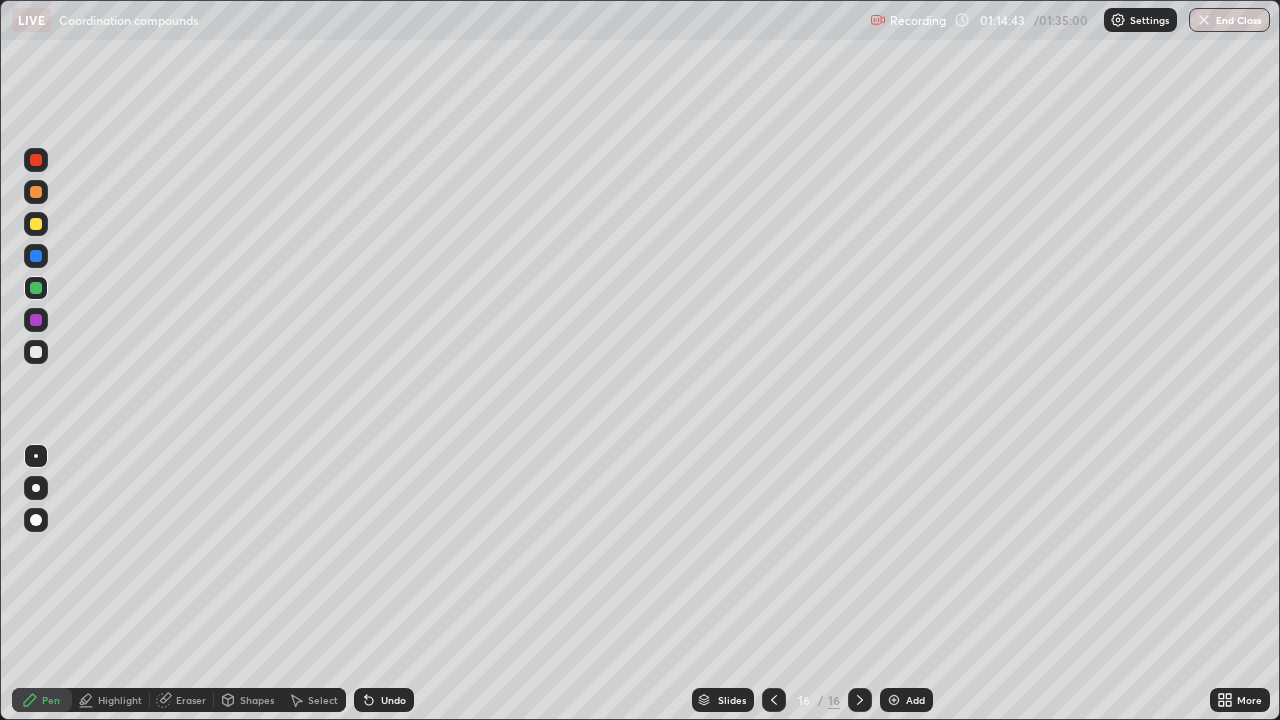 click at bounding box center (36, 224) 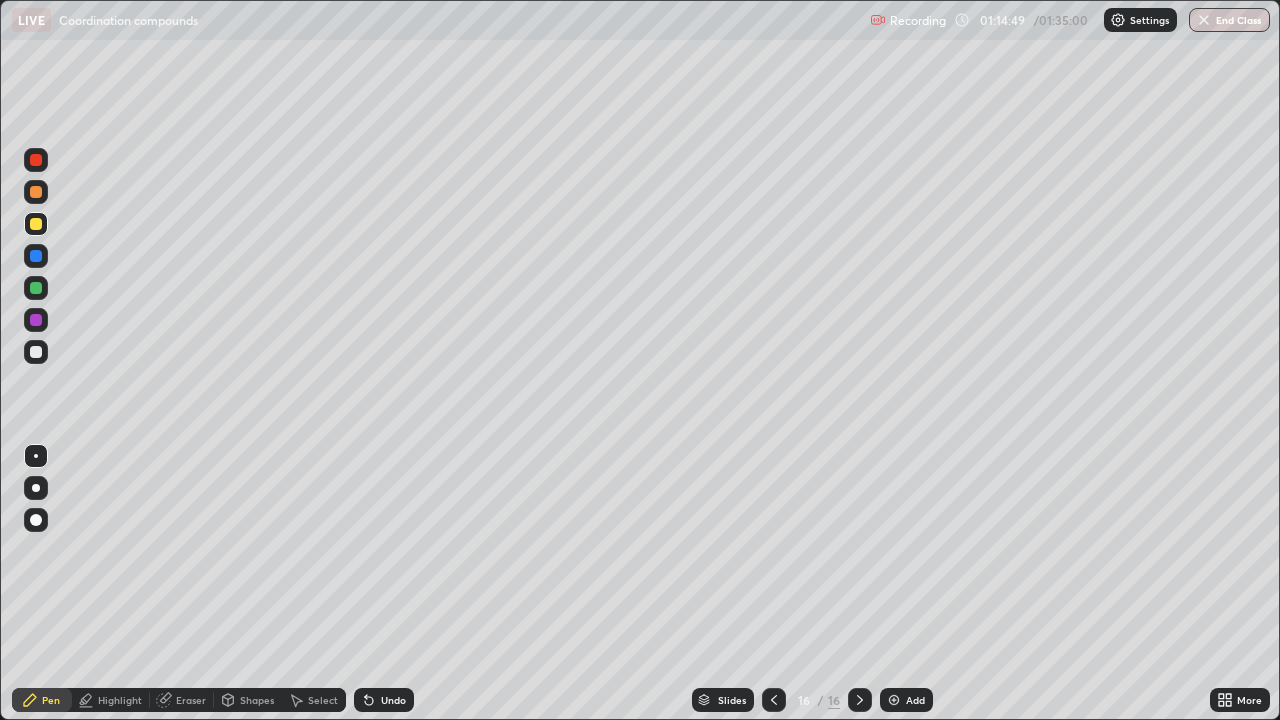 click at bounding box center [36, 352] 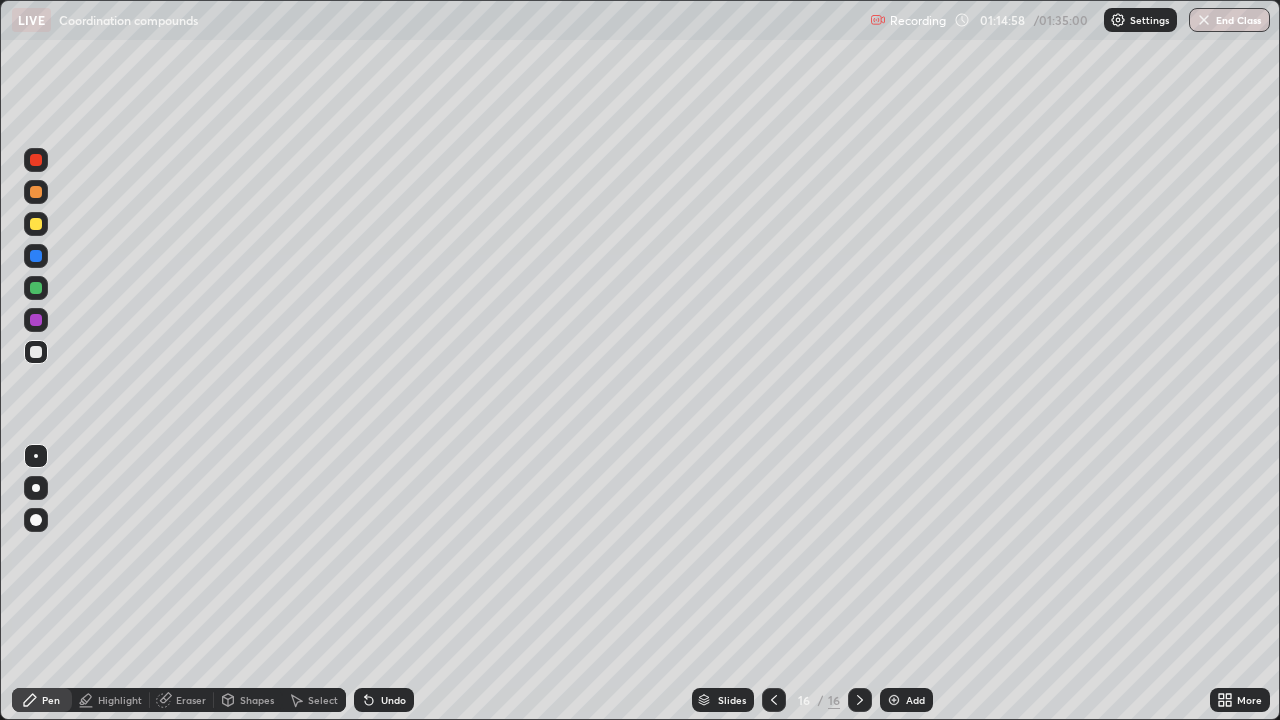 click at bounding box center [36, 288] 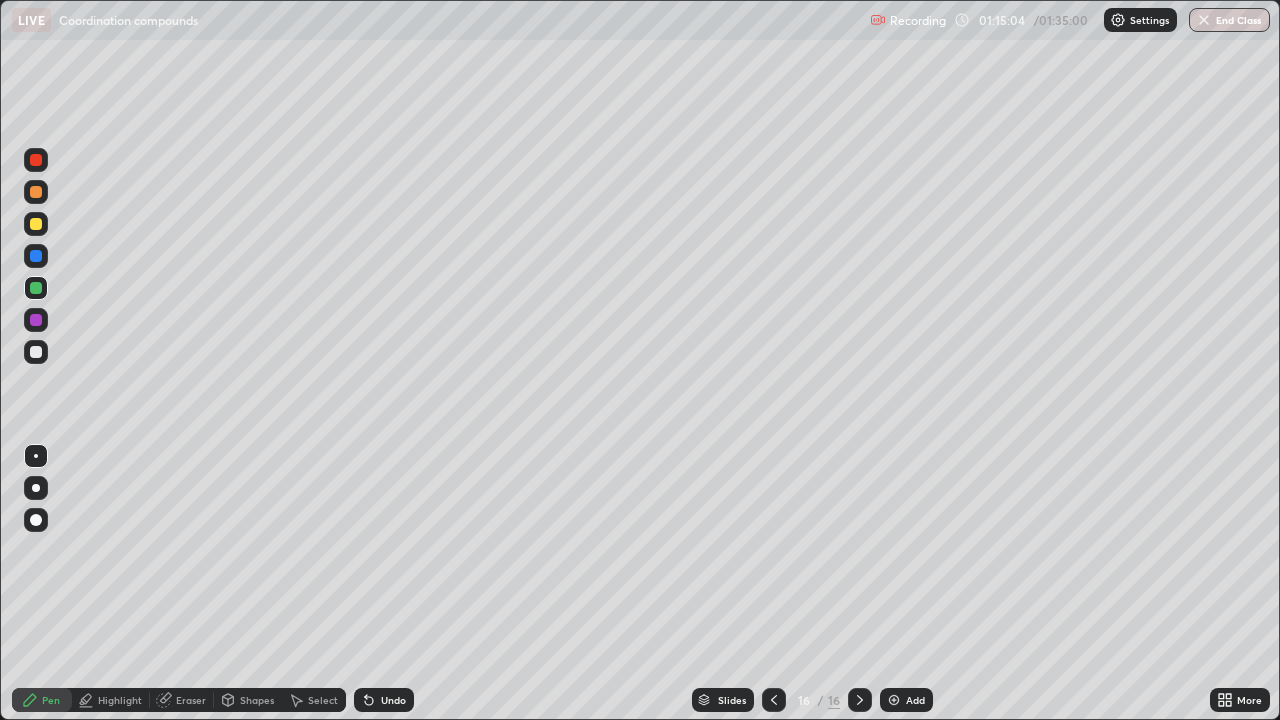 click at bounding box center (36, 288) 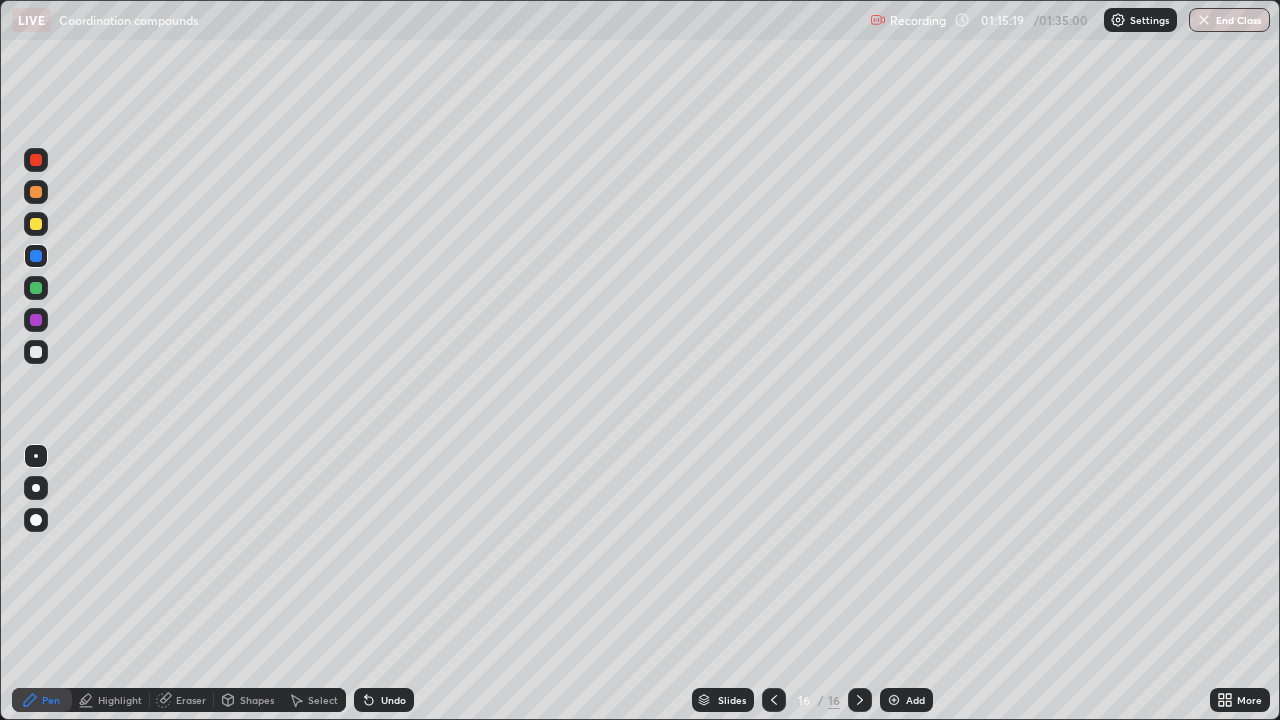 click at bounding box center [36, 224] 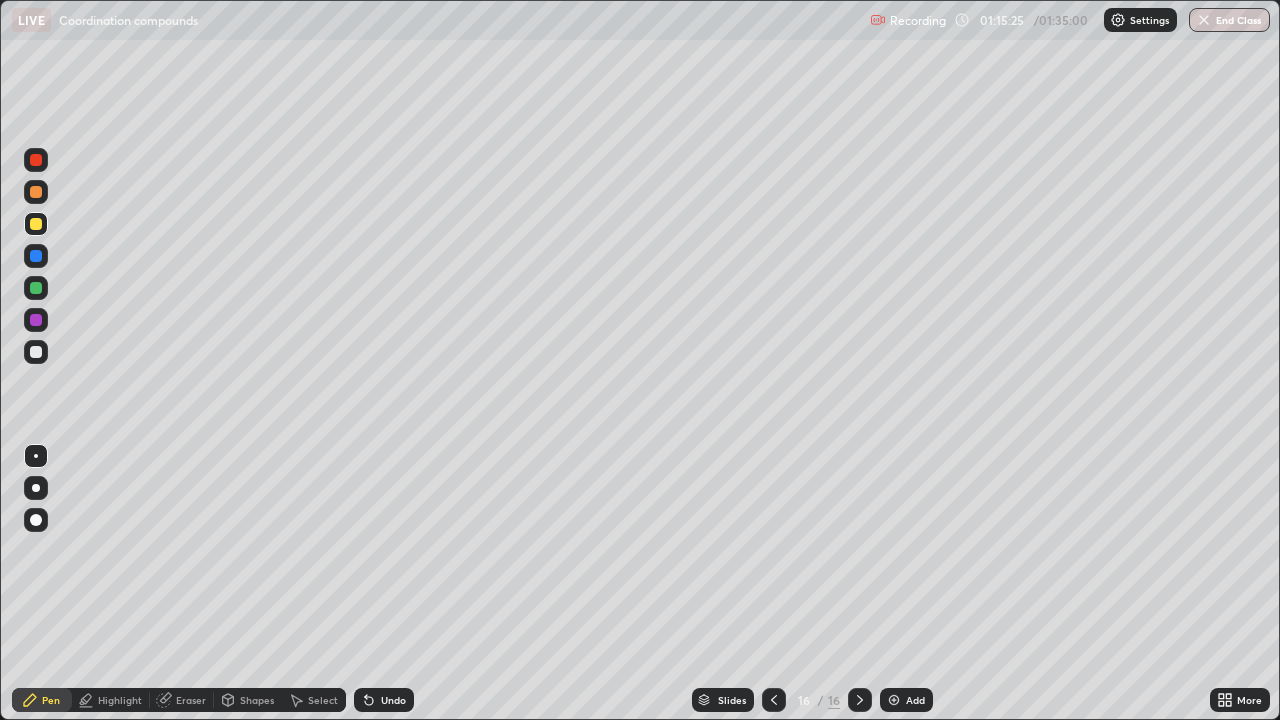 click at bounding box center (36, 288) 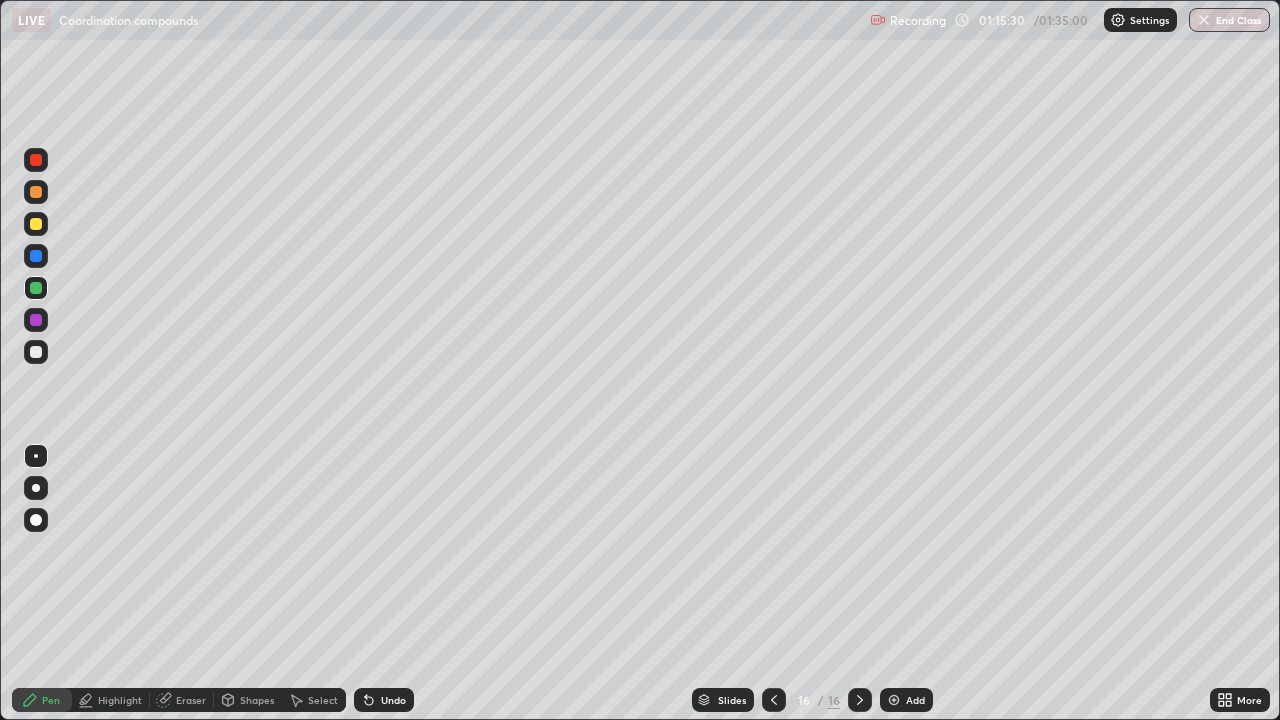 click on "Undo" at bounding box center [393, 700] 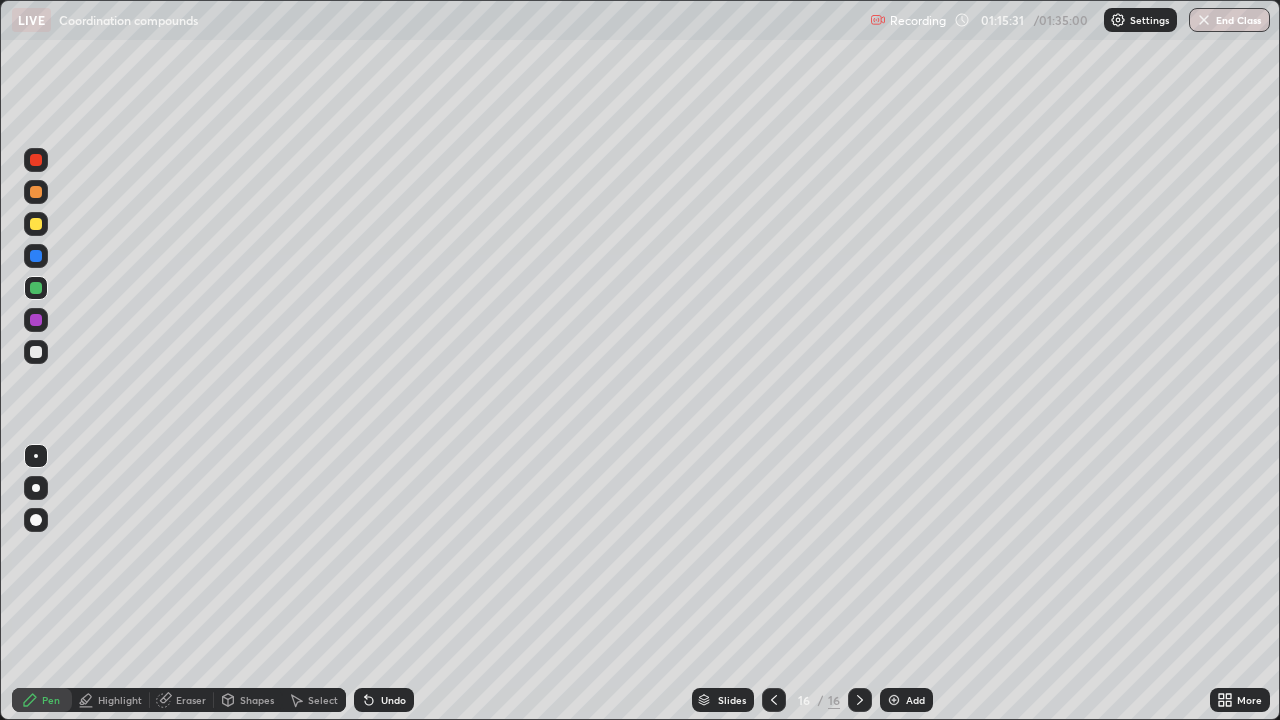 click at bounding box center (36, 160) 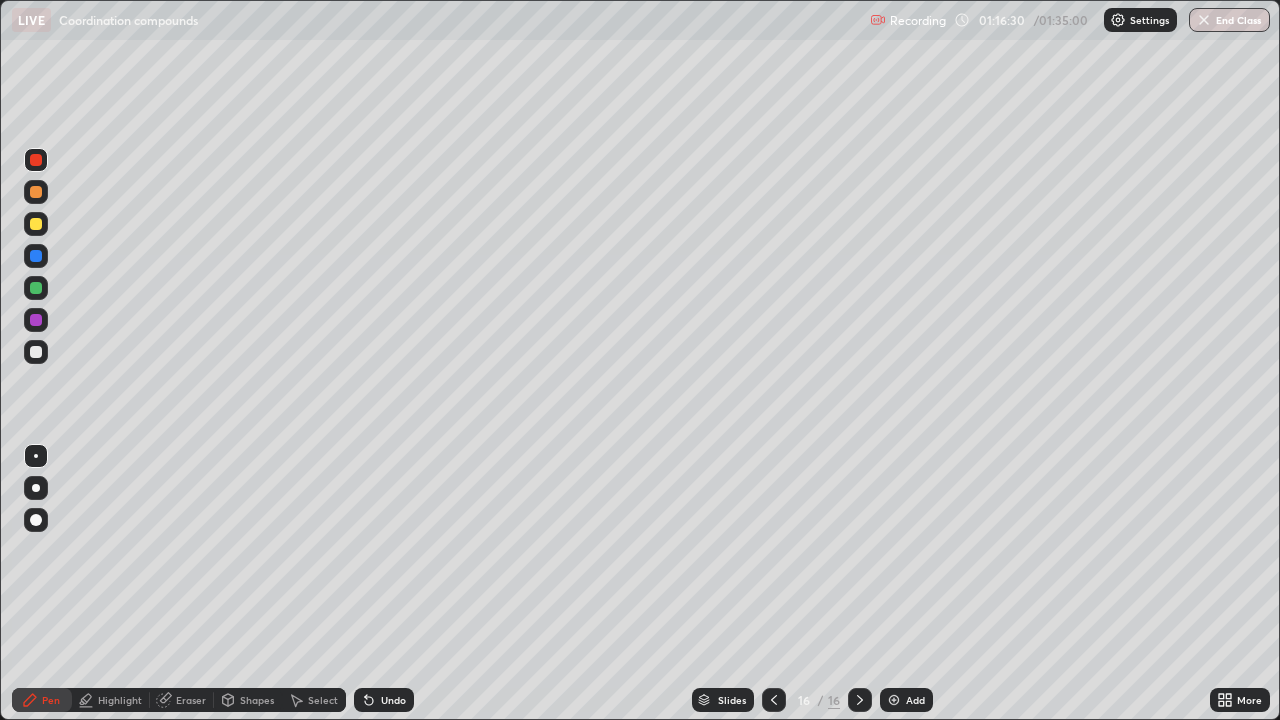 click on "Eraser" at bounding box center (182, 700) 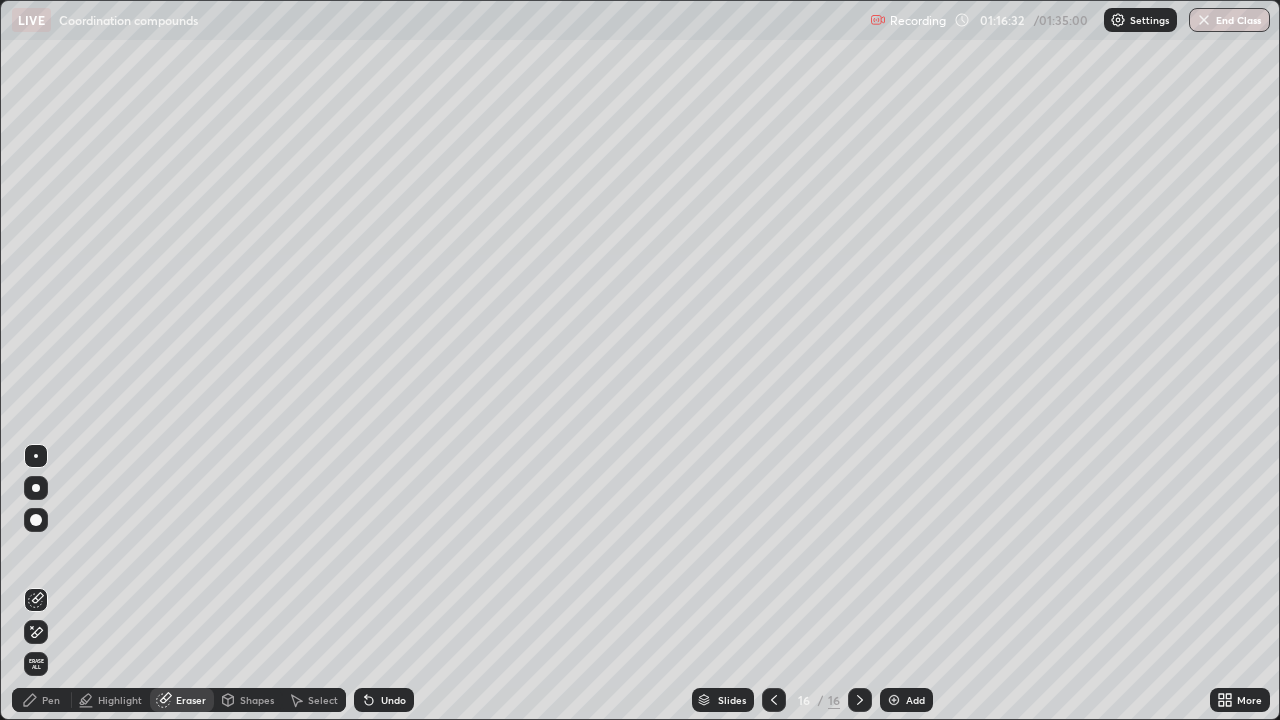 click on "Pen" at bounding box center (51, 700) 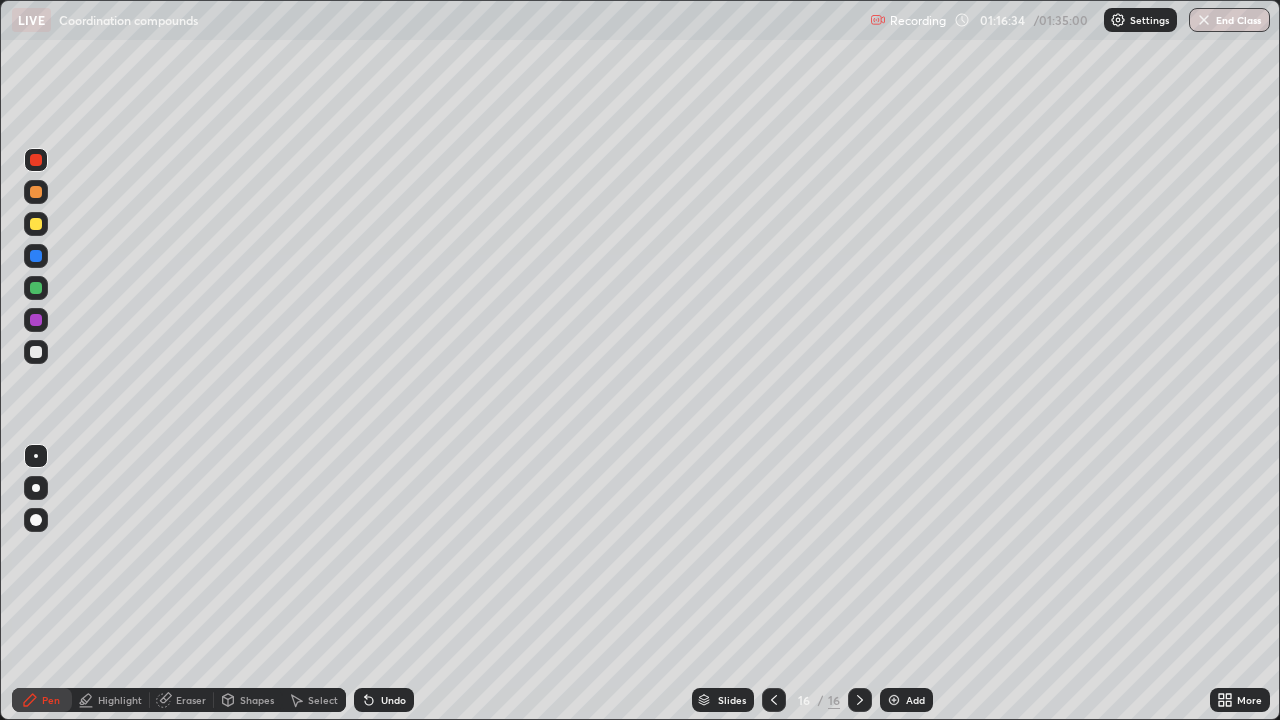 click at bounding box center [36, 288] 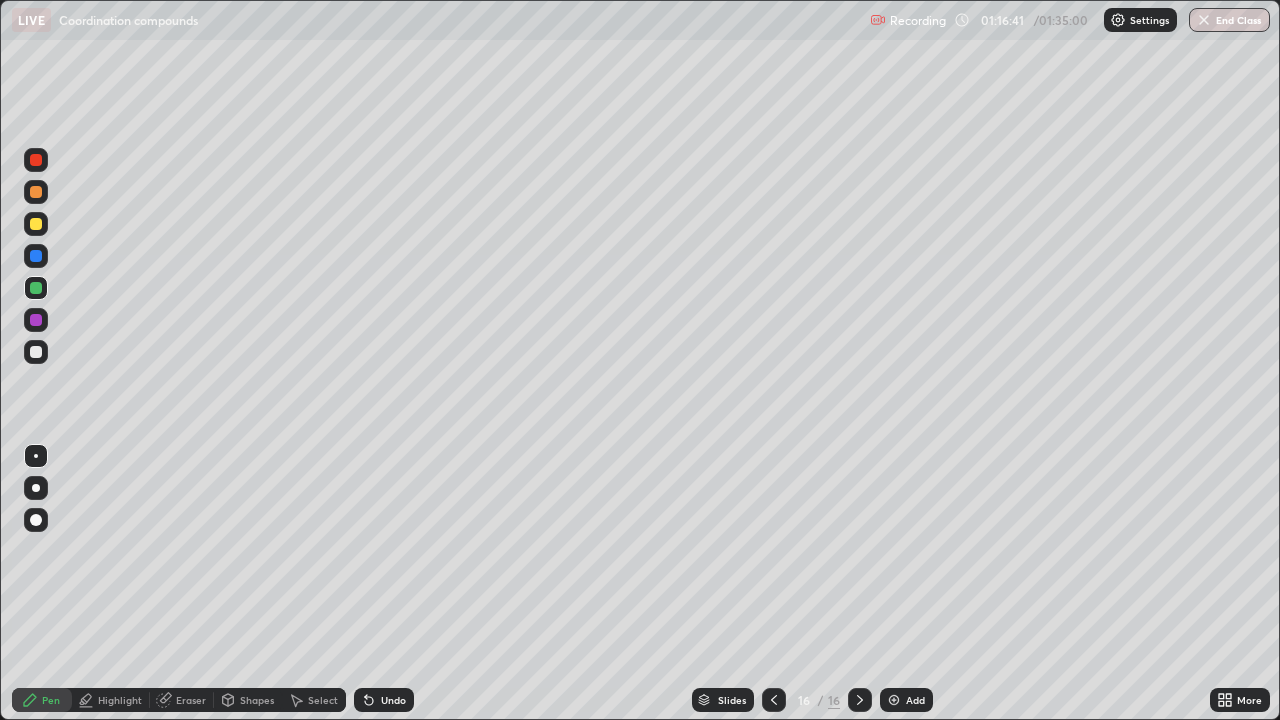 click 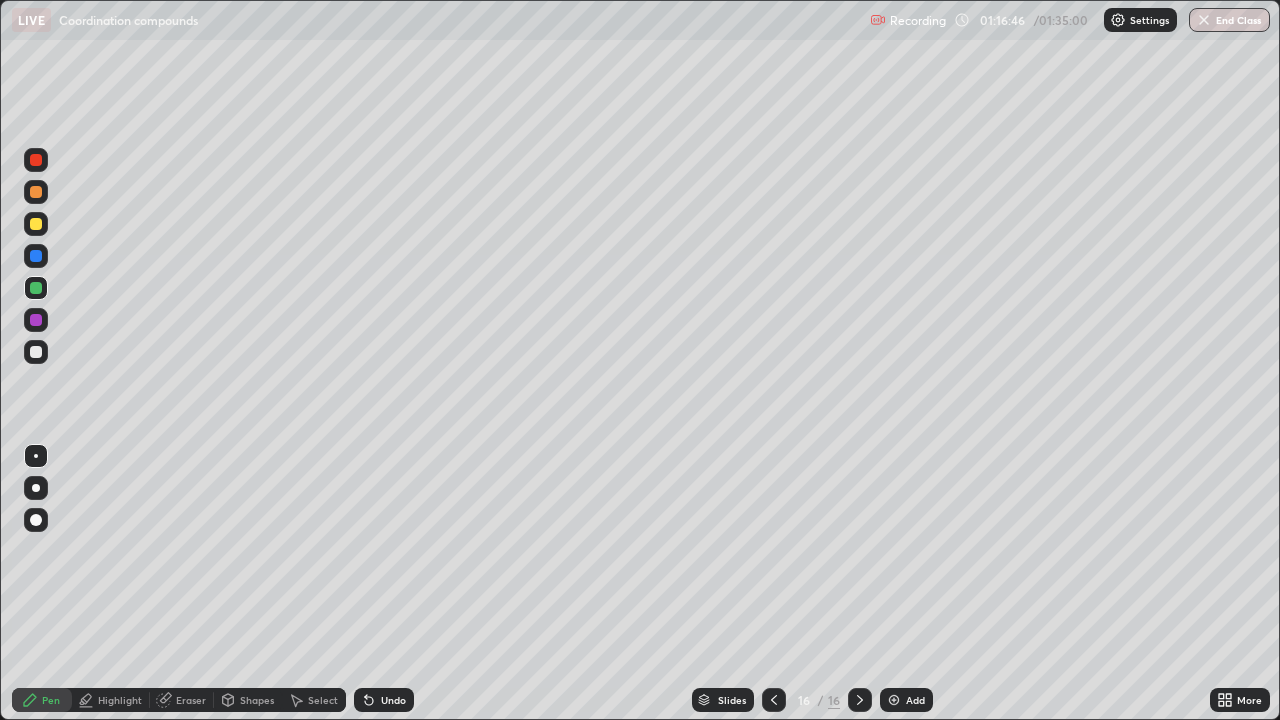 click at bounding box center (36, 520) 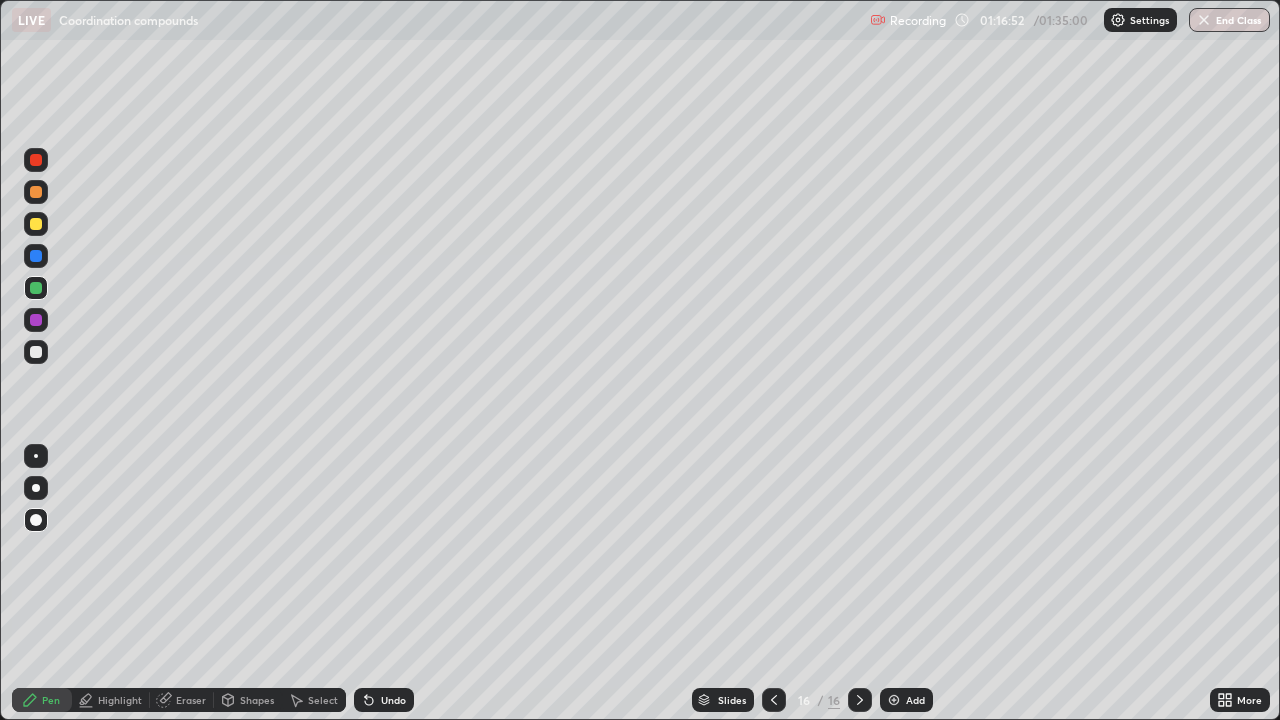 click at bounding box center (36, 192) 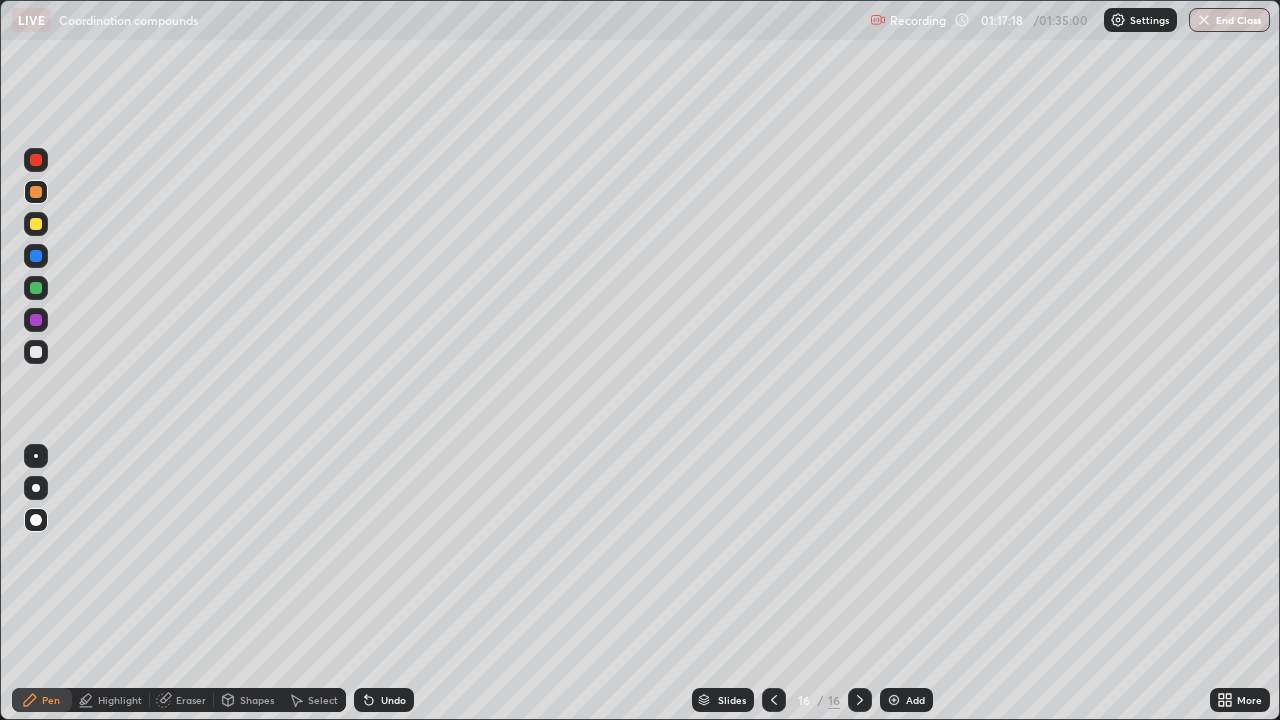 click on "Undo" at bounding box center [393, 700] 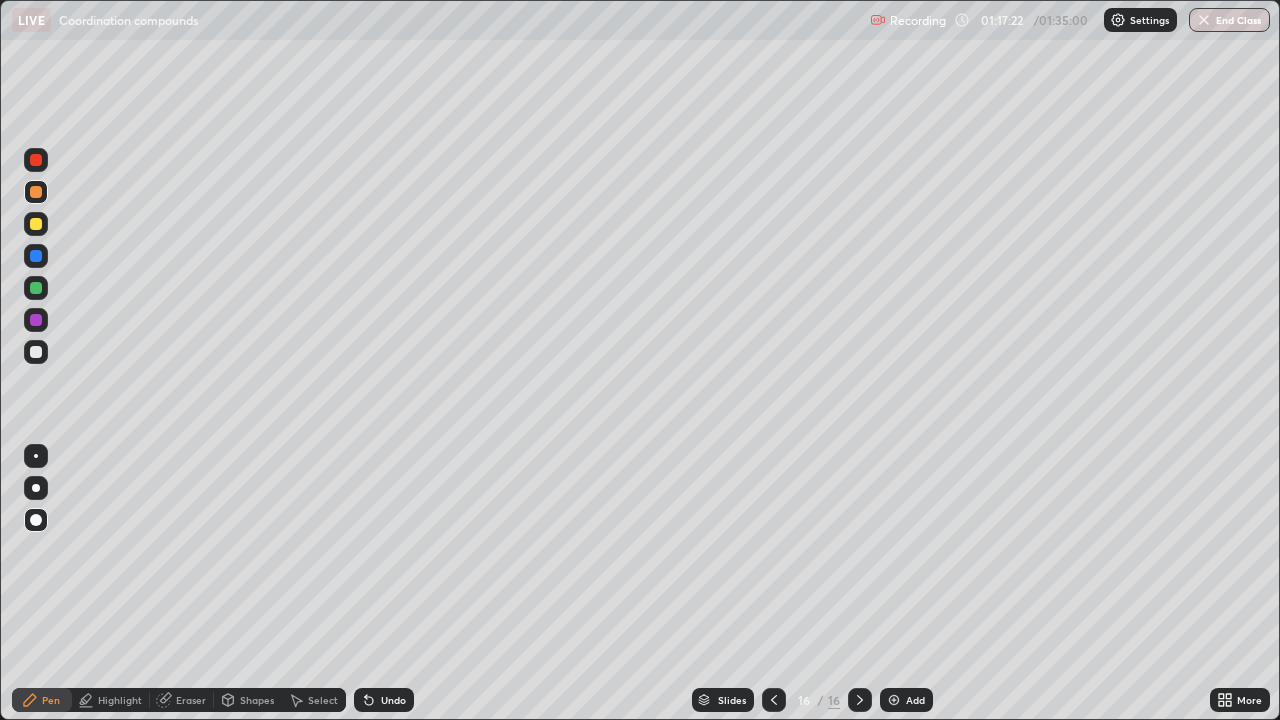 click at bounding box center (36, 352) 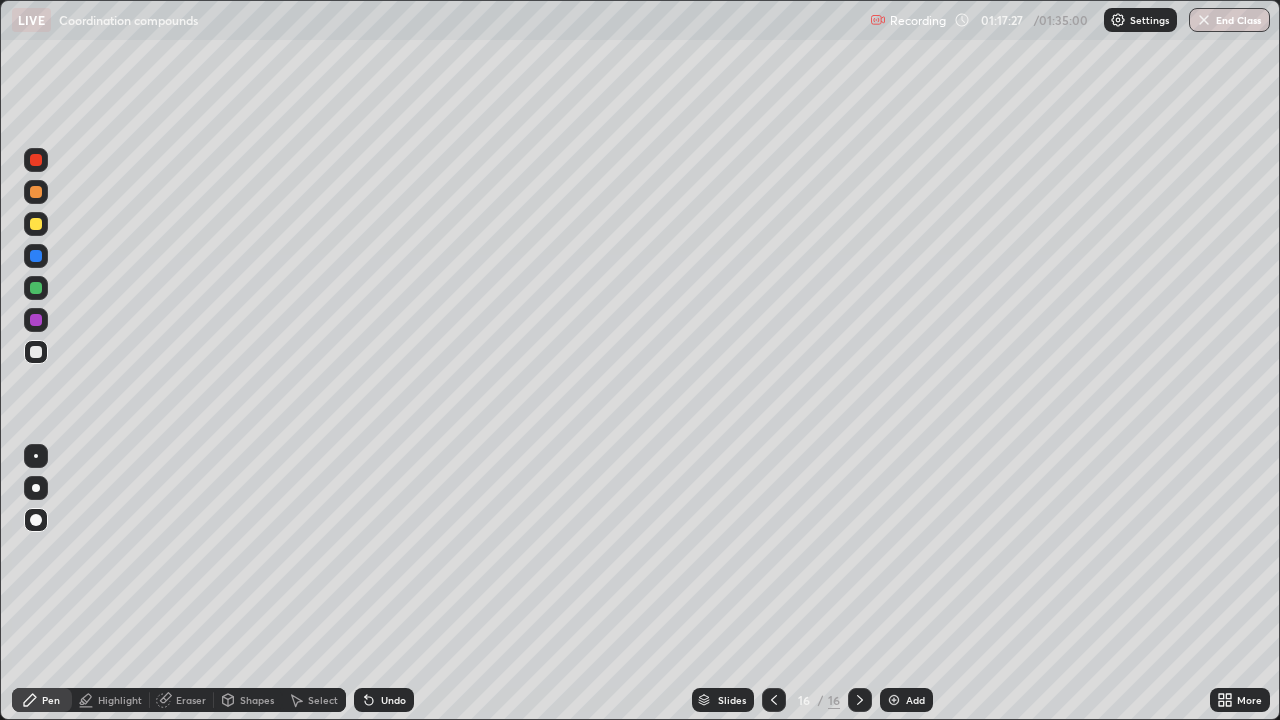 click at bounding box center [36, 456] 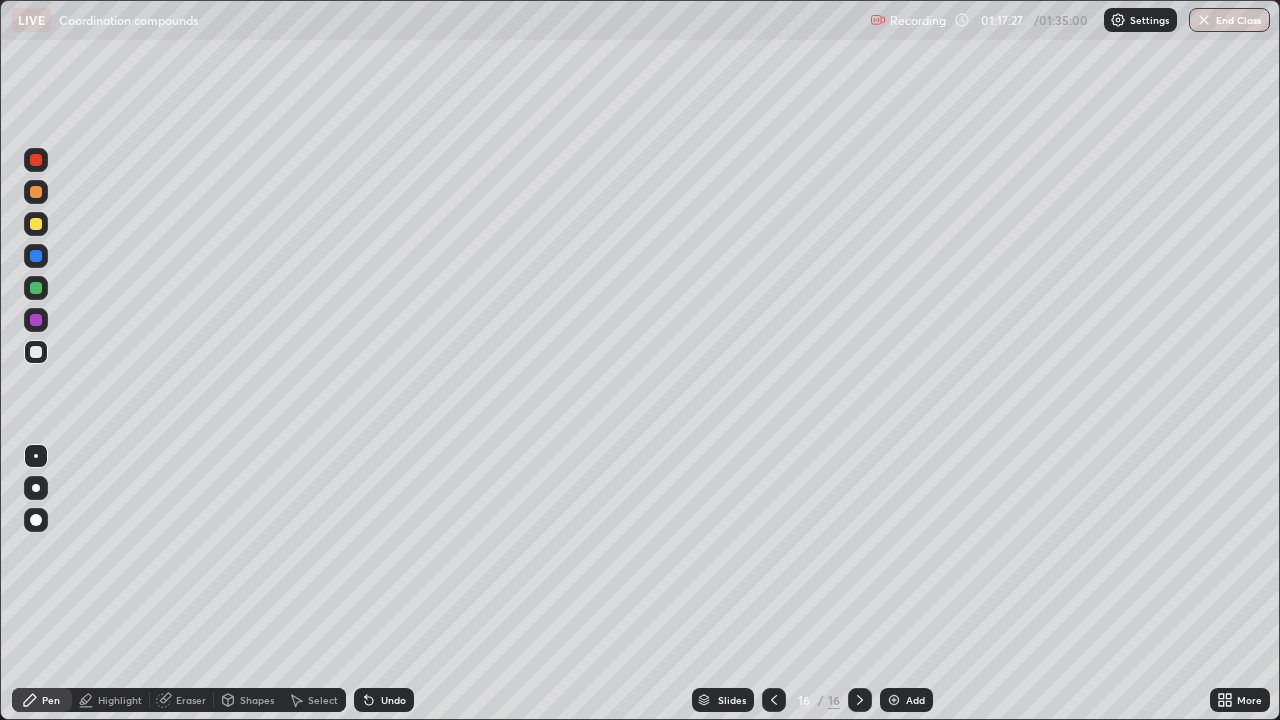 click at bounding box center (36, 192) 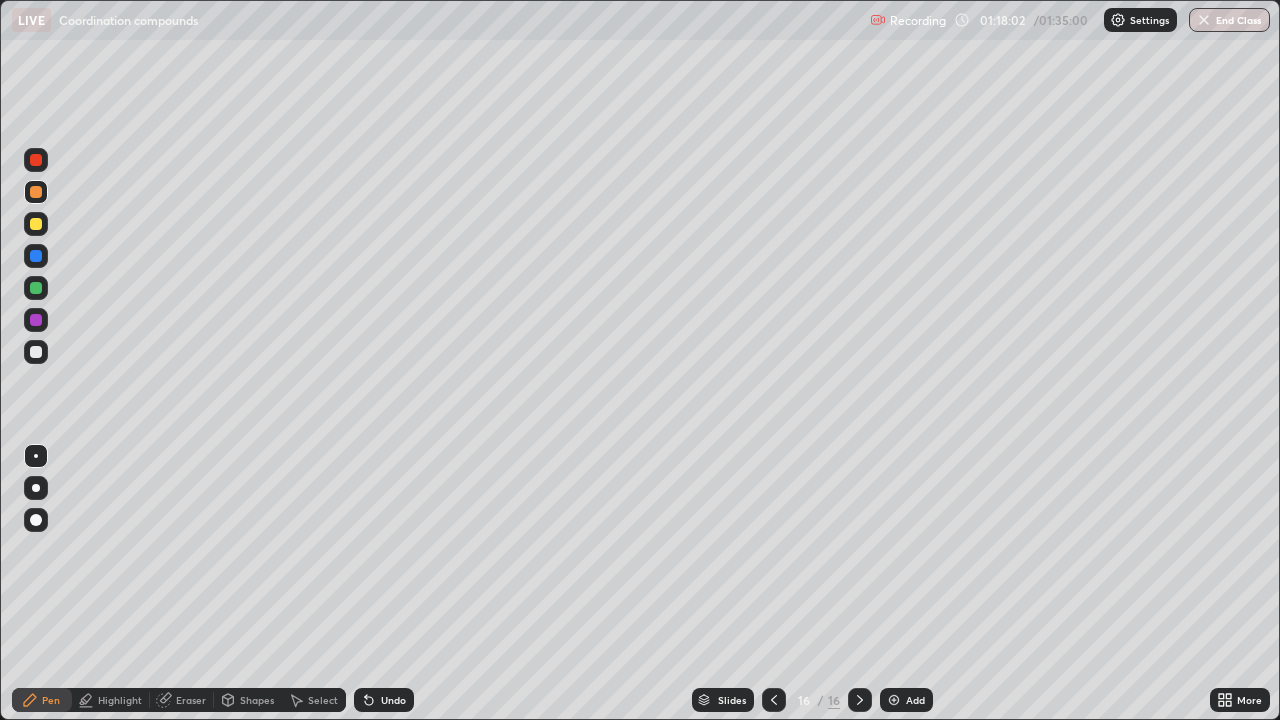 click on "Undo" at bounding box center [384, 700] 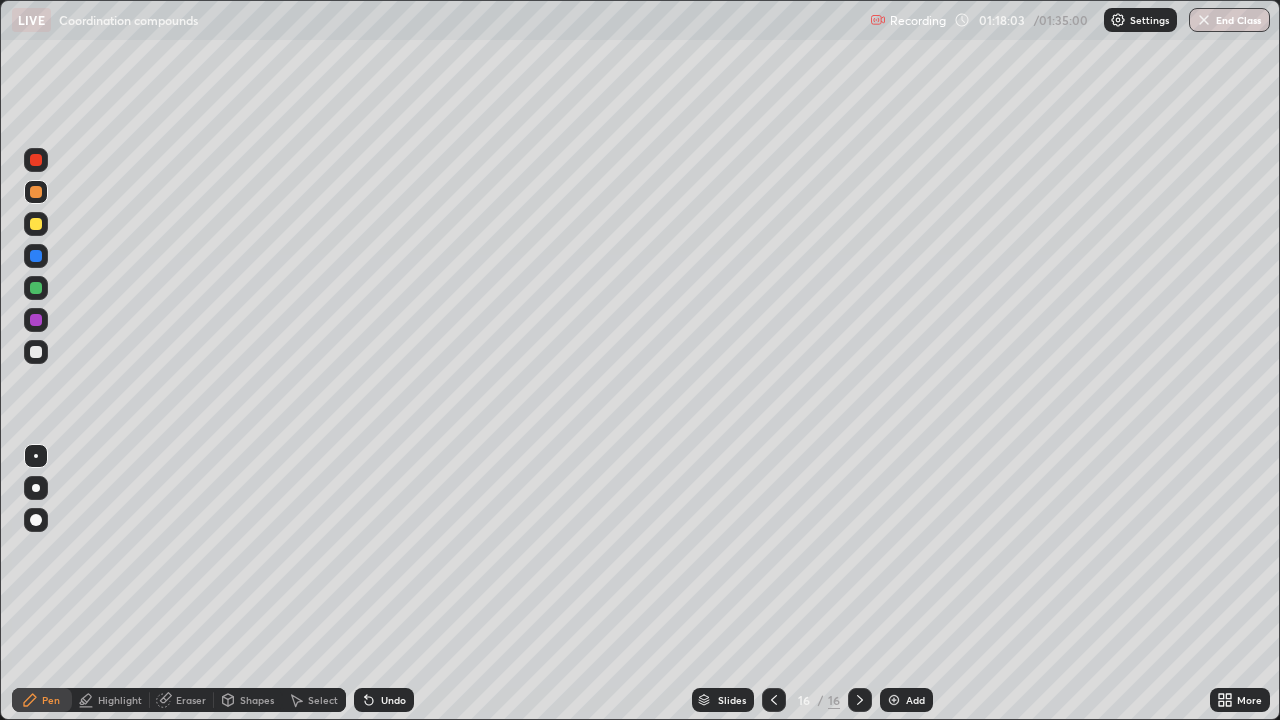 click on "Eraser" at bounding box center (182, 700) 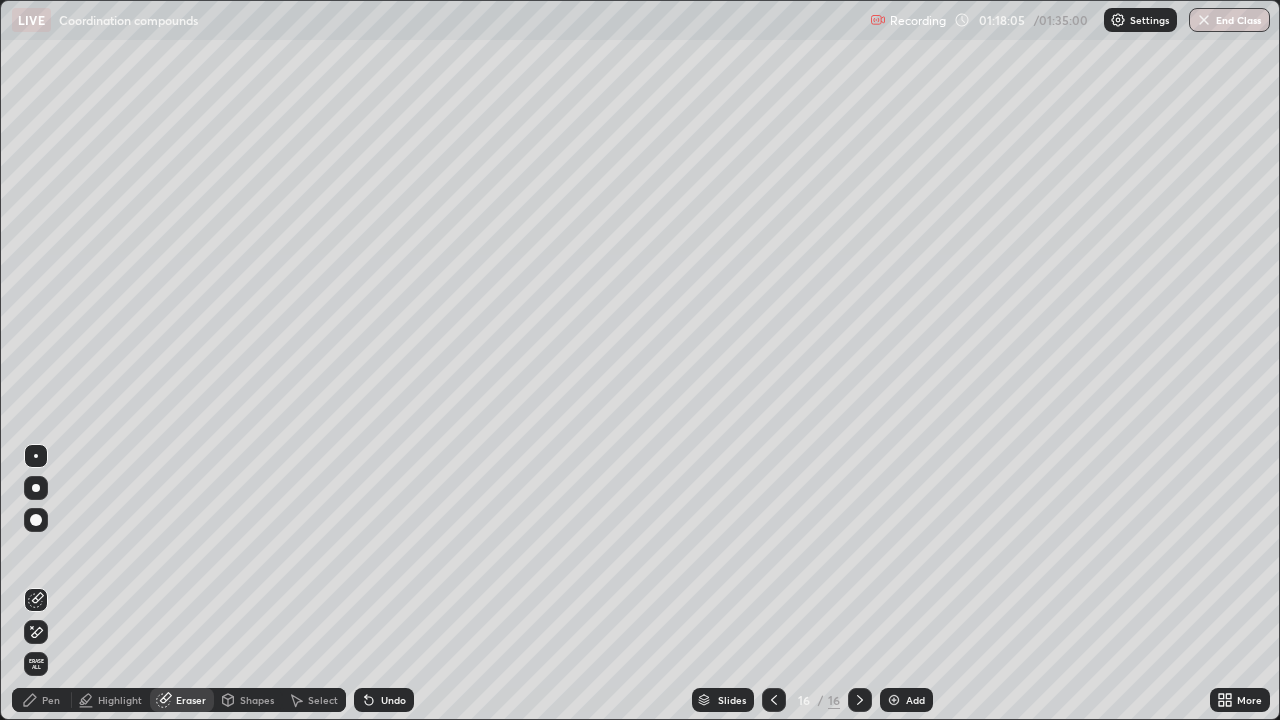 click on "Pen" at bounding box center [51, 700] 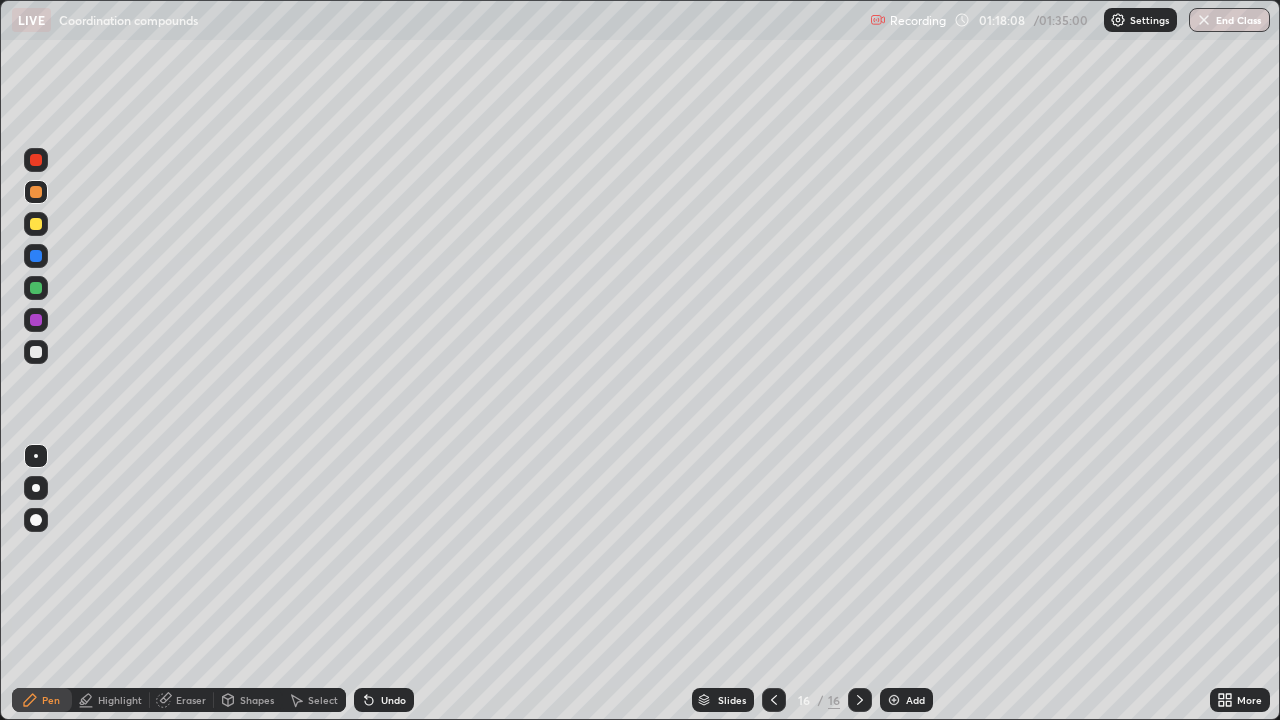click 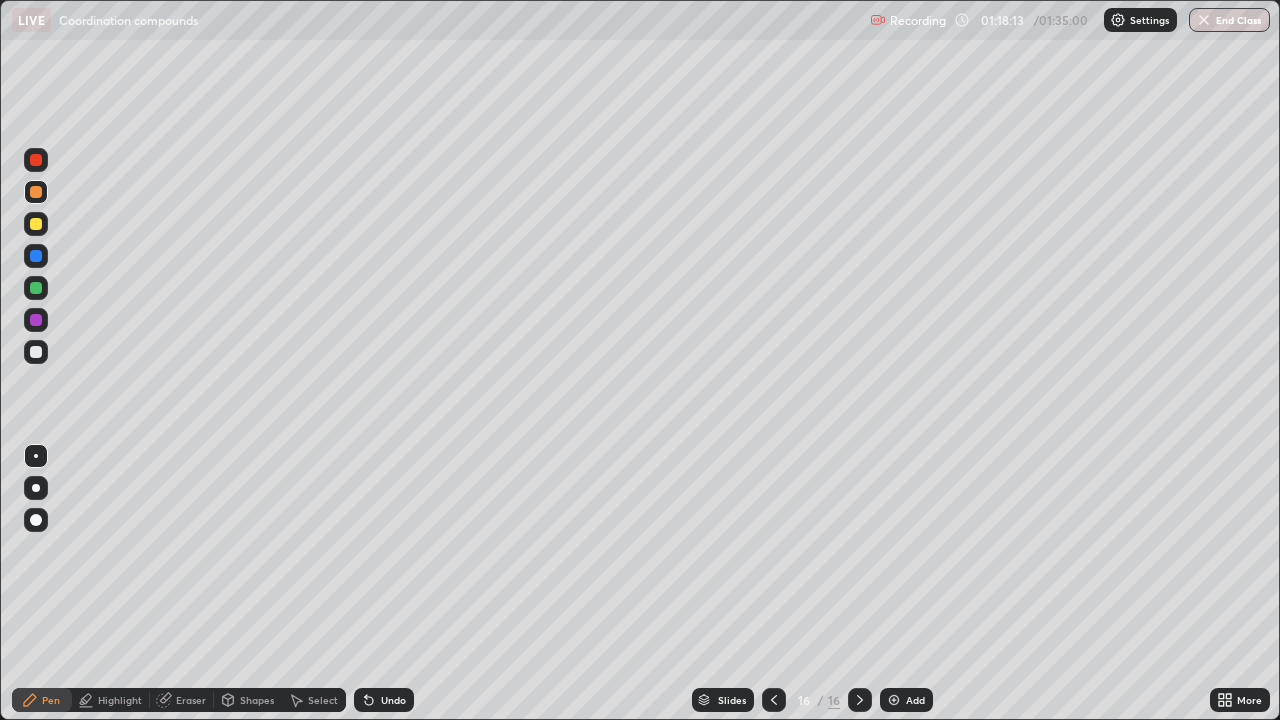 click on "Undo" at bounding box center [393, 700] 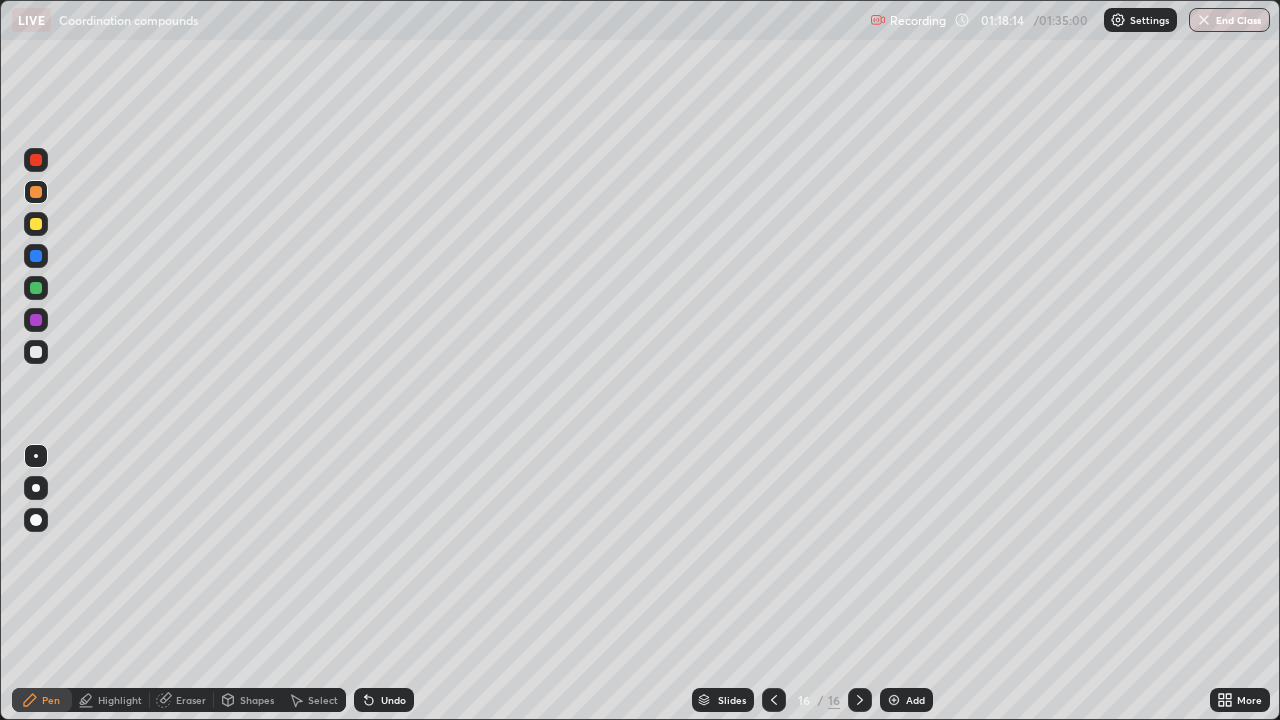click on "Undo" at bounding box center [393, 700] 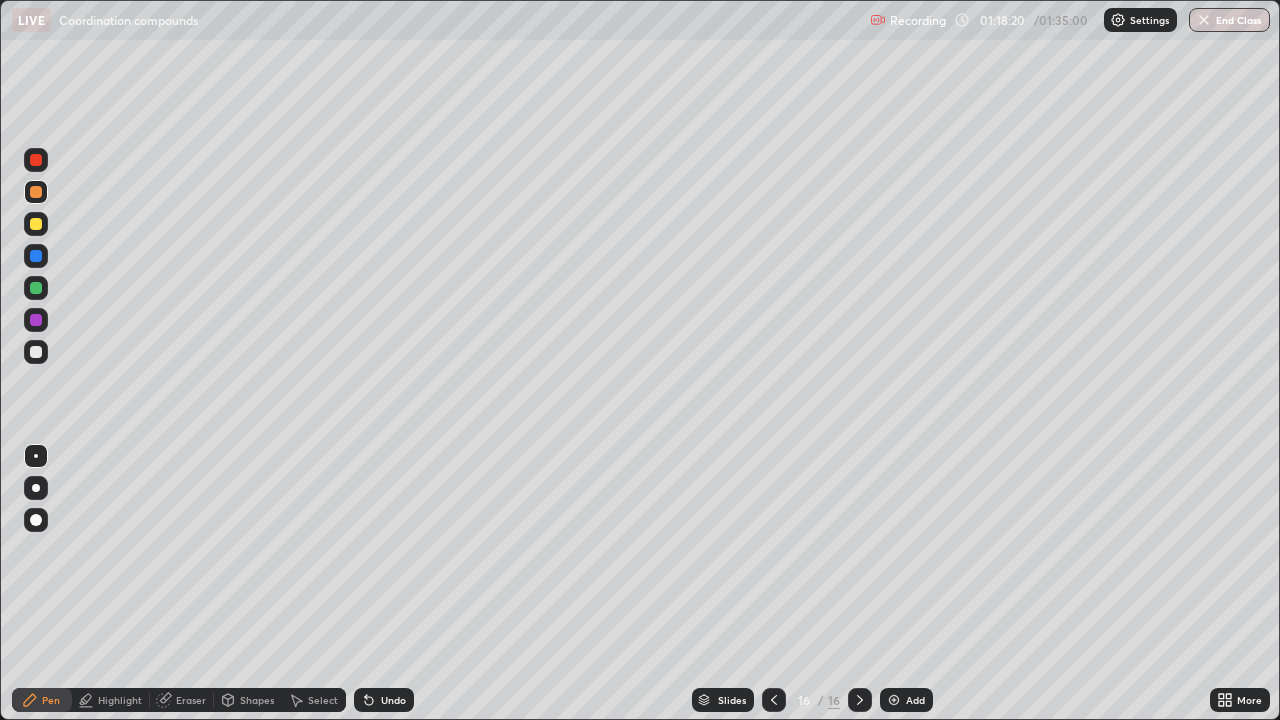click on "Eraser" at bounding box center (191, 700) 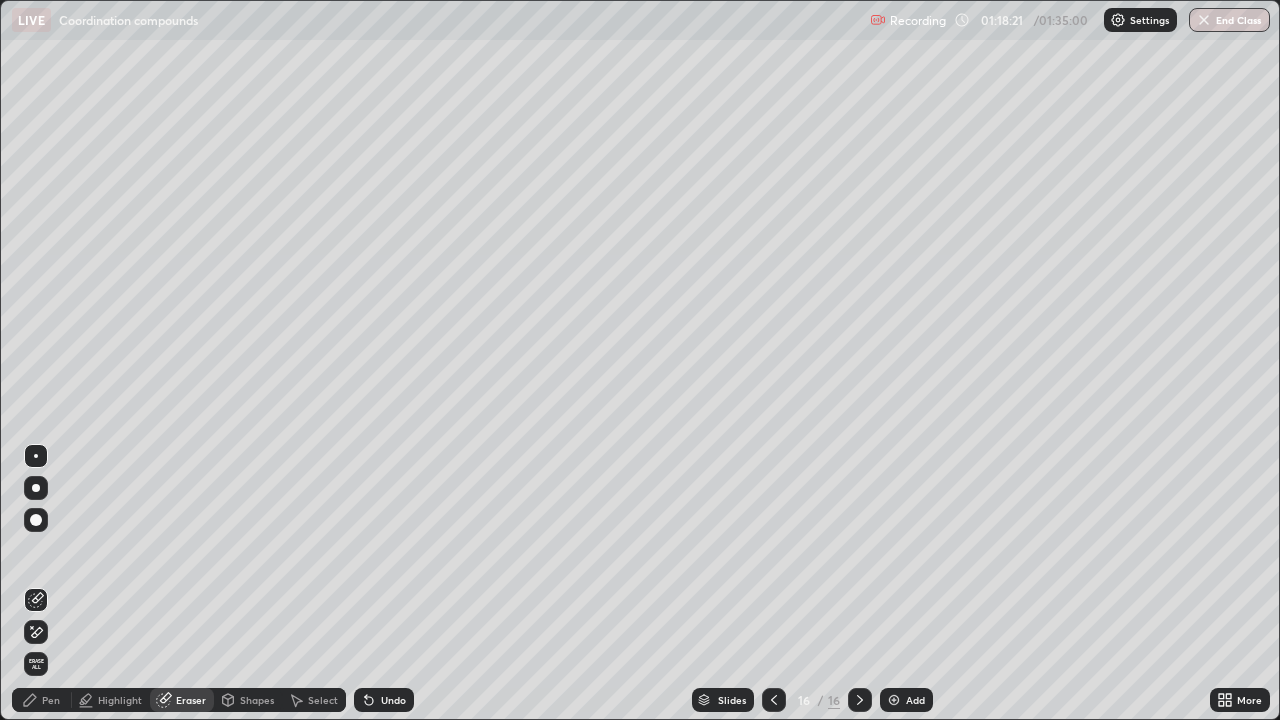 click on "Pen" at bounding box center (42, 700) 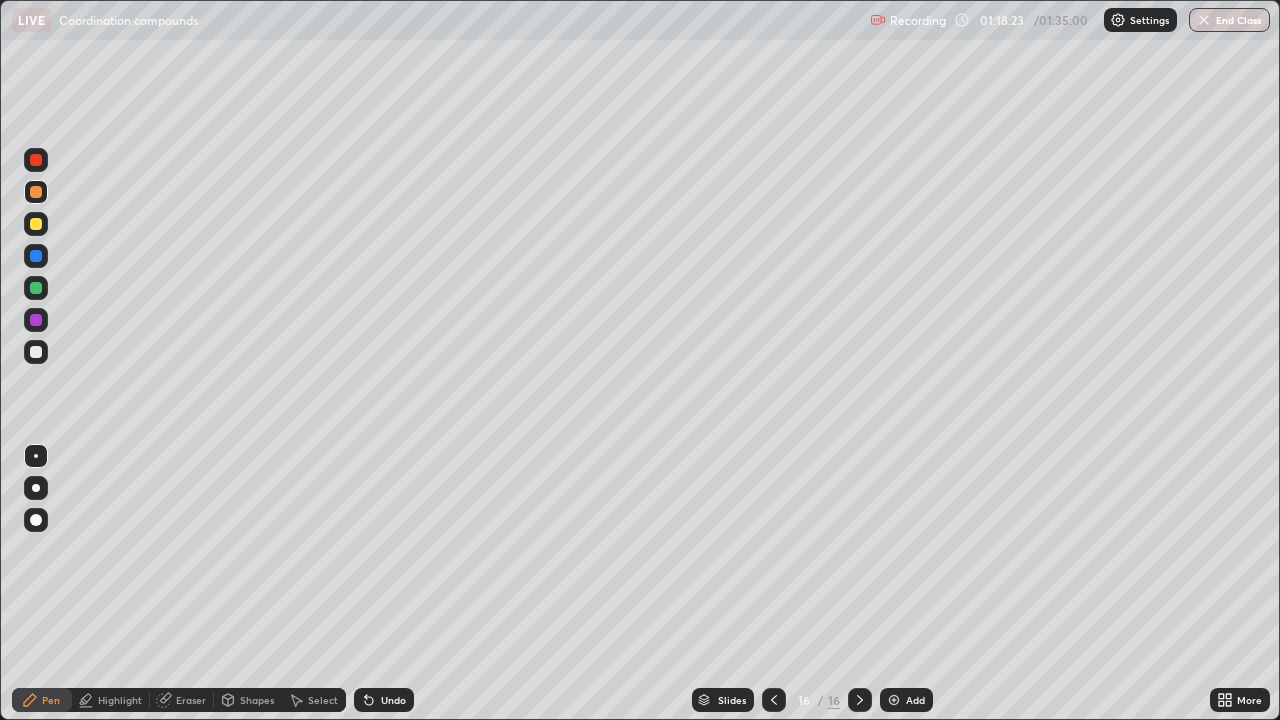 click at bounding box center [36, 352] 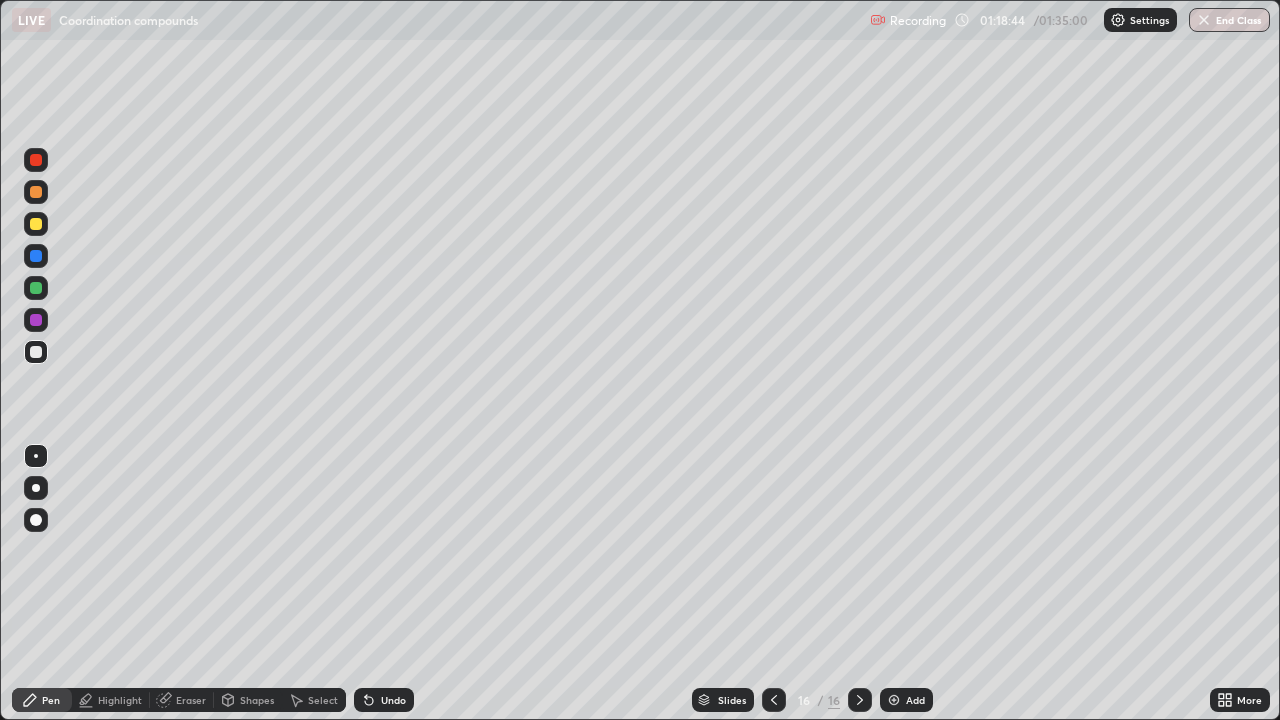 click on "Add" at bounding box center [915, 700] 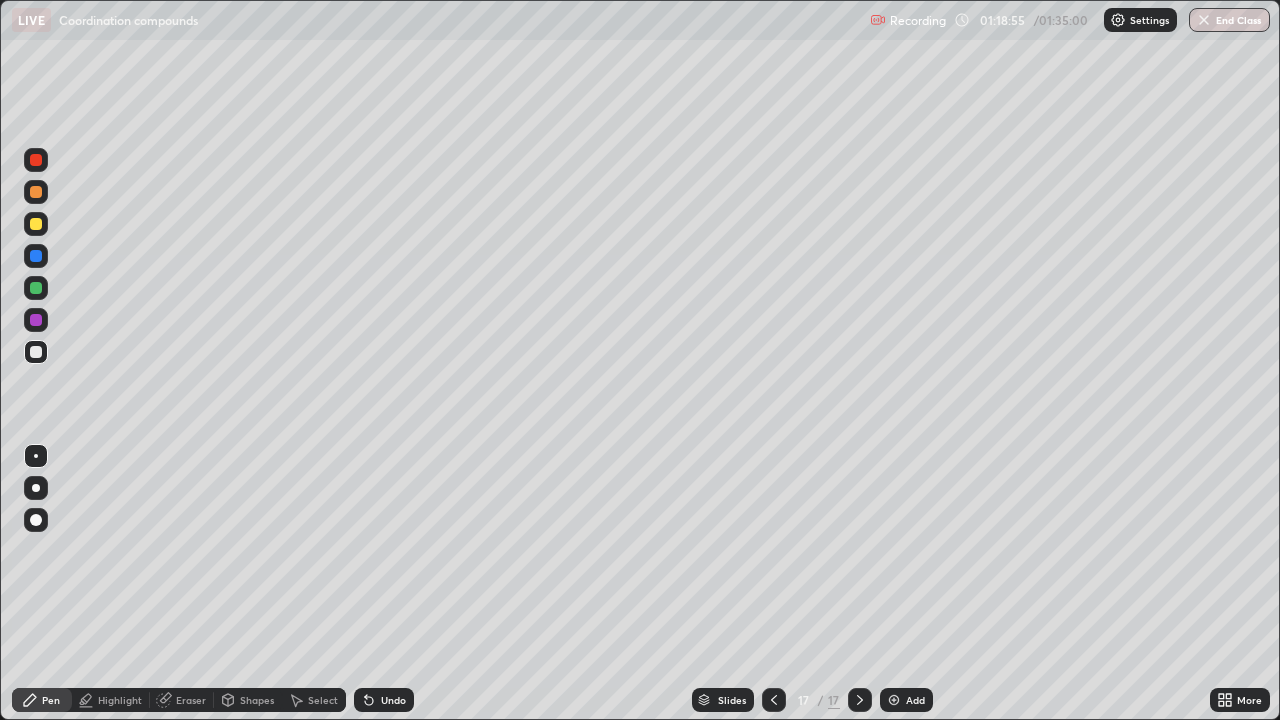 click at bounding box center [36, 192] 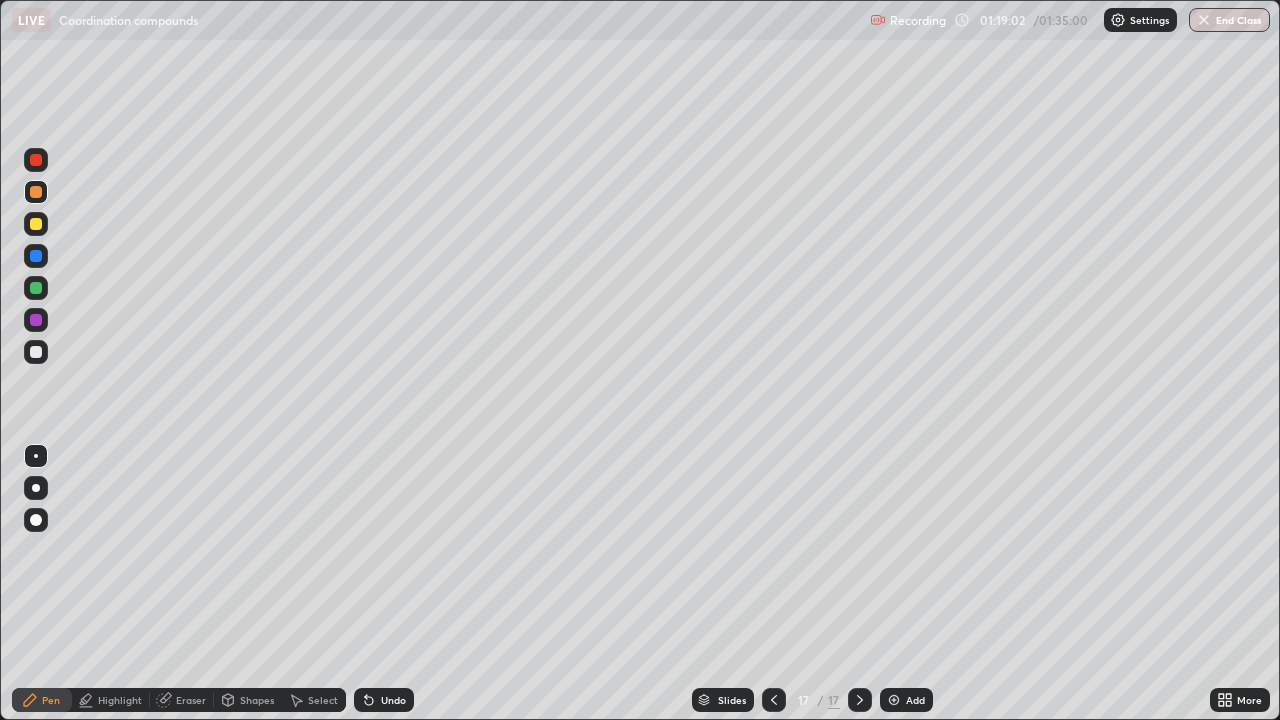 click at bounding box center [36, 224] 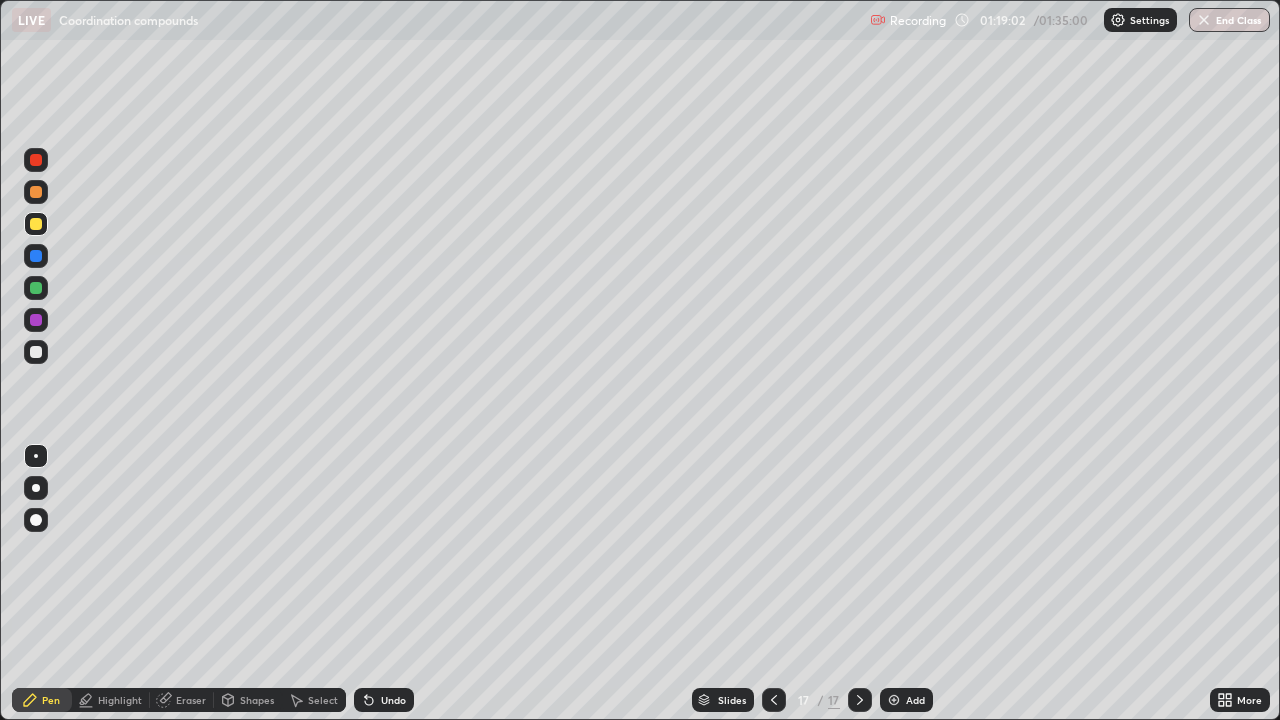 click at bounding box center (36, 224) 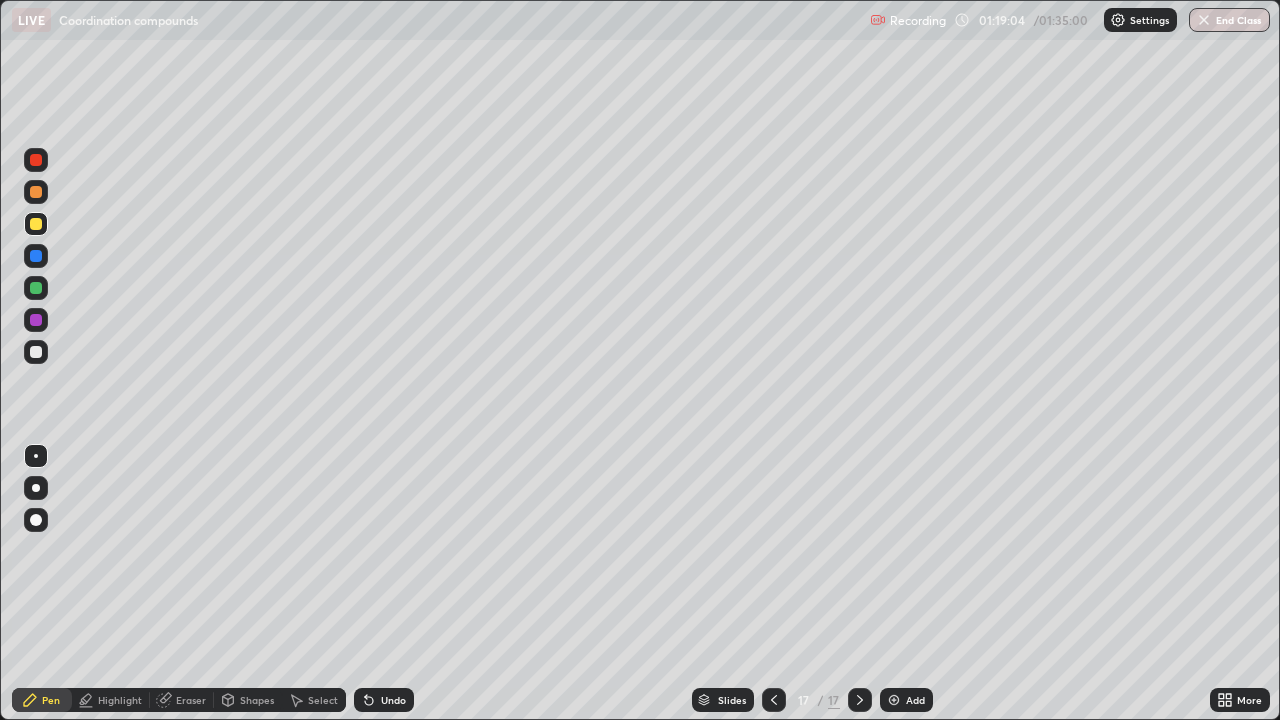 click on "Undo" at bounding box center [384, 700] 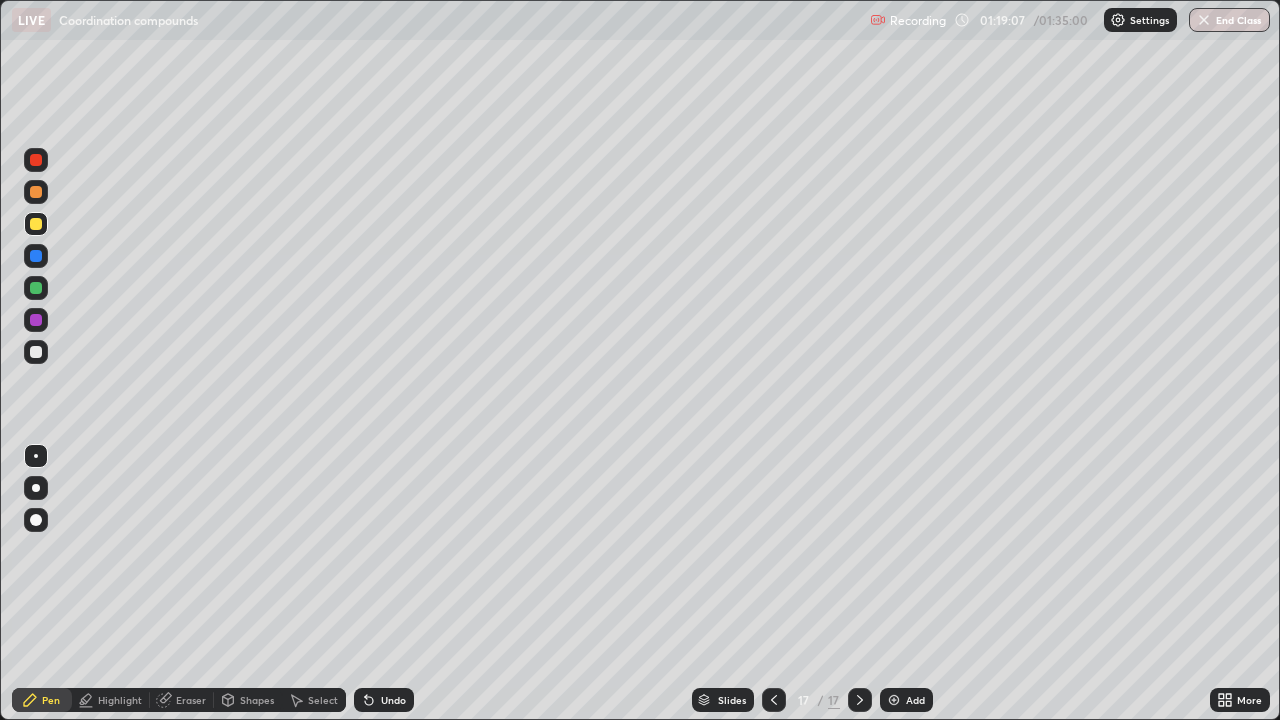 click at bounding box center [36, 288] 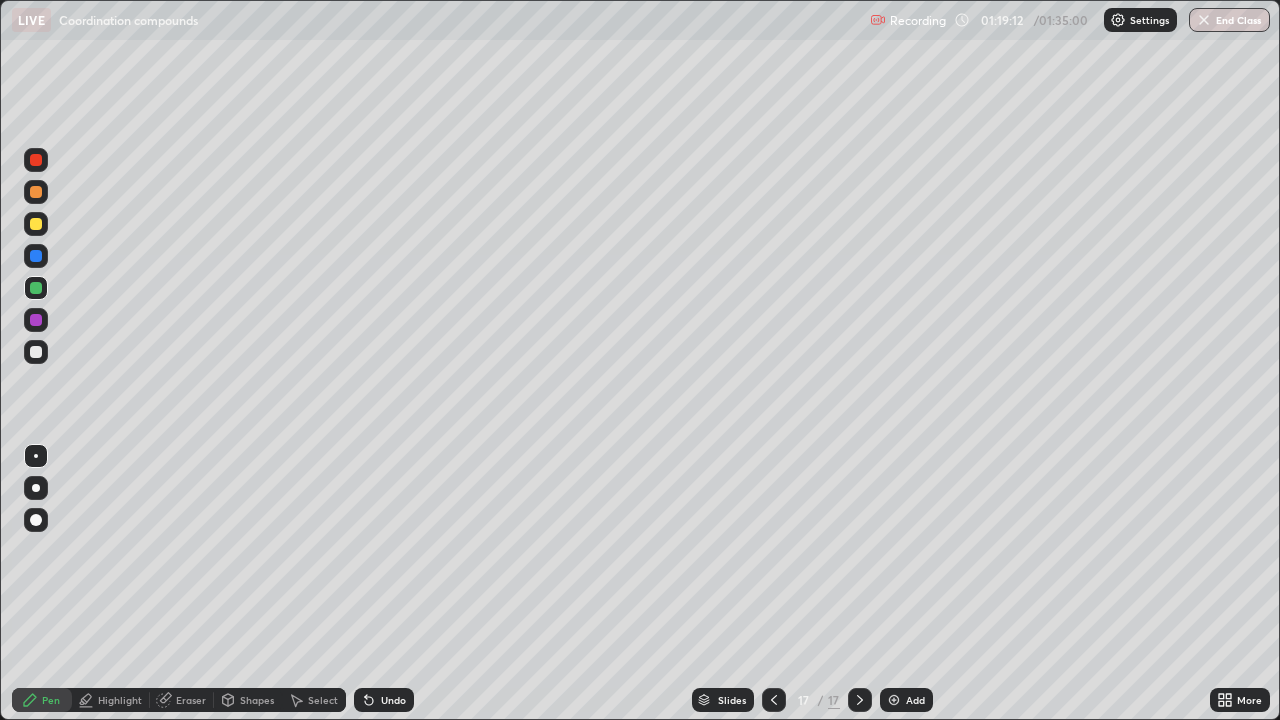 click at bounding box center [36, 224] 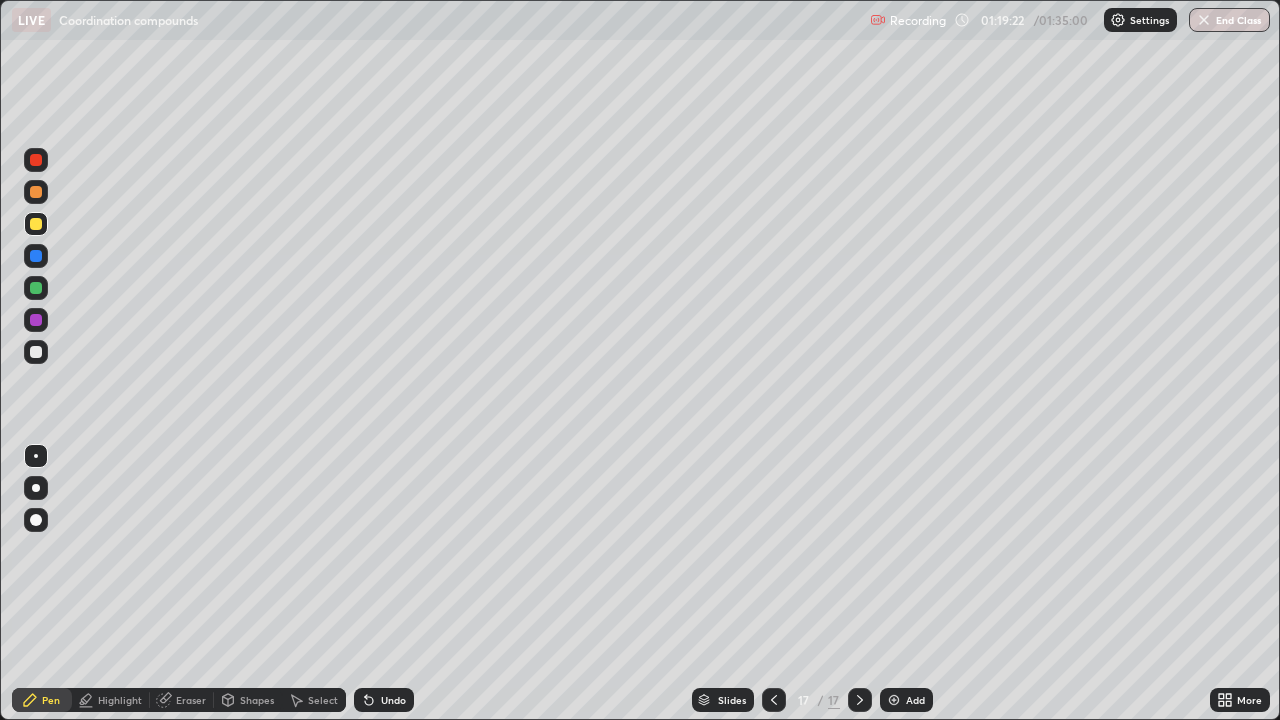 click at bounding box center [36, 288] 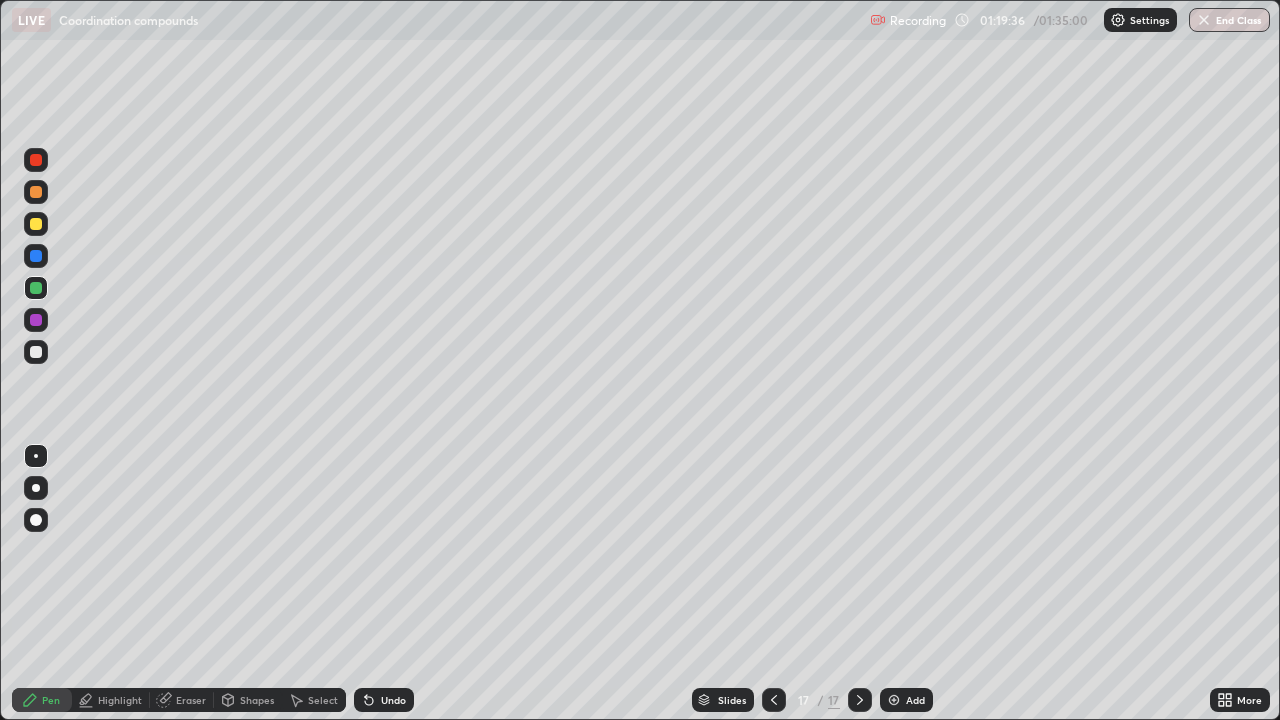click on "Select" at bounding box center (323, 700) 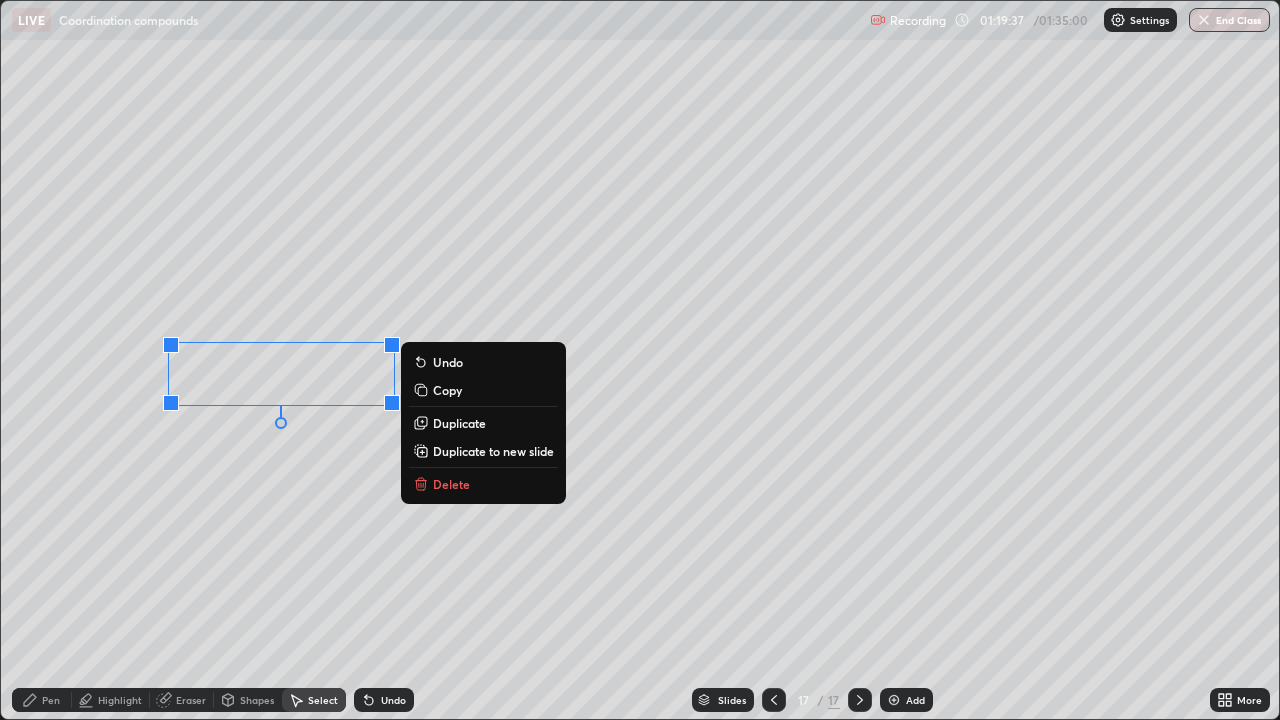click on "Duplicate" at bounding box center (459, 423) 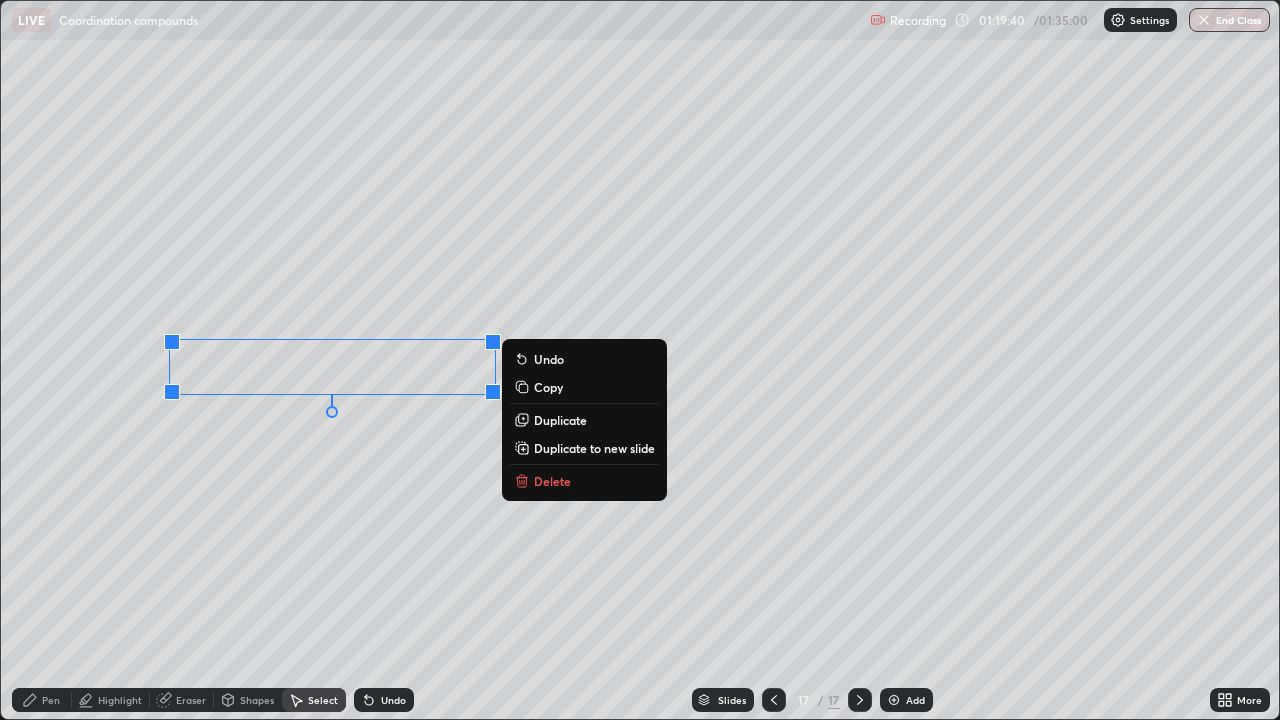 click on "0 ° Undo Copy Duplicate Duplicate to new slide Delete" at bounding box center [640, 360] 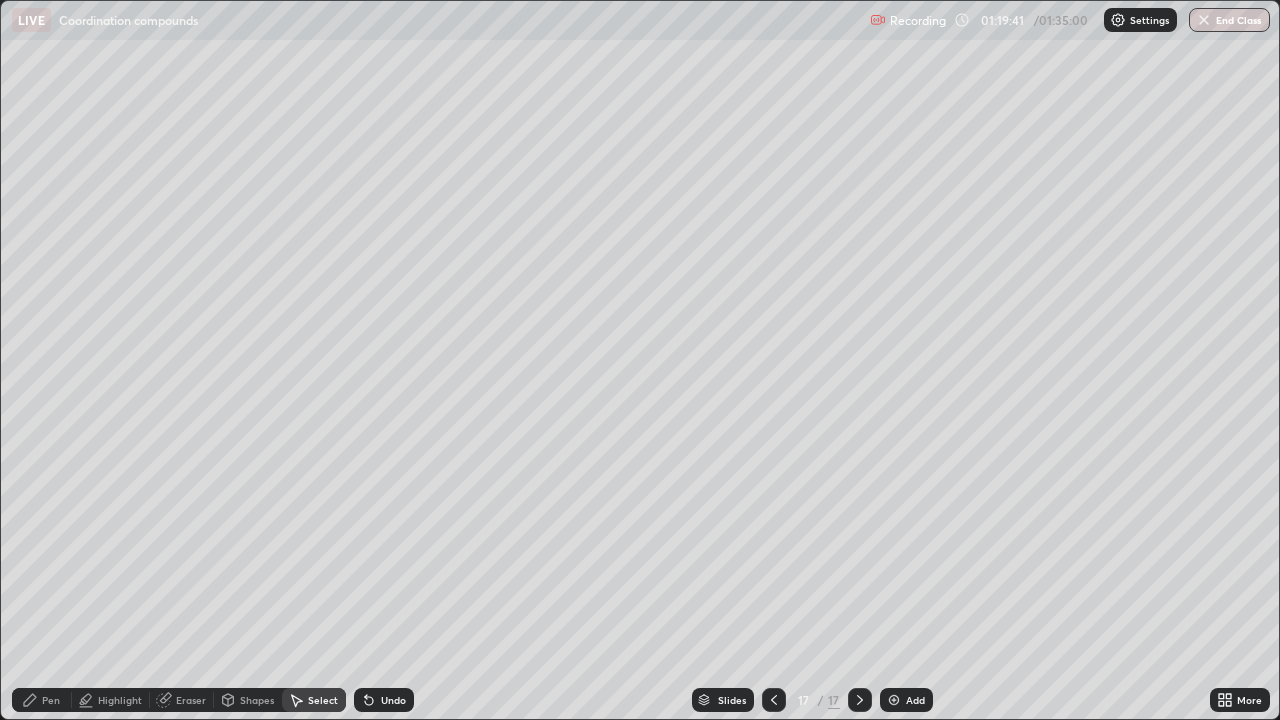 click on "Pen" at bounding box center [42, 700] 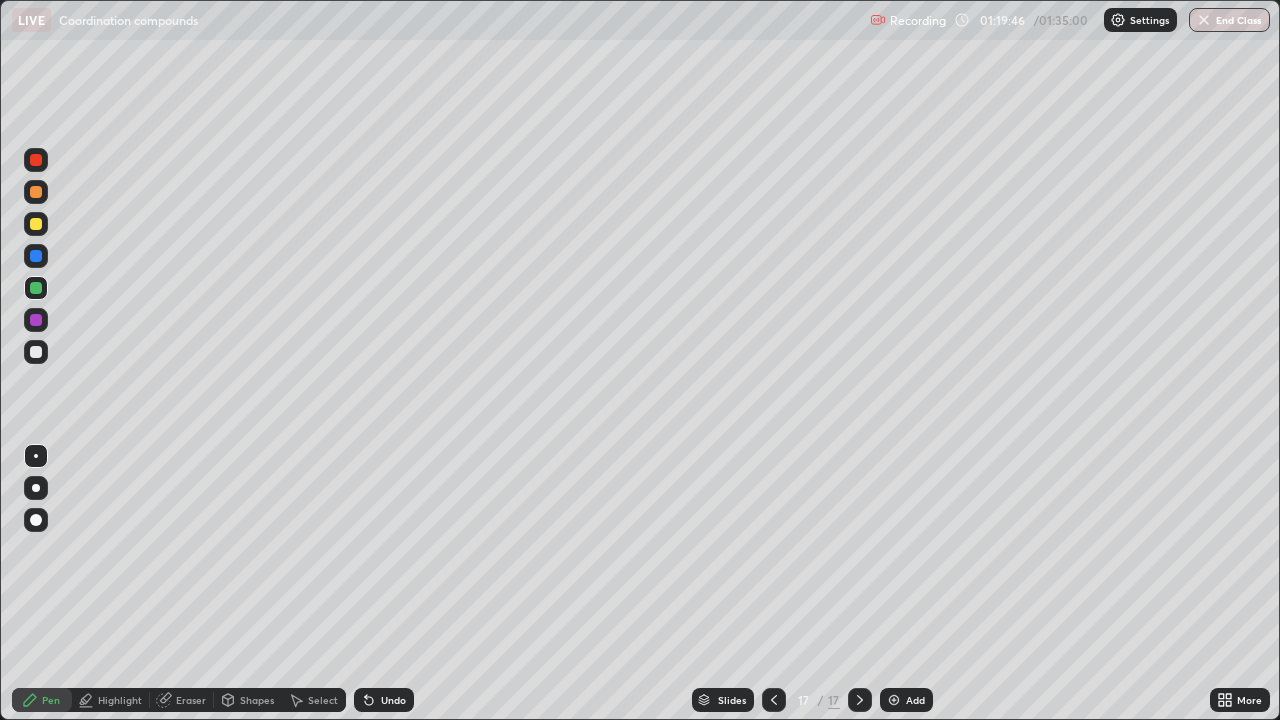 click at bounding box center (36, 352) 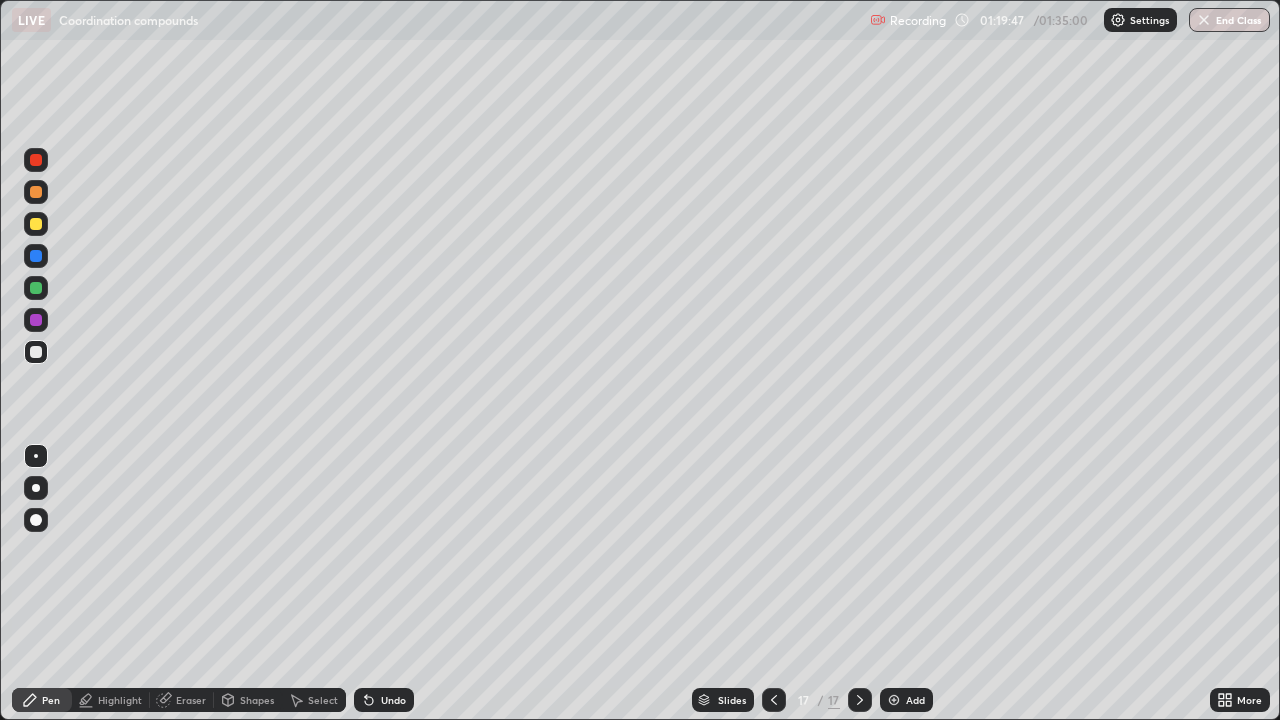 click at bounding box center [36, 224] 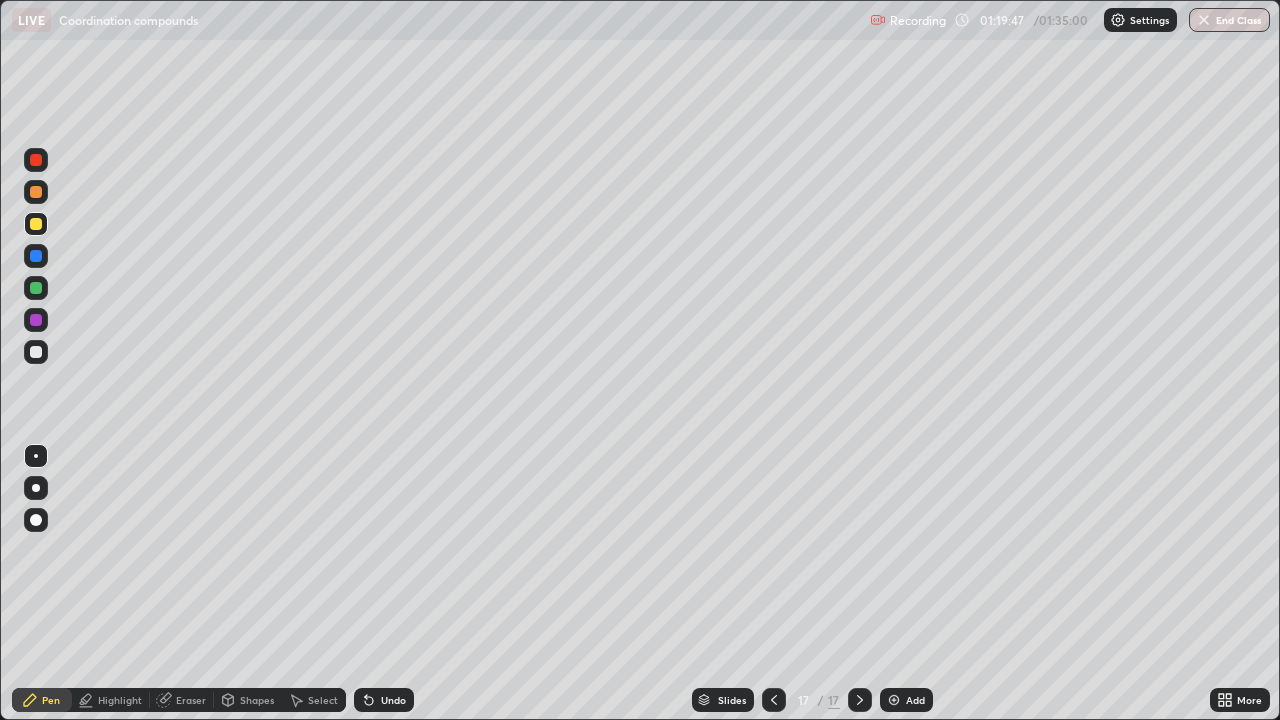 click at bounding box center (36, 192) 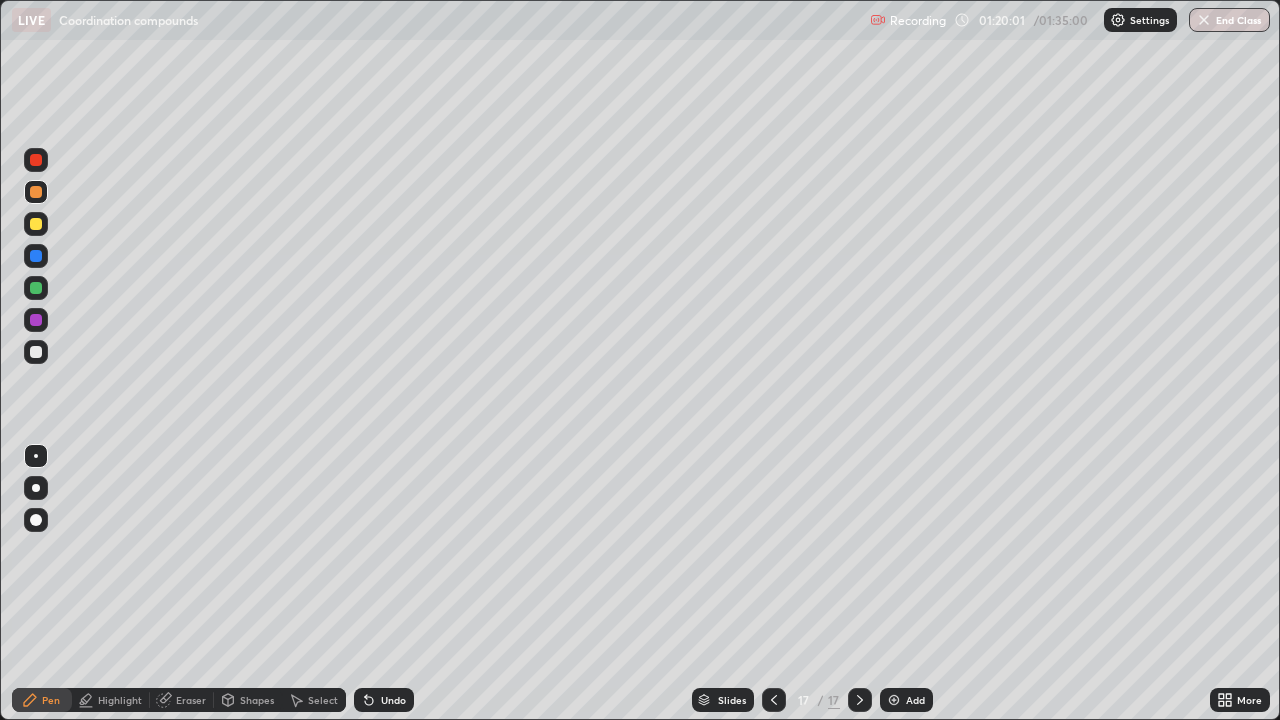 click at bounding box center (36, 224) 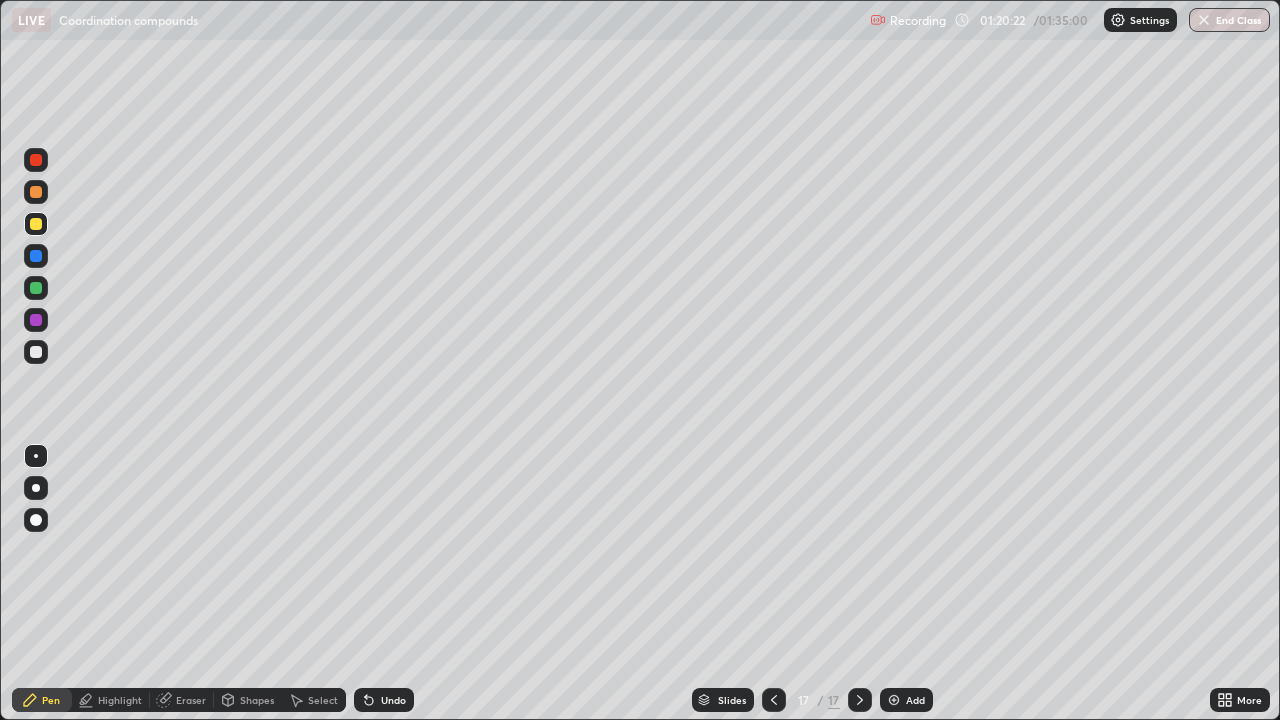 click 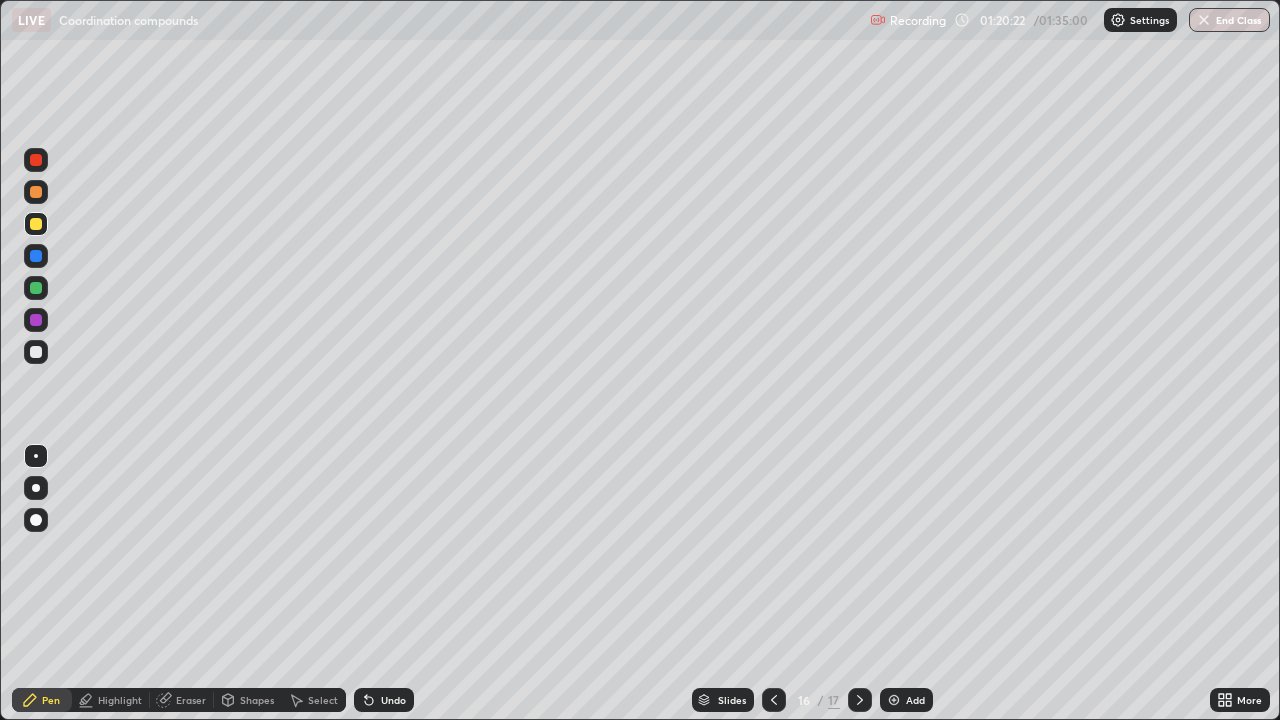 click 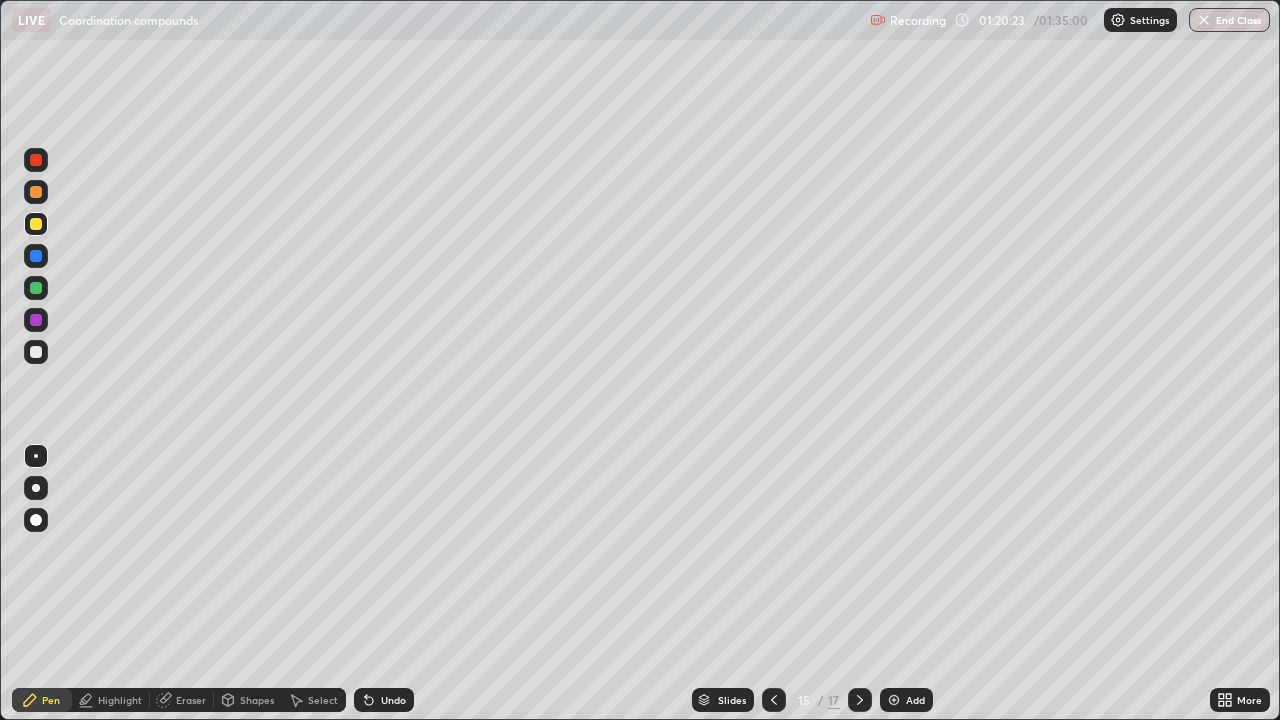 click 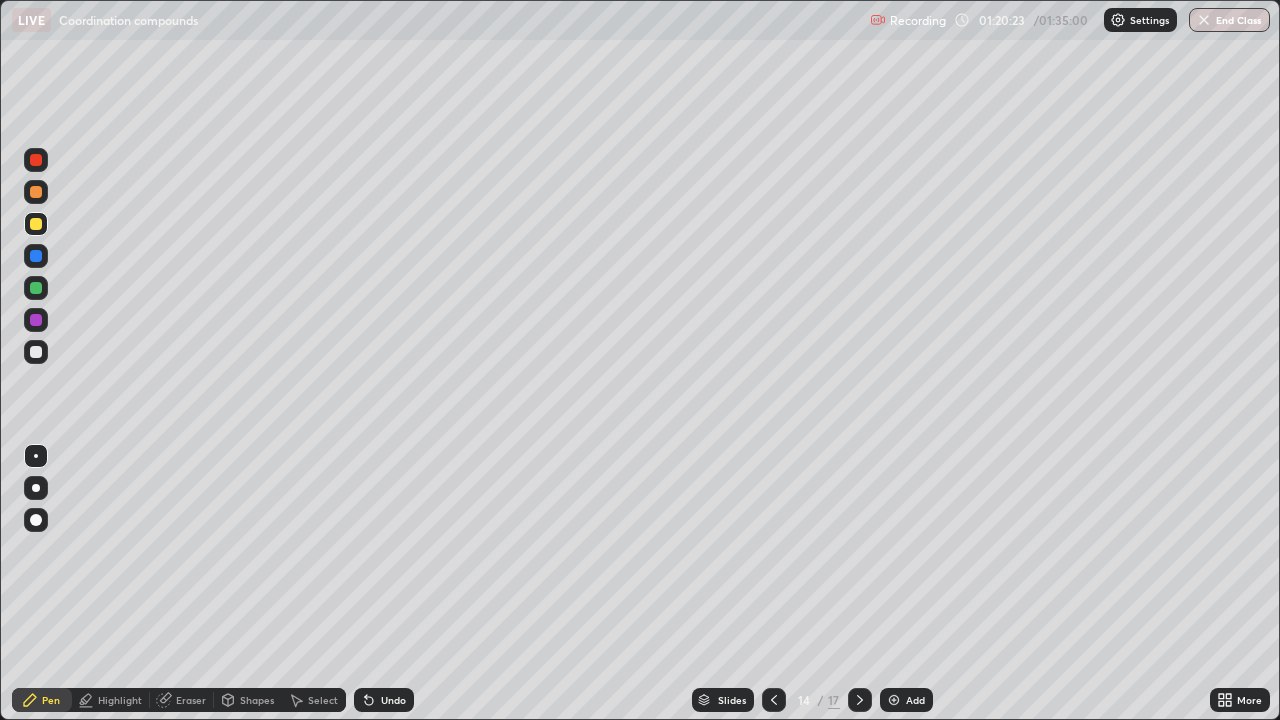 click 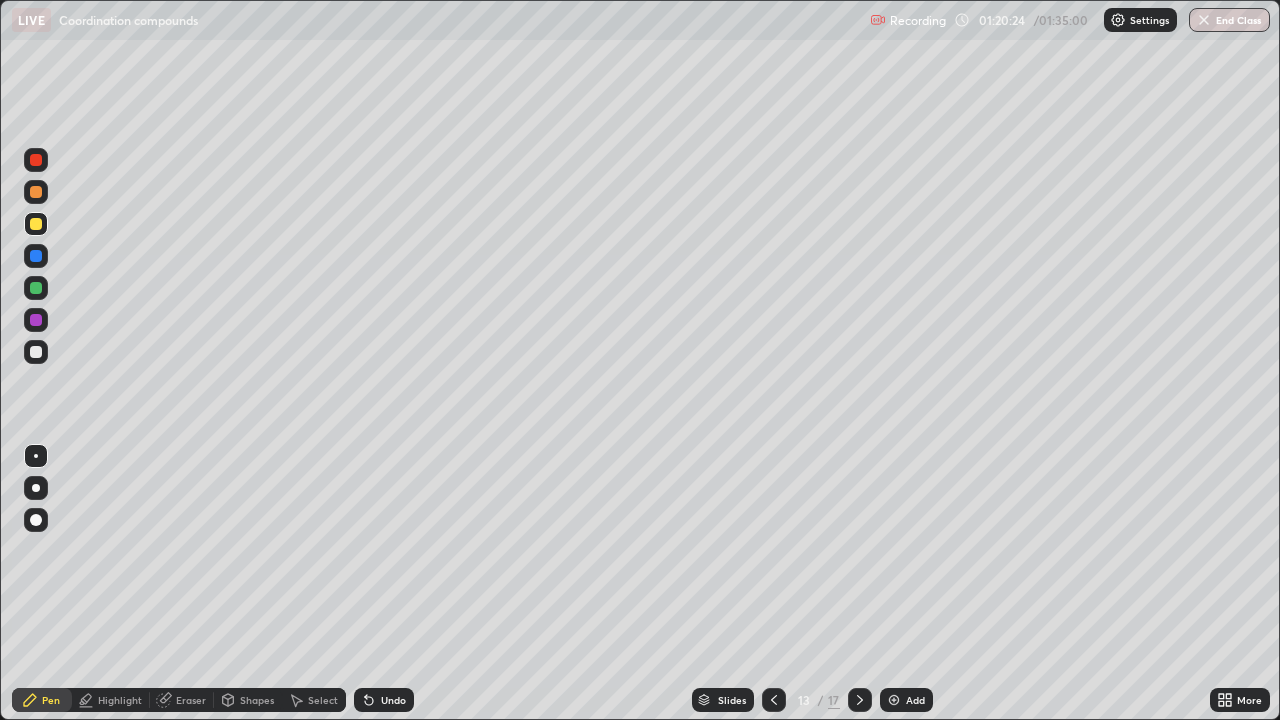 click at bounding box center (774, 700) 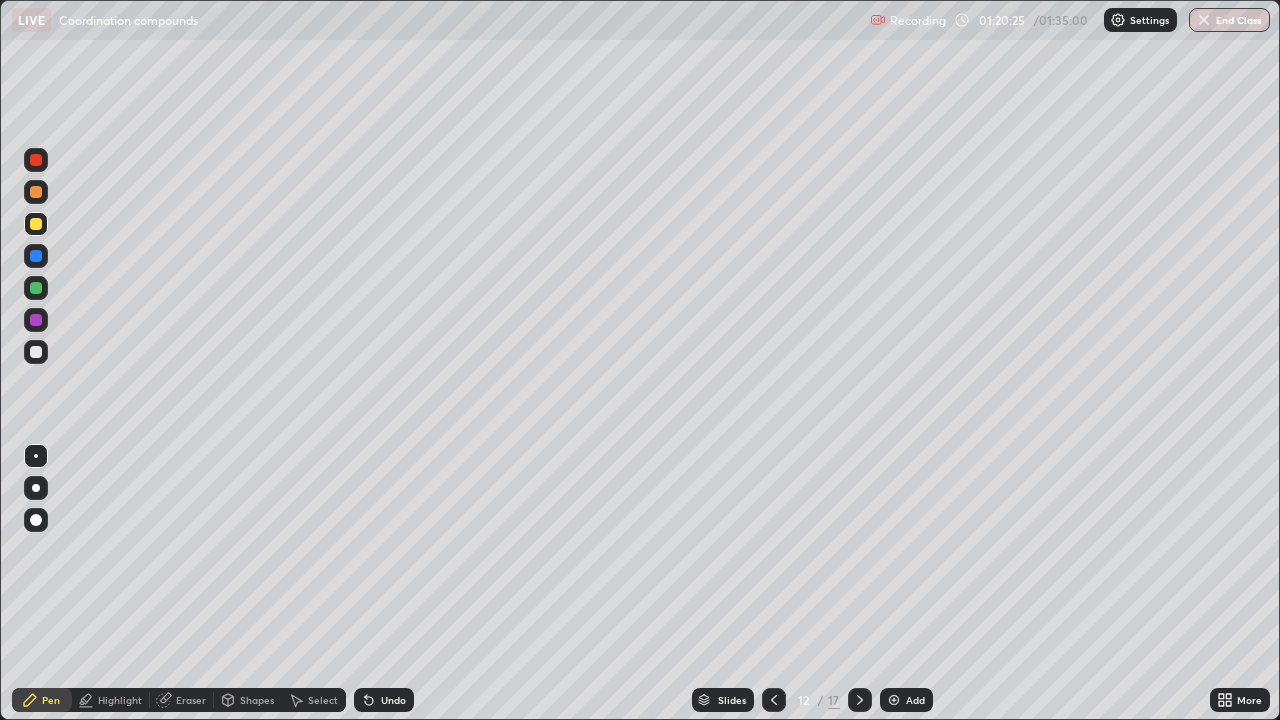 click 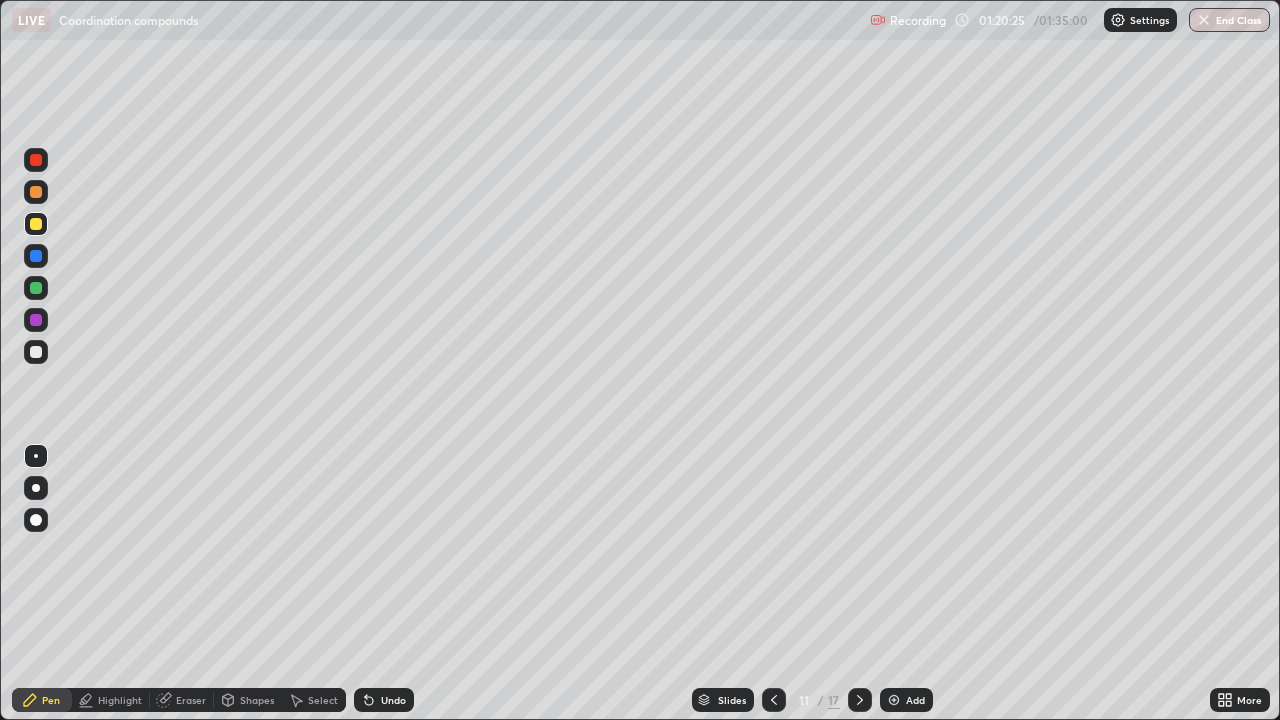 click 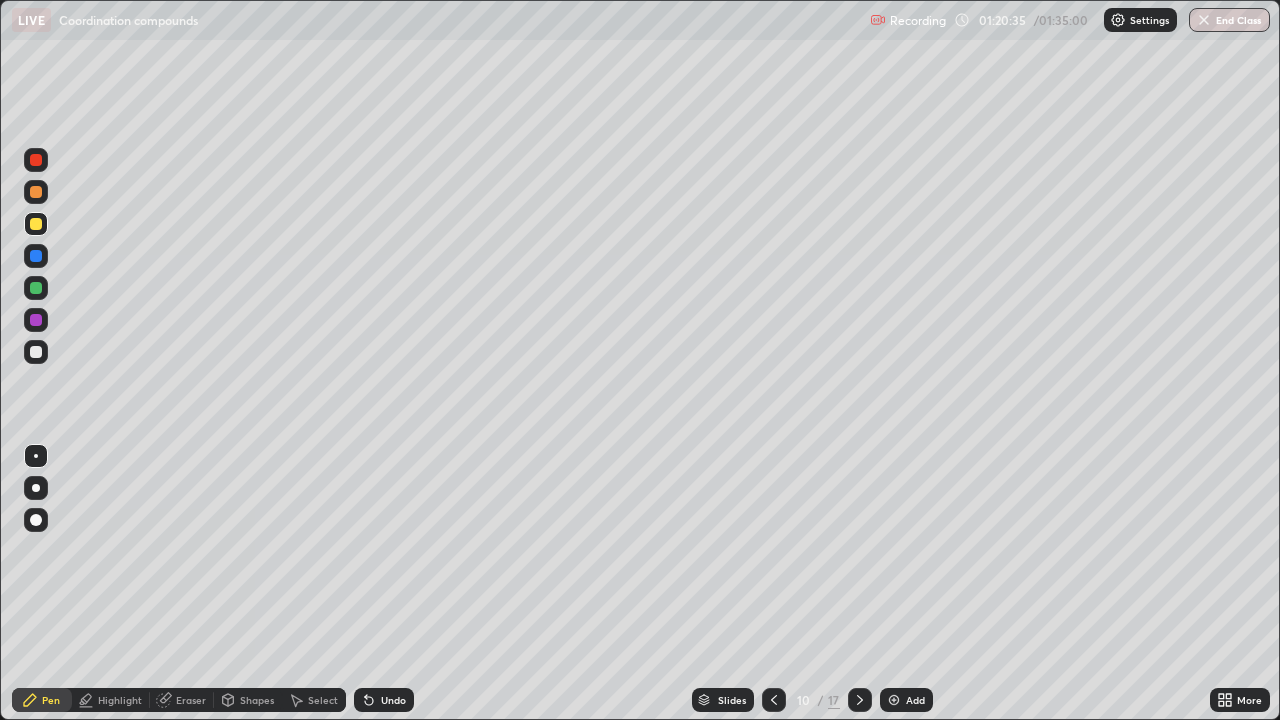 click 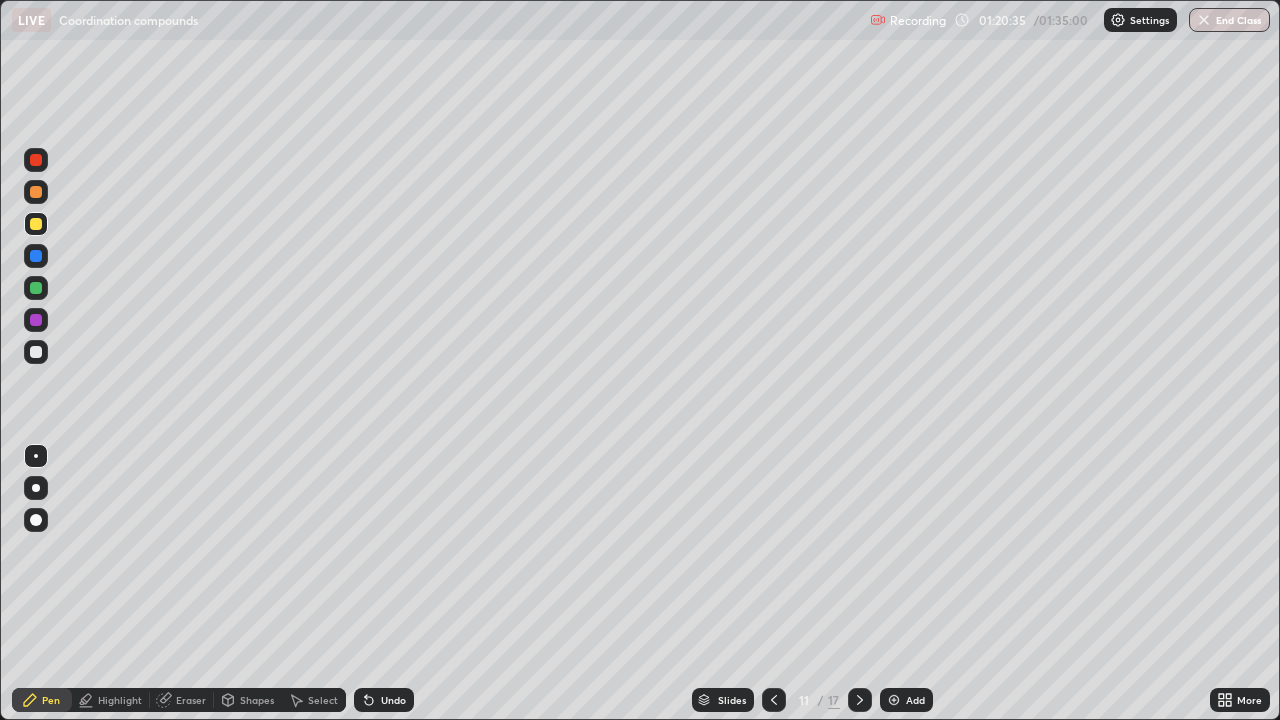 click 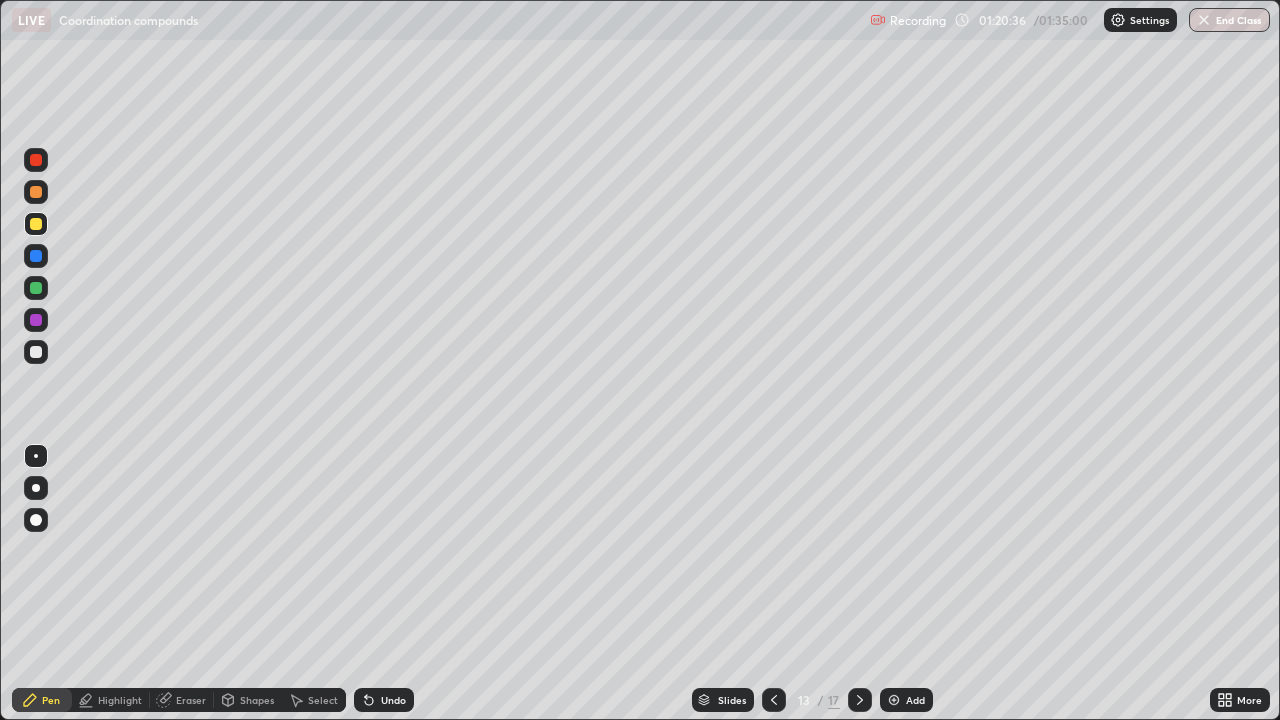click 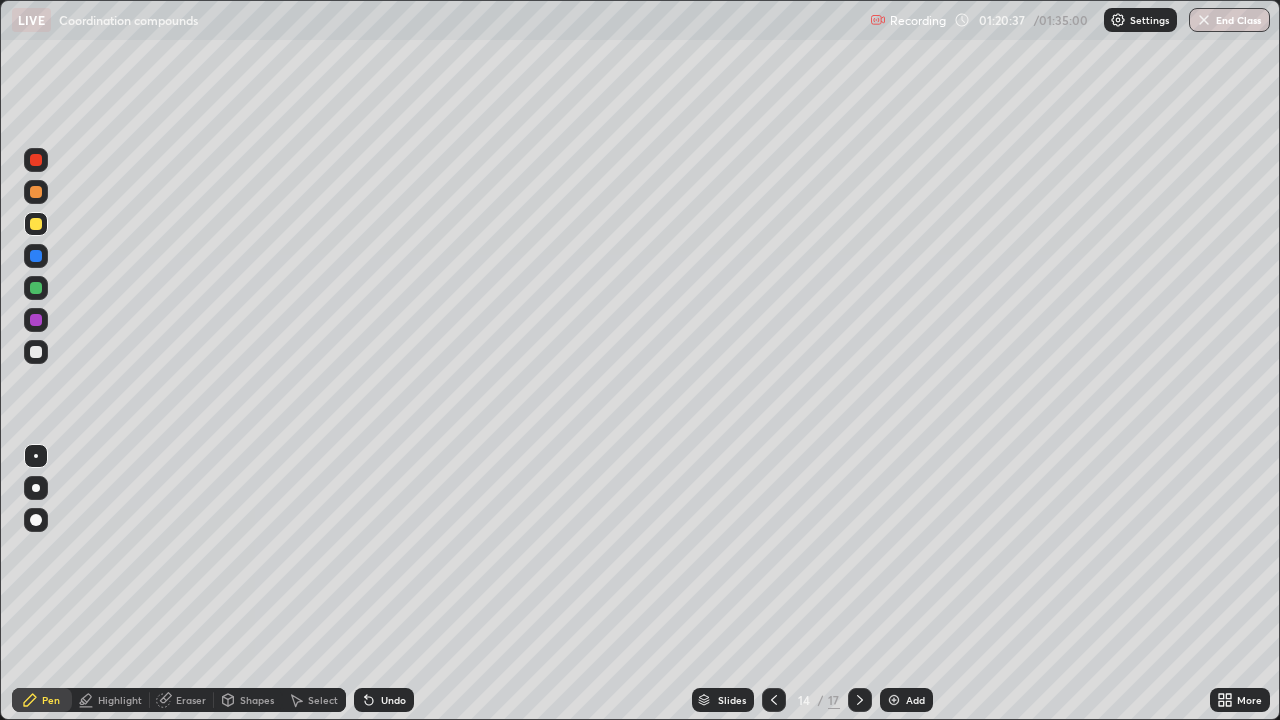 click 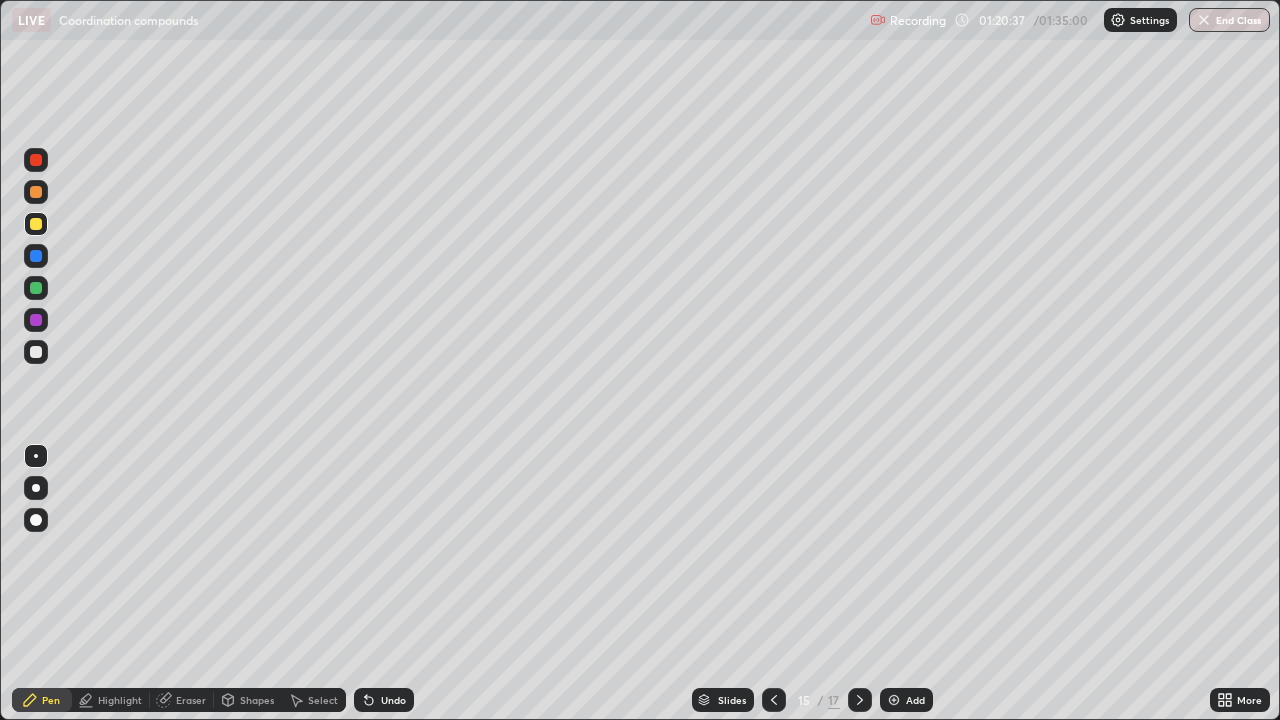 click 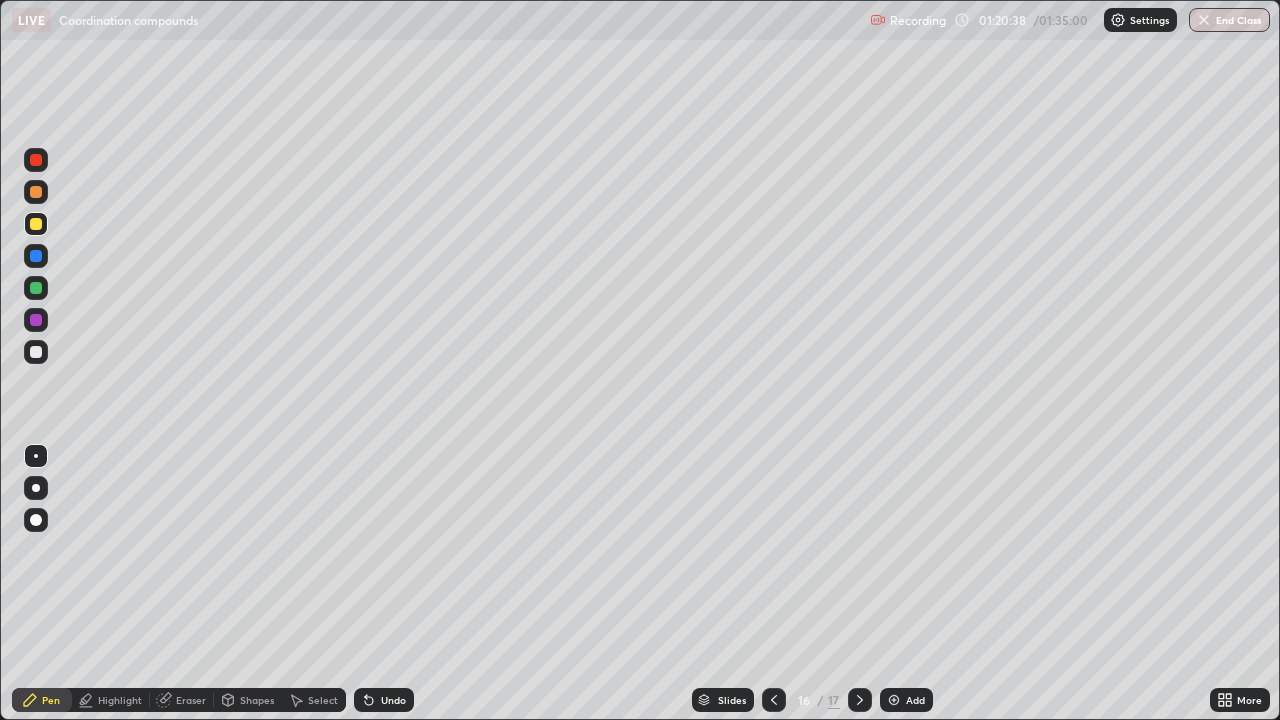 click 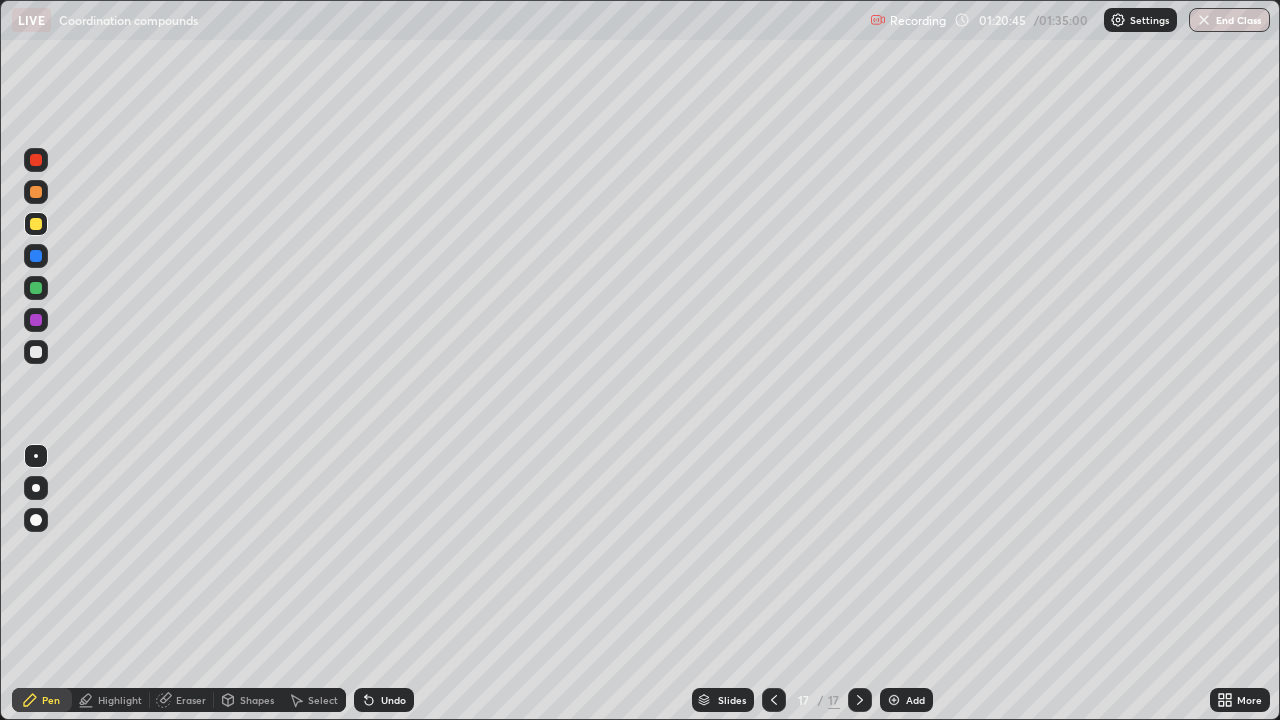 click 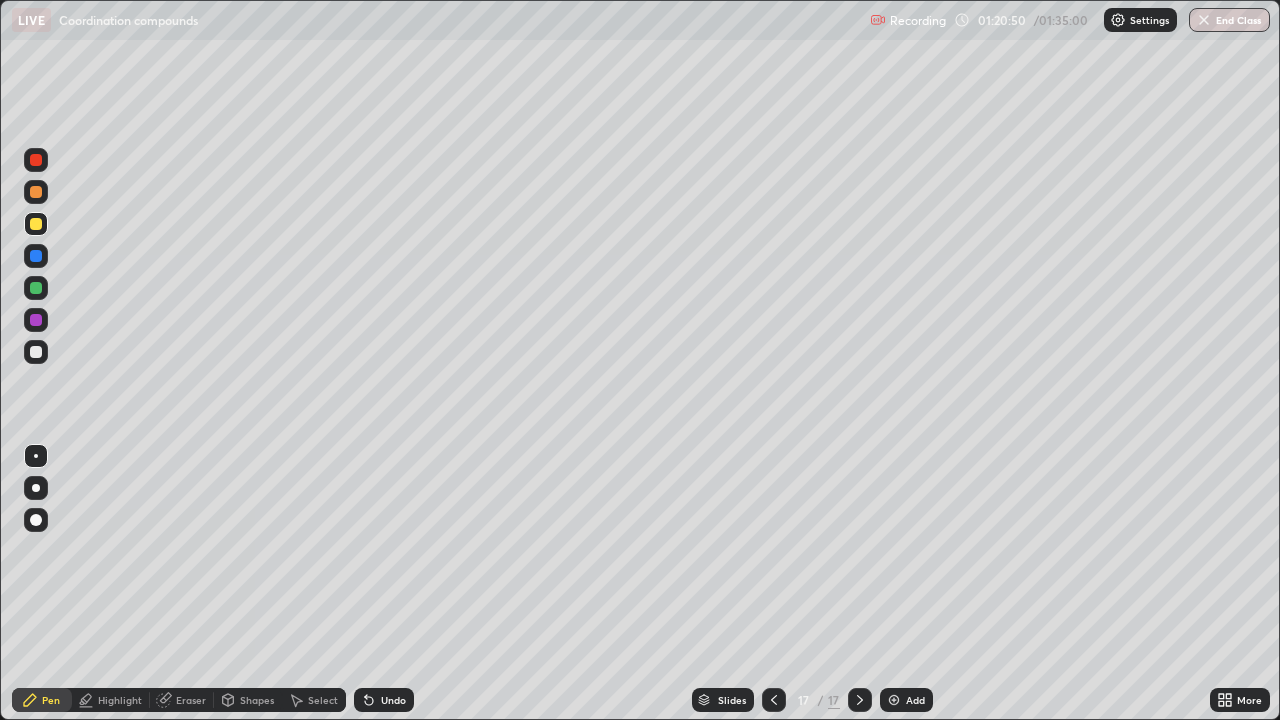 click on "Eraser" at bounding box center [182, 700] 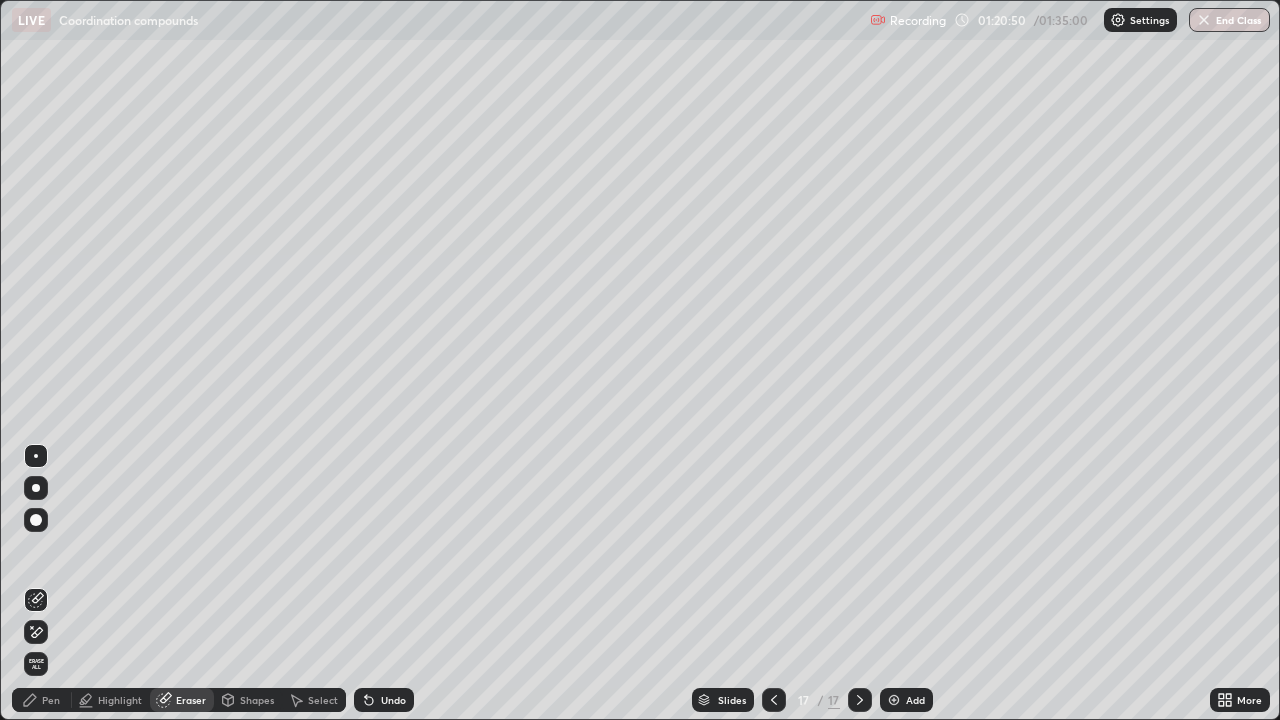 click on "Eraser" at bounding box center (182, 700) 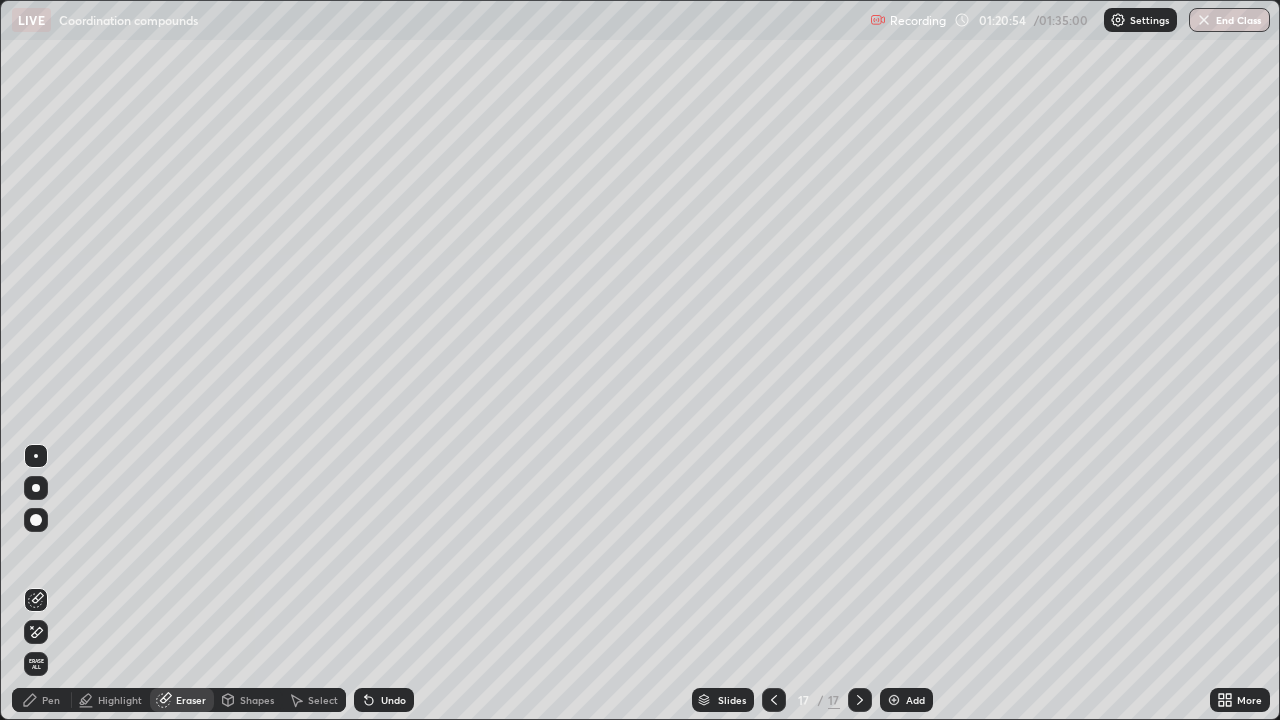 click on "Undo" at bounding box center (393, 700) 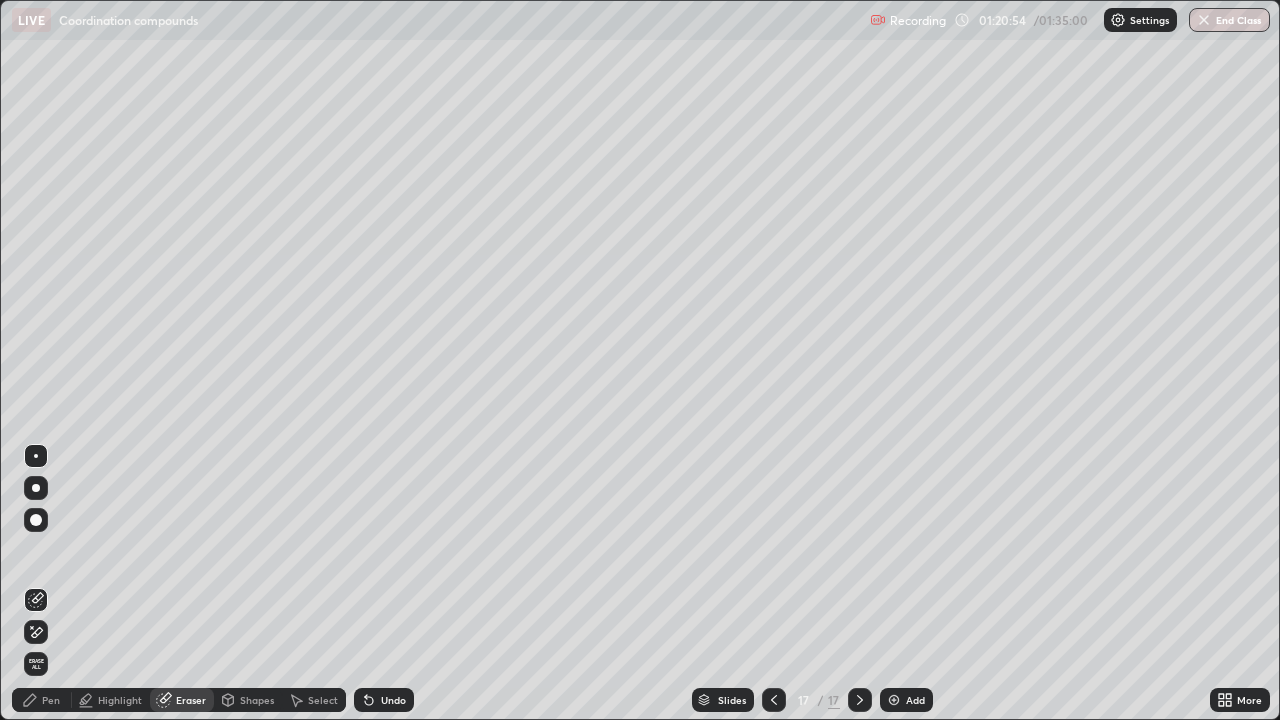 click 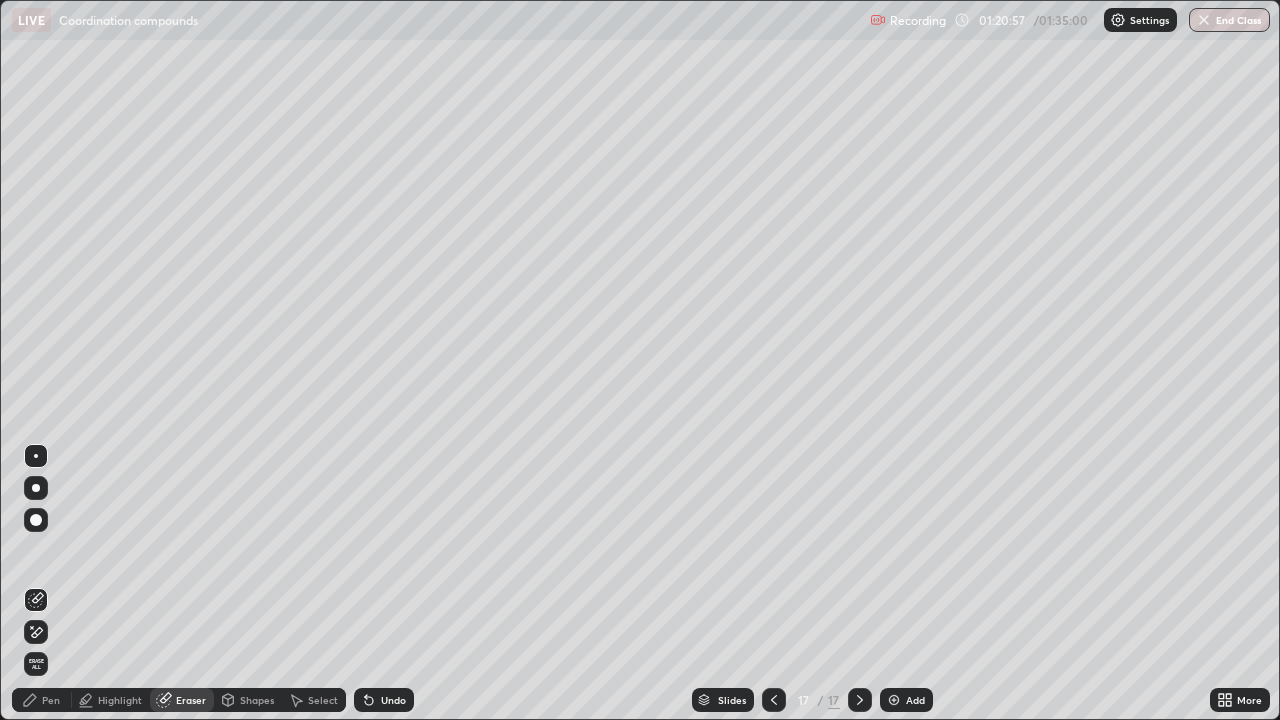click on "Pen" at bounding box center (42, 700) 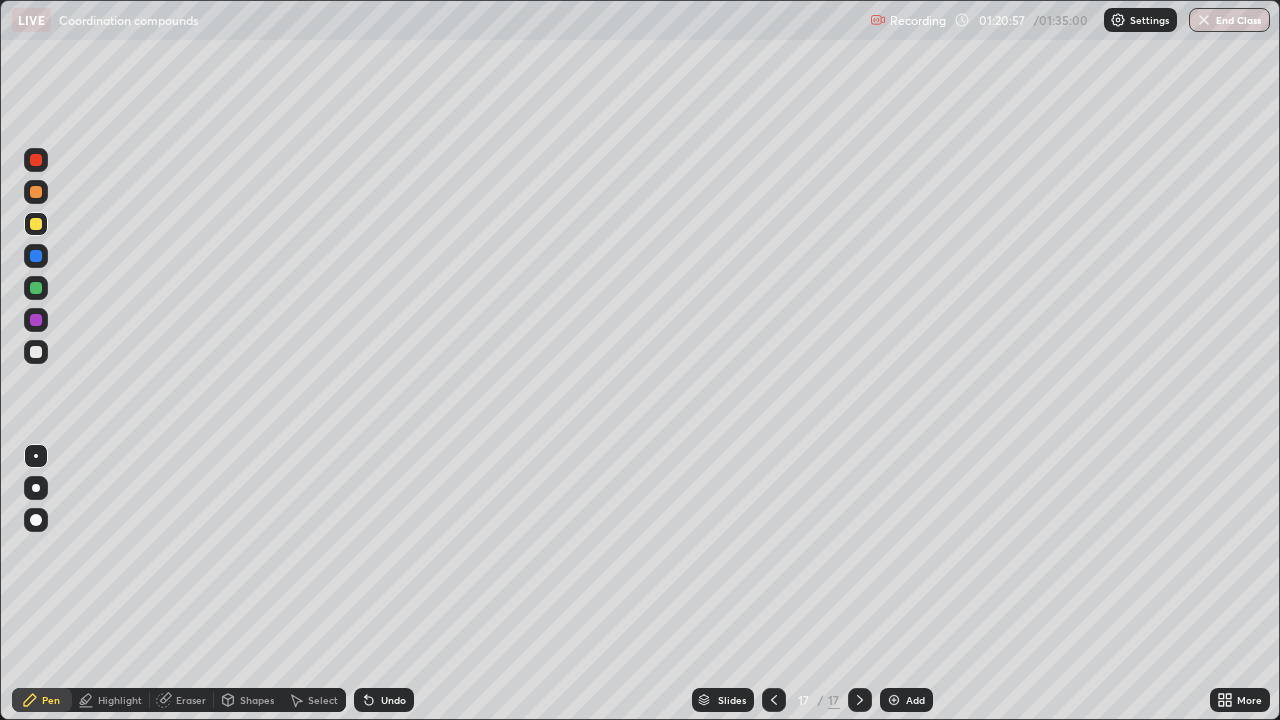 click at bounding box center [36, 352] 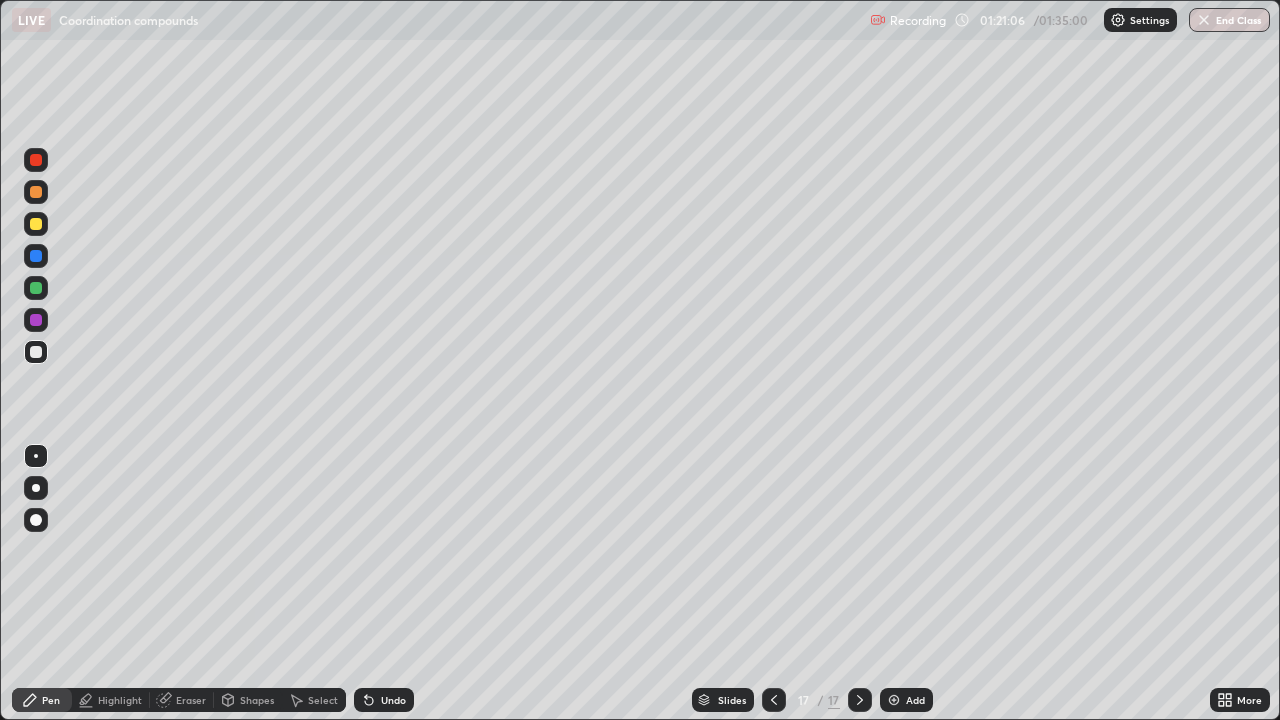 click 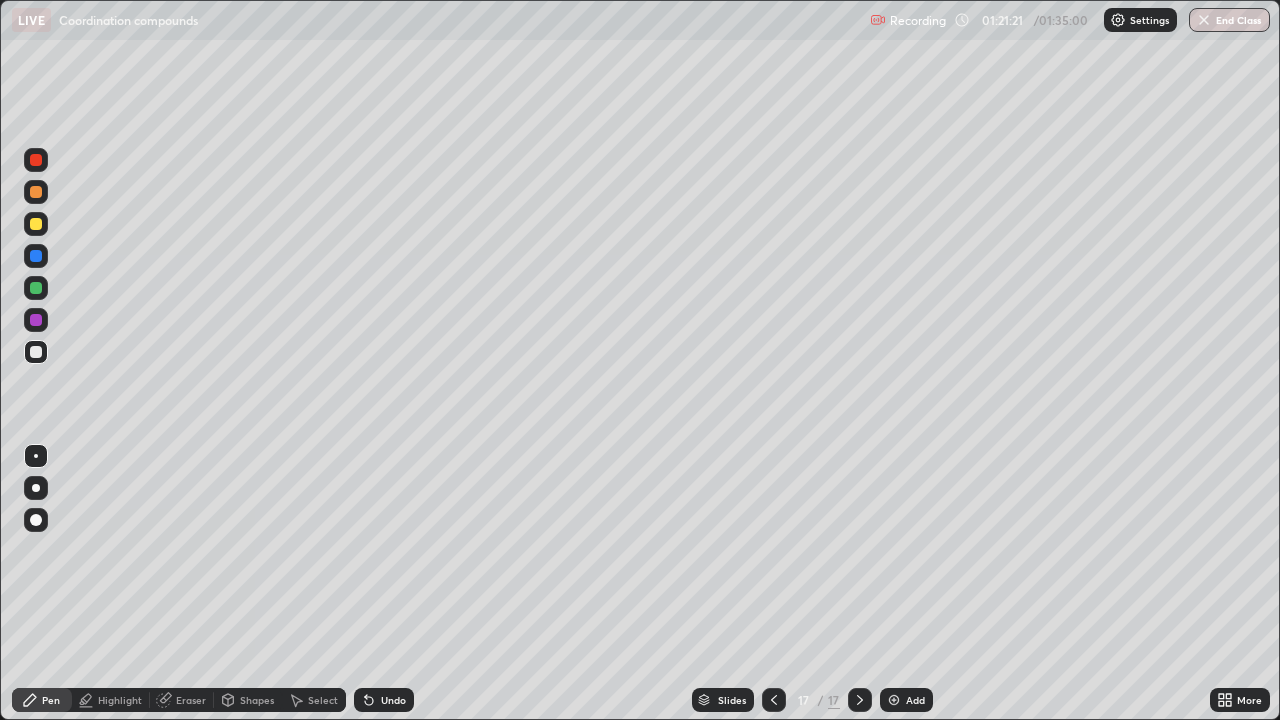 click at bounding box center (36, 256) 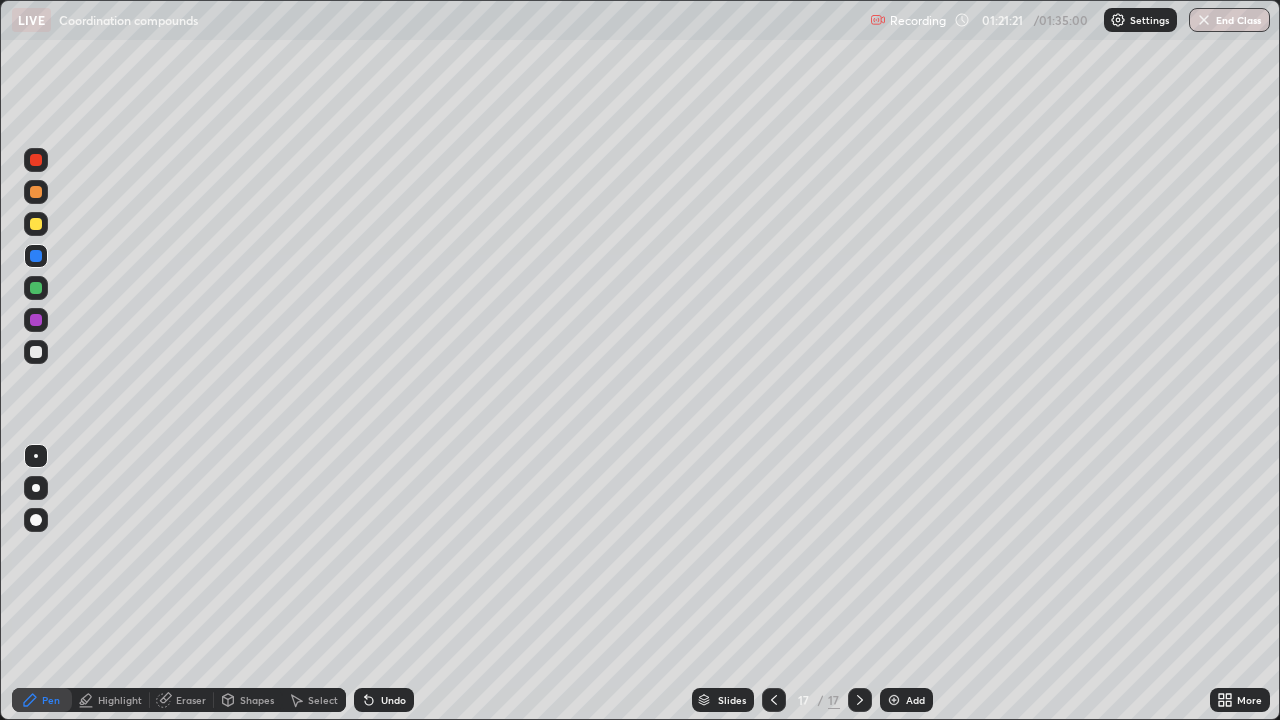 click at bounding box center (36, 224) 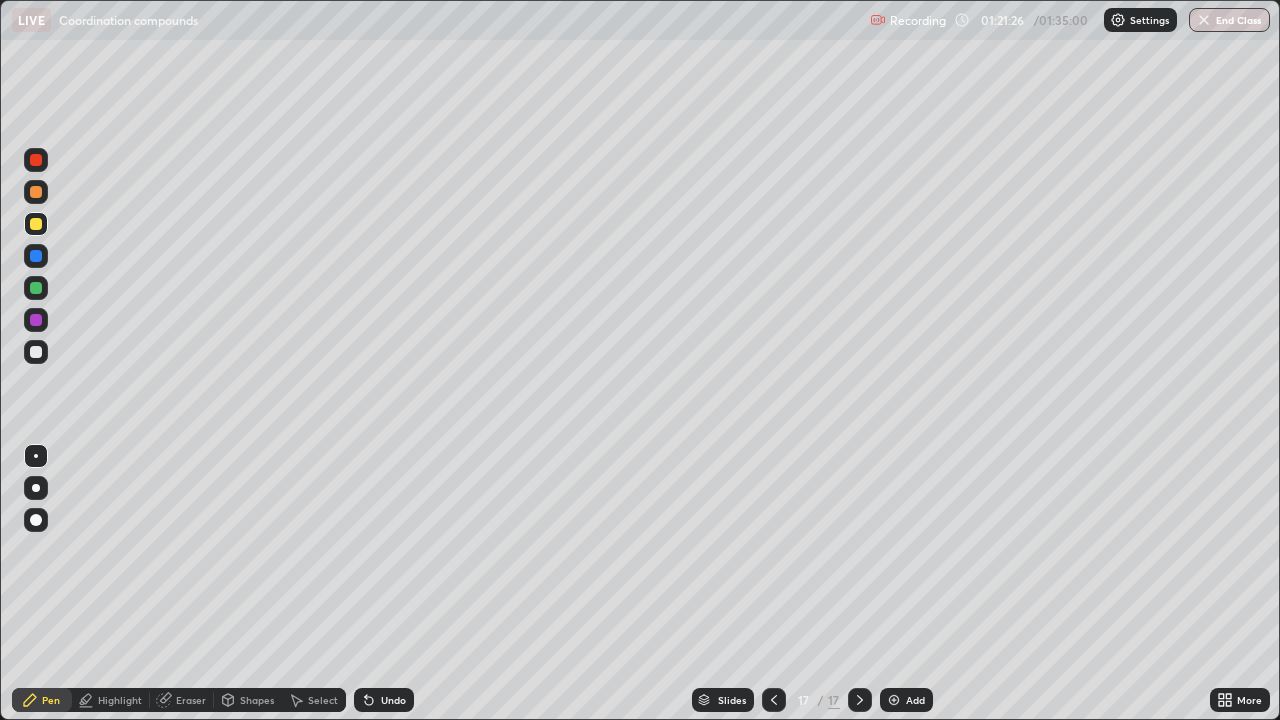 click at bounding box center [36, 192] 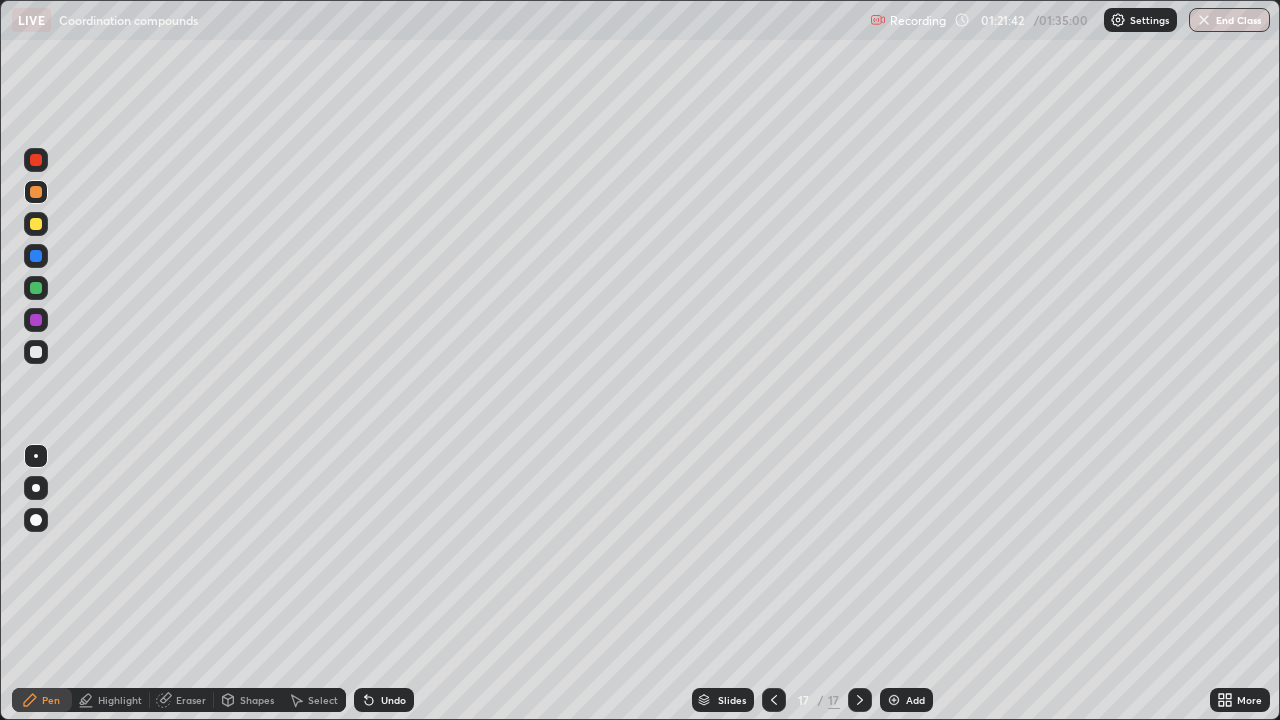 click on "Undo" at bounding box center (393, 700) 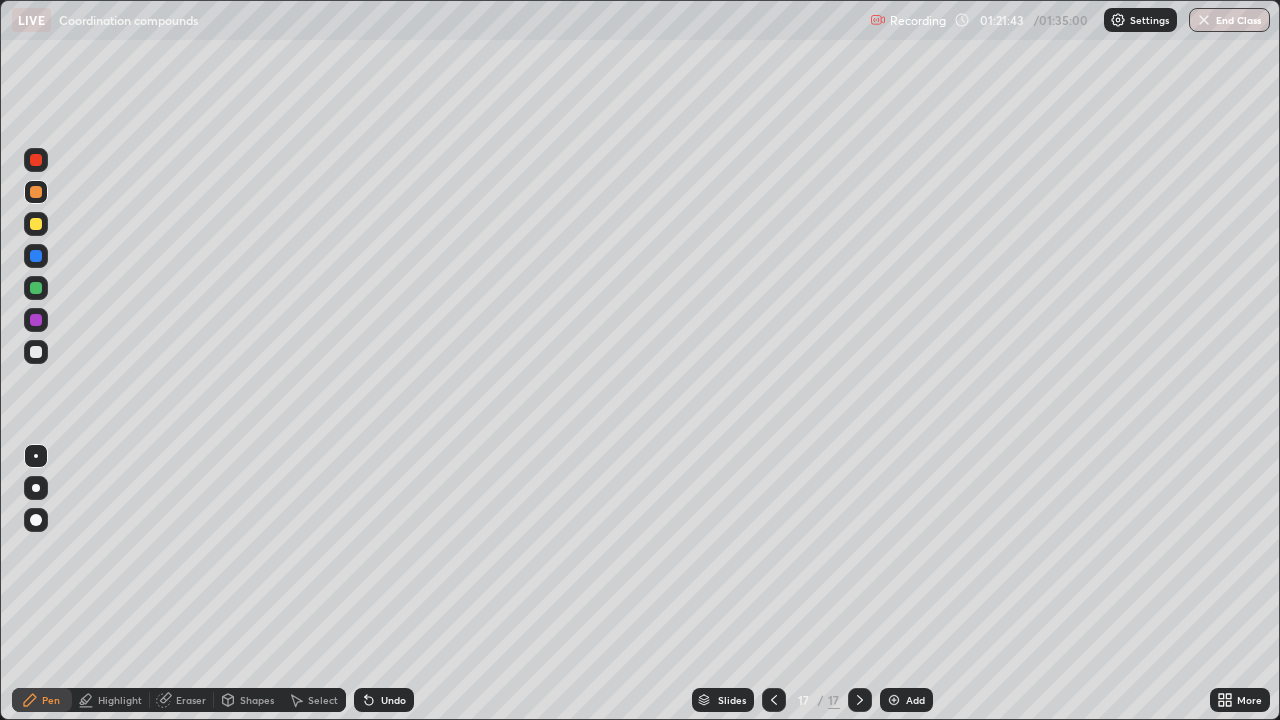 click on "Undo" at bounding box center [384, 700] 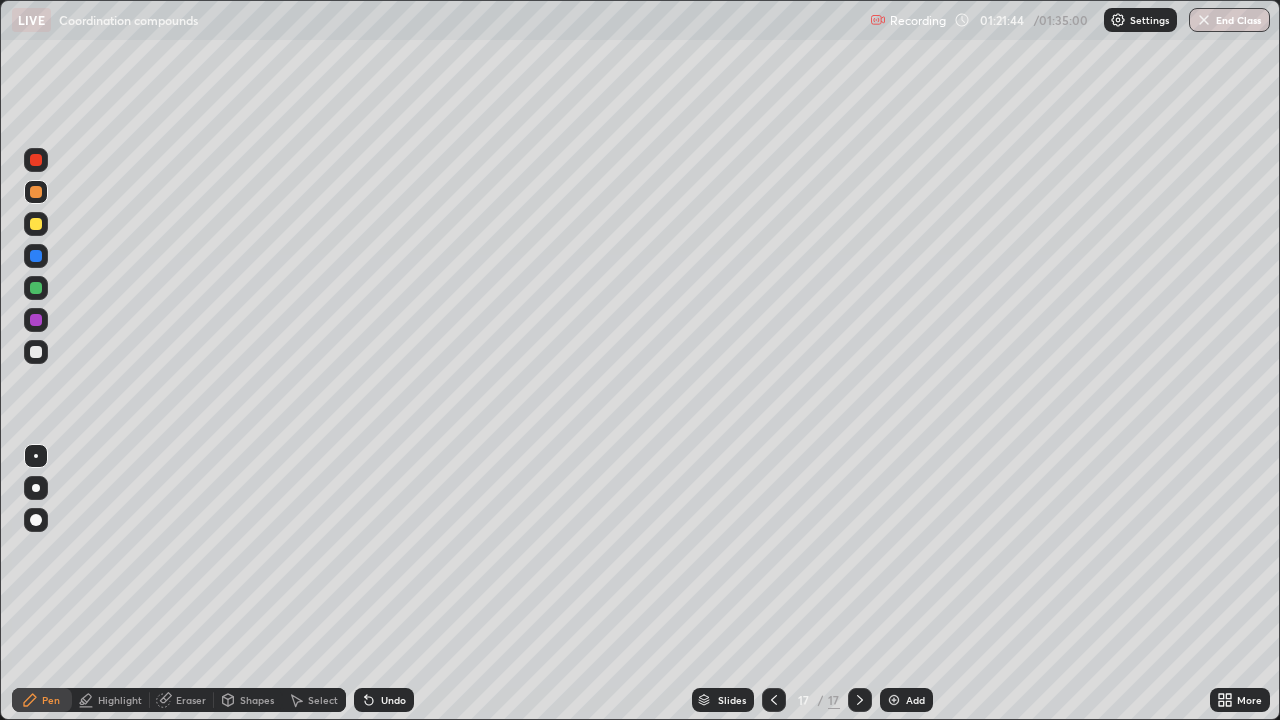 click on "Undo" at bounding box center (393, 700) 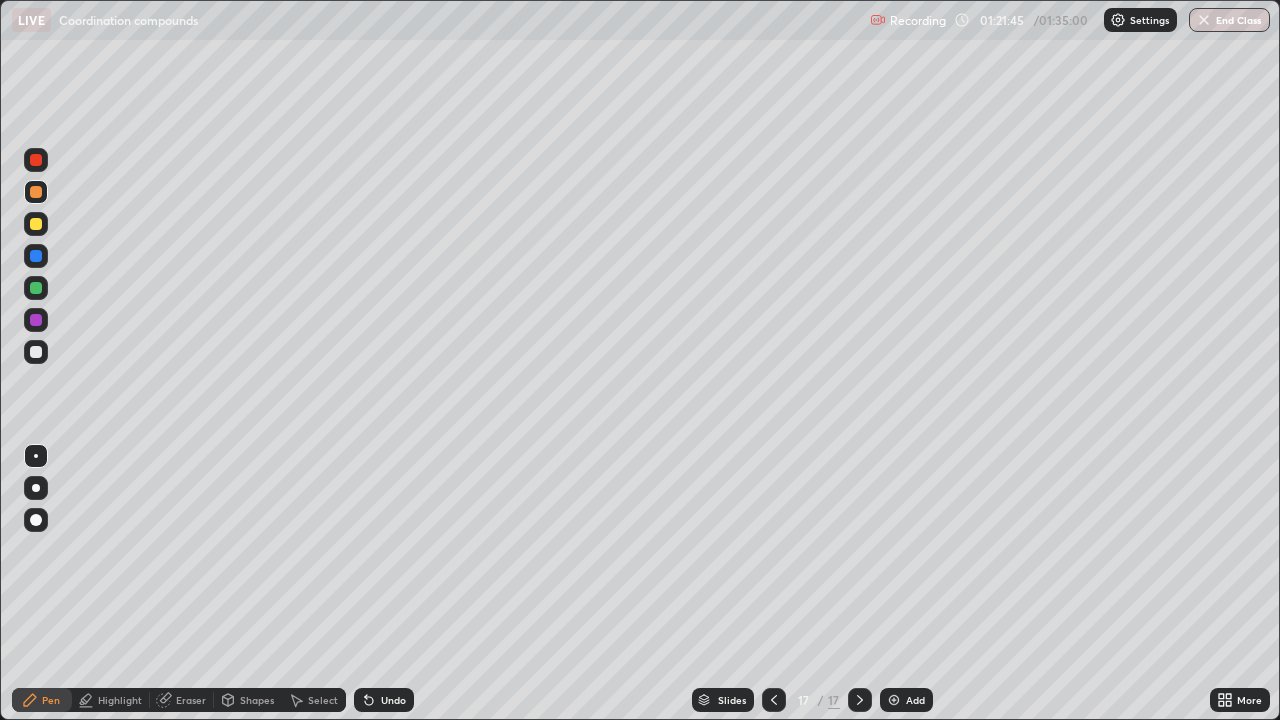 click on "Undo" at bounding box center [384, 700] 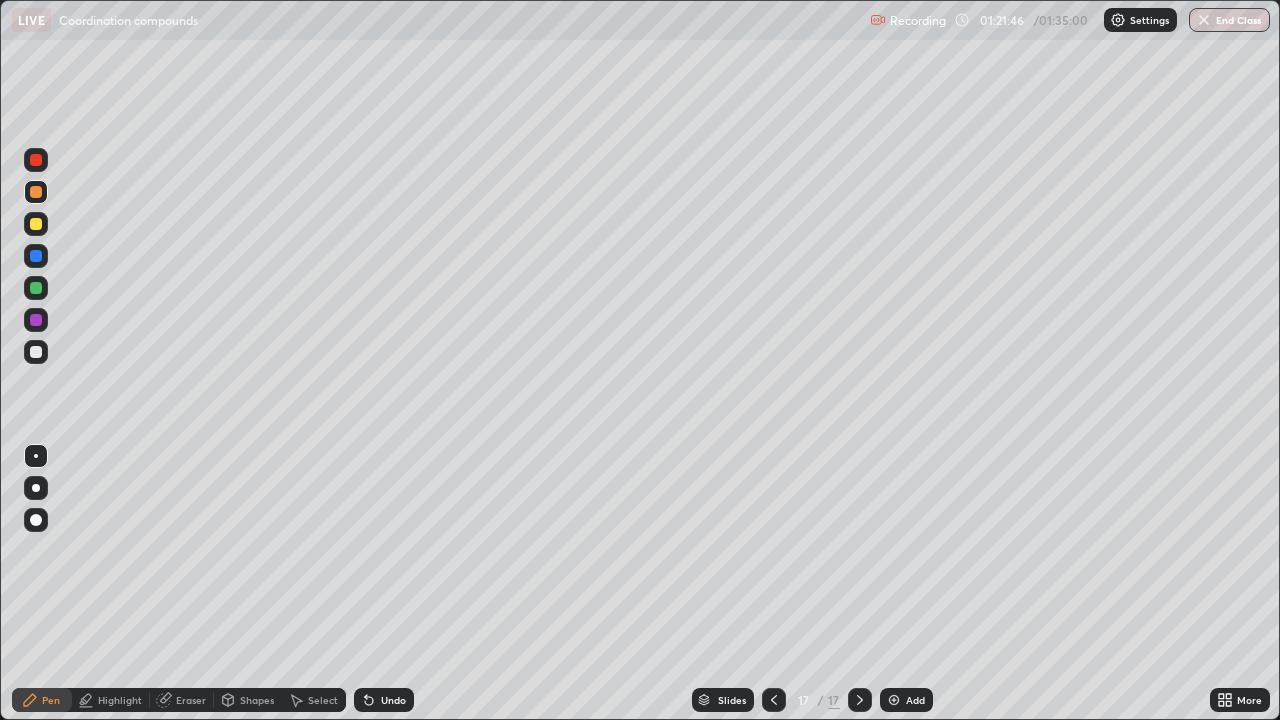 click on "Undo" at bounding box center (393, 700) 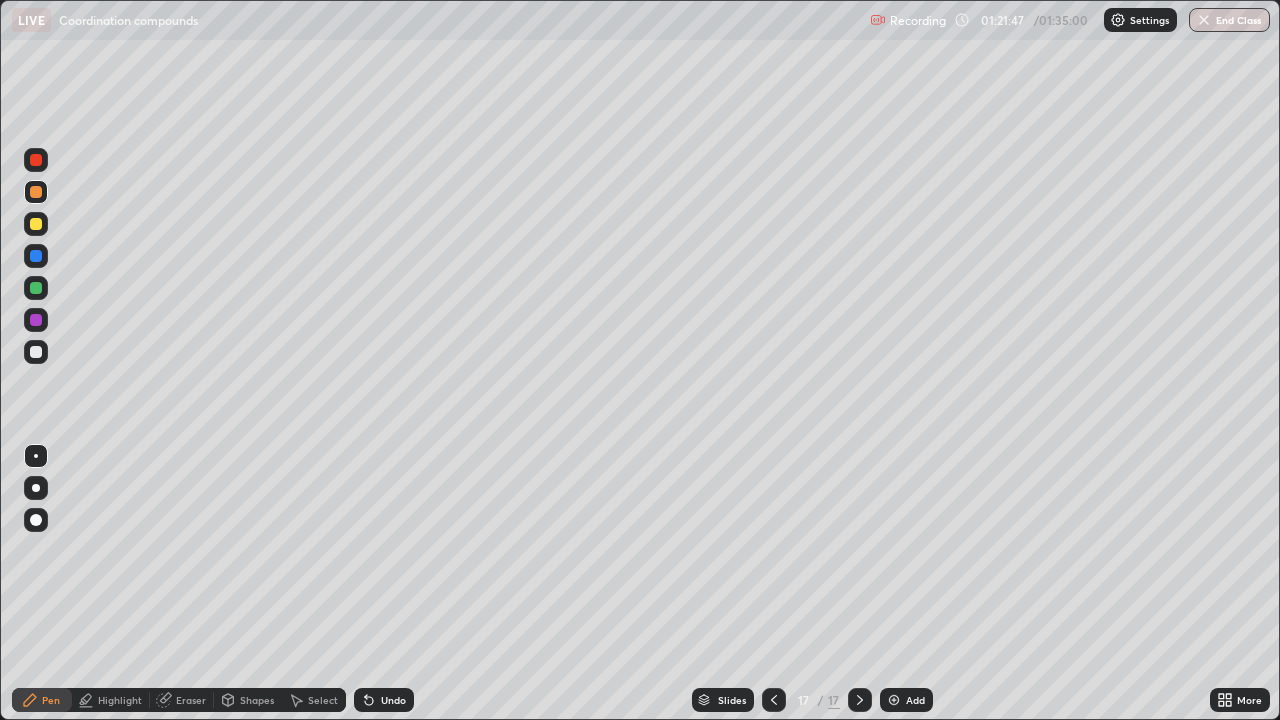 click on "Undo" at bounding box center (393, 700) 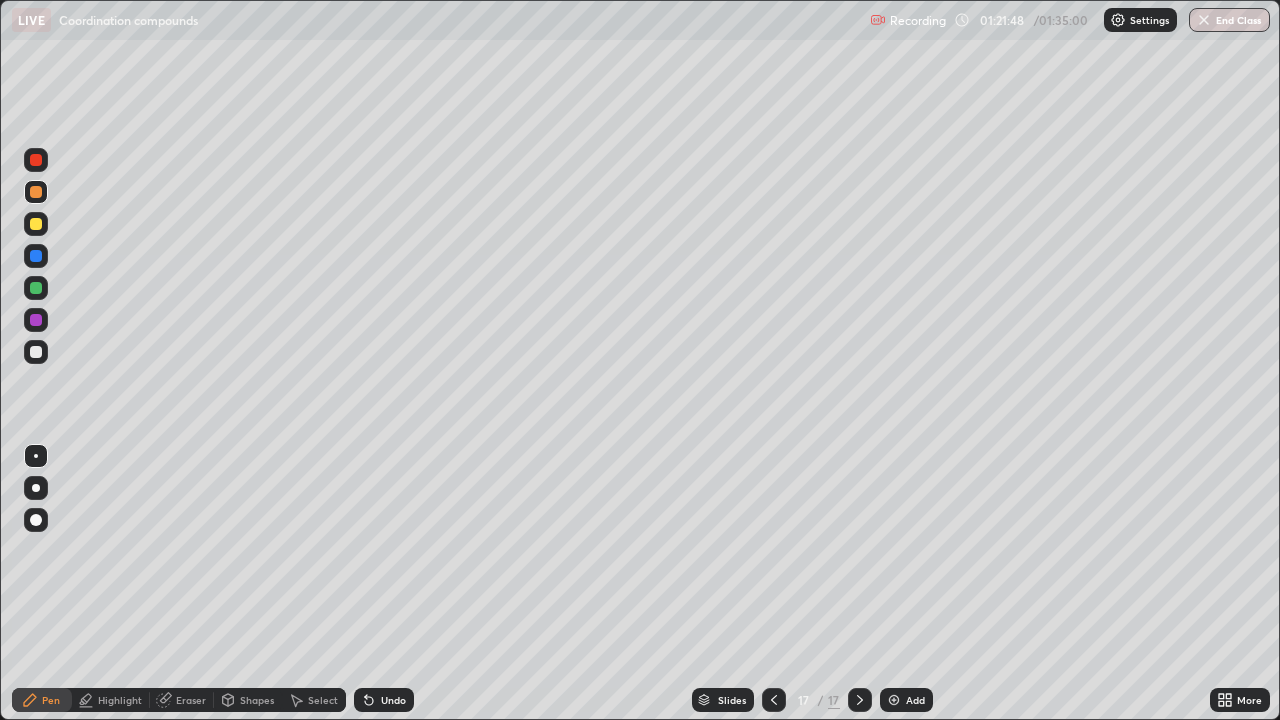 click at bounding box center [36, 352] 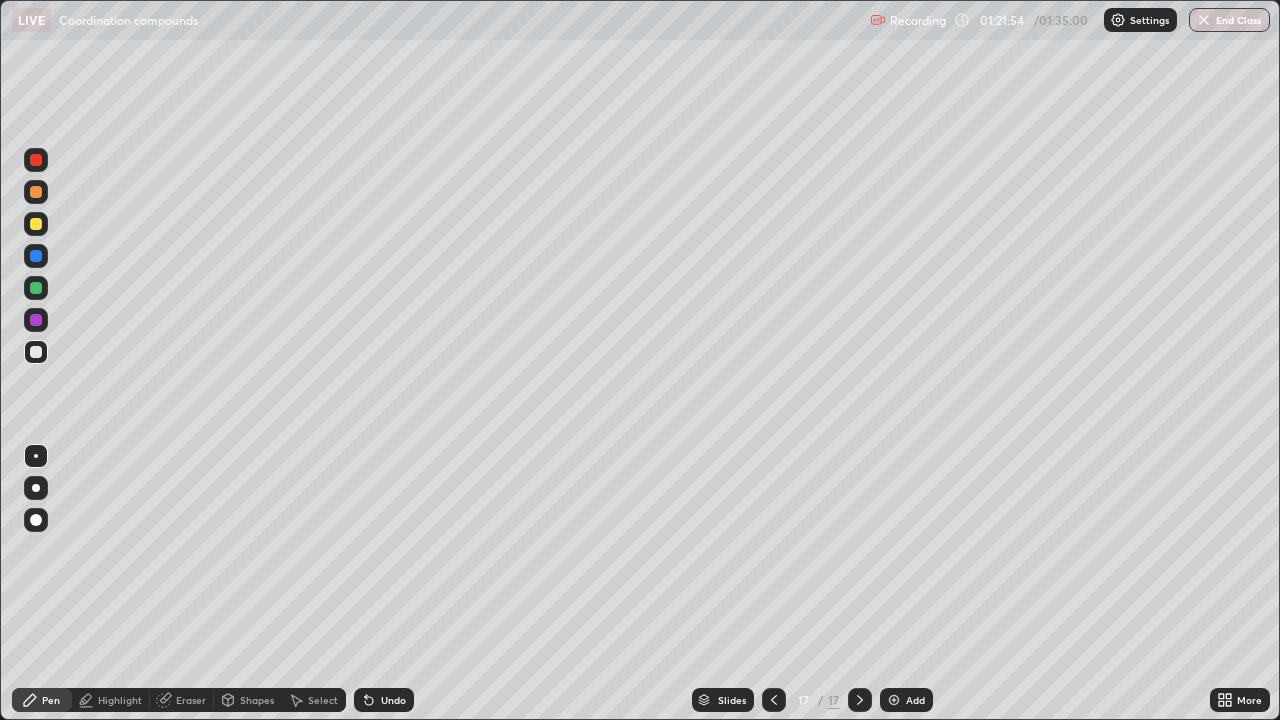 click at bounding box center [36, 256] 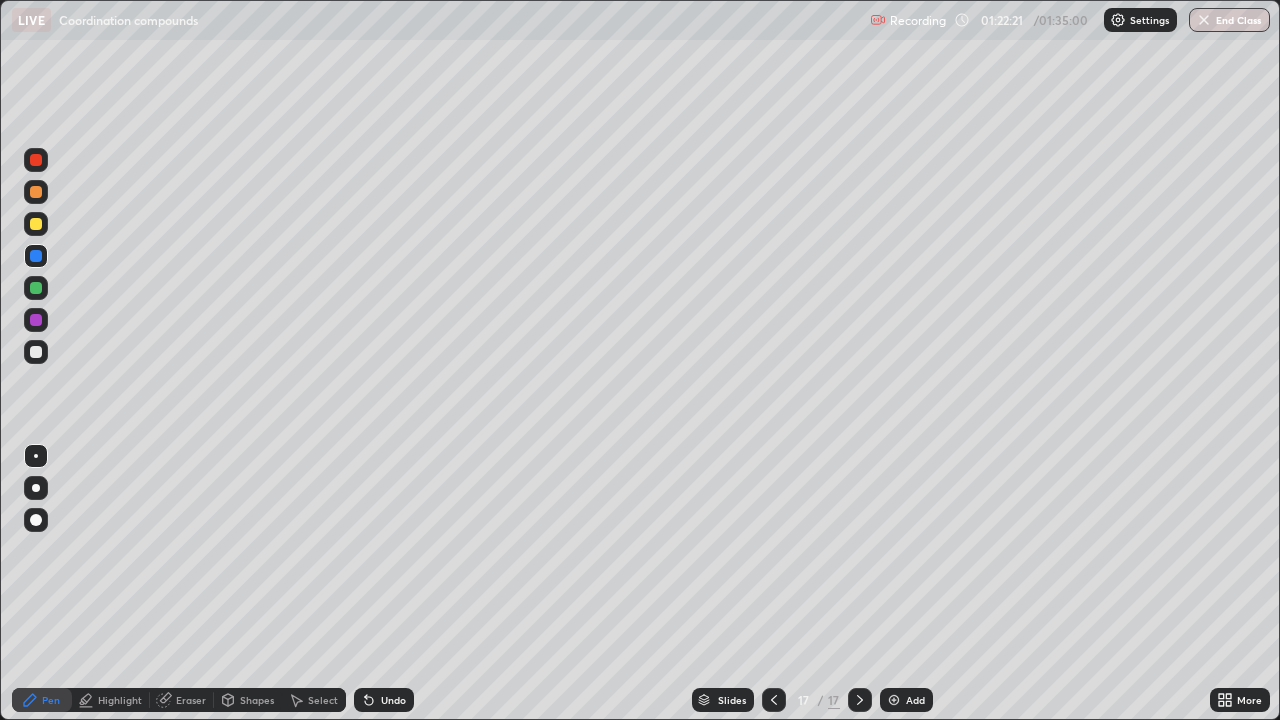 click on "Eraser" at bounding box center [182, 700] 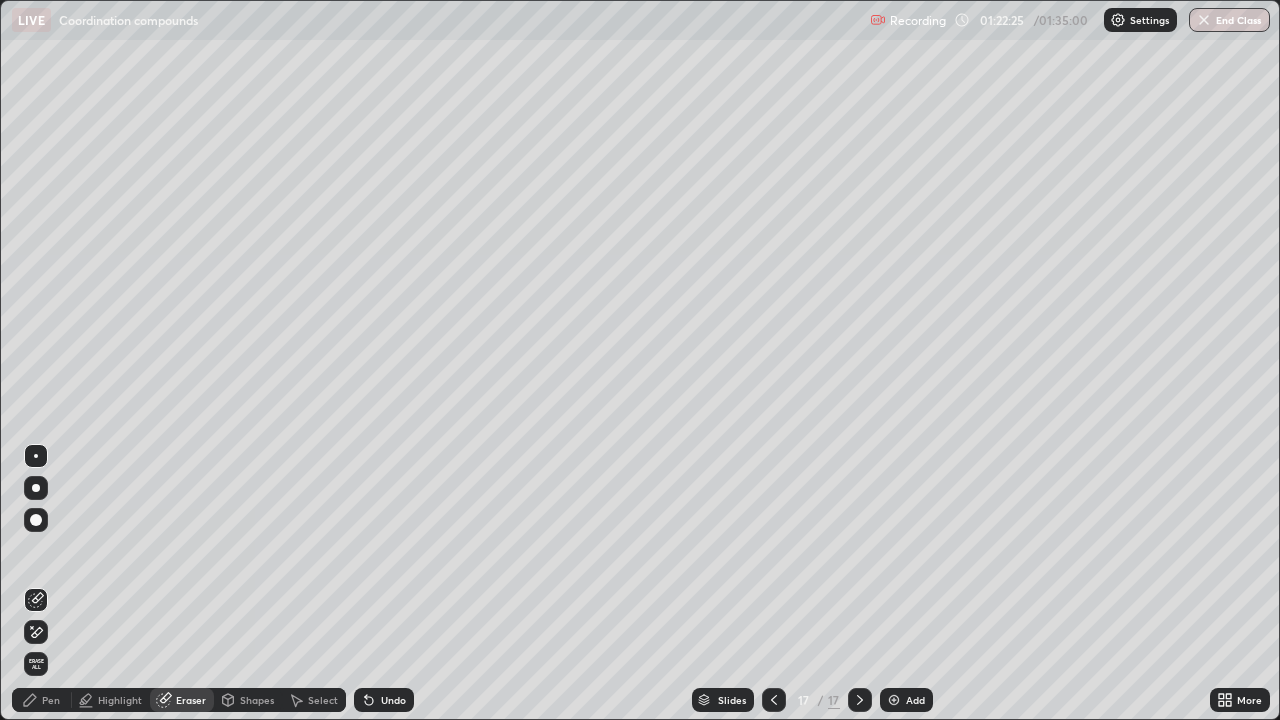 click on "Pen" at bounding box center (51, 700) 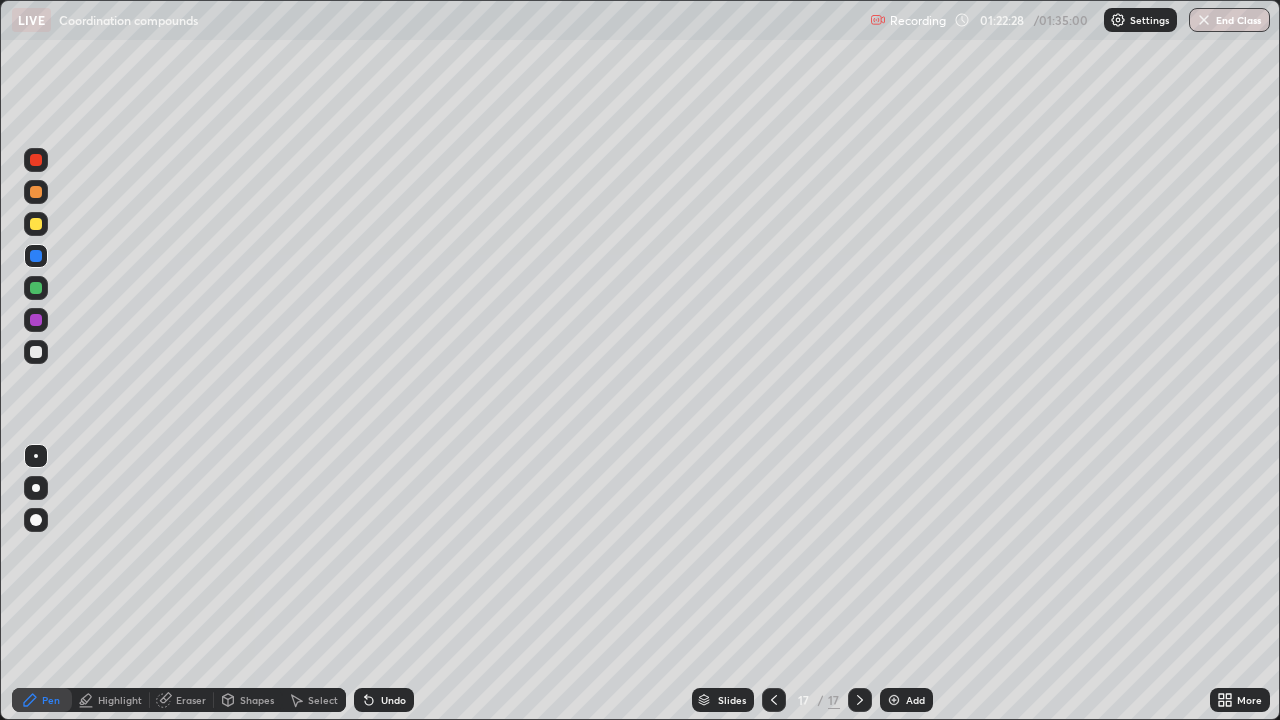 click 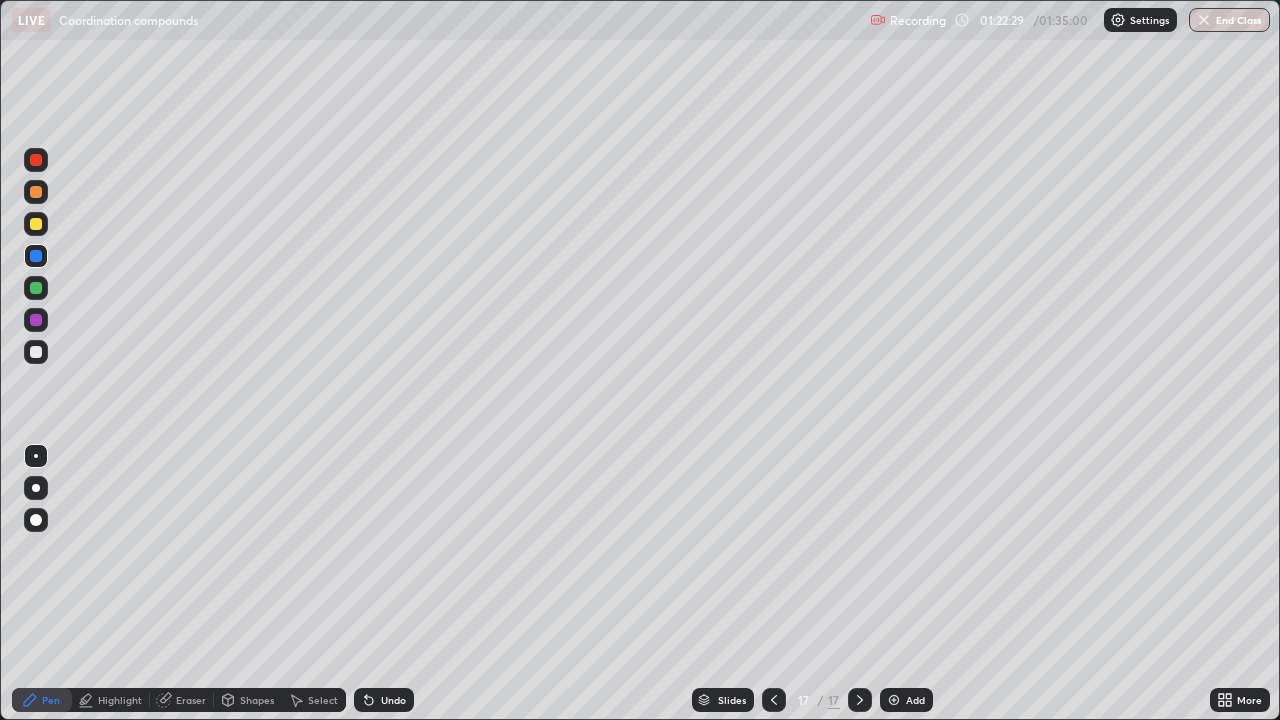 click on "Undo" at bounding box center (393, 700) 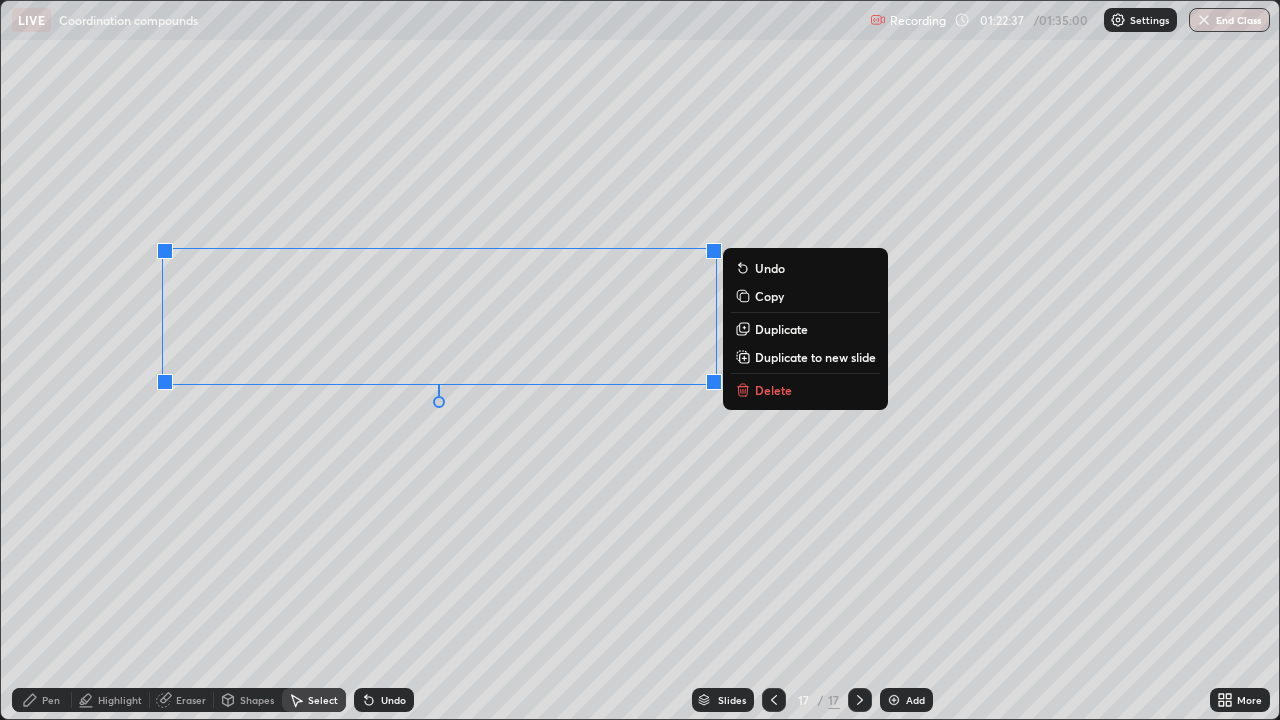 click on "Duplicate" at bounding box center (781, 329) 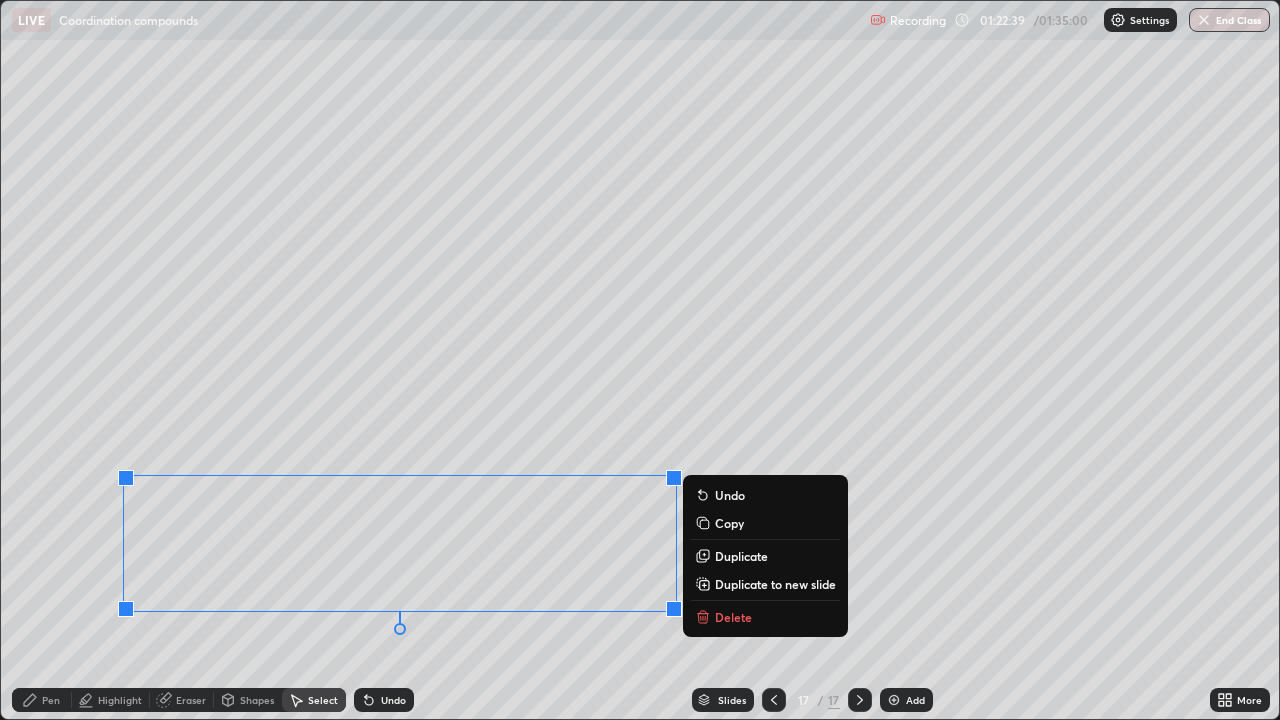 click on "Eraser" at bounding box center [191, 700] 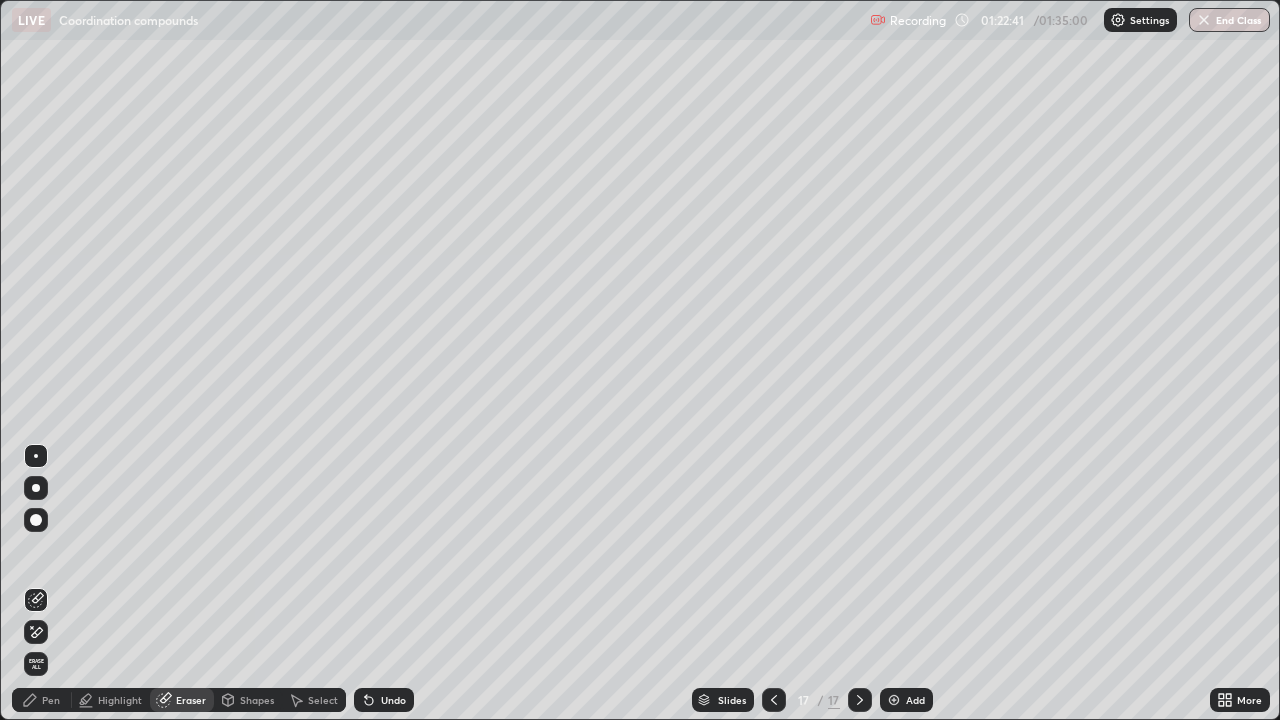 click 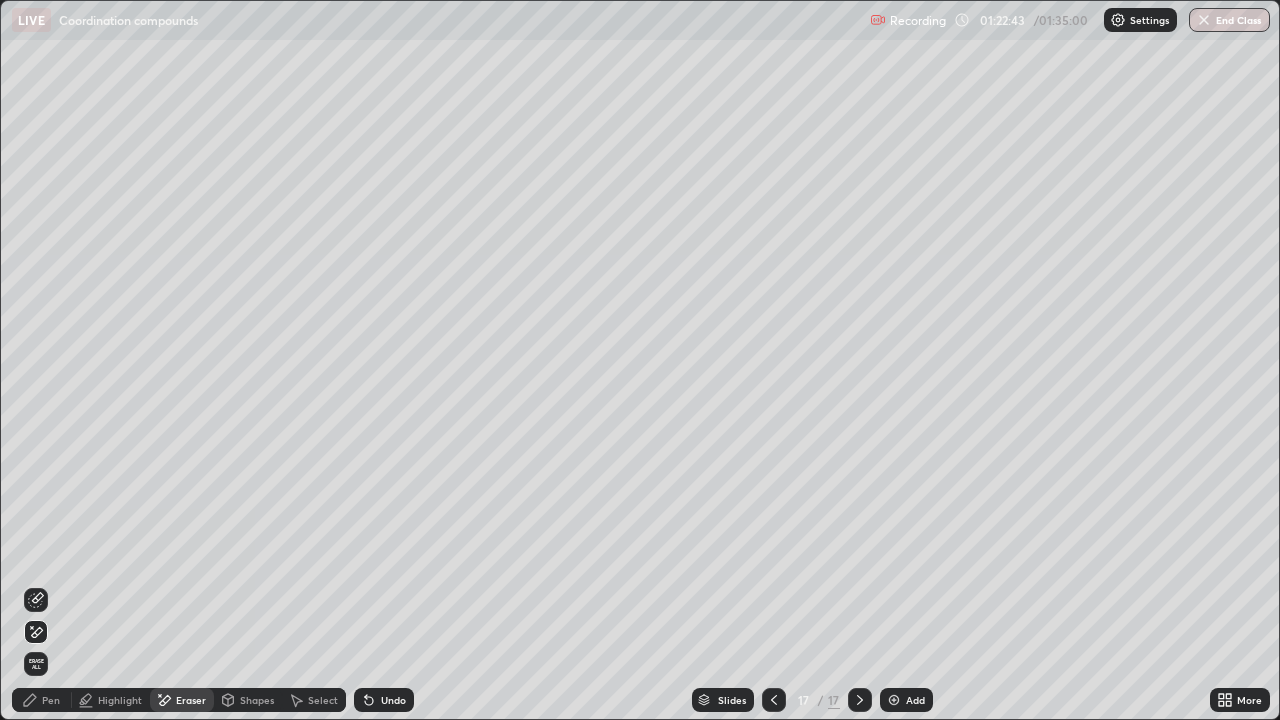 click on "Pen" at bounding box center (42, 700) 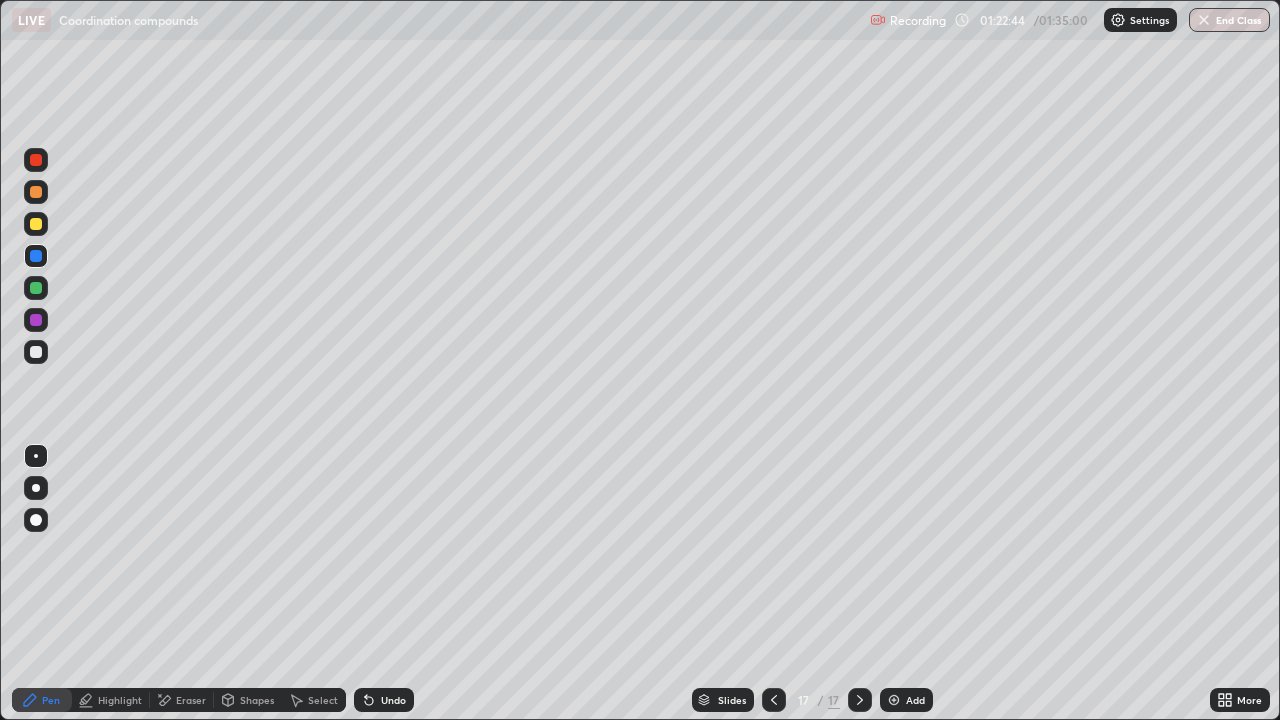 click on "Select" at bounding box center (323, 700) 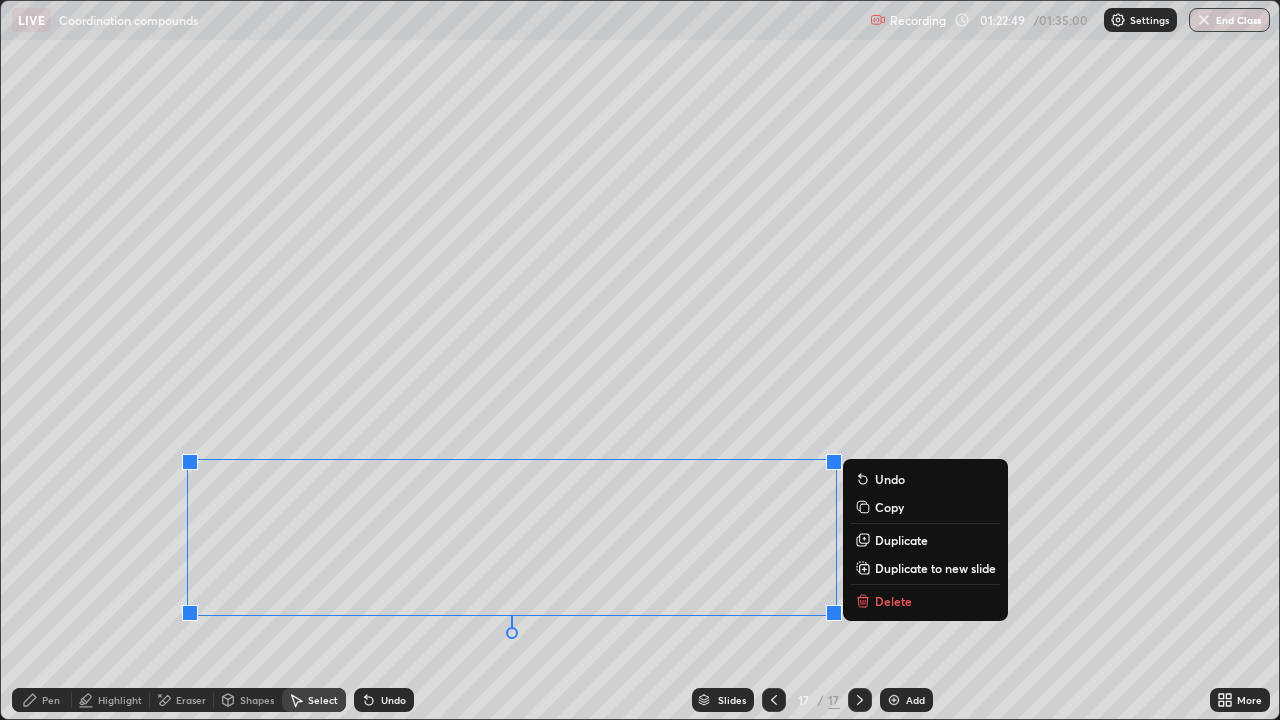 click 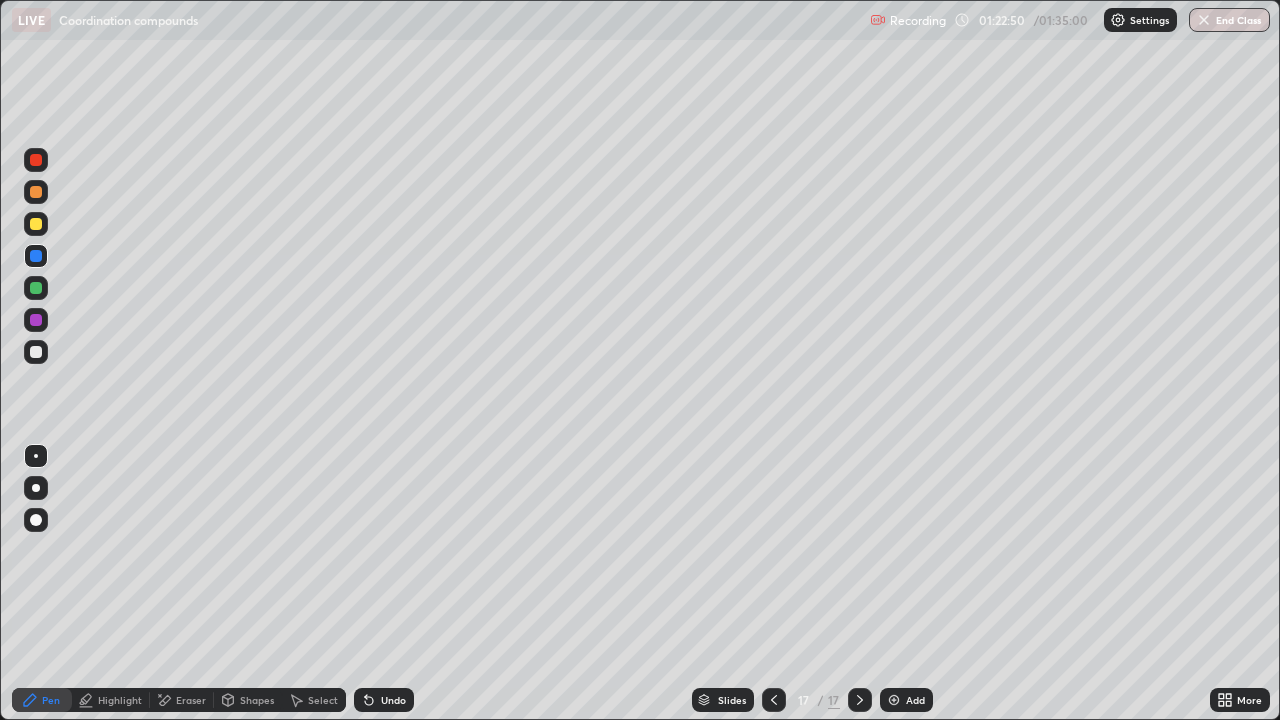 click 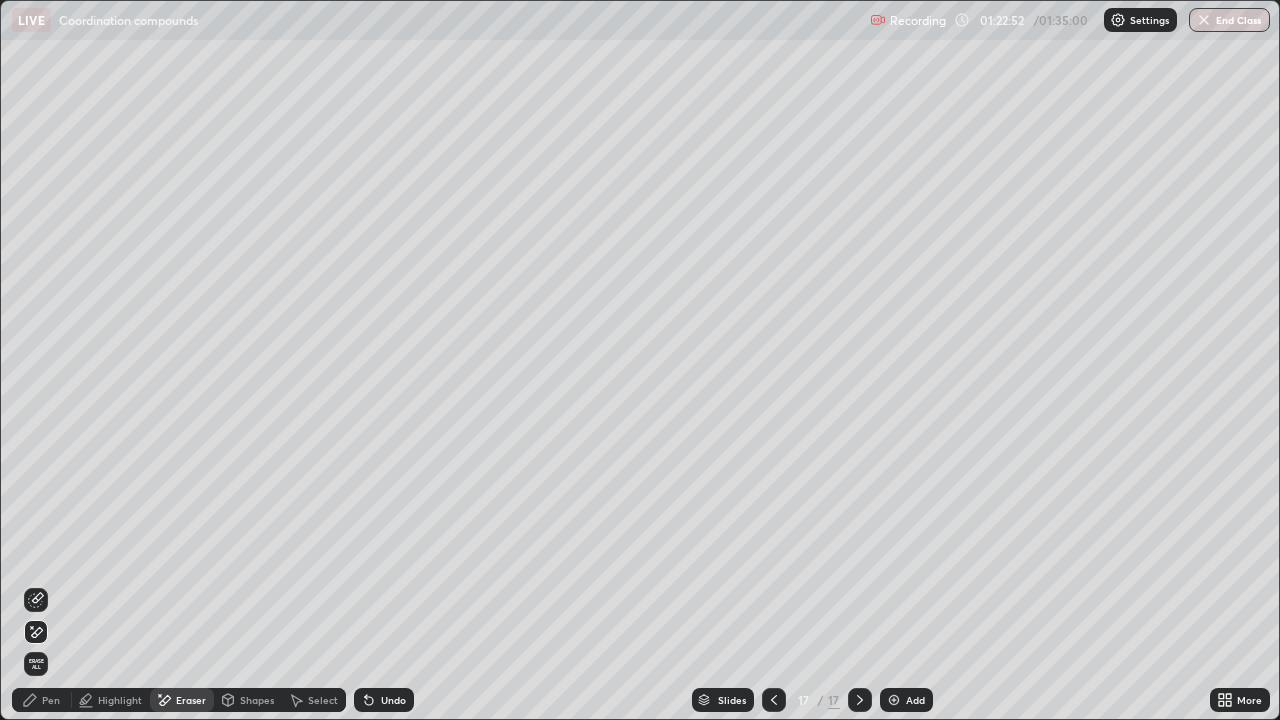 click on "Undo" at bounding box center [384, 700] 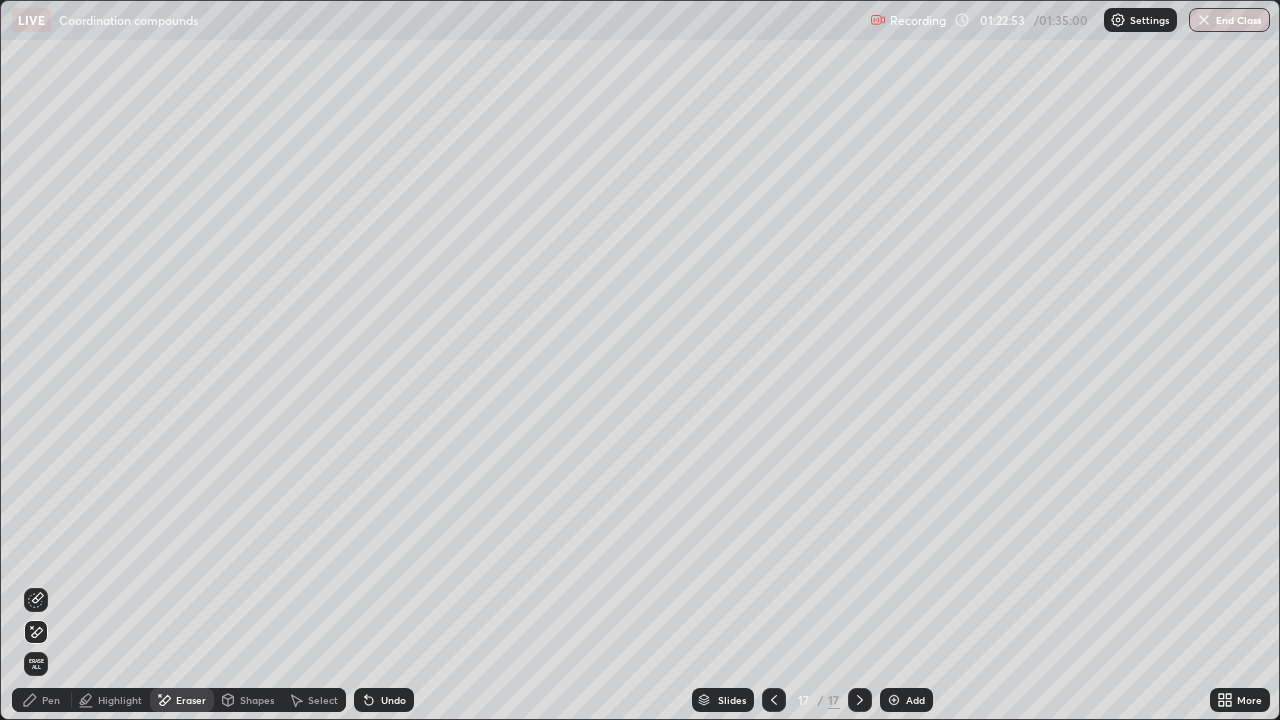 click 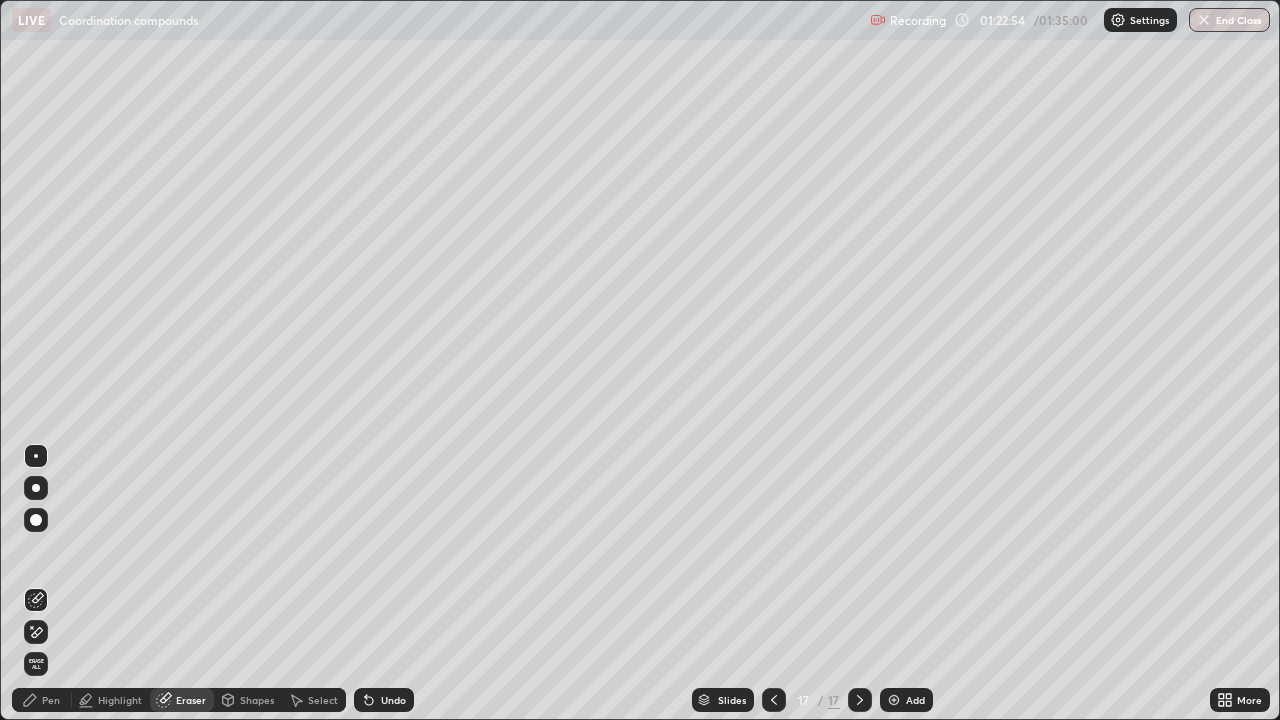click on "Undo" at bounding box center (384, 700) 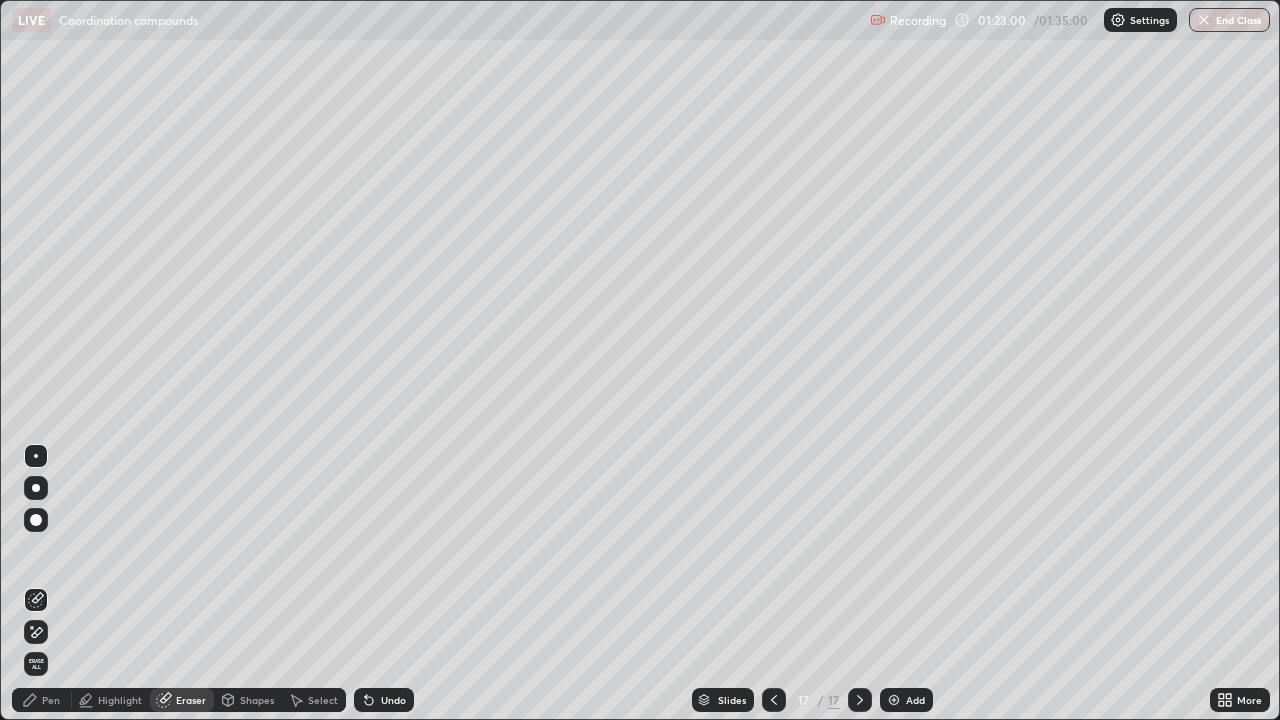 click 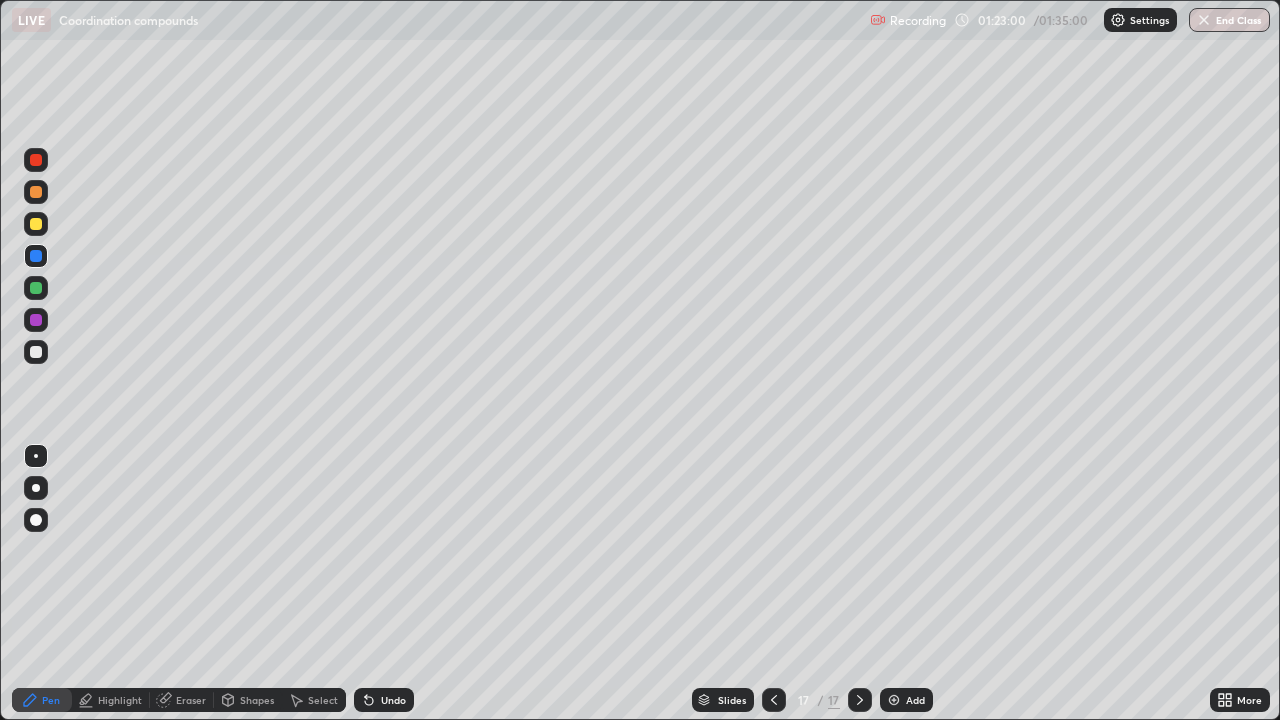 click at bounding box center (36, 288) 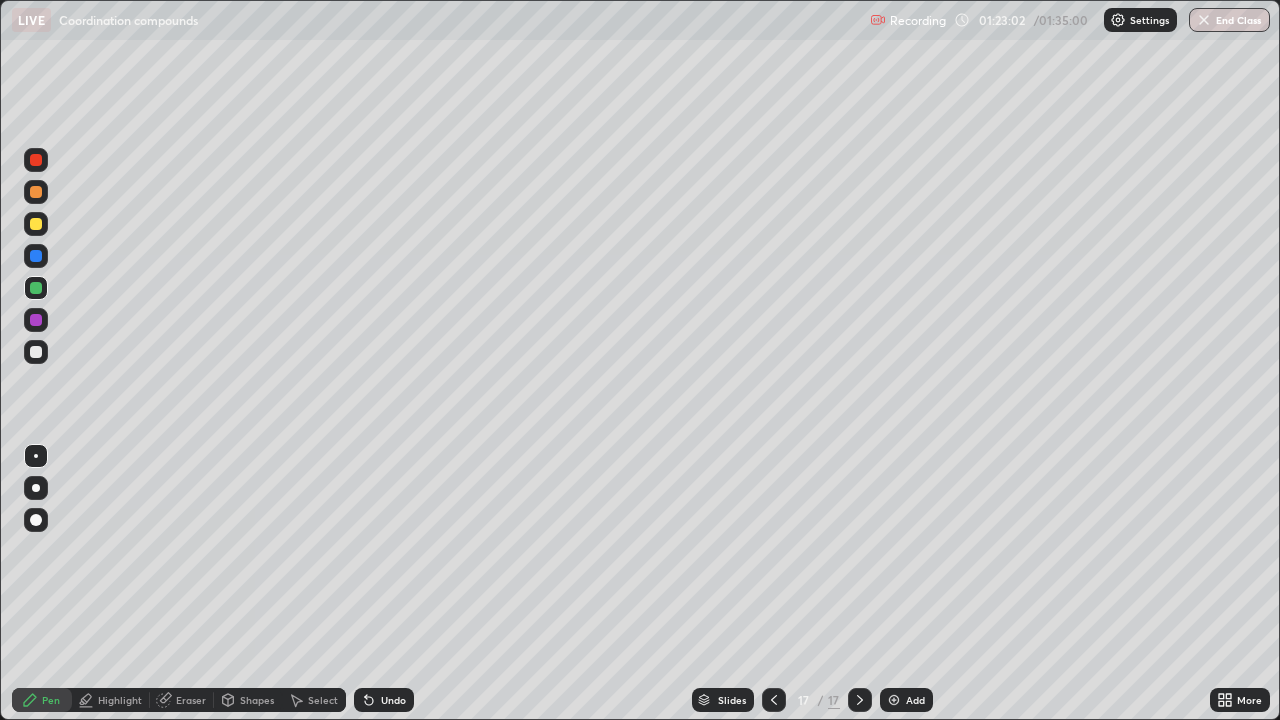 click at bounding box center [36, 352] 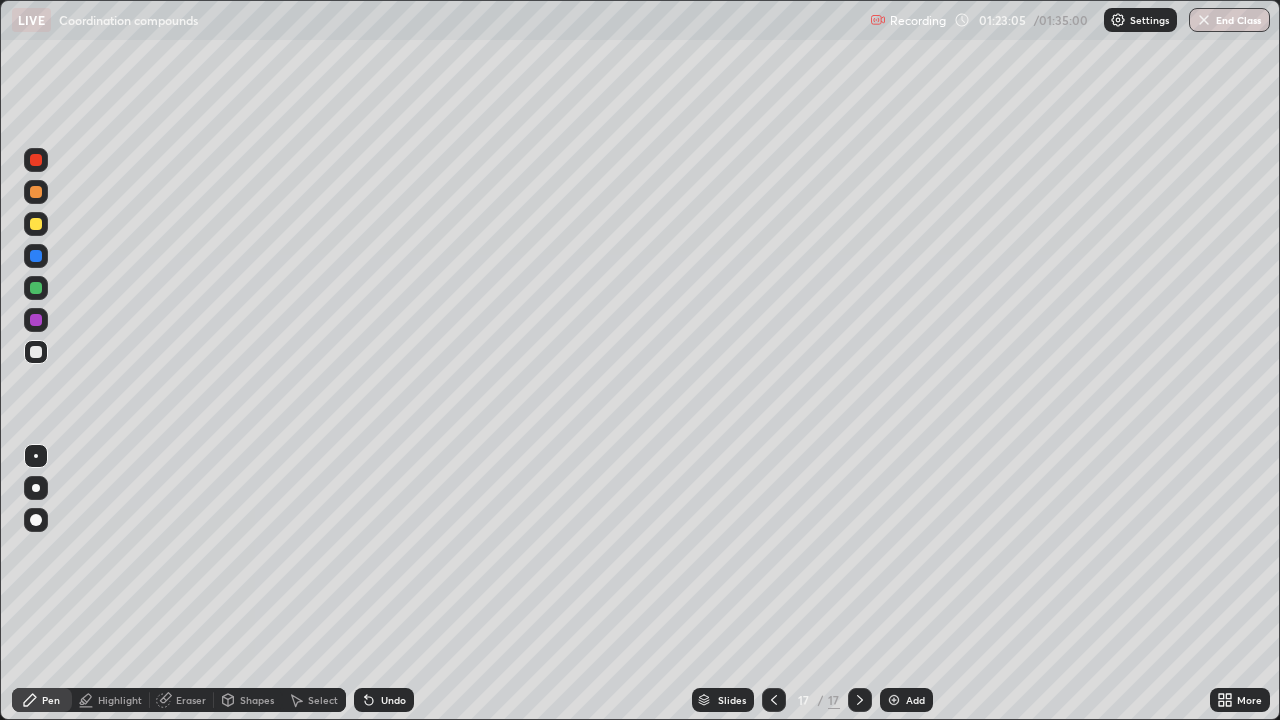 click at bounding box center (36, 224) 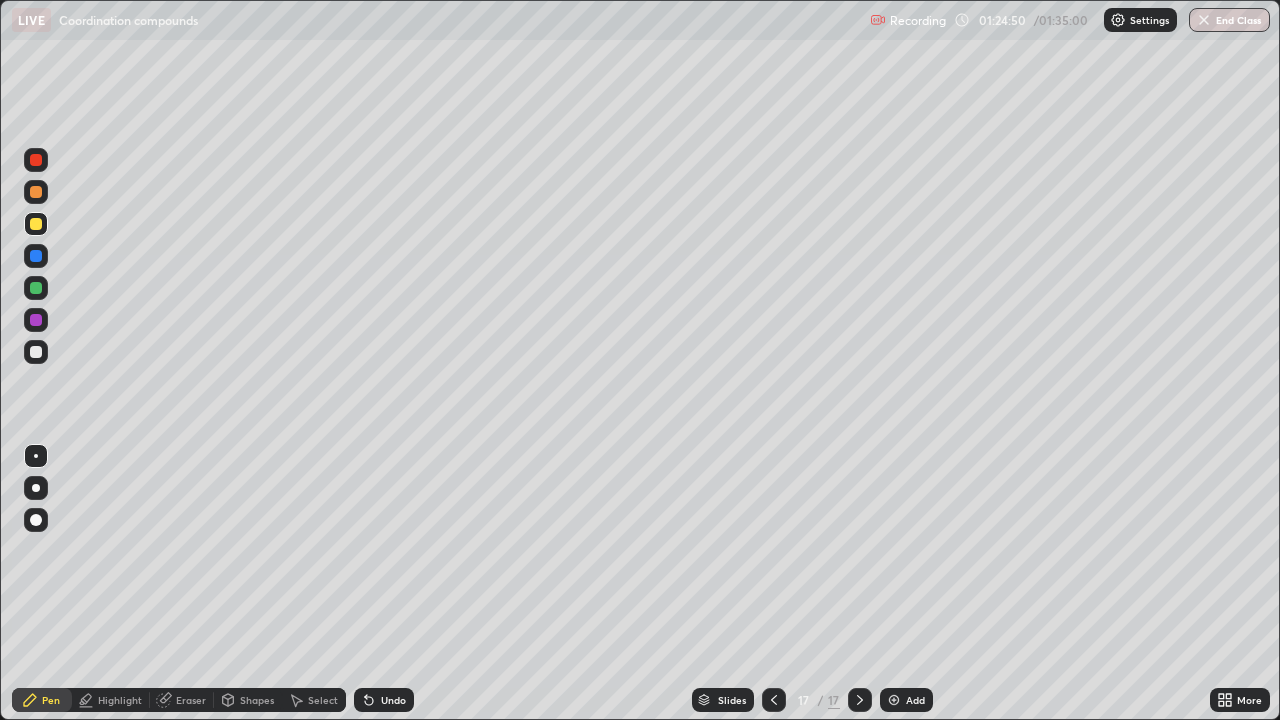 click on "Add" at bounding box center [915, 700] 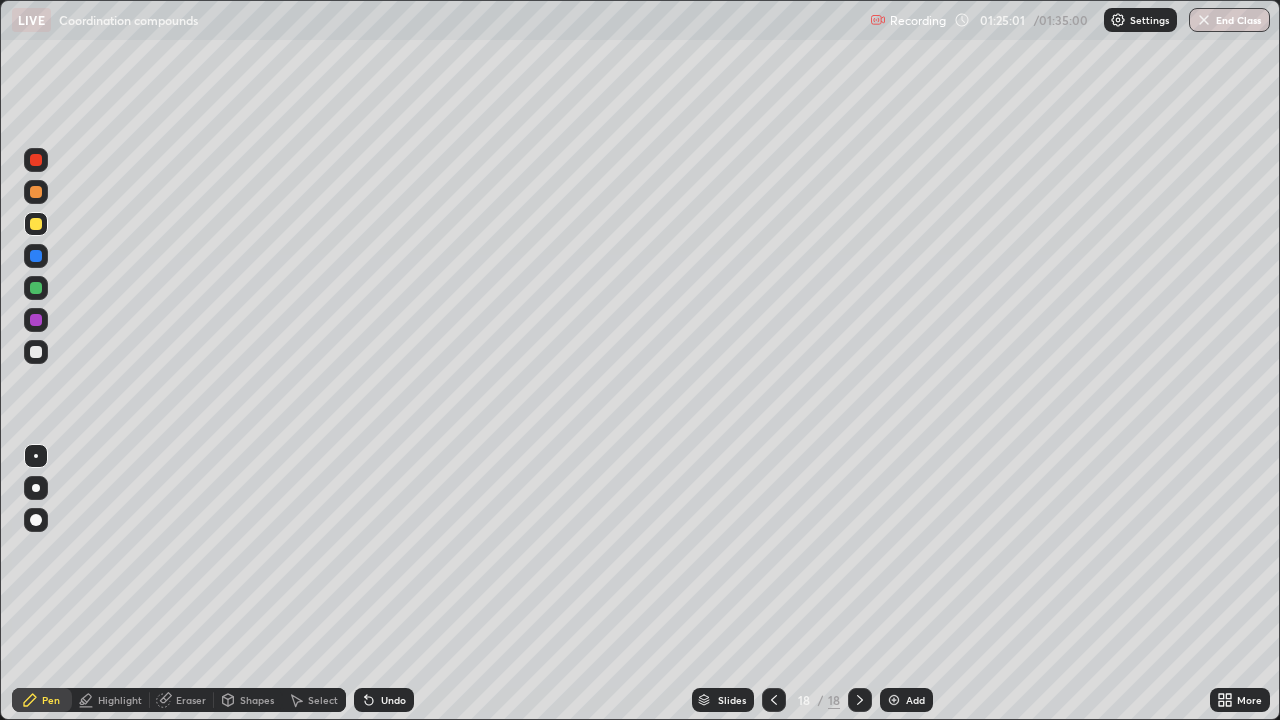 click at bounding box center [36, 352] 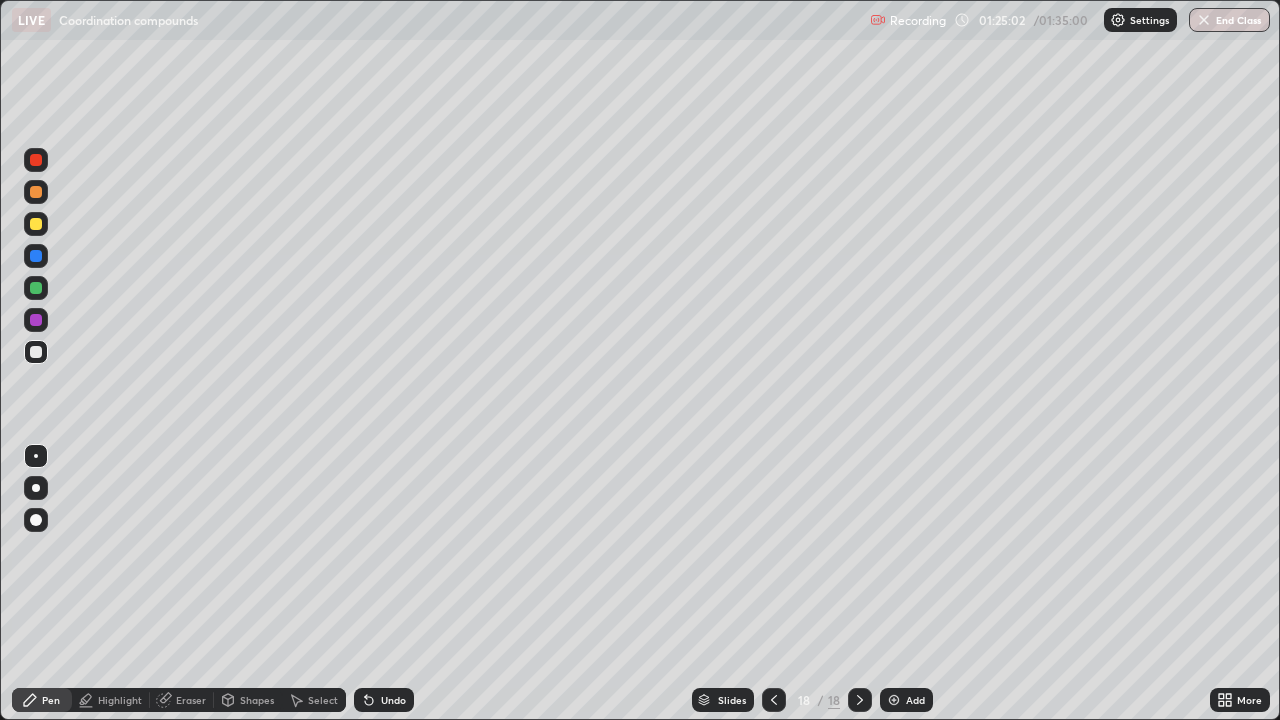 click at bounding box center [36, 520] 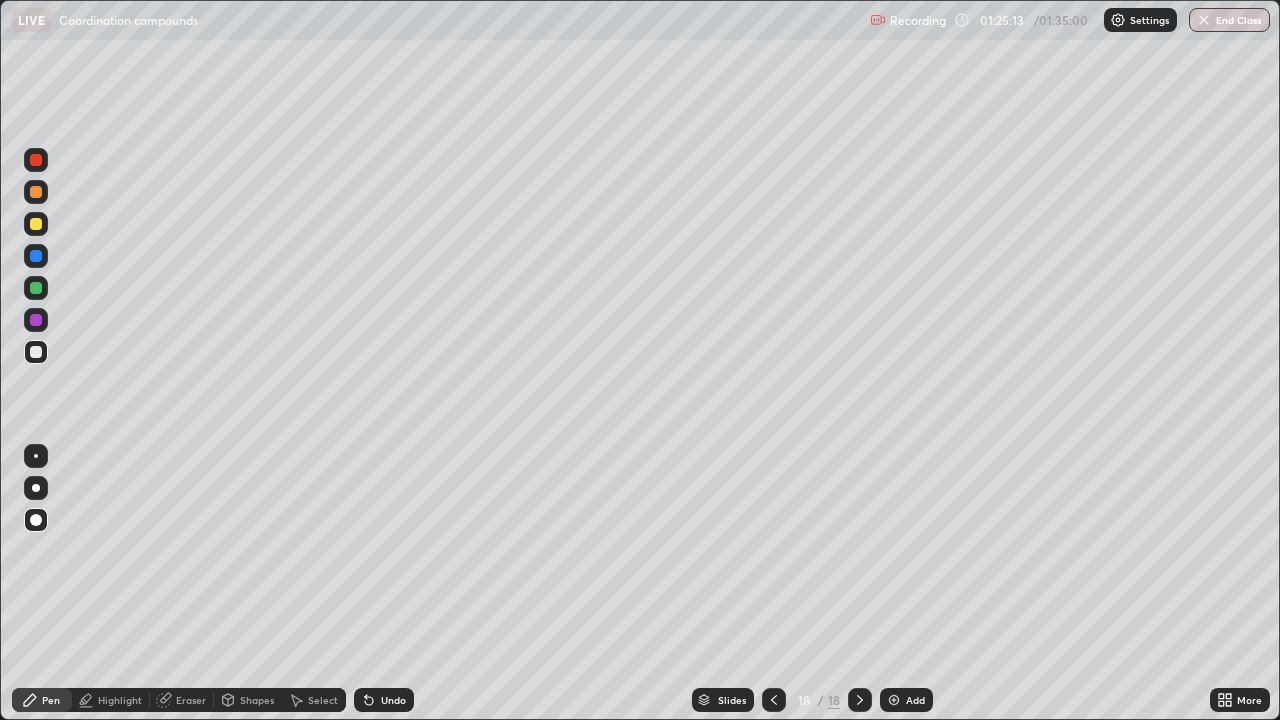 click at bounding box center [36, 456] 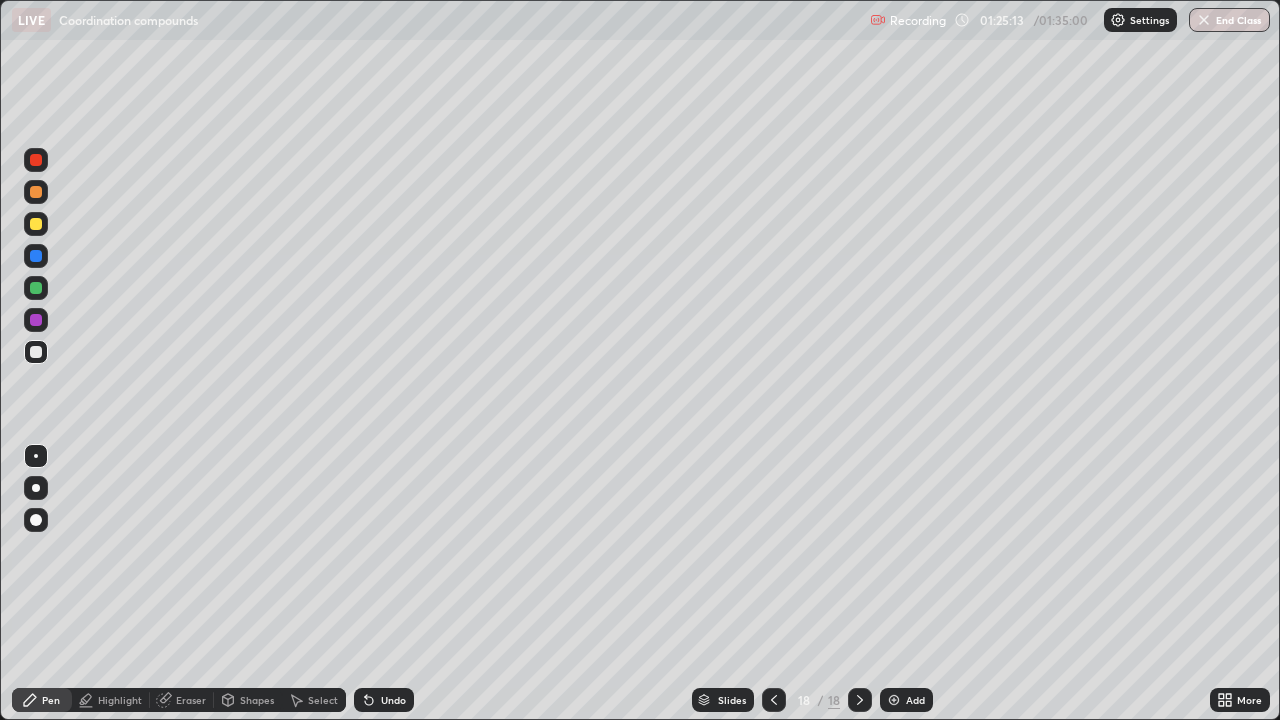 click at bounding box center [36, 352] 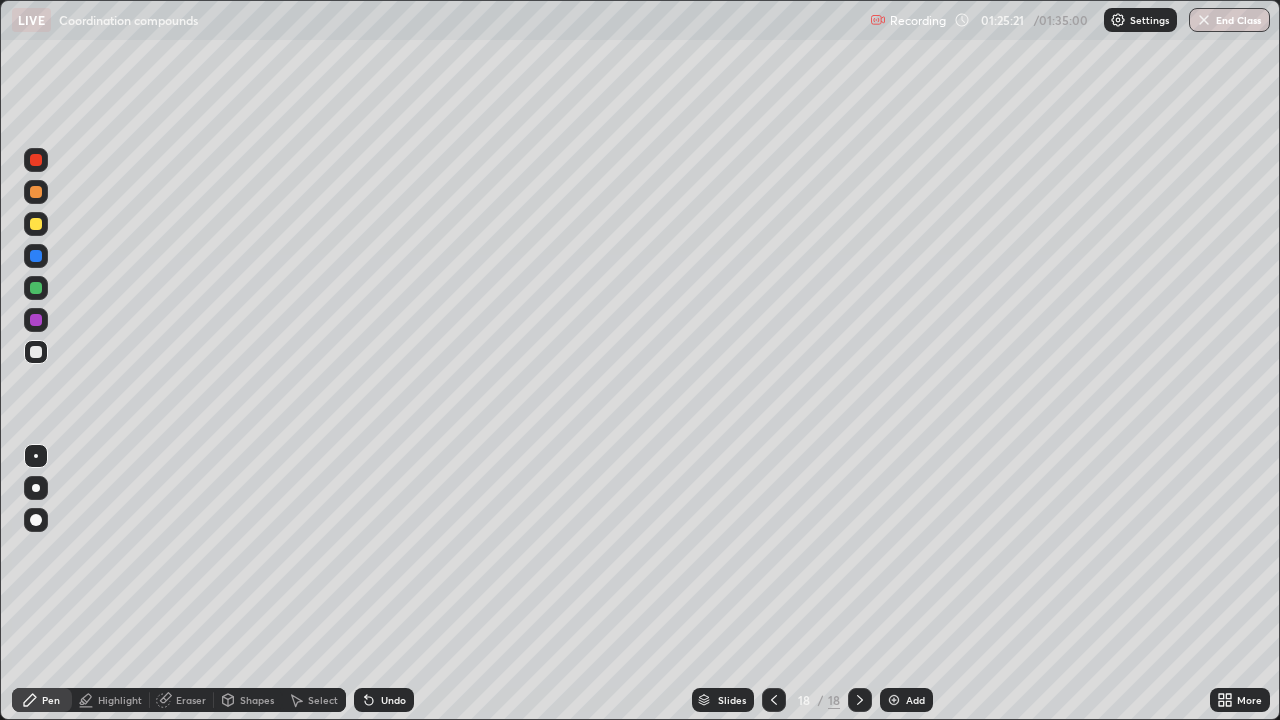 click at bounding box center (36, 288) 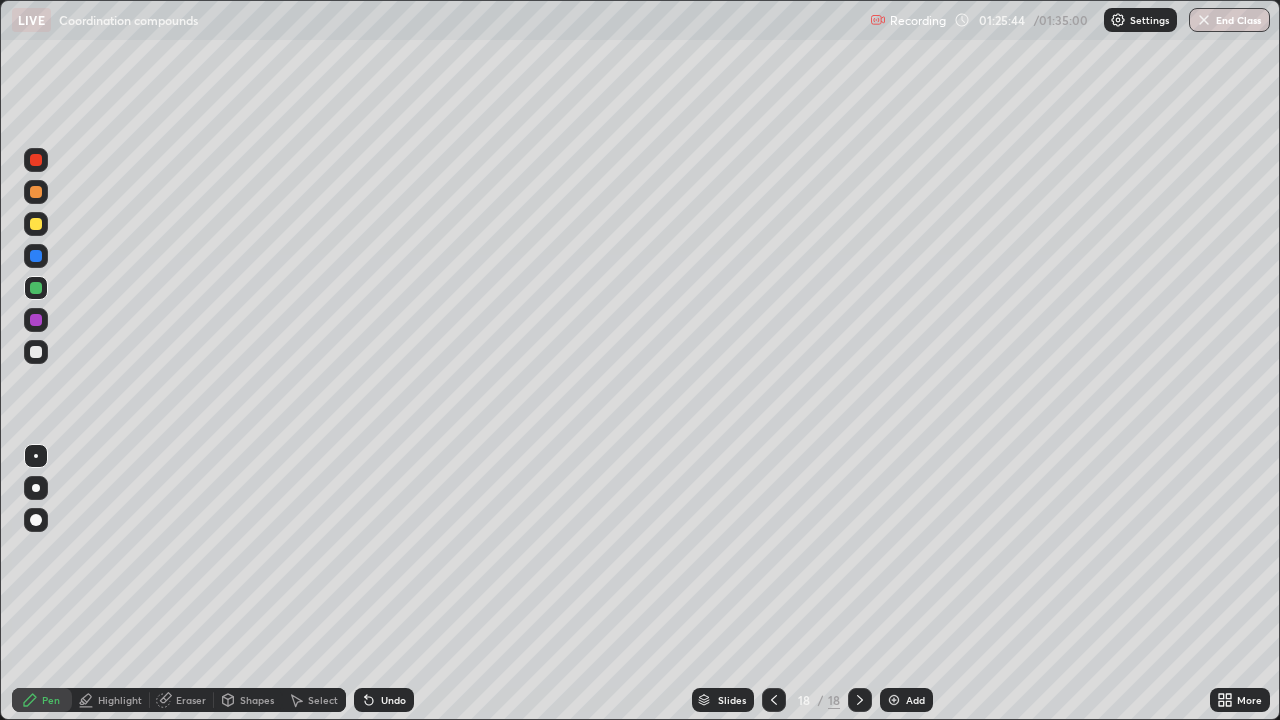 click at bounding box center [36, 352] 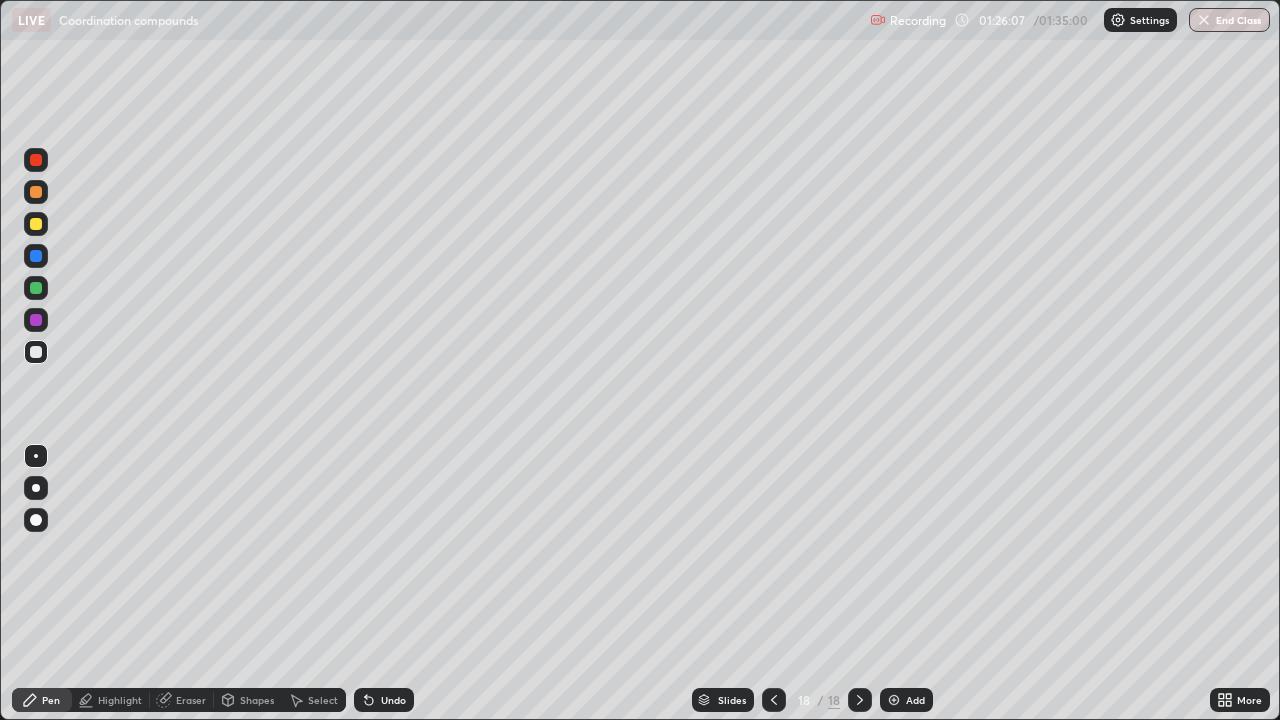 click at bounding box center (36, 288) 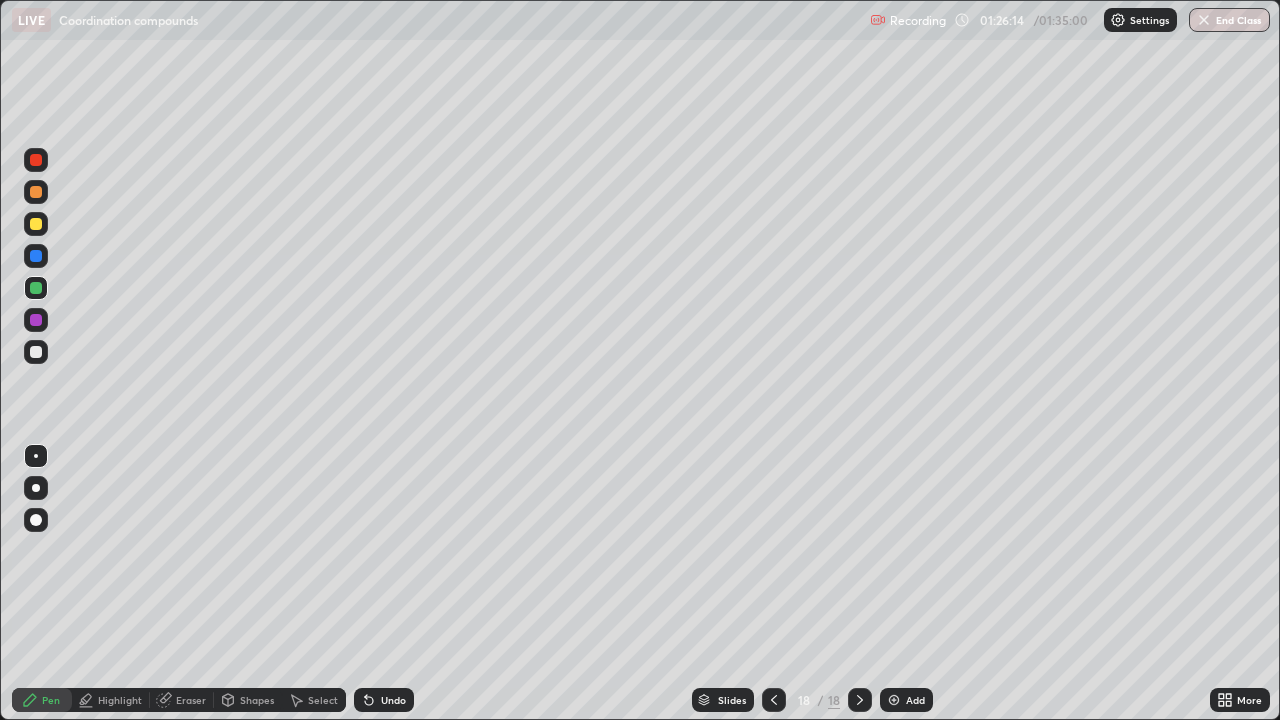 click at bounding box center (36, 224) 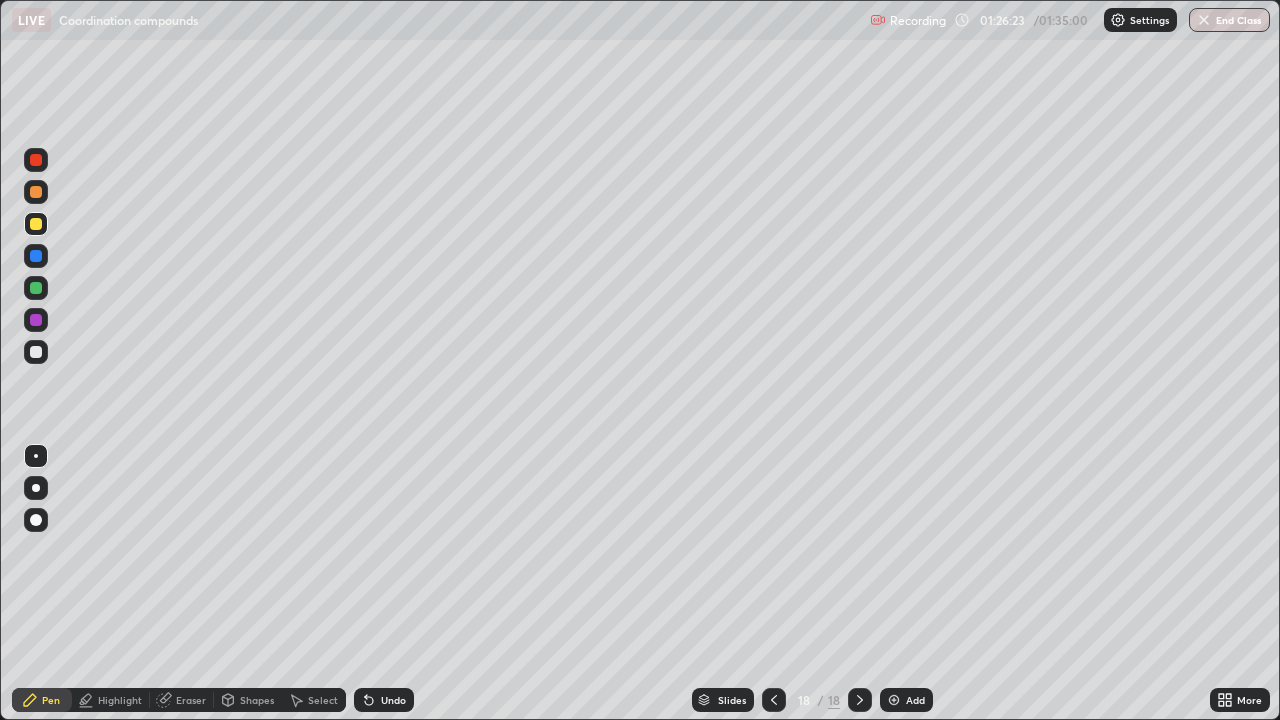 click at bounding box center (36, 192) 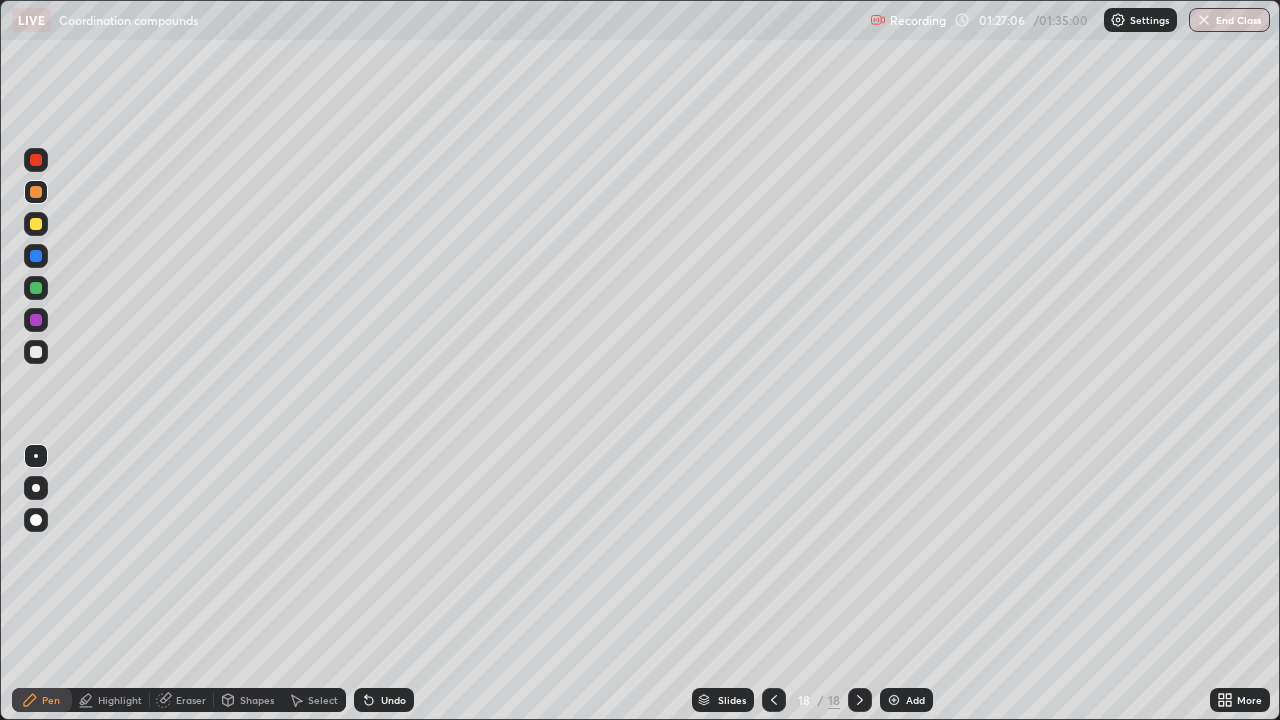click on "Select" at bounding box center [323, 700] 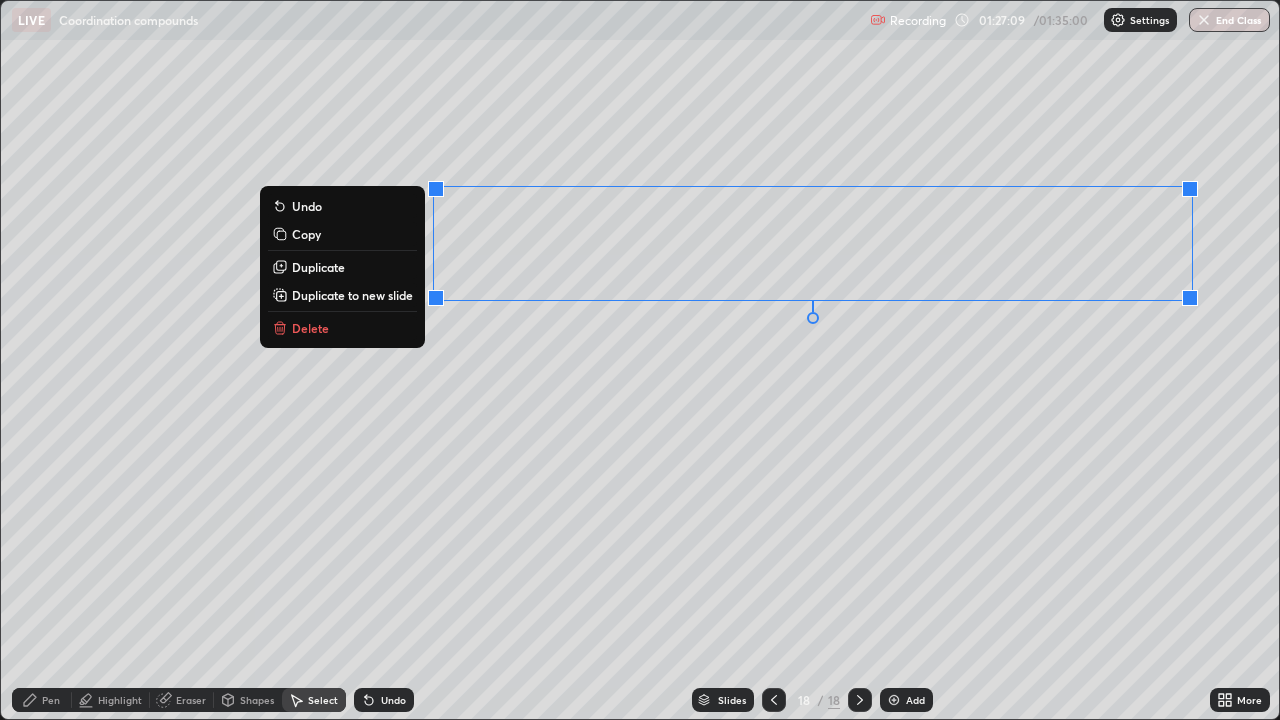 click on "Duplicate" at bounding box center (342, 267) 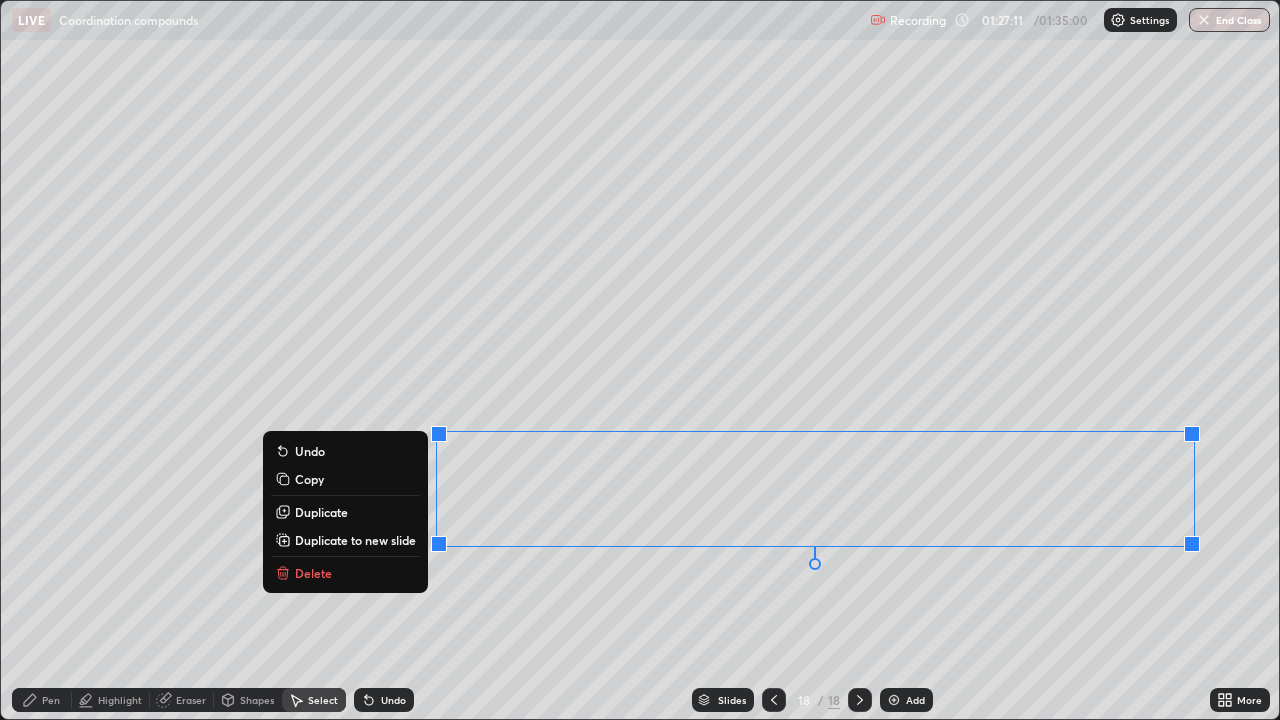click on "Pen" at bounding box center [51, 700] 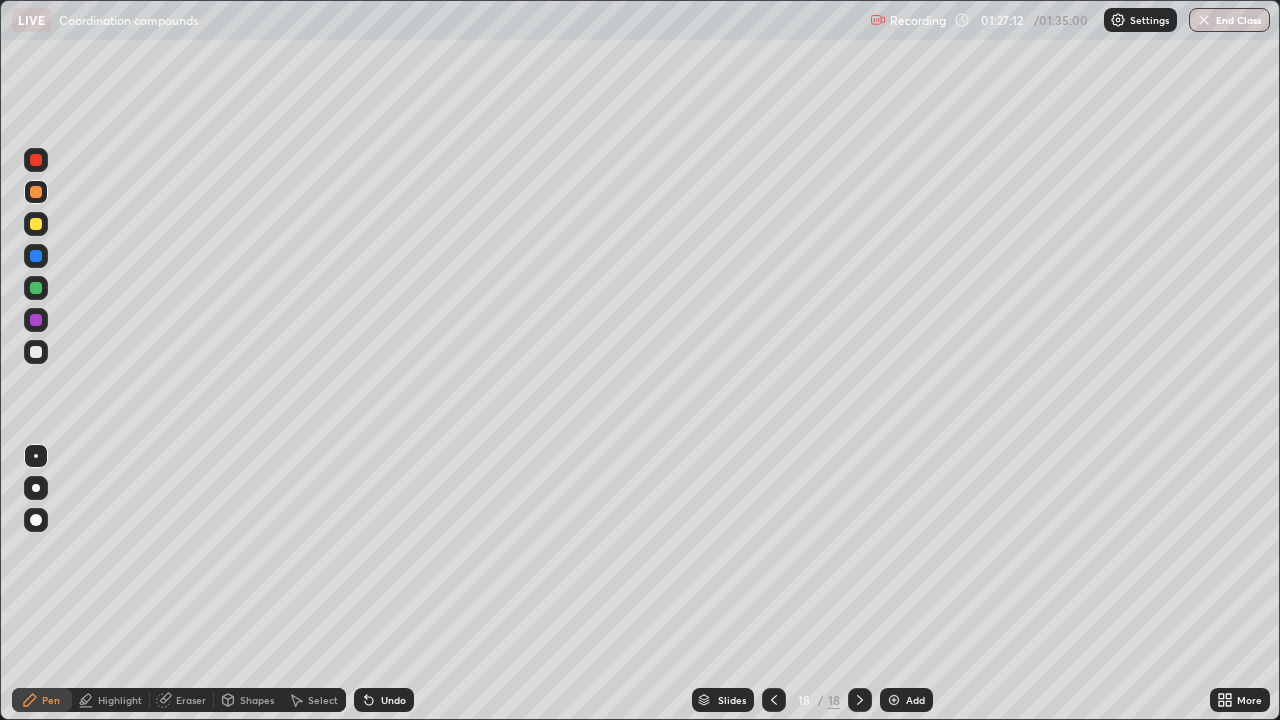 click at bounding box center [36, 352] 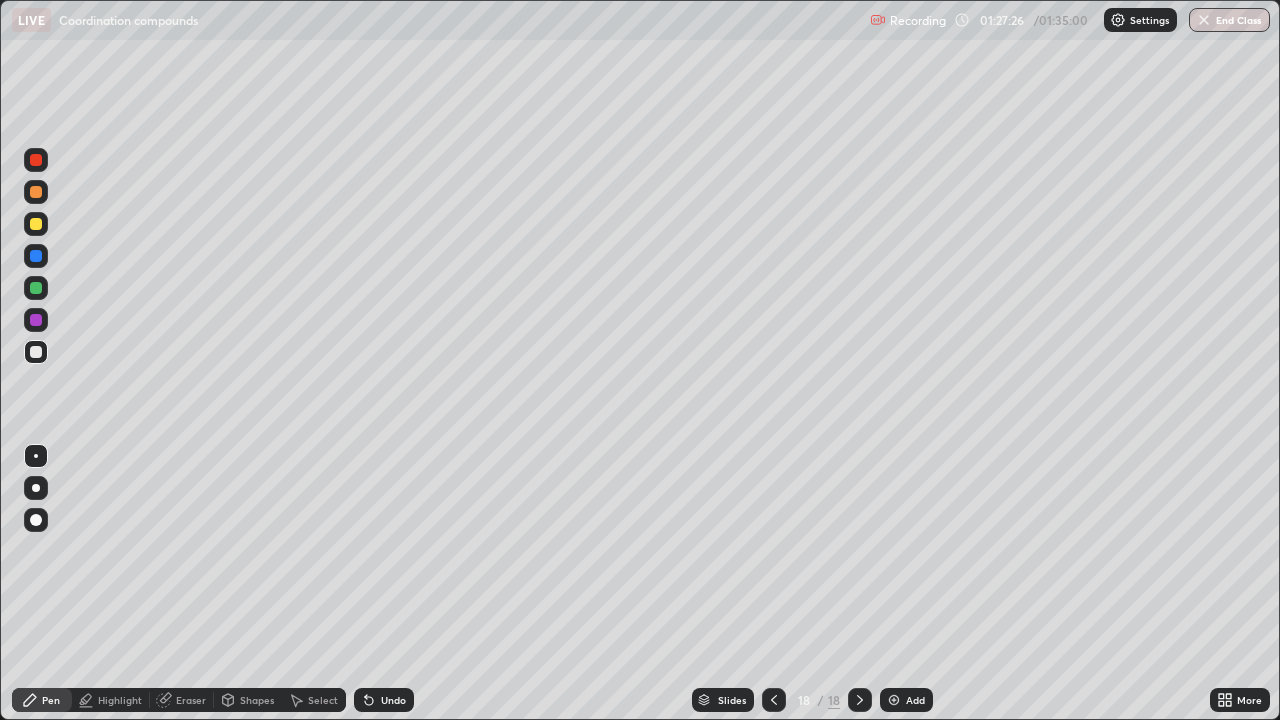click on "Eraser" at bounding box center [182, 700] 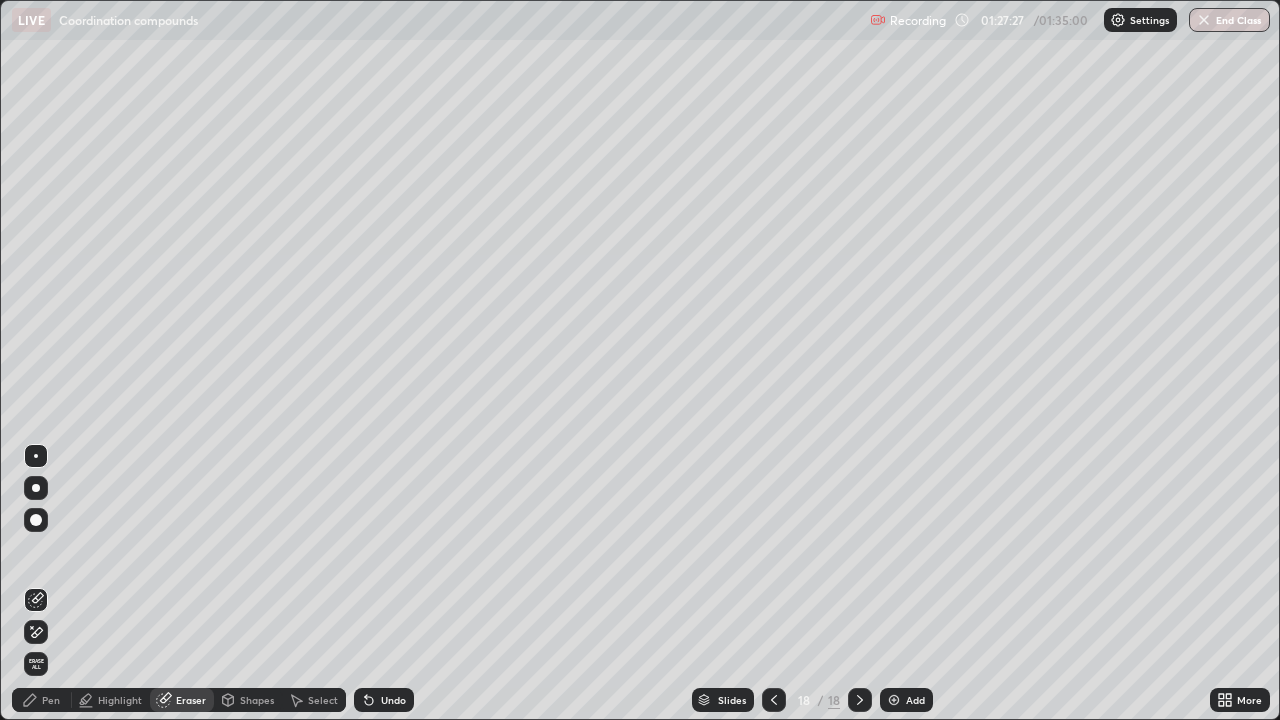 click 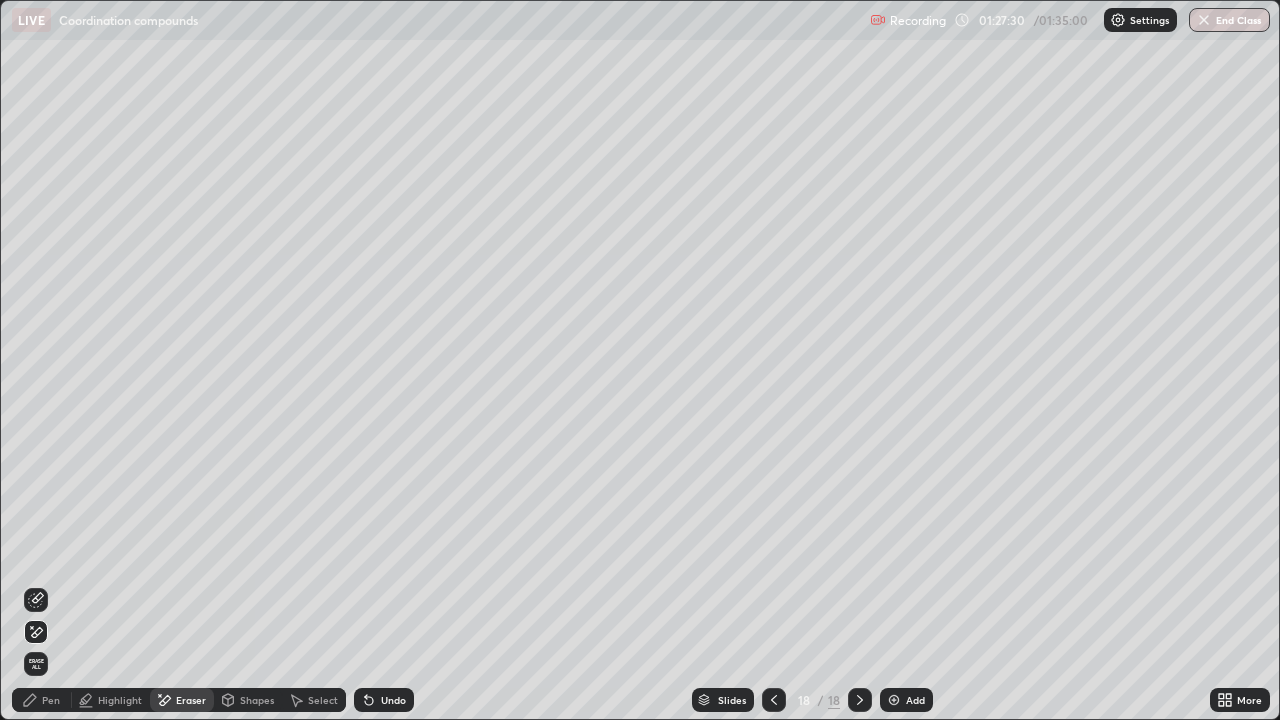 click 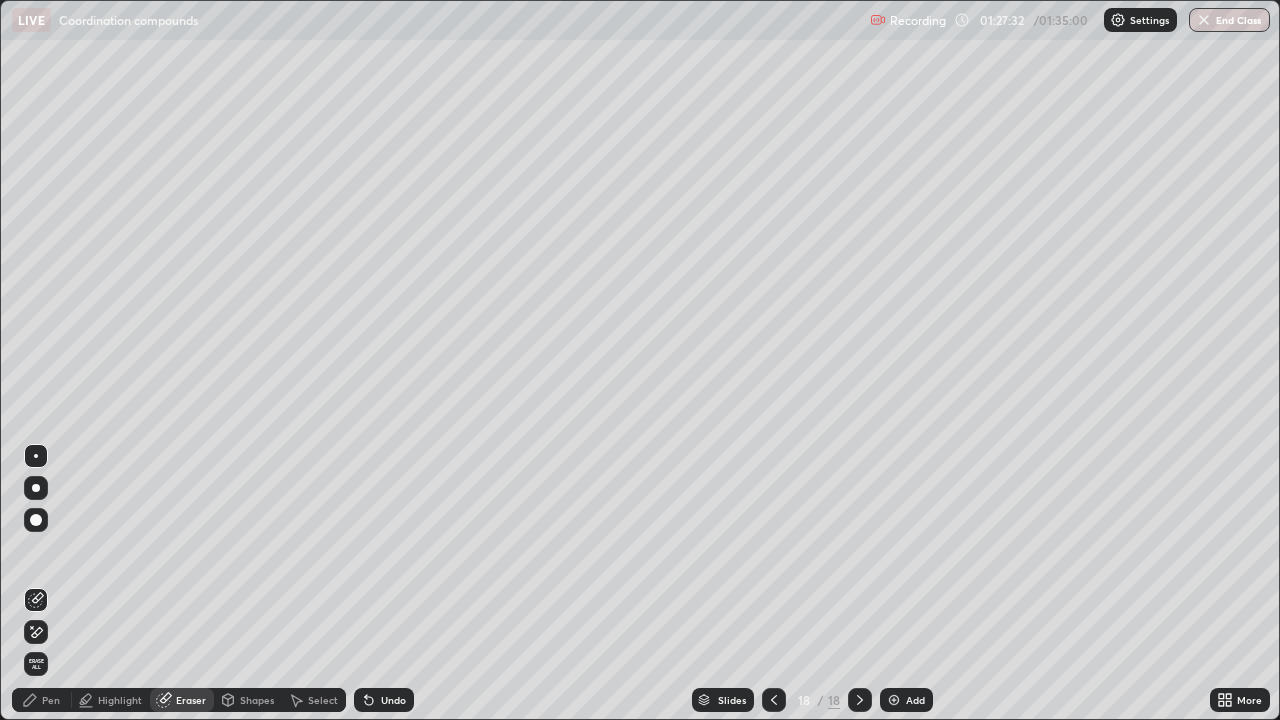 click on "Pen" at bounding box center [42, 700] 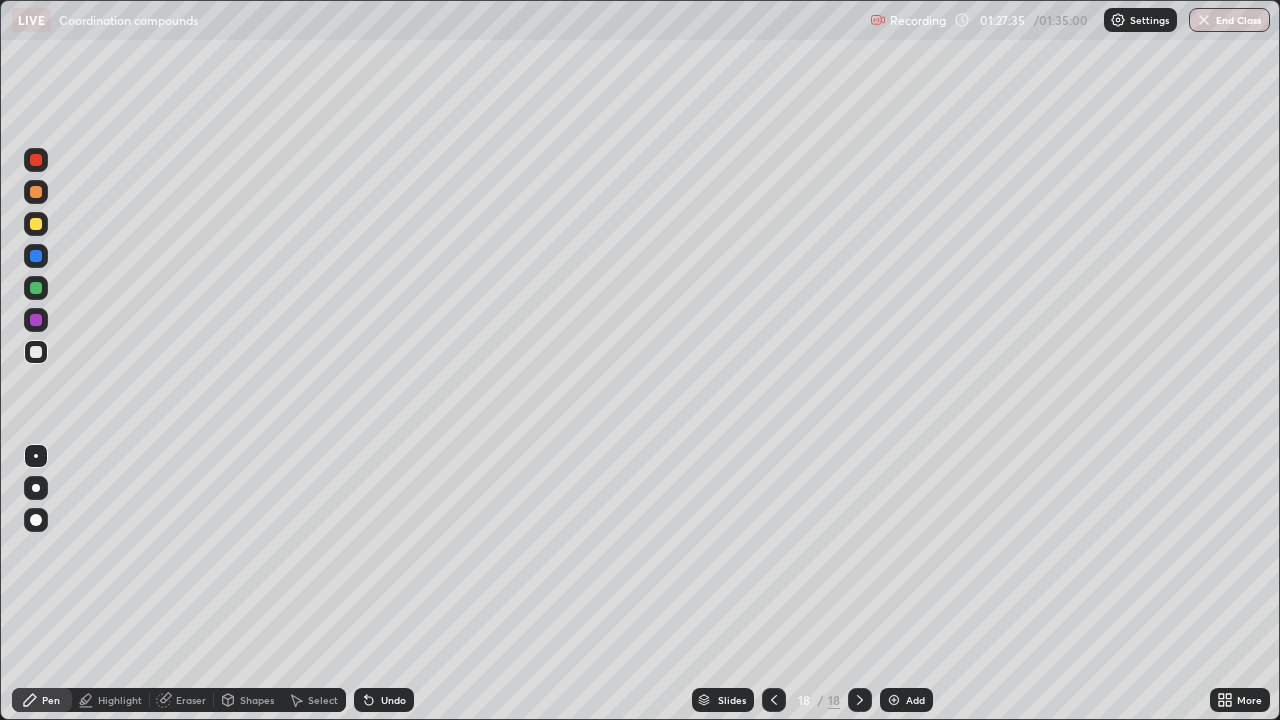 click at bounding box center [36, 288] 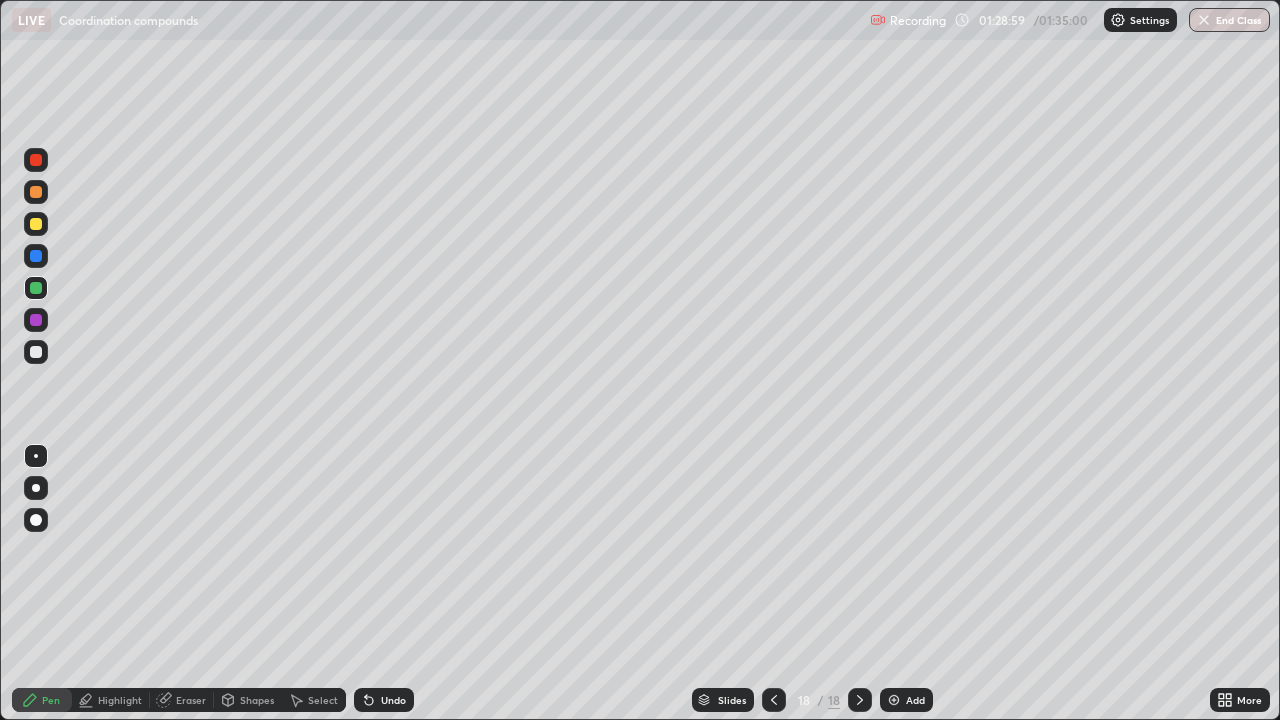 click on "Undo" at bounding box center [393, 700] 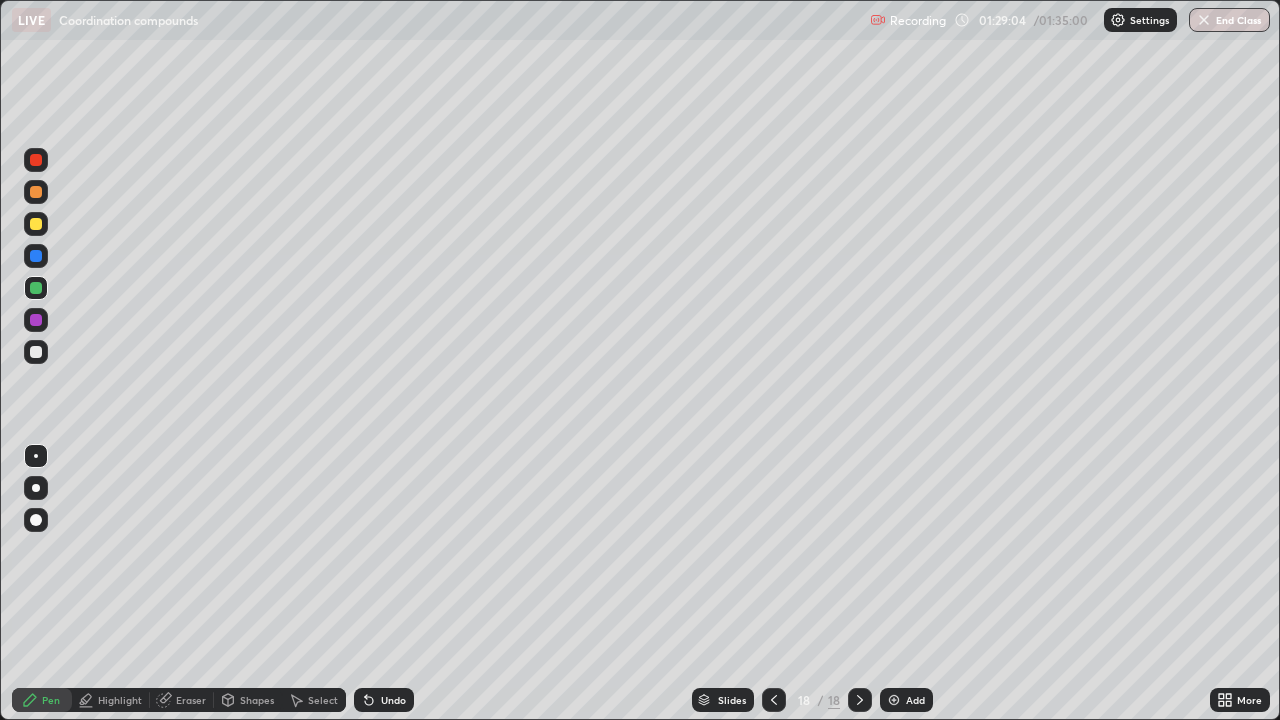click on "Slides" at bounding box center (723, 700) 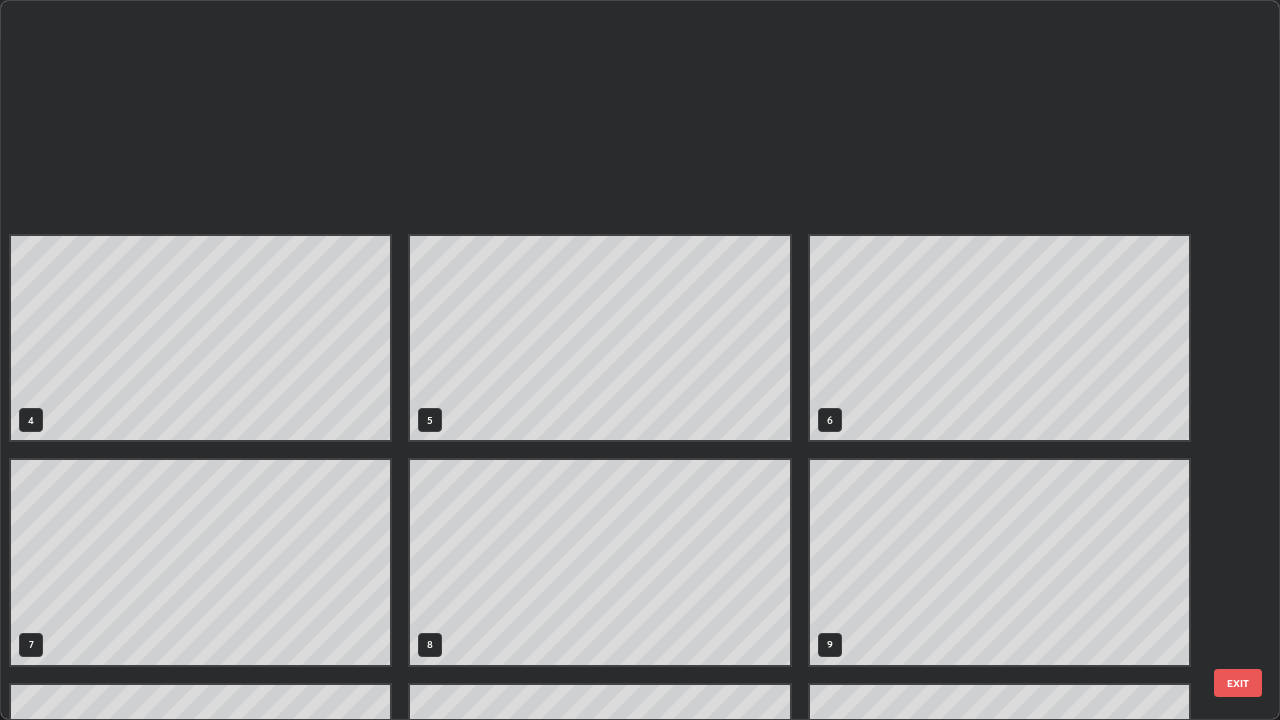 scroll, scrollTop: 629, scrollLeft: 0, axis: vertical 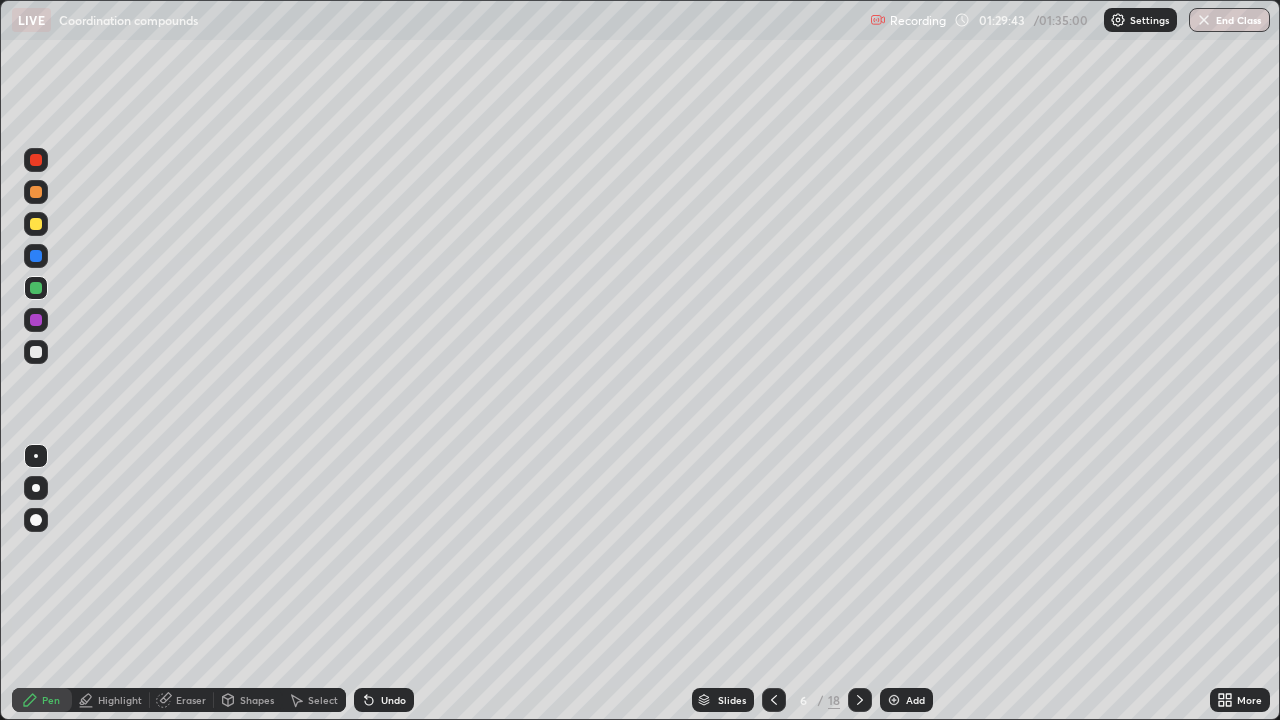 click 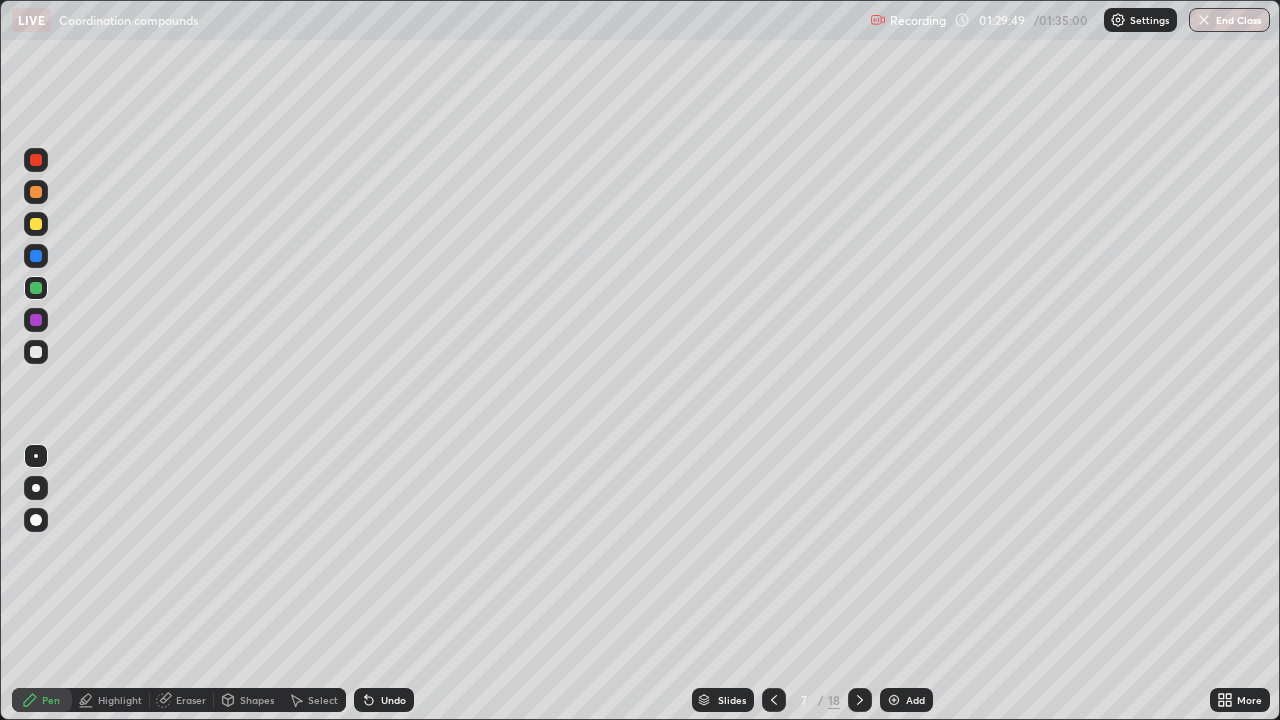 click 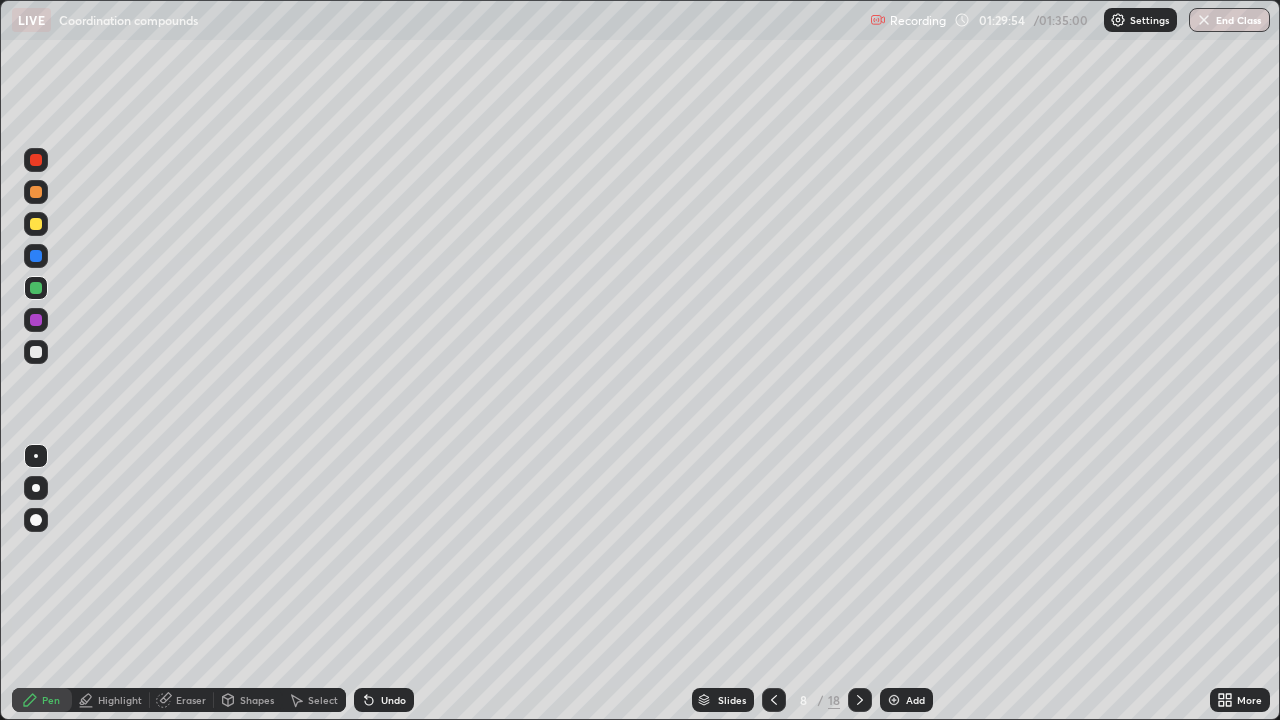 click 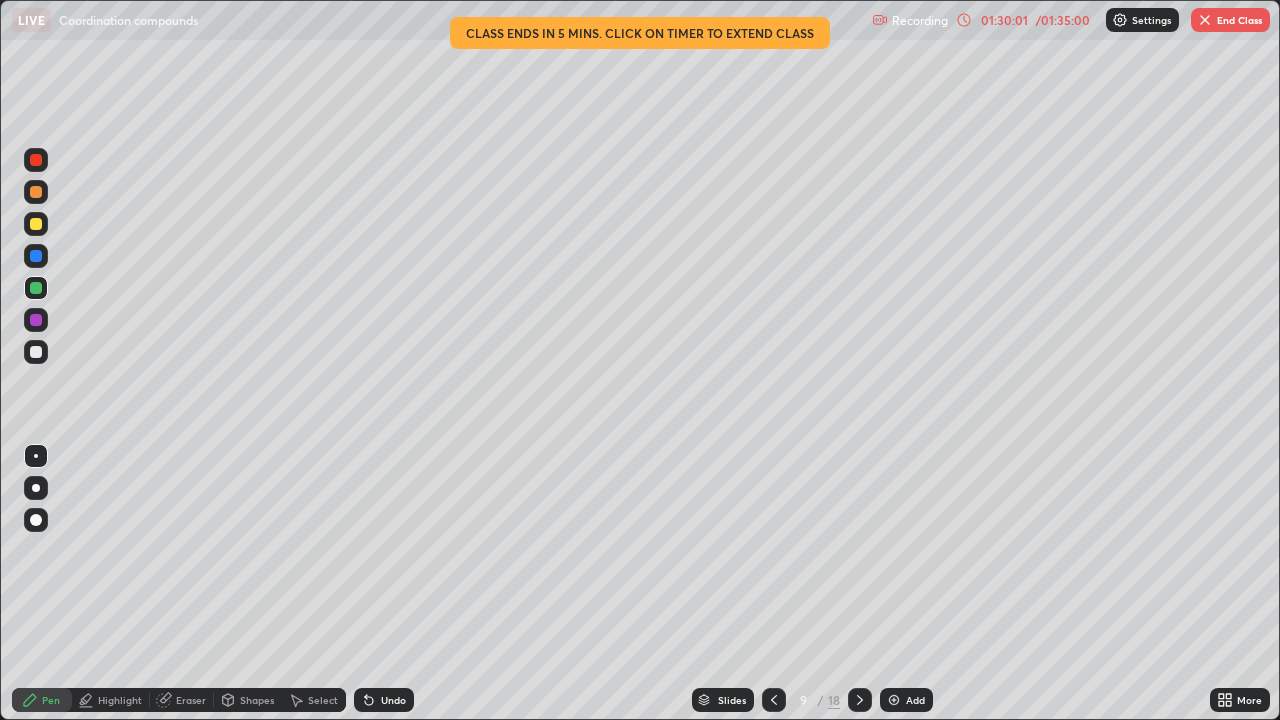 click 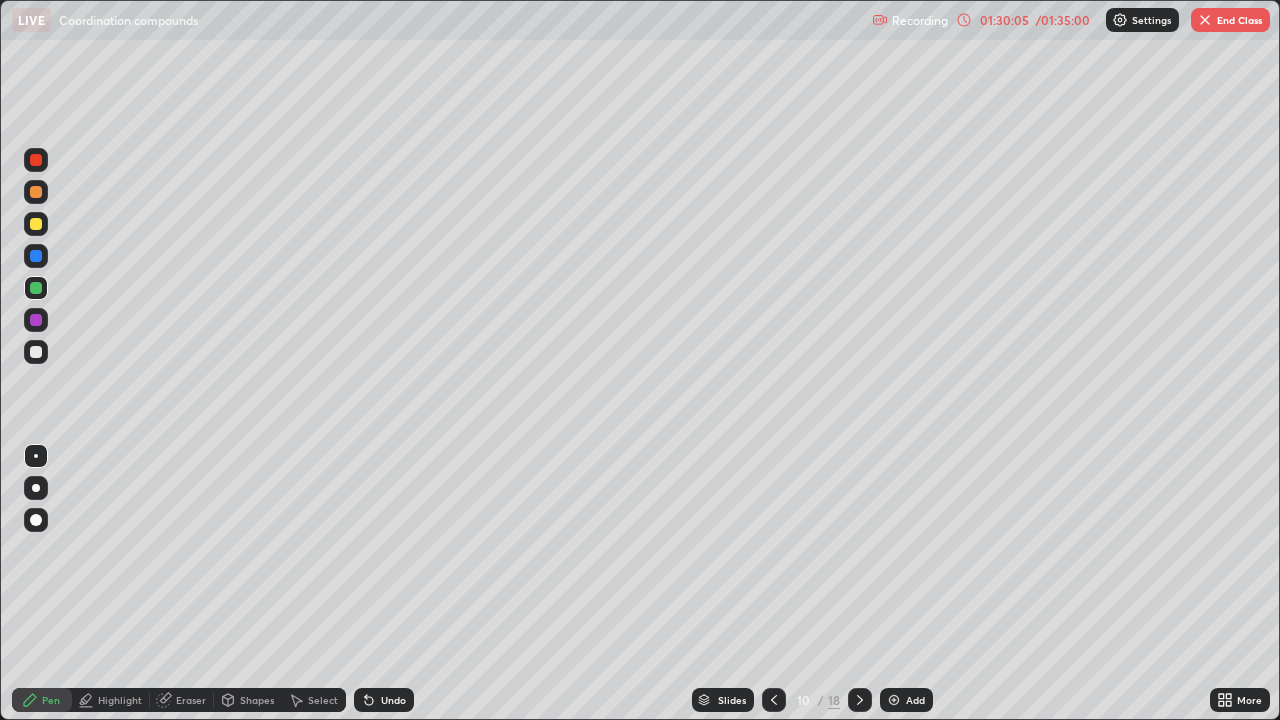 click on "/  01:35:00" at bounding box center (1063, 20) 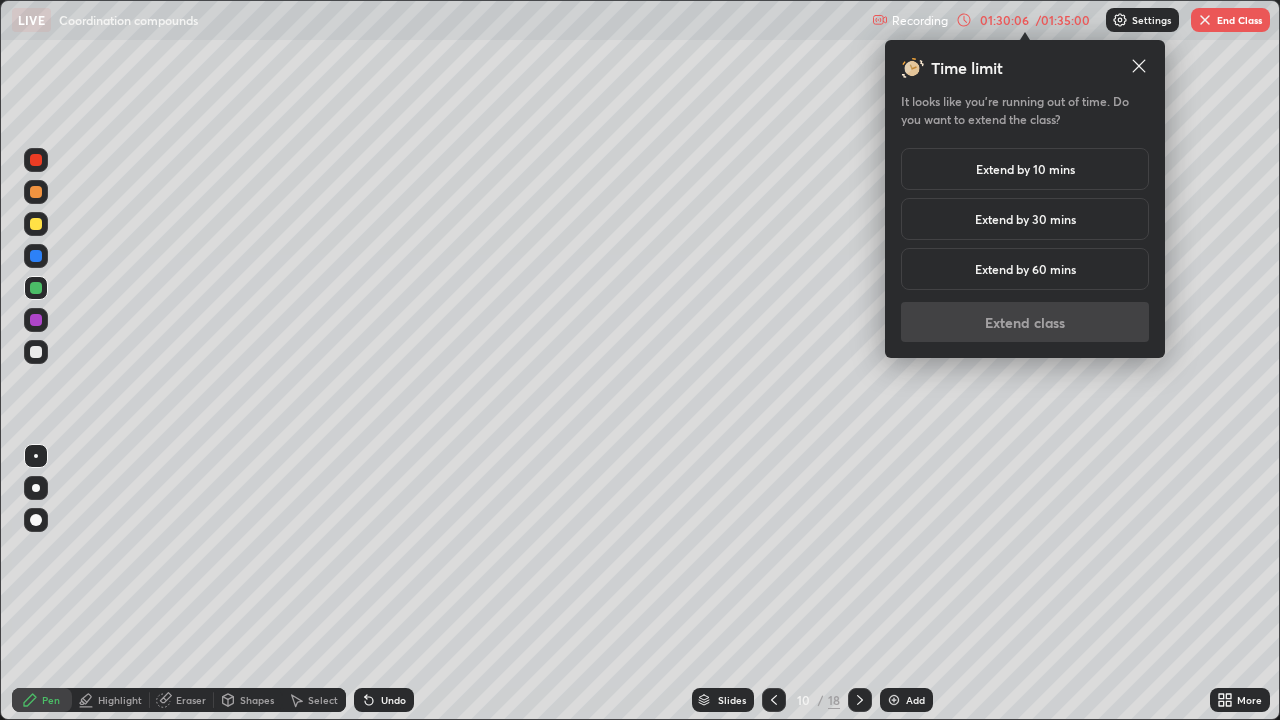 click on "Extend by 10 mins" at bounding box center (1025, 169) 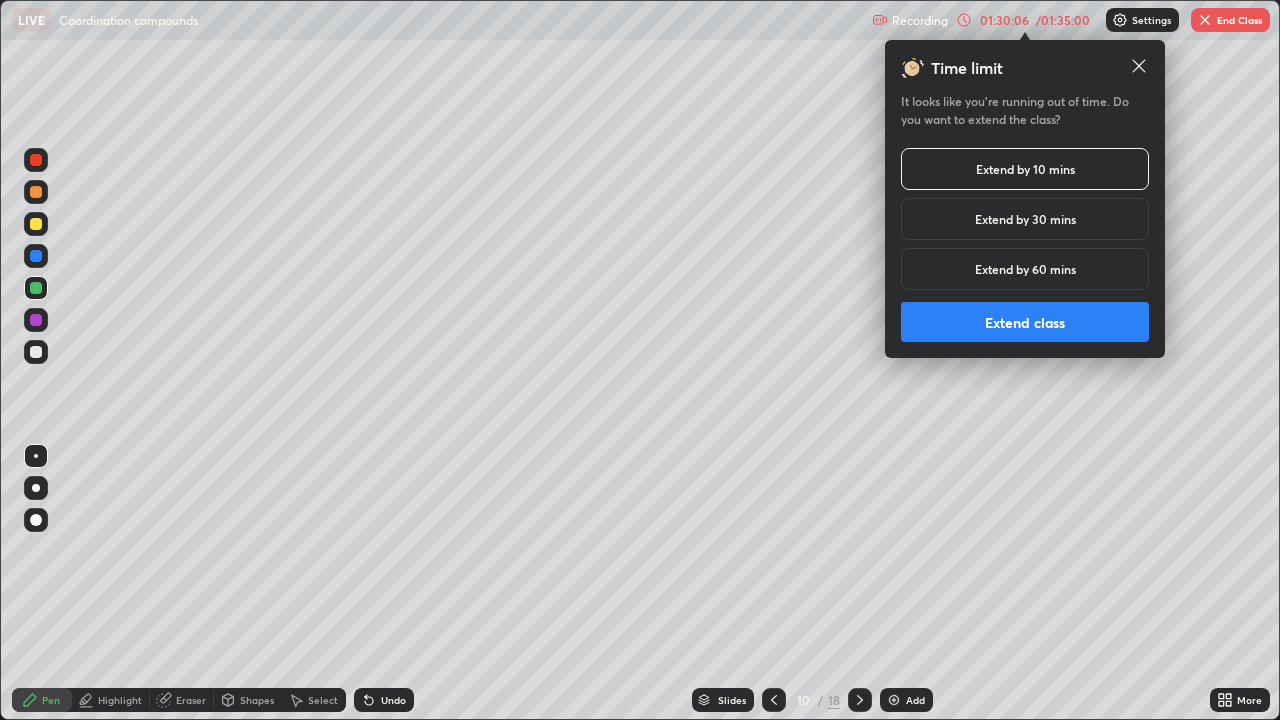 click on "Extend class" at bounding box center [1025, 322] 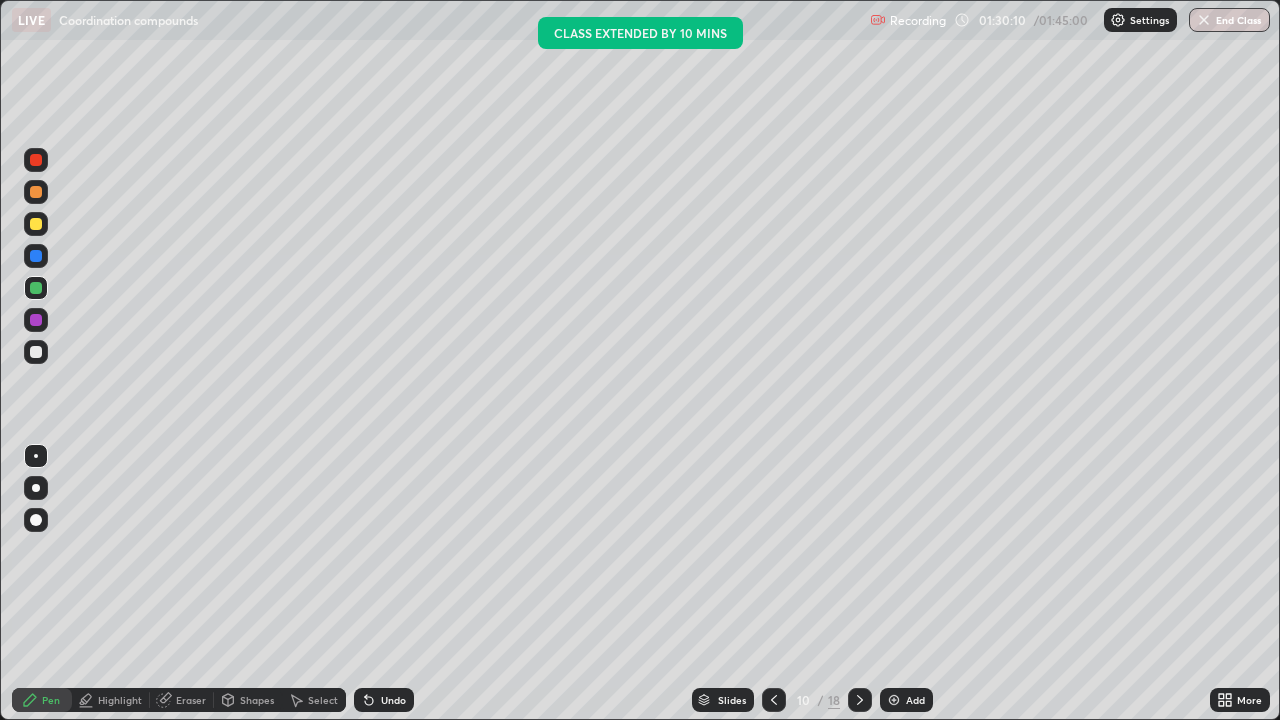 click 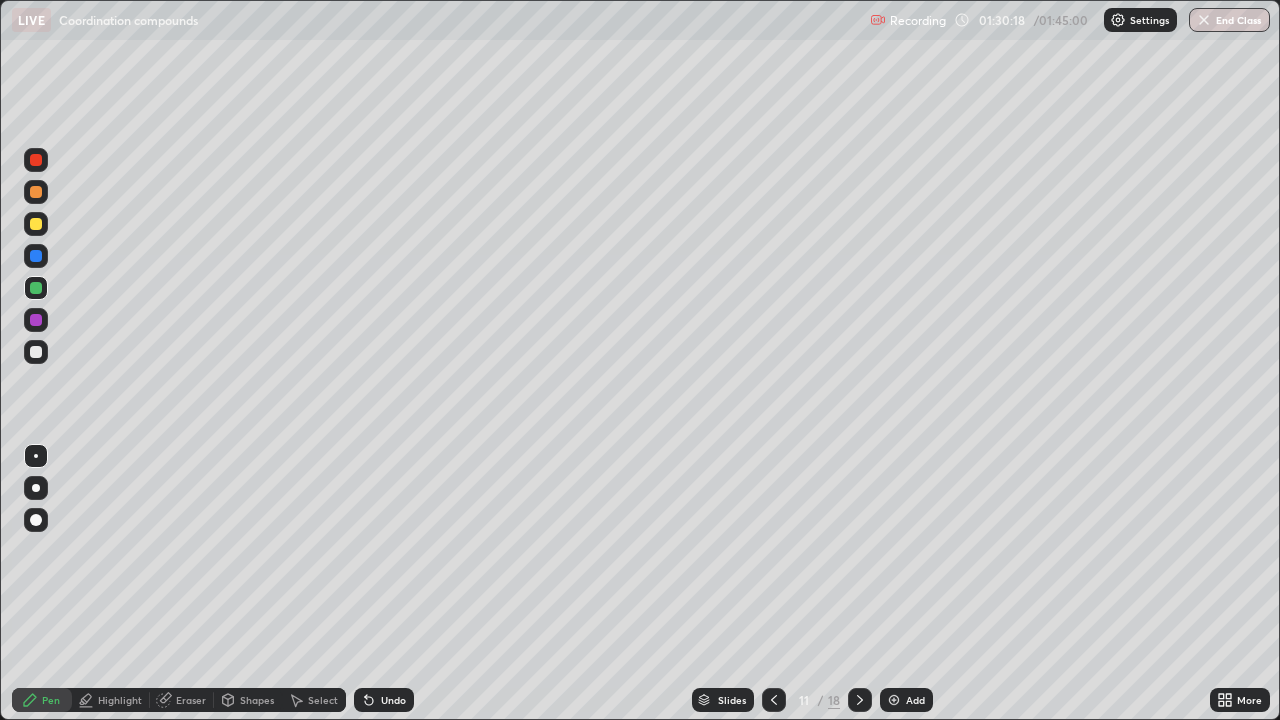 click at bounding box center (860, 700) 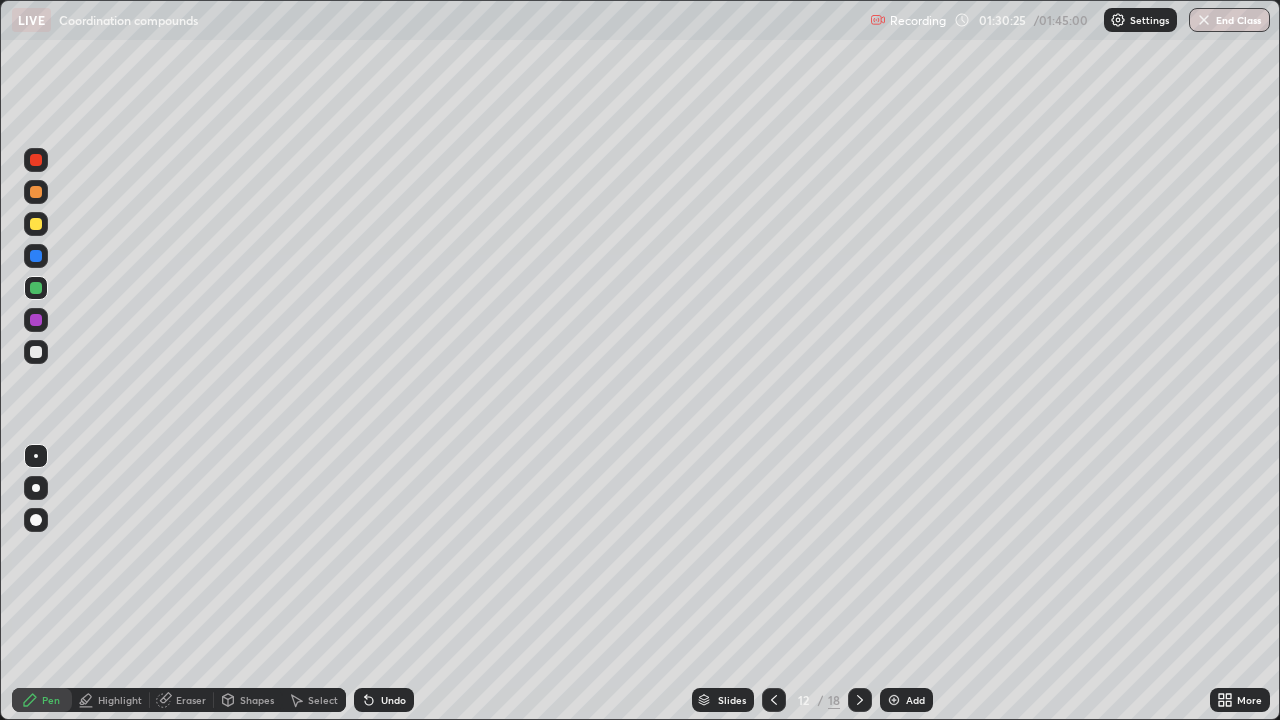 click 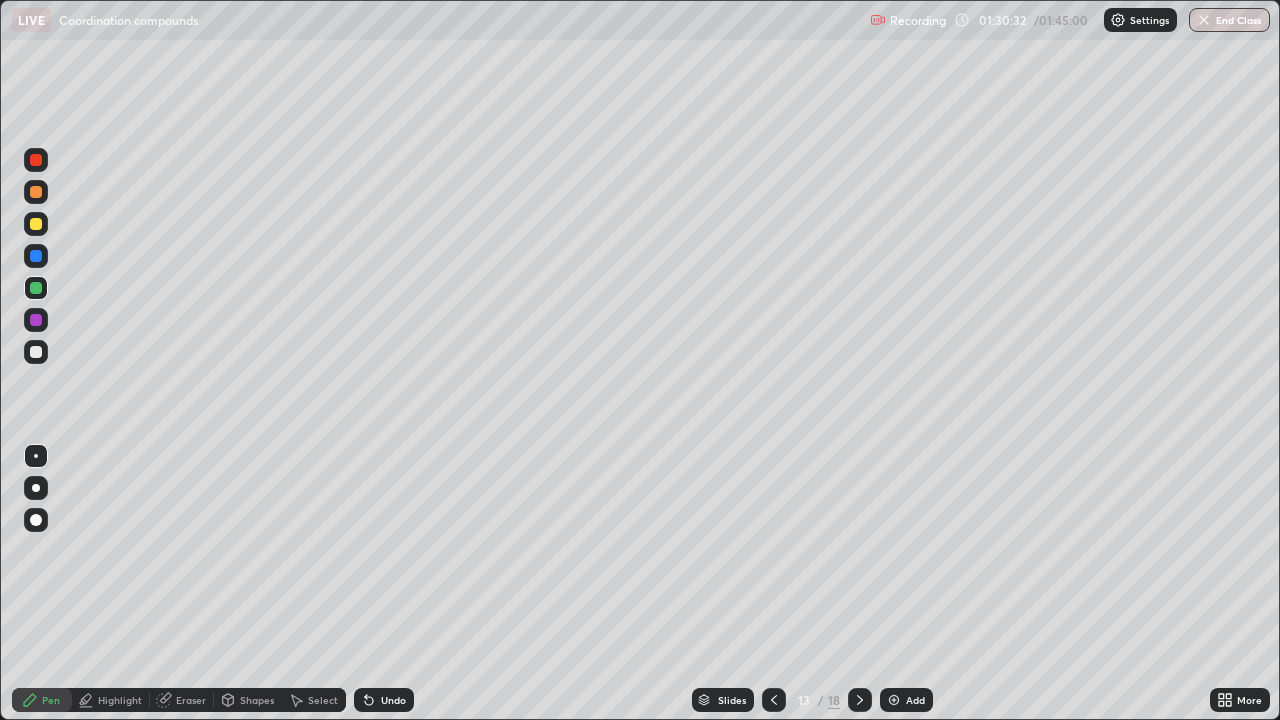 click 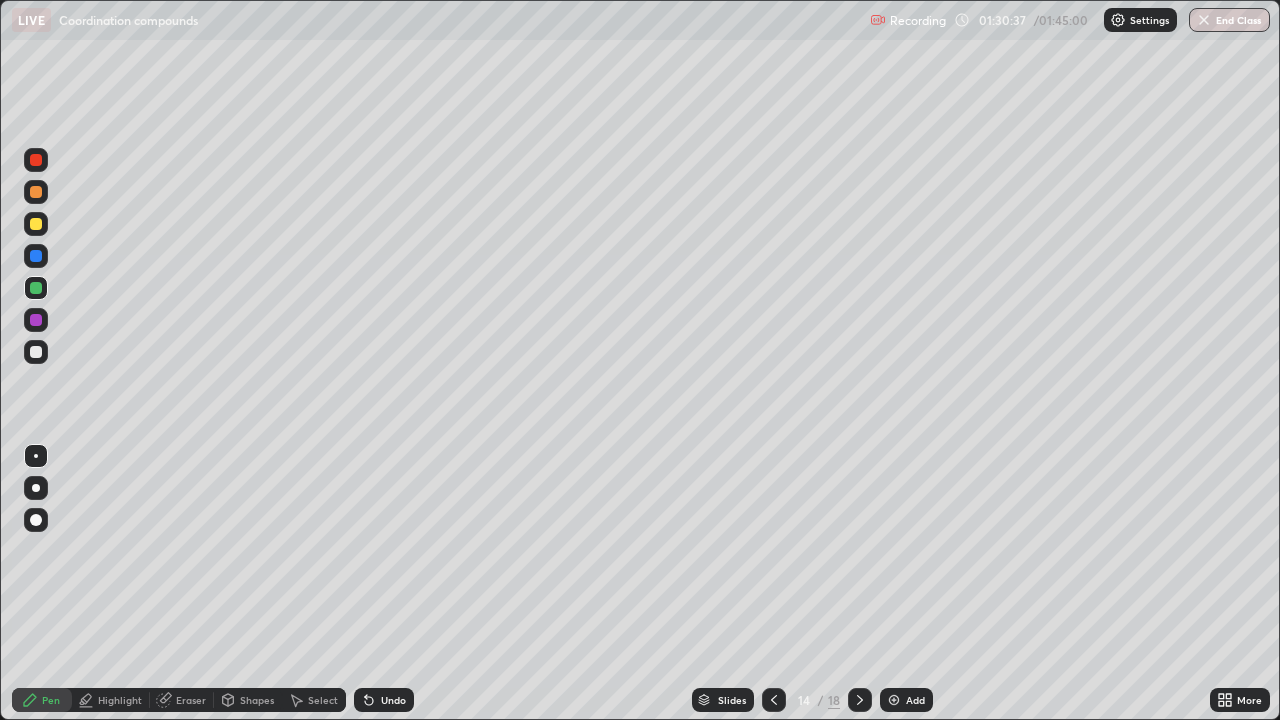 click 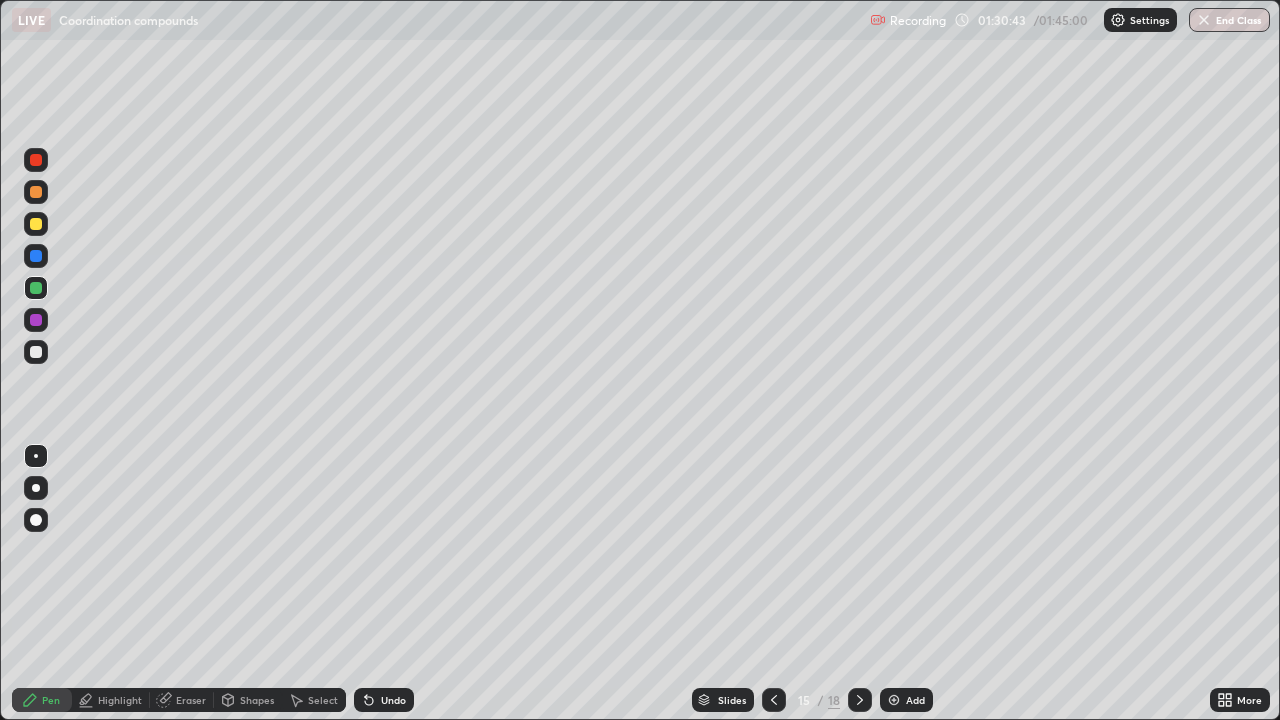click 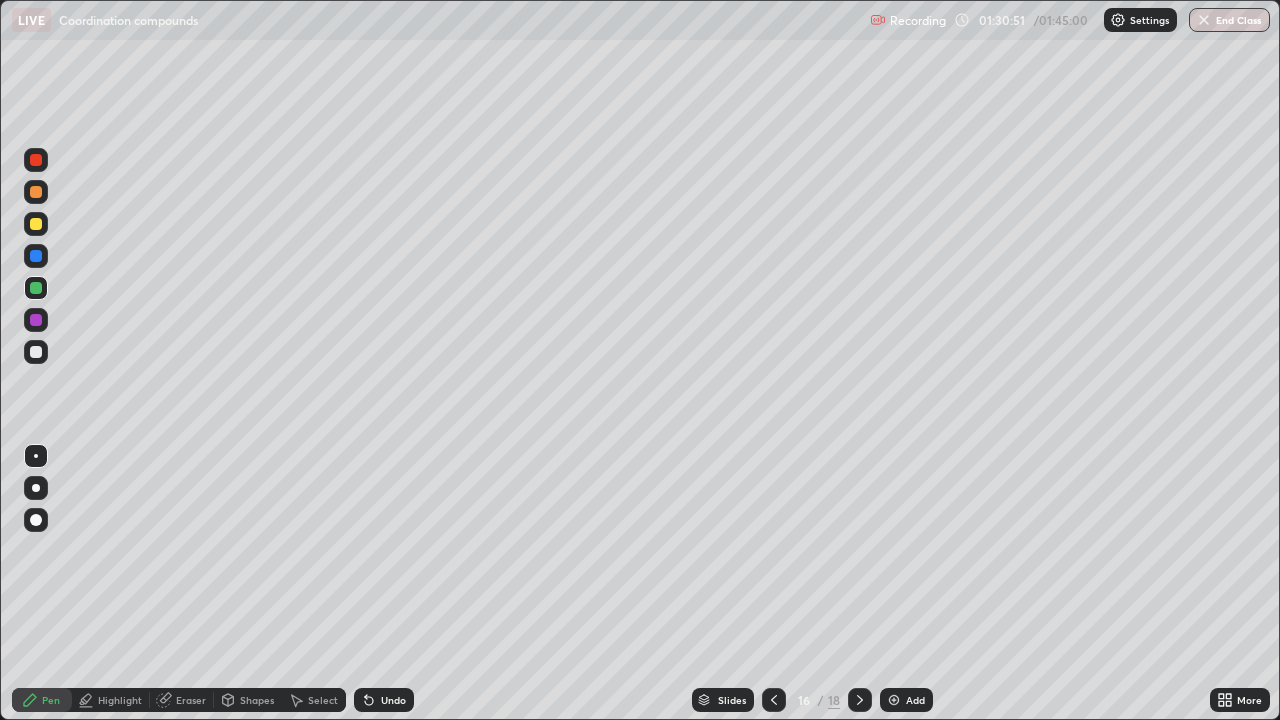 click 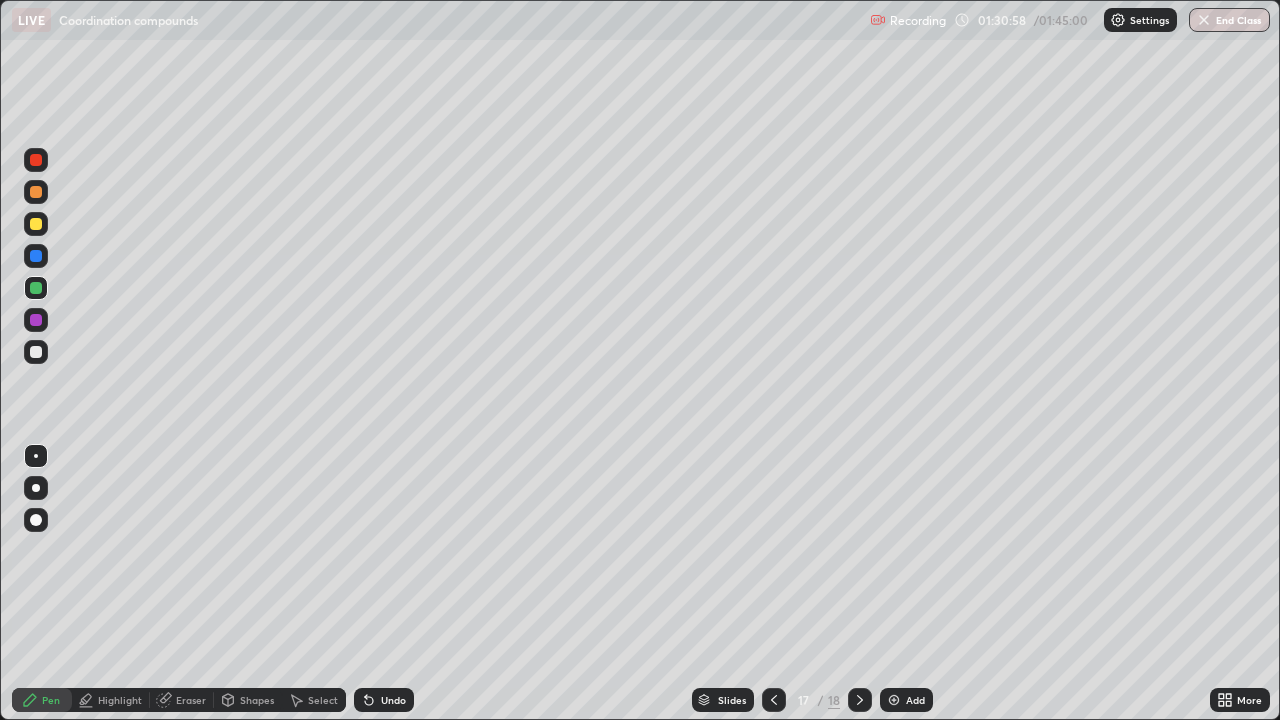 click 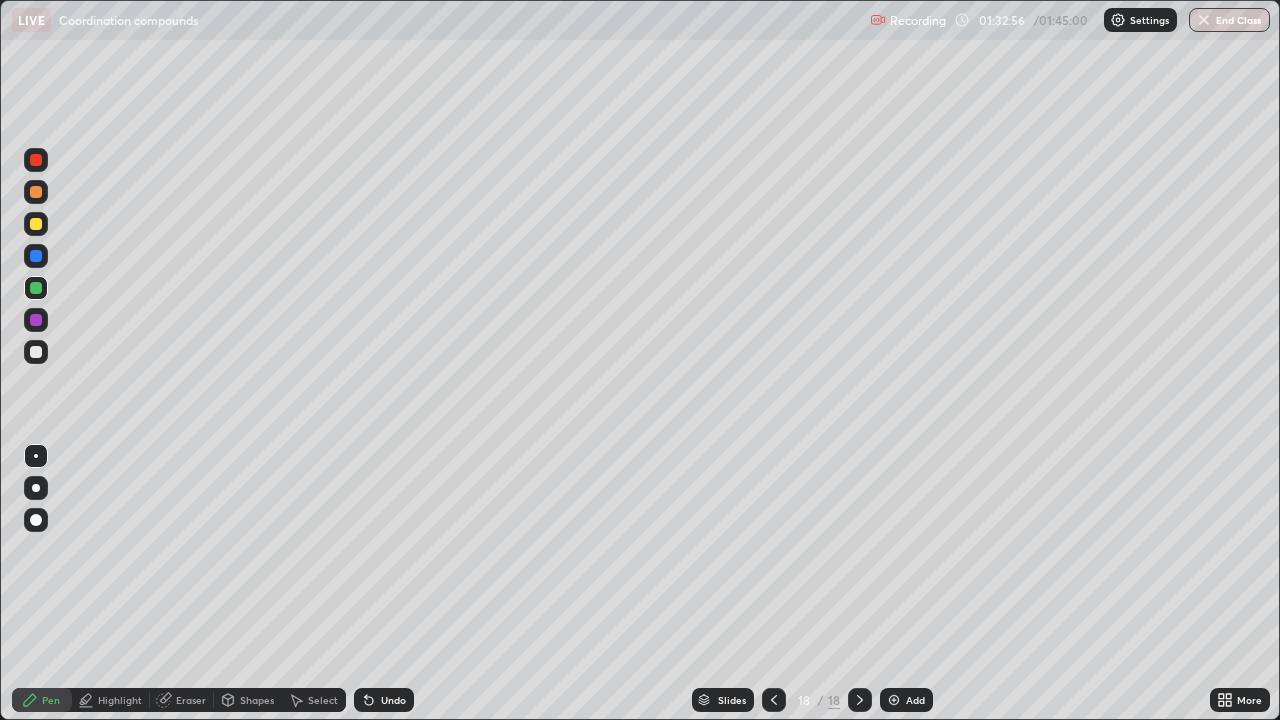 click at bounding box center (1204, 20) 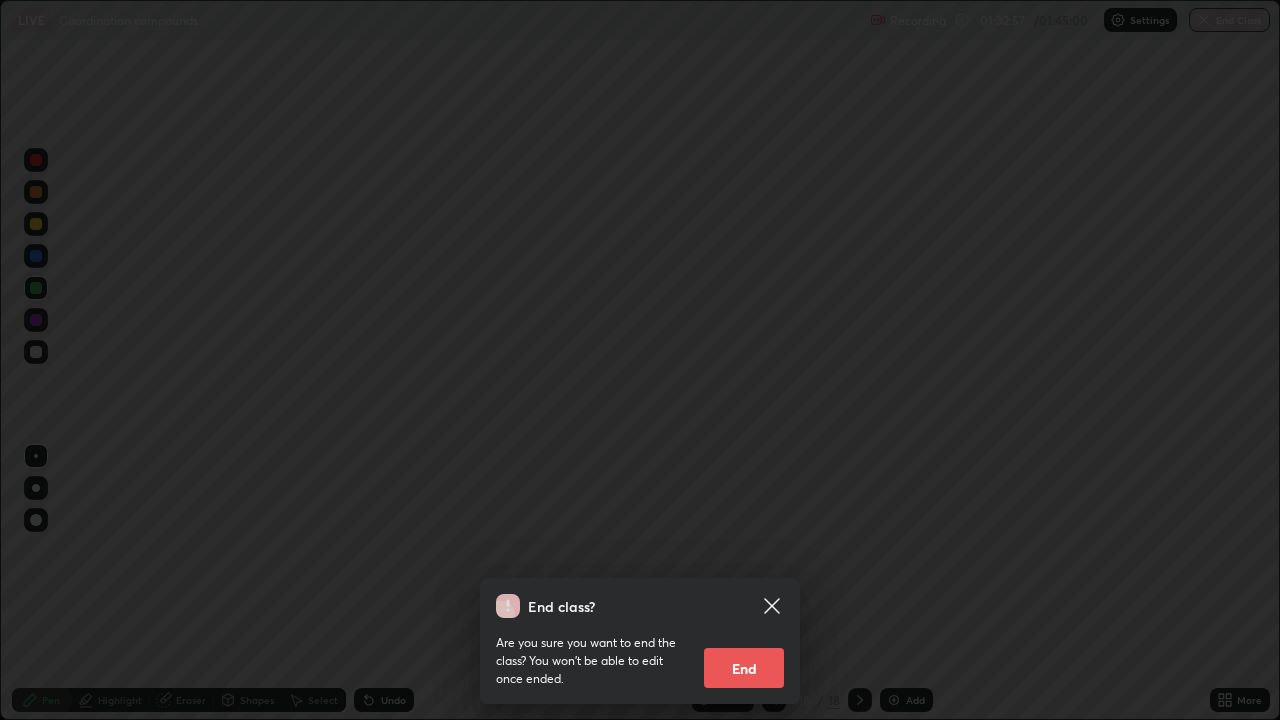 click on "End" at bounding box center [744, 668] 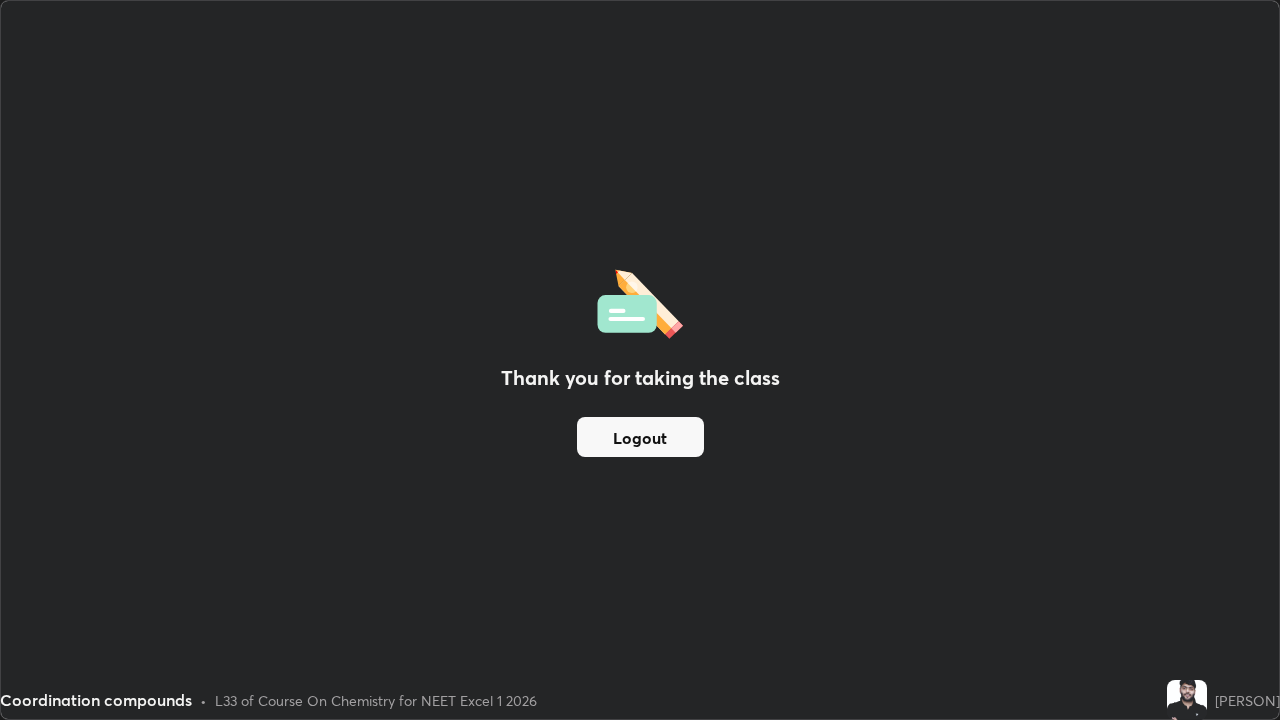 click on "Logout" at bounding box center [640, 437] 